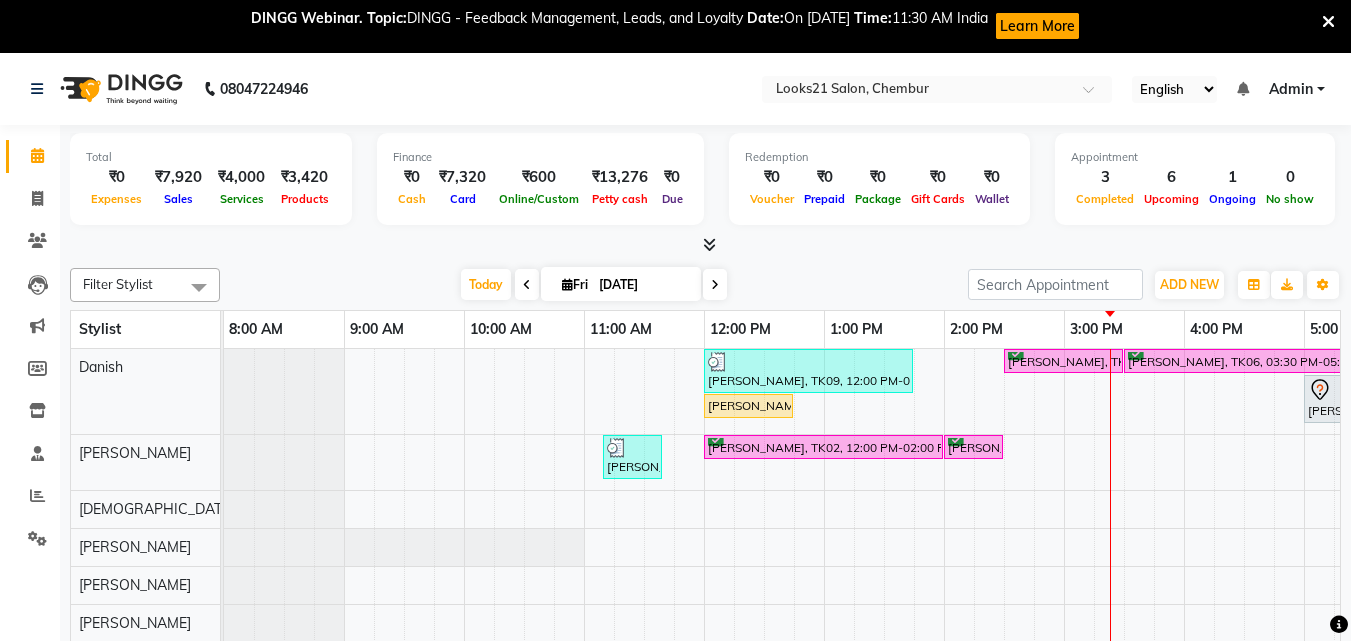 scroll, scrollTop: 0, scrollLeft: 0, axis: both 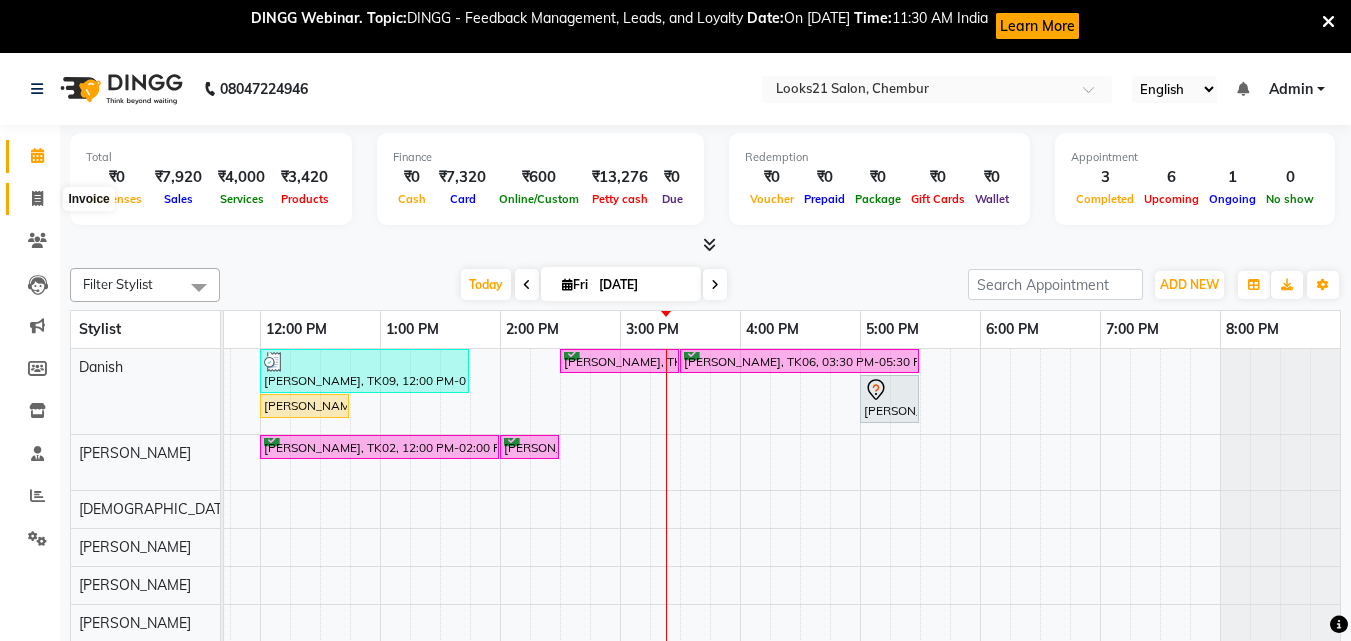 click 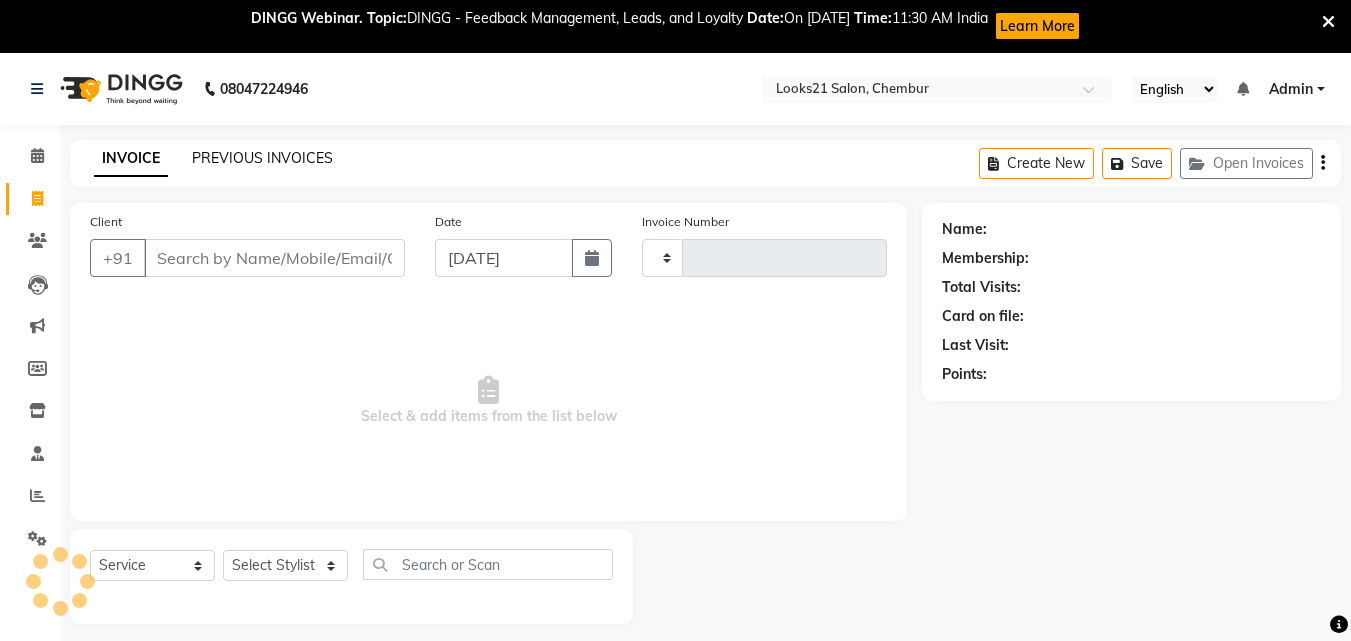 type on "1149" 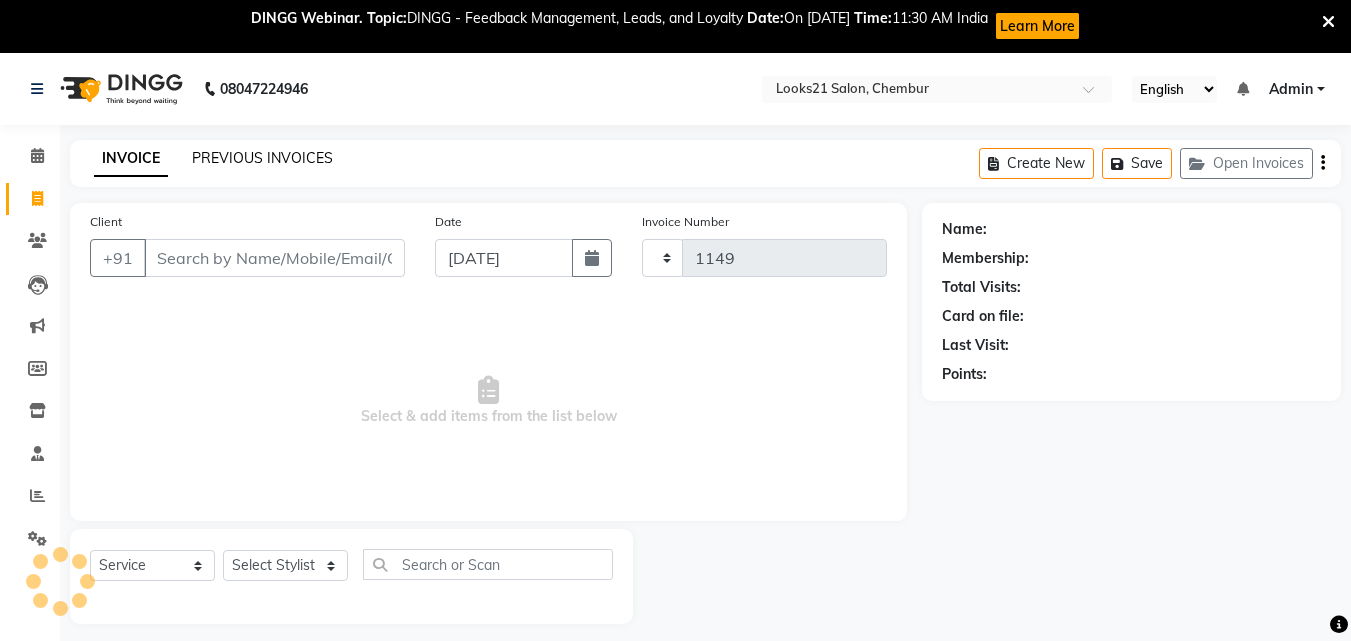 select on "844" 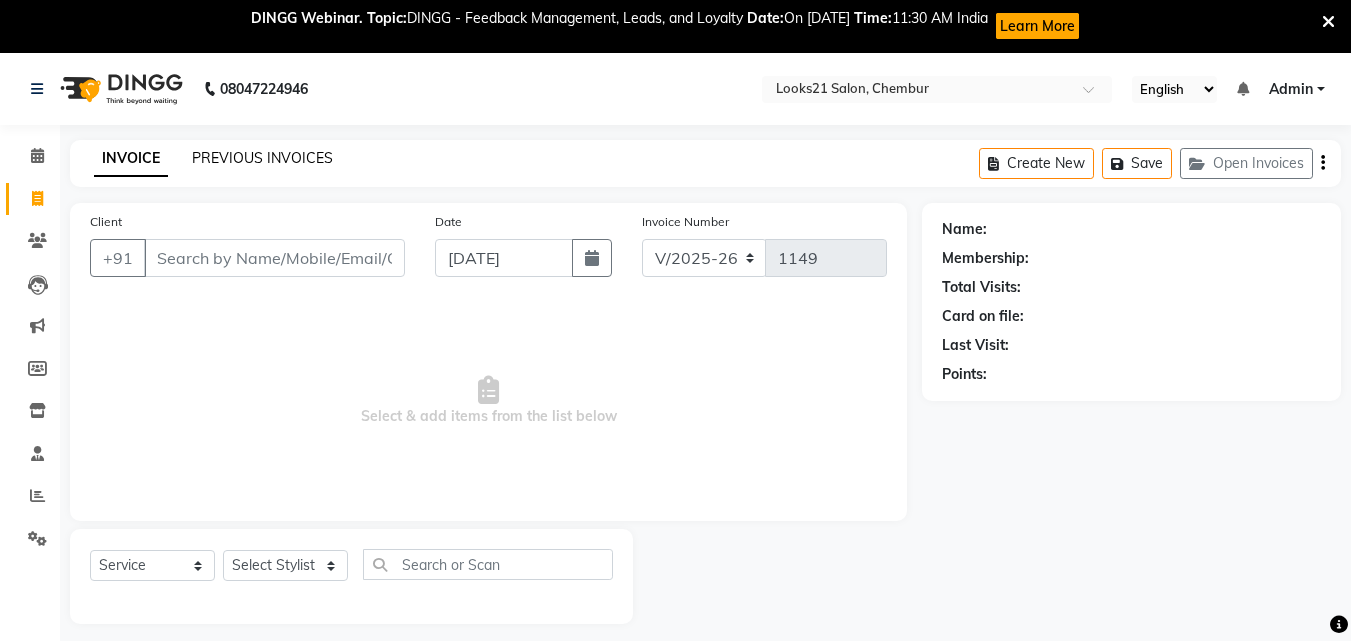 click on "PREVIOUS INVOICES" 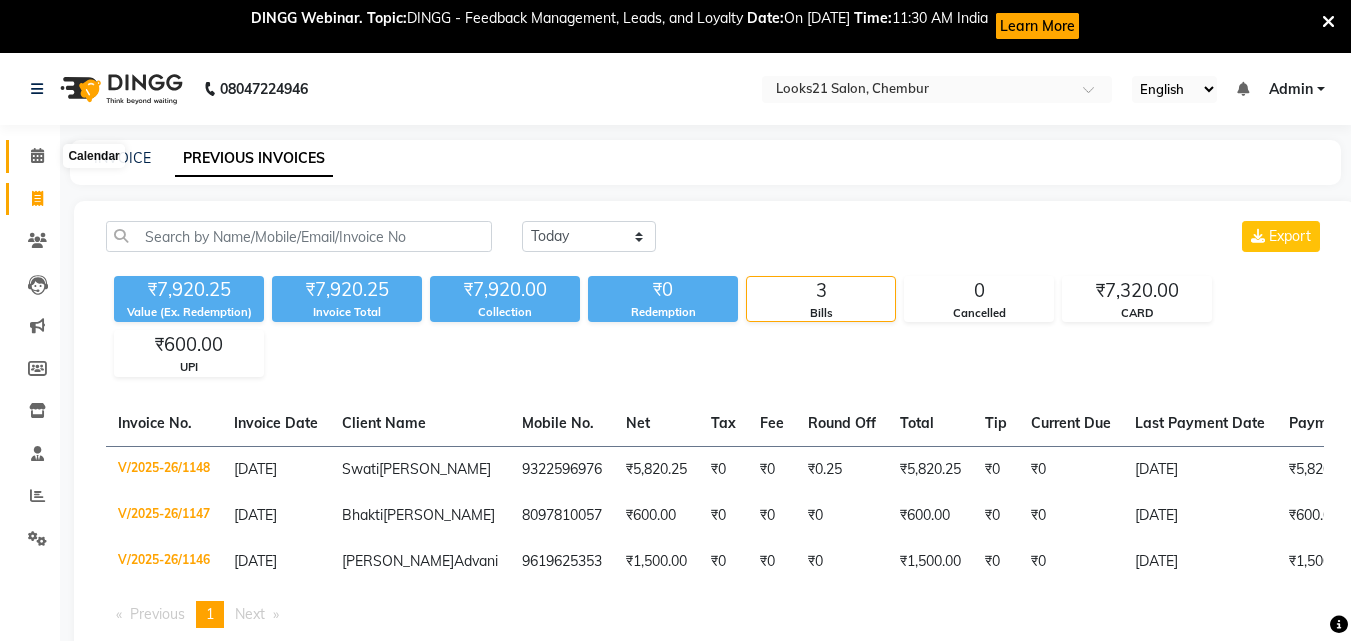 click 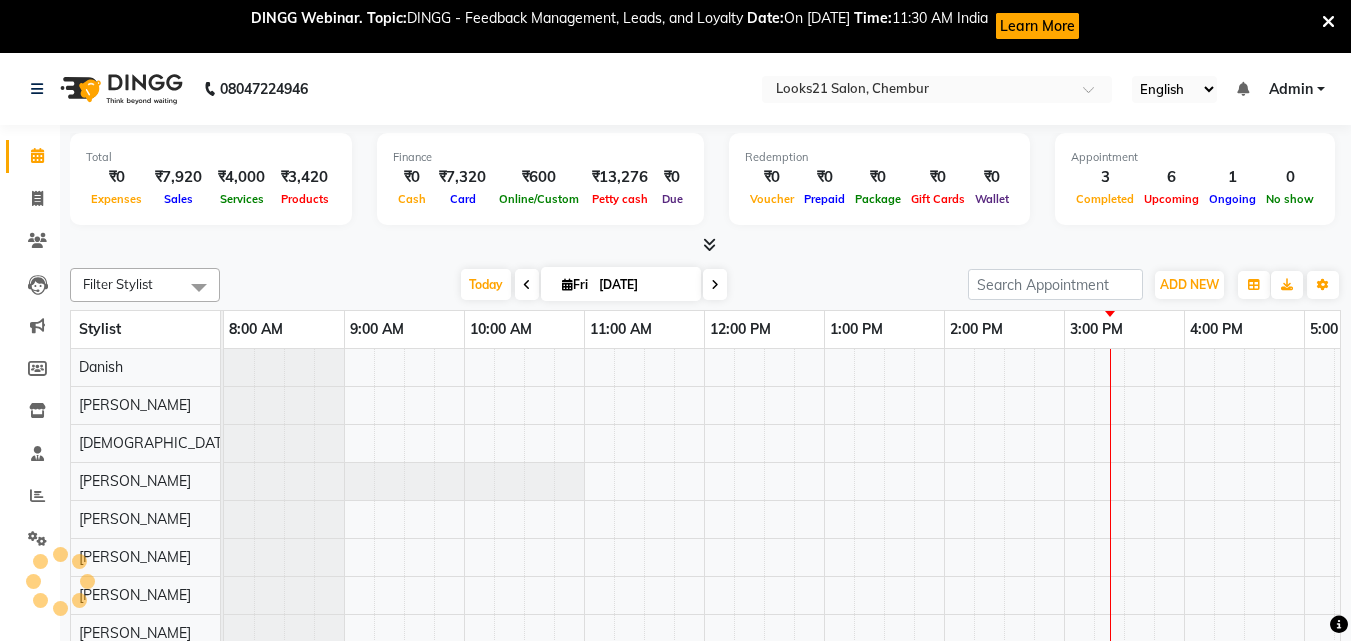 scroll, scrollTop: 0, scrollLeft: 324, axis: horizontal 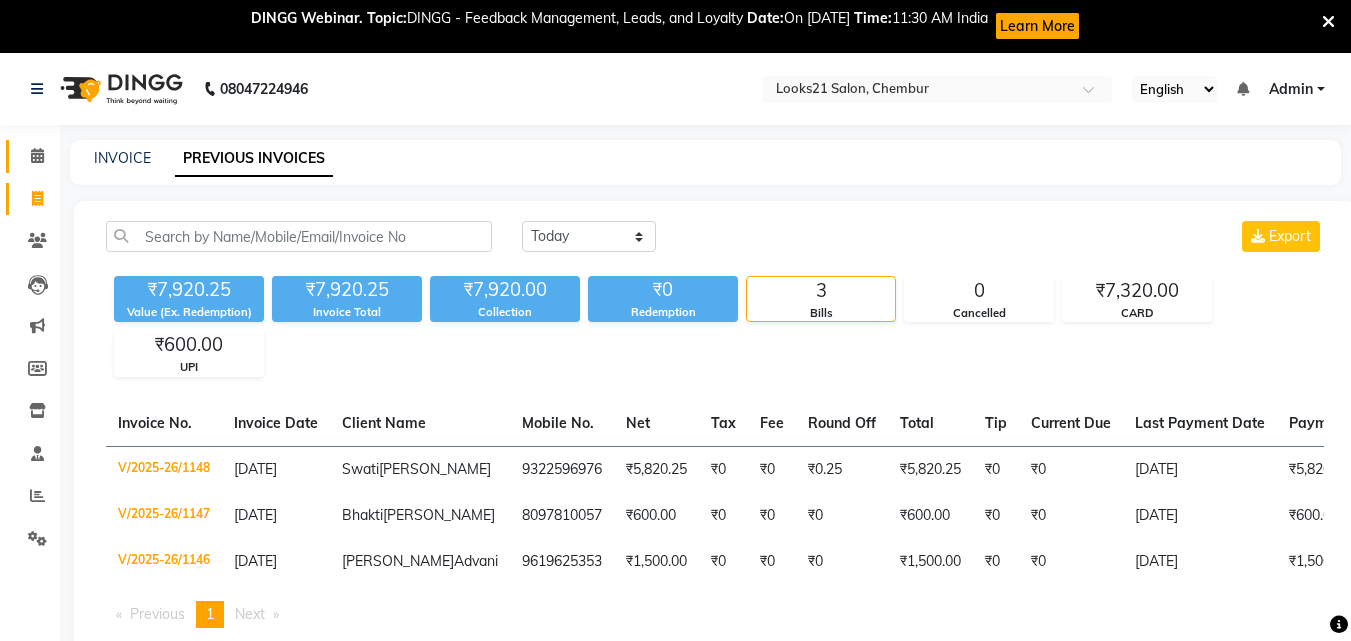 click on "Calendar" 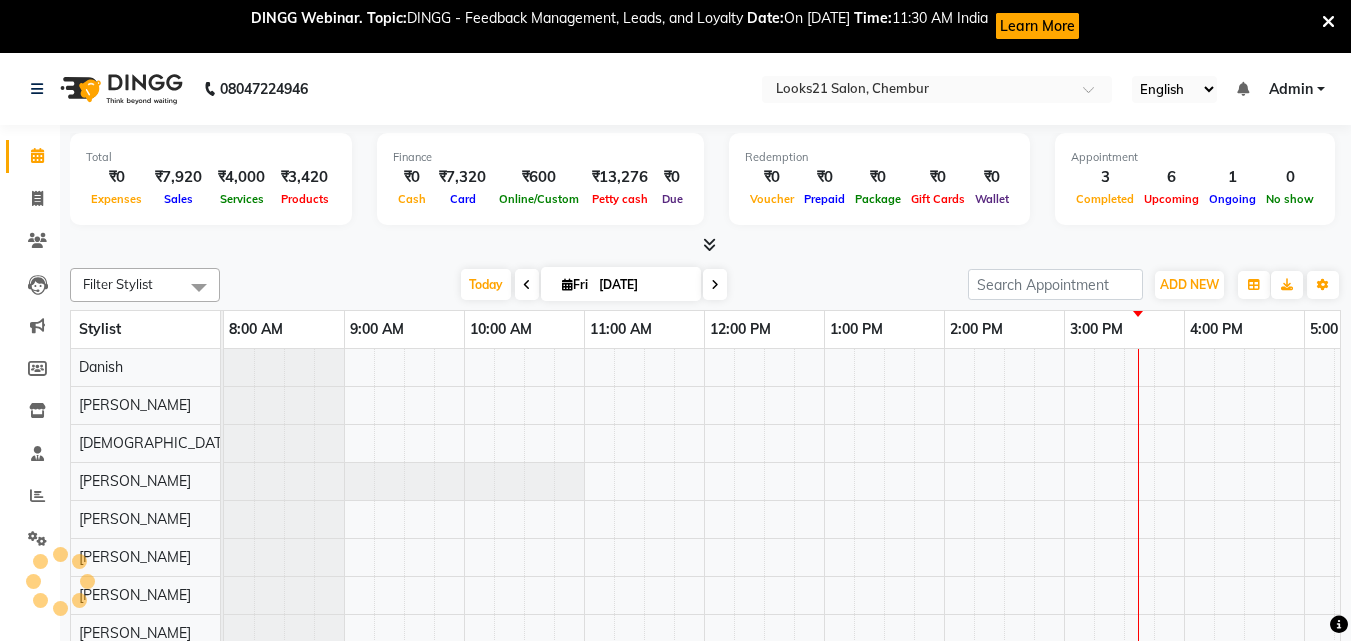 scroll, scrollTop: 0, scrollLeft: 0, axis: both 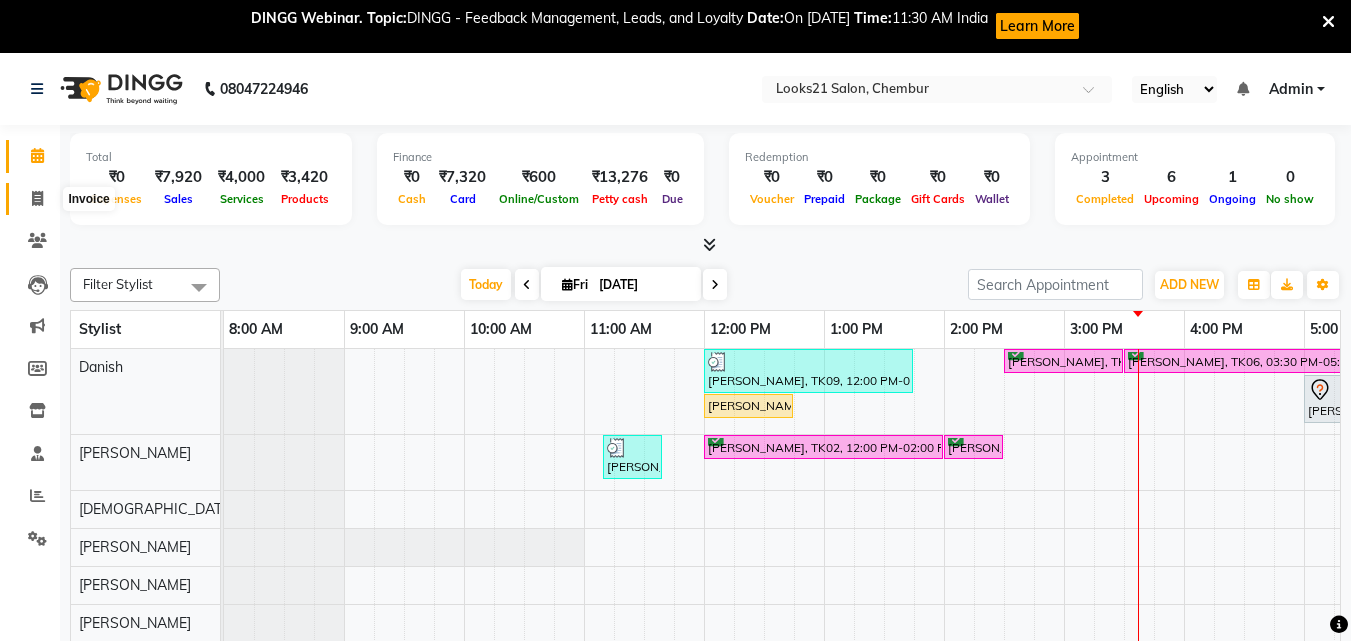 click 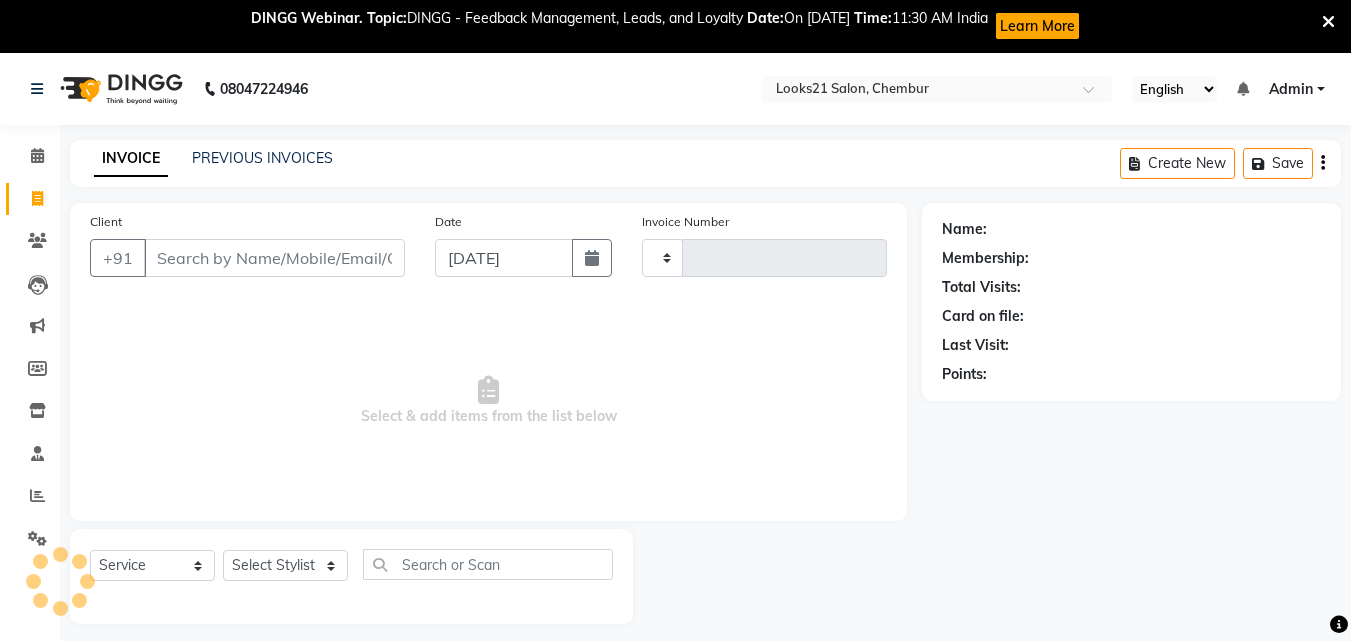type on "1149" 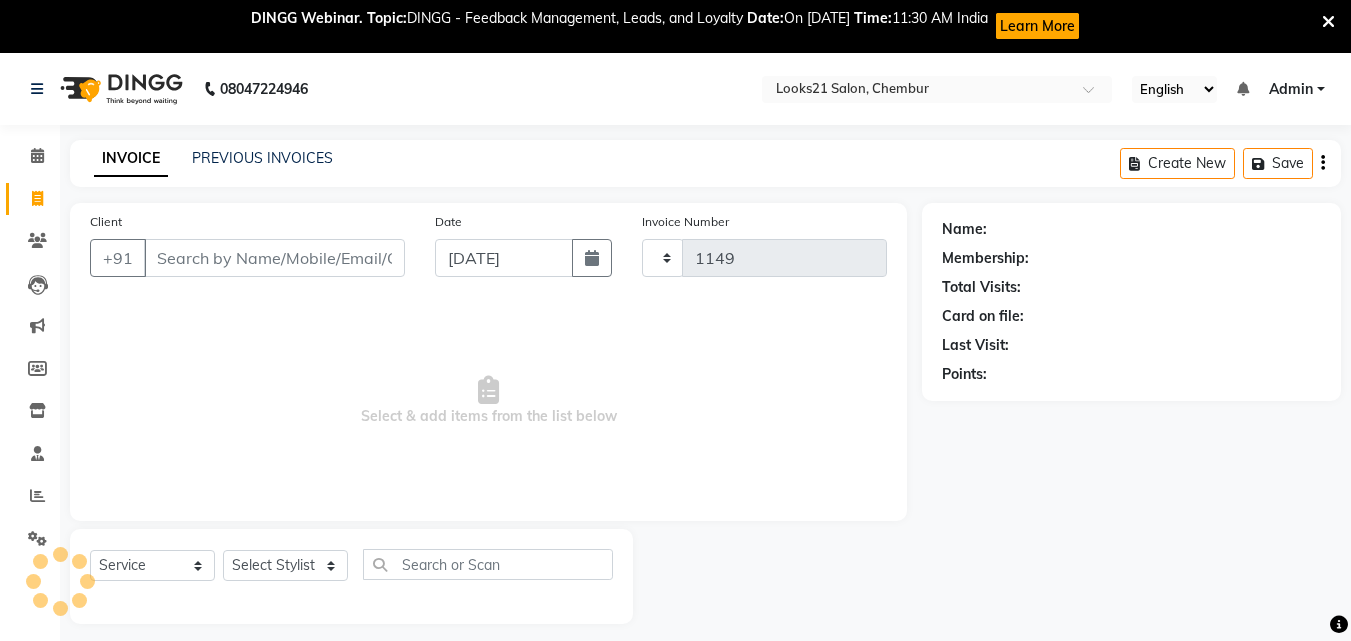 select on "844" 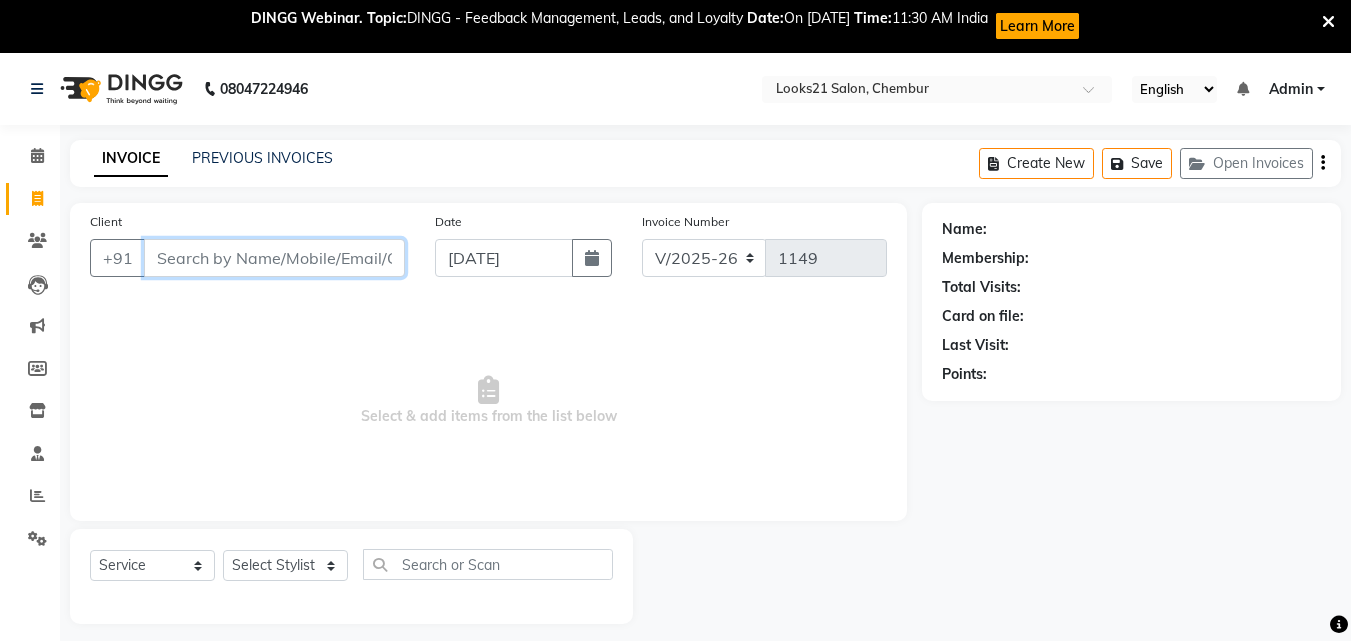 click on "Client" at bounding box center [274, 258] 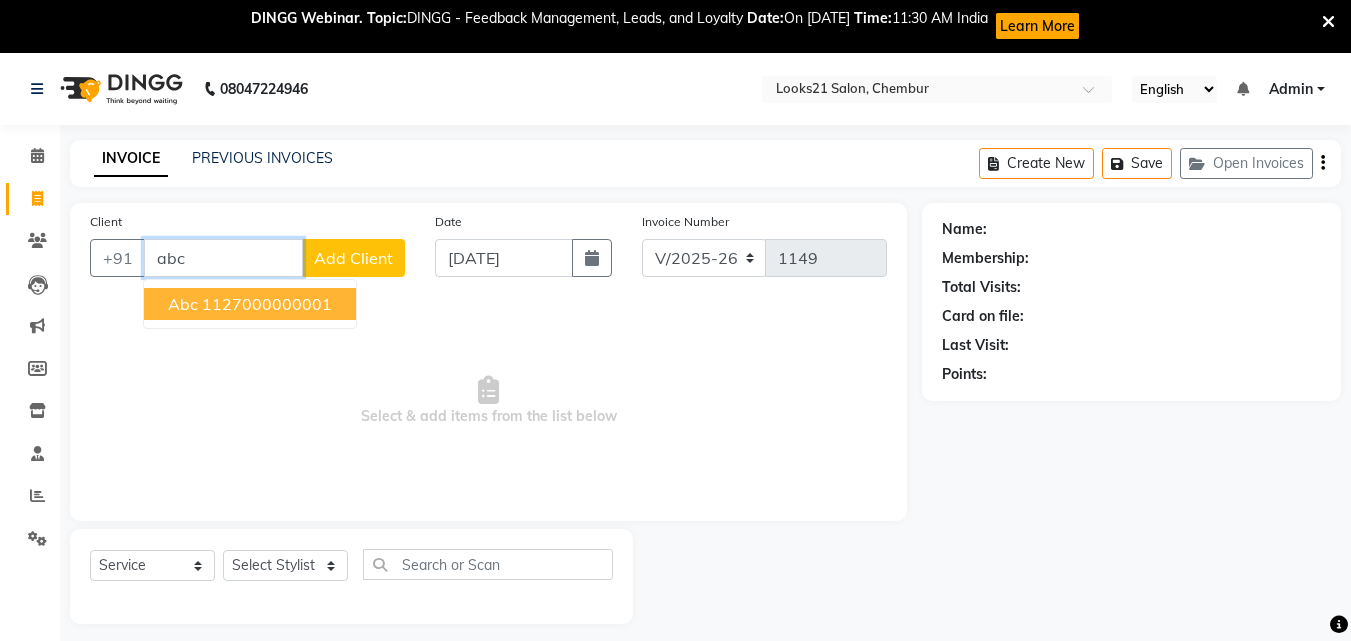 click on "1127000000001" at bounding box center [267, 304] 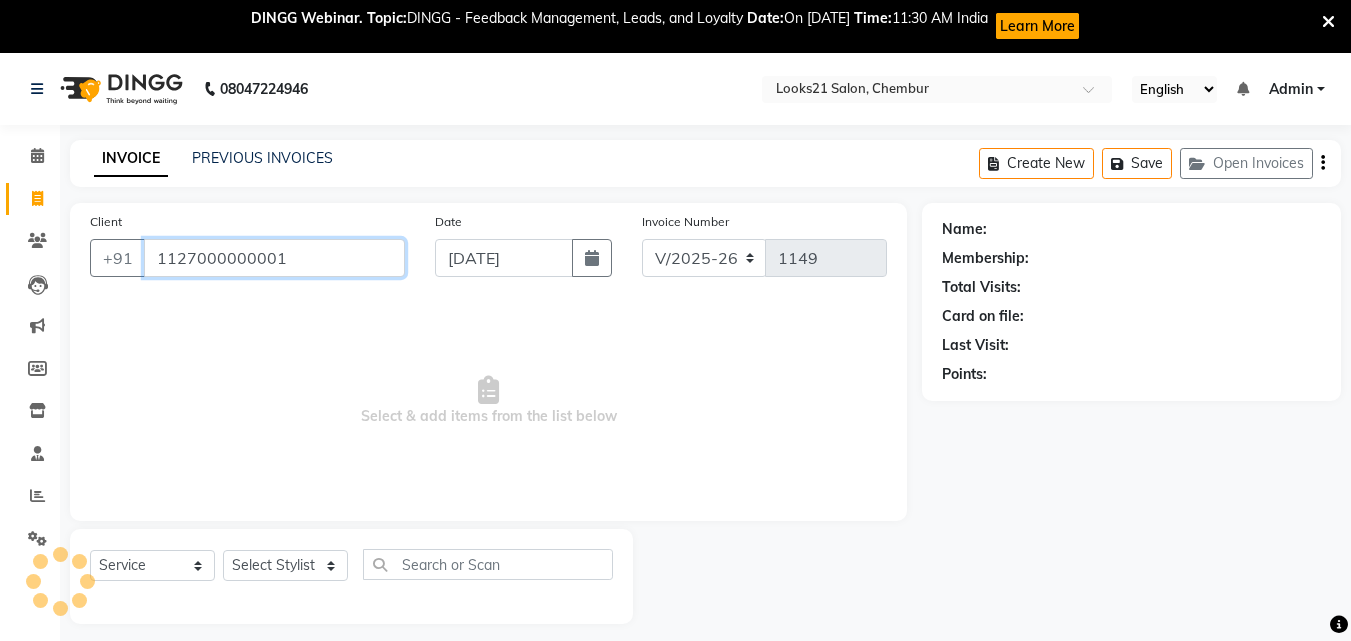 type on "1127000000001" 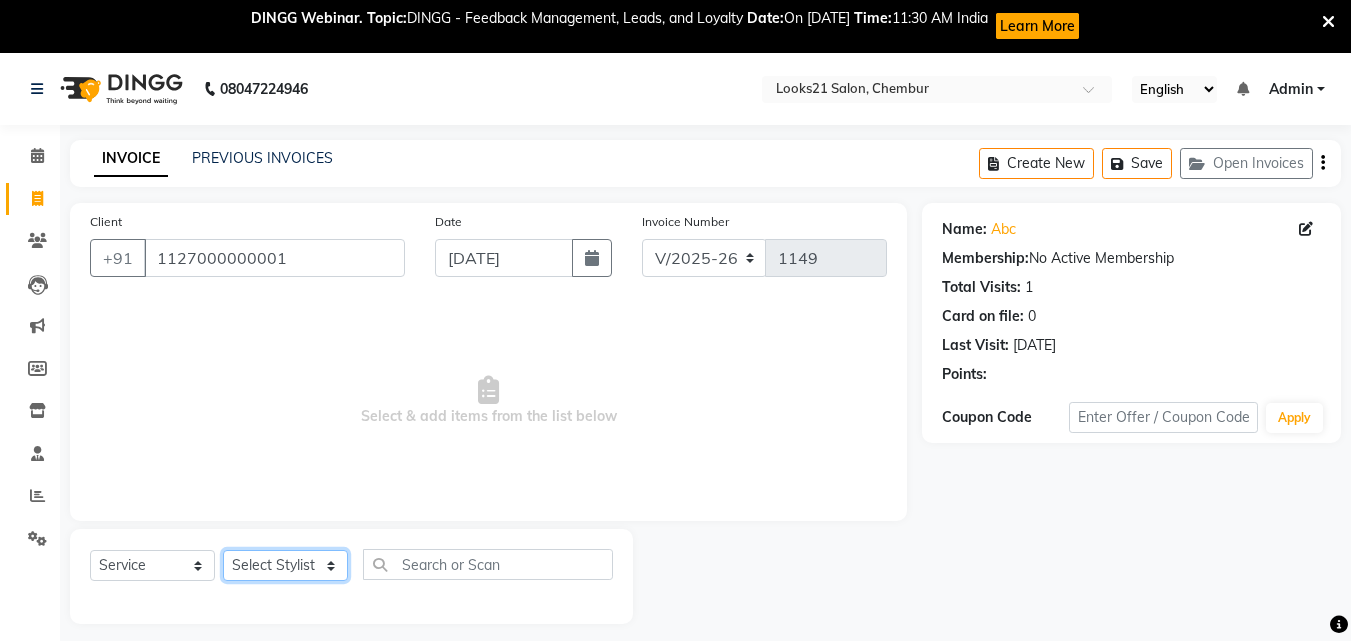 click on "Select Stylist [PERSON_NAME] [PERSON_NAME] [PERSON_NAME] [PERSON_NAME] [PERSON_NAME] [PERSON_NAME] [PERSON_NAME]" 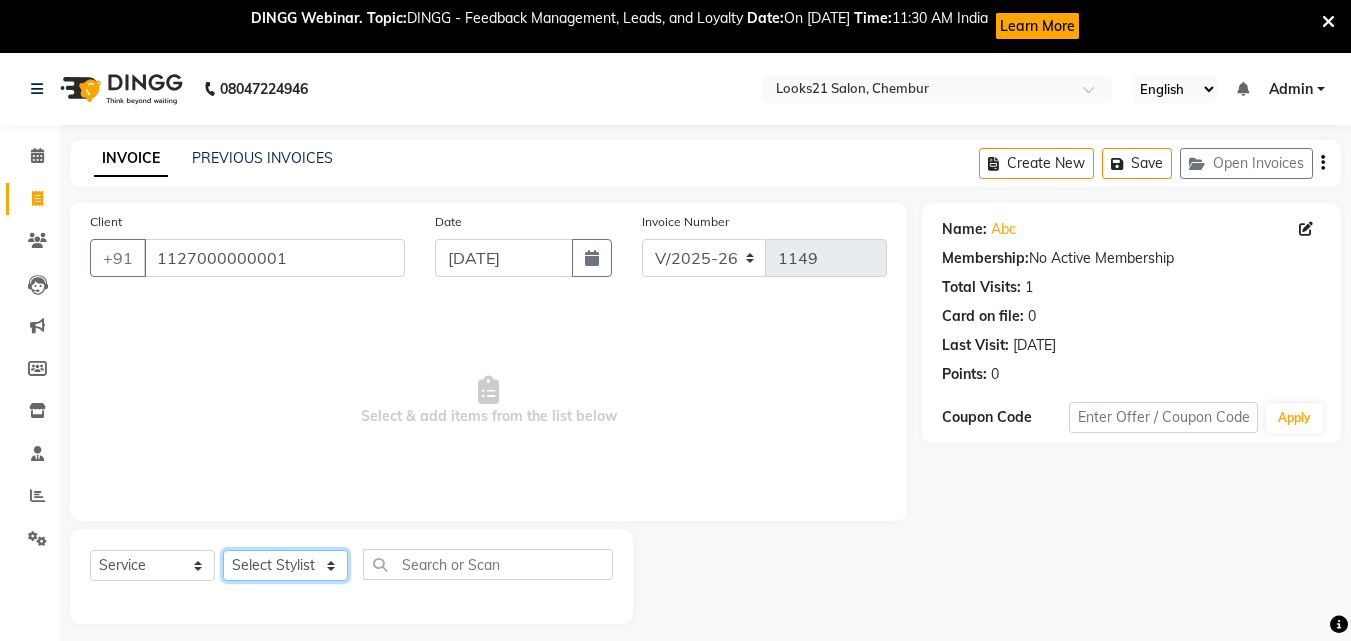 select on "13885" 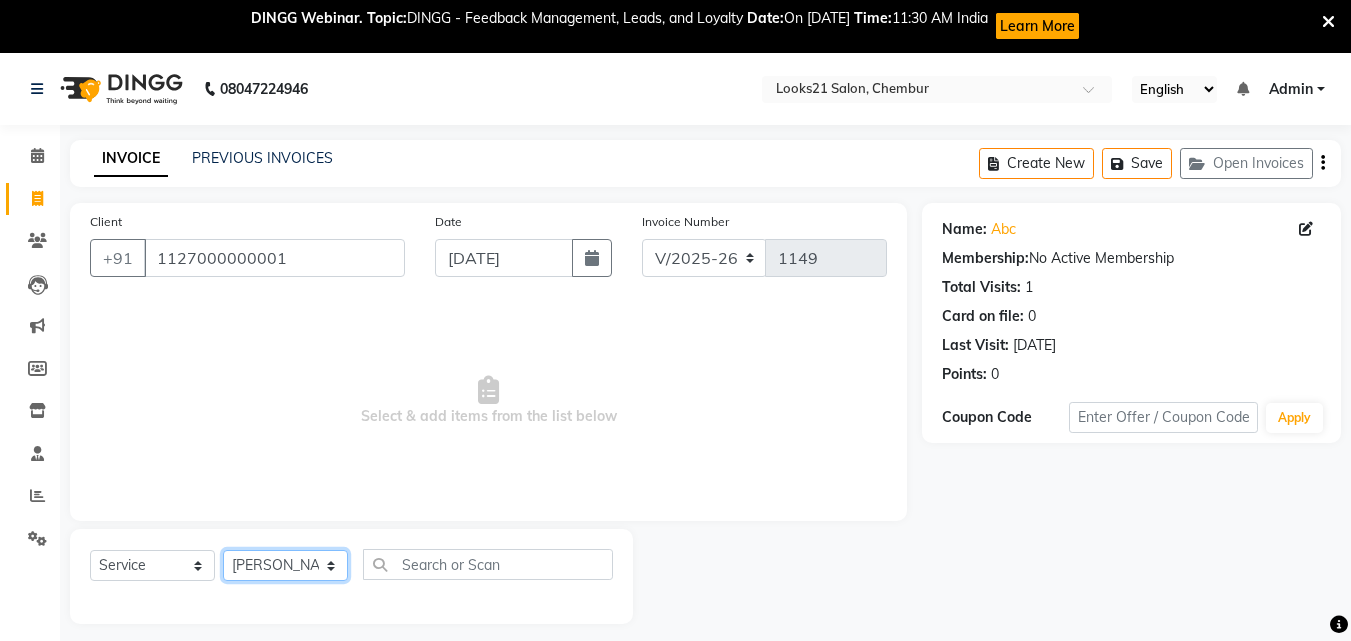 click on "Select Stylist [PERSON_NAME] [PERSON_NAME] [PERSON_NAME] [PERSON_NAME] [PERSON_NAME] [PERSON_NAME] [PERSON_NAME]" 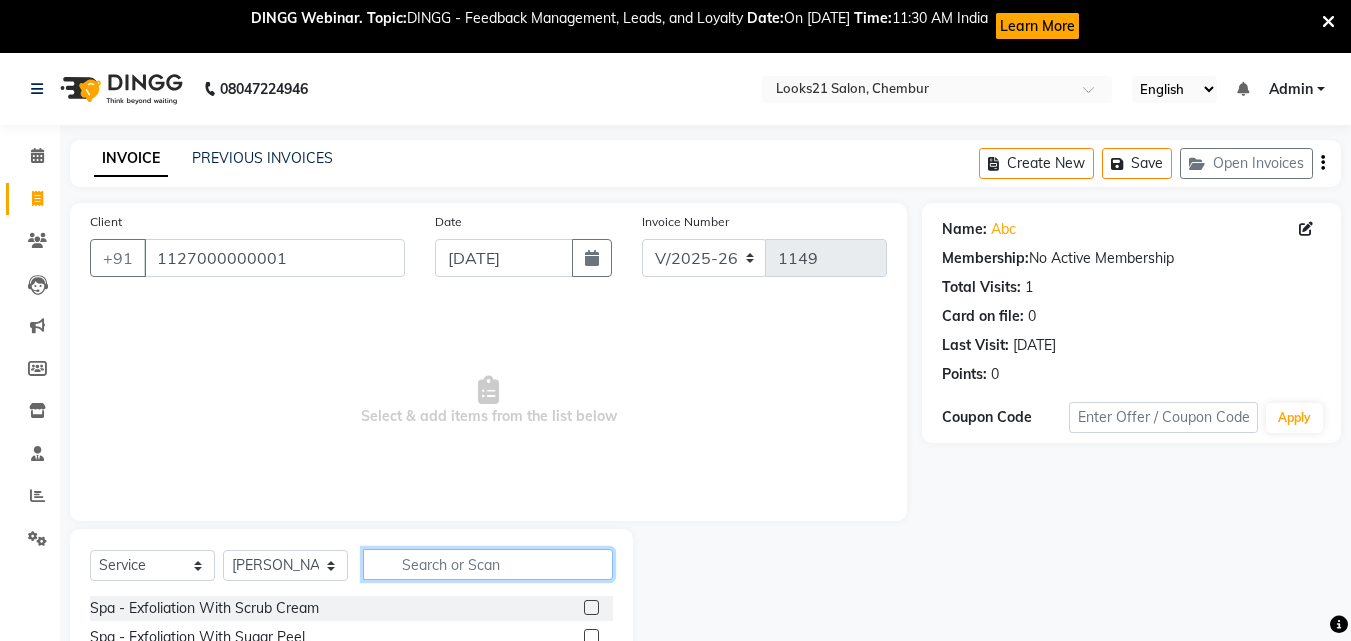 click 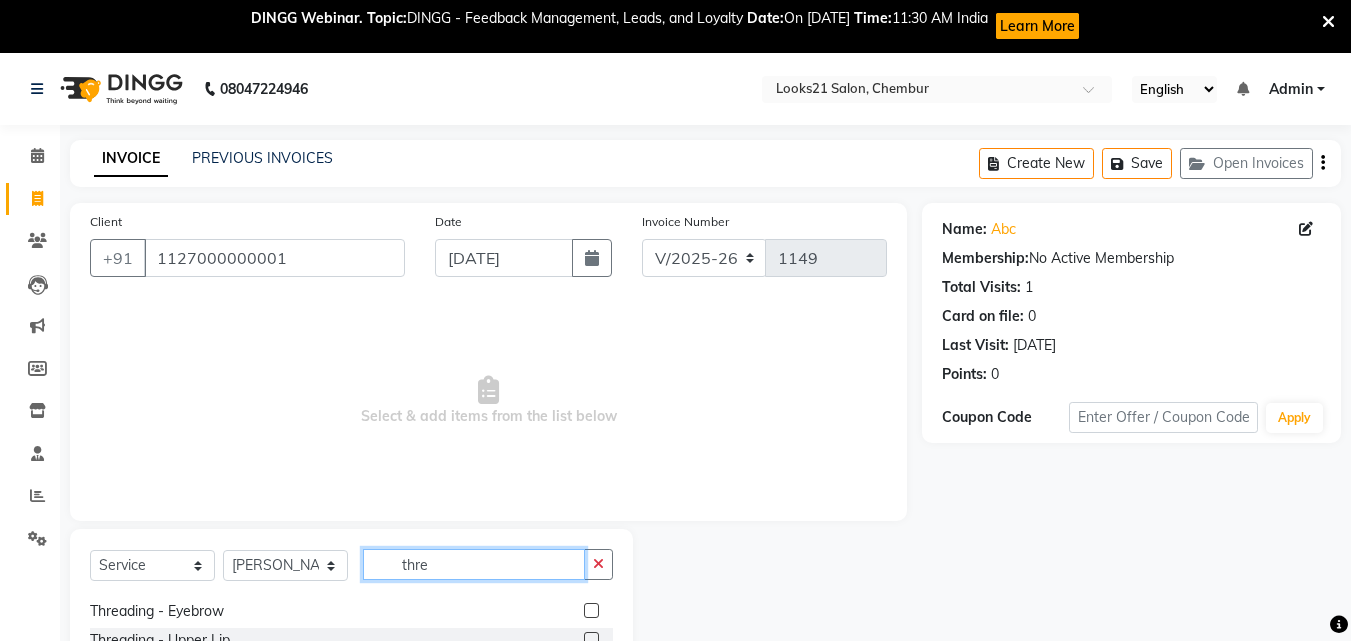 scroll, scrollTop: 32, scrollLeft: 0, axis: vertical 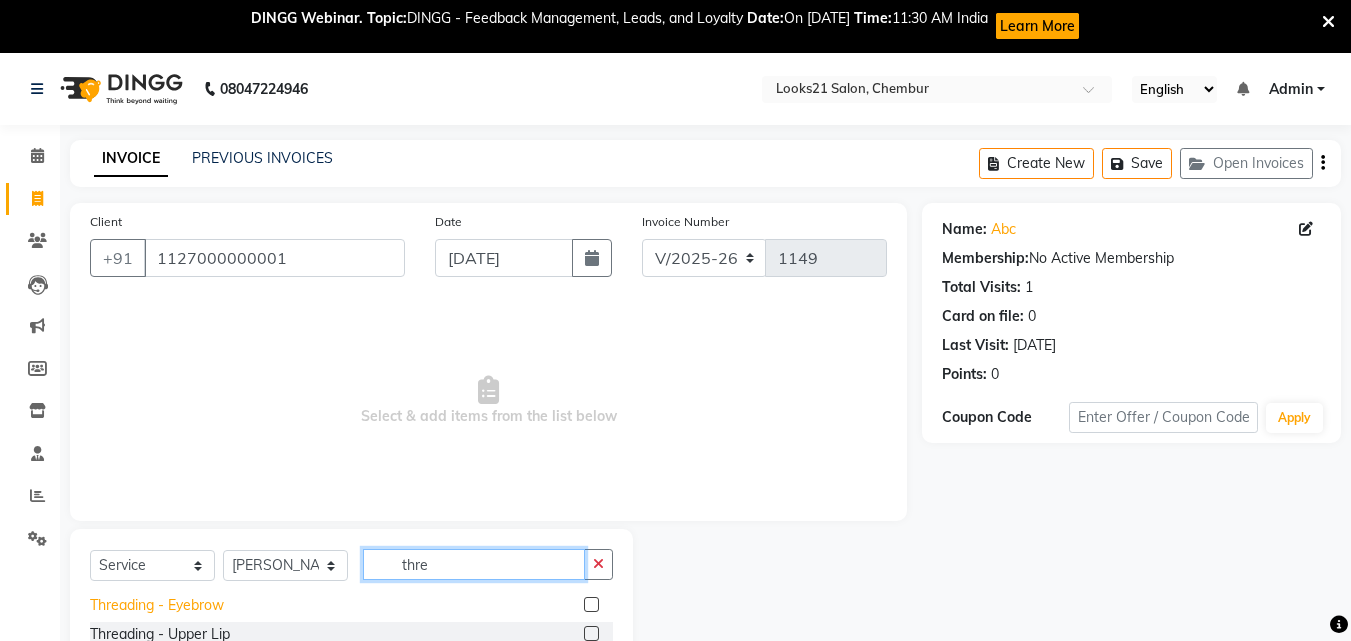 type on "thre" 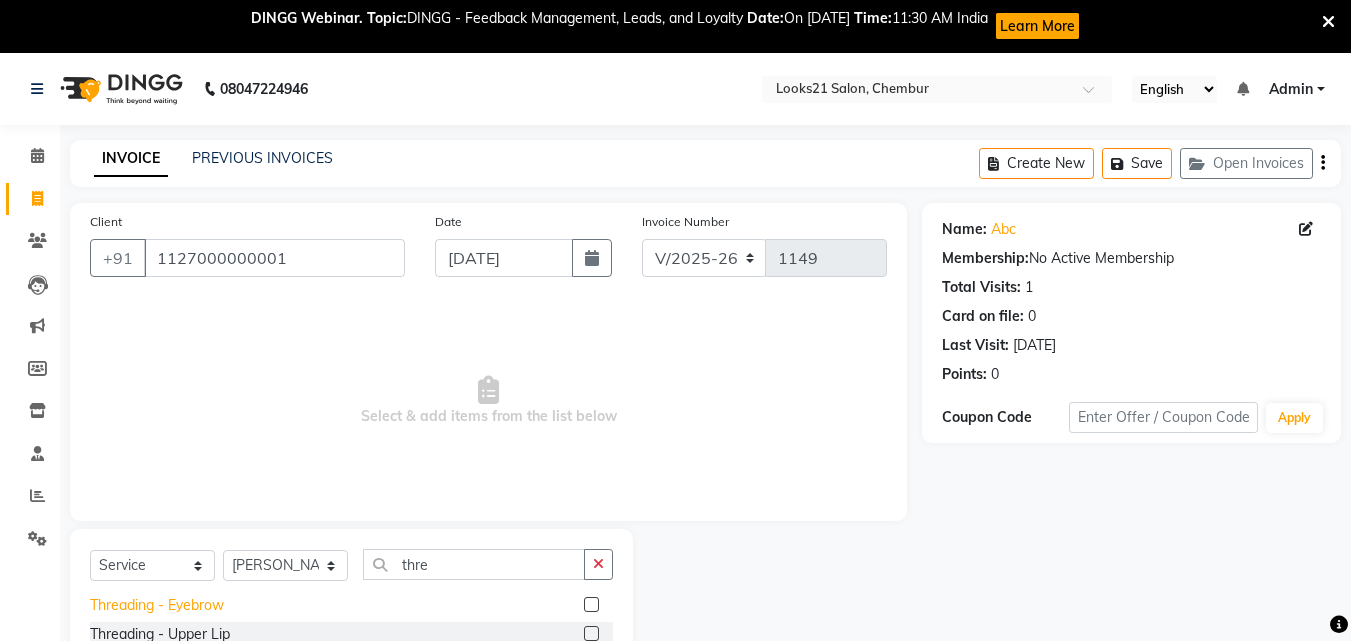 click on "Threading  - Eyebrow" 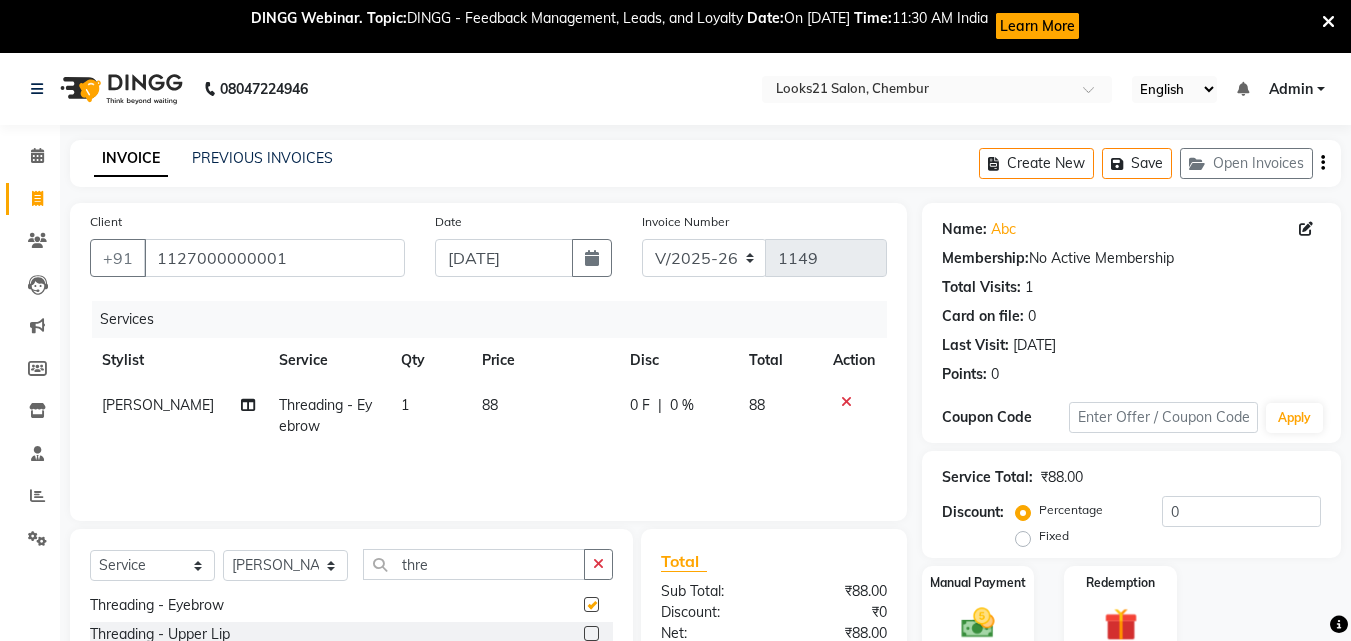 checkbox on "false" 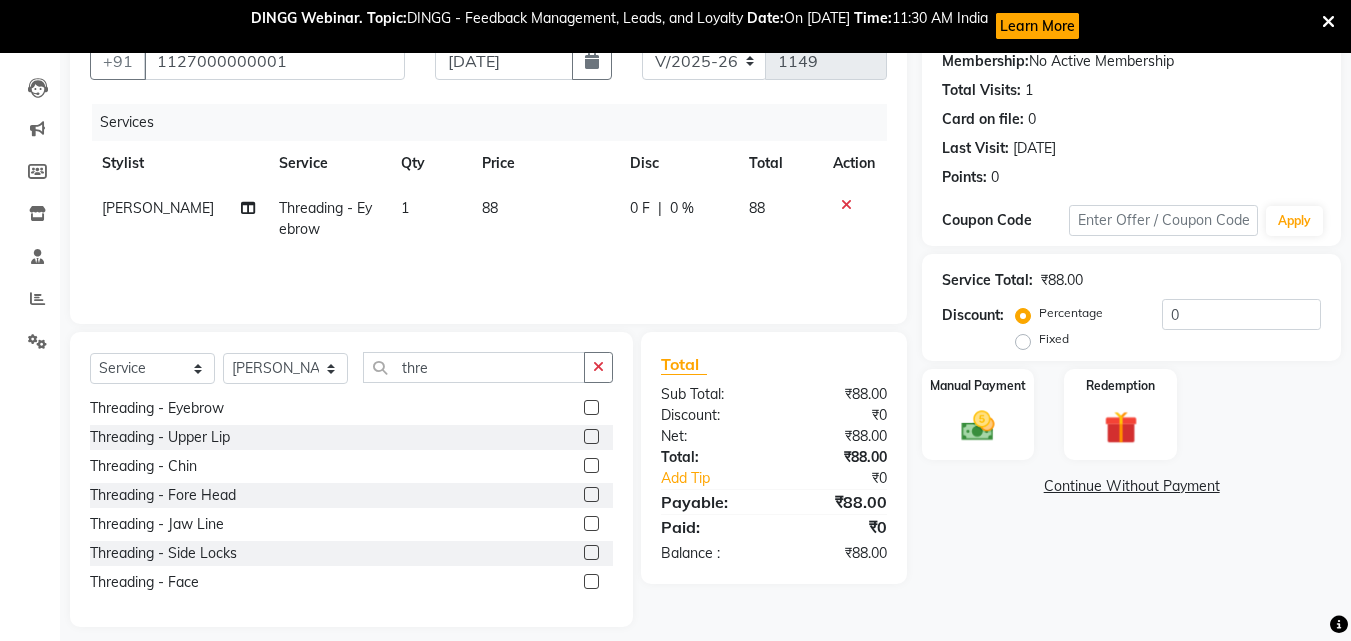 scroll, scrollTop: 200, scrollLeft: 0, axis: vertical 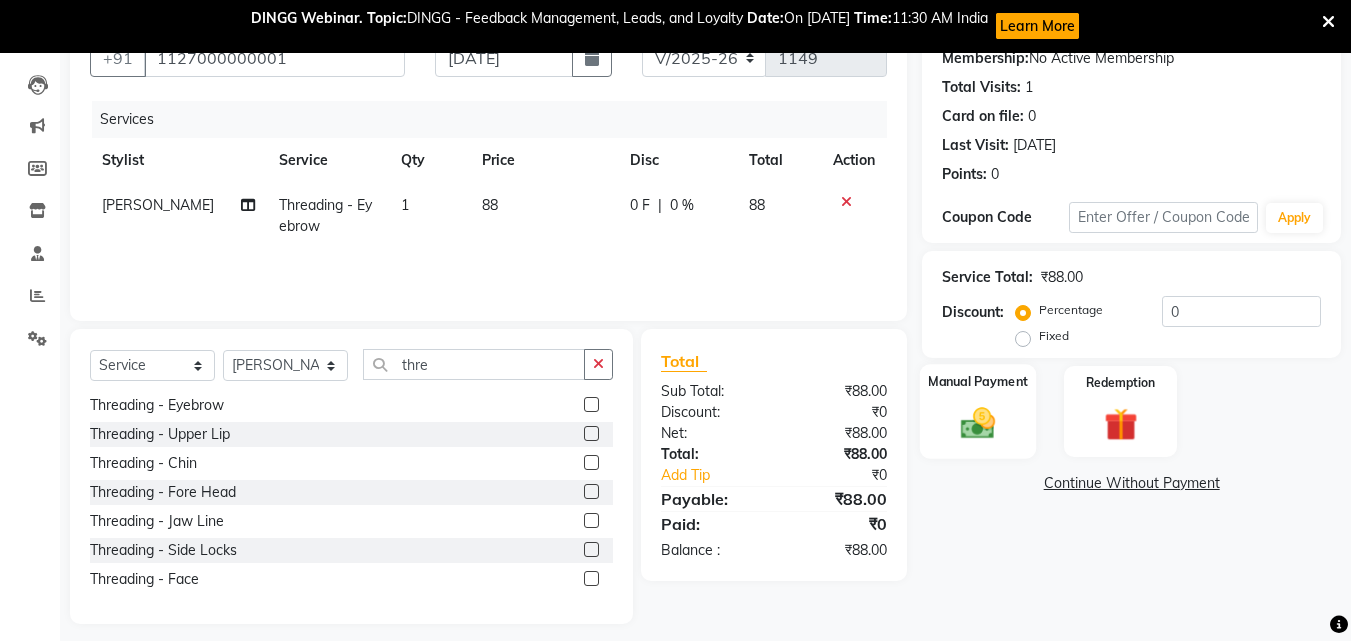 click 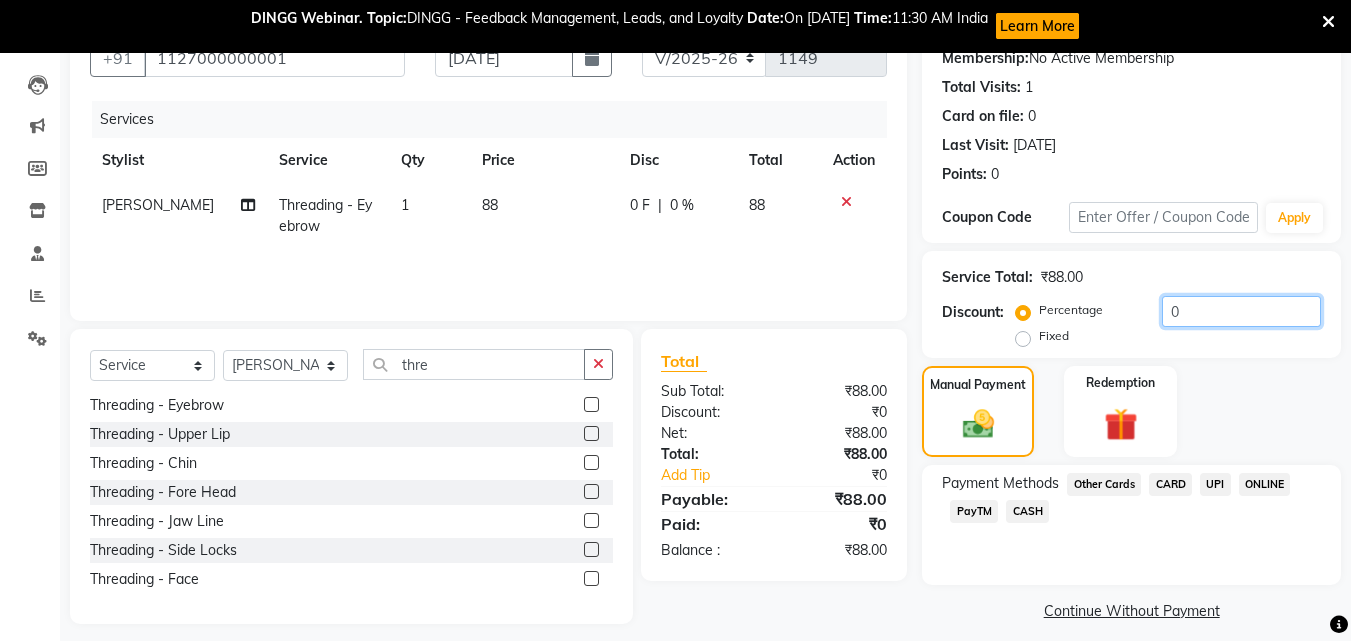 drag, startPoint x: 1198, startPoint y: 307, endPoint x: 1136, endPoint y: 317, distance: 62.801273 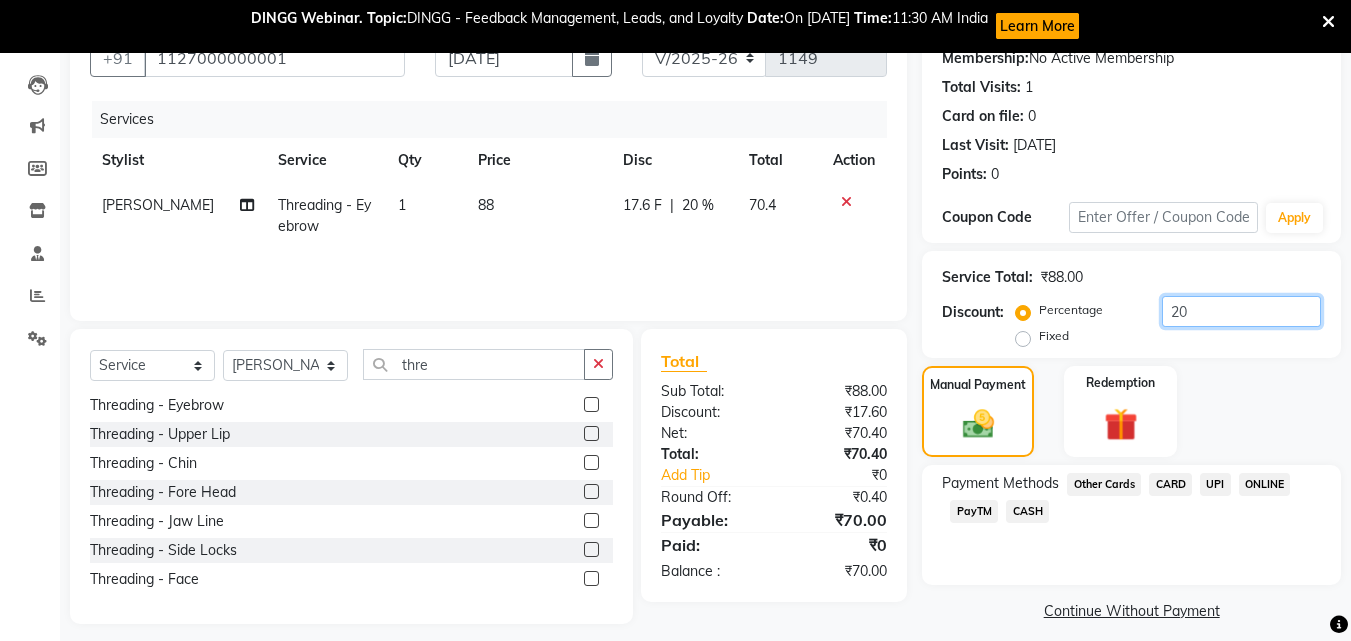 type on "20" 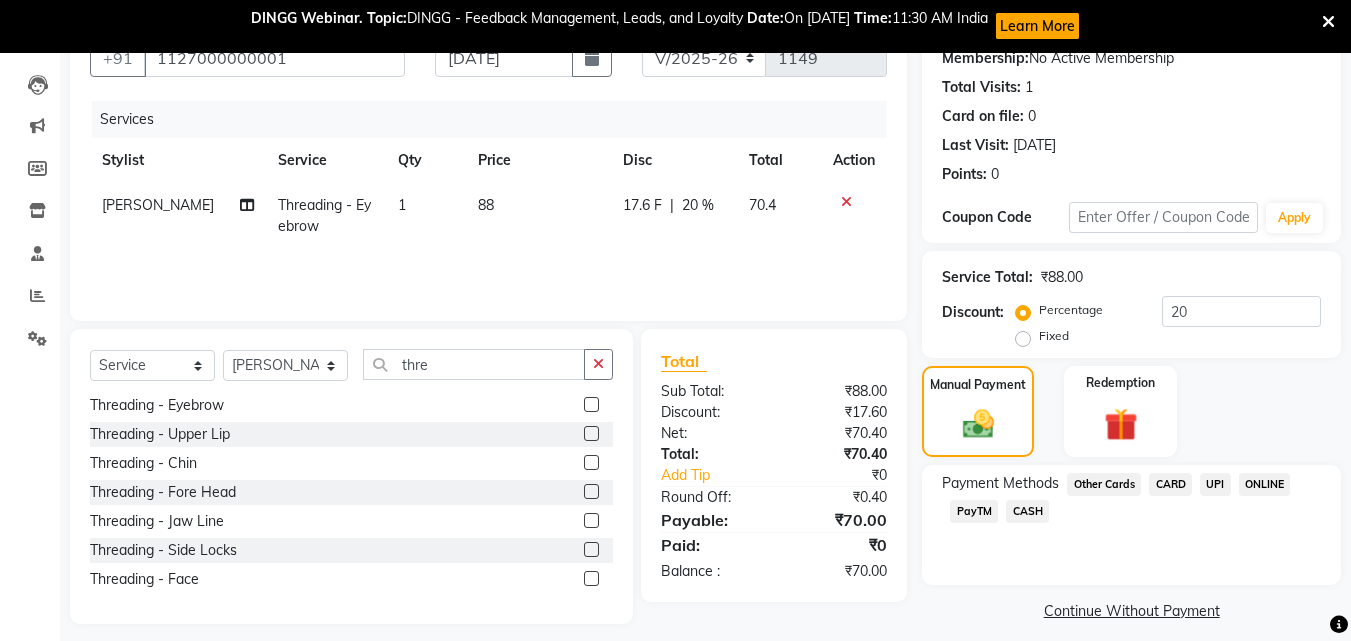 click on "CASH" 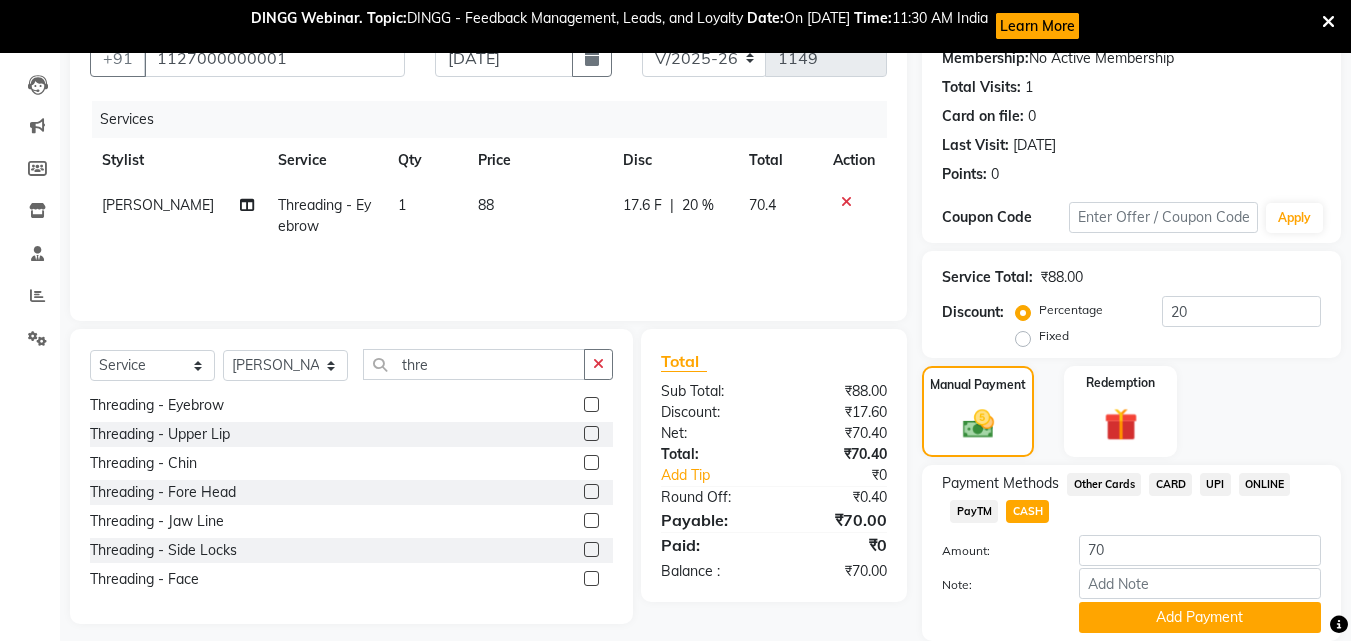 scroll, scrollTop: 271, scrollLeft: 0, axis: vertical 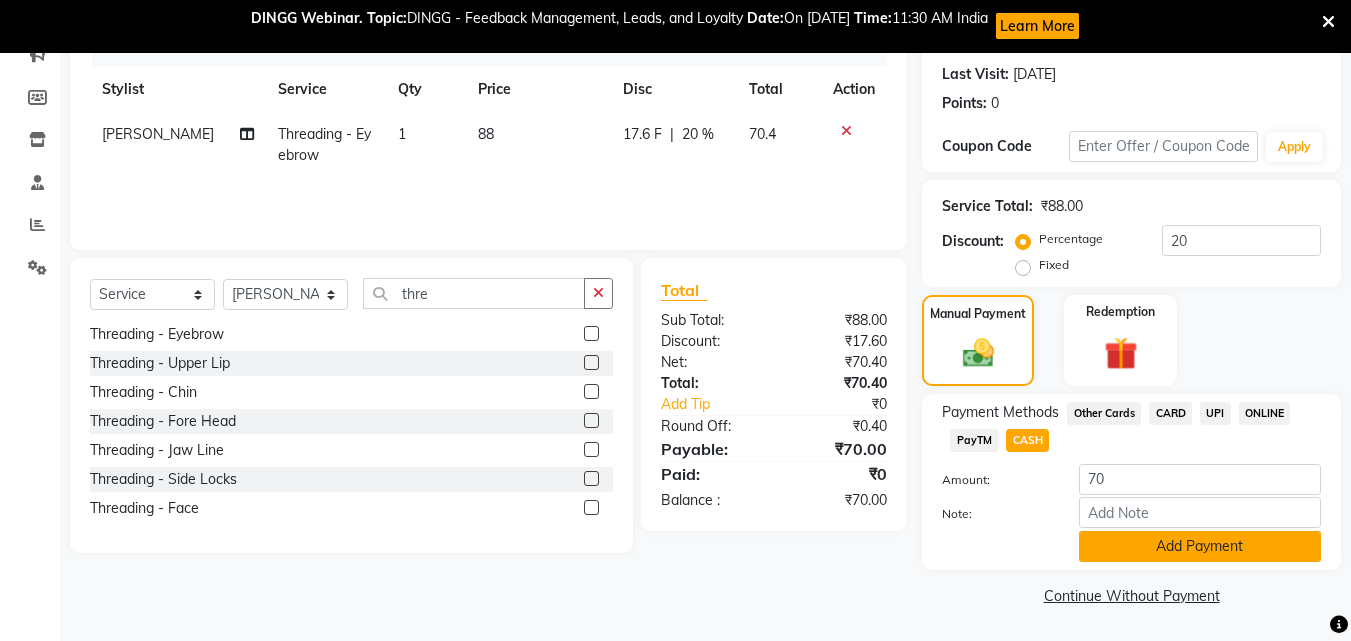 click on "Add Payment" 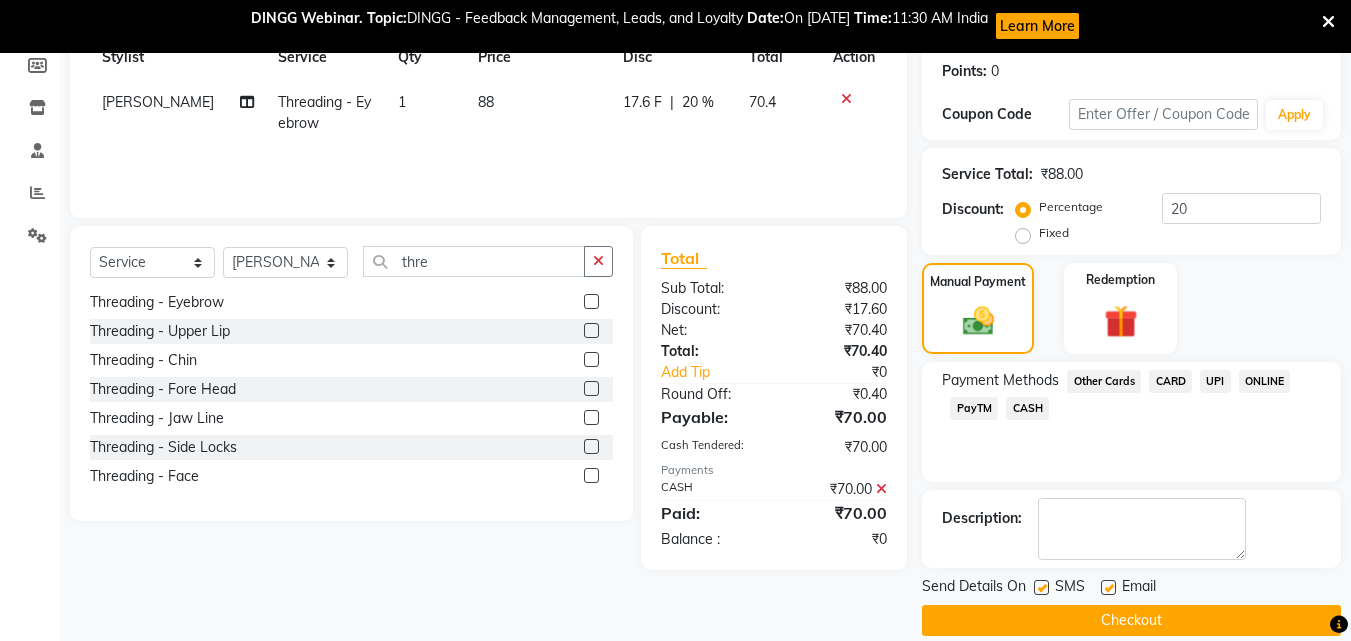 scroll, scrollTop: 328, scrollLeft: 0, axis: vertical 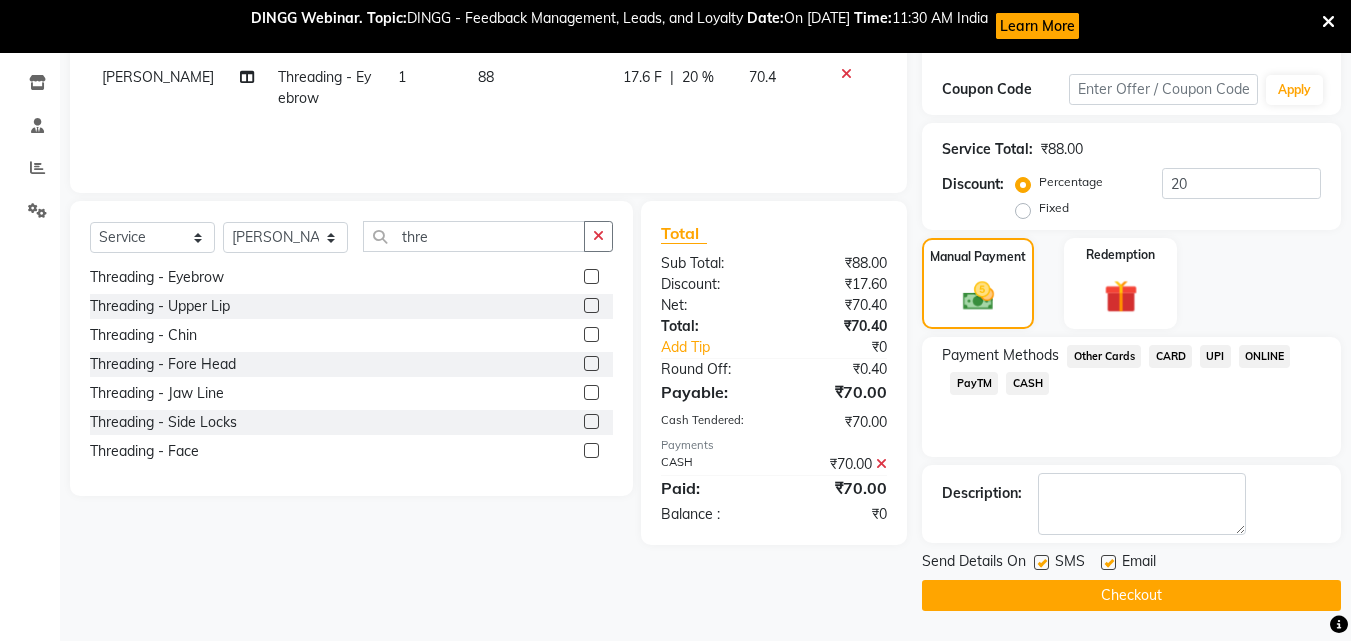 click on "Checkout" 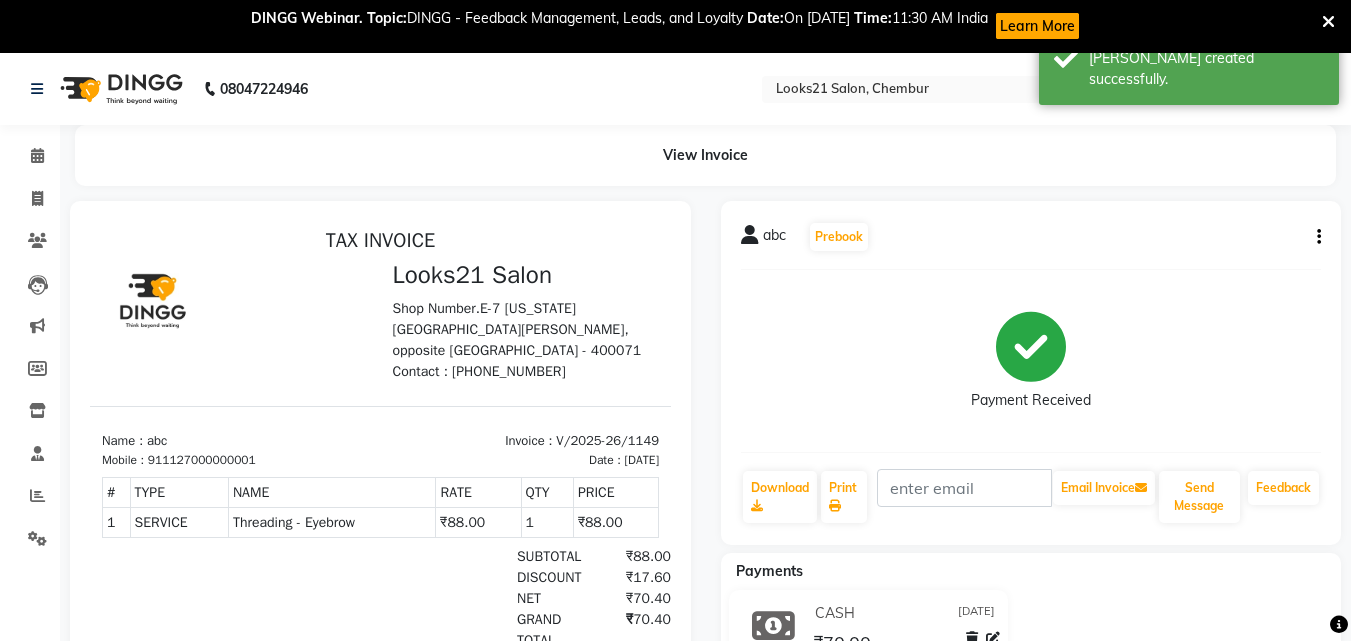 scroll, scrollTop: 0, scrollLeft: 0, axis: both 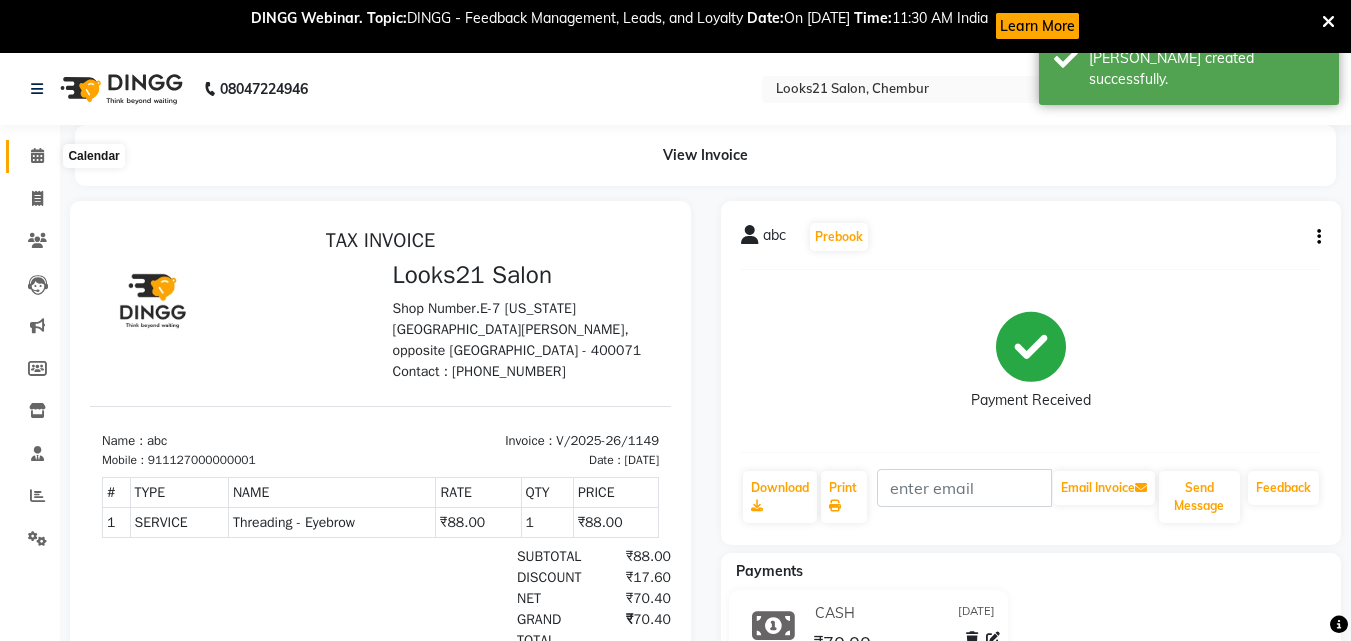 click 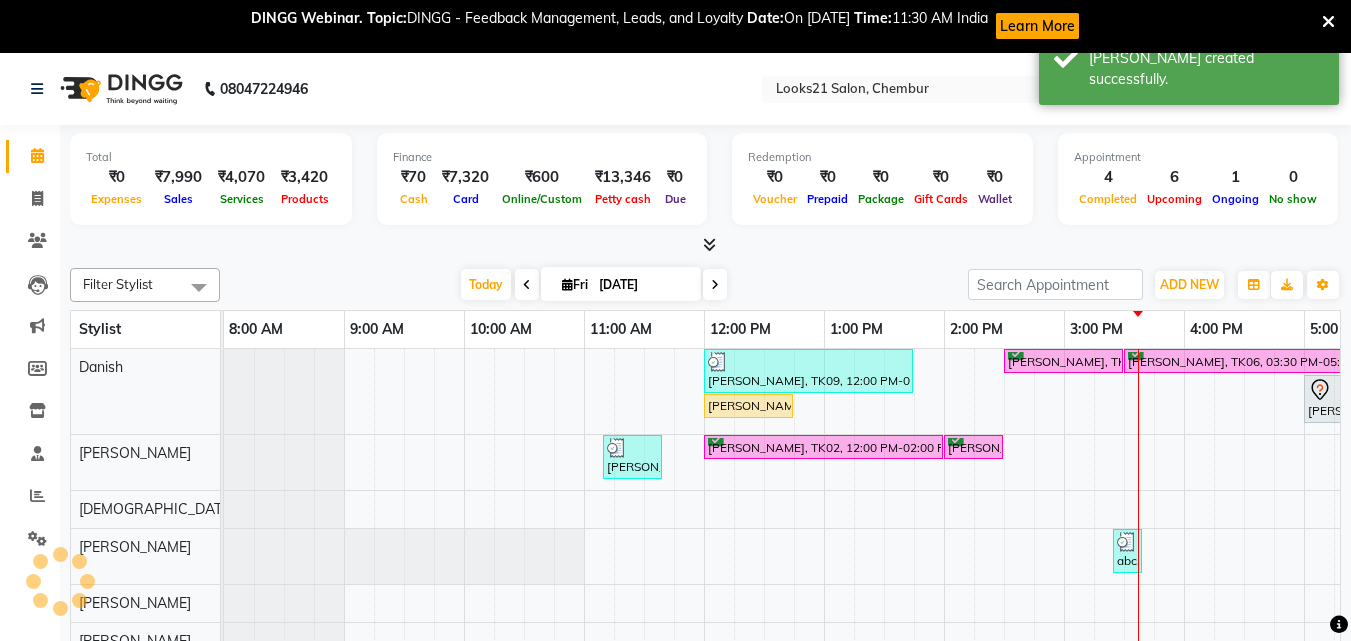 scroll, scrollTop: 0, scrollLeft: 0, axis: both 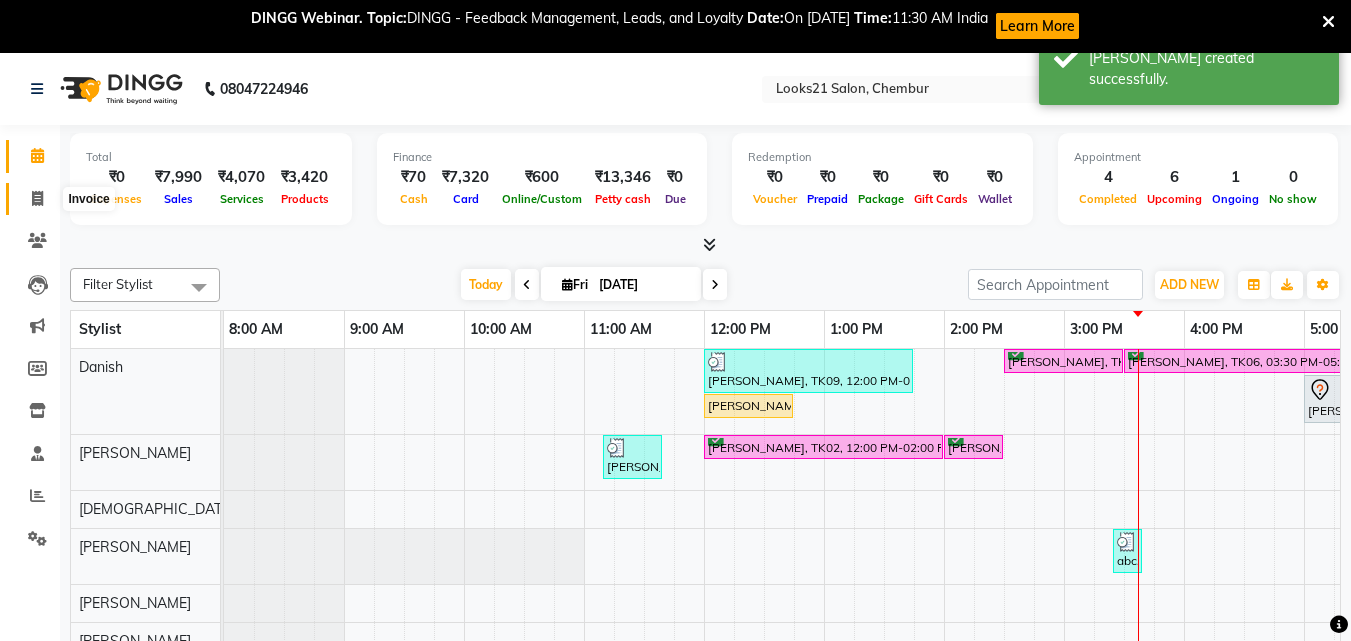 click 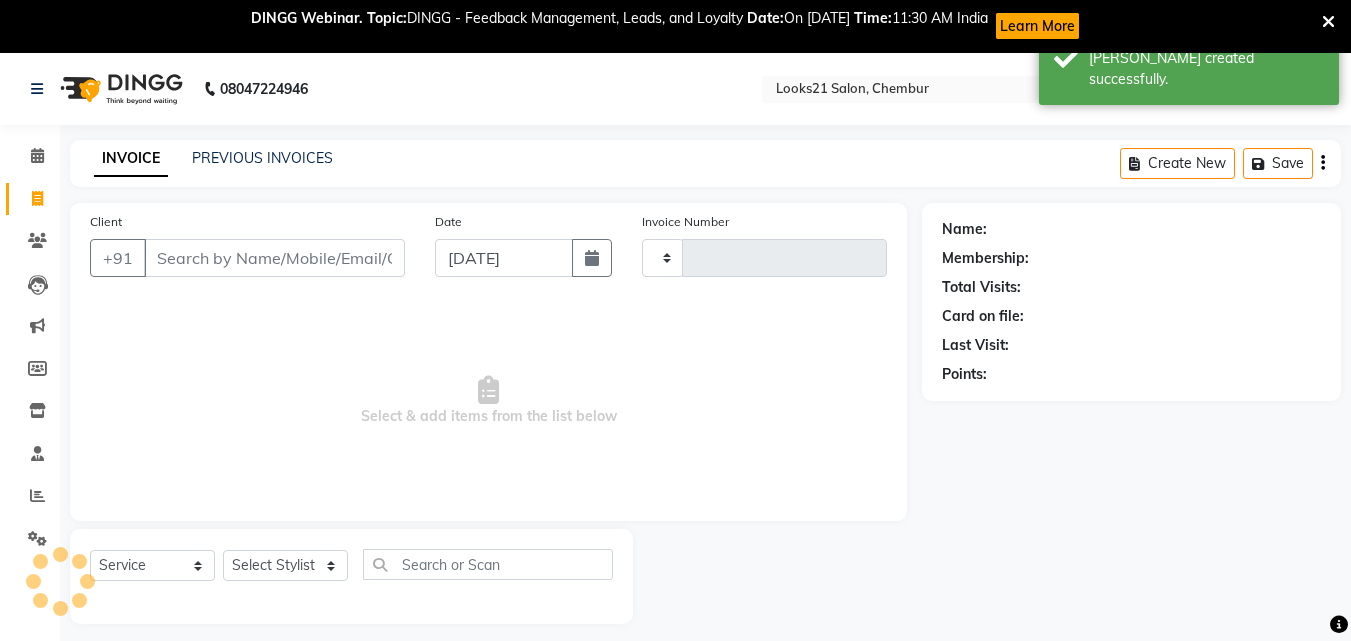 type on "1150" 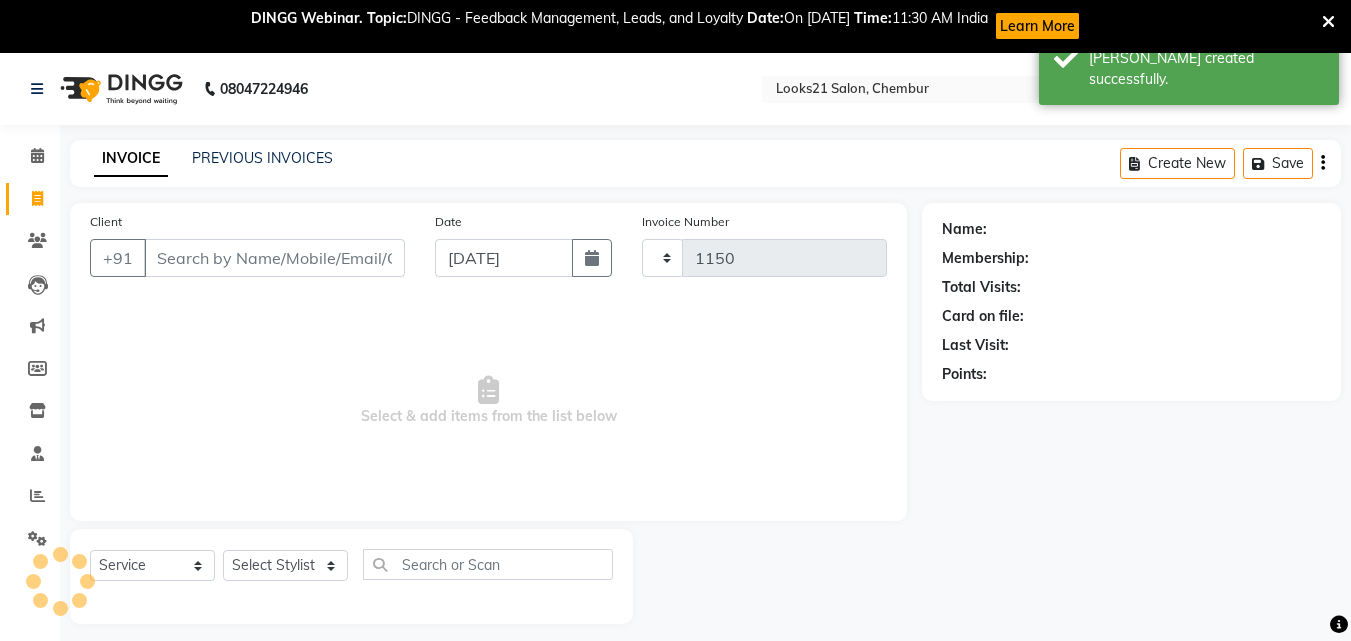 select on "844" 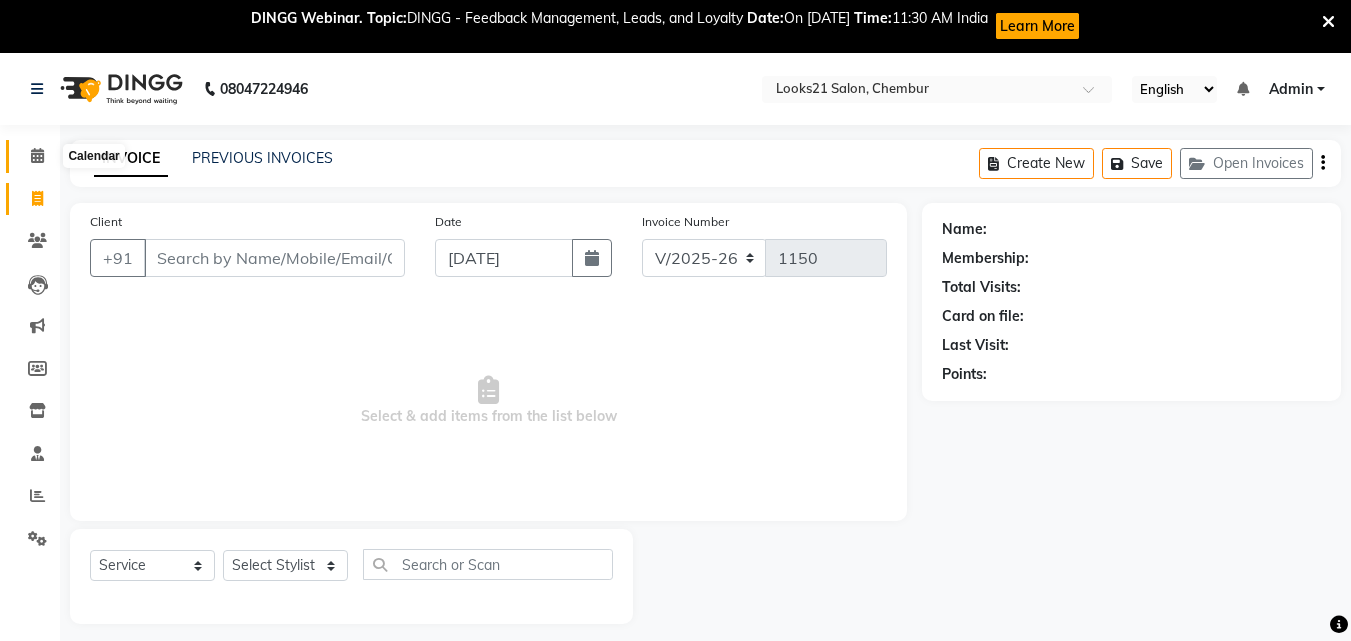 click 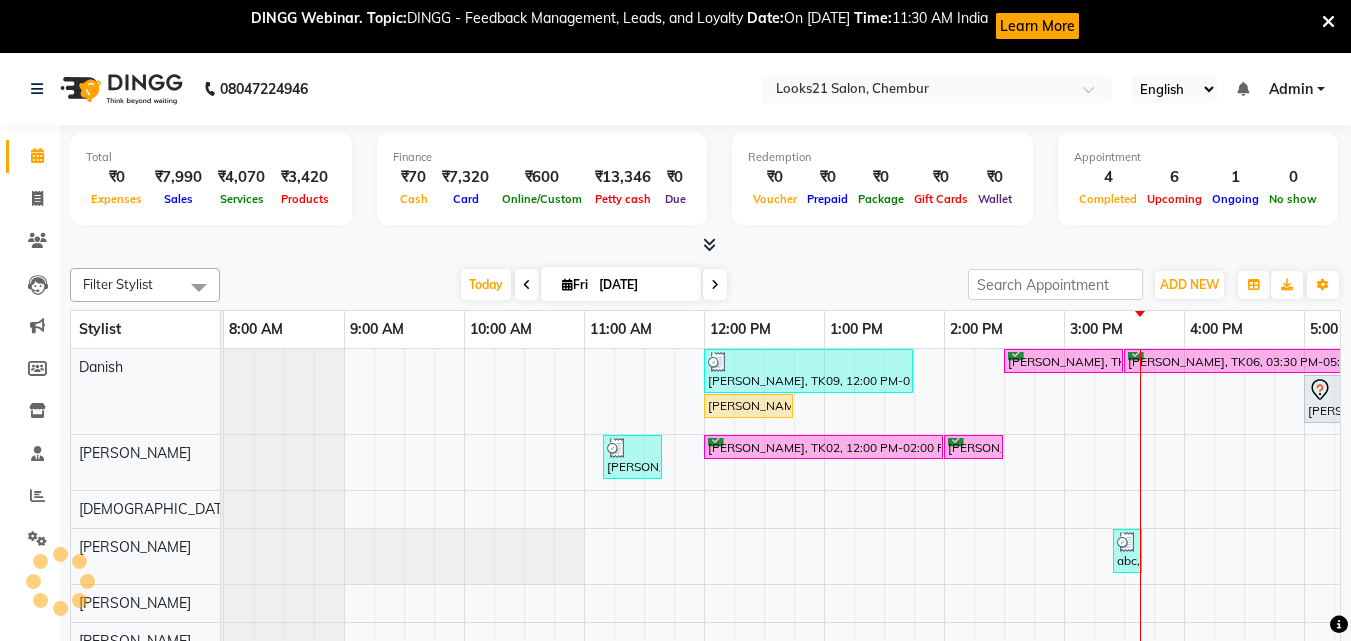 scroll, scrollTop: 0, scrollLeft: 0, axis: both 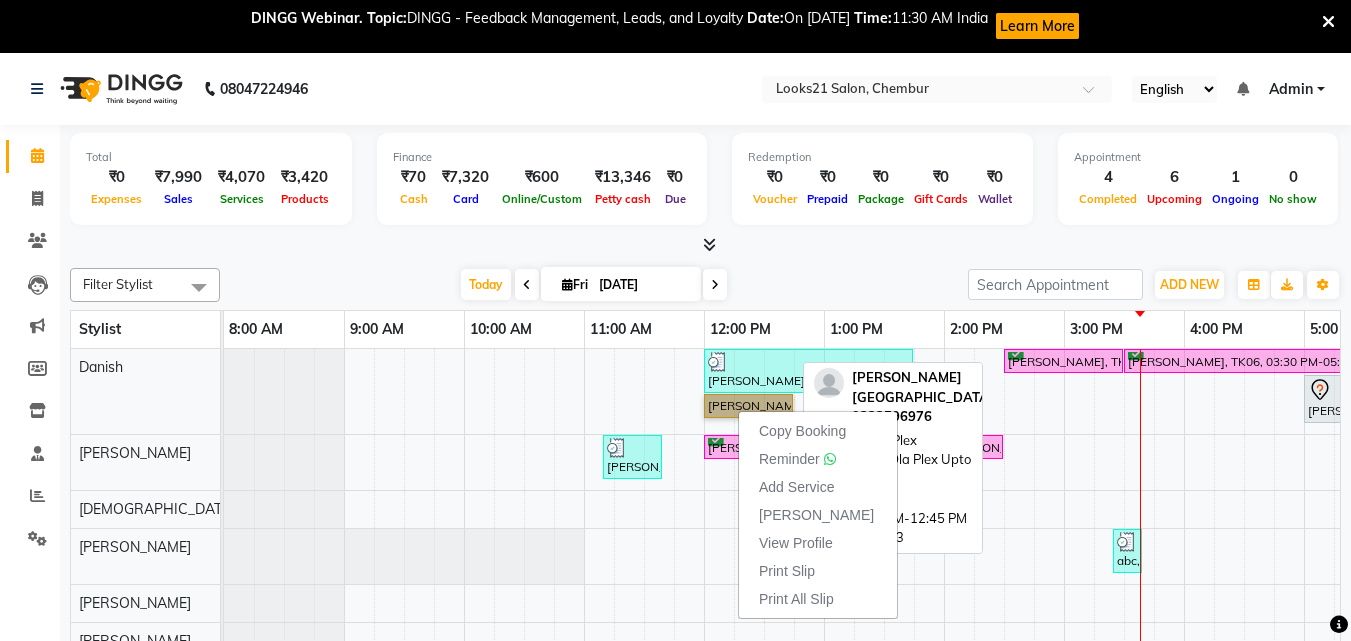 click on "[PERSON_NAME], TK03, 12:00 PM-12:45 PM, Ola Plex Treatment  - Ola Plex Upto Waist" at bounding box center [748, 406] 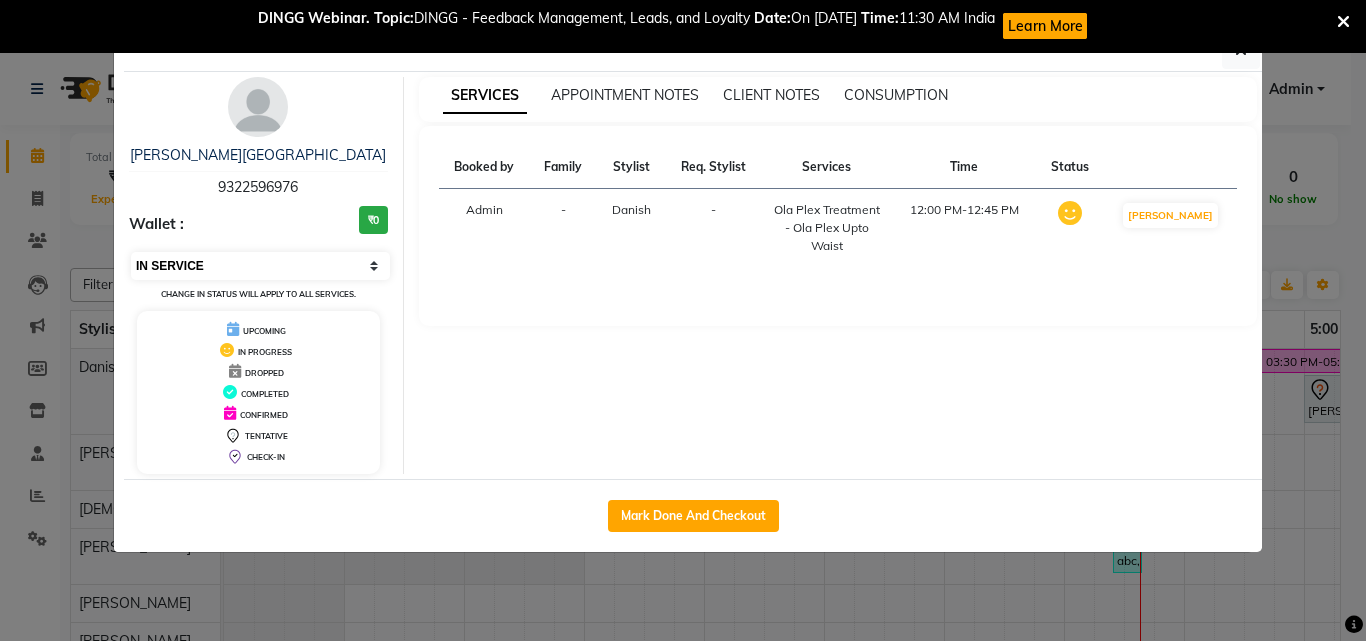click on "Select IN SERVICE CONFIRMED TENTATIVE CHECK IN MARK DONE DROPPED UPCOMING" at bounding box center [260, 266] 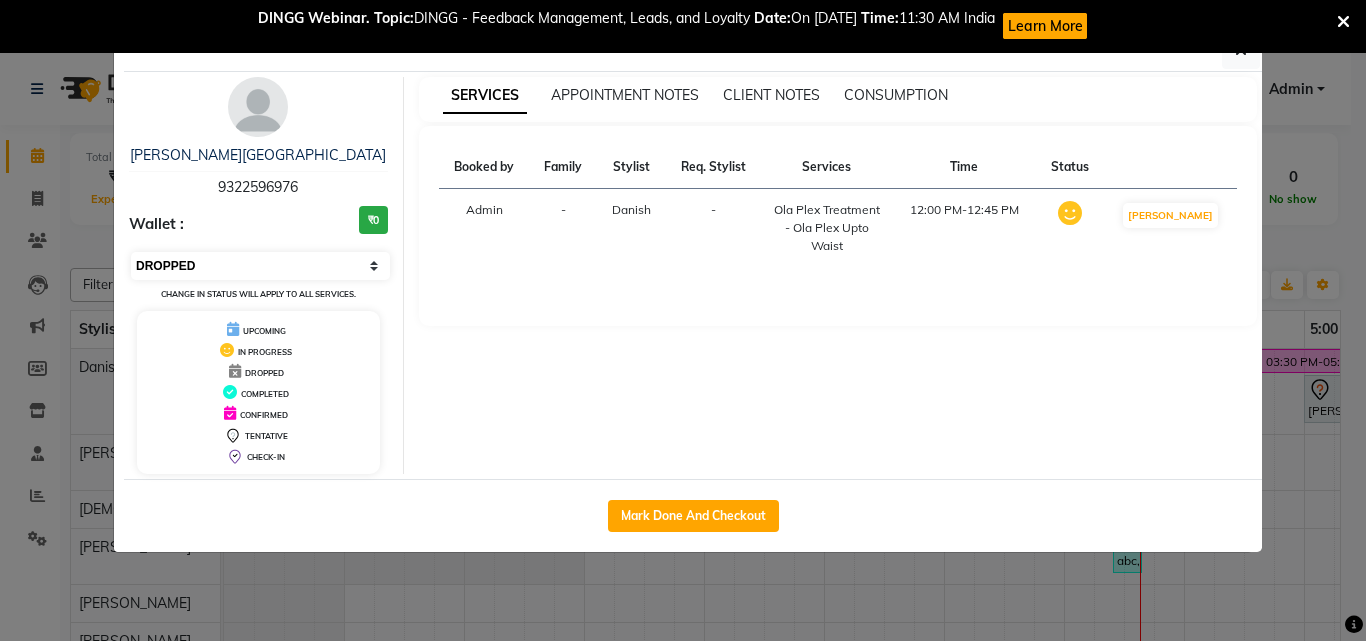 click on "Select IN SERVICE CONFIRMED TENTATIVE CHECK IN MARK DONE DROPPED UPCOMING" at bounding box center (260, 266) 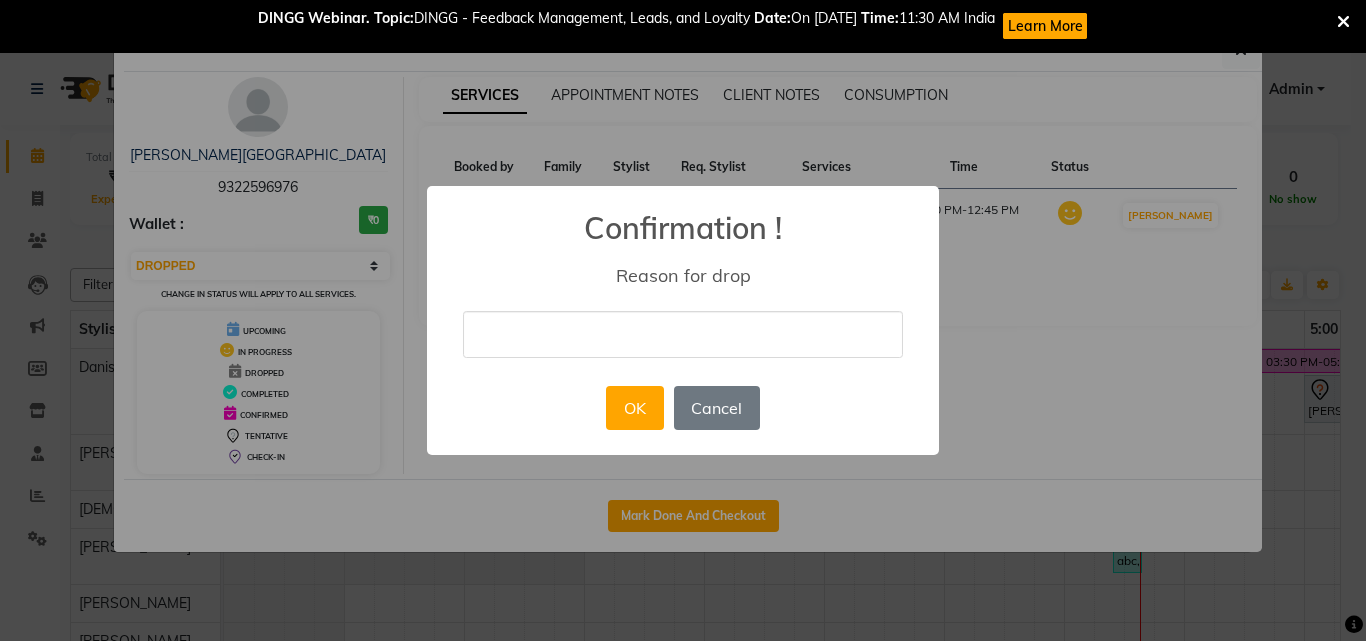 click at bounding box center [683, 334] 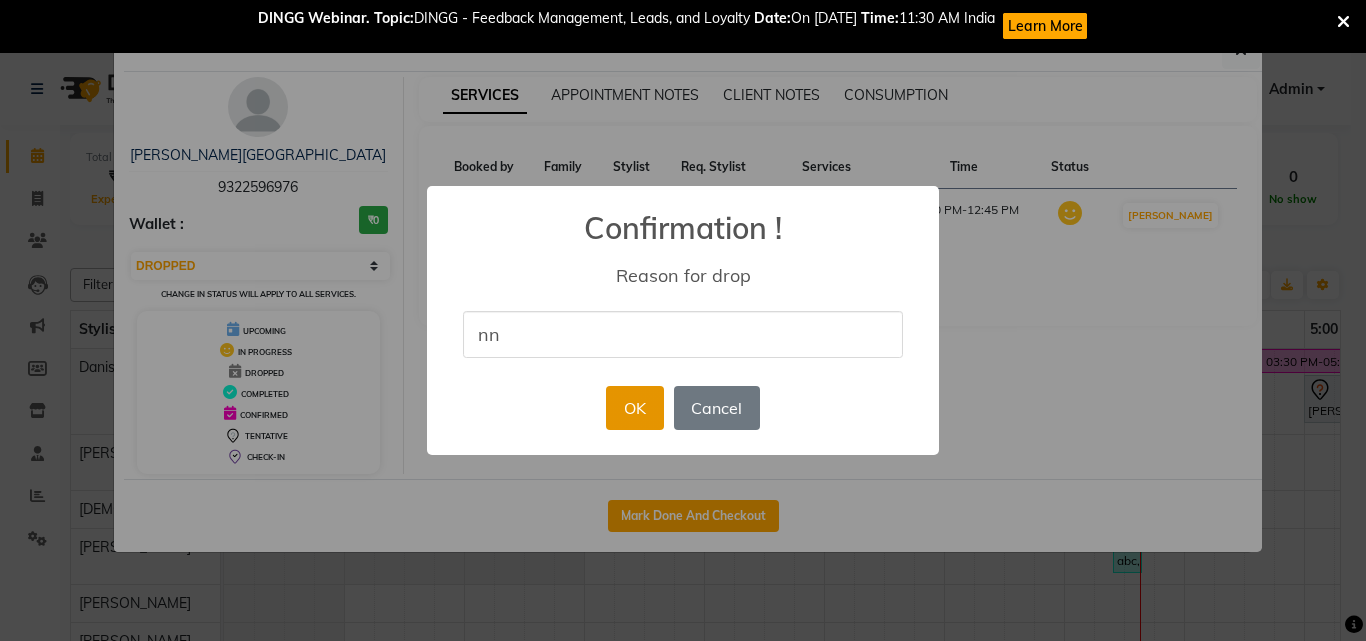 click on "OK" at bounding box center [634, 408] 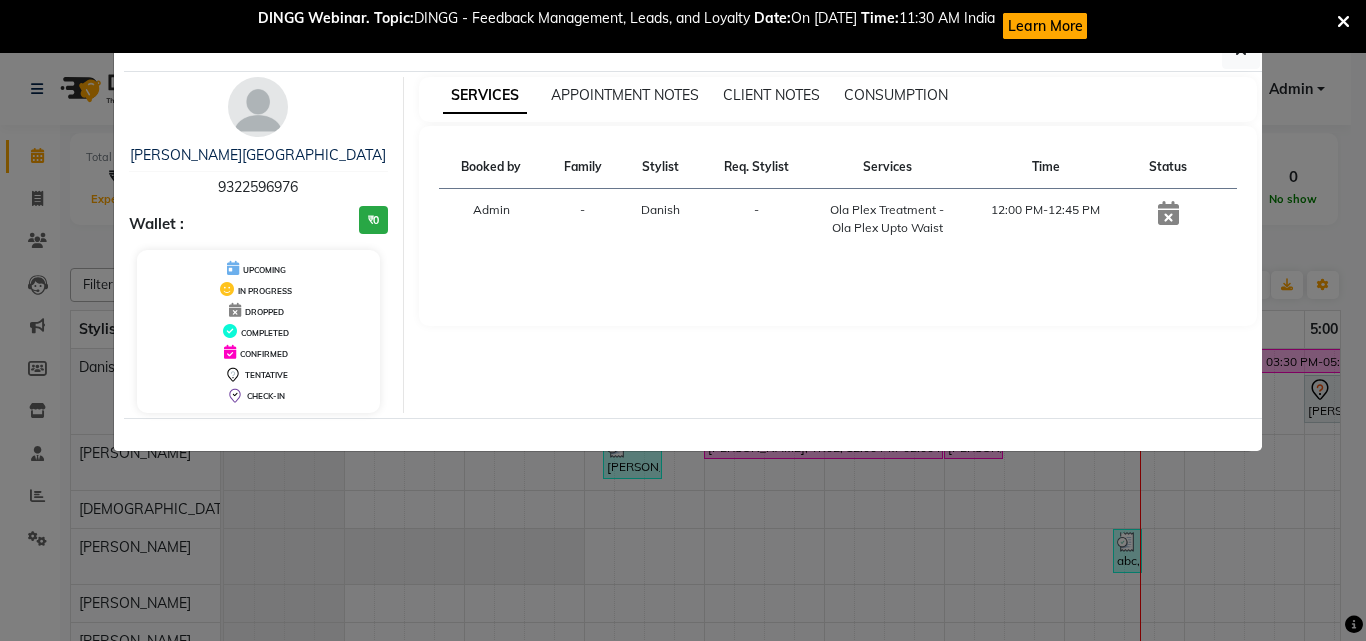 click on "Client Detail  [PERSON_NAME][GEOGRAPHIC_DATA]   9322596976 Wallet : ₹0 UPCOMING IN PROGRESS DROPPED COMPLETED CONFIRMED TENTATIVE CHECK-IN SERVICES APPOINTMENT NOTES CLIENT NOTES CONSUMPTION Booked by Family Stylist Req. Stylist Services Time Status  Admin  - Danish -  Ola Plex Treatment  - Ola Plex Upto Waist   12:00 PM-12:45 PM" 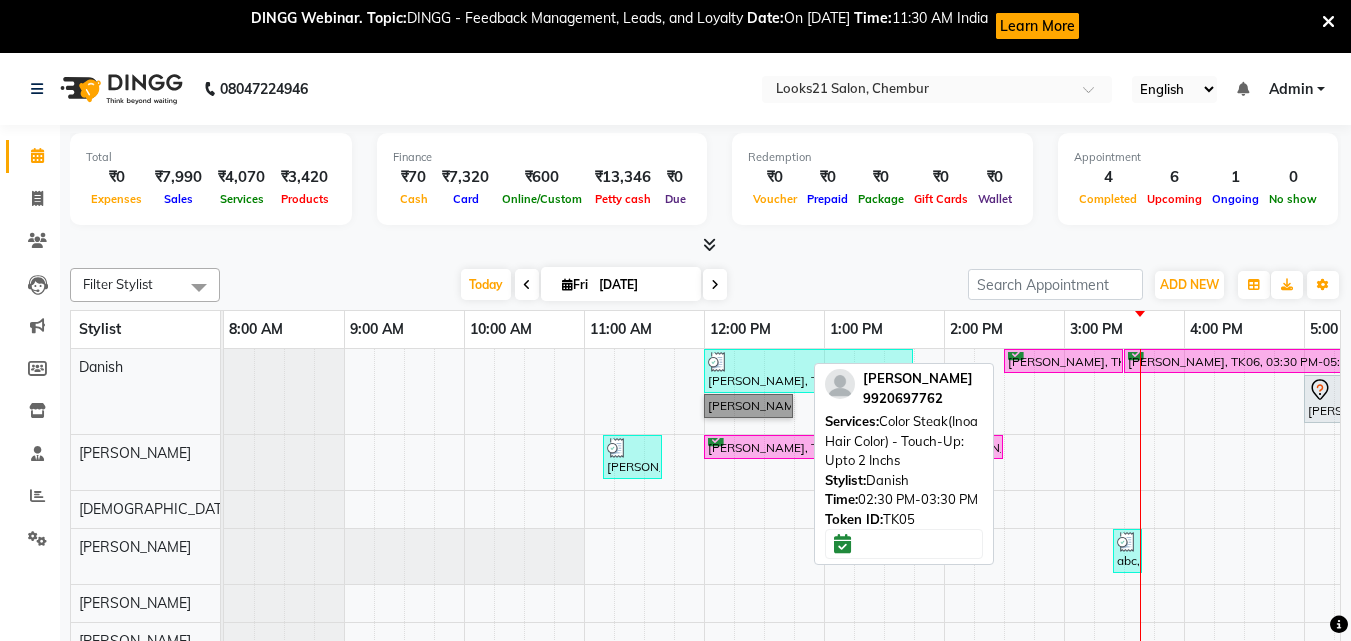 click on "[PERSON_NAME], TK05, 02:30 PM-03:30 PM, Color Steak(Inoa Hair Color)  - Touch-Up: Upto 2 Inchs" at bounding box center (1063, 361) 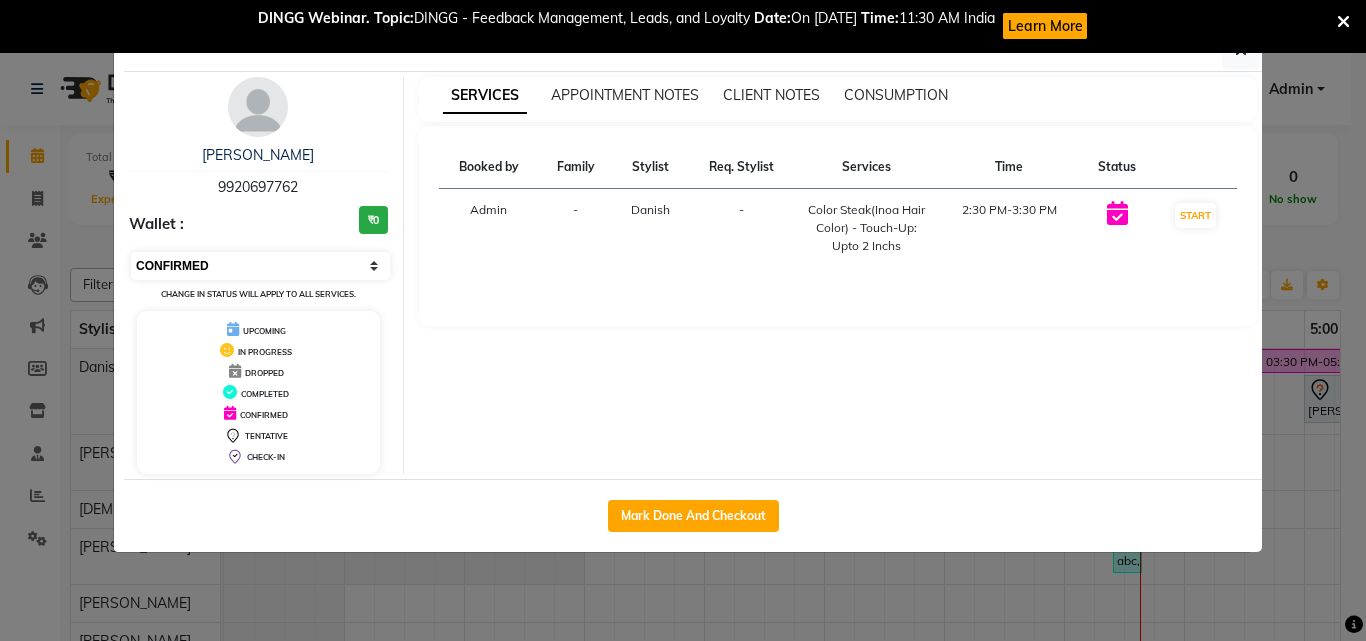 click on "Select IN SERVICE CONFIRMED TENTATIVE CHECK IN MARK DONE DROPPED UPCOMING" at bounding box center [260, 266] 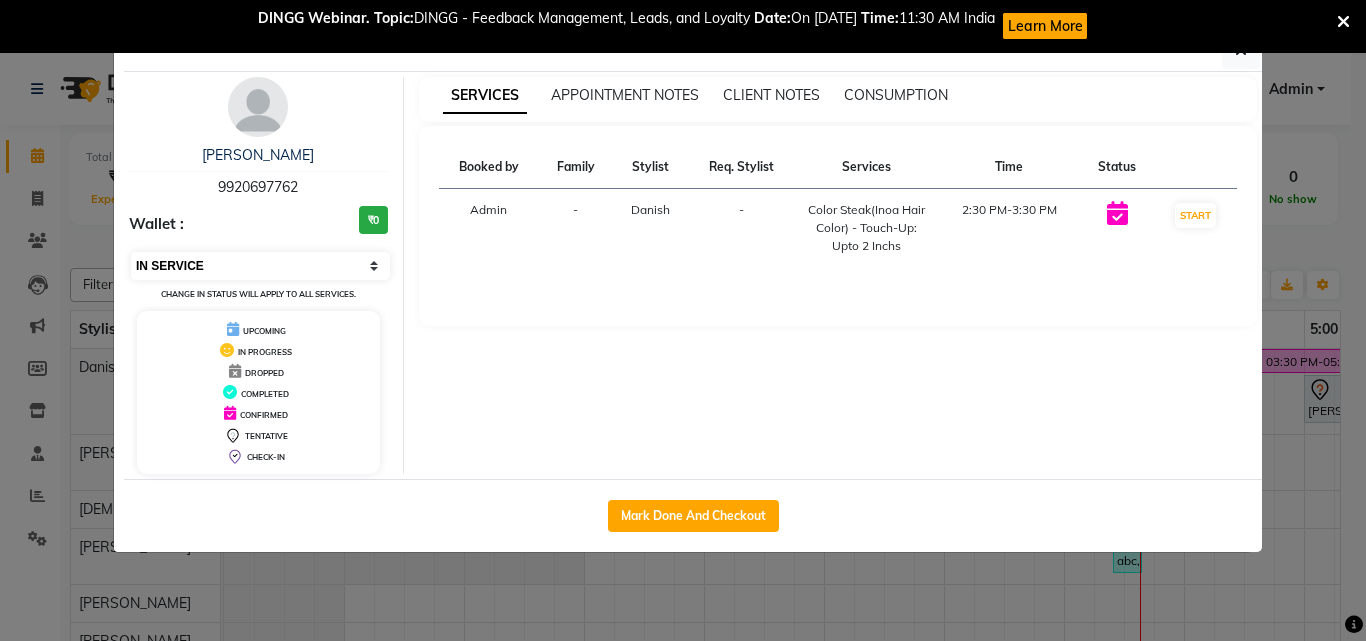 click on "Select IN SERVICE CONFIRMED TENTATIVE CHECK IN MARK DONE DROPPED UPCOMING" at bounding box center [260, 266] 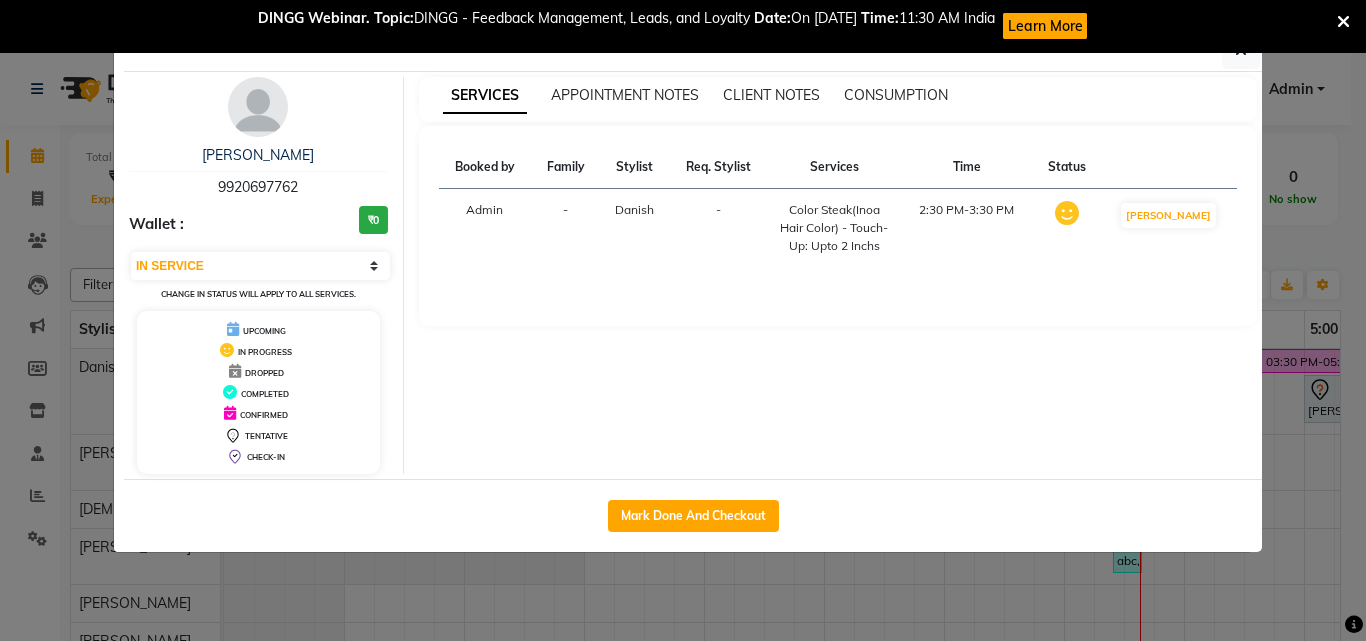 click on "Client Detail  [PERSON_NAME]   9920697762 Wallet : ₹0 Select IN SERVICE CONFIRMED TENTATIVE CHECK IN MARK DONE DROPPED UPCOMING Change in status will apply to all services. UPCOMING IN PROGRESS DROPPED COMPLETED CONFIRMED TENTATIVE CHECK-IN SERVICES APPOINTMENT NOTES CLIENT NOTES CONSUMPTION Booked by Family Stylist Req. Stylist Services Time Status  Admin  - Danish -  Color Steak(Inoa Hair Color)  - Touch-Up: Upto 2 Inchs   2:30 PM-3:30 PM   MARK DONE   Mark Done And Checkout" 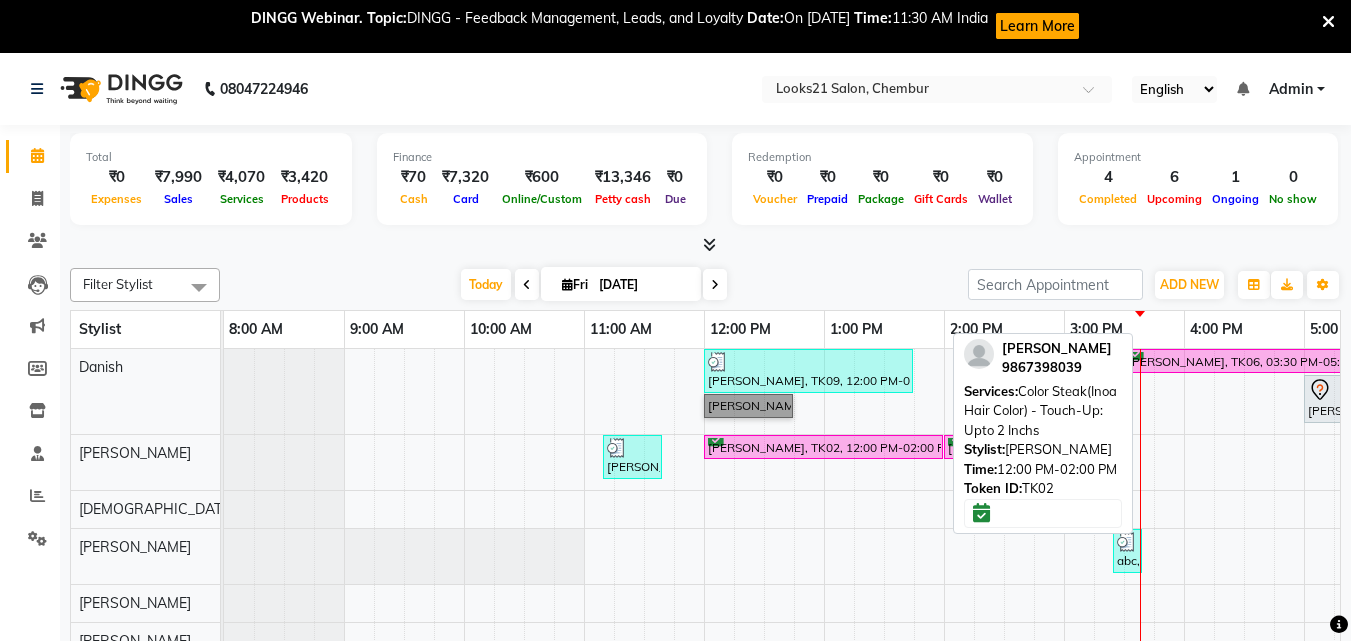 click on "[PERSON_NAME], TK02, 12:00 PM-02:00 PM, Color Steak(Inoa Hair Color)  - Touch-Up: Upto 2 Inchs" at bounding box center [823, 447] 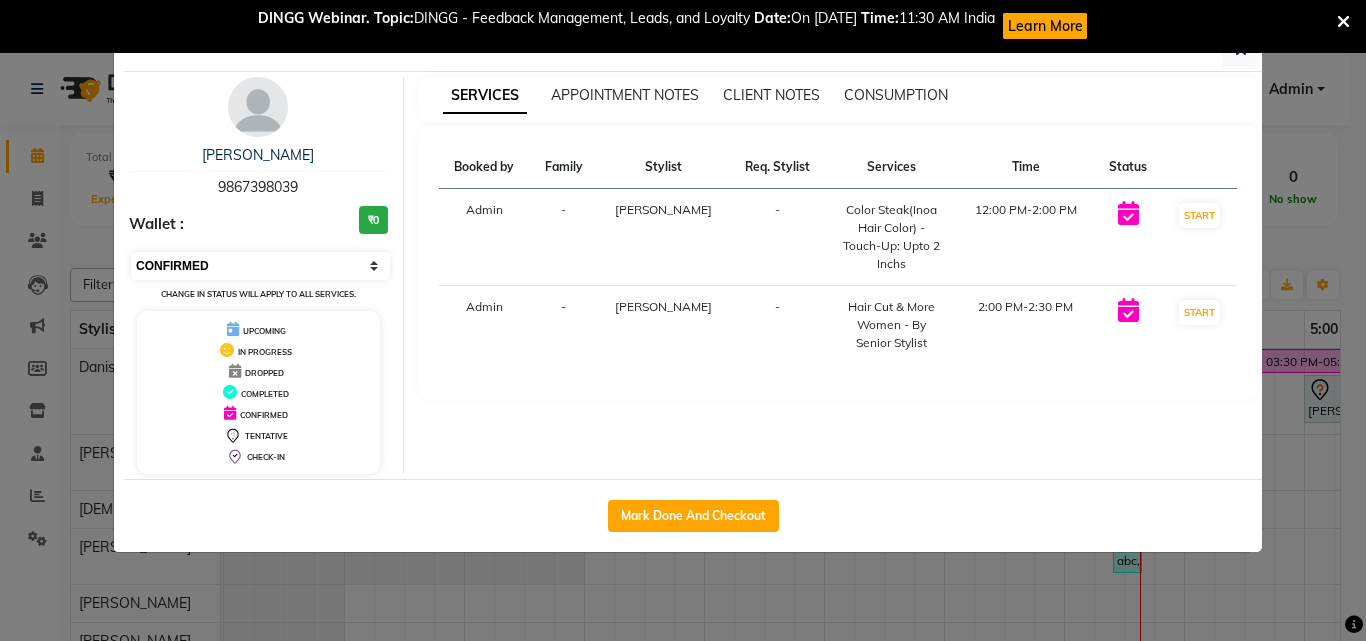 click on "Select IN SERVICE CONFIRMED TENTATIVE CHECK IN MARK DONE DROPPED UPCOMING" at bounding box center [260, 266] 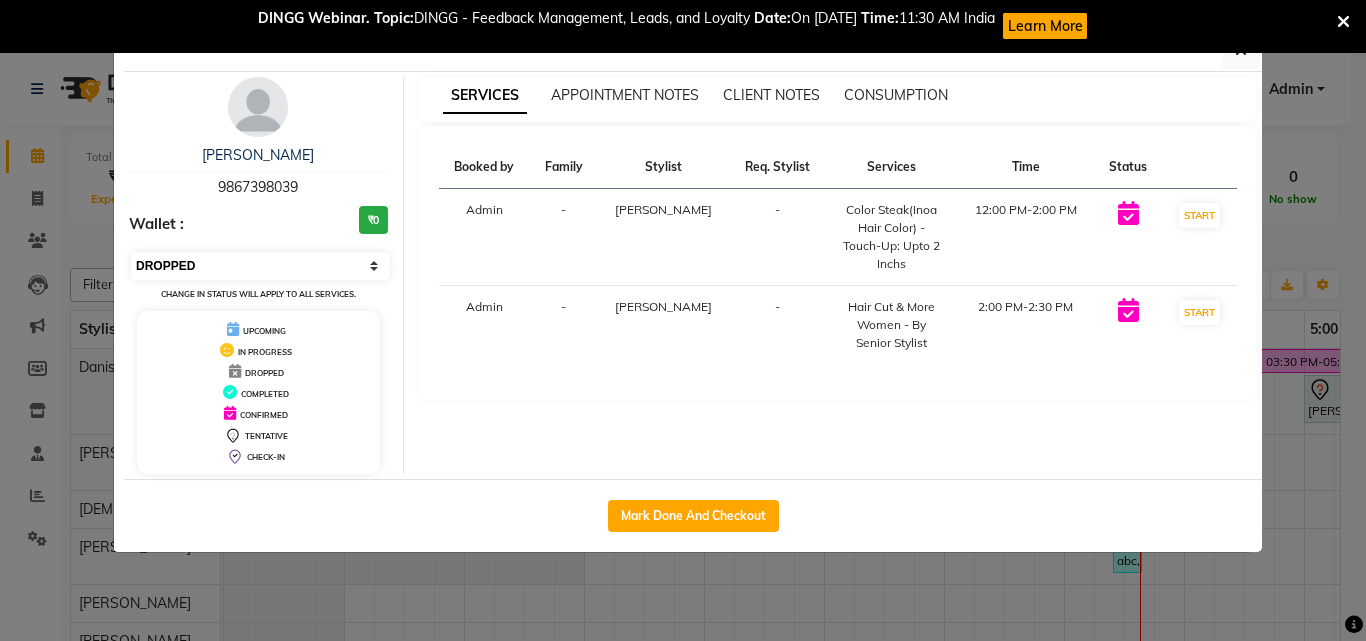click on "Select IN SERVICE CONFIRMED TENTATIVE CHECK IN MARK DONE DROPPED UPCOMING" at bounding box center (260, 266) 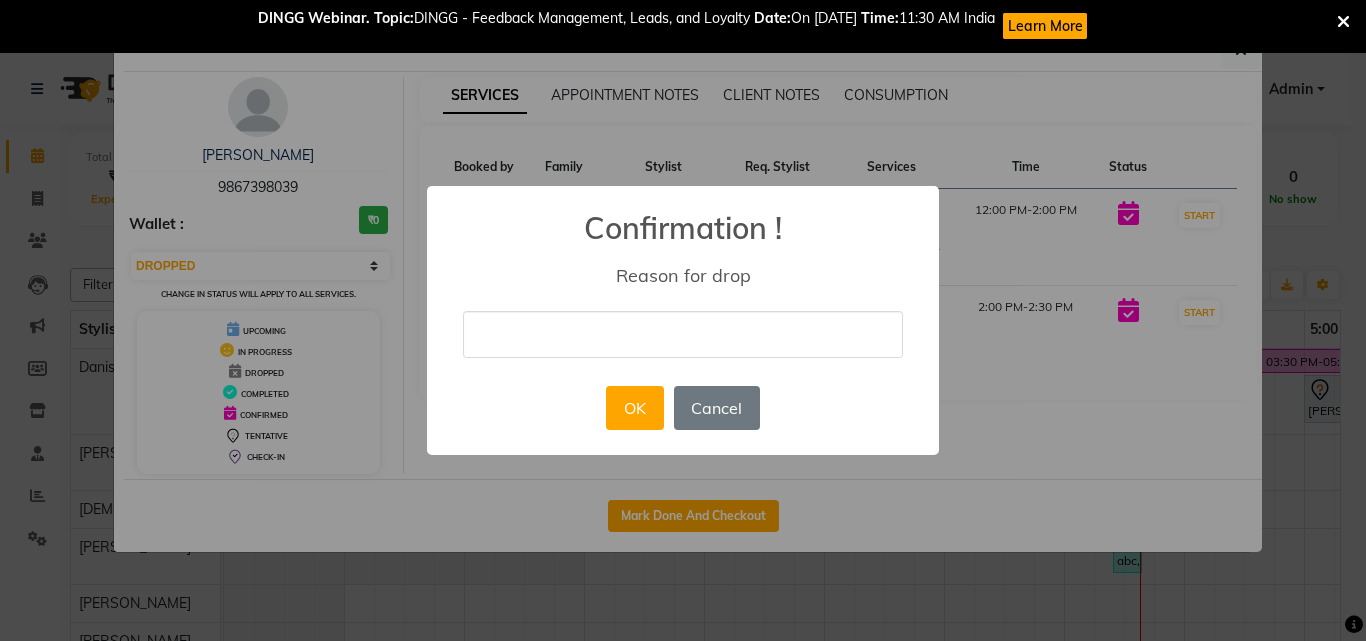 click at bounding box center [683, 334] 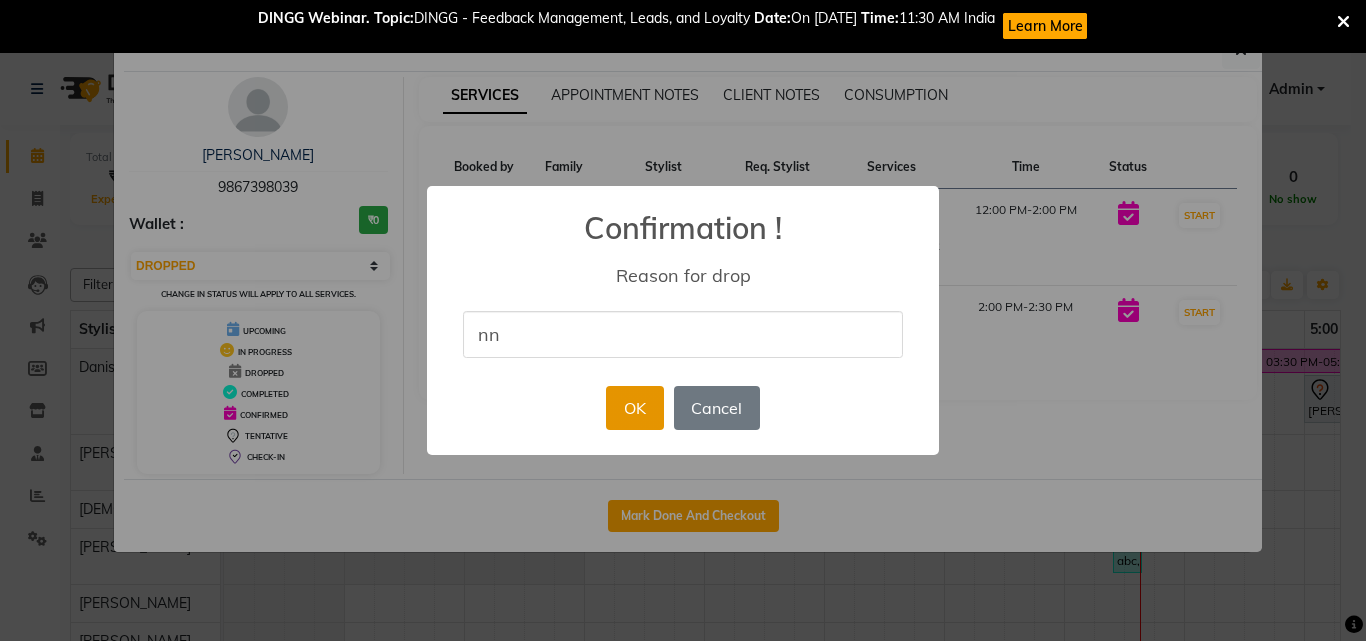 click on "OK" at bounding box center [634, 408] 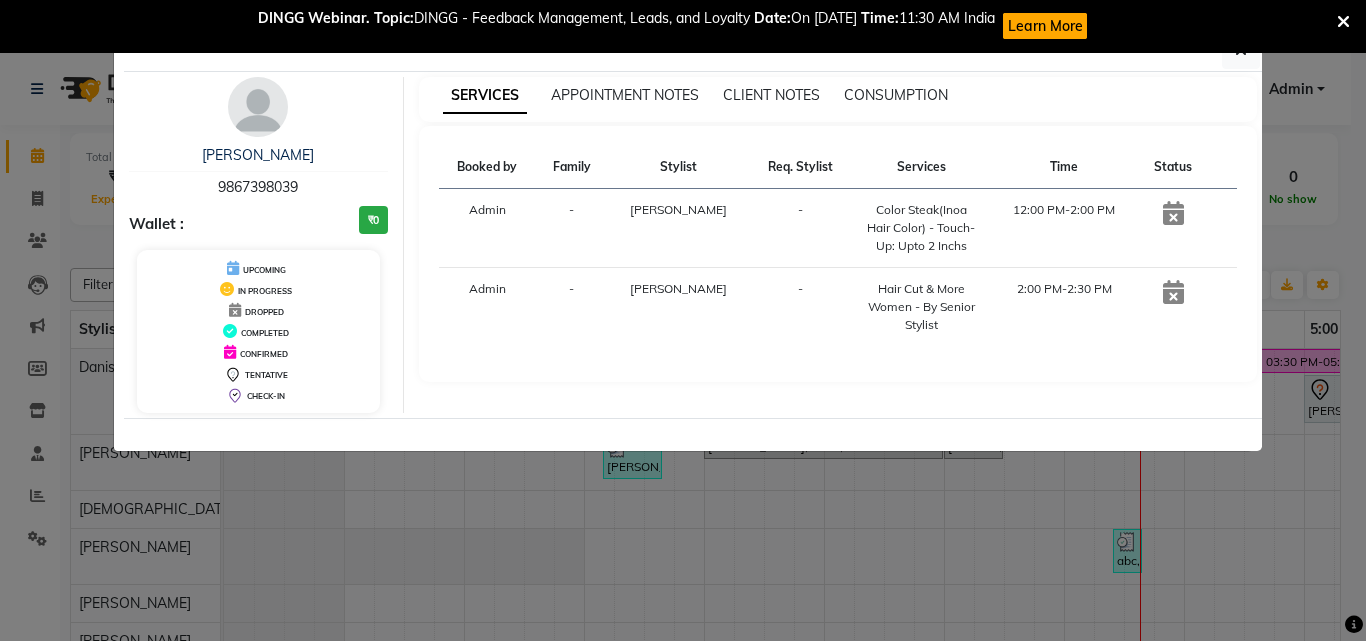 click on "Client Detail  [PERSON_NAME]   9867398039 Wallet : ₹0 UPCOMING IN PROGRESS DROPPED COMPLETED CONFIRMED TENTATIVE CHECK-IN SERVICES APPOINTMENT NOTES CLIENT NOTES CONSUMPTION Booked by Family Stylist Req. Stylist Services Time Status  Admin  - [PERSON_NAME] -  Color Steak(Inoa Hair Color)  - Touch-Up: Upto 2 Inchs   12:00 PM-2:00 PM   Admin  - [PERSON_NAME] -  Hair Cut & More Women  - By Senior Stylist   2:00 PM-2:30 PM" 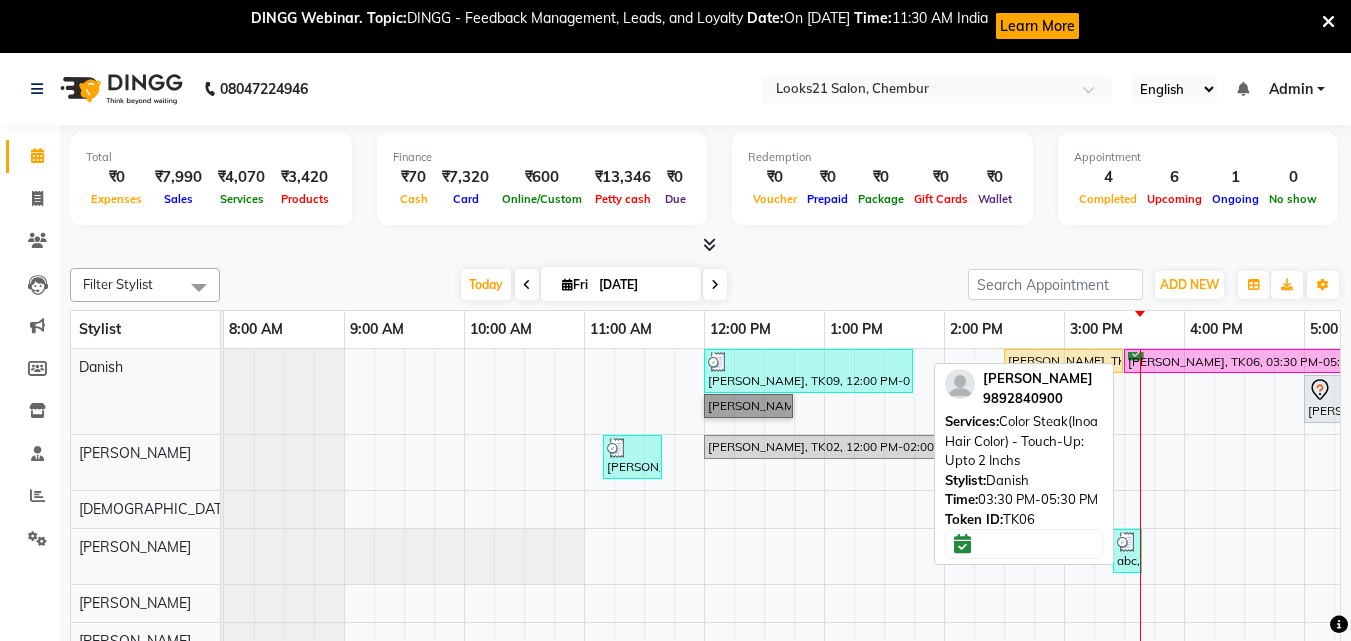 click on "[PERSON_NAME], TK06, 03:30 PM-05:30 PM, Color Steak(Inoa Hair Color)  - Touch-Up: Upto 2 Inchs" at bounding box center [1243, 361] 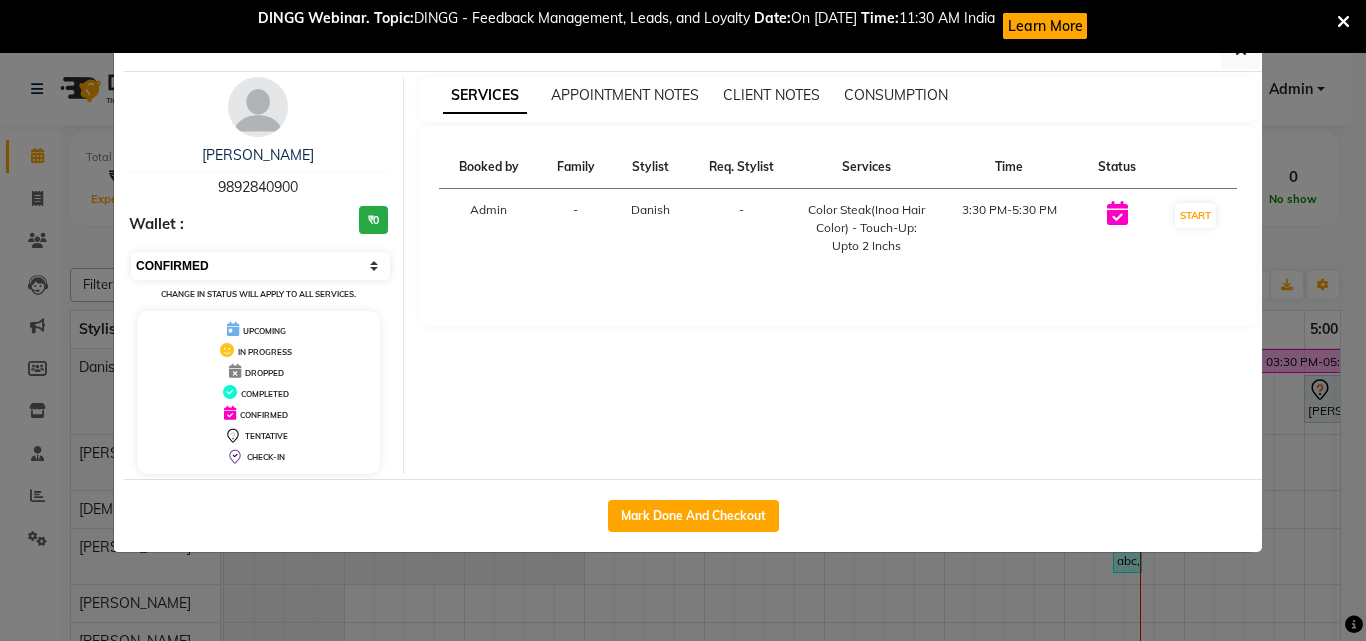 click on "Select IN SERVICE CONFIRMED TENTATIVE CHECK IN MARK DONE DROPPED UPCOMING" at bounding box center [260, 266] 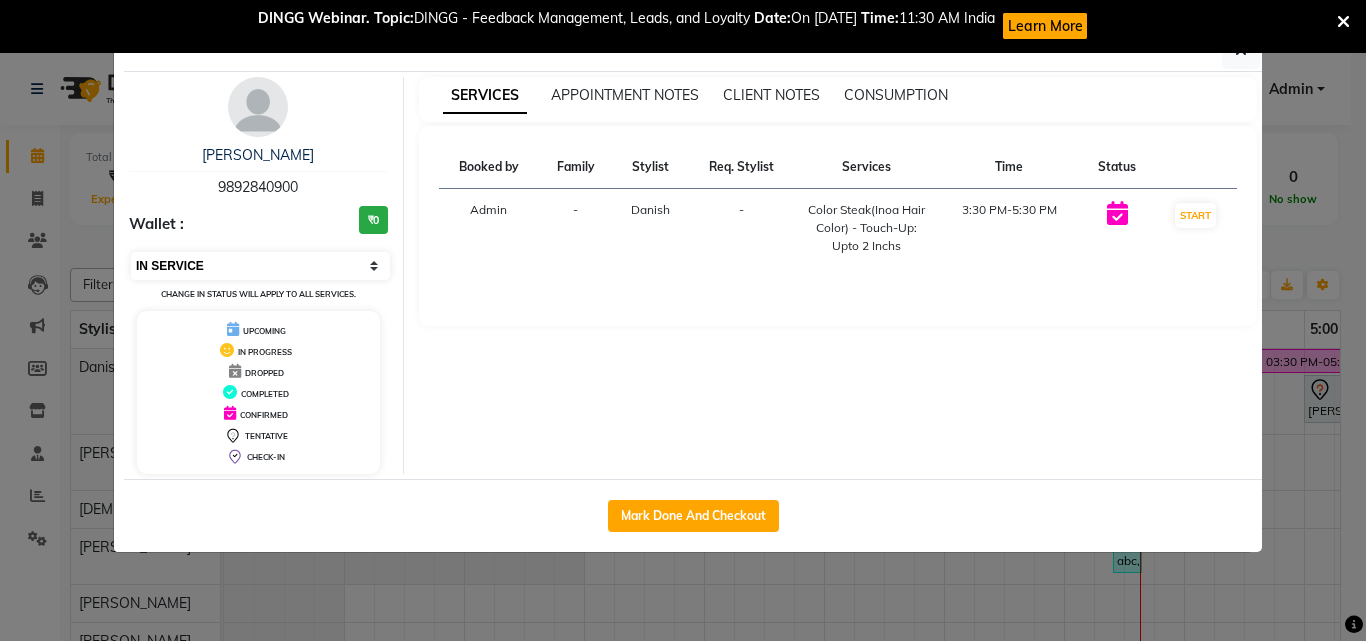 click on "Select IN SERVICE CONFIRMED TENTATIVE CHECK IN MARK DONE DROPPED UPCOMING" at bounding box center [260, 266] 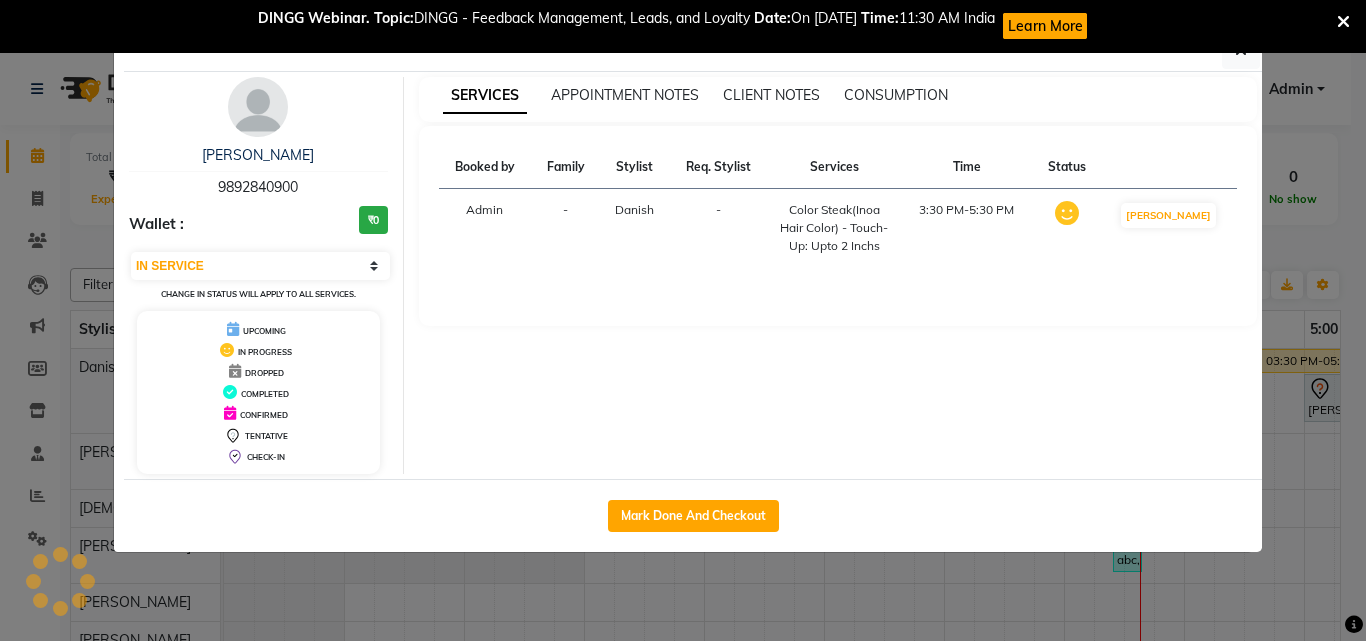 click on "Client Detail  Bharti [PERSON_NAME]   9892840900 Wallet : ₹0 Select IN SERVICE CONFIRMED TENTATIVE CHECK IN MARK DONE DROPPED UPCOMING Change in status will apply to all services. UPCOMING IN PROGRESS DROPPED COMPLETED CONFIRMED TENTATIVE CHECK-IN SERVICES APPOINTMENT NOTES CLIENT NOTES CONSUMPTION Booked by Family Stylist Req. Stylist Services Time Status  Admin  - Danish -  Color Steak(Inoa Hair Color)  - Touch-Up: Upto 2 Inchs   3:30 PM-5:30 PM   MARK DONE   Mark Done And Checkout" 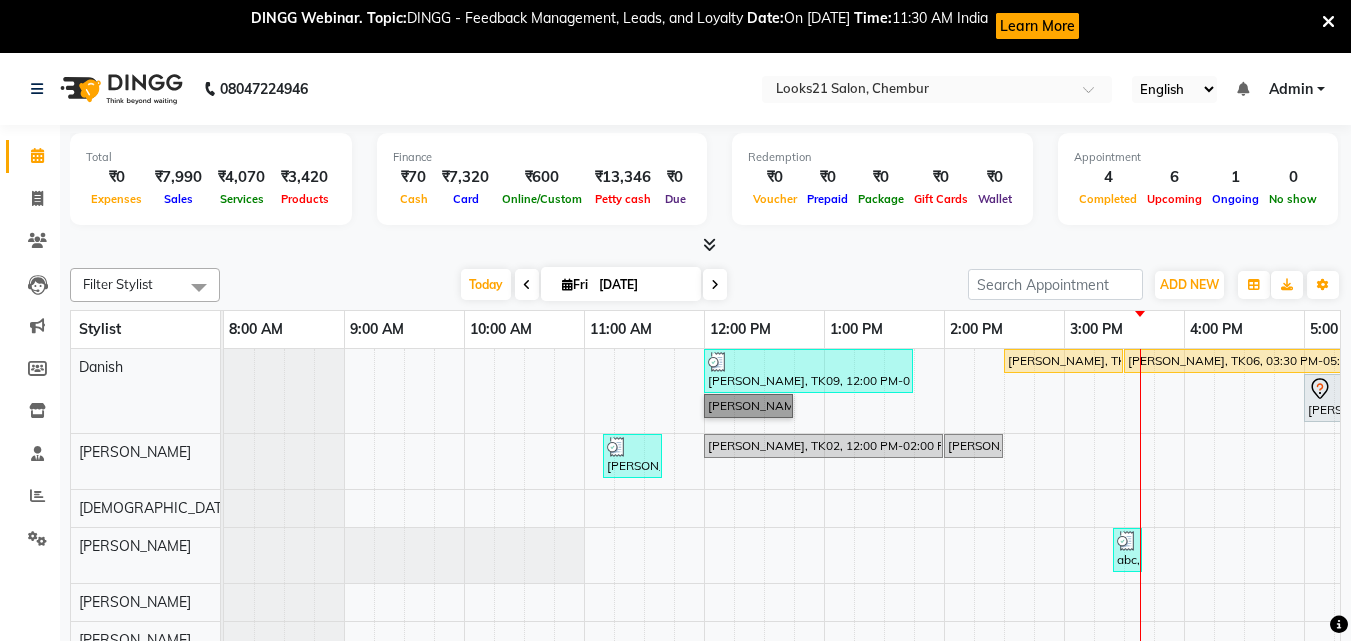 scroll, scrollTop: 155, scrollLeft: 0, axis: vertical 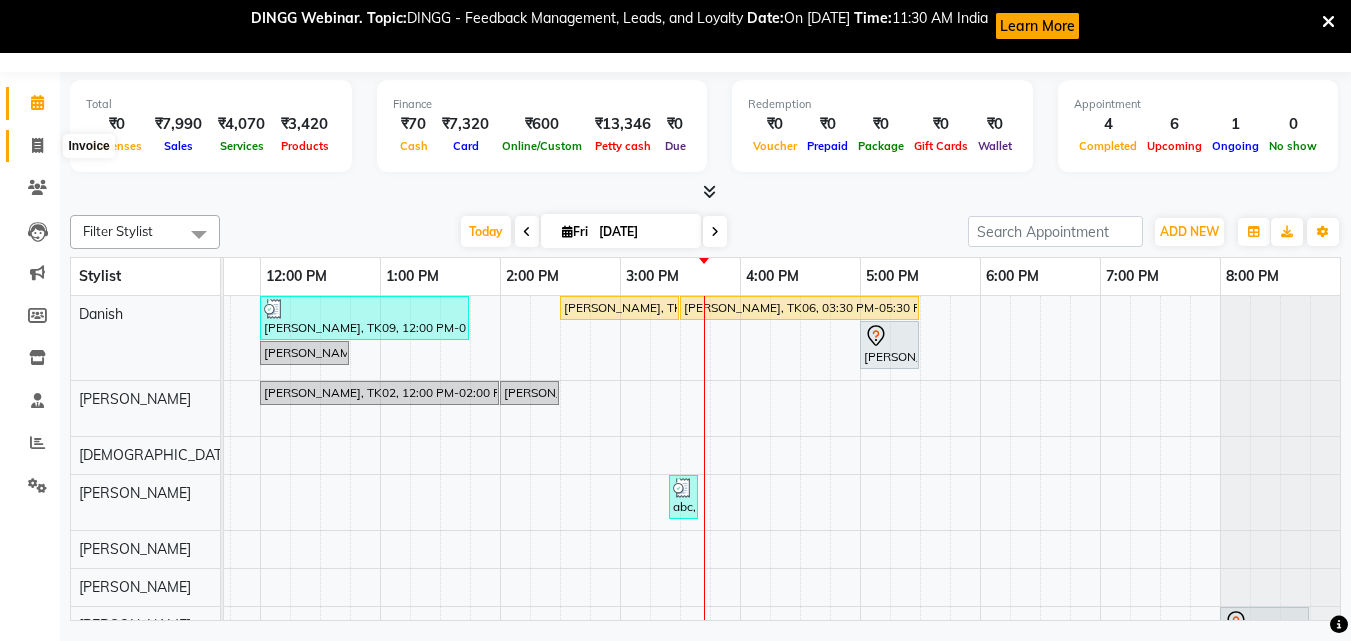 click 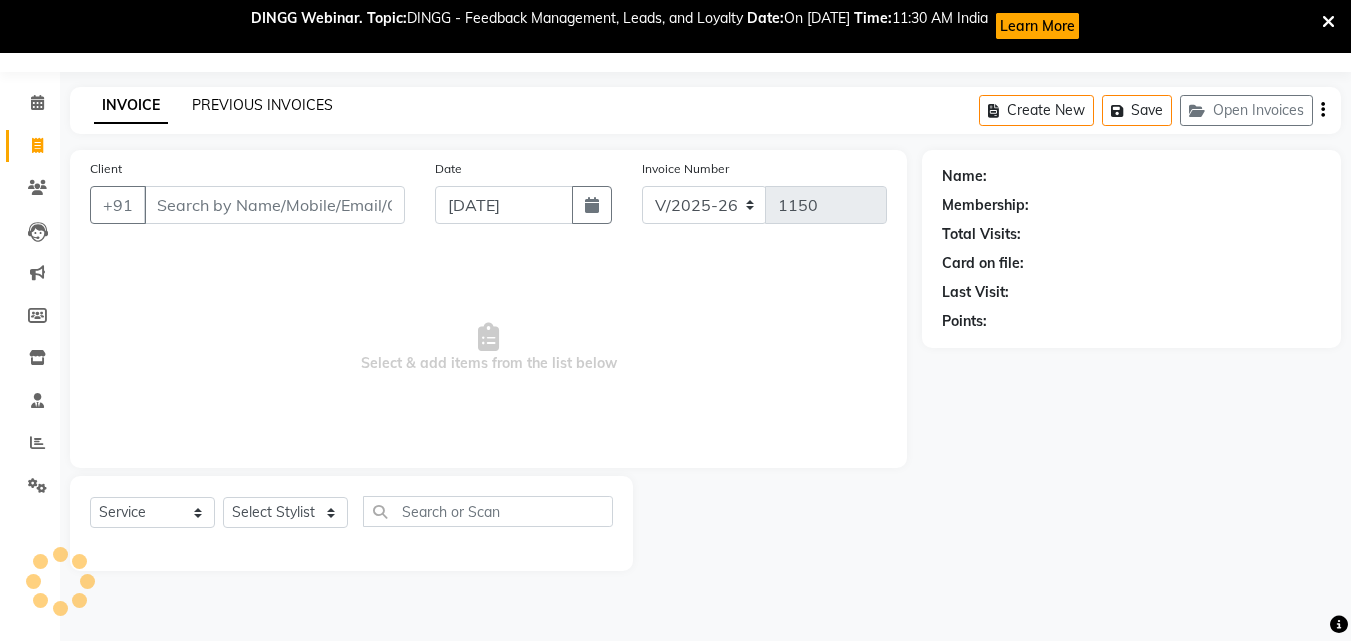 click on "PREVIOUS INVOICES" 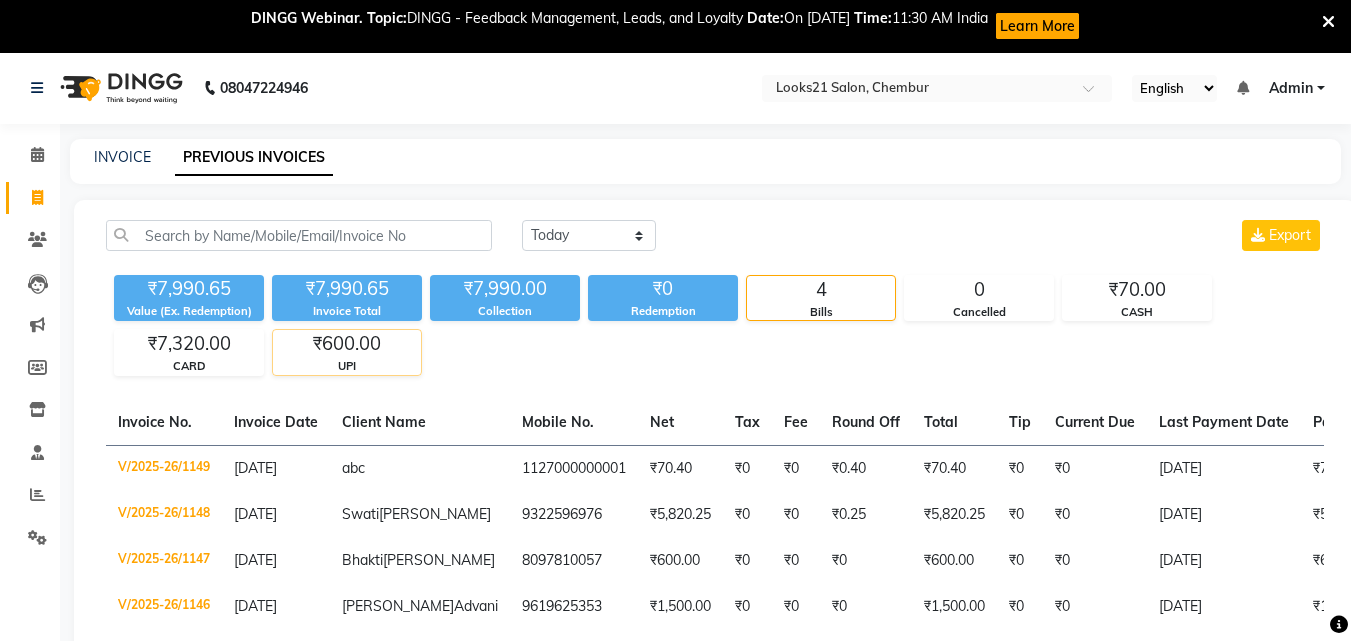 scroll, scrollTop: 0, scrollLeft: 0, axis: both 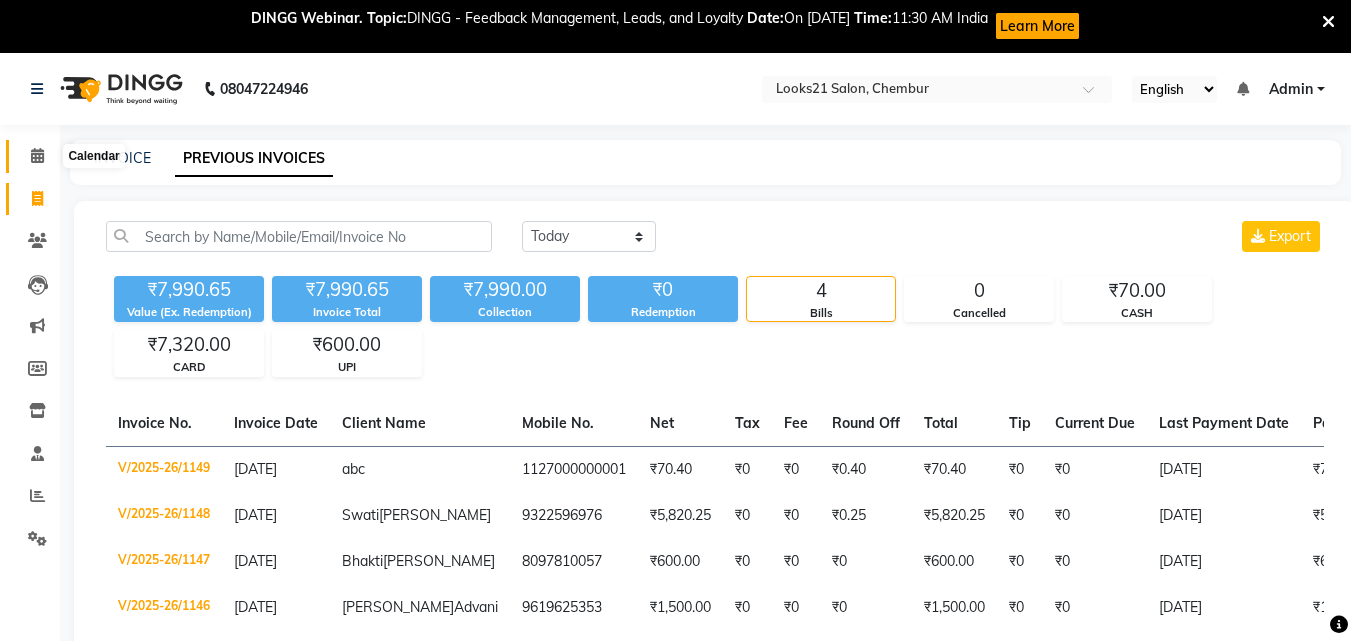 click 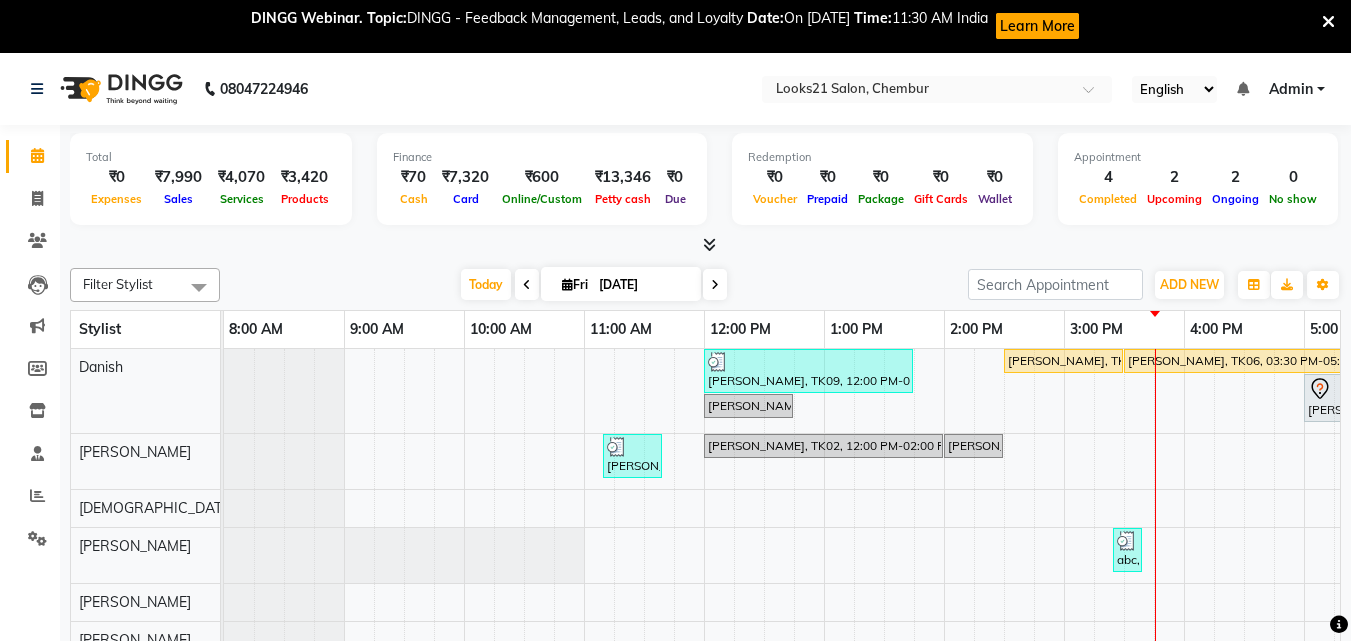 scroll, scrollTop: 155, scrollLeft: 0, axis: vertical 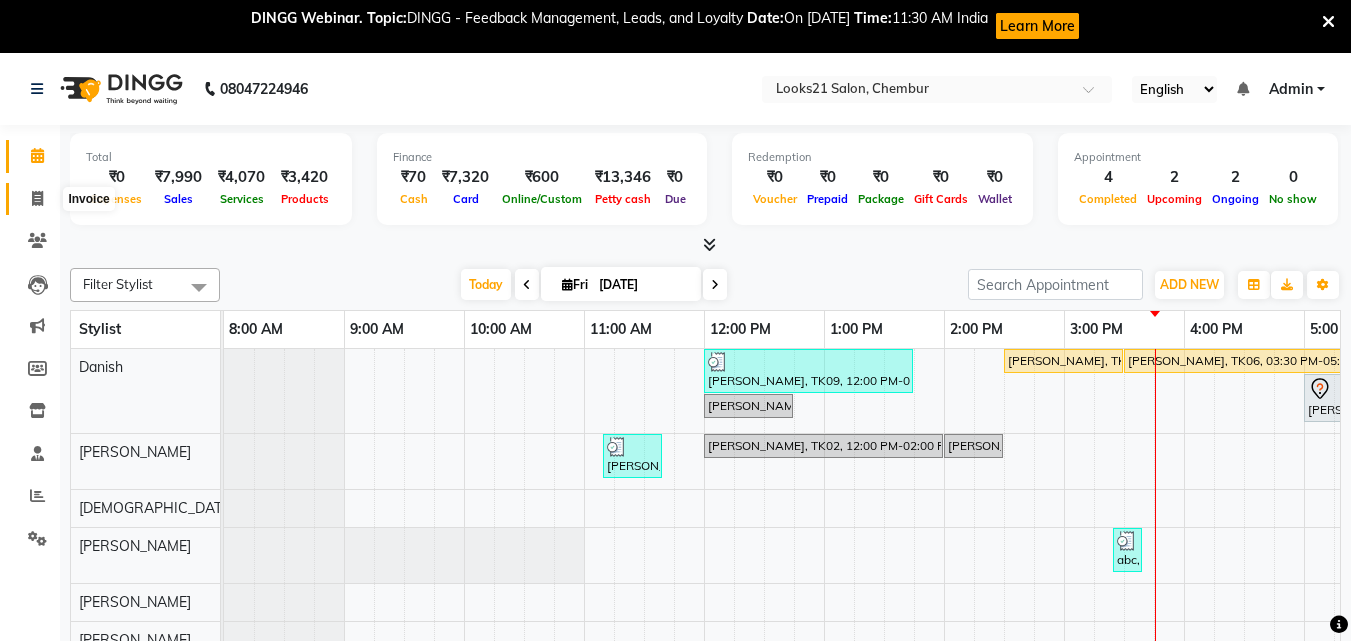 click 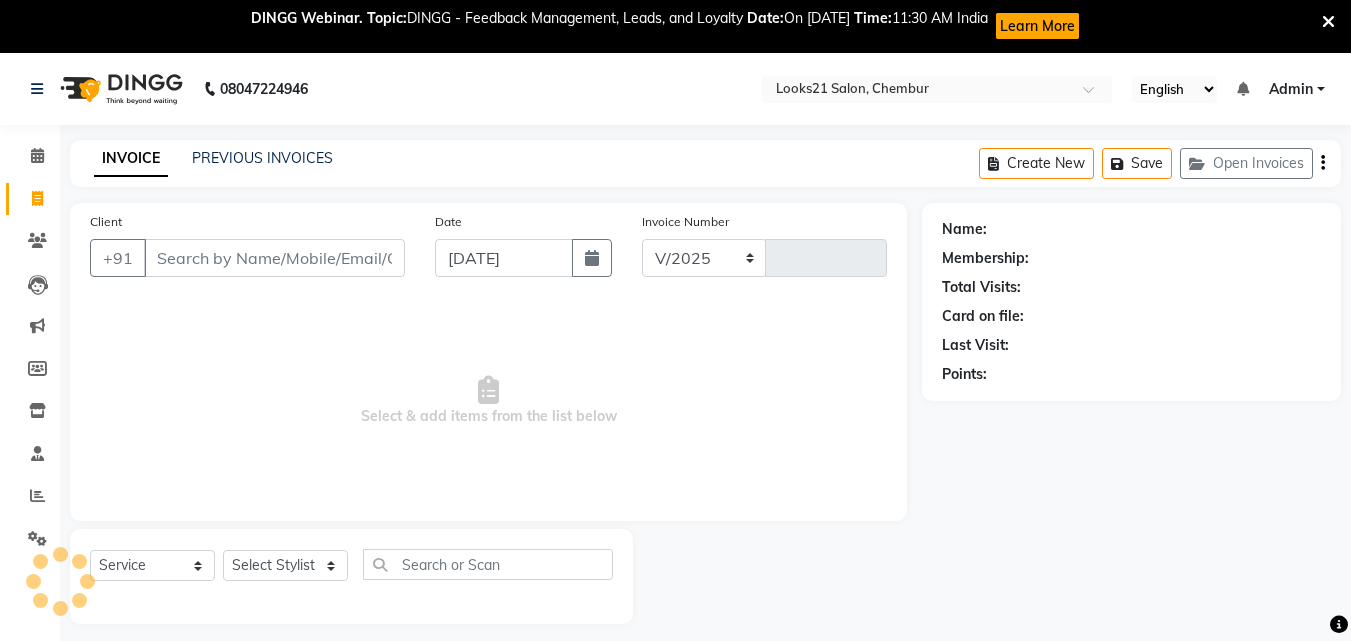 select on "844" 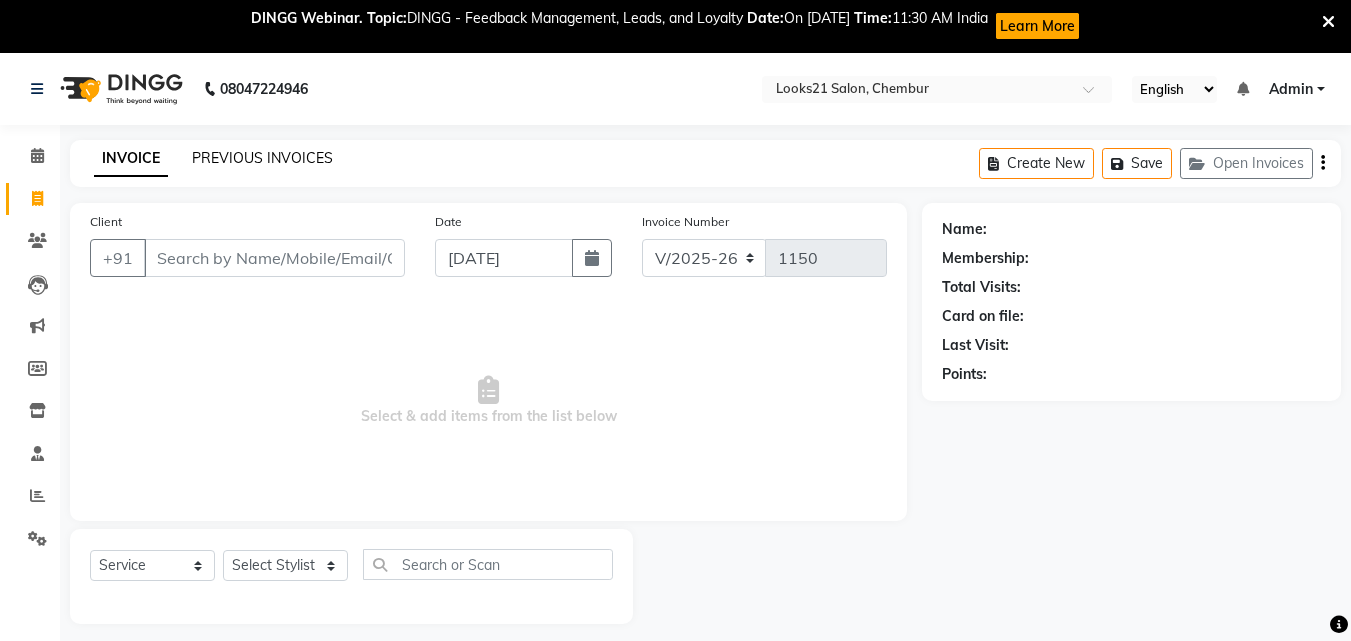 click on "PREVIOUS INVOICES" 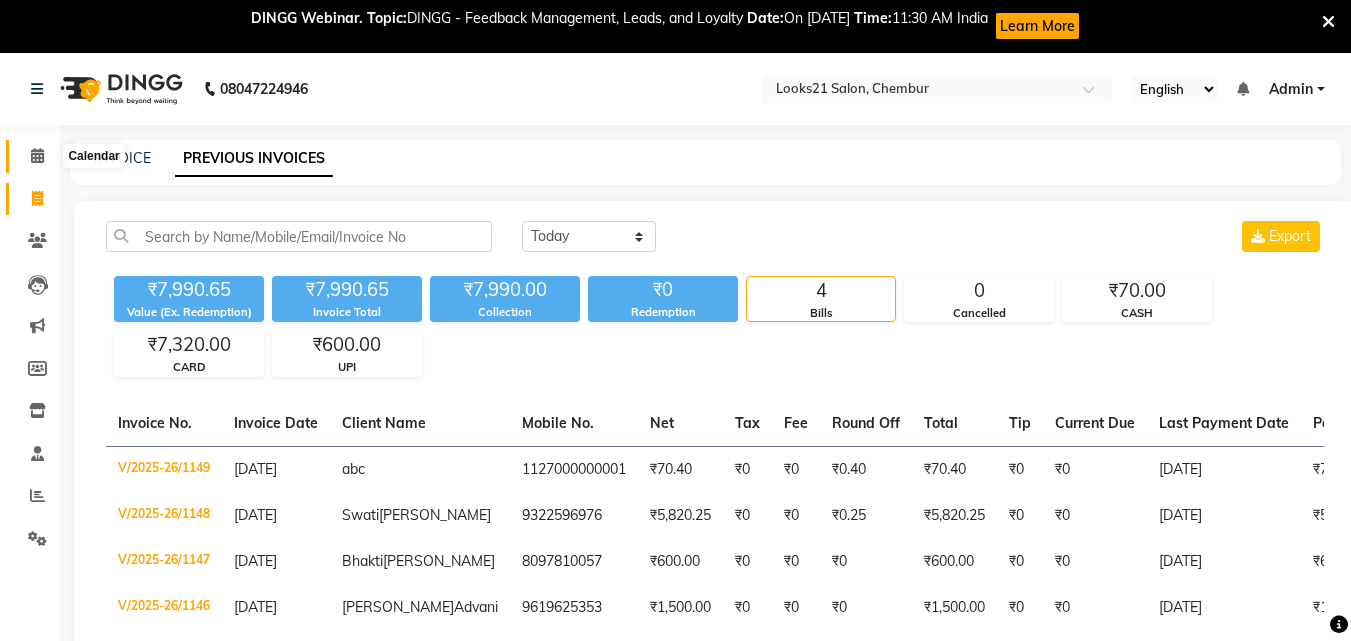 click 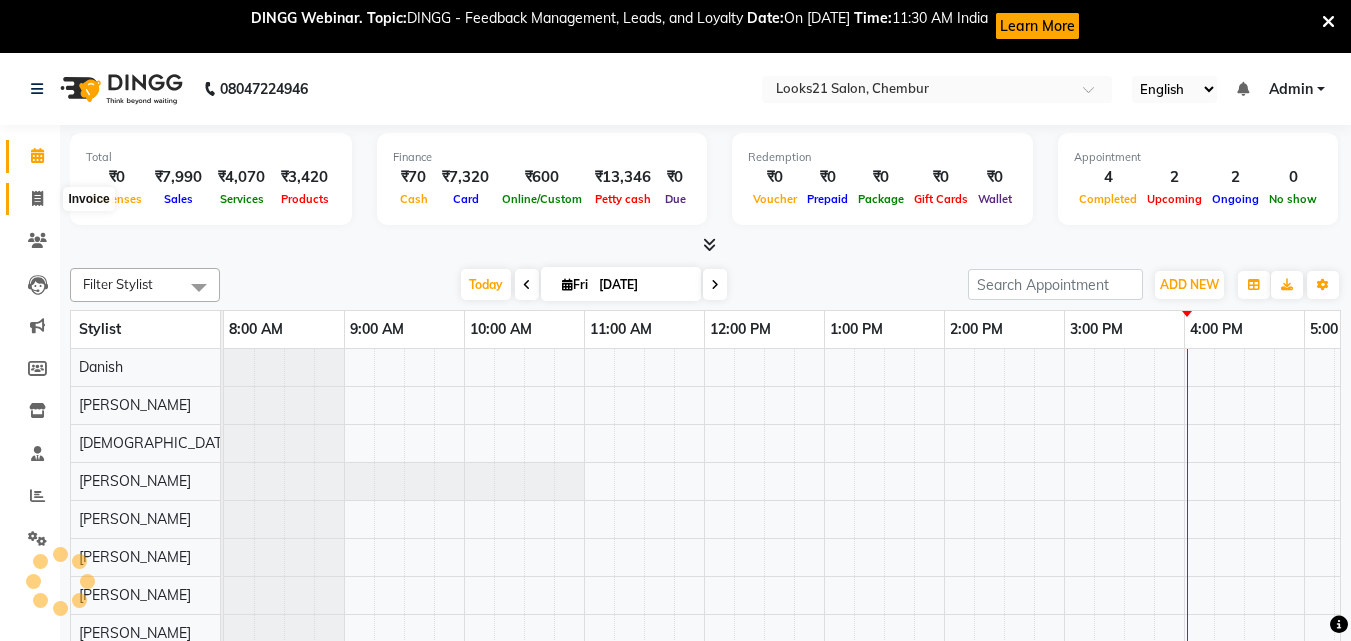 click 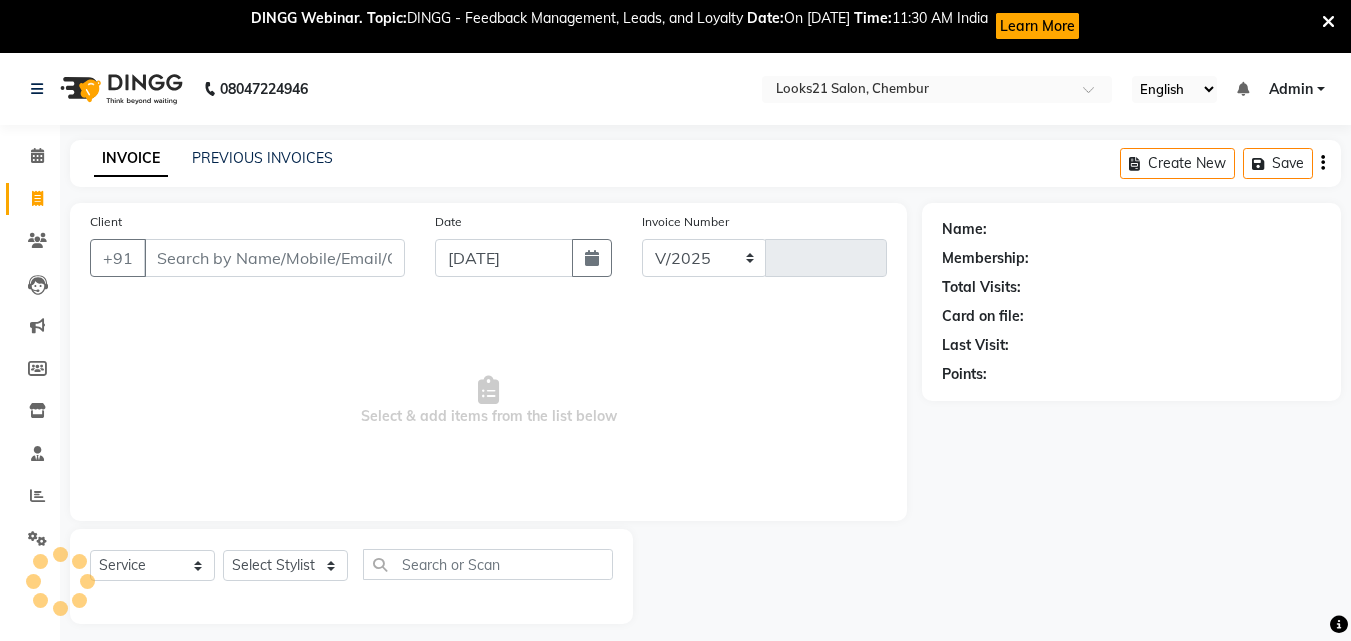 select on "844" 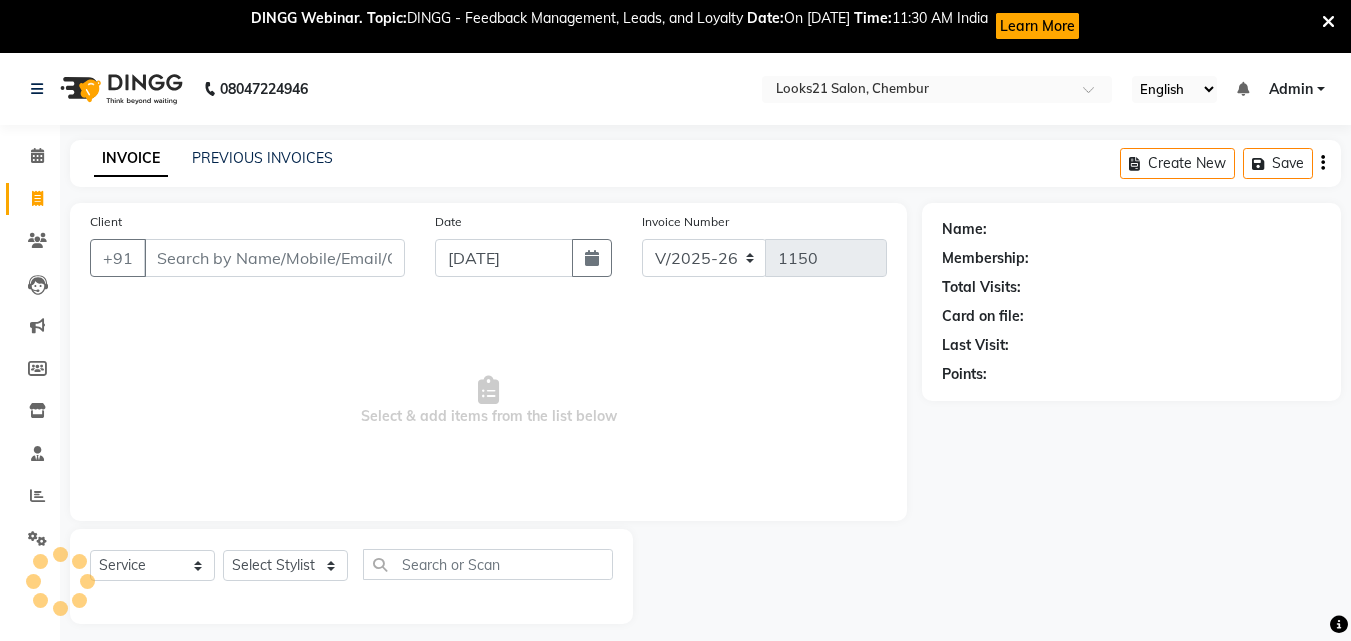 click on "Client" at bounding box center [274, 258] 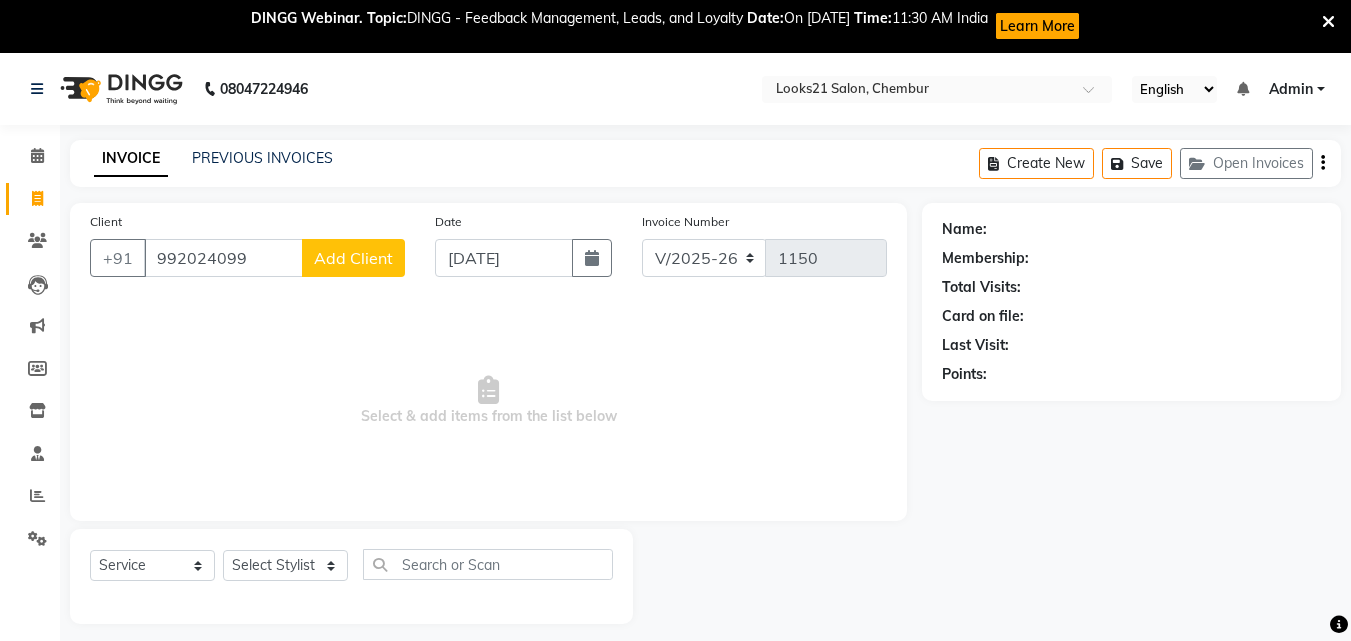 click on "992024099" at bounding box center (223, 258) 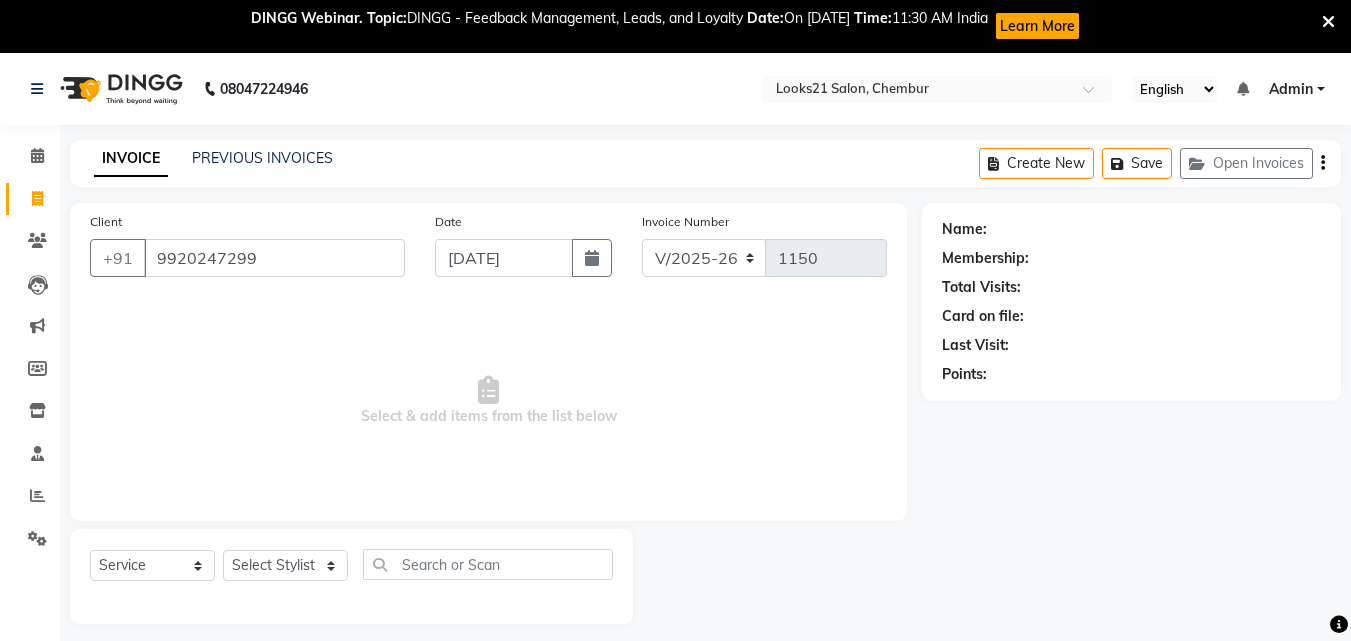 type on "9920247299" 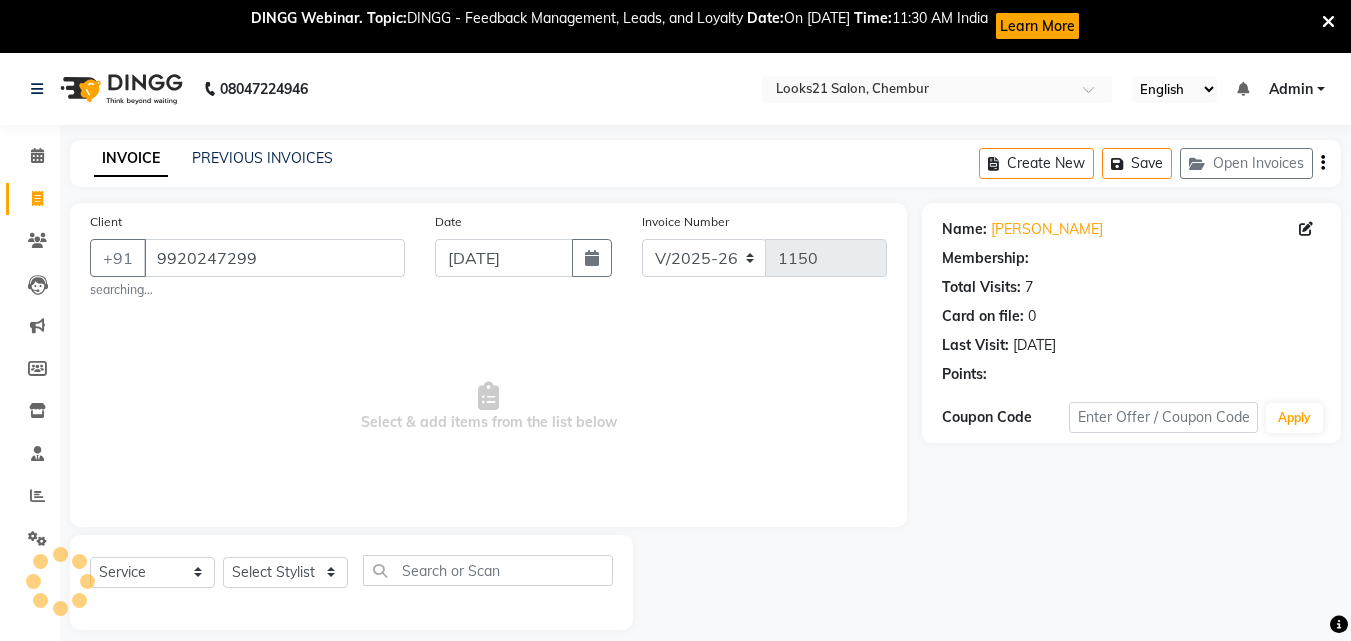 select on "1: Object" 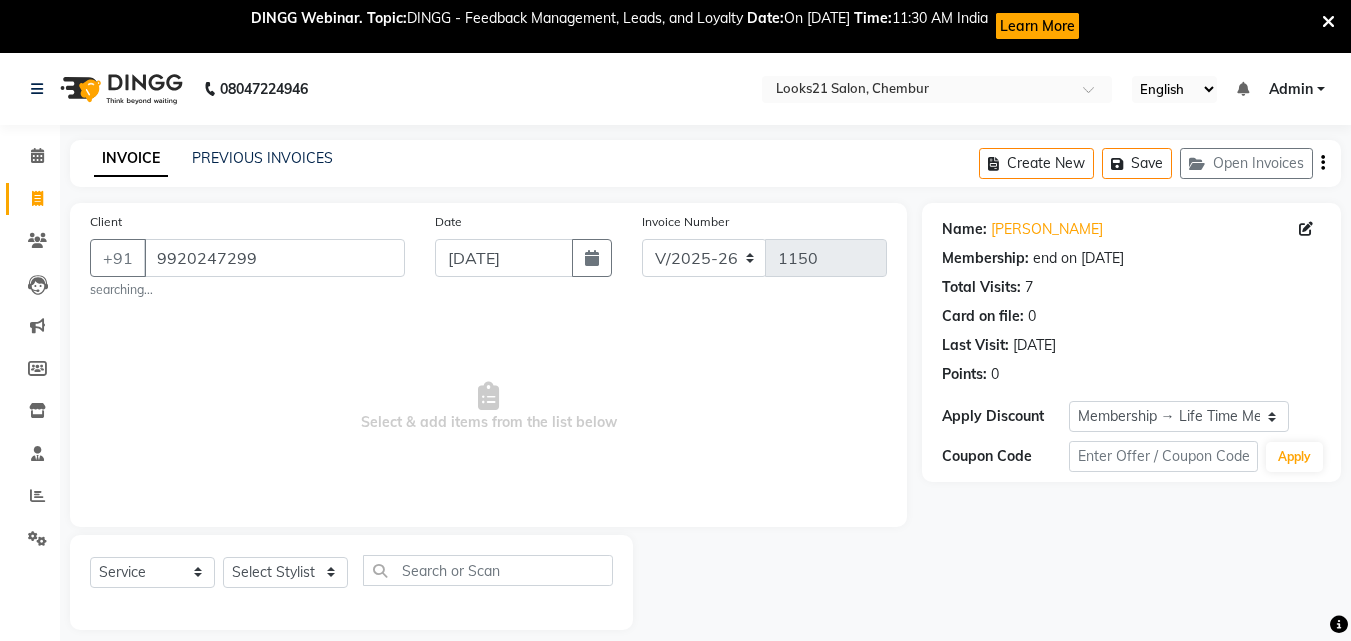 click on "Client [PHONE_NUMBER] searching..." 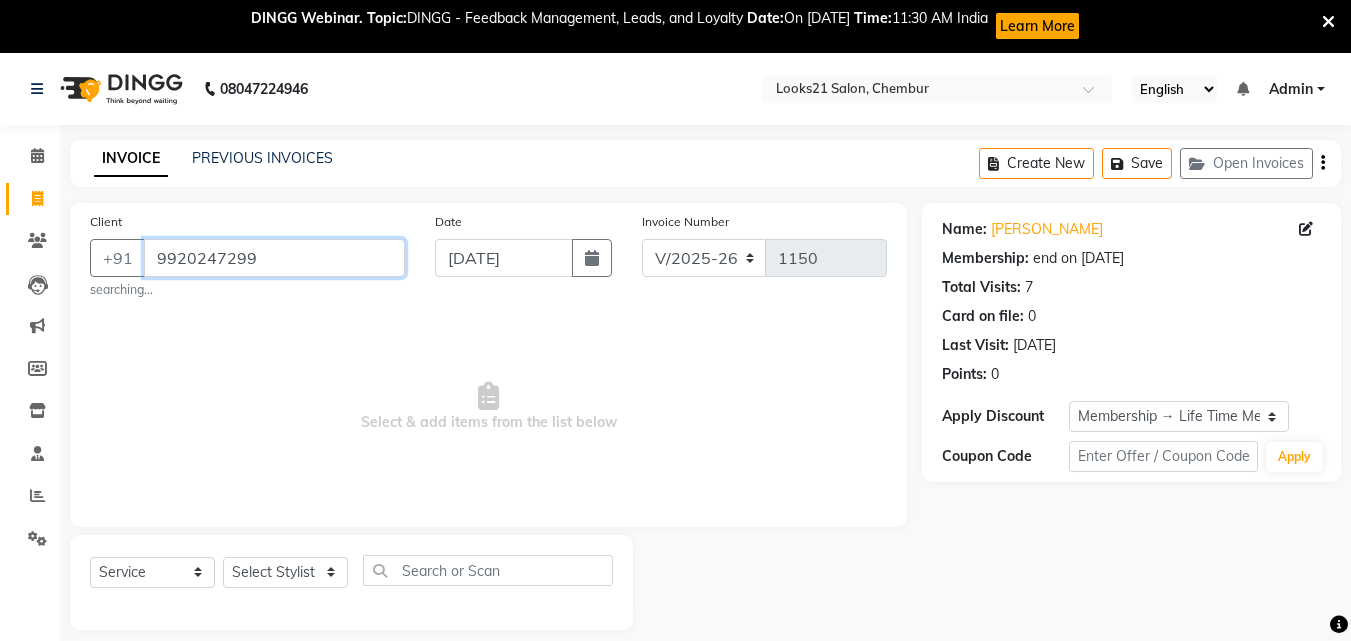 click on "9920247299" at bounding box center (274, 258) 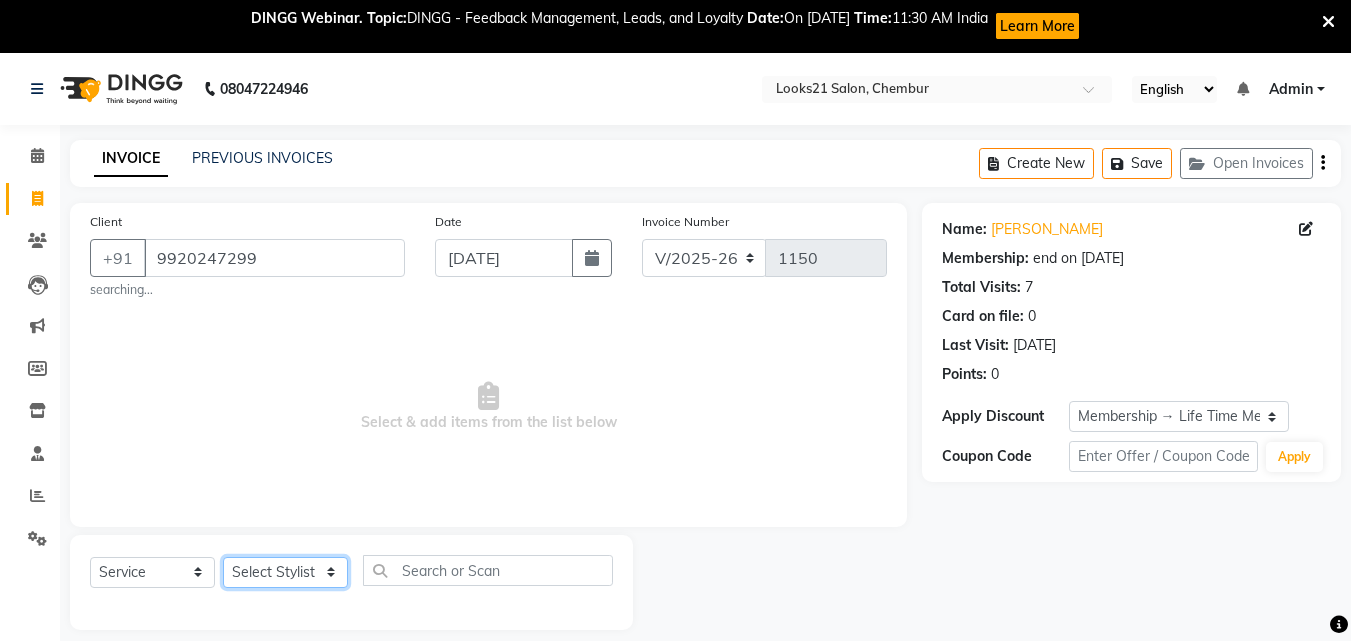 click on "Select Stylist [PERSON_NAME] [PERSON_NAME] [PERSON_NAME] [PERSON_NAME] [PERSON_NAME] [PERSON_NAME] [PERSON_NAME]" 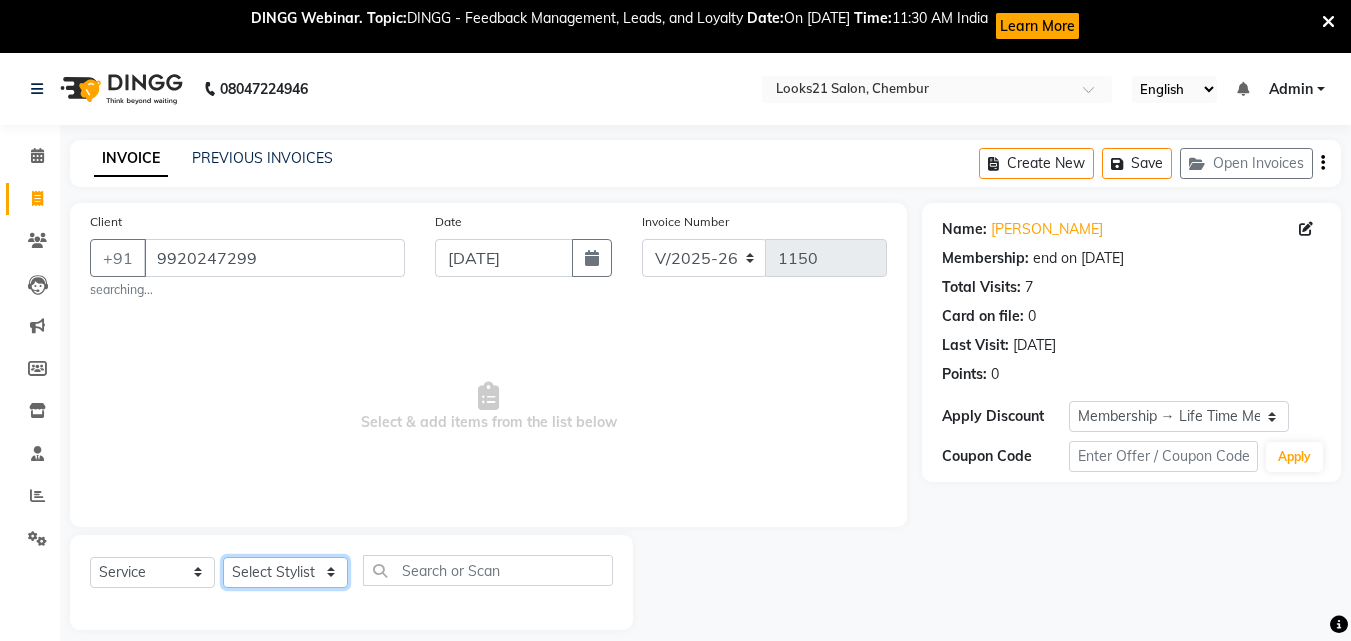 select on "13888" 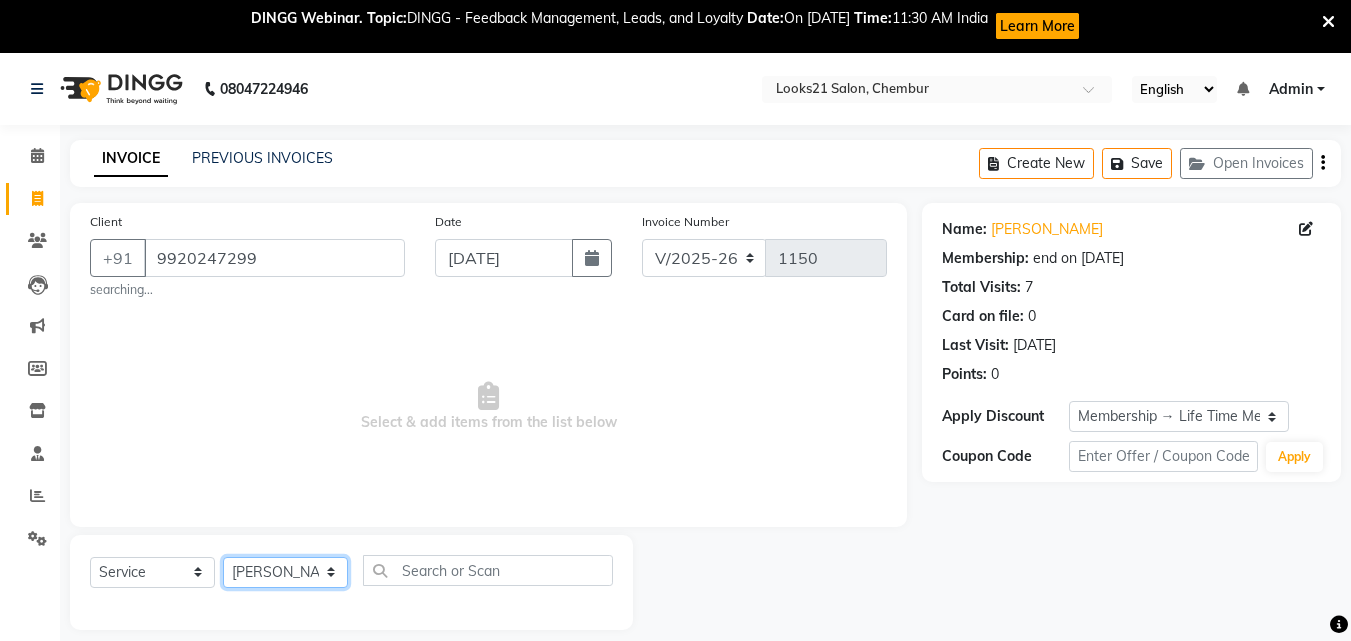 click on "Select Stylist [PERSON_NAME] [PERSON_NAME] [PERSON_NAME] [PERSON_NAME] [PERSON_NAME] [PERSON_NAME] [PERSON_NAME]" 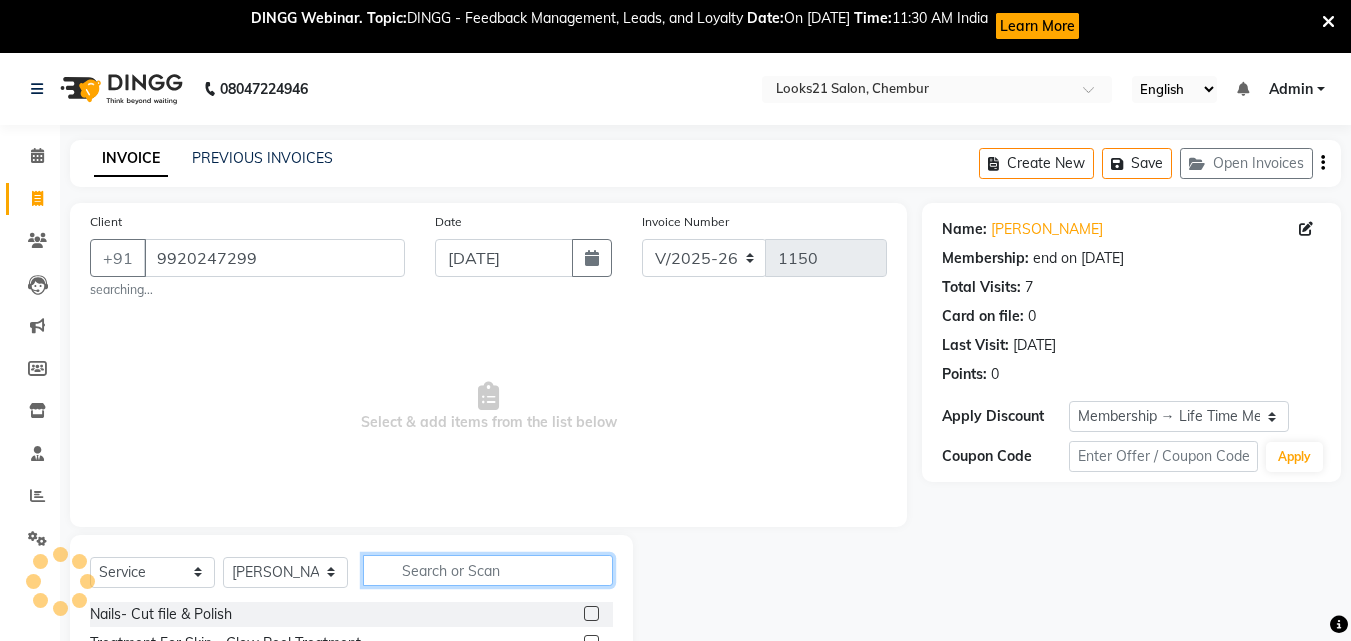 click 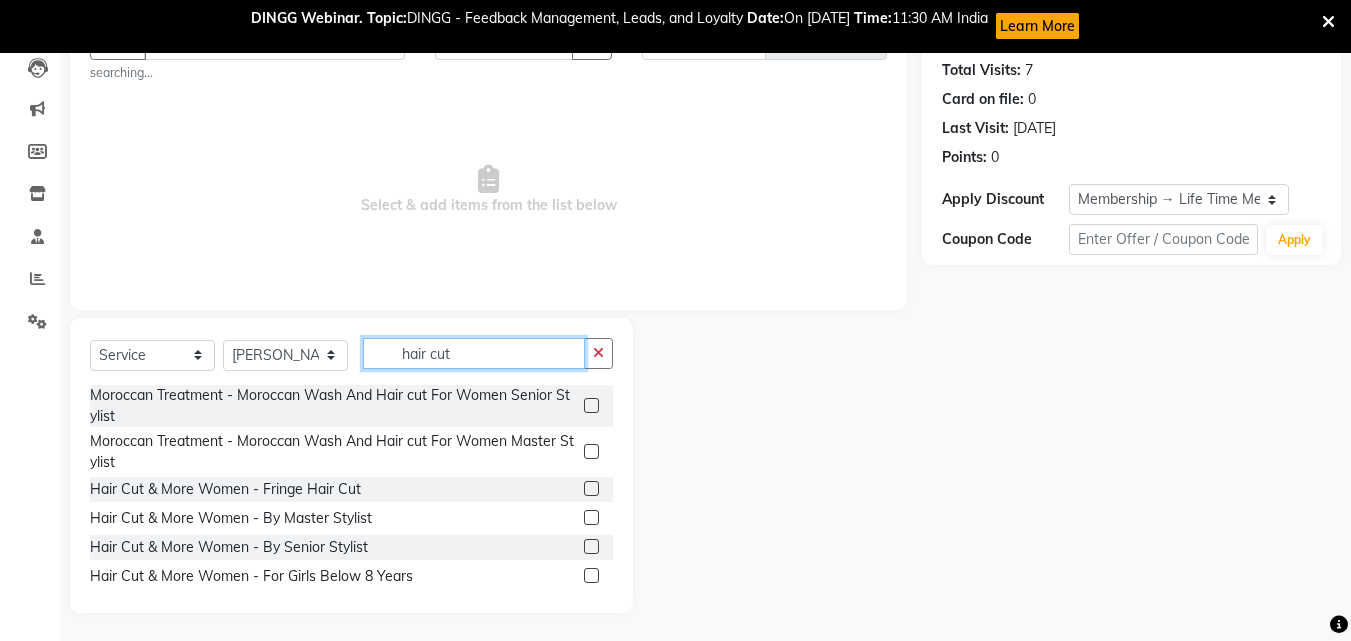 scroll, scrollTop: 219, scrollLeft: 0, axis: vertical 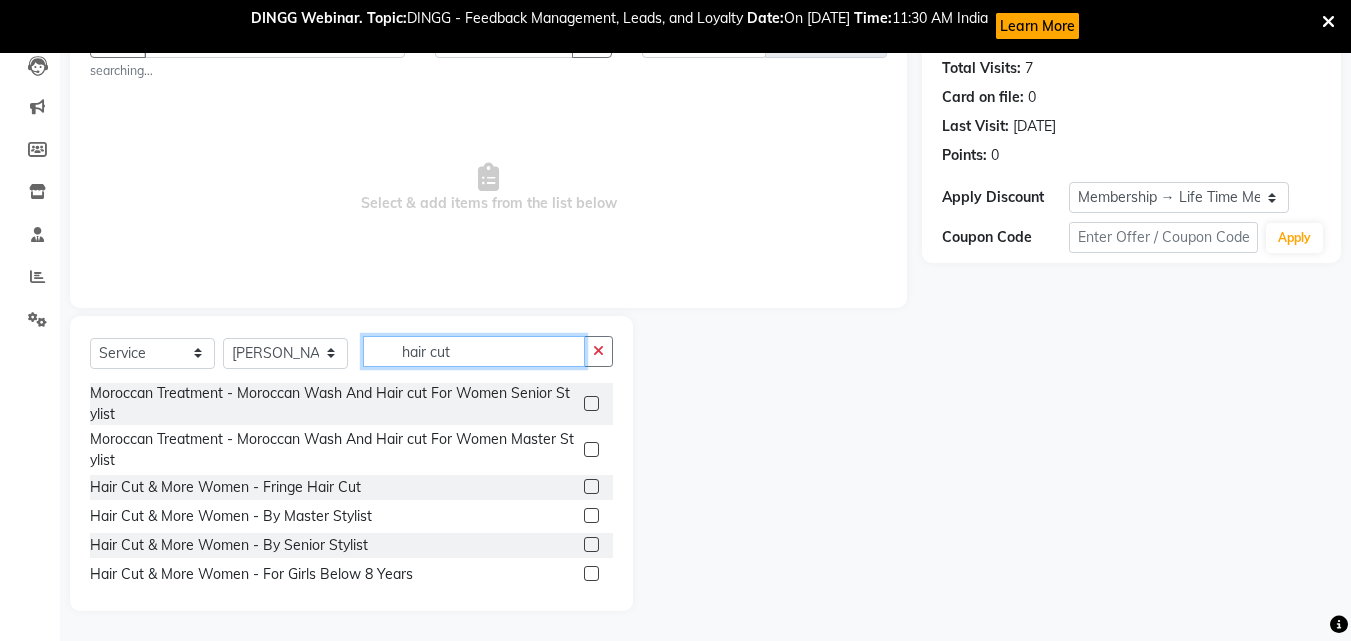 type on "hair cut" 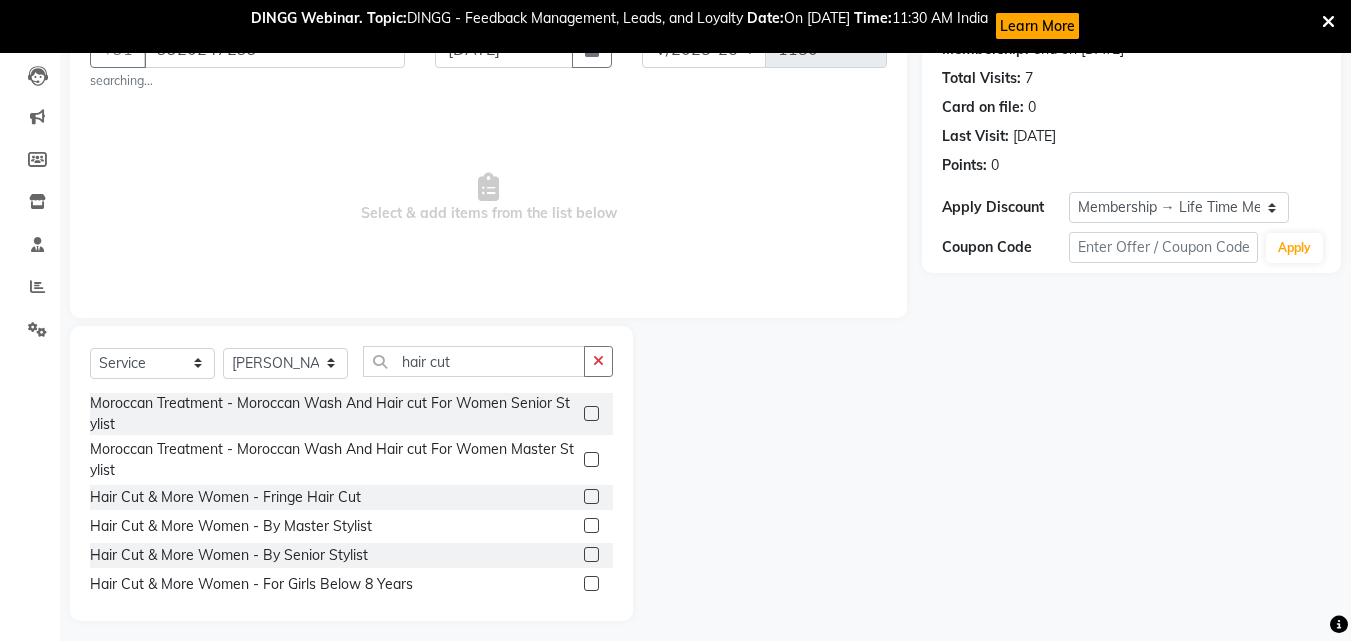 scroll, scrollTop: 219, scrollLeft: 0, axis: vertical 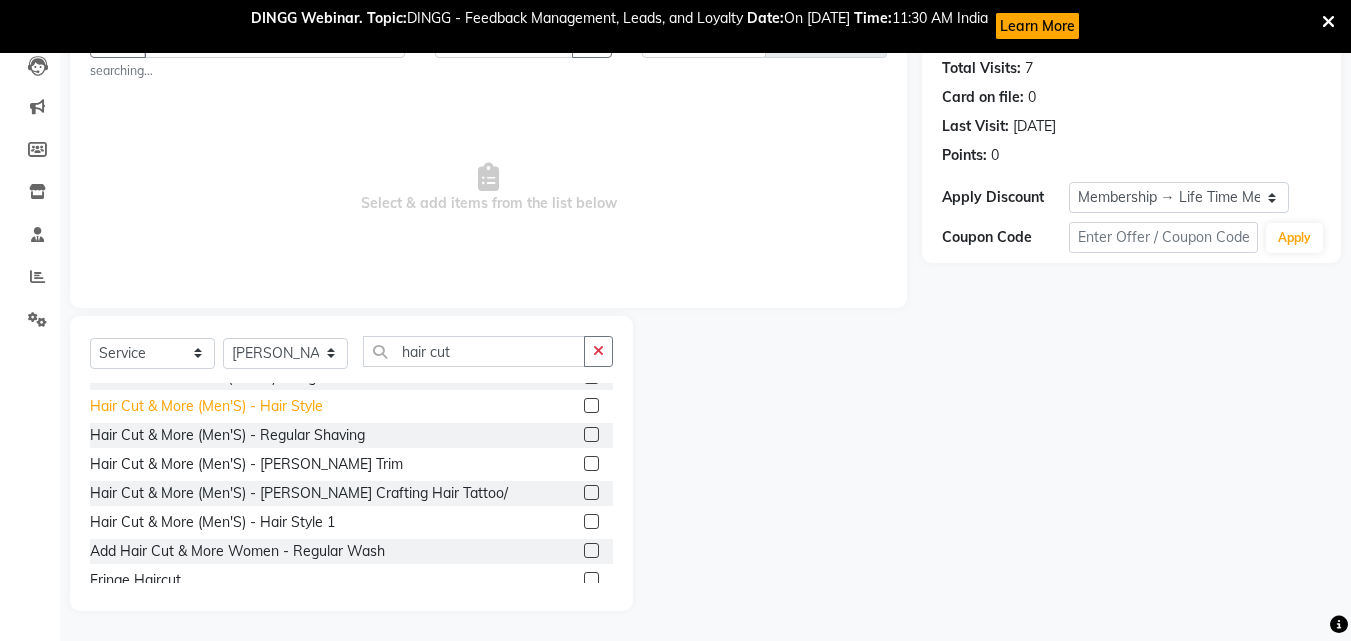 click on "Hair Cut & More (Men'S)  - Hair Style" 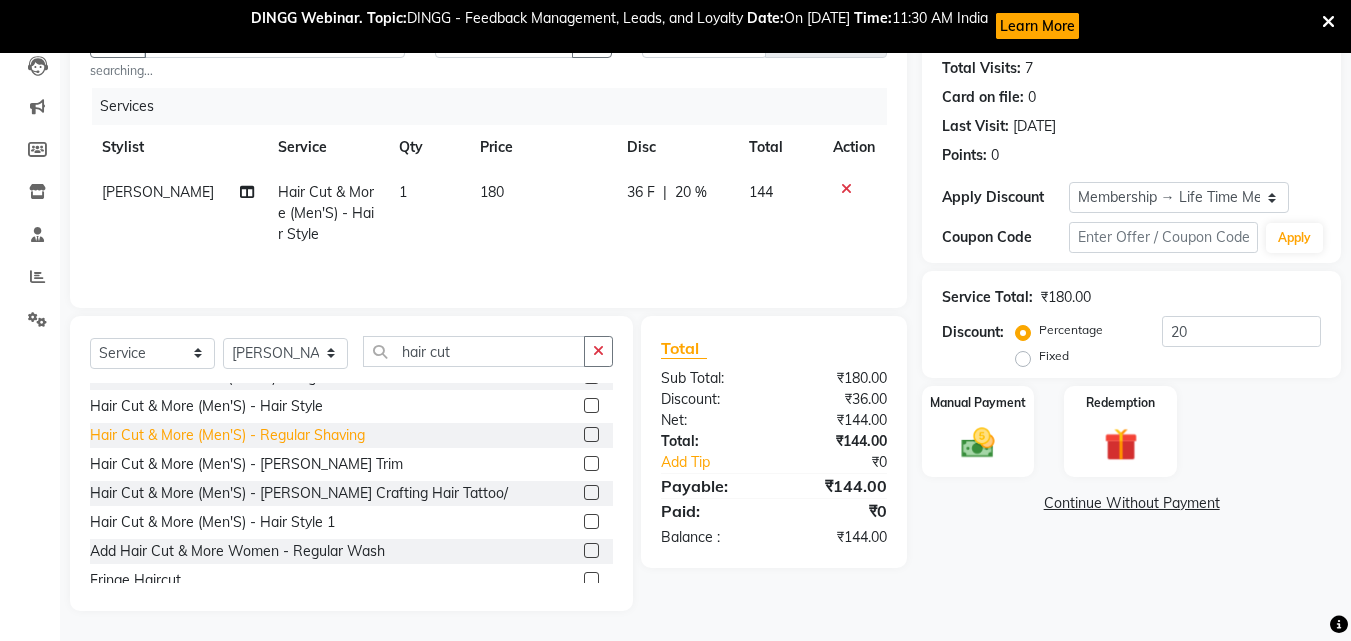 scroll, scrollTop: 300, scrollLeft: 0, axis: vertical 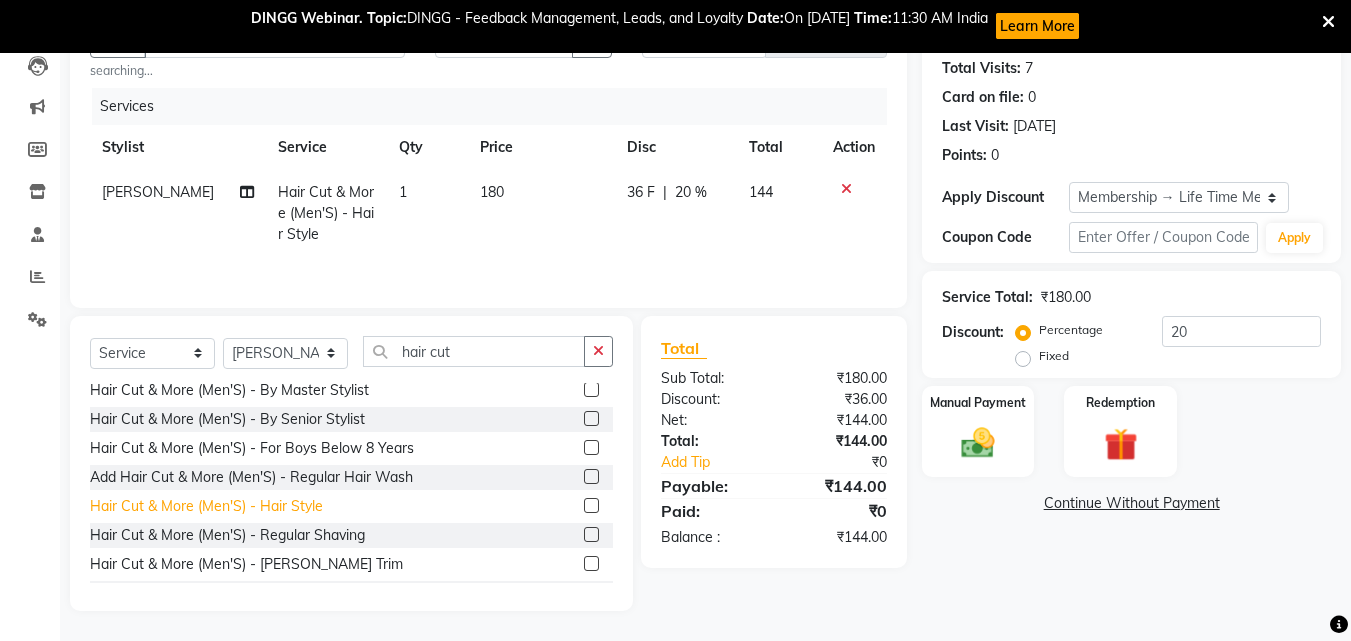click on "Hair Cut & More (Men'S)  - Hair Style" 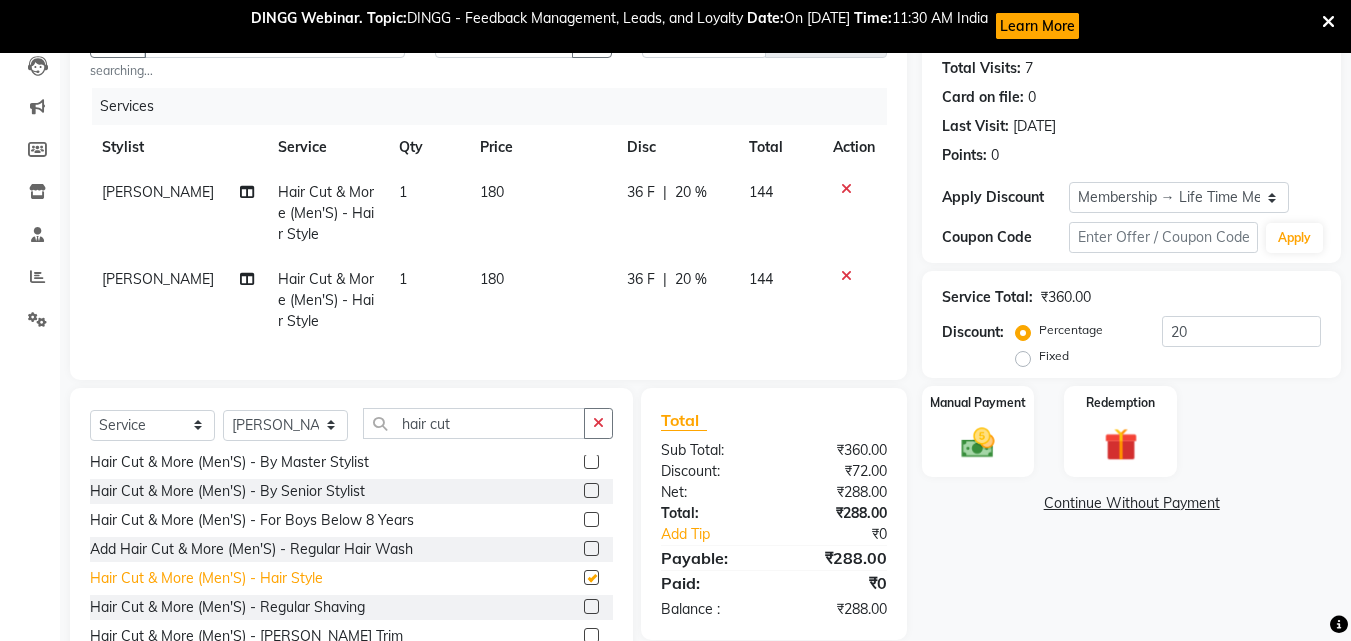checkbox on "false" 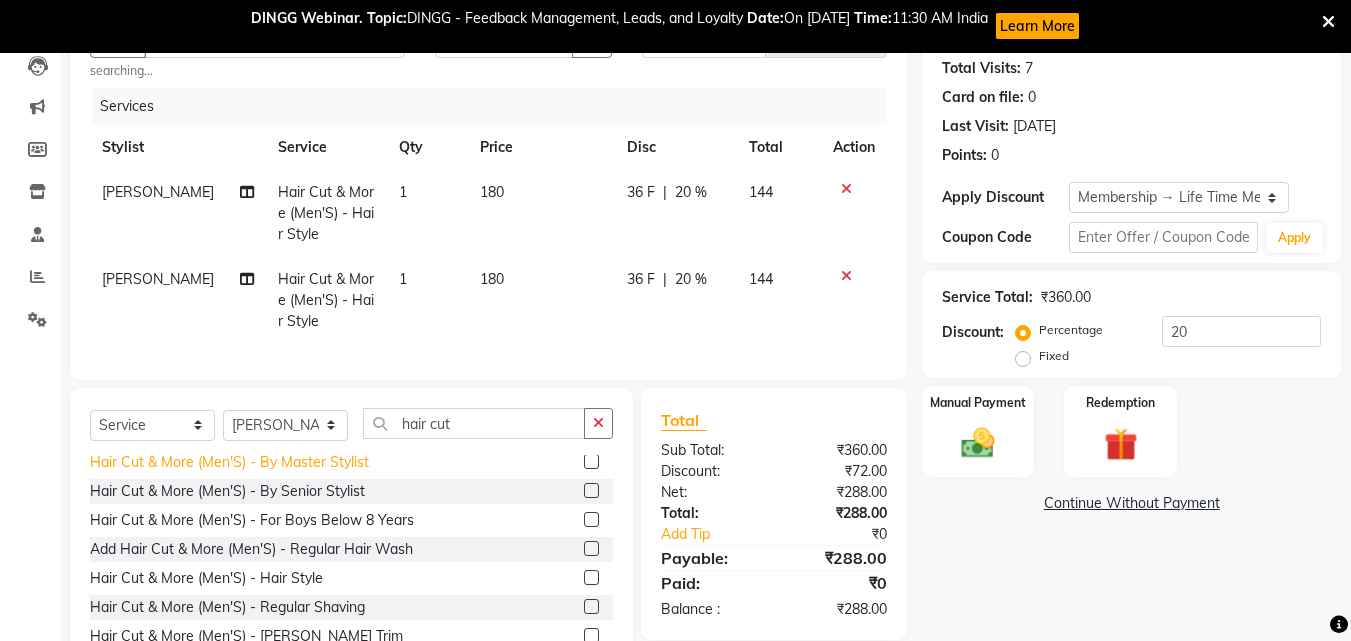 click on "Hair Cut & More (Men'S)  - By Master Stylist" 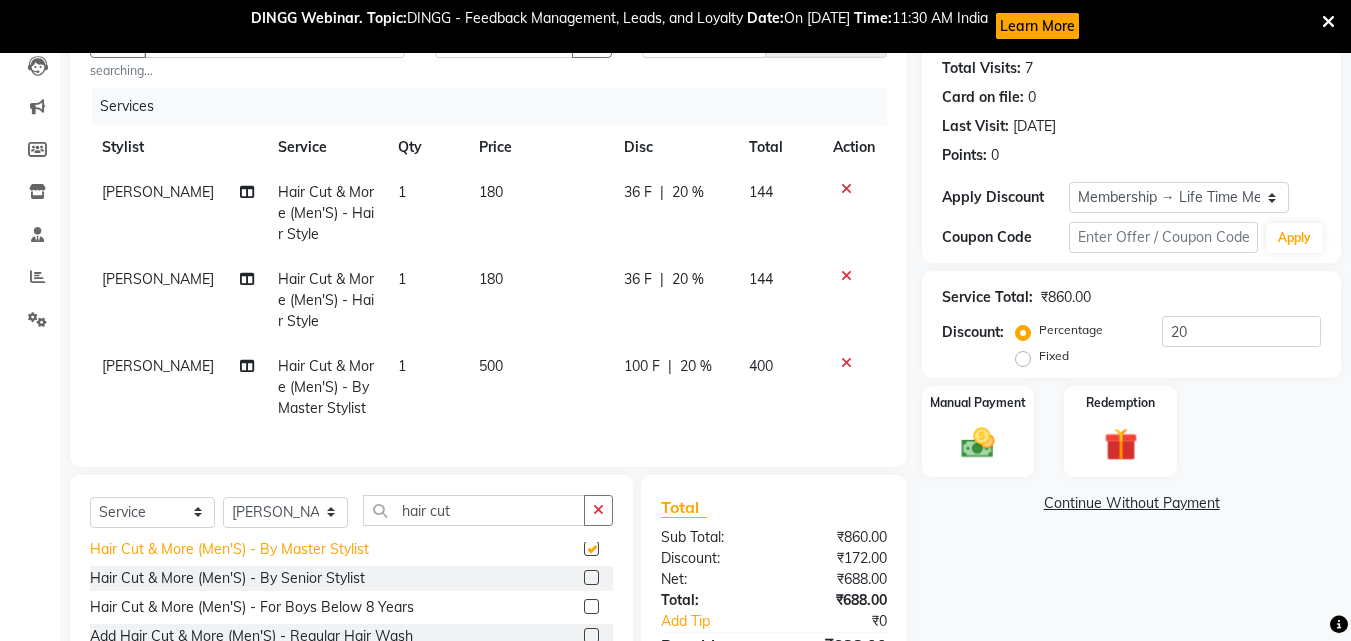 checkbox on "false" 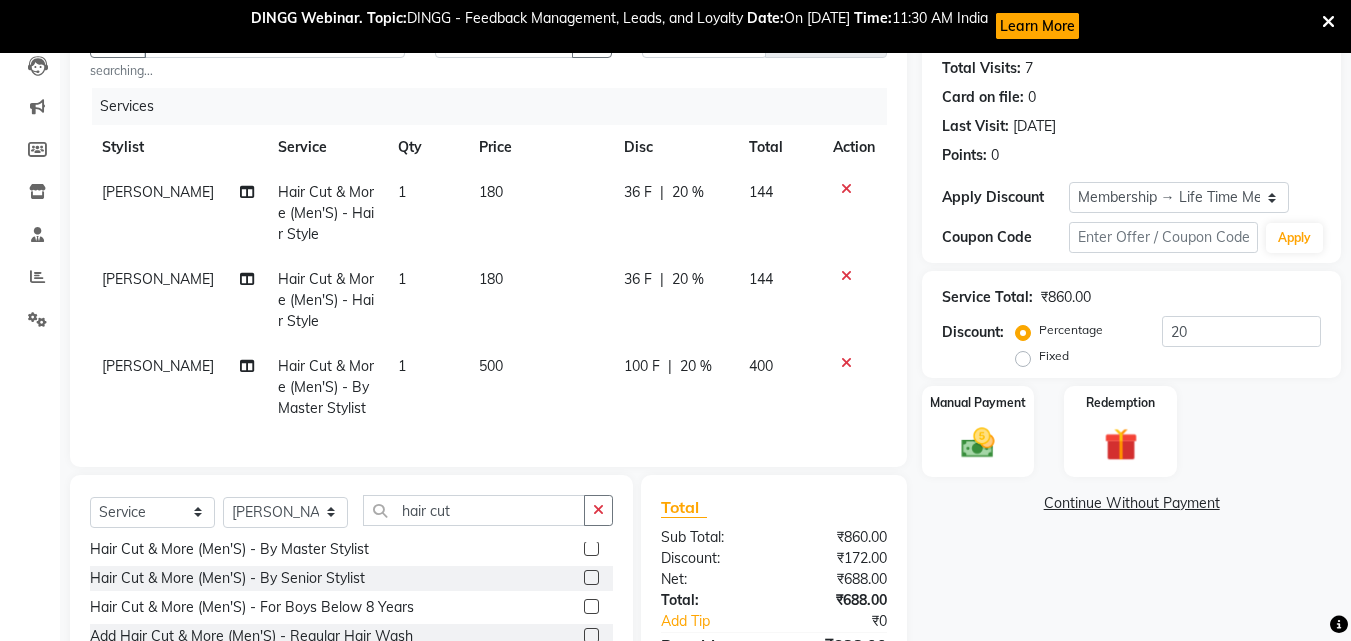 click 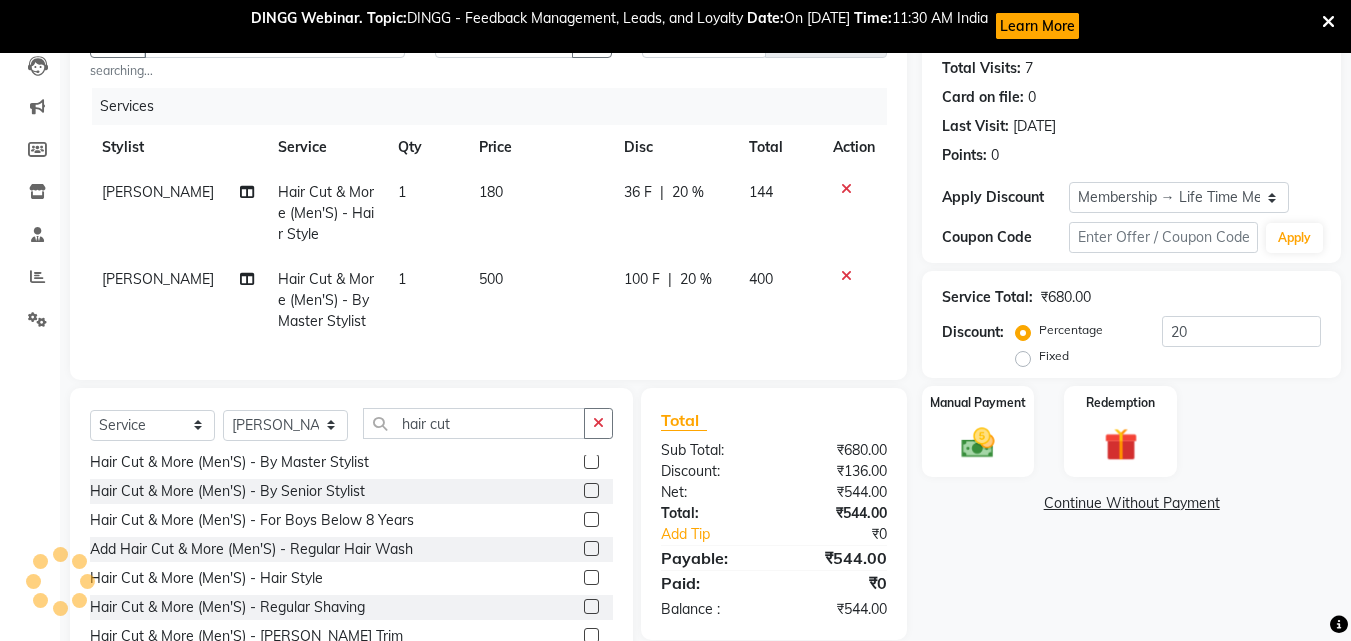 click 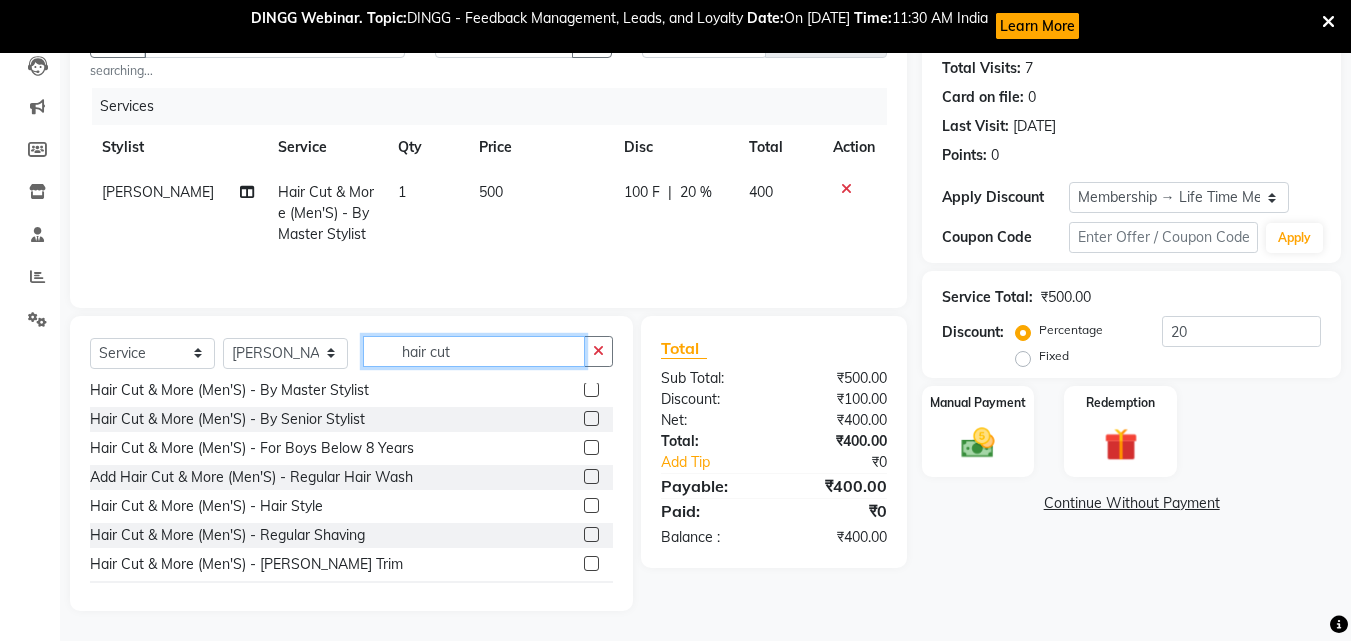 click on "hair cut" 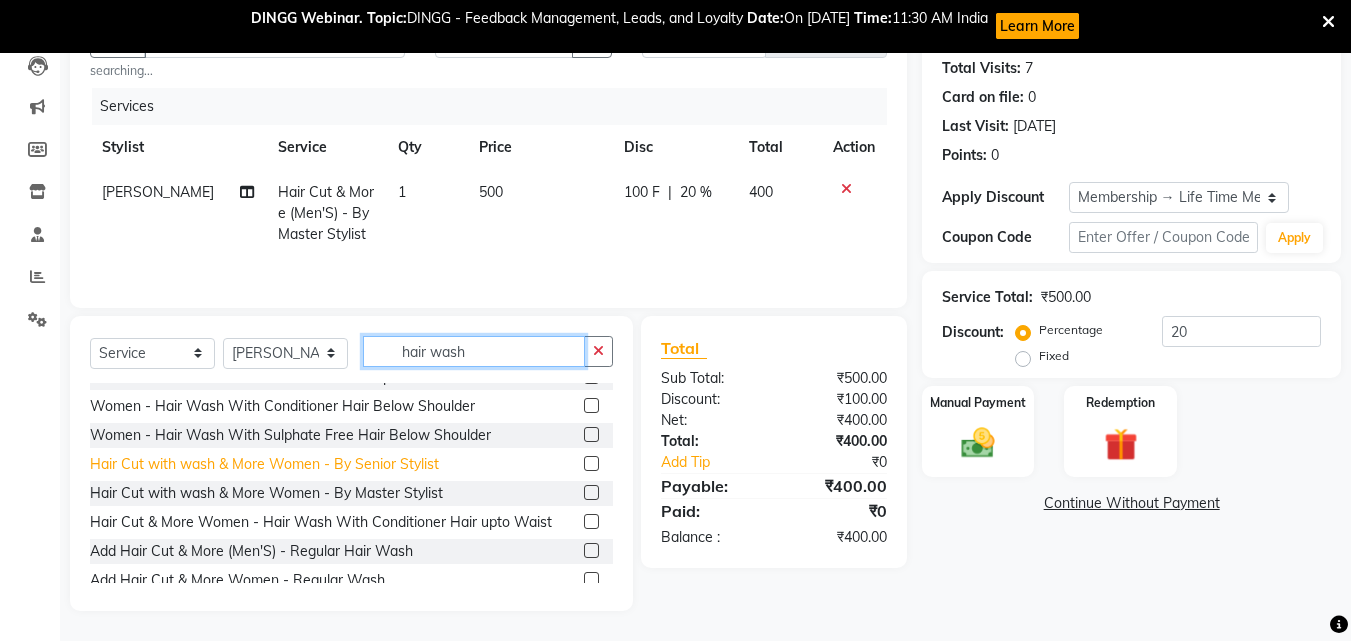 scroll, scrollTop: 122, scrollLeft: 0, axis: vertical 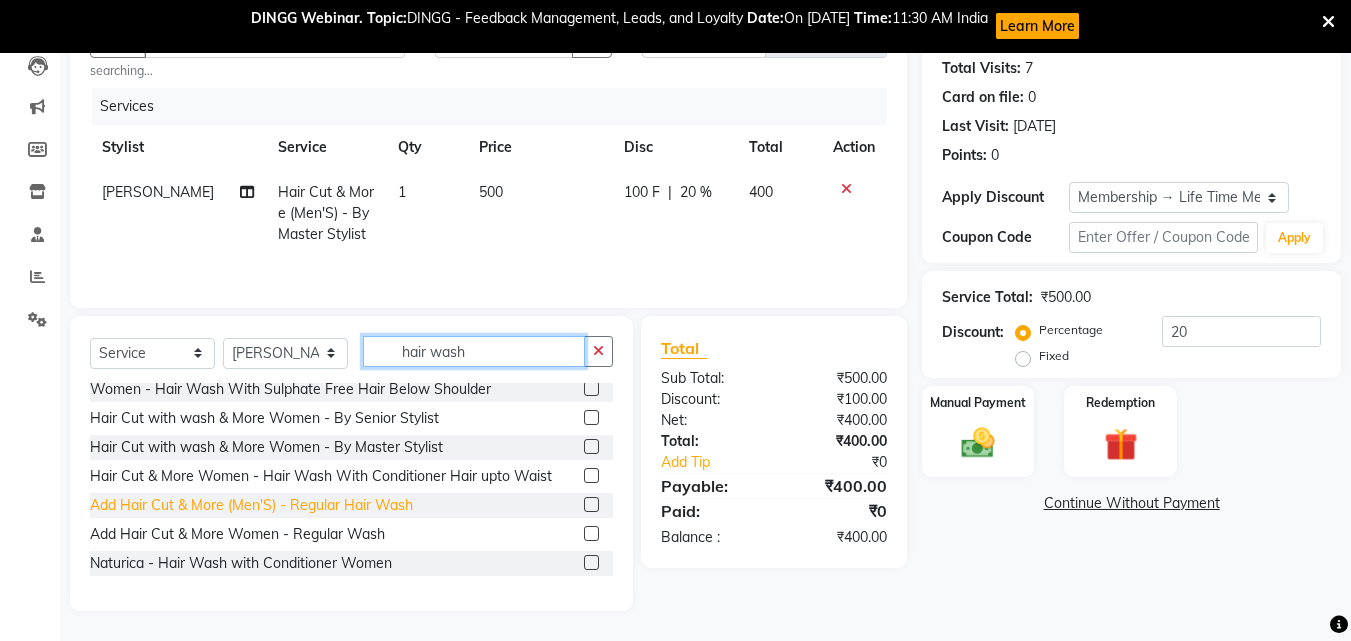 type on "hair wash" 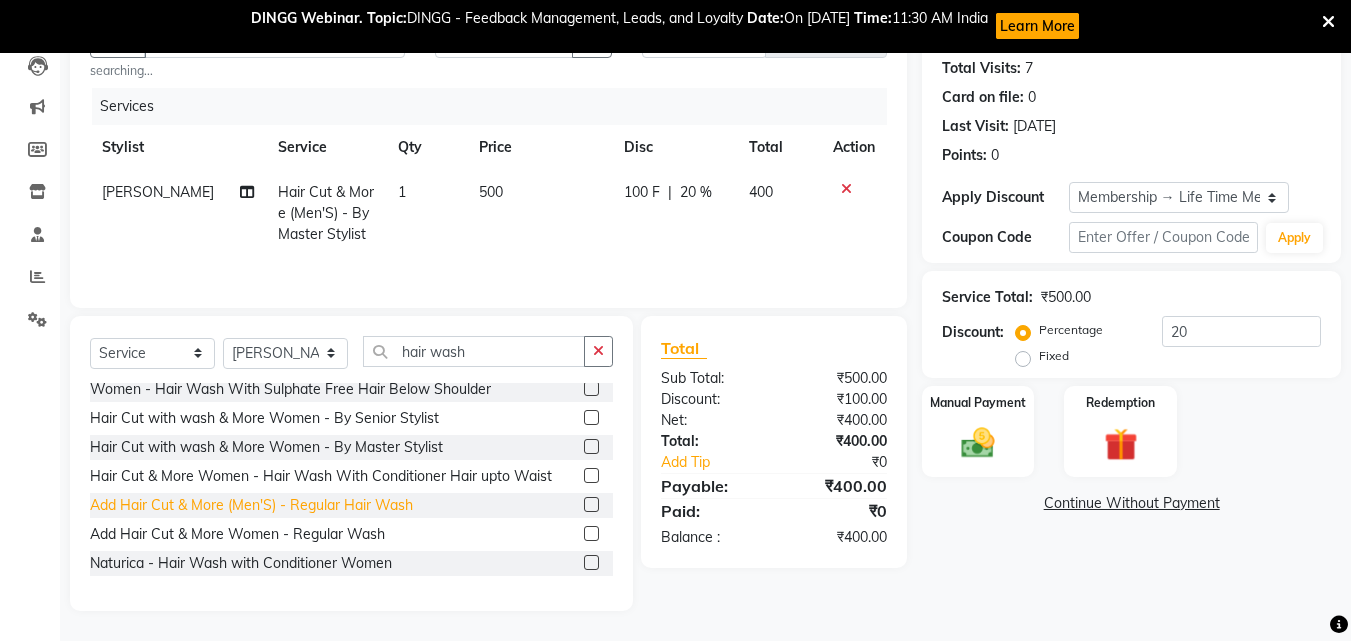 click on "Add Hair Cut & More (Men'S)  - Regular Hair Wash" 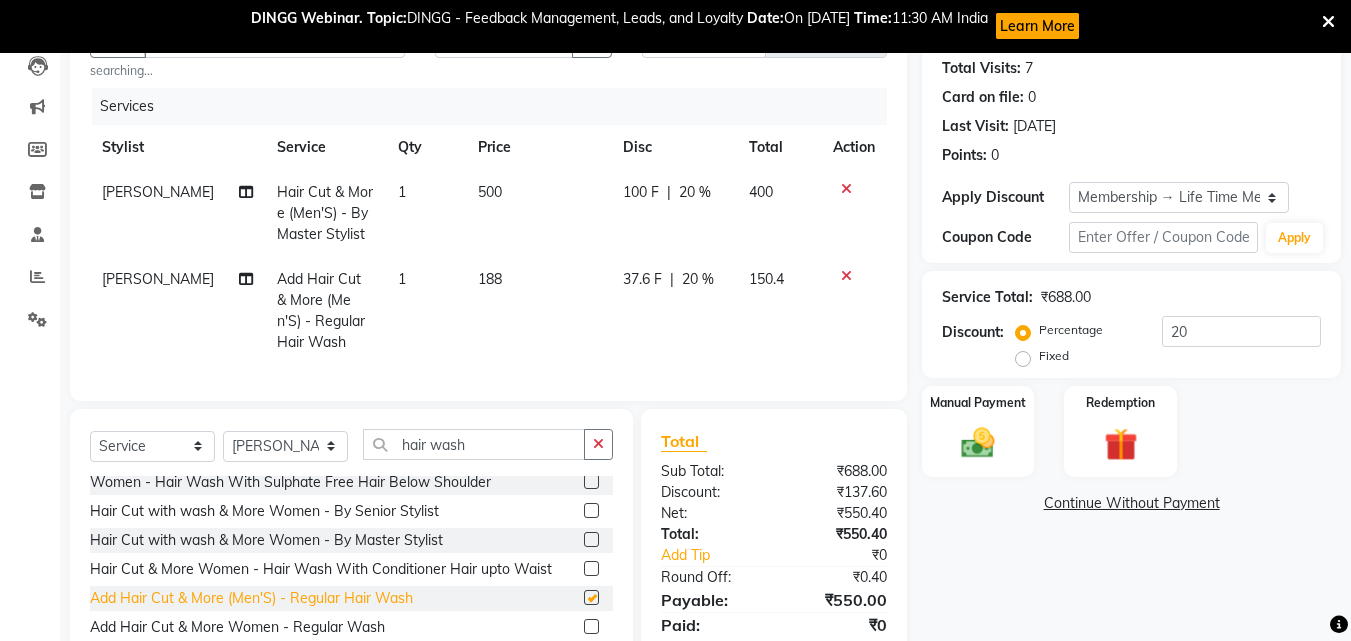 checkbox on "false" 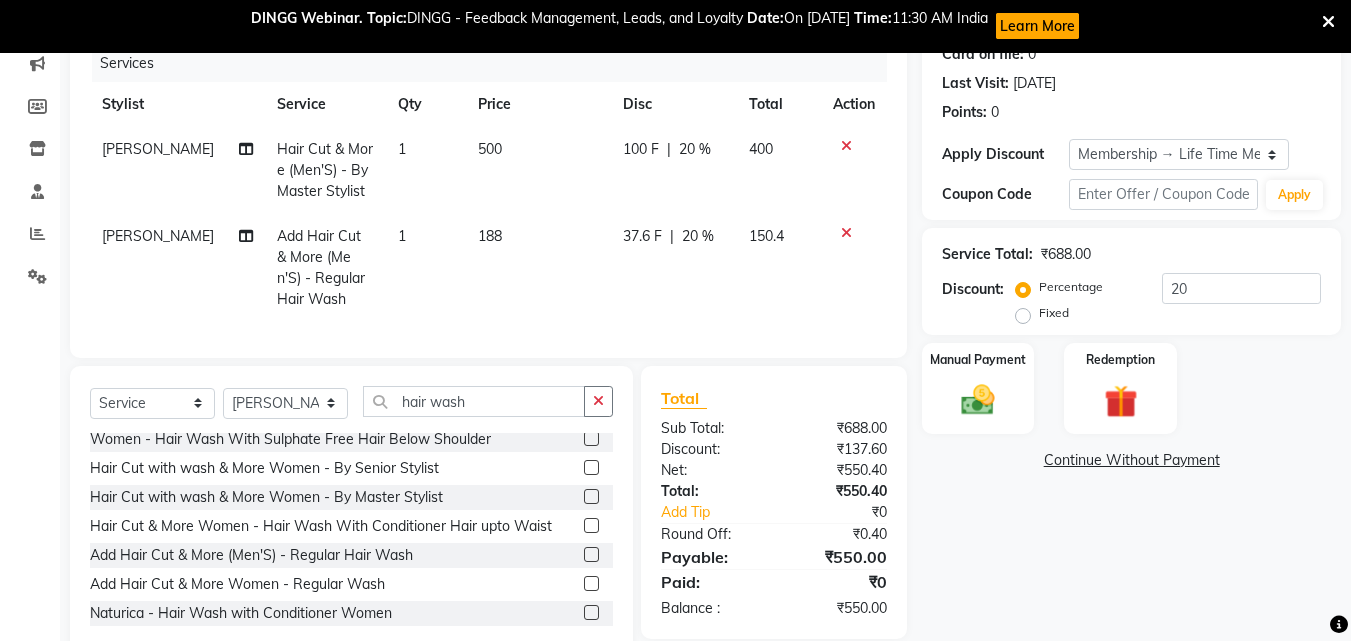 scroll, scrollTop: 227, scrollLeft: 0, axis: vertical 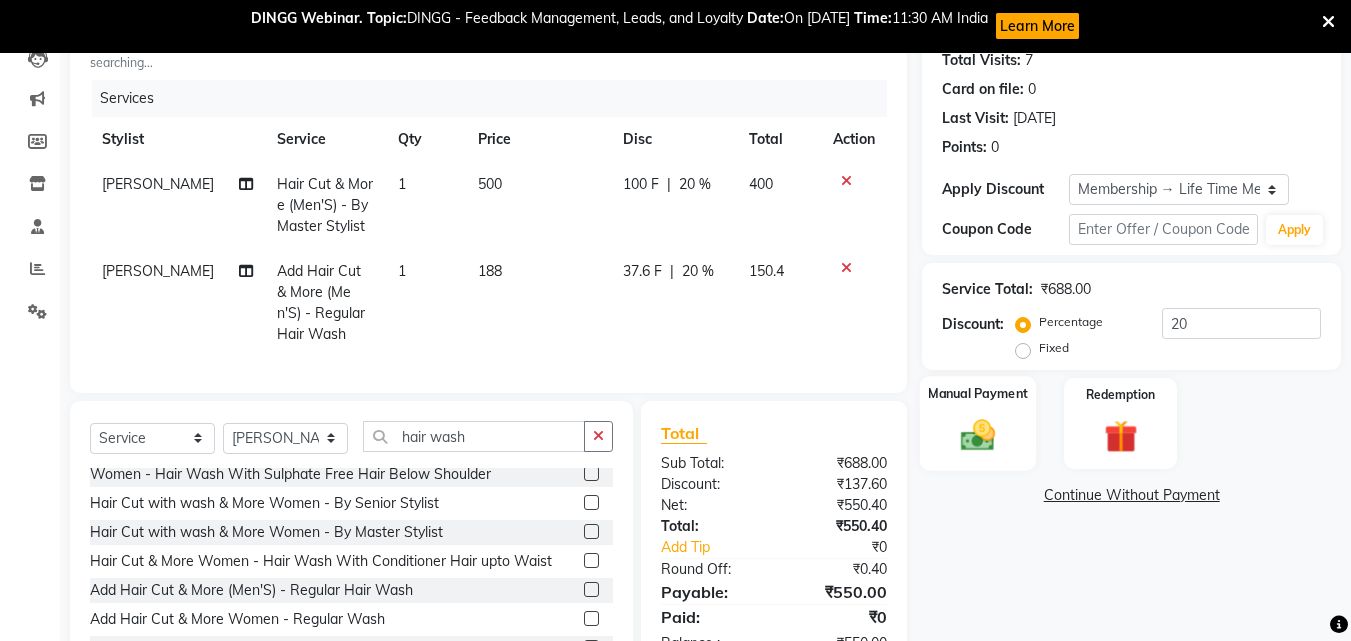 click 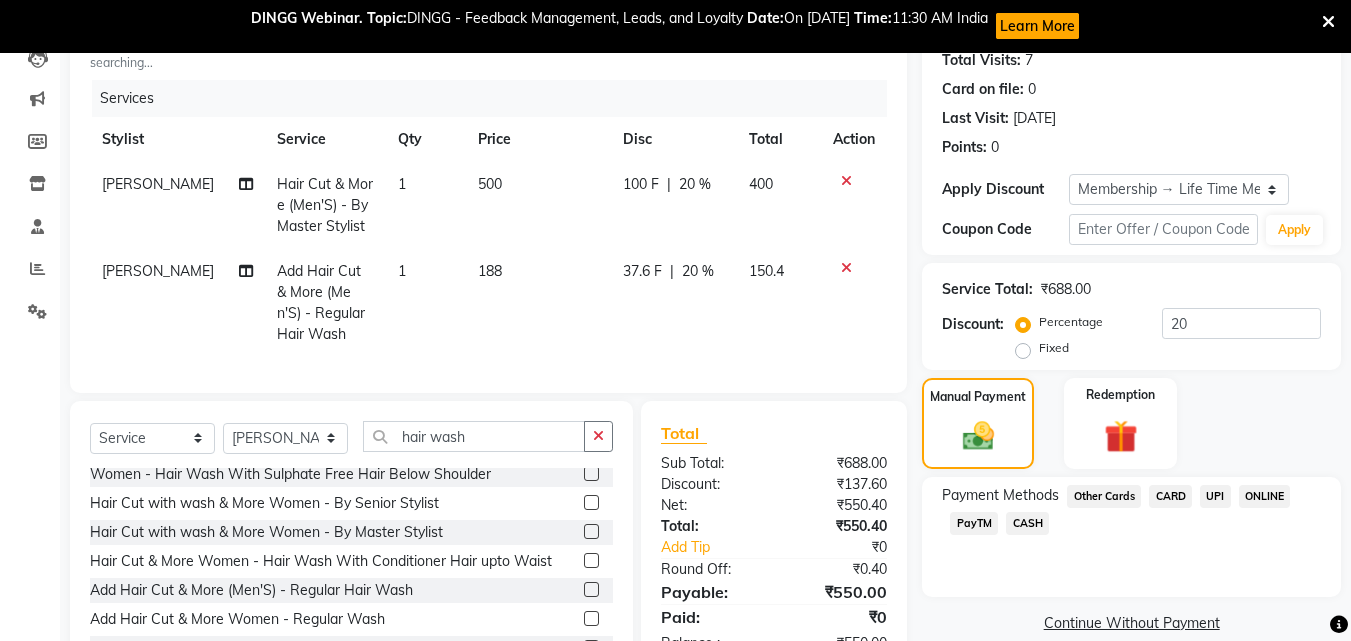 click on "UPI" 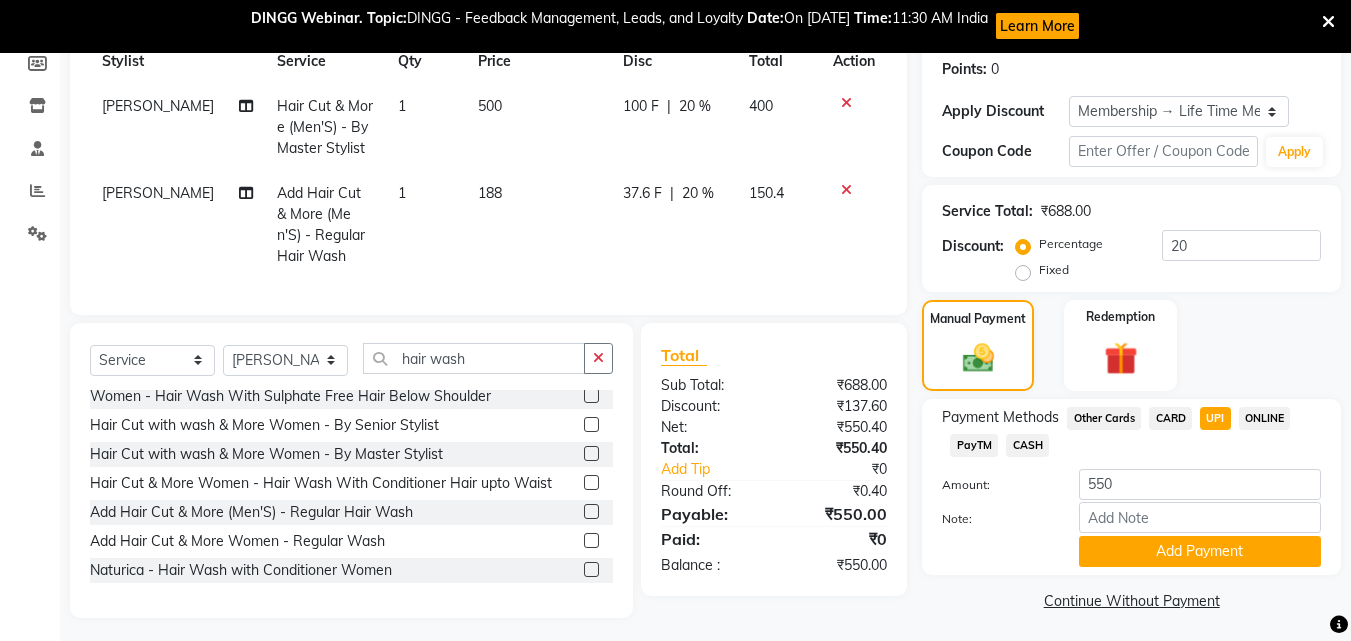 scroll, scrollTop: 327, scrollLeft: 0, axis: vertical 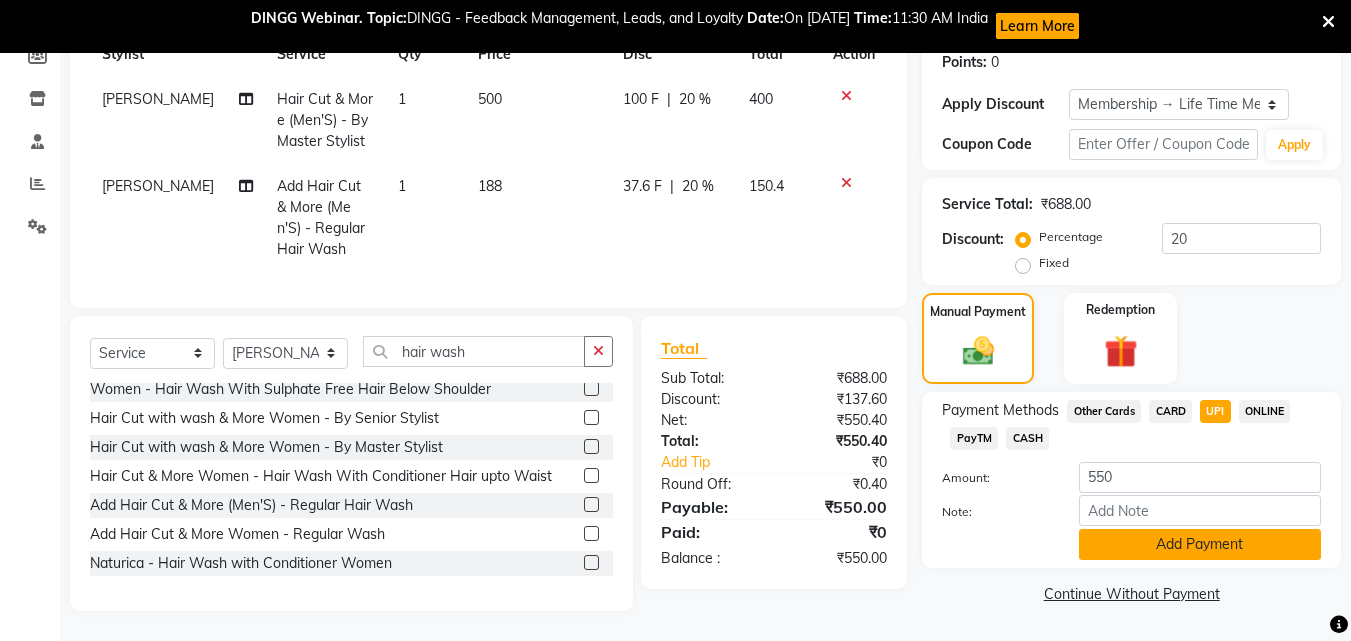 click on "Add Payment" 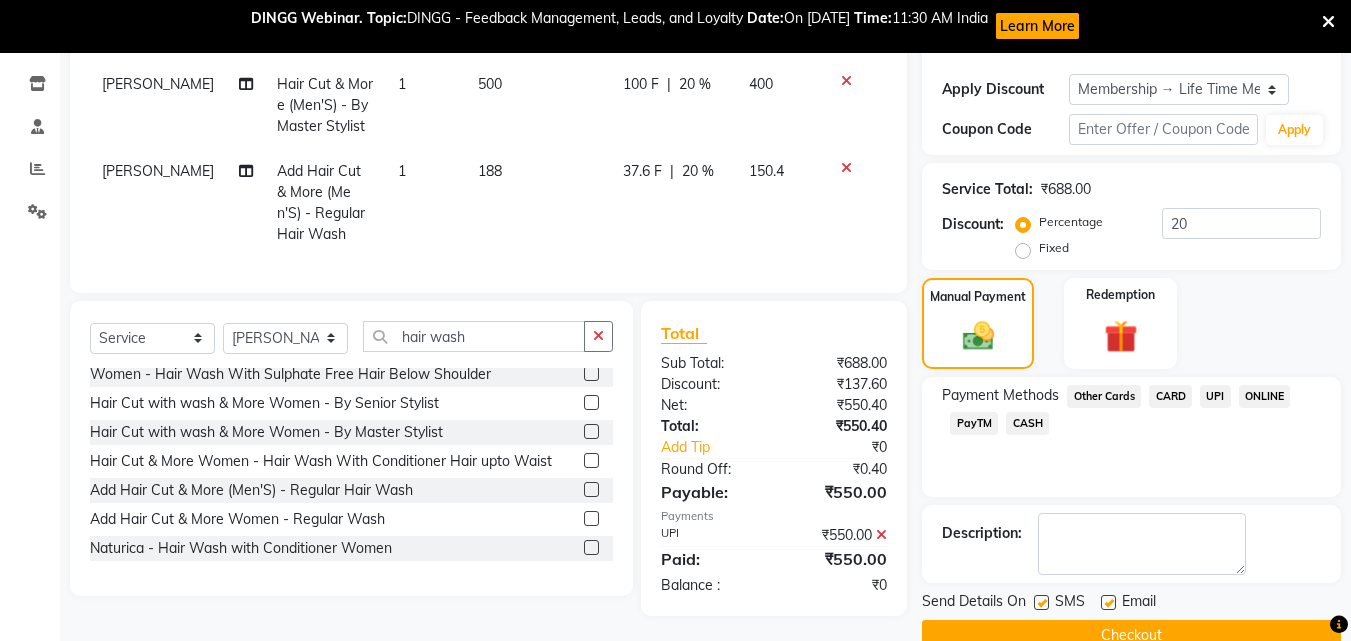 scroll, scrollTop: 367, scrollLeft: 0, axis: vertical 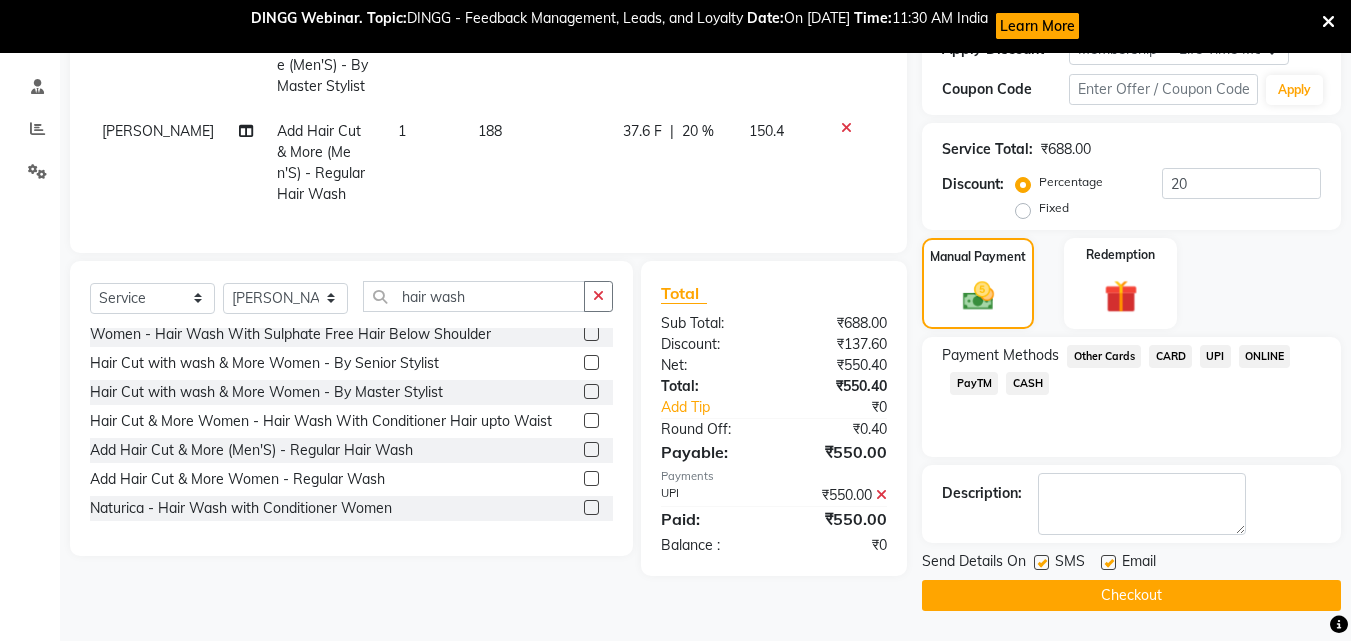 click on "Checkout" 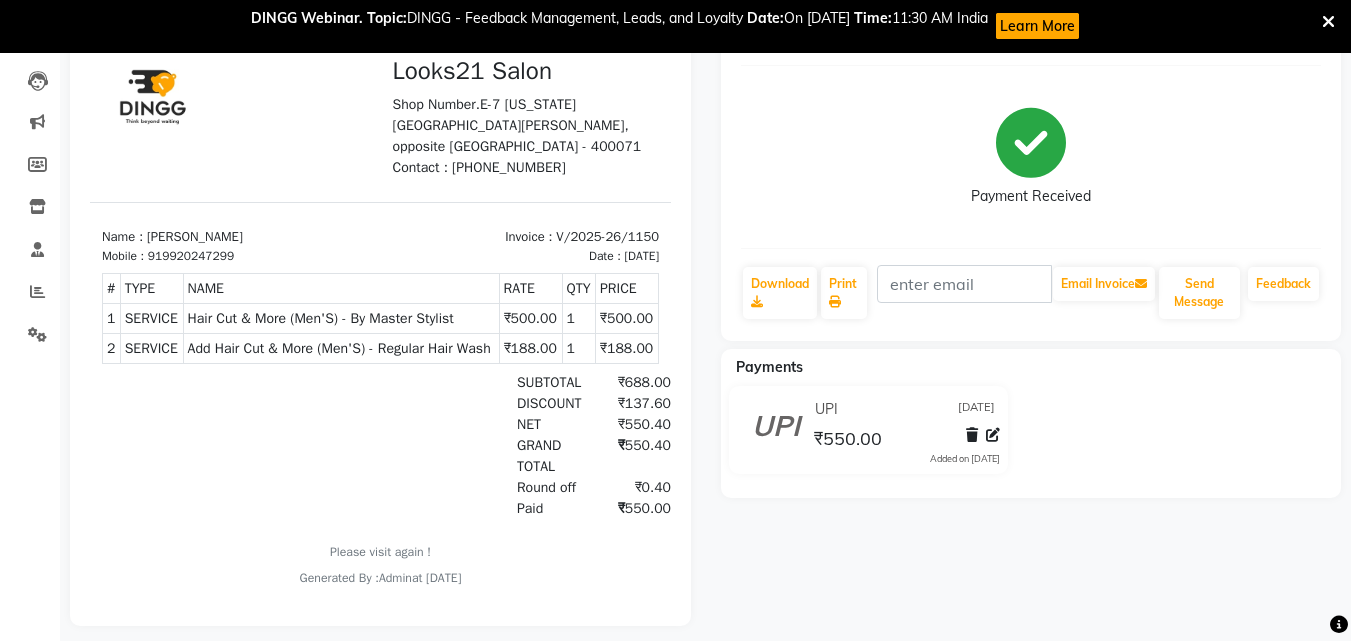 scroll, scrollTop: 0, scrollLeft: 0, axis: both 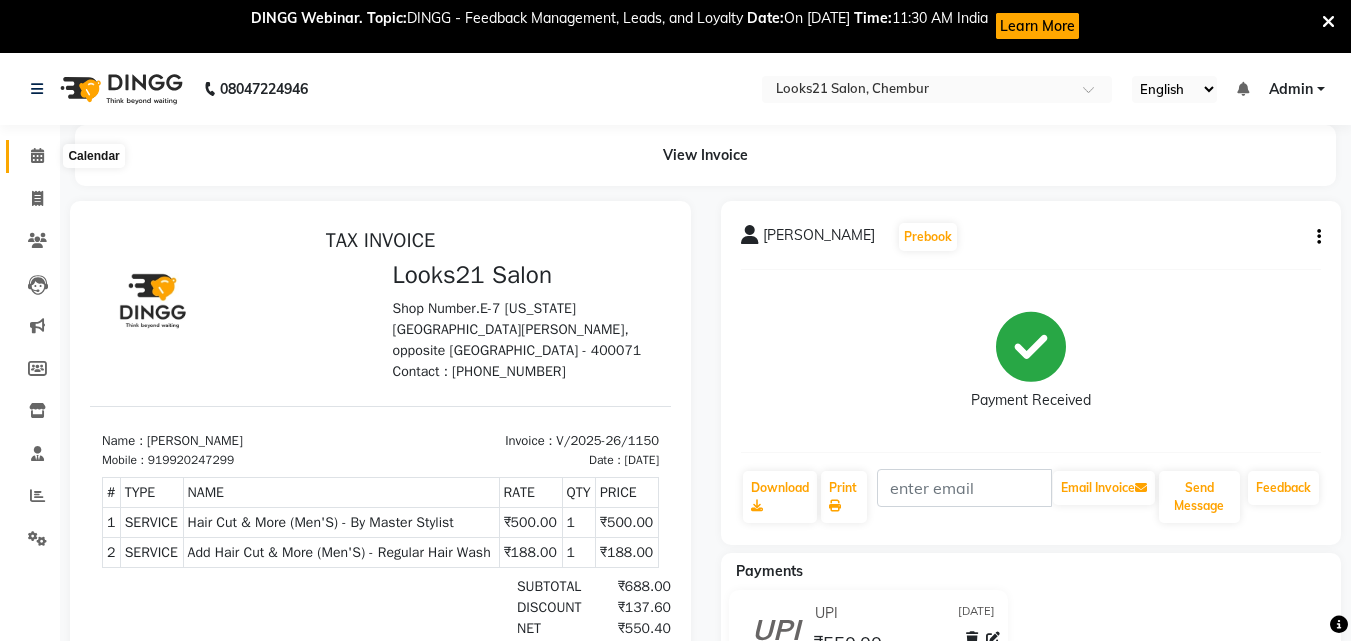 click 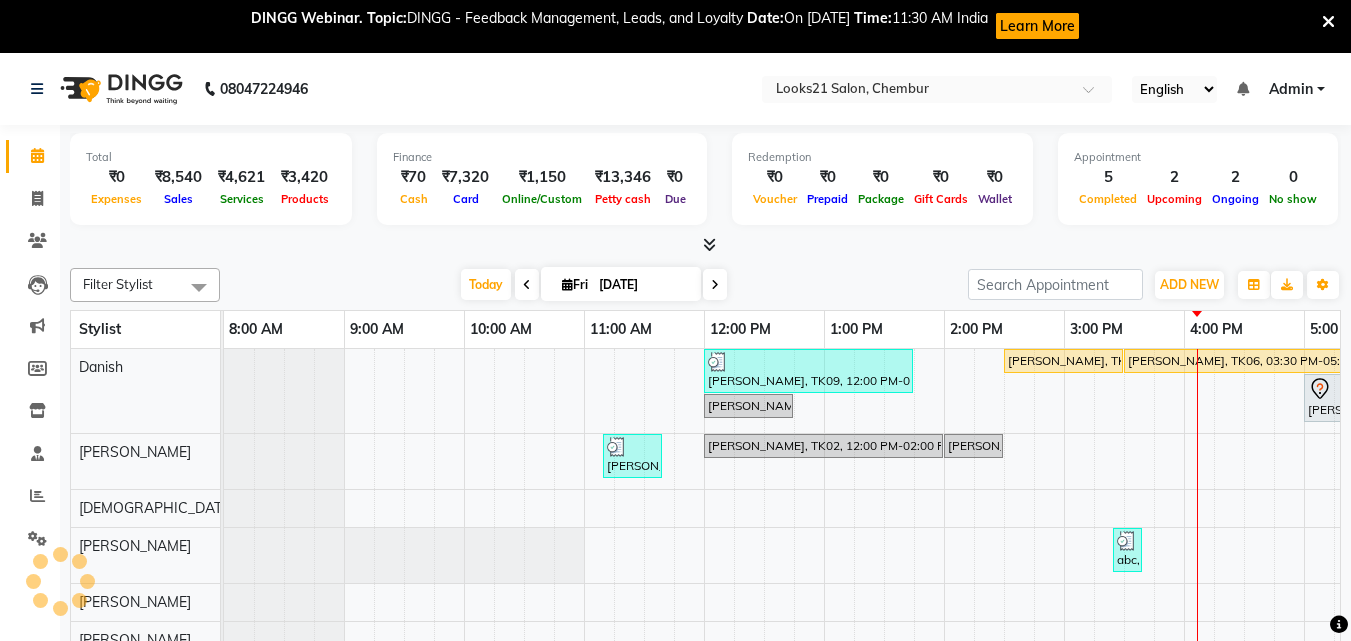 scroll, scrollTop: 0, scrollLeft: 0, axis: both 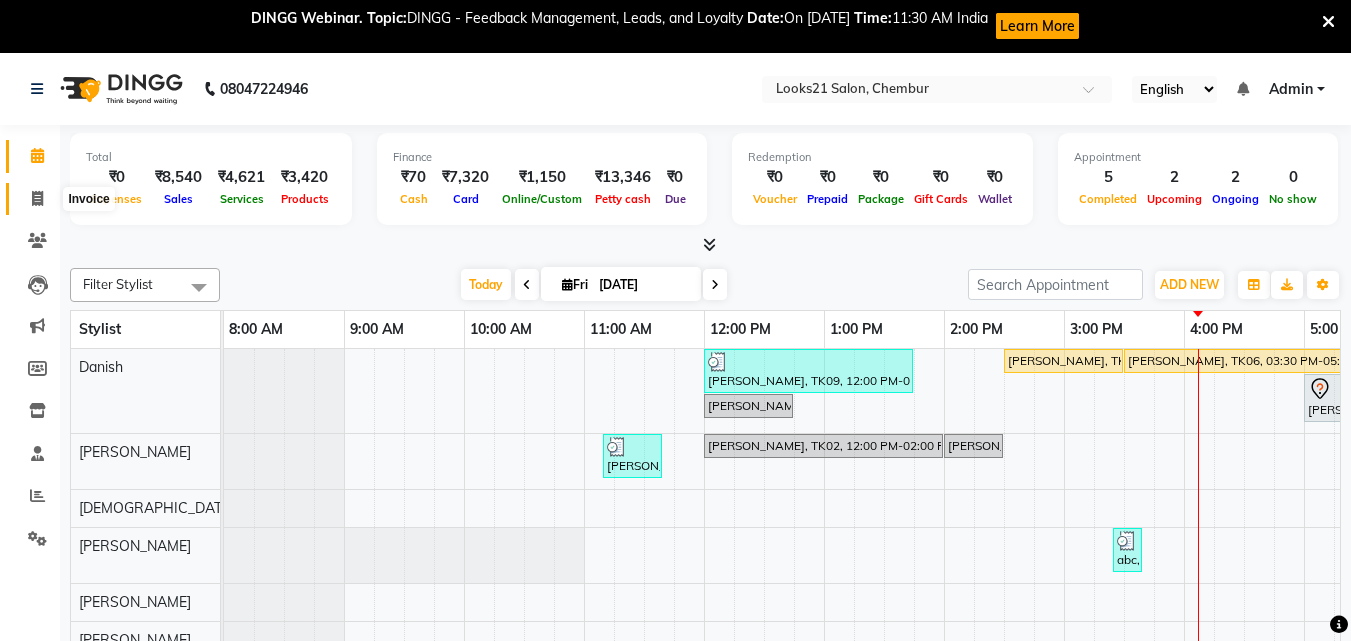 click 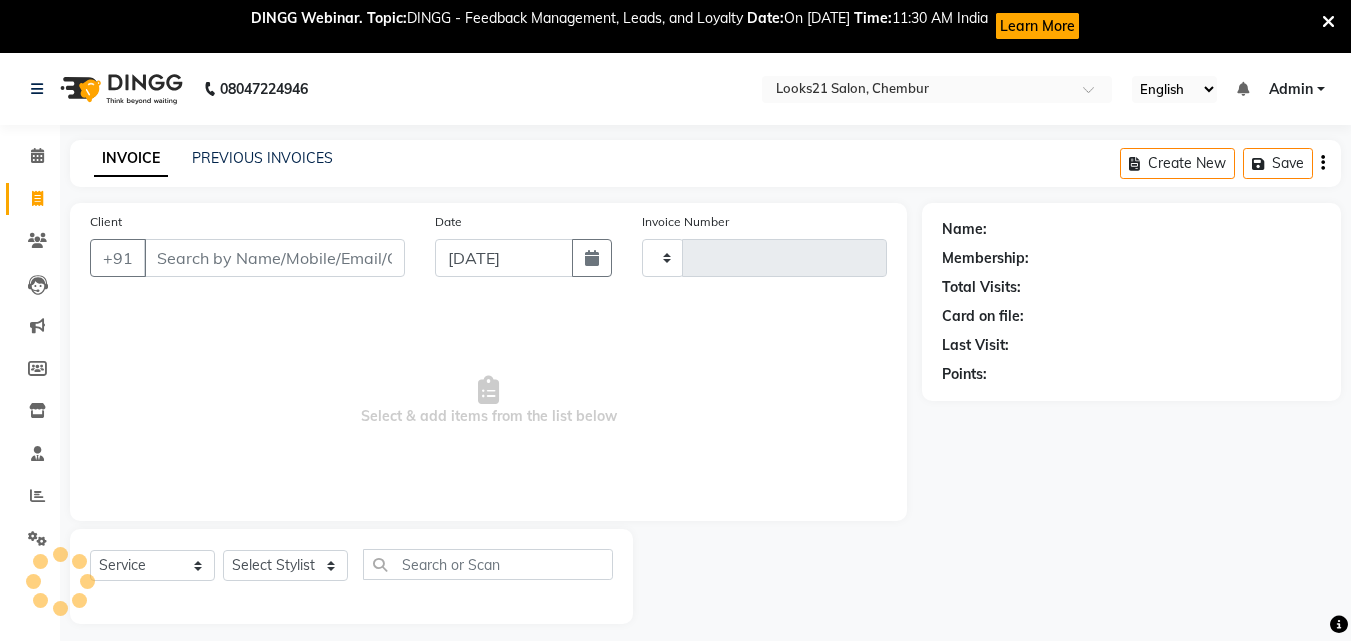 type on "1151" 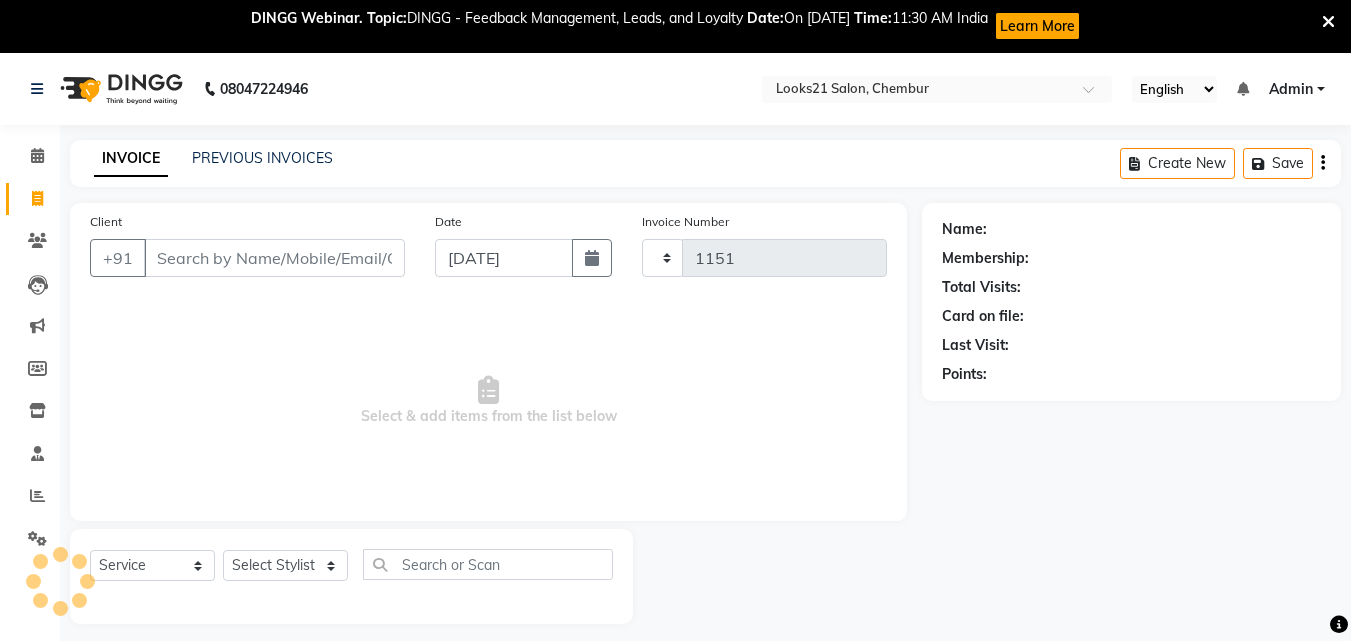 select on "844" 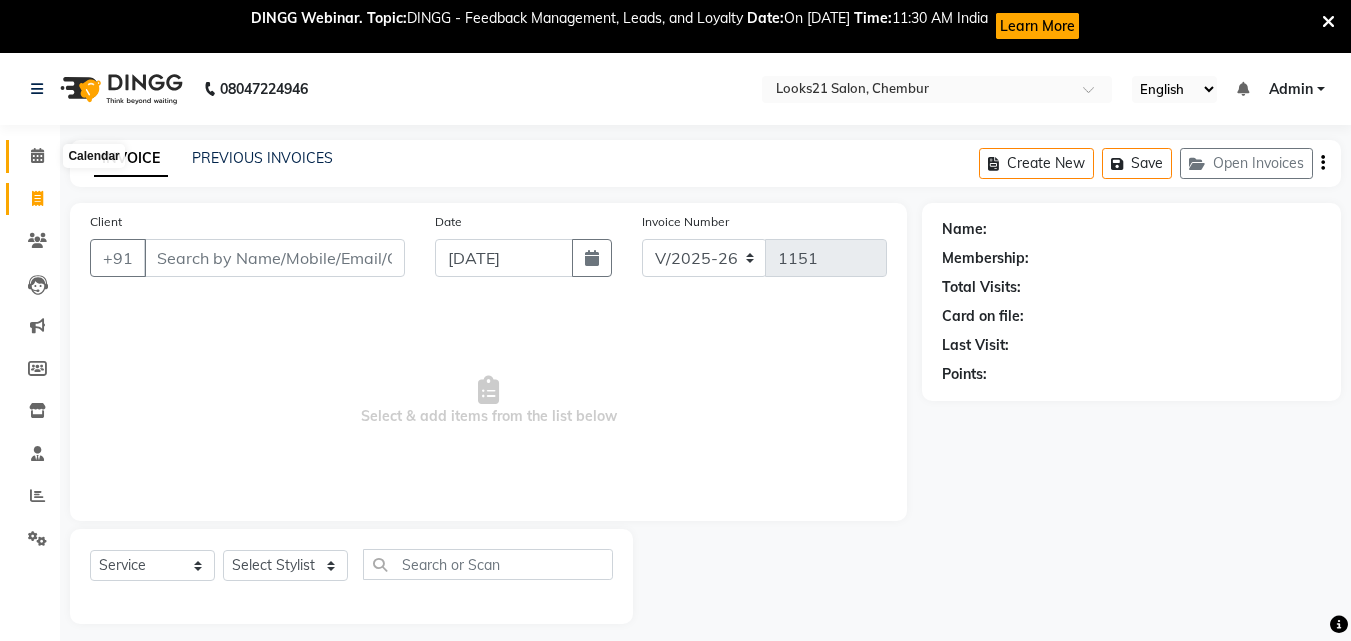 click 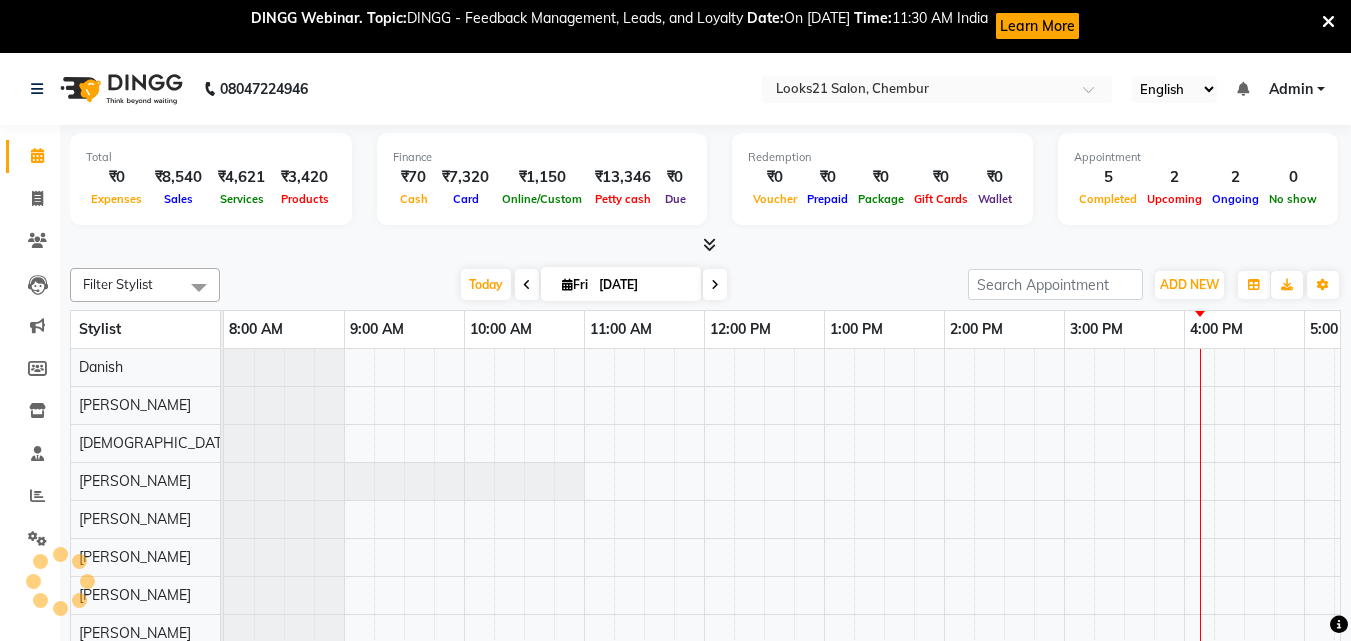 scroll, scrollTop: 0, scrollLeft: 0, axis: both 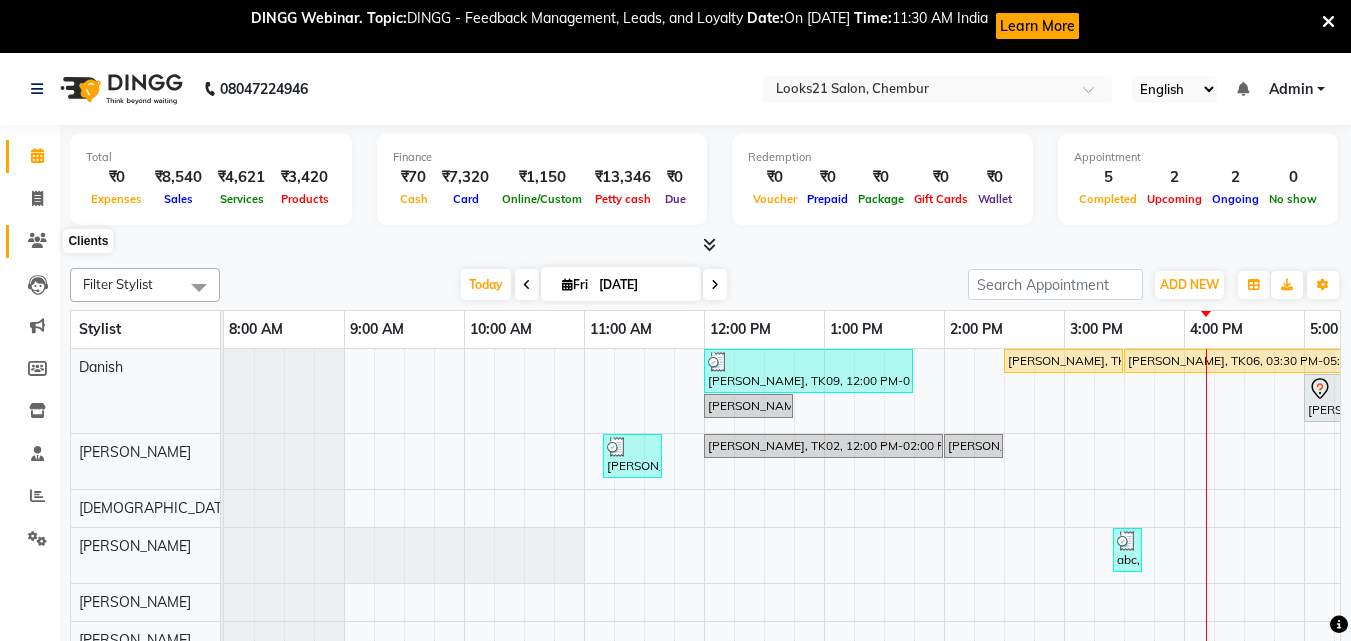 click 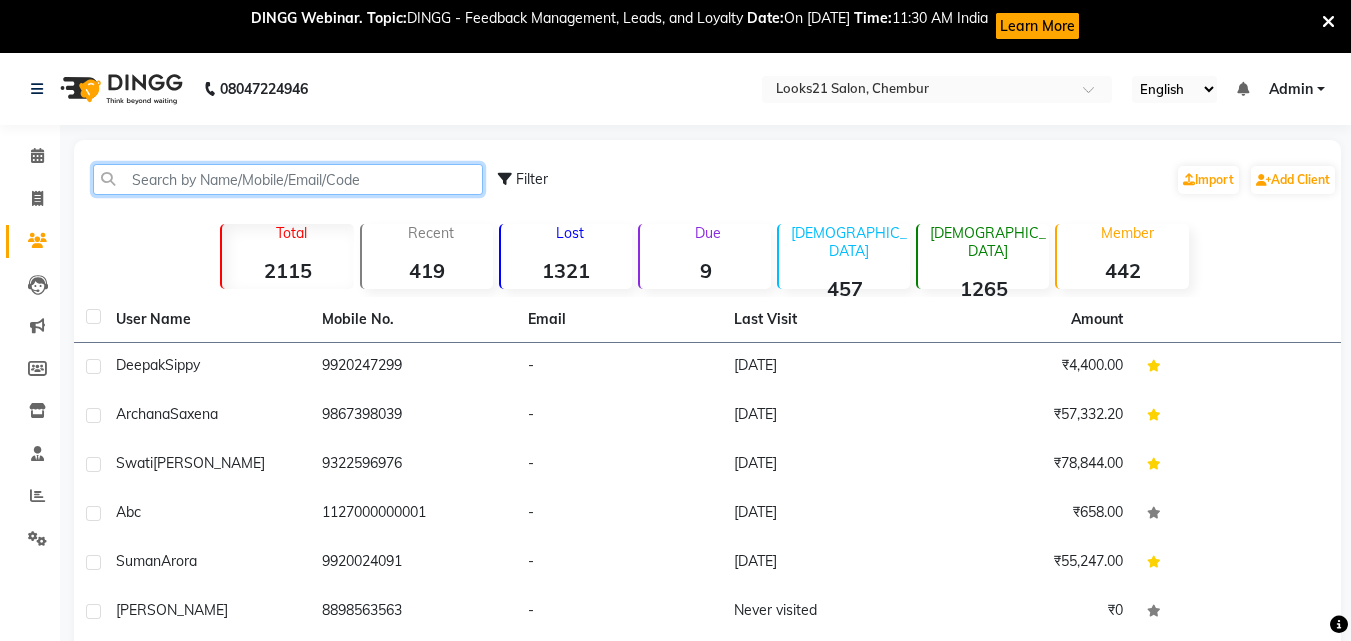 click 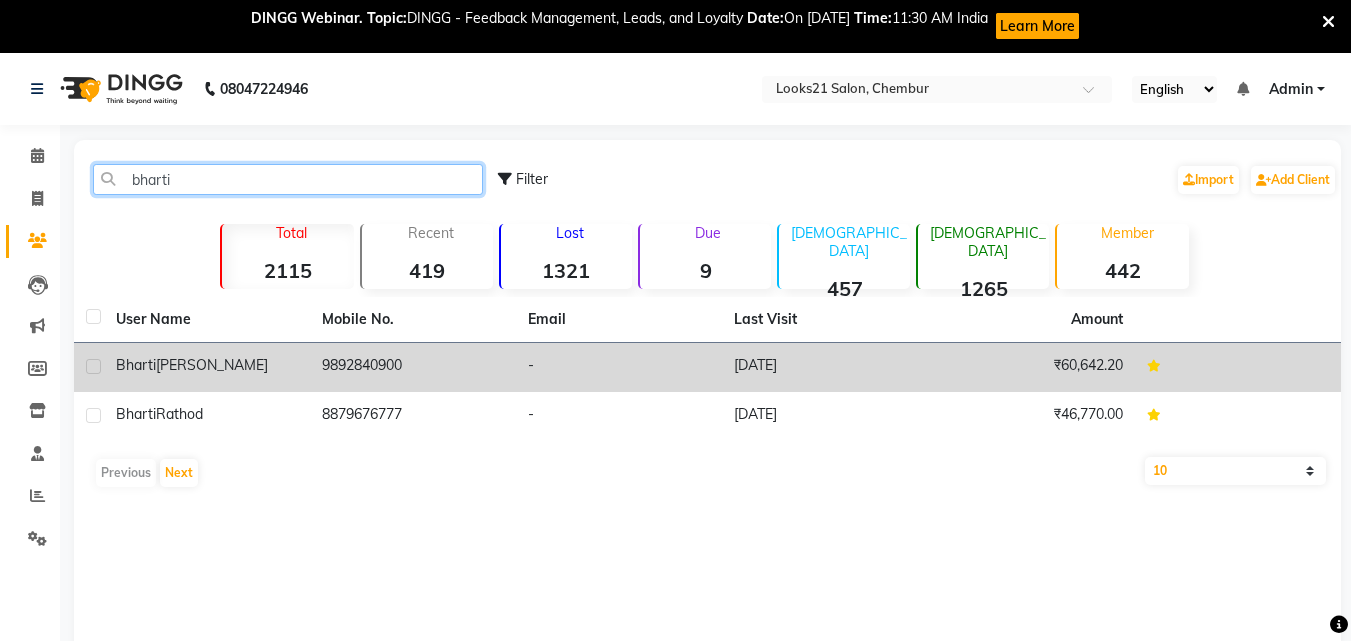 type on "bharti" 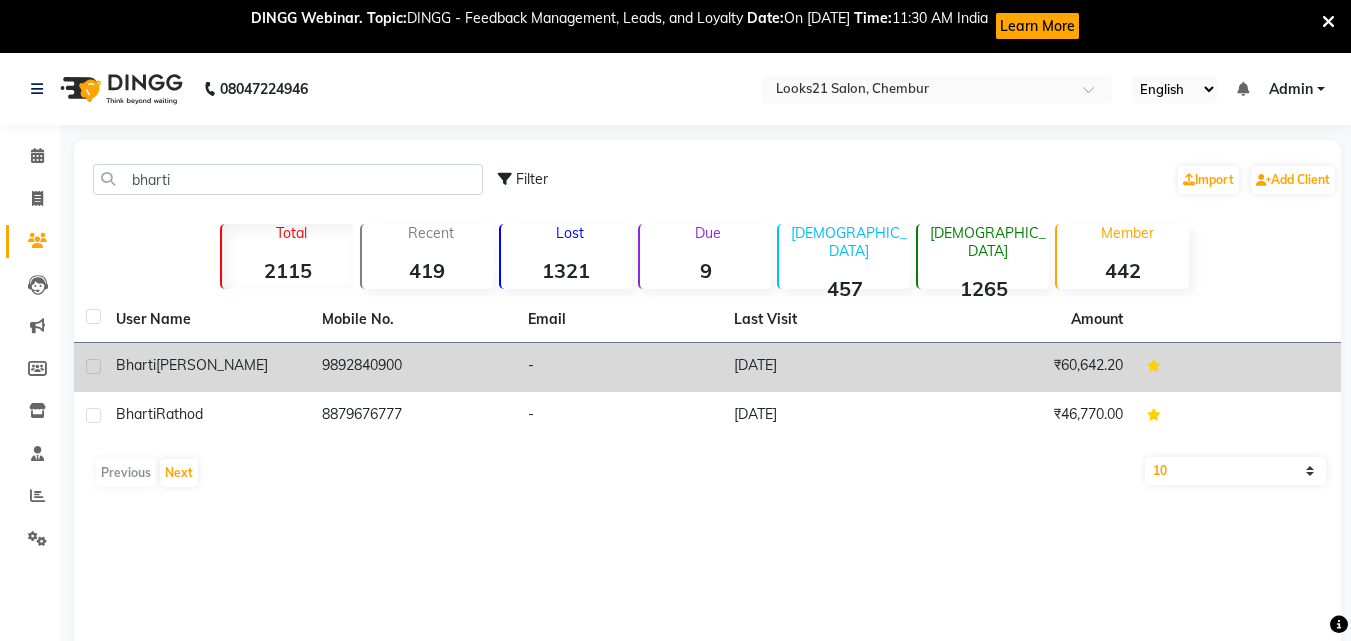 click on "[PERSON_NAME]" 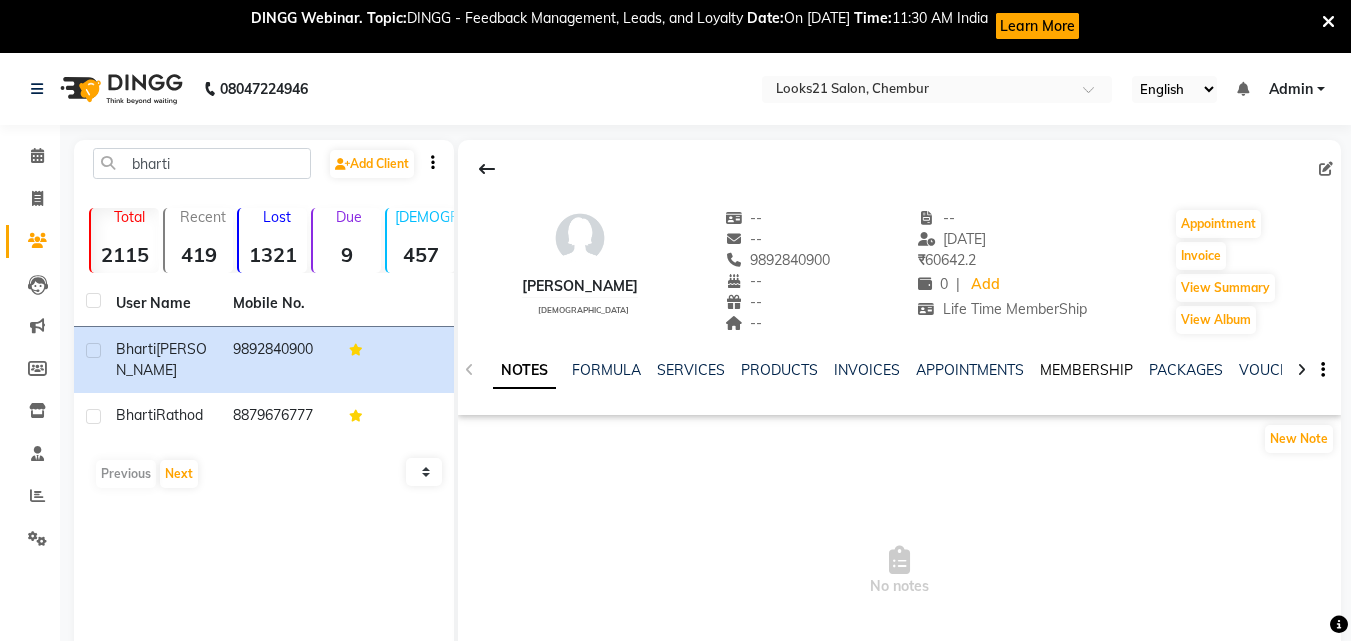 click on "MEMBERSHIP" 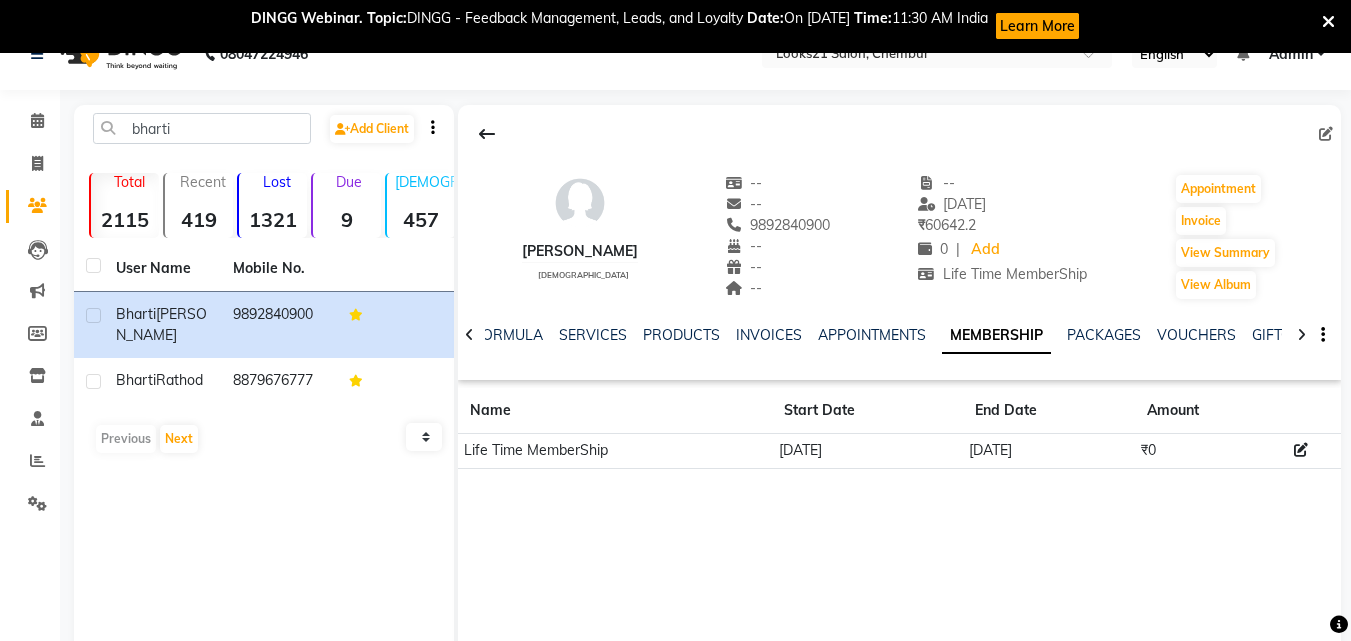 scroll, scrollTop: 0, scrollLeft: 0, axis: both 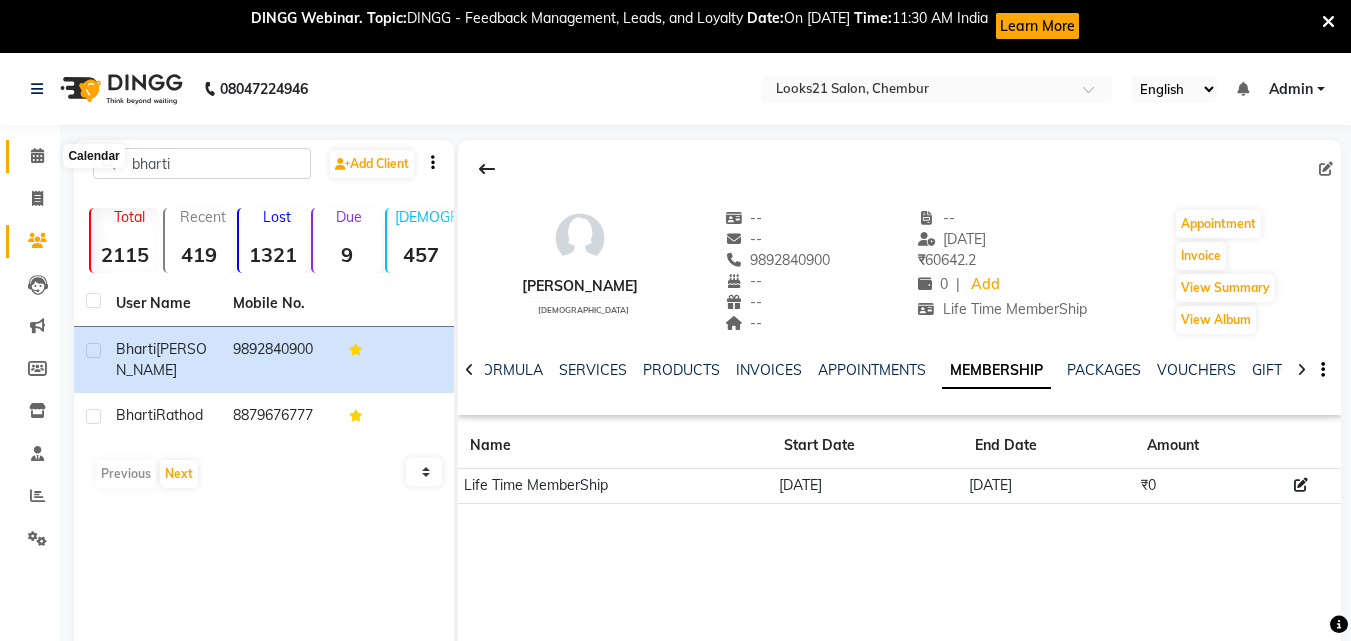 click 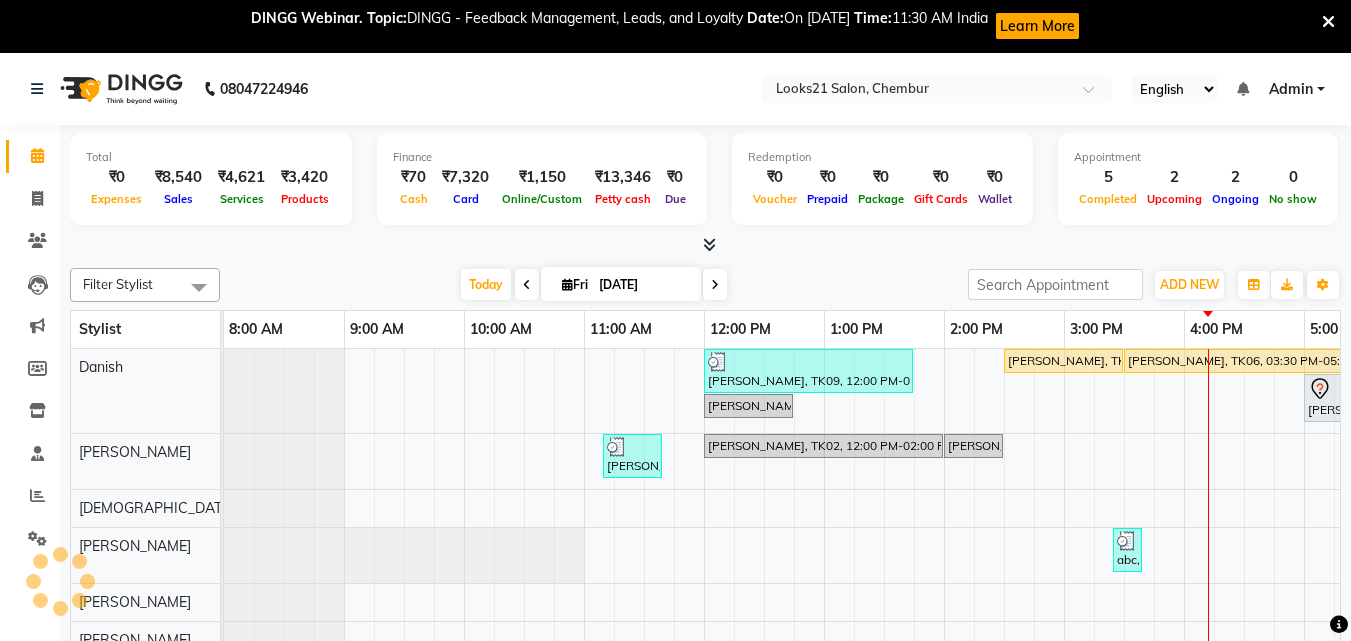 scroll, scrollTop: 0, scrollLeft: 0, axis: both 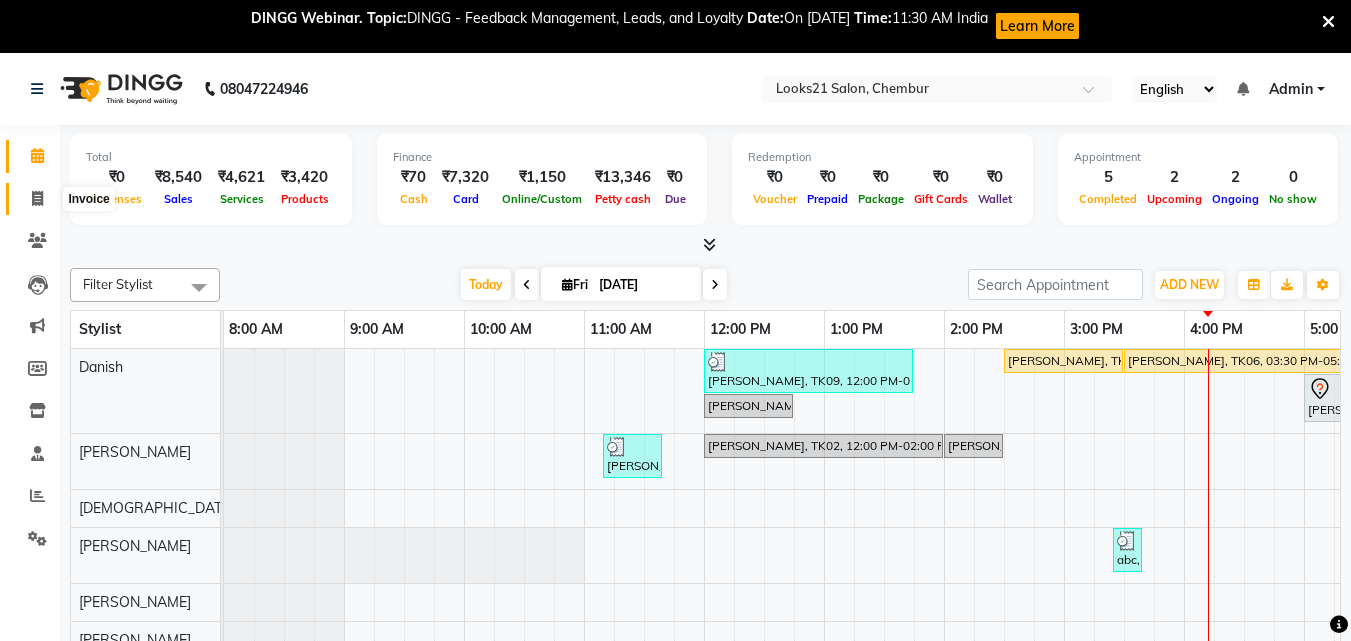 click 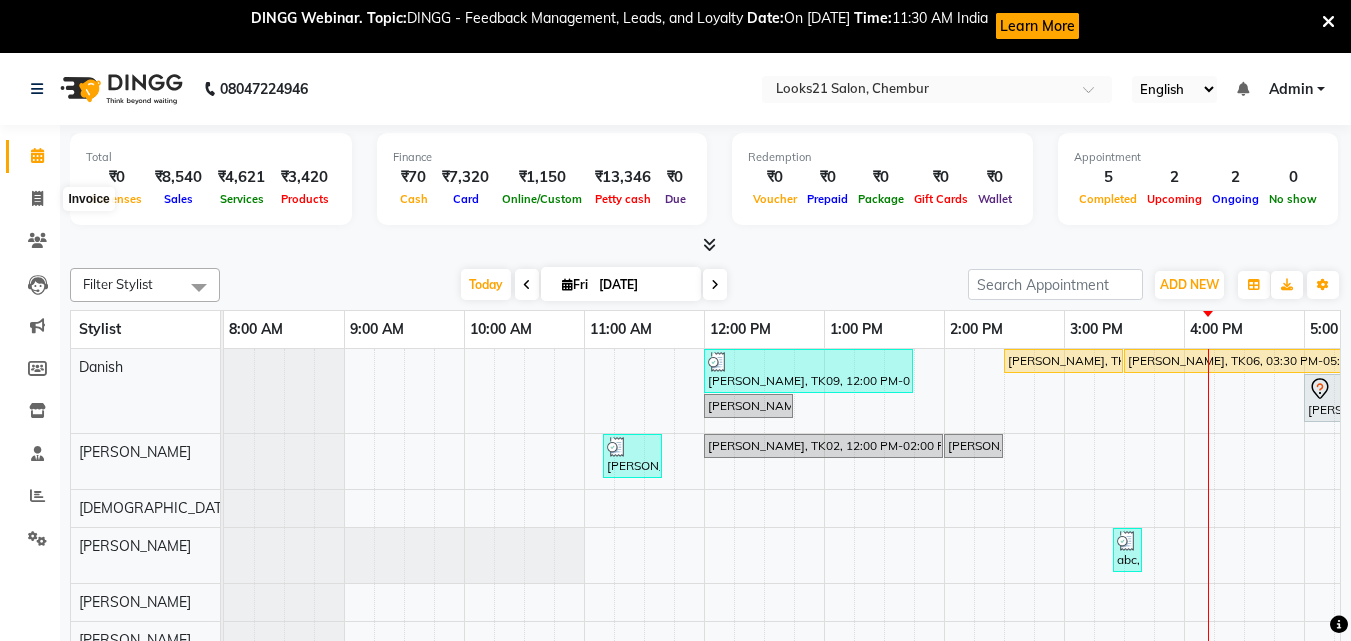 select on "service" 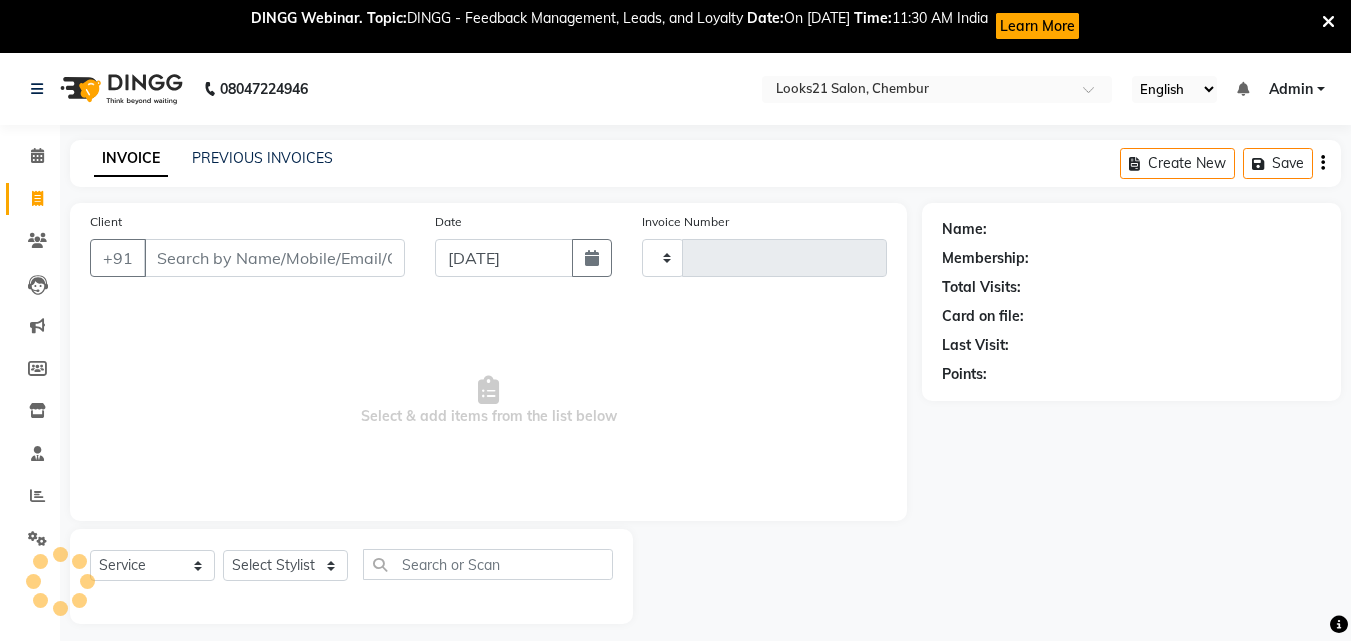 type on "1151" 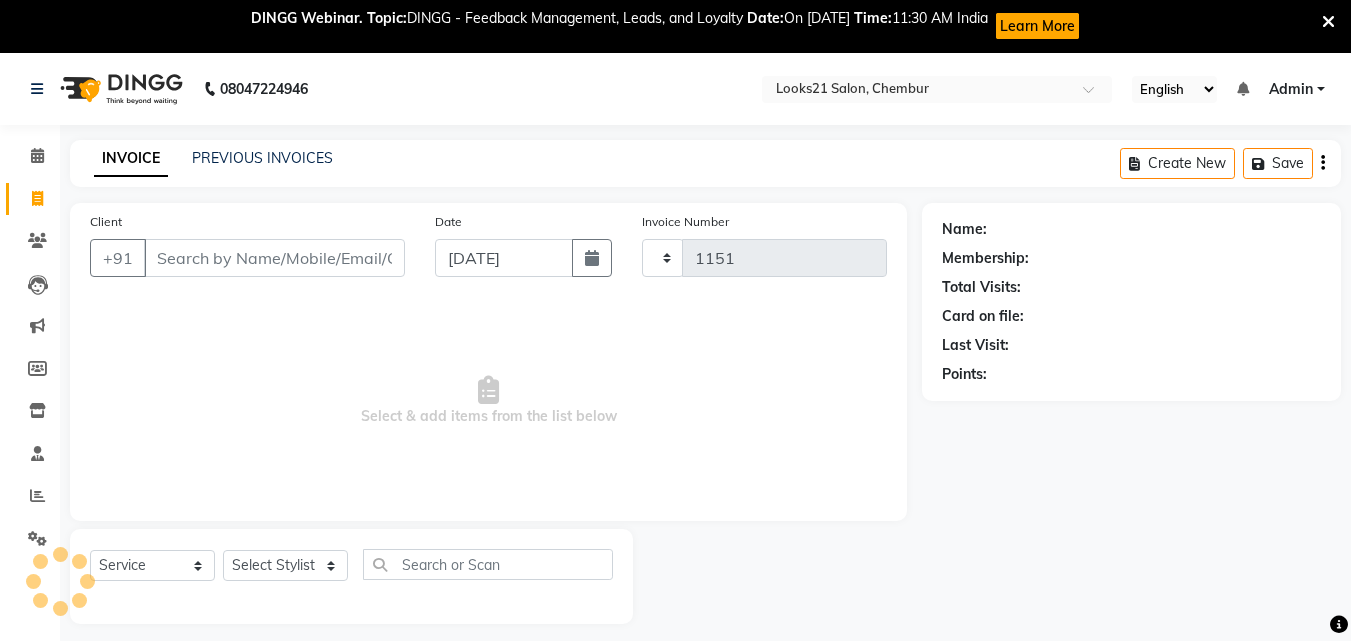 select on "844" 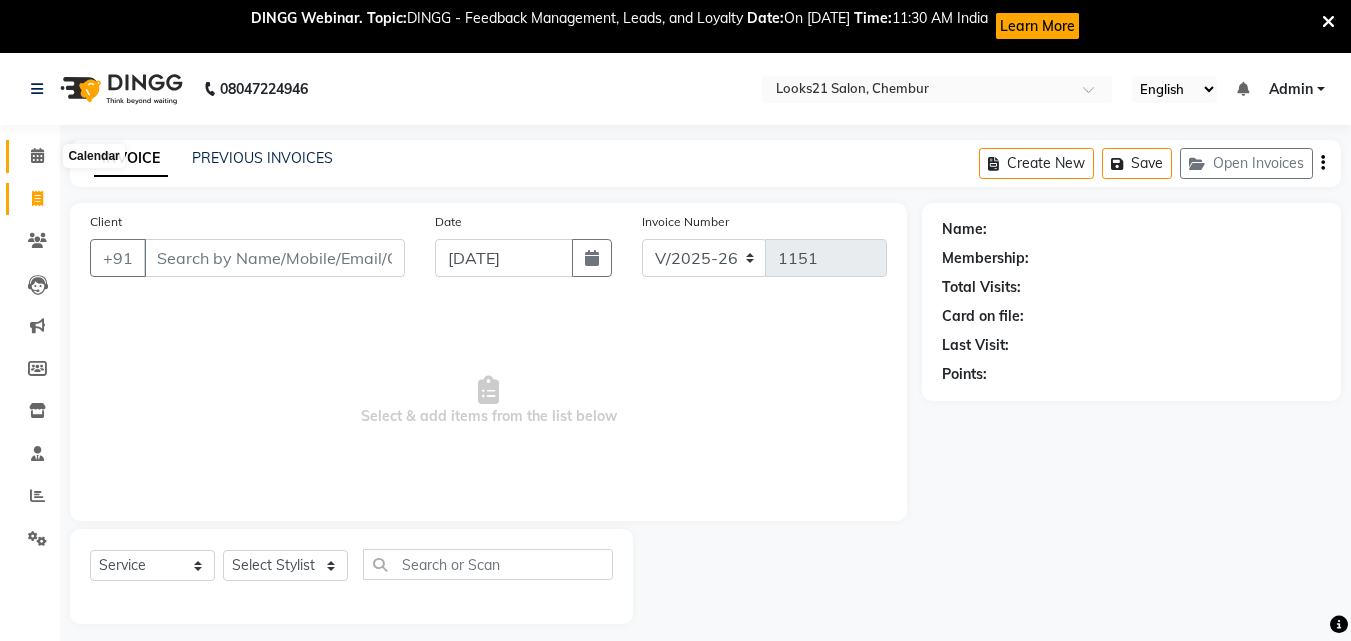 drag, startPoint x: 43, startPoint y: 160, endPoint x: 1355, endPoint y: 452, distance: 1344.1012 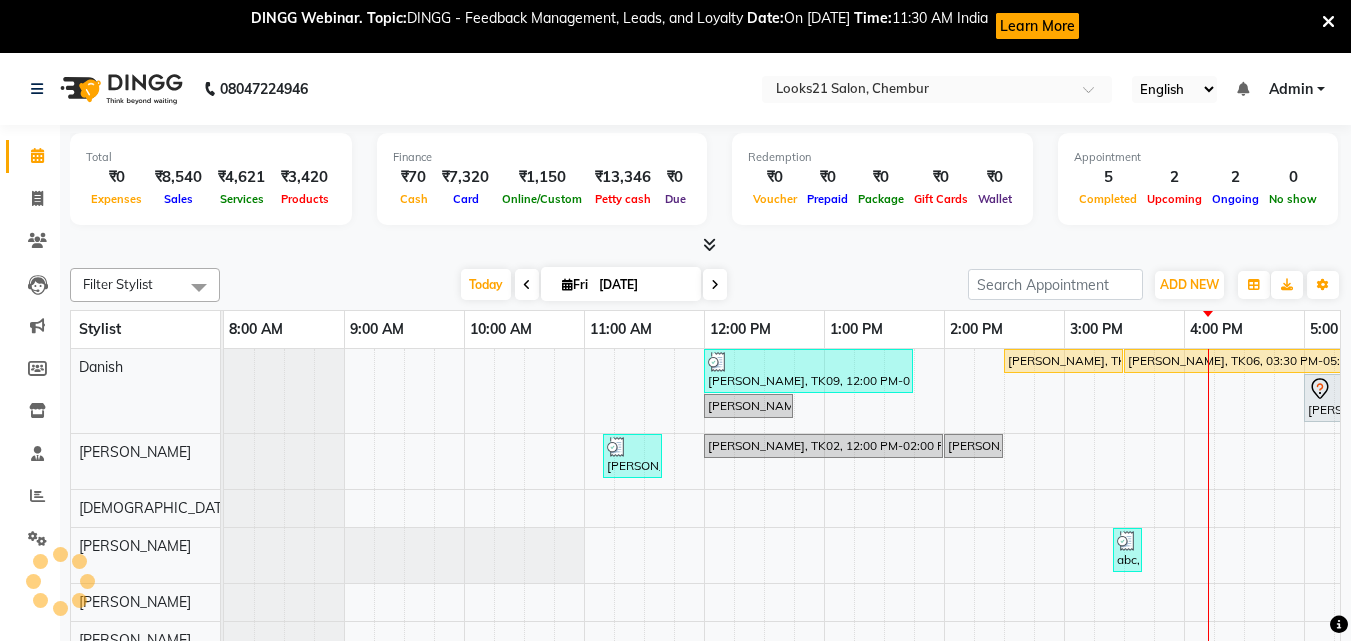 scroll, scrollTop: 0, scrollLeft: 0, axis: both 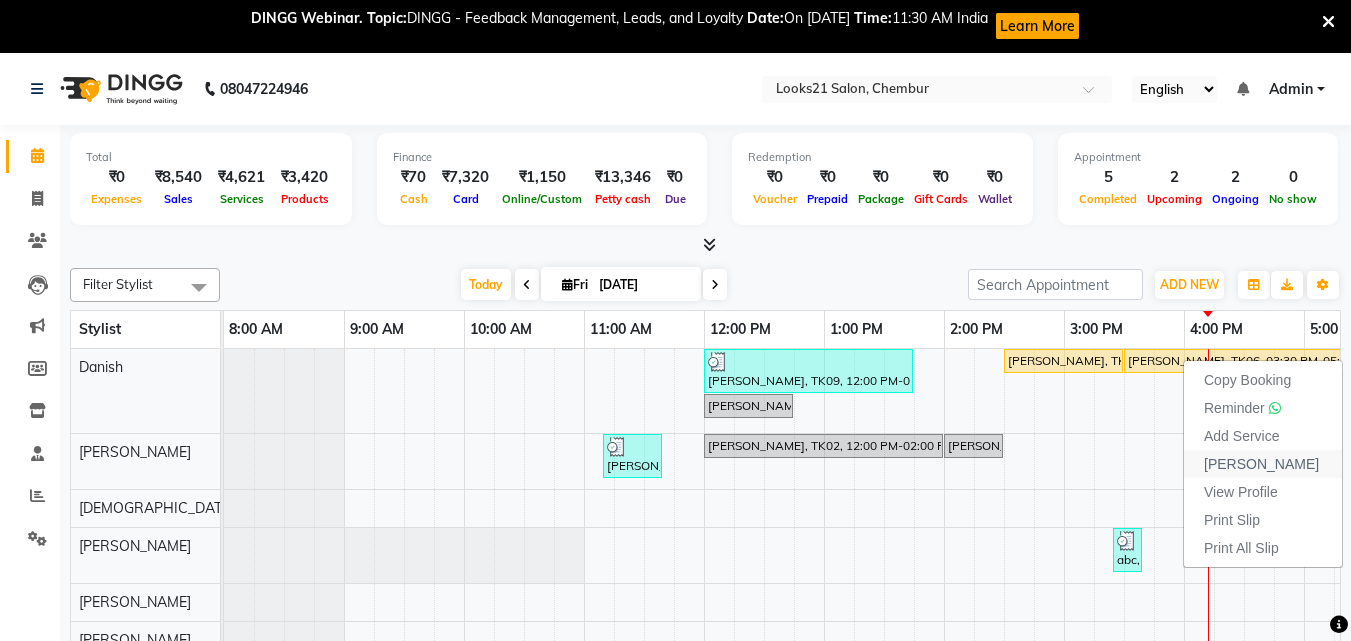click on "[PERSON_NAME]" at bounding box center (1261, 464) 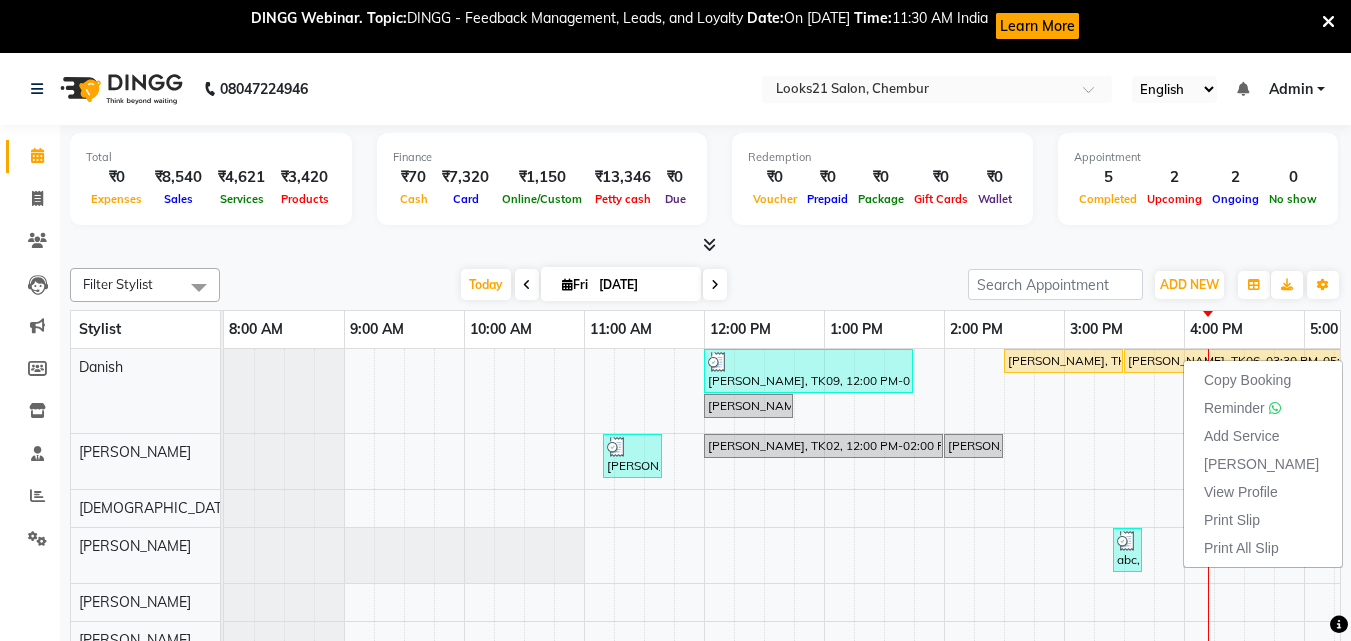 select on "service" 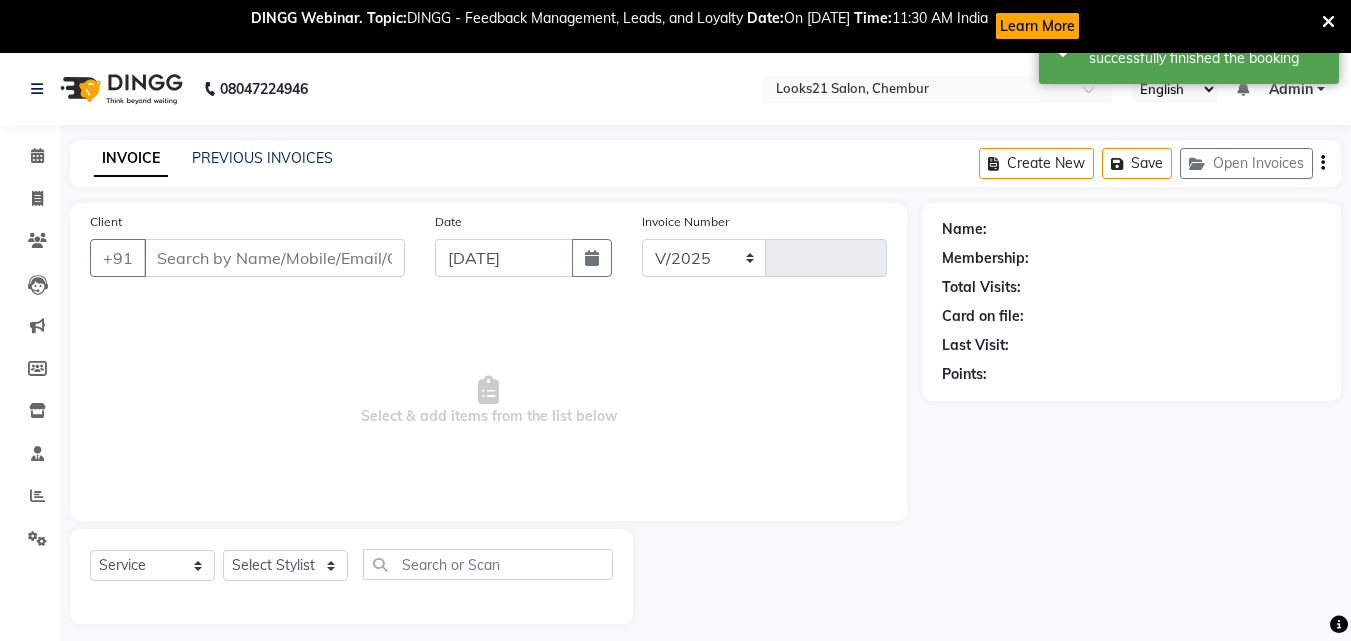 select on "844" 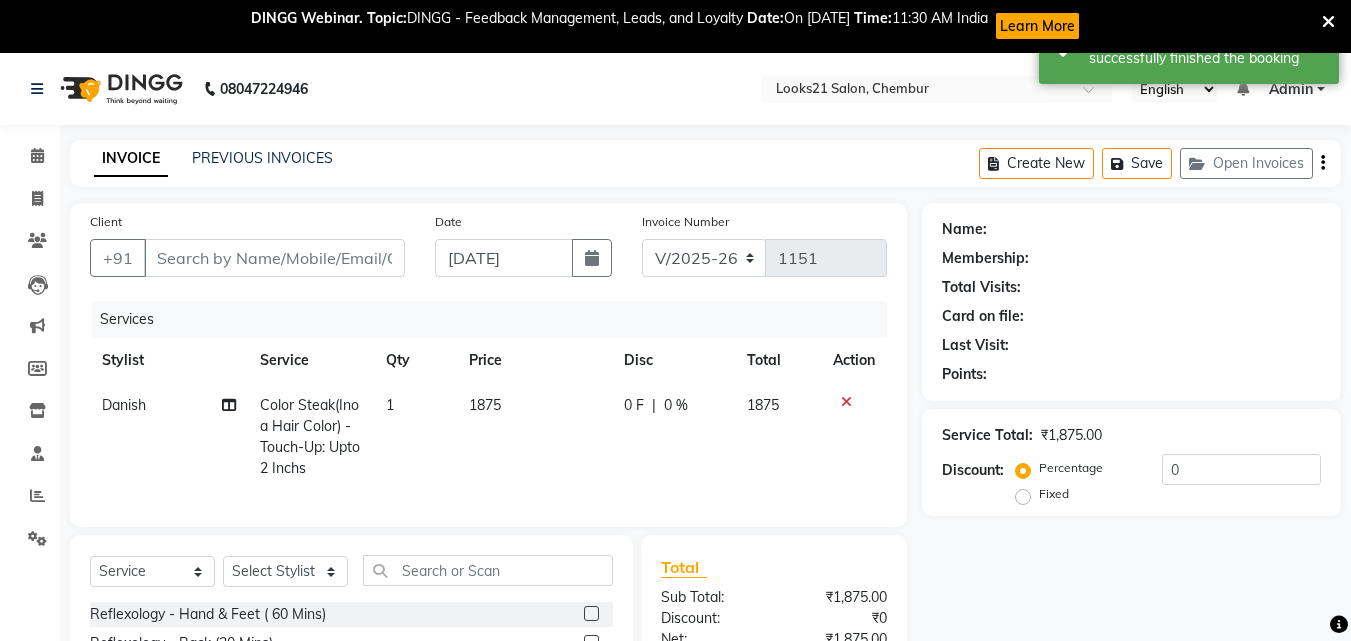 type on "9892840900" 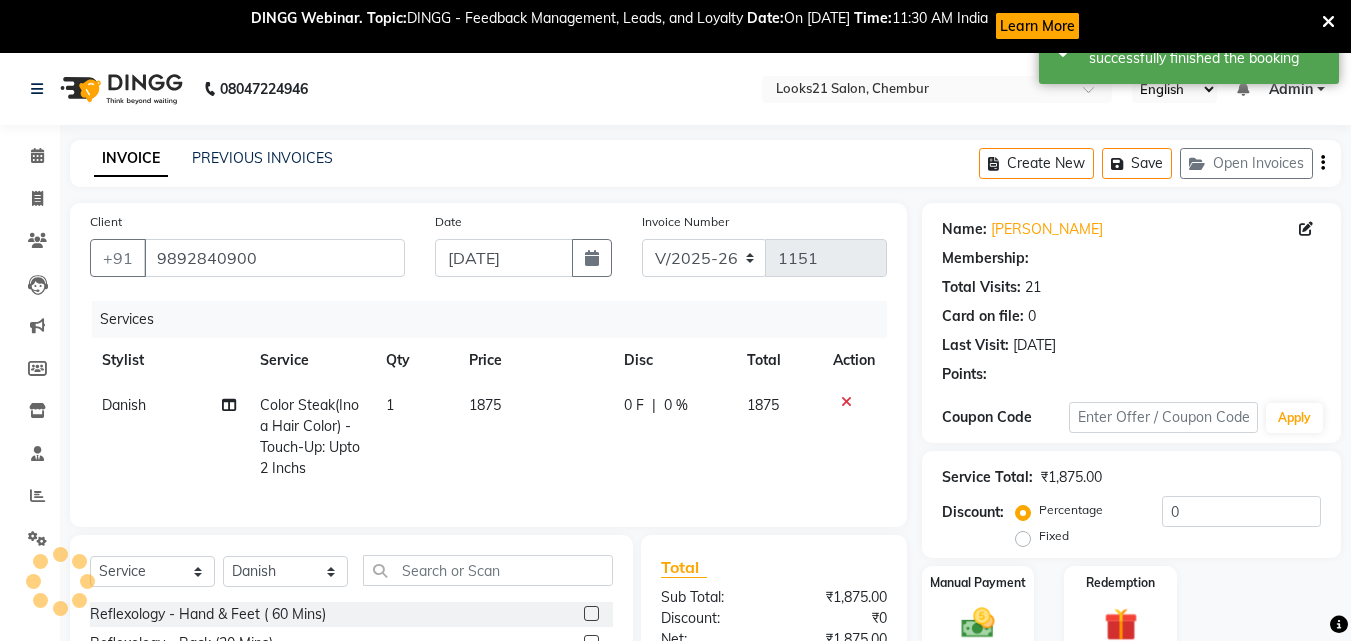 select on "1: Object" 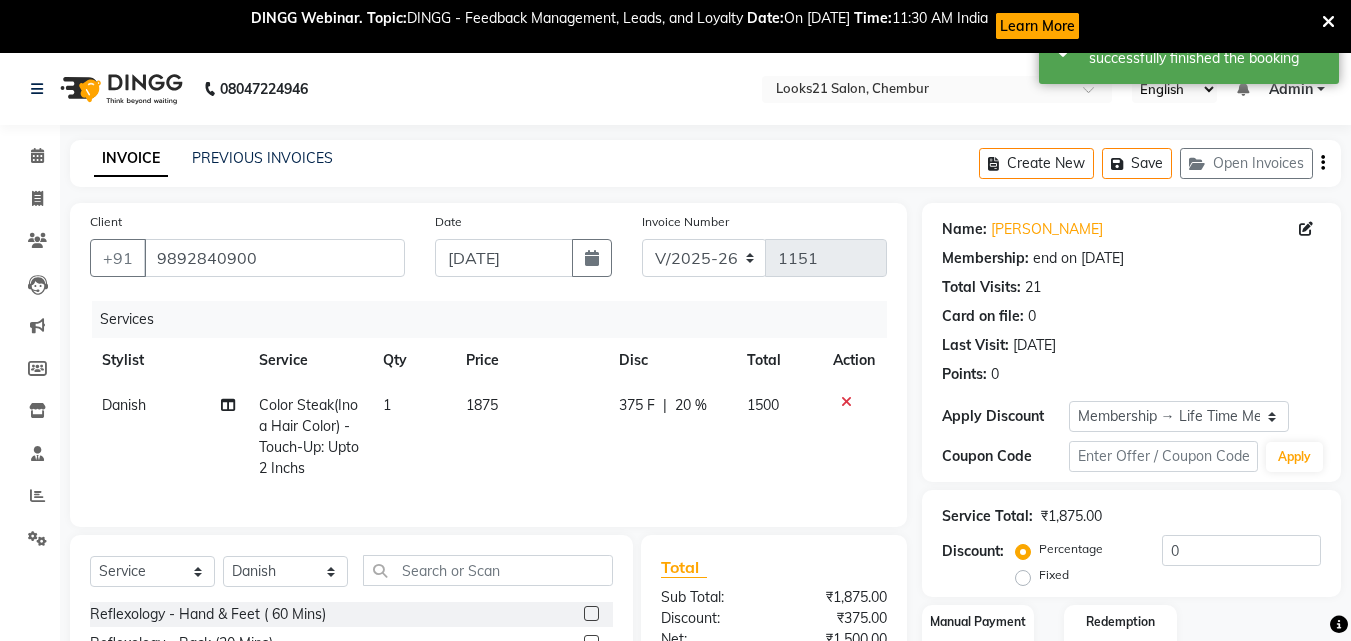type on "20" 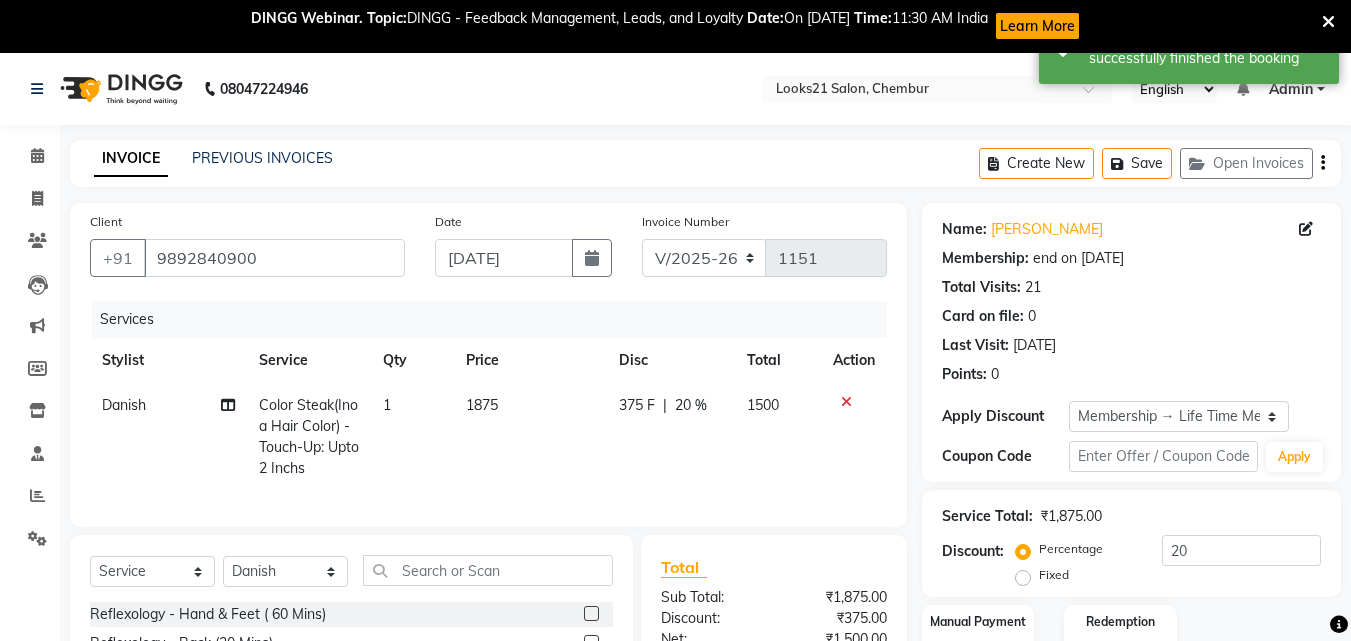 scroll, scrollTop: 234, scrollLeft: 0, axis: vertical 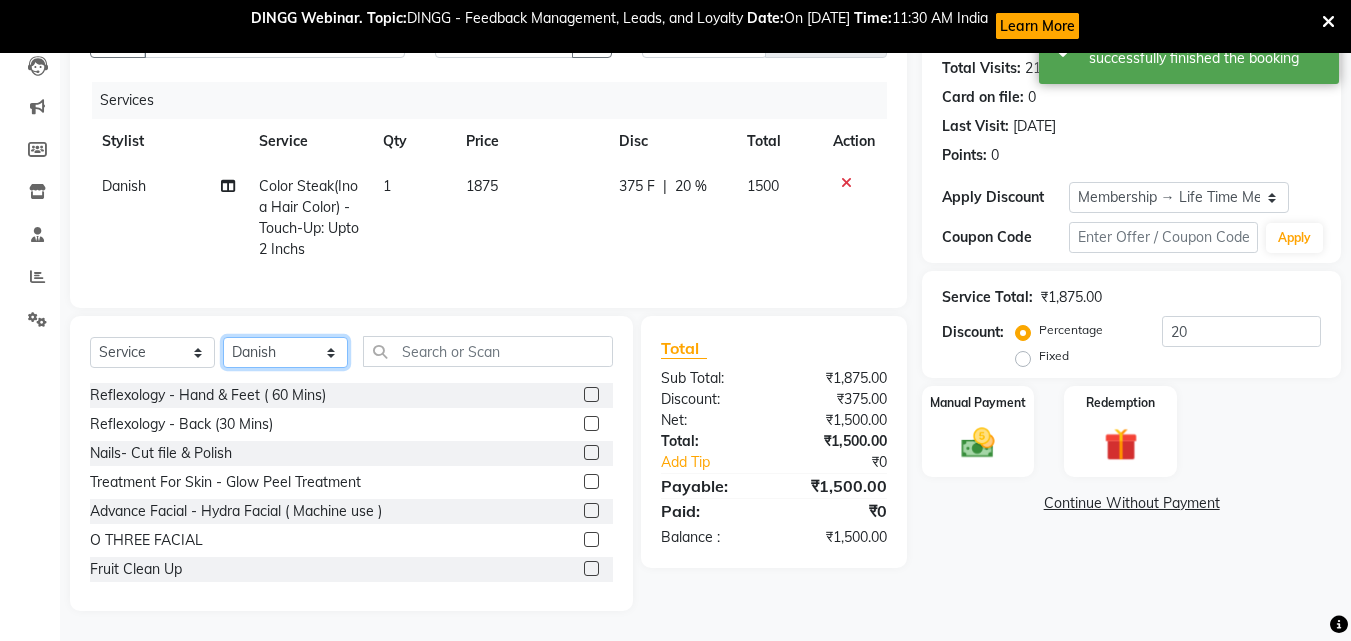 click on "Select Stylist [PERSON_NAME] [PERSON_NAME] [PERSON_NAME] [PERSON_NAME] [PERSON_NAME] [PERSON_NAME] [PERSON_NAME]" 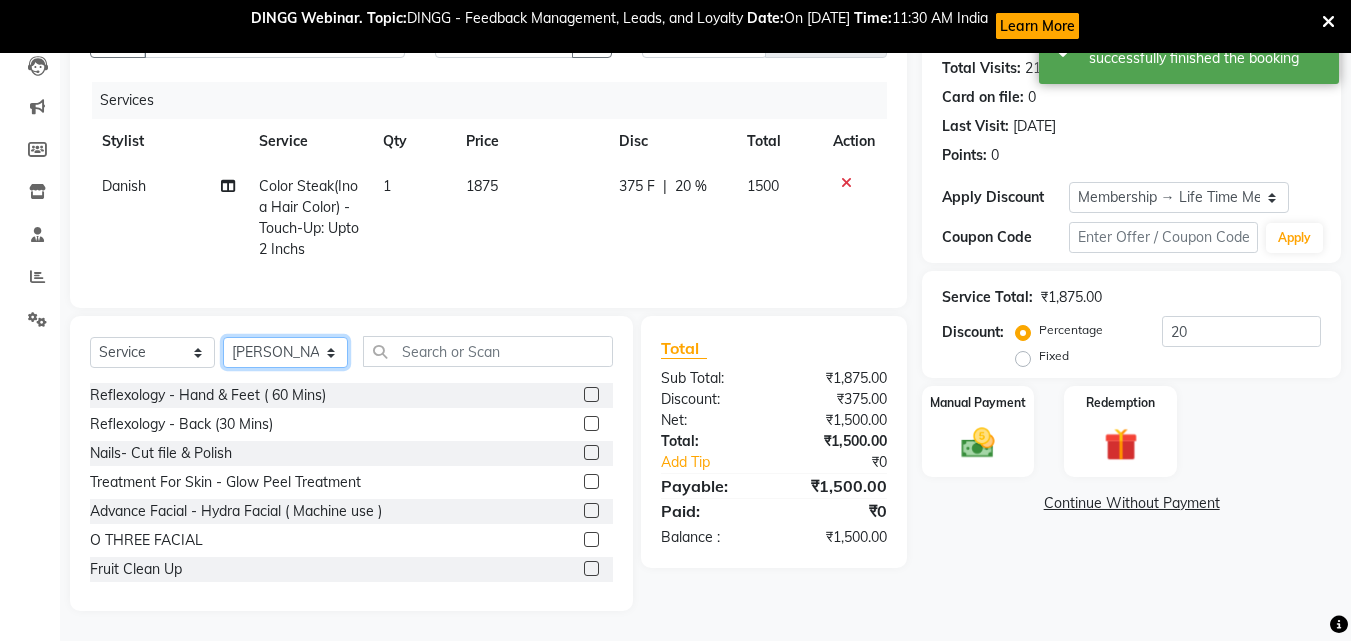 click on "Select Stylist [PERSON_NAME] [PERSON_NAME] [PERSON_NAME] [PERSON_NAME] [PERSON_NAME] [PERSON_NAME] [PERSON_NAME]" 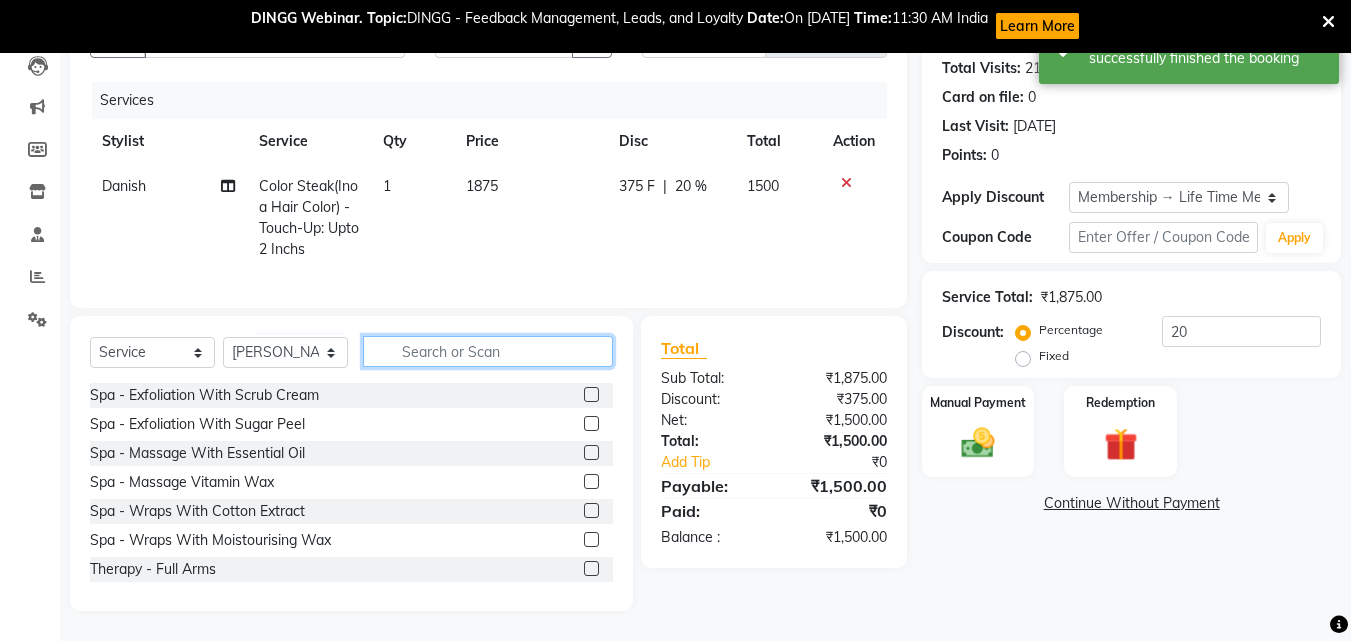 click 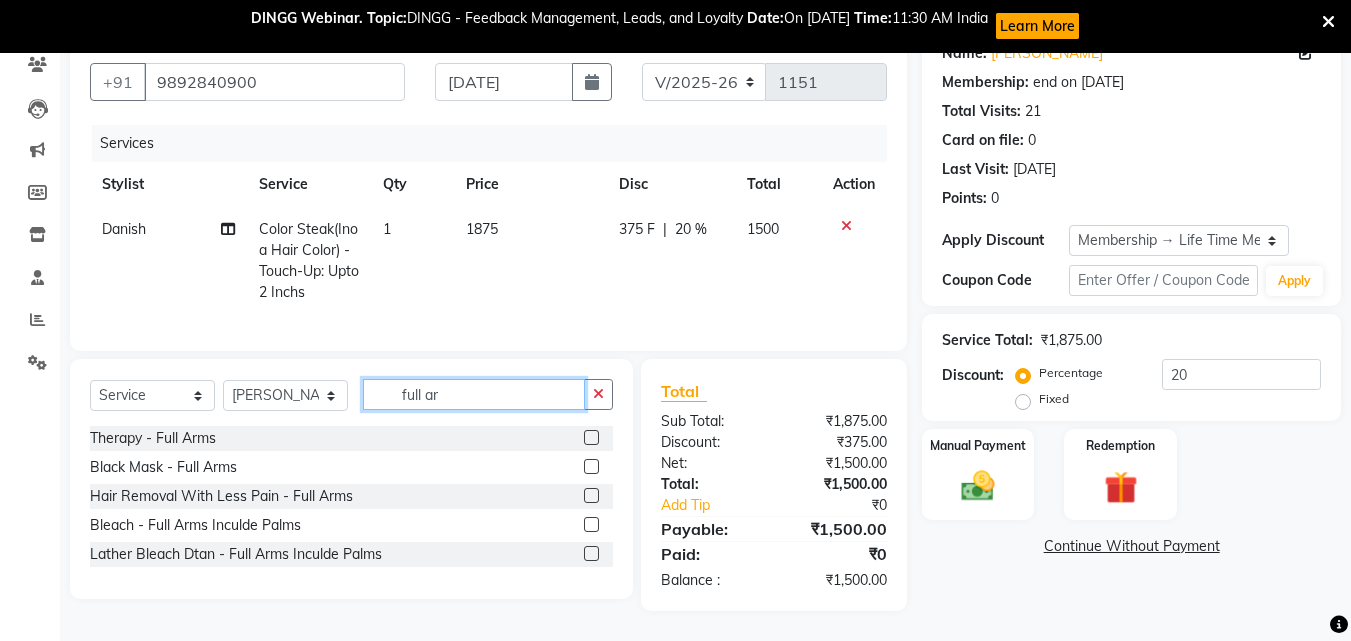 scroll, scrollTop: 191, scrollLeft: 0, axis: vertical 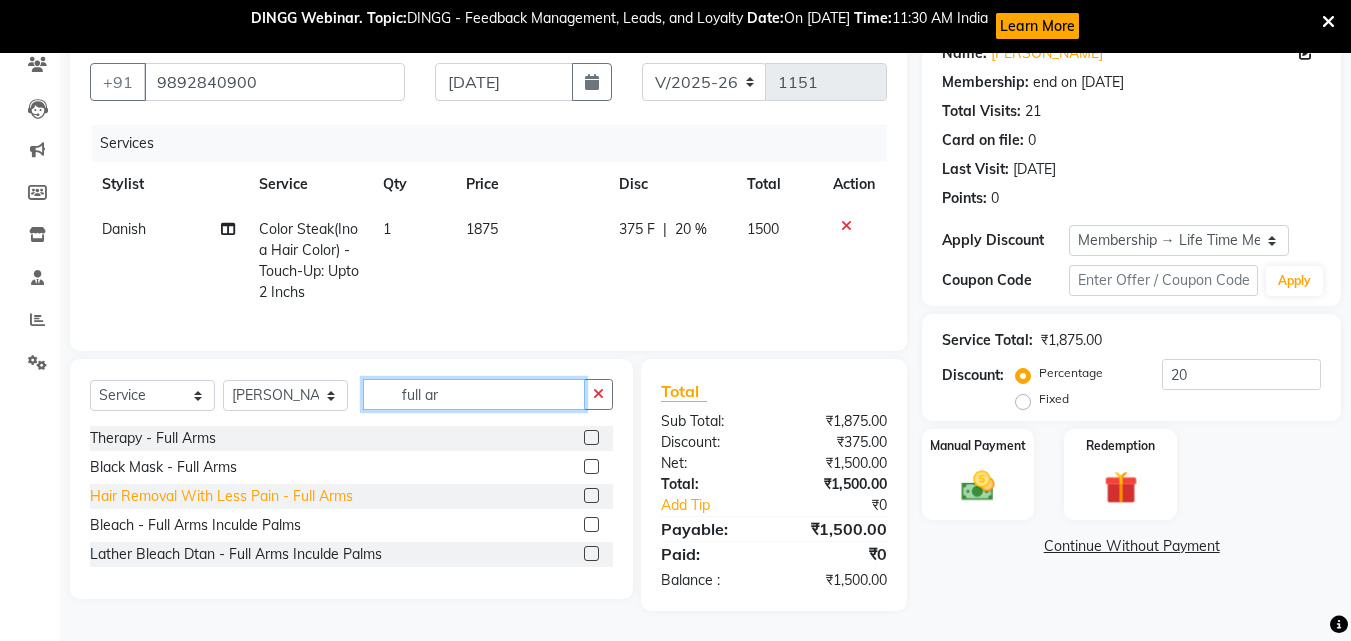 type on "full ar" 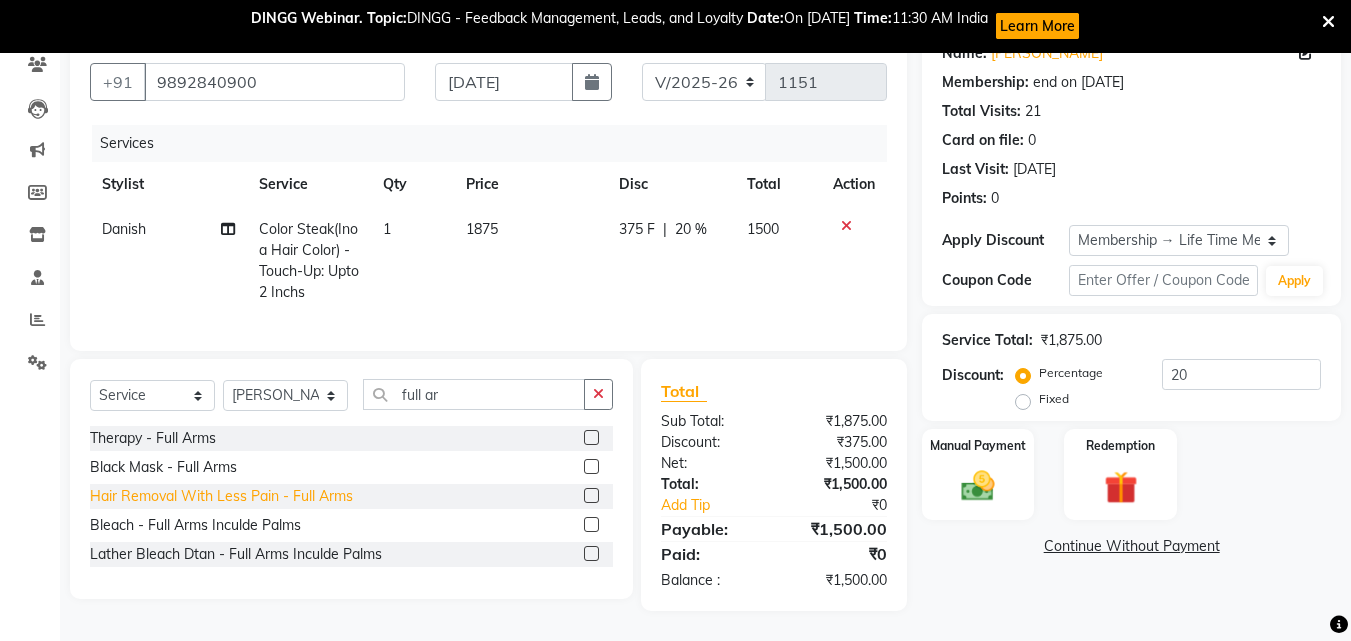 click on "Hair Removal With Less Pain  - Full Arms" 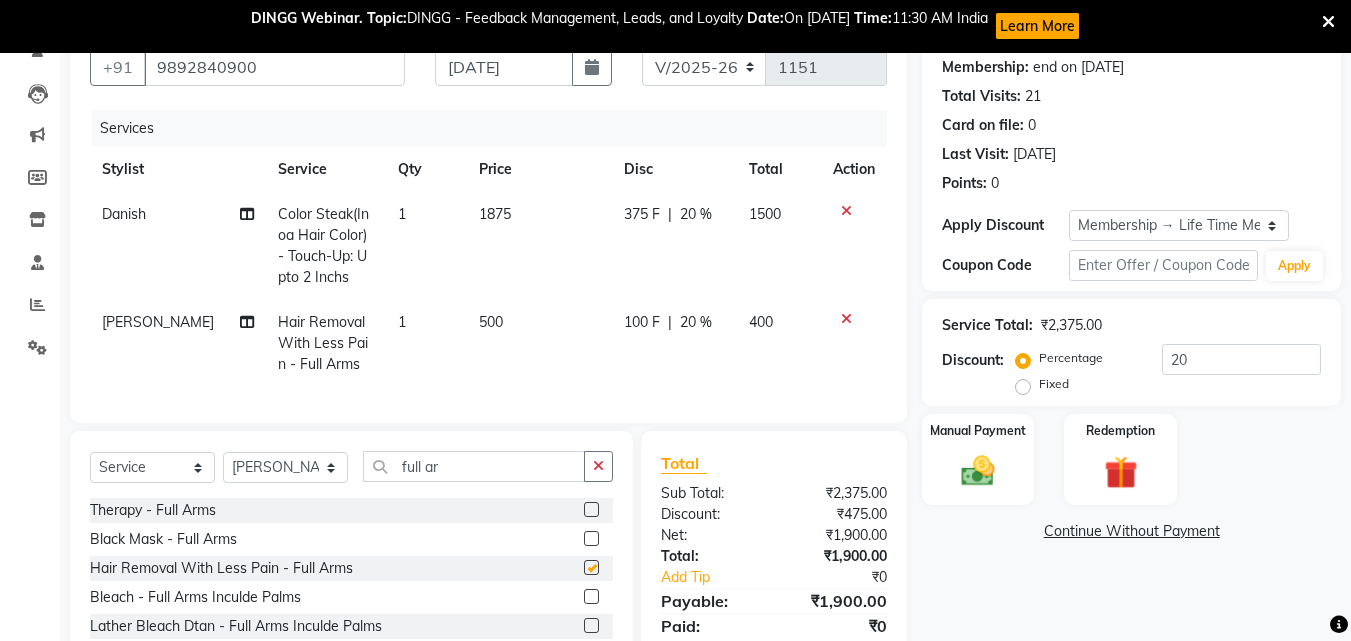 checkbox on "false" 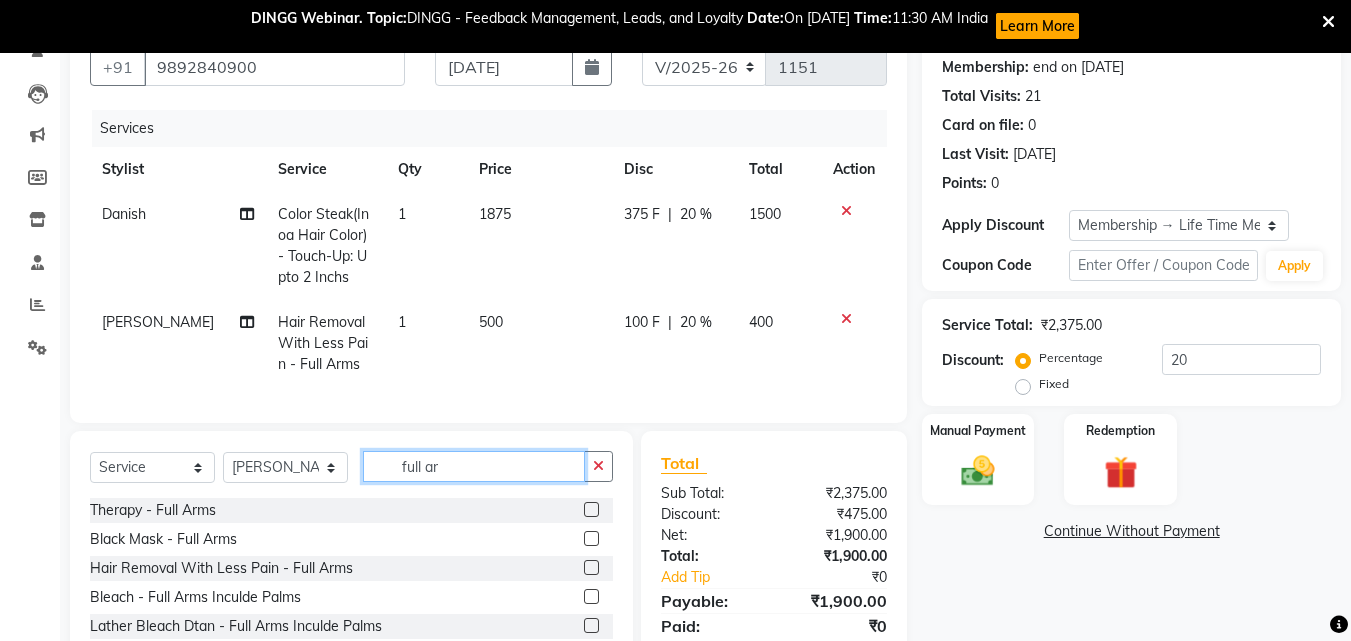 drag, startPoint x: 517, startPoint y: 485, endPoint x: 312, endPoint y: 467, distance: 205.78873 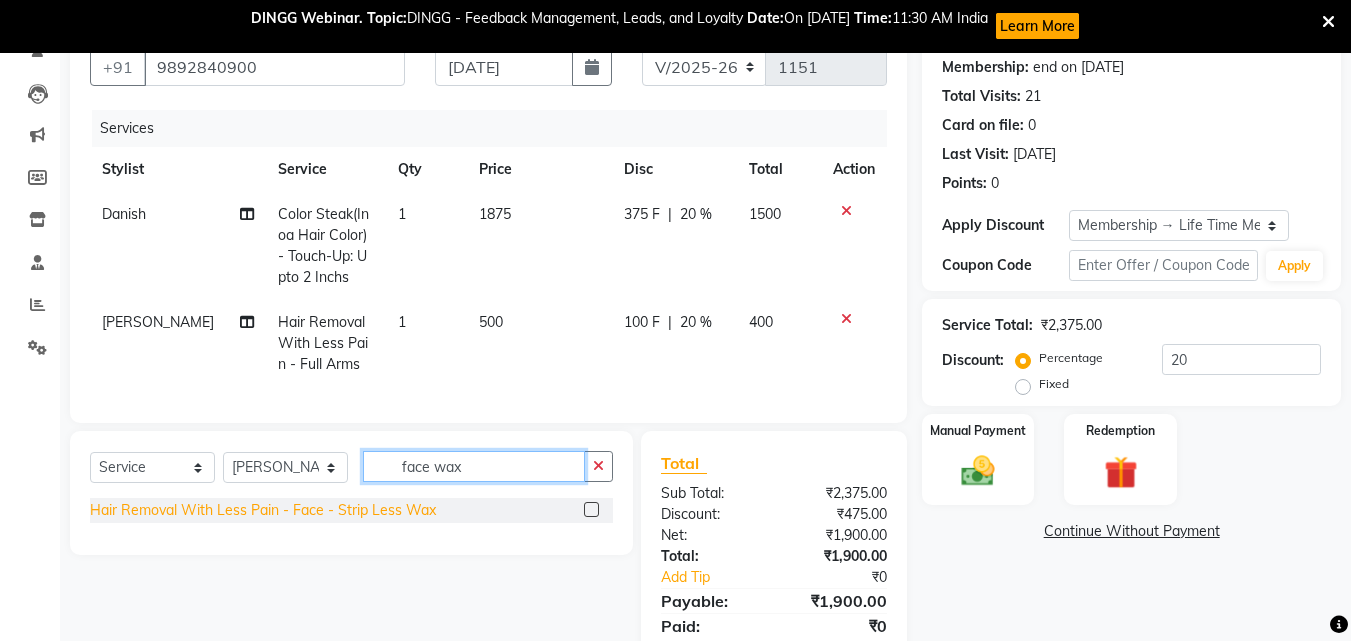type on "face wax" 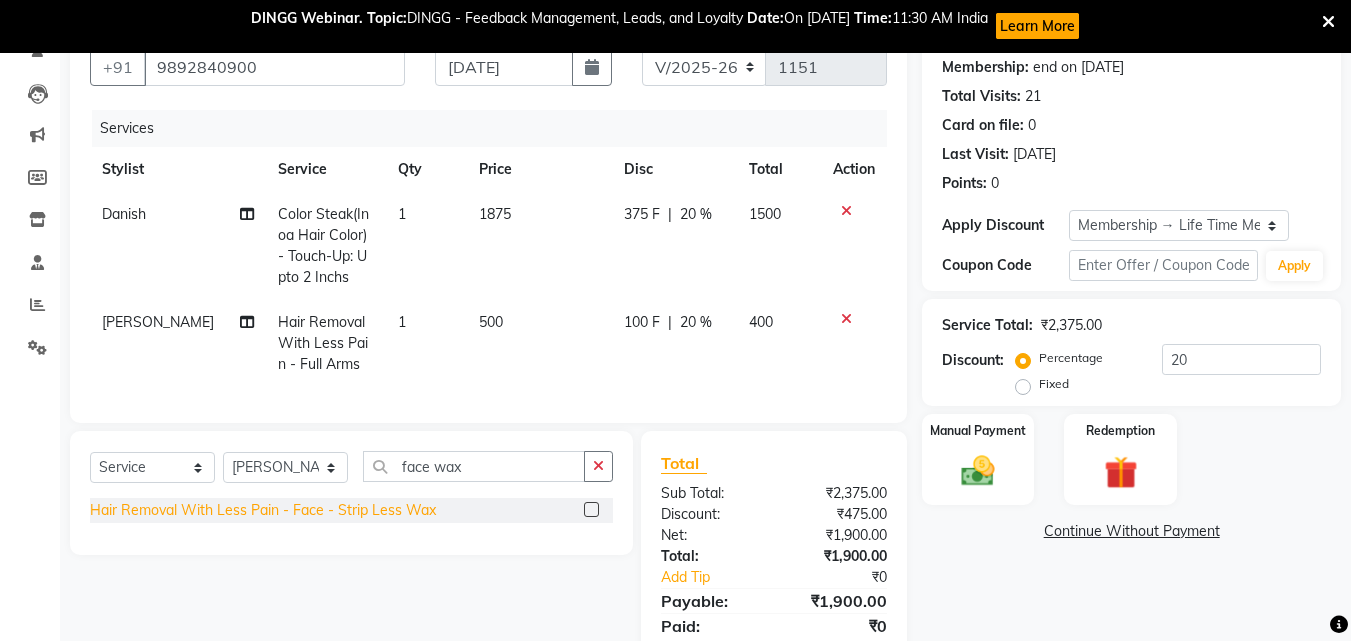 click on "Hair Removal With Less Pain  - Face - Strip Less Wax" 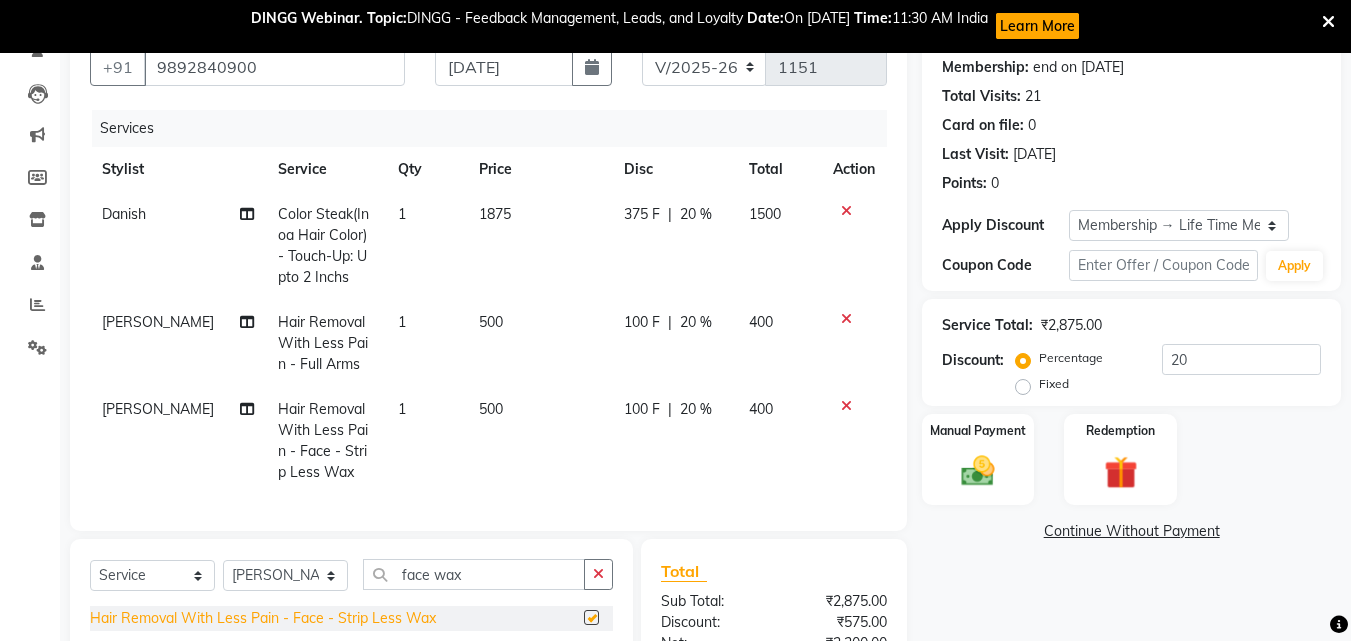 checkbox on "false" 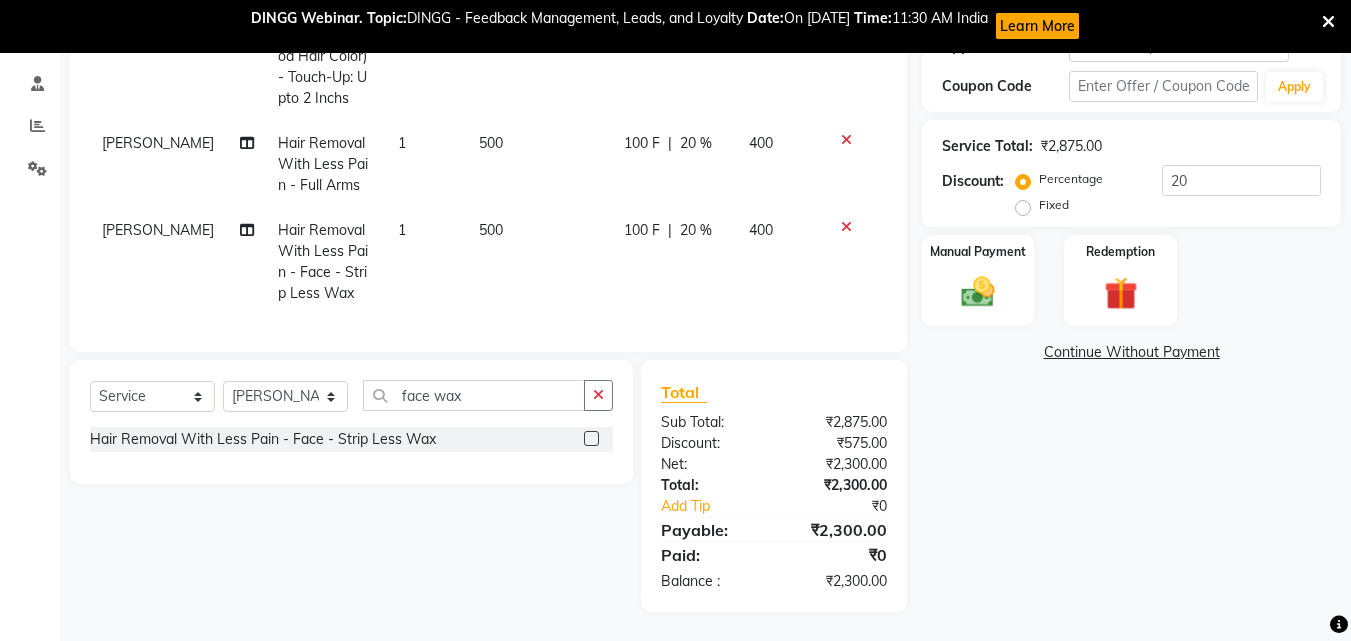 scroll, scrollTop: 386, scrollLeft: 0, axis: vertical 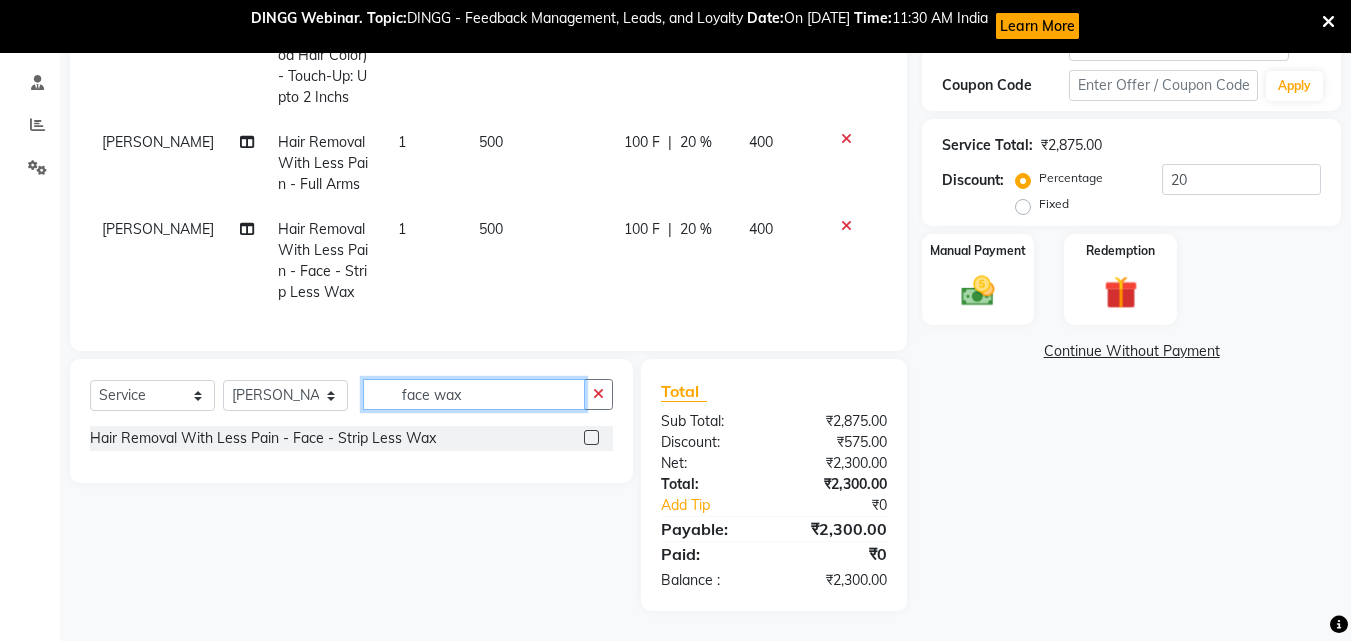 drag, startPoint x: 520, startPoint y: 388, endPoint x: 297, endPoint y: 388, distance: 223 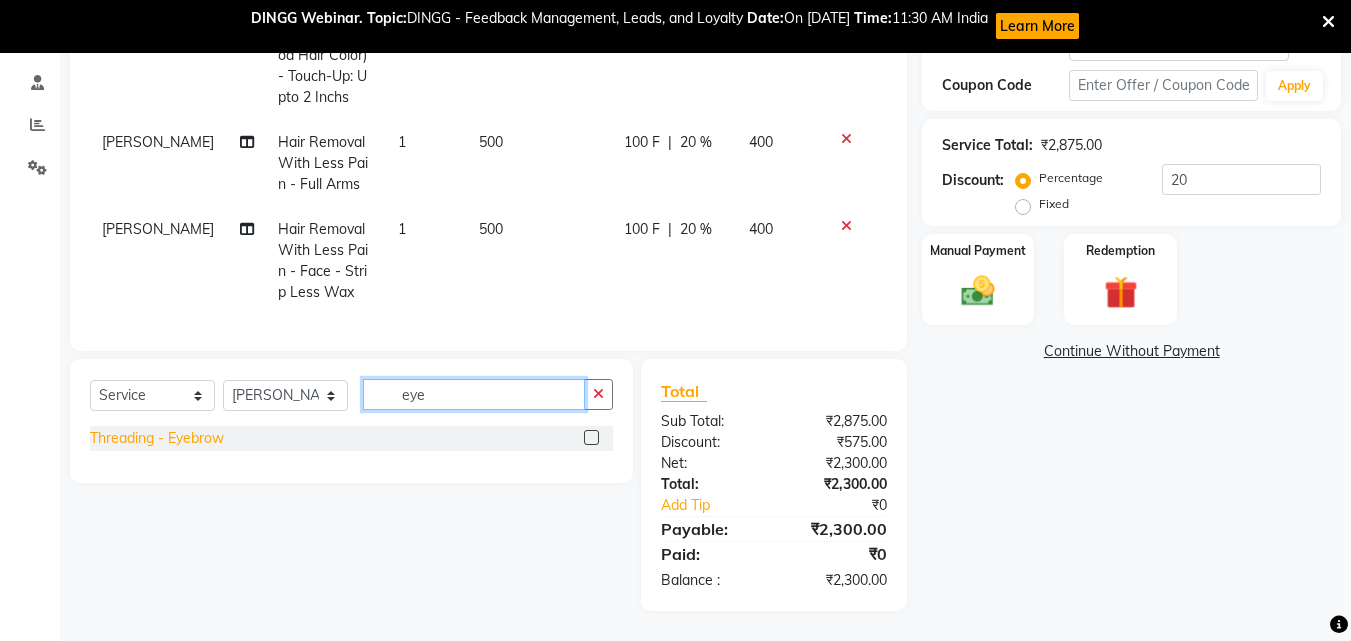 type on "eye" 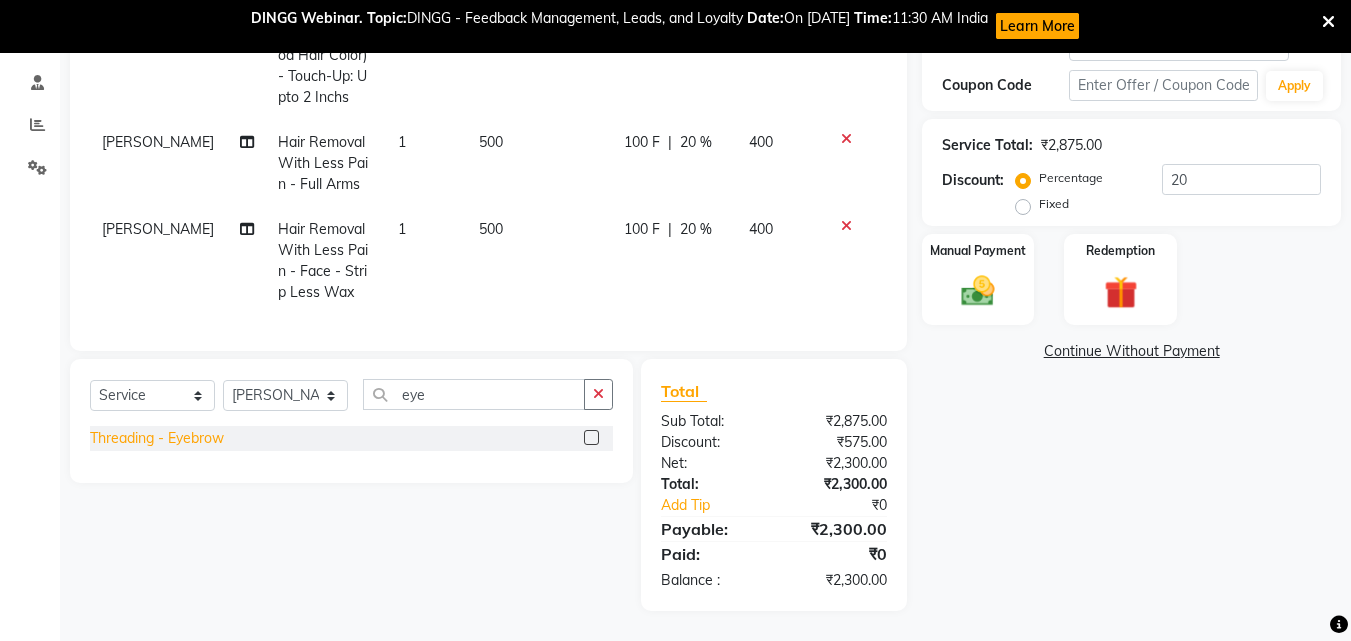 click on "Threading  - Eyebrow" 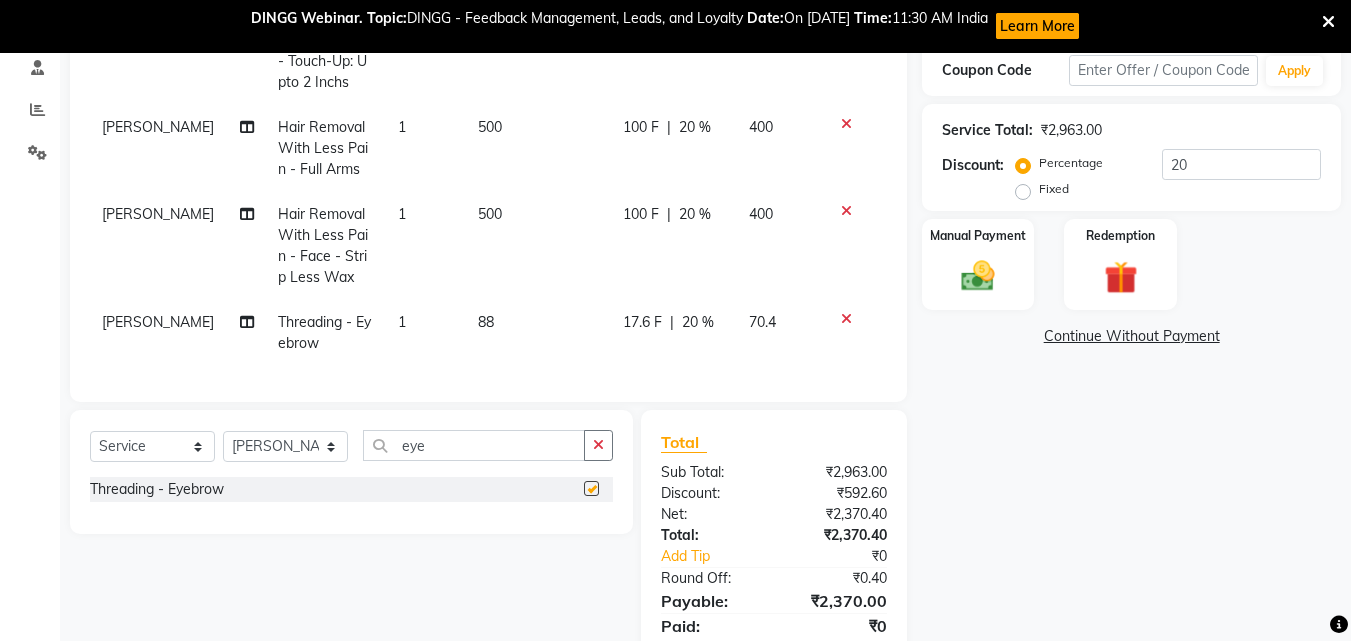 checkbox on "false" 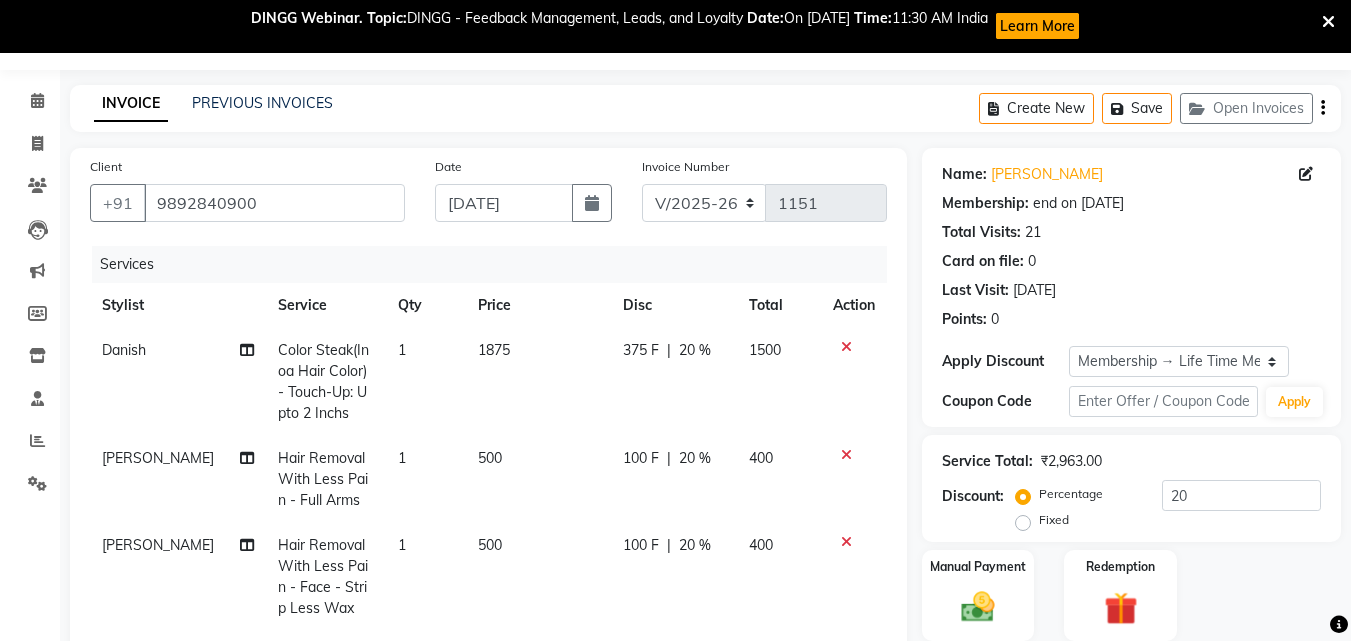 scroll, scrollTop: 0, scrollLeft: 0, axis: both 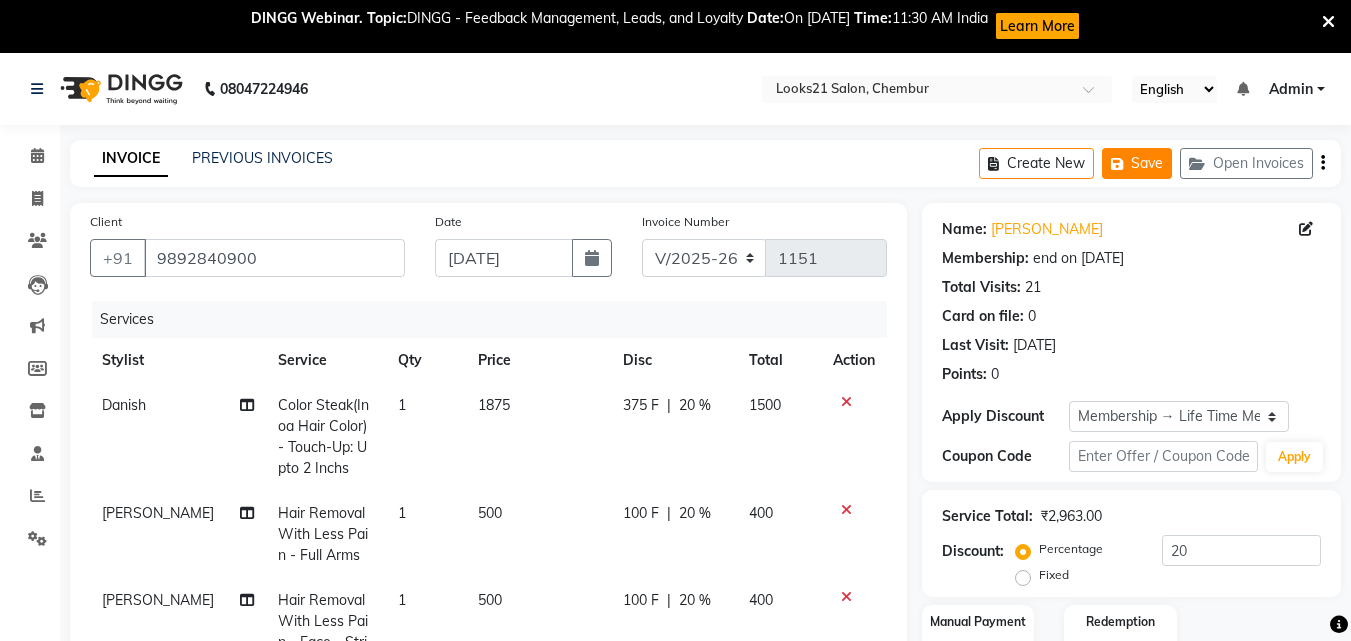 click on "Save" 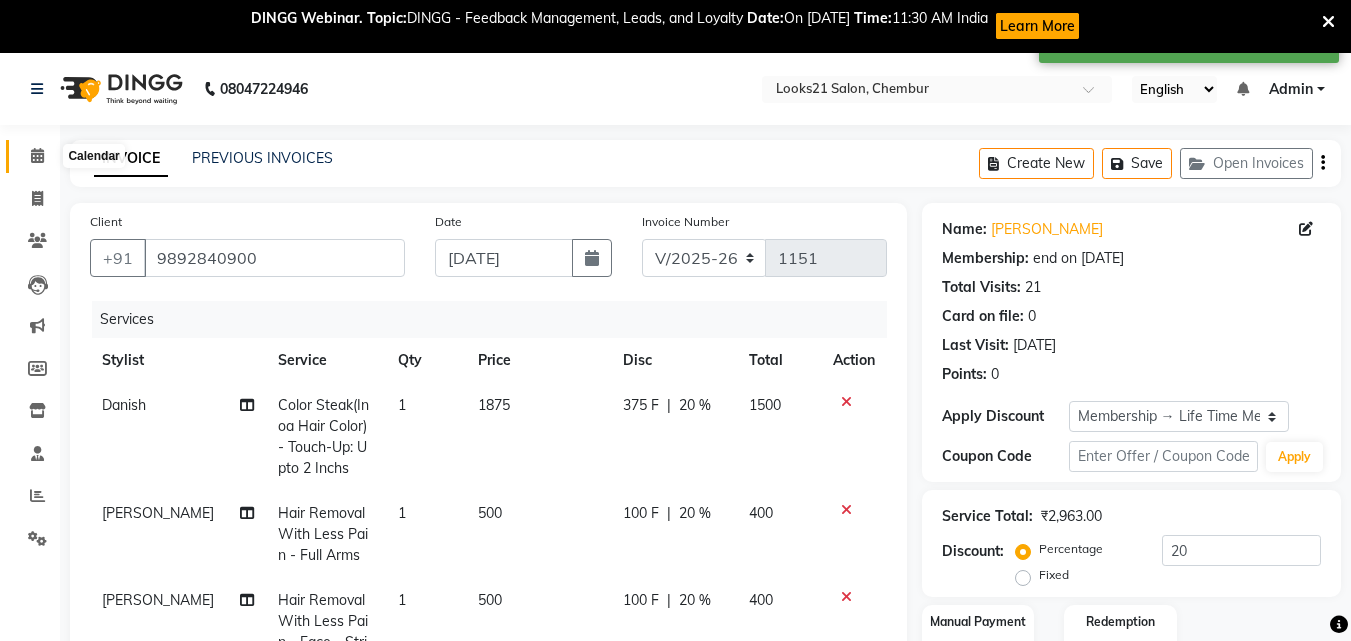 click 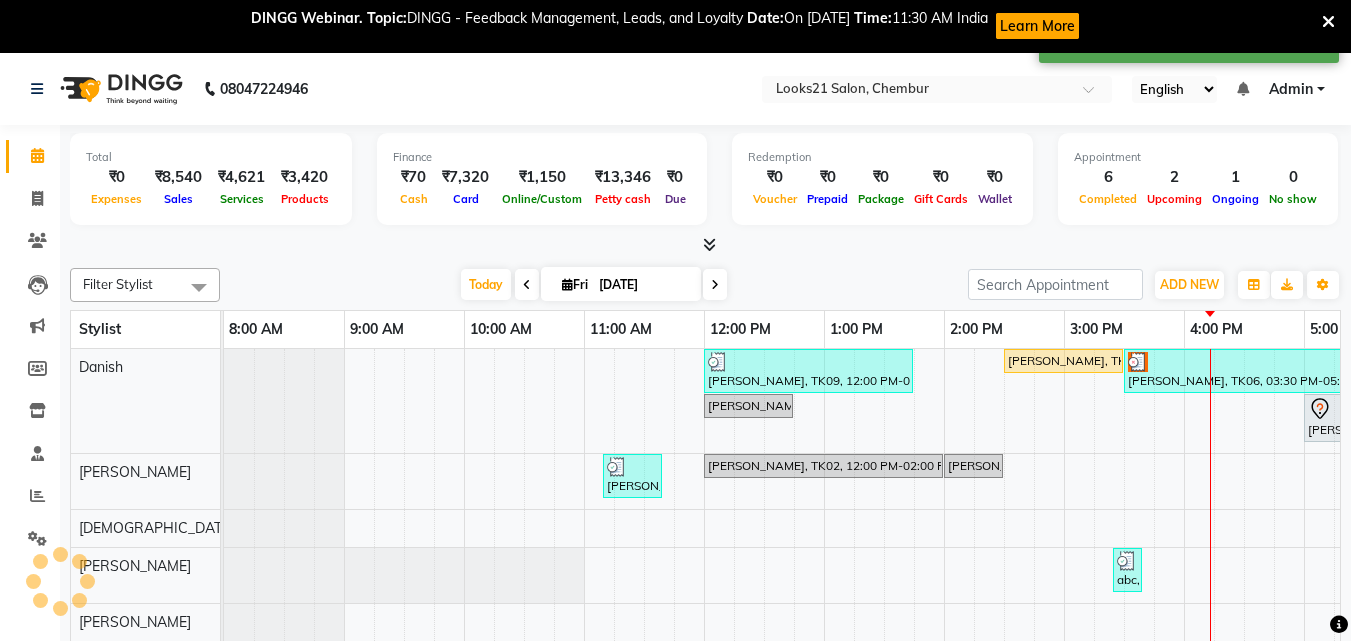 scroll, scrollTop: 0, scrollLeft: 0, axis: both 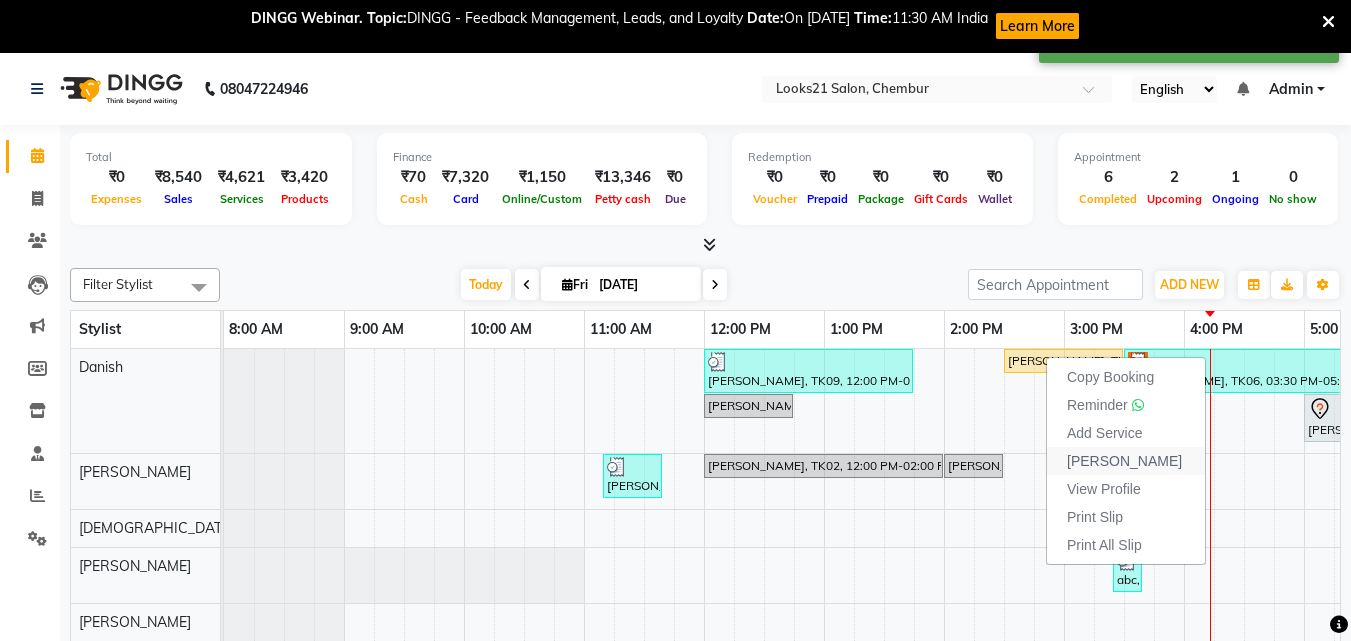 click on "[PERSON_NAME]" at bounding box center [1124, 461] 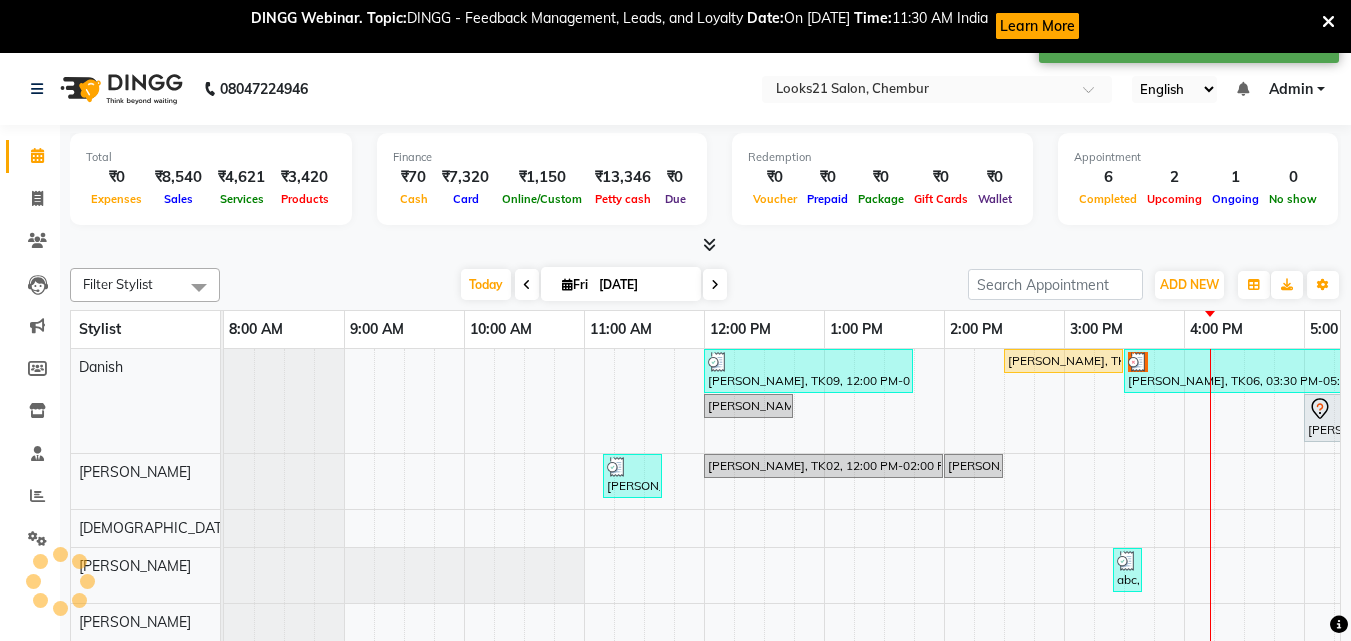 select on "service" 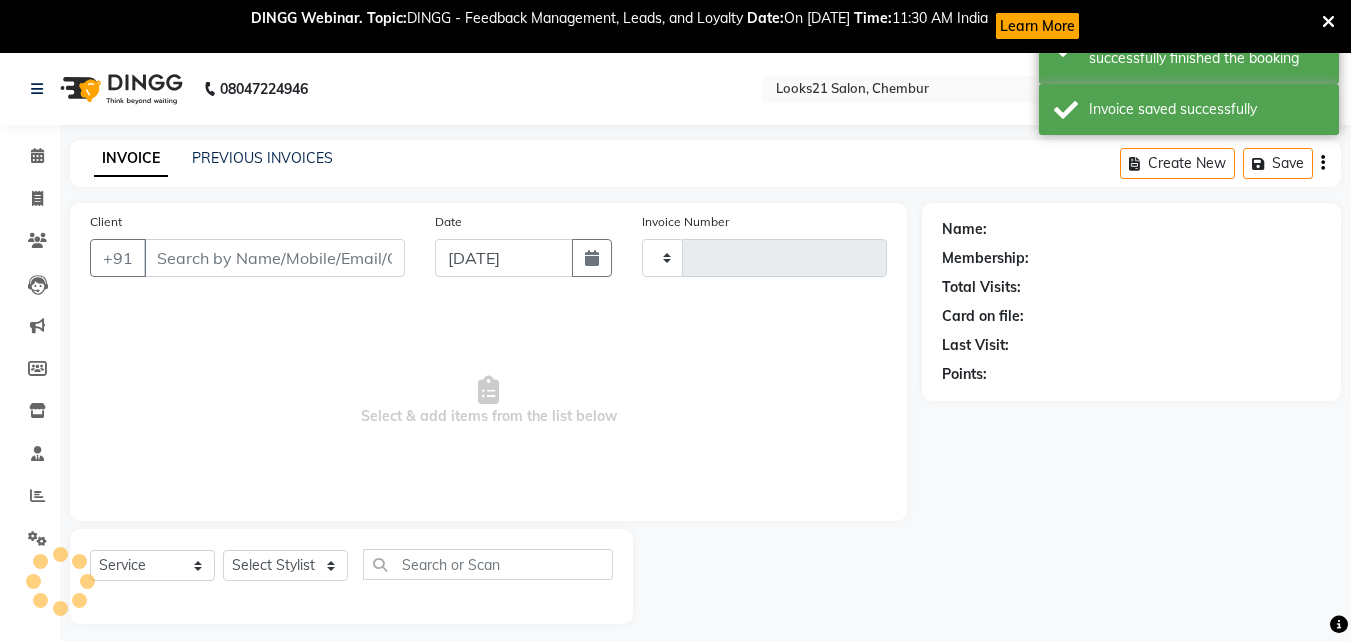 type on "1151" 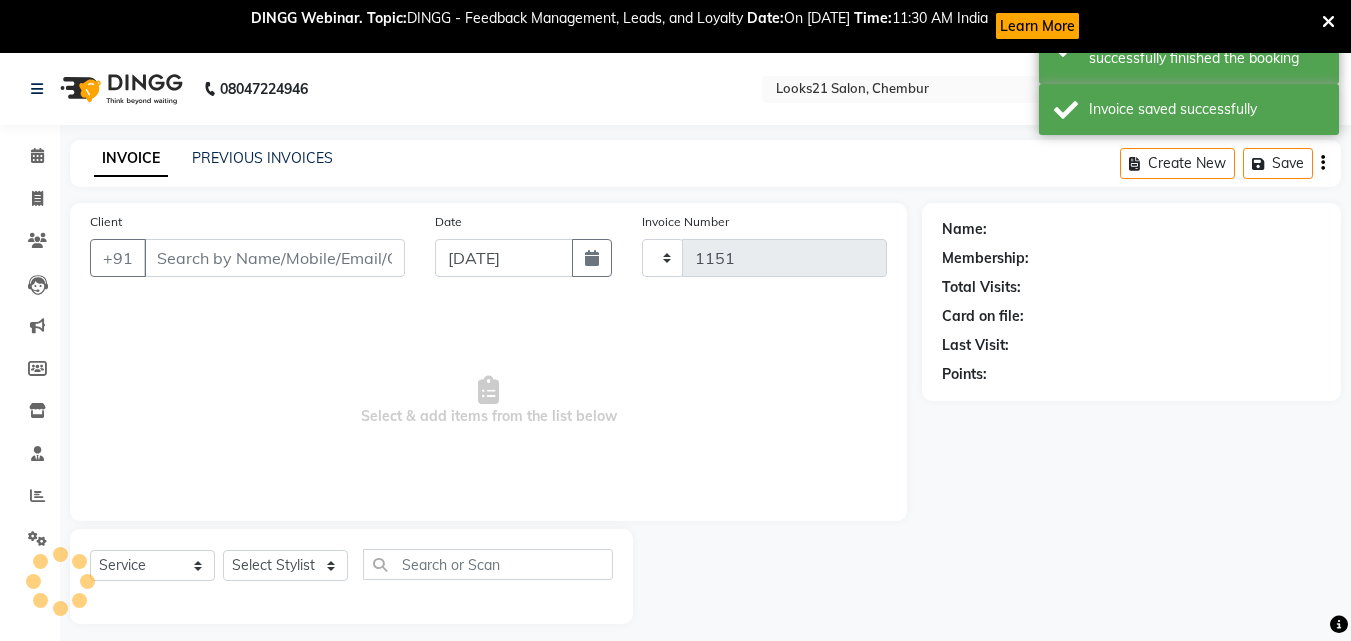 select on "844" 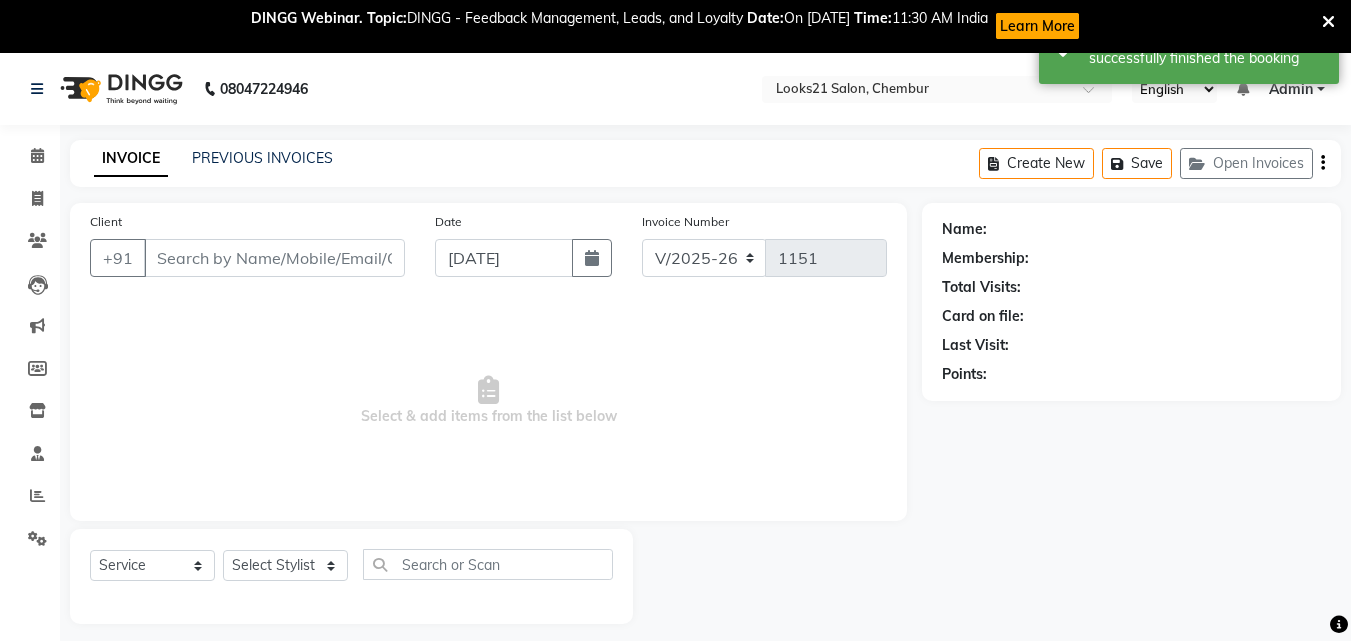 type on "9920697762" 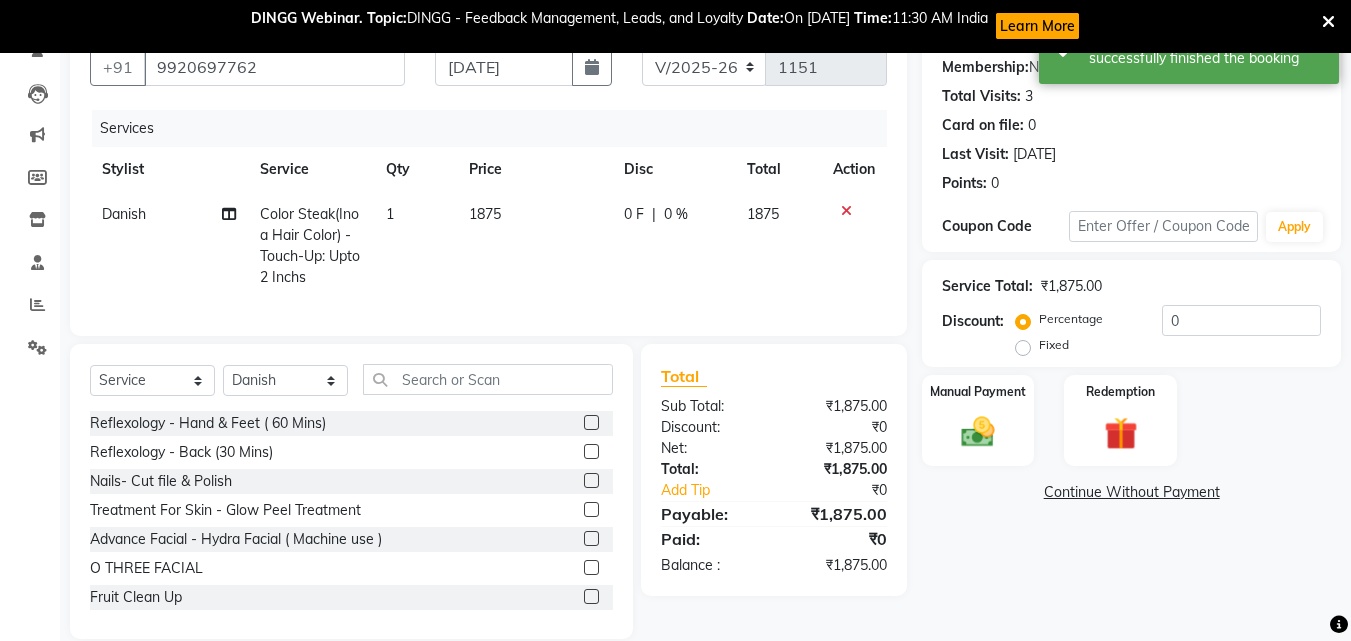 scroll, scrollTop: 234, scrollLeft: 0, axis: vertical 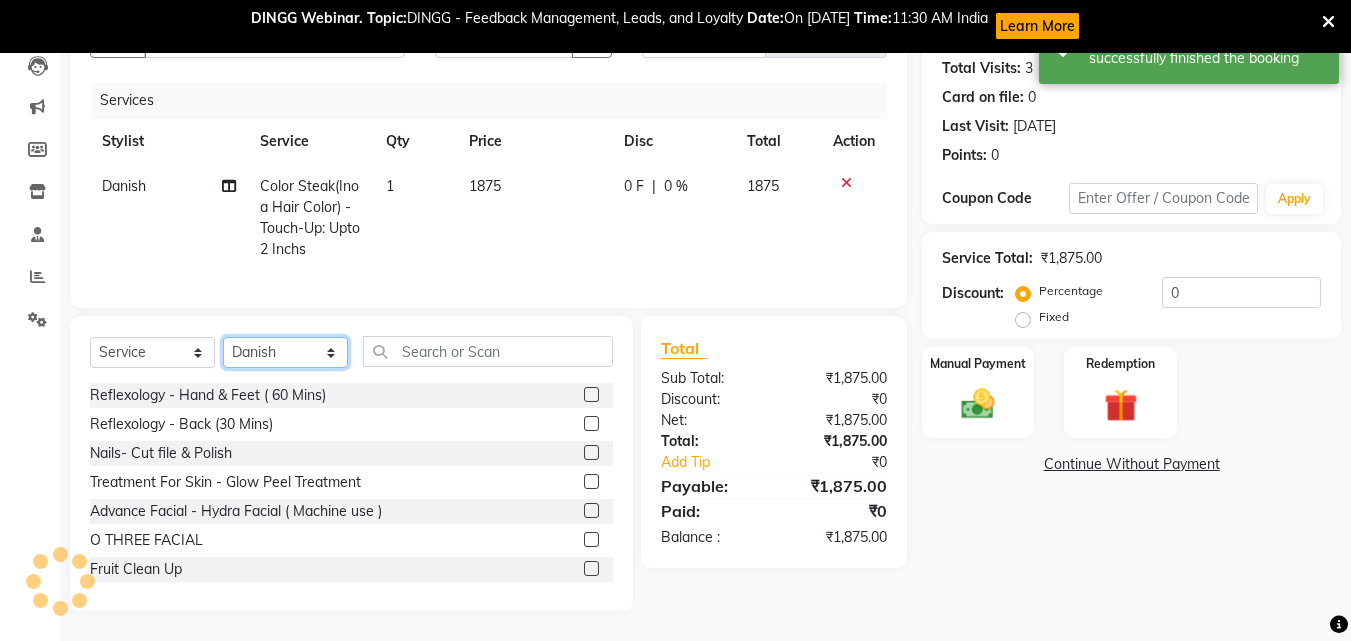 click on "Select Stylist [PERSON_NAME] [PERSON_NAME] [PERSON_NAME] [PERSON_NAME] [PERSON_NAME] [PERSON_NAME] [PERSON_NAME]" 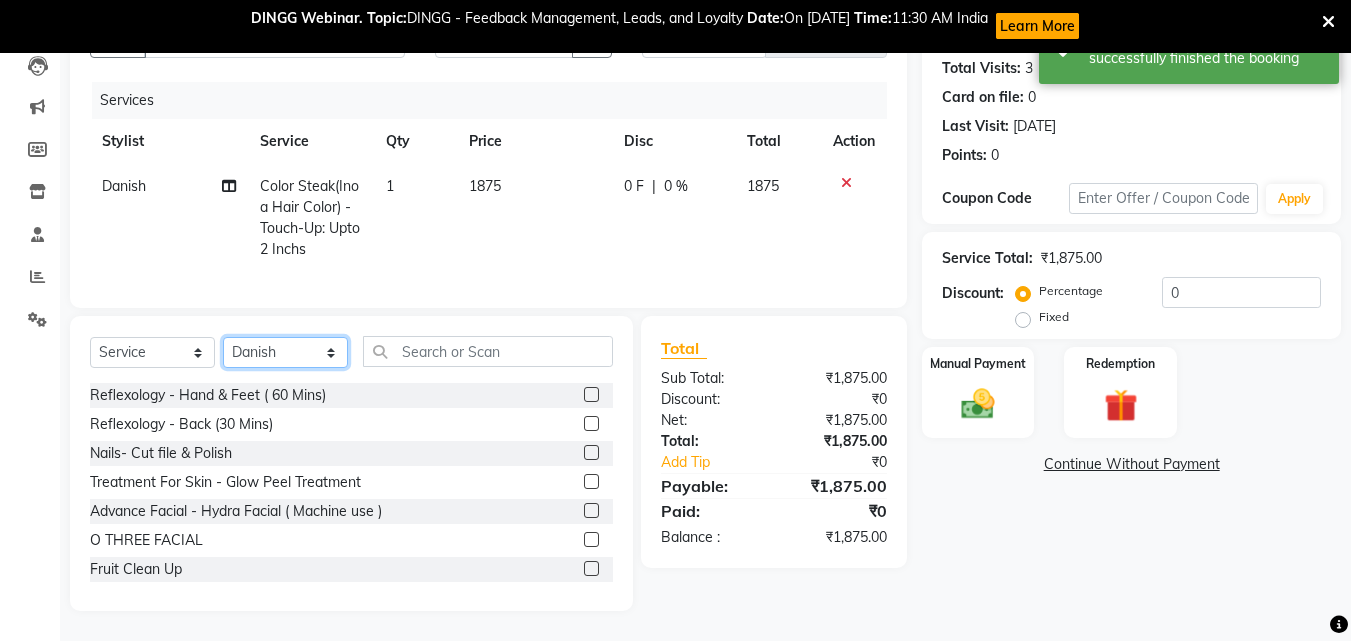 select on "13887" 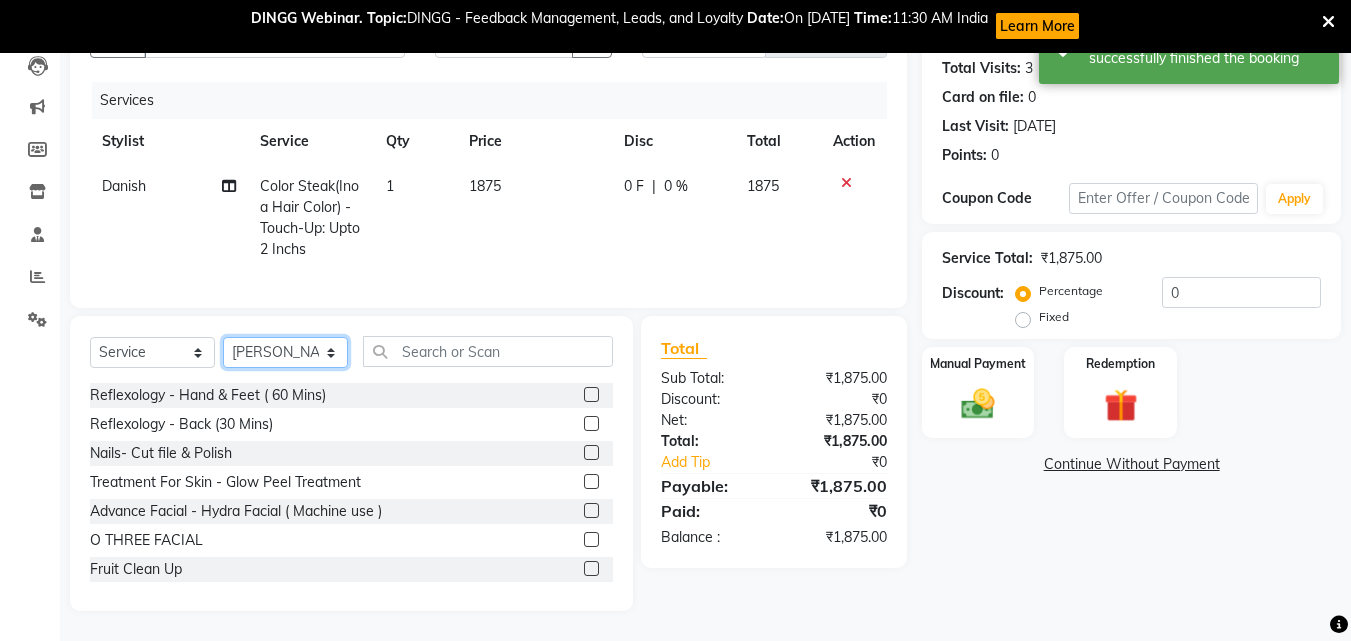 click on "Select Stylist [PERSON_NAME] [PERSON_NAME] [PERSON_NAME] [PERSON_NAME] [PERSON_NAME] [PERSON_NAME] [PERSON_NAME]" 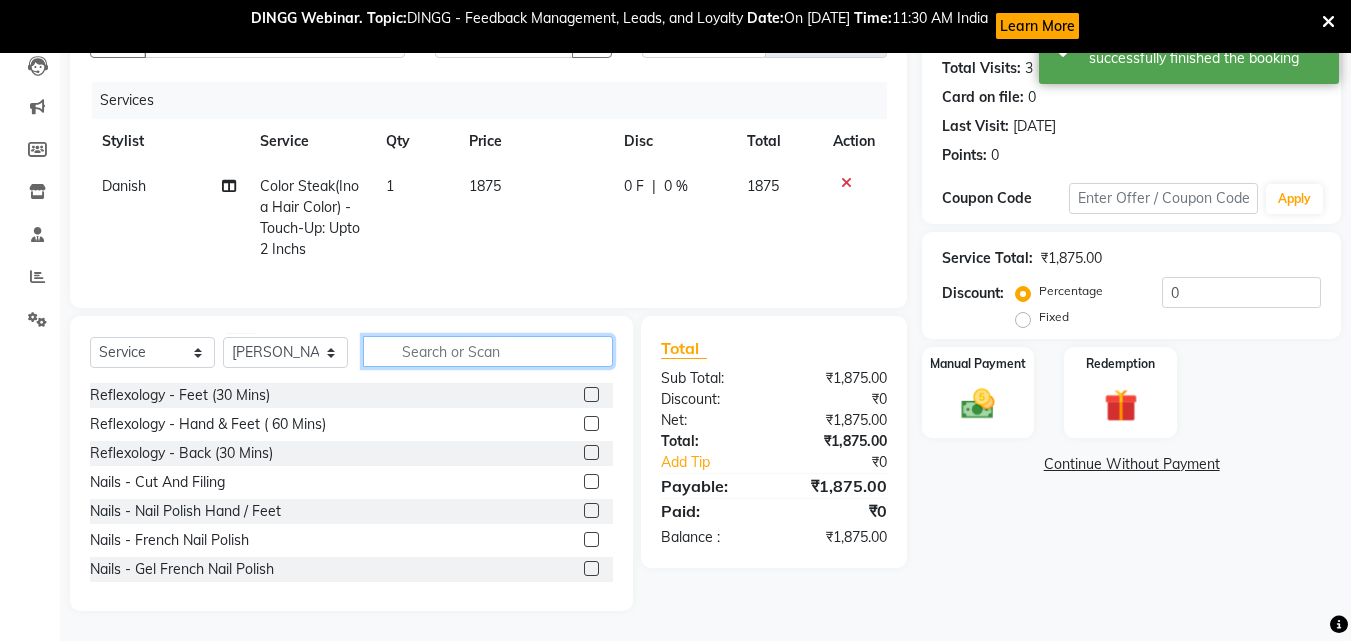 click 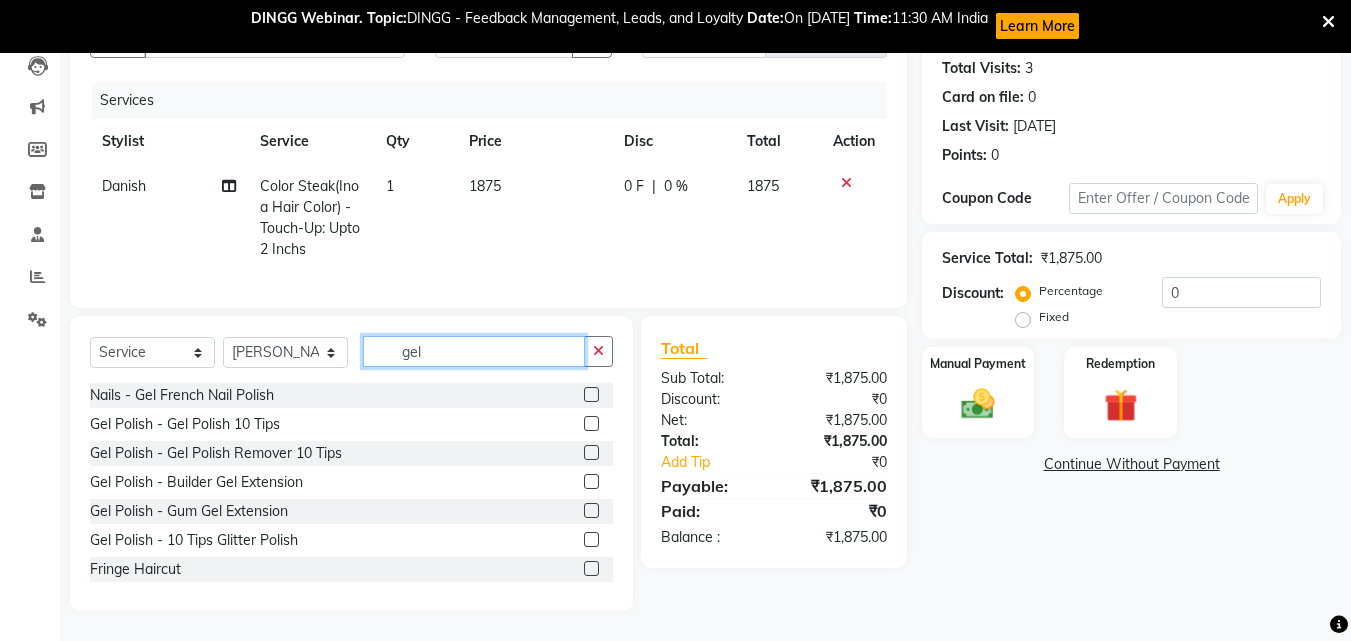scroll, scrollTop: 208, scrollLeft: 0, axis: vertical 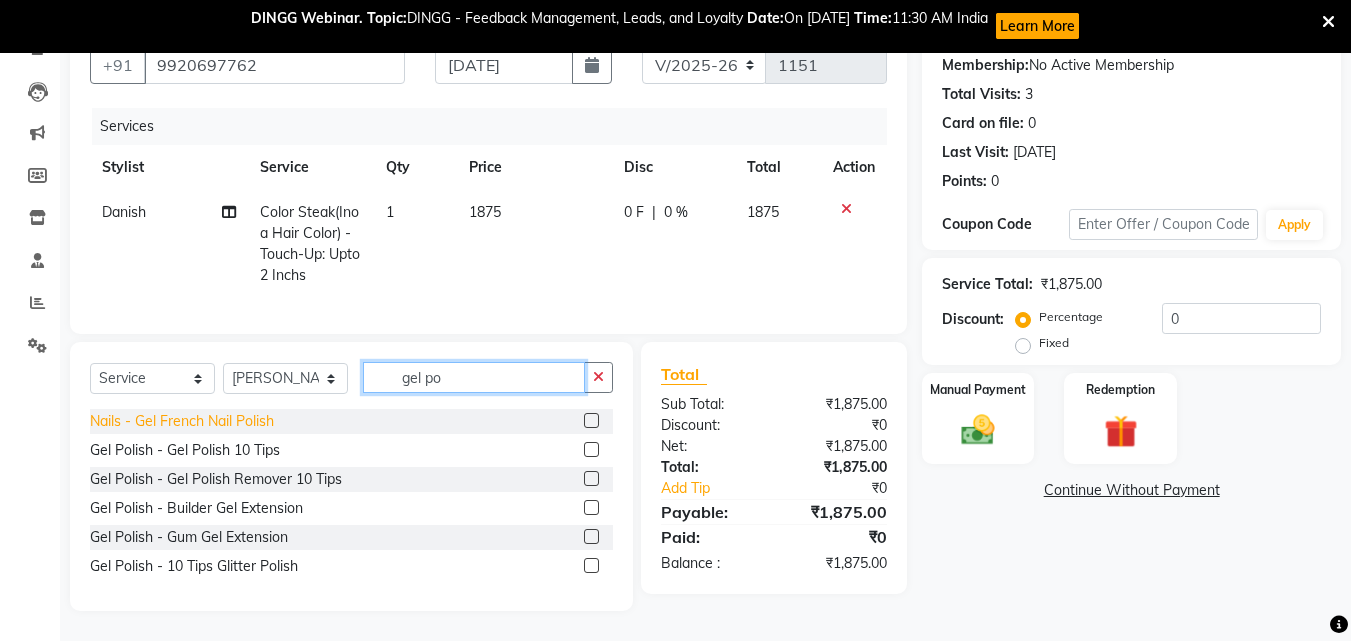type on "gel po" 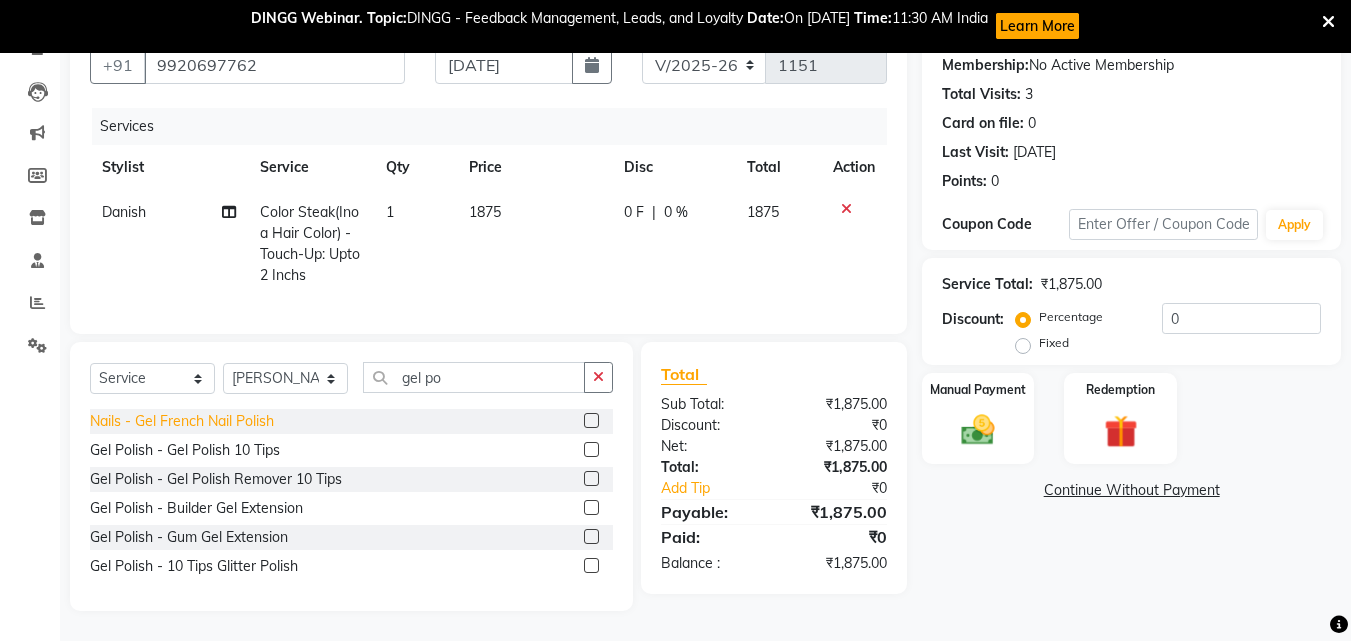 click on "Nails  - Gel French Nail Polish" 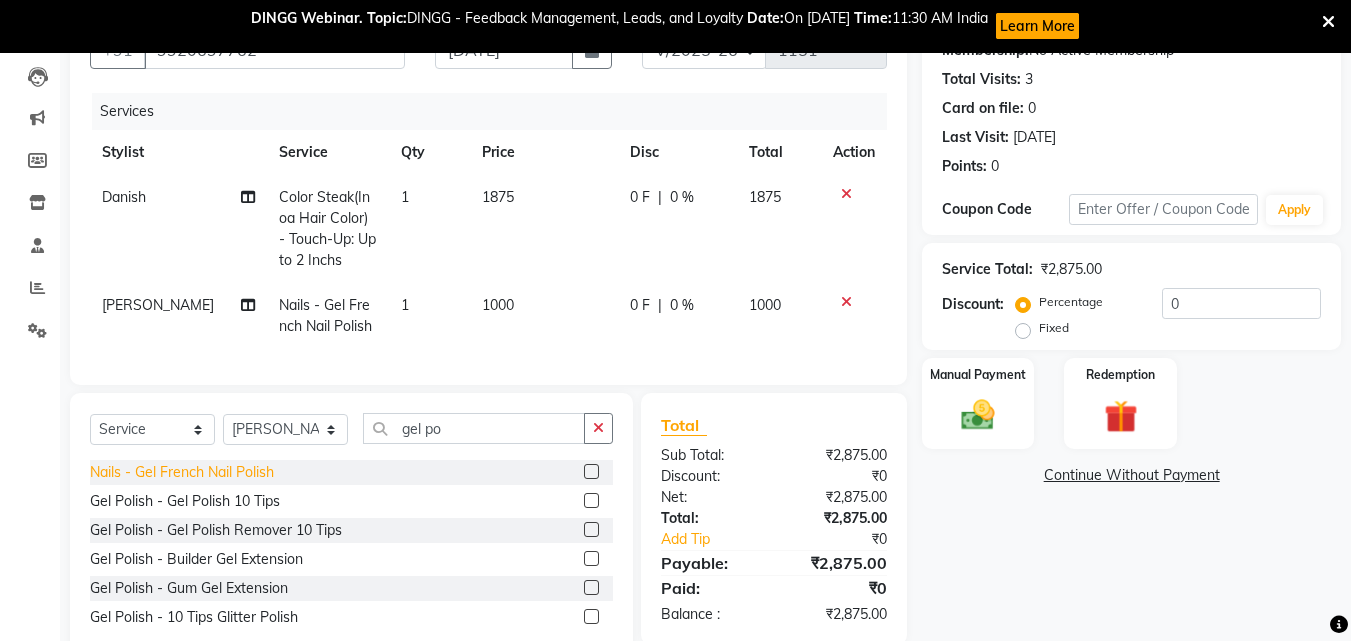 click on "Nails  - Gel French Nail Polish" 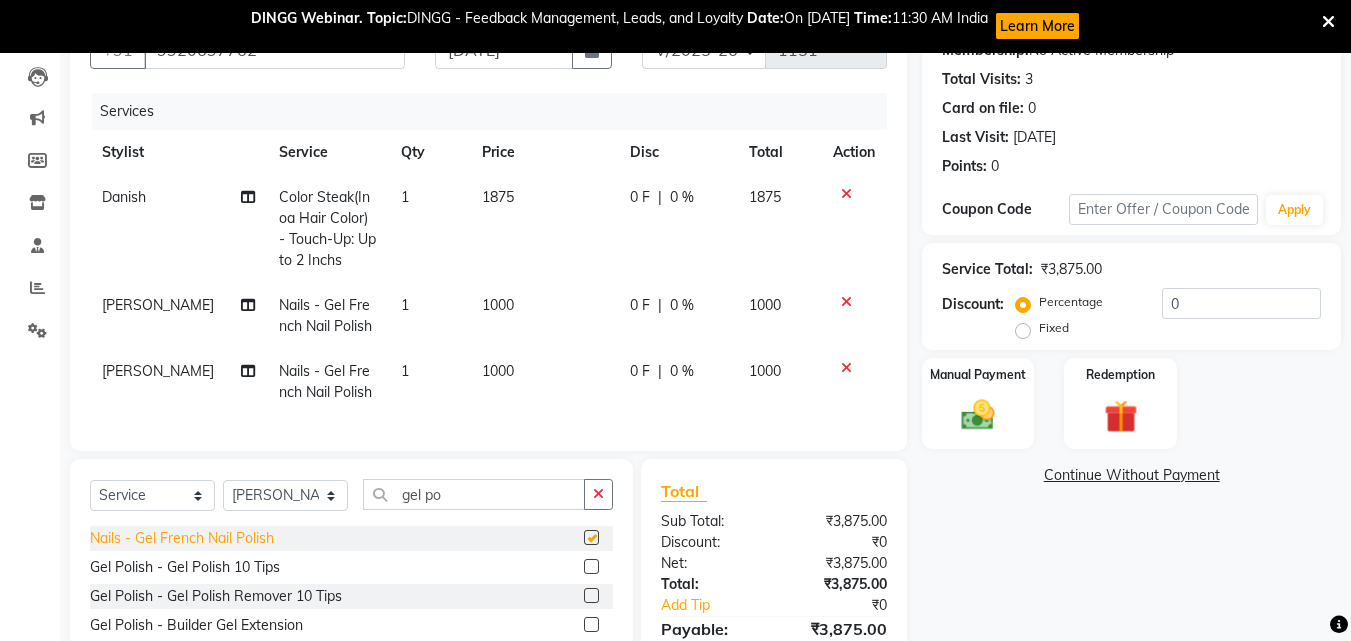 checkbox on "false" 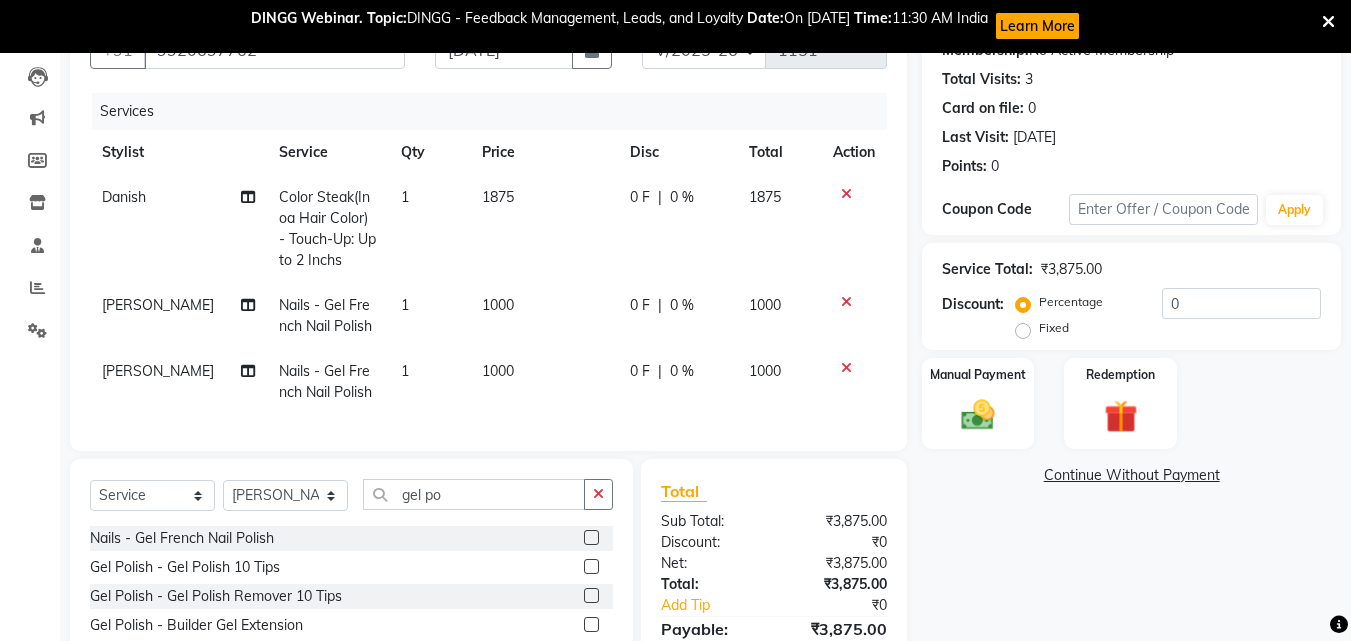 click 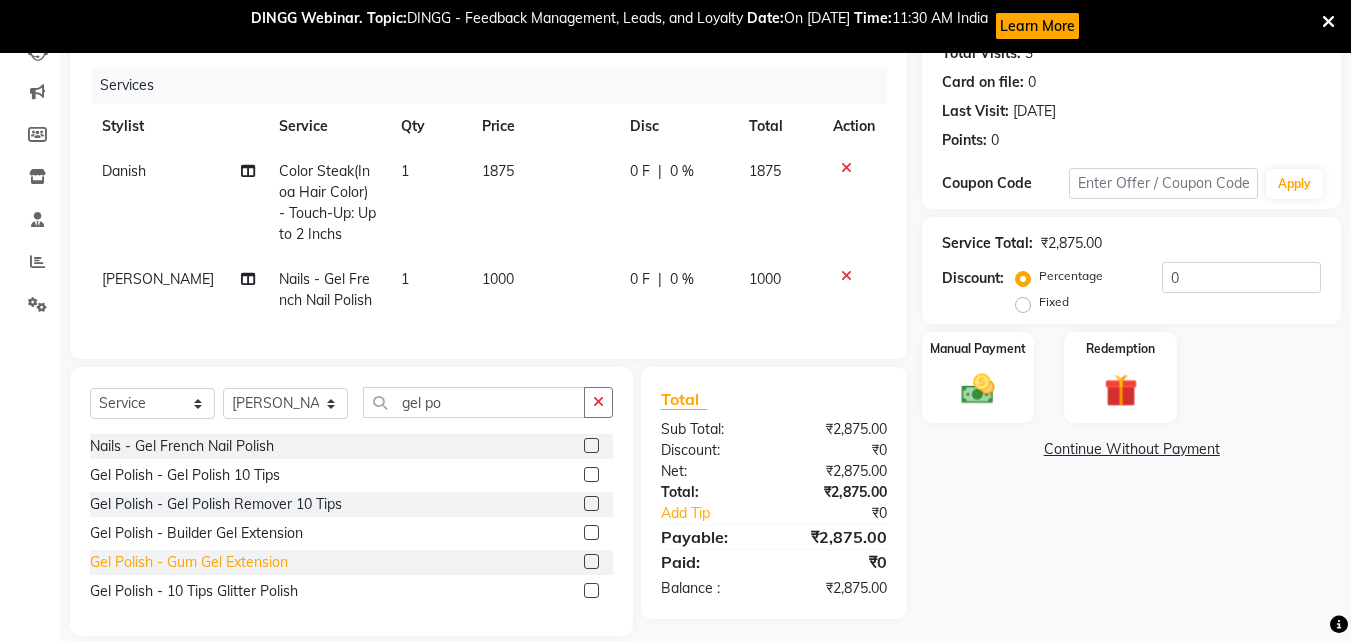 scroll, scrollTop: 274, scrollLeft: 0, axis: vertical 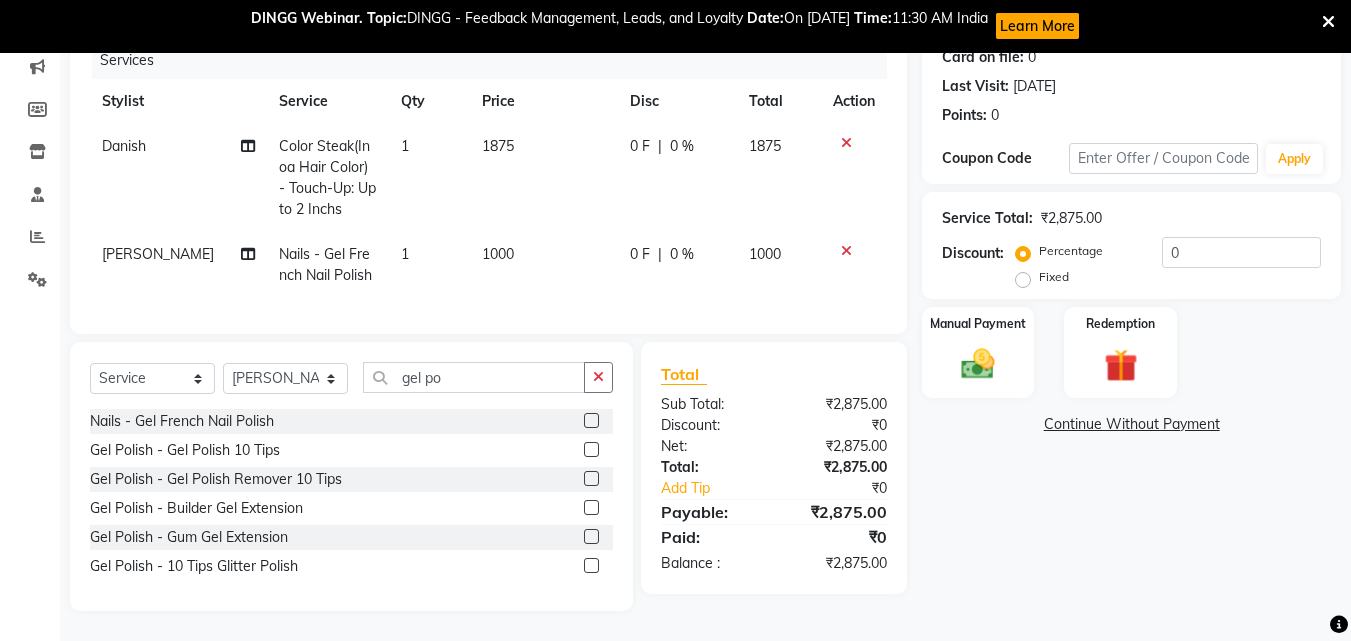 click on "1000" 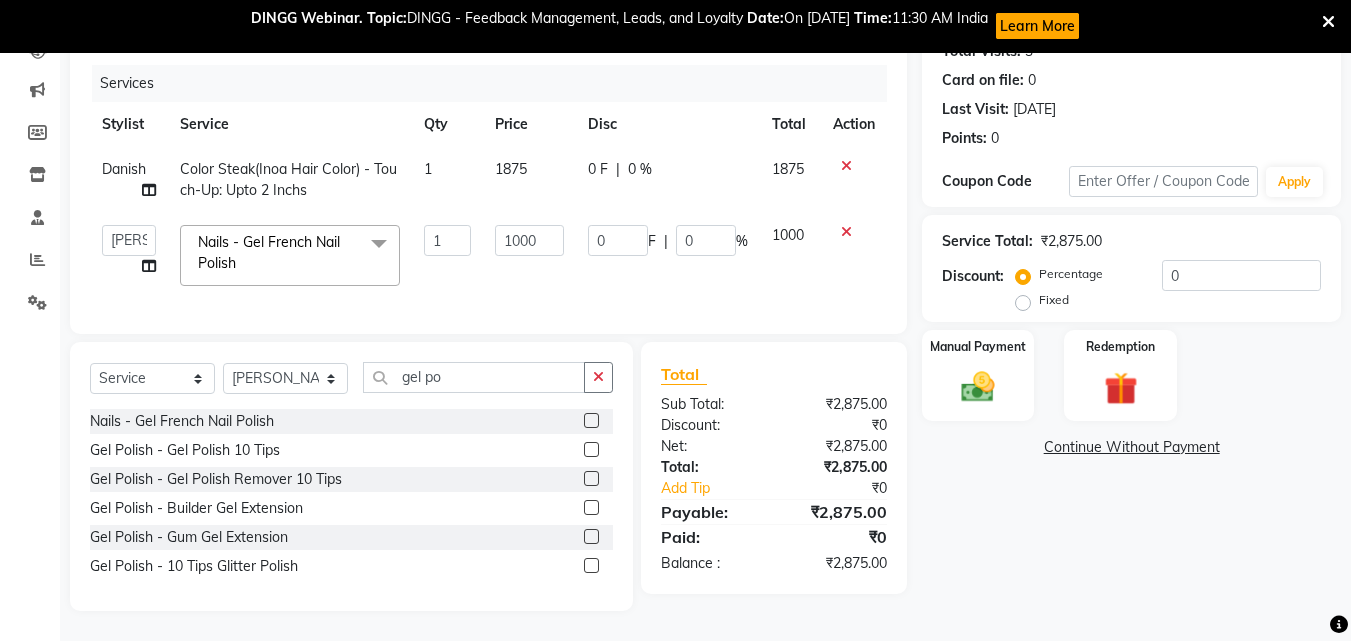 scroll, scrollTop: 251, scrollLeft: 0, axis: vertical 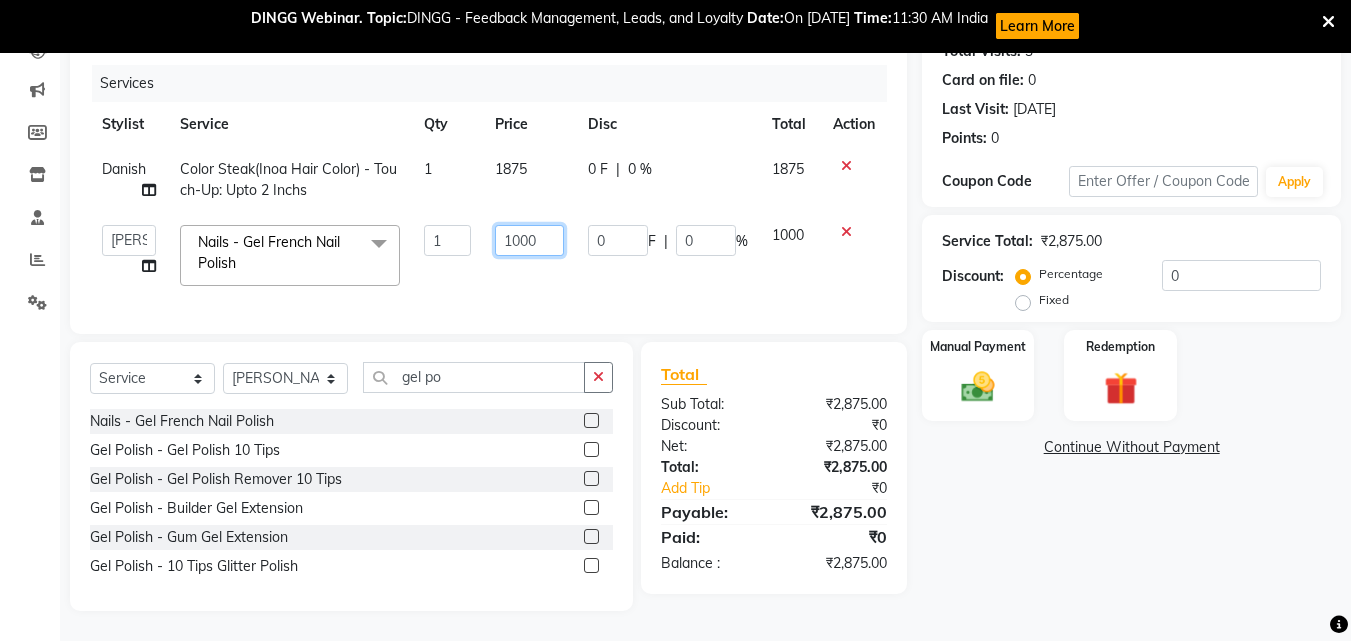 drag, startPoint x: 559, startPoint y: 228, endPoint x: 502, endPoint y: 221, distance: 57.428215 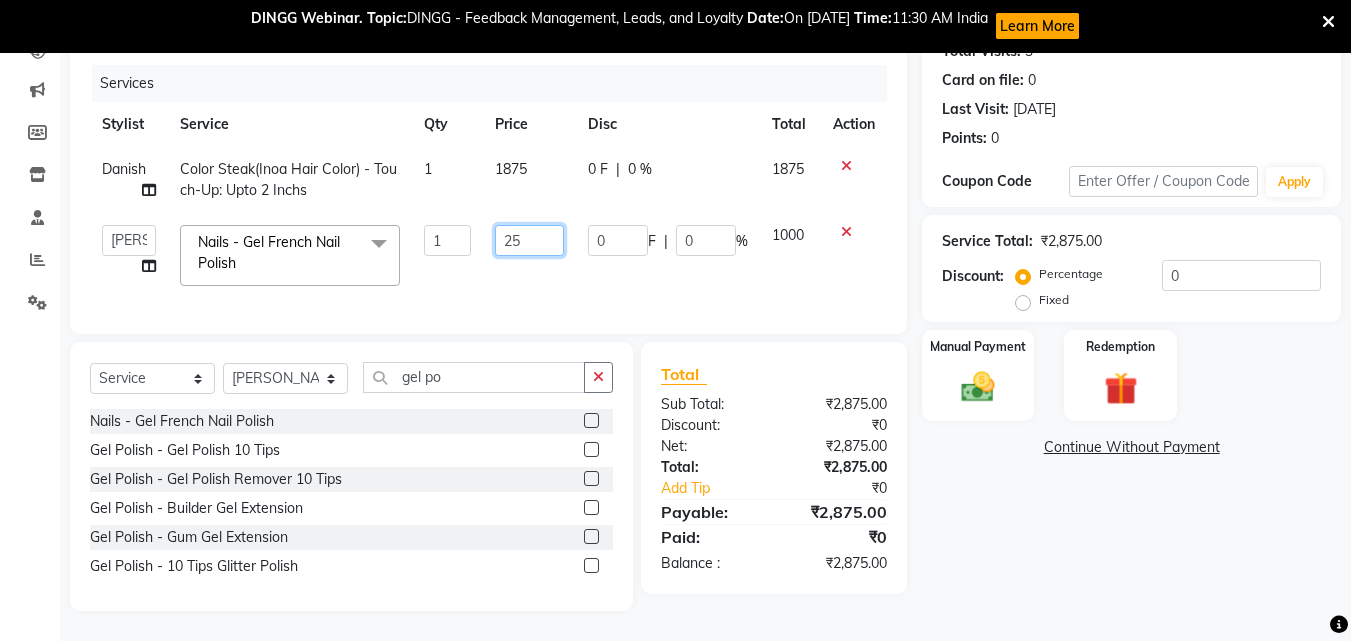 type on "2" 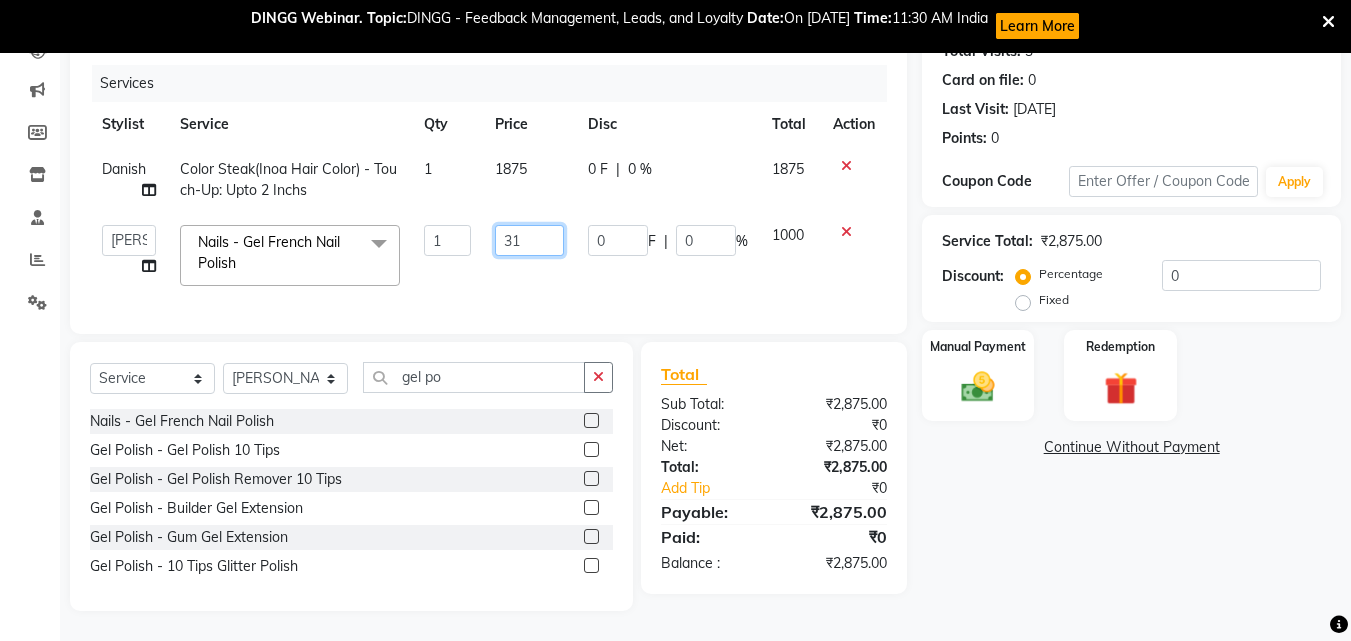 type on "315" 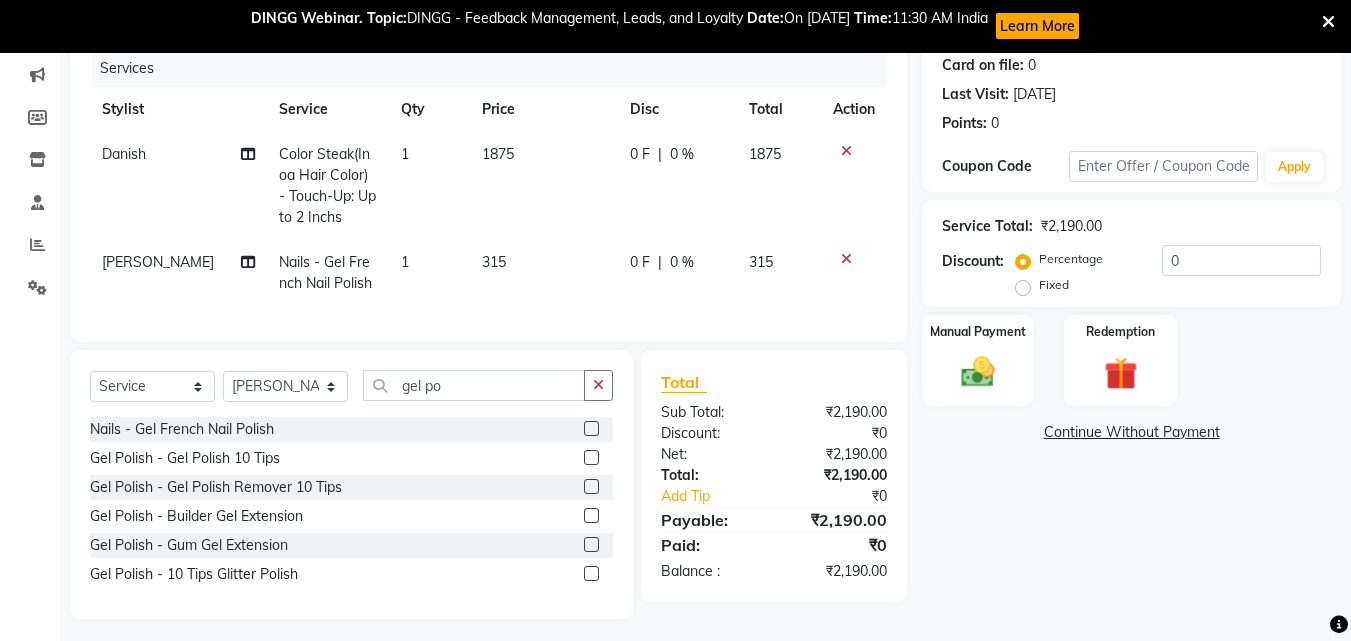 click on "[PERSON_NAME] Nails  - Gel French Nail Polish 1 315 0 F | 0 % 315" 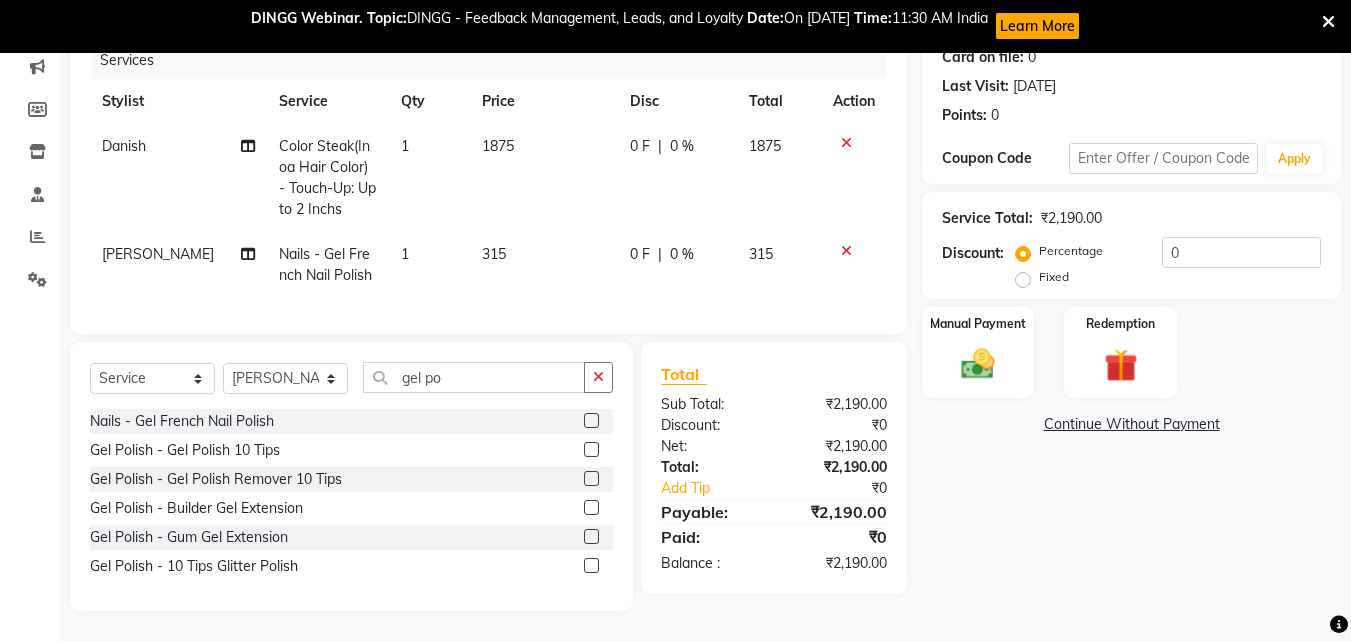 scroll, scrollTop: 0, scrollLeft: 0, axis: both 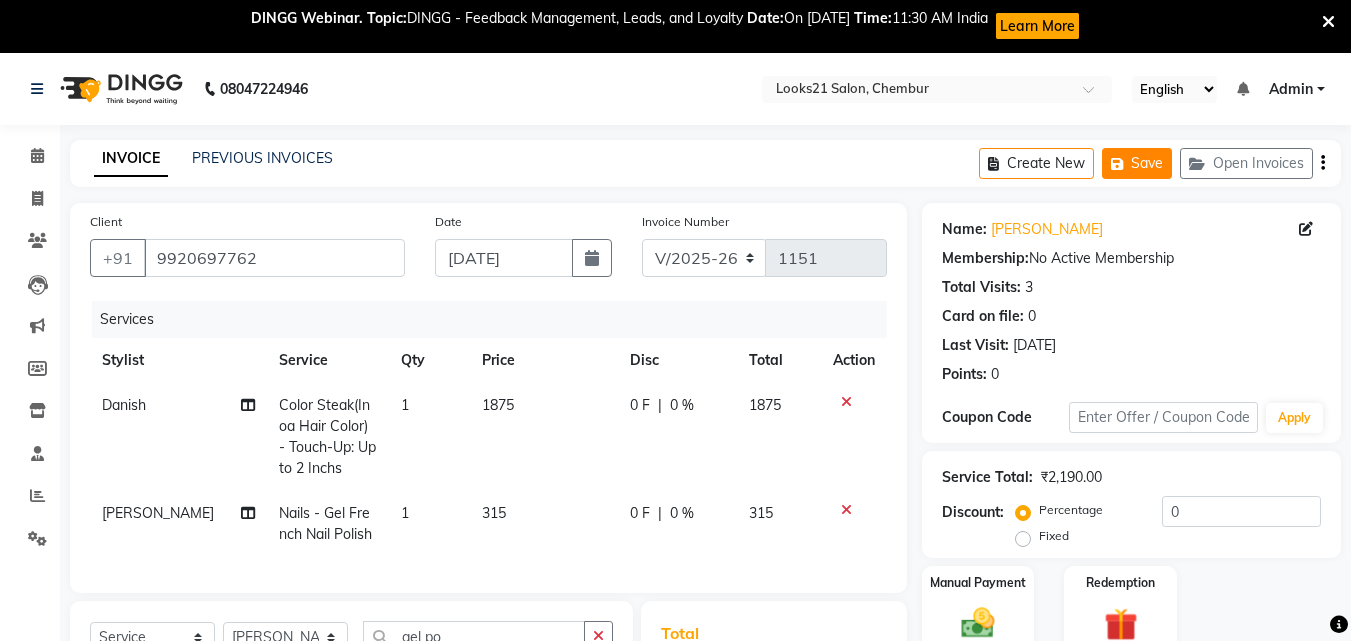 click on "Save" 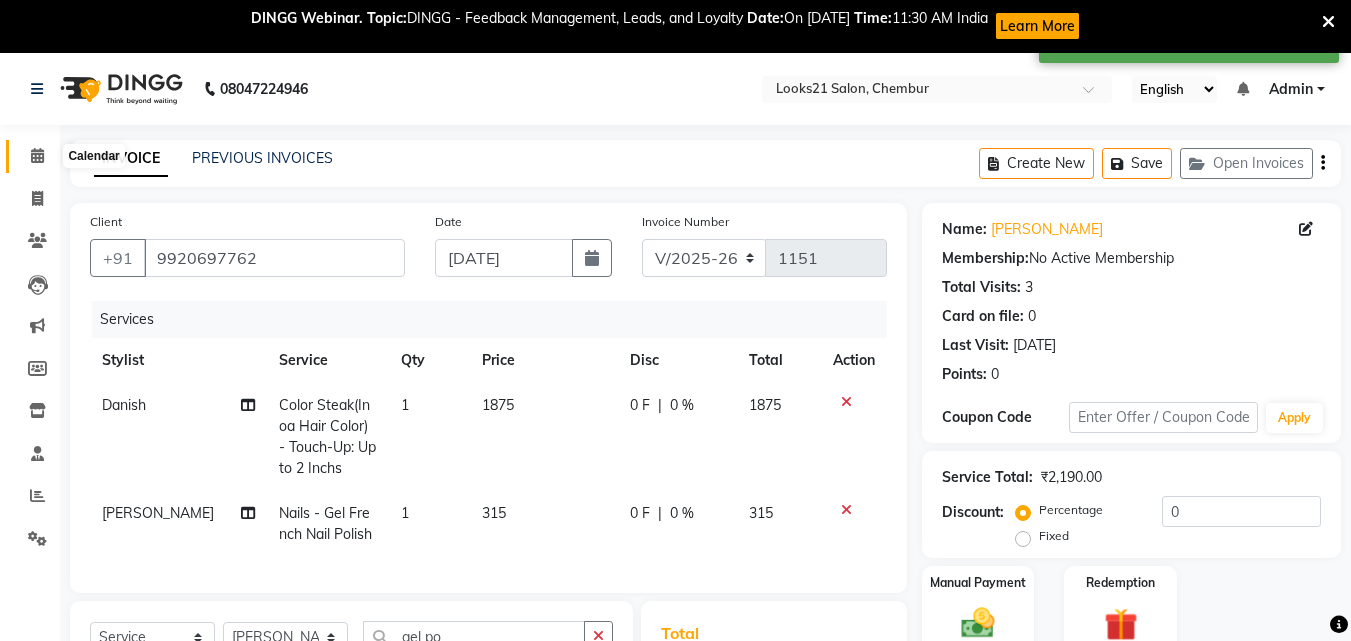 click 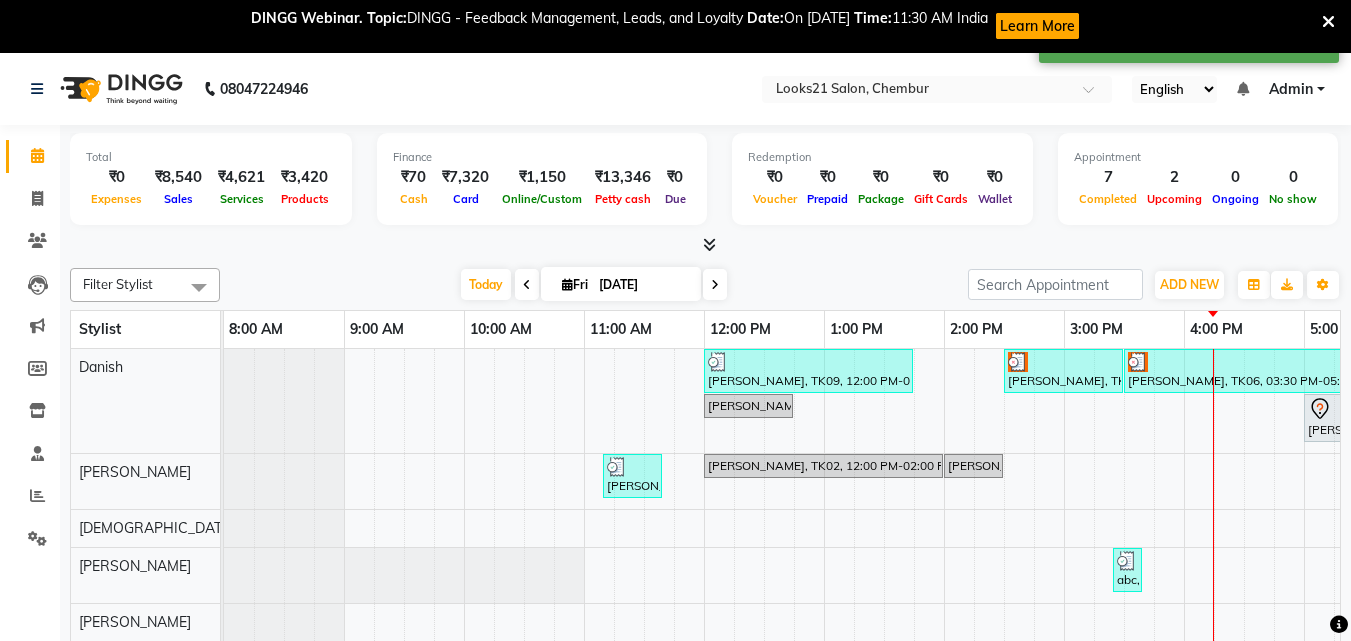 scroll, scrollTop: 175, scrollLeft: 0, axis: vertical 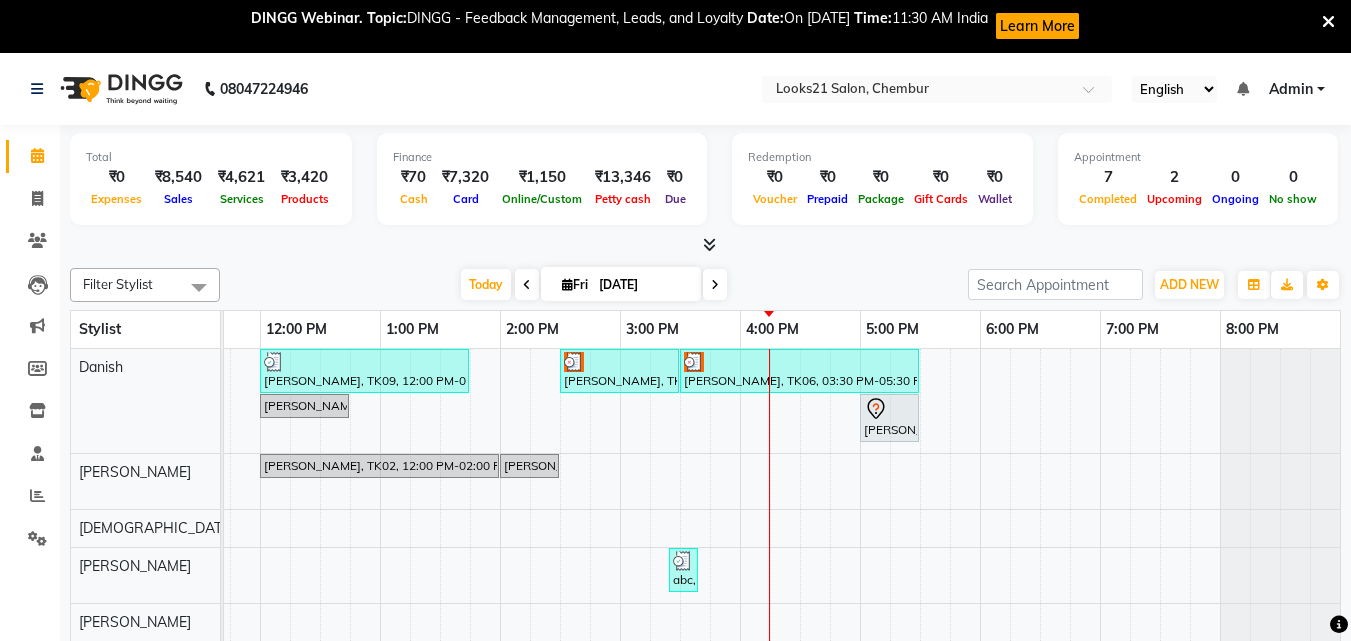click on "[PERSON_NAME], TK09, 12:00 PM-01:45 PM, Ola Plex Treatment  - Ola Plex Below Shoulder,Hair Treatment(Hair Spa)  - Hair Upto Neck     [PERSON_NAME], TK05, 02:30 PM-03:30 PM, Color Steak(Inoa Hair Color)  - Touch-Up: Upto 2 Inchs     Bharti [PERSON_NAME], TK06, 03:30 PM-05:30 PM, Color Steak(Inoa Hair Color)  - Touch-Up: Upto 2 Inchs    [PERSON_NAME][GEOGRAPHIC_DATA], 12:00 PM-12:45 PM, Ola Plex Treatment  - Ola Plex Upto Waist             [PERSON_NAME], TK01, 05:00 PM-05:30 PM, Highlights  - Hair Upto Waist     [PERSON_NAME], TK04, 11:10 AM-11:40 AM, Hair Cut & More Women  - By Senior Stylist    [PERSON_NAME], TK02, 12:00 PM-02:00 PM, Color Steak(Inoa Hair Color)  - Touch-Up: Upto 2 Inchs    [PERSON_NAME], TK02, 02:00 PM-02:30 PM, Hair Cut & More Women  - By Senior Stylist     abc, TK10, 03:25 PM-03:40 PM, Threading  - Eyebrow     [PERSON_NAME], TK11, 03:05 PM-04:05 PM, Hair Cut & More (Men'S)  - By Master Stylist,Add Hair Cut & More (Men'S)  - Regular Hair Wash" at bounding box center [560, 591] 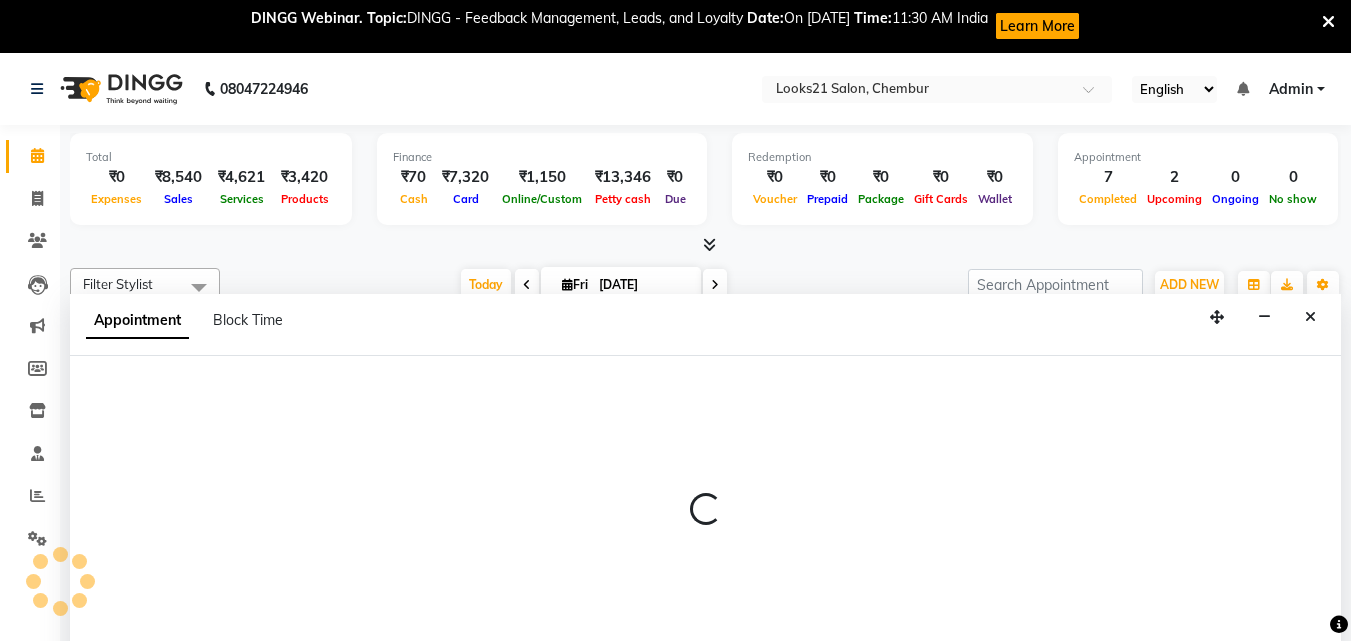 scroll, scrollTop: 53, scrollLeft: 0, axis: vertical 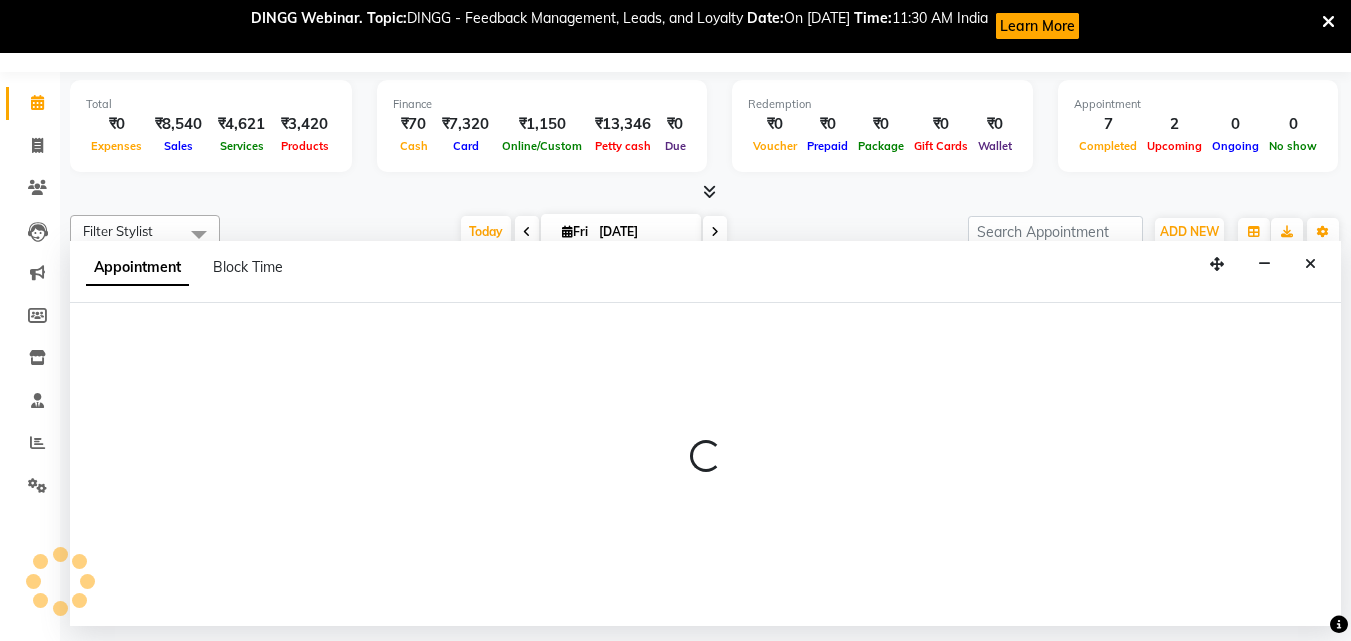 select on "13882" 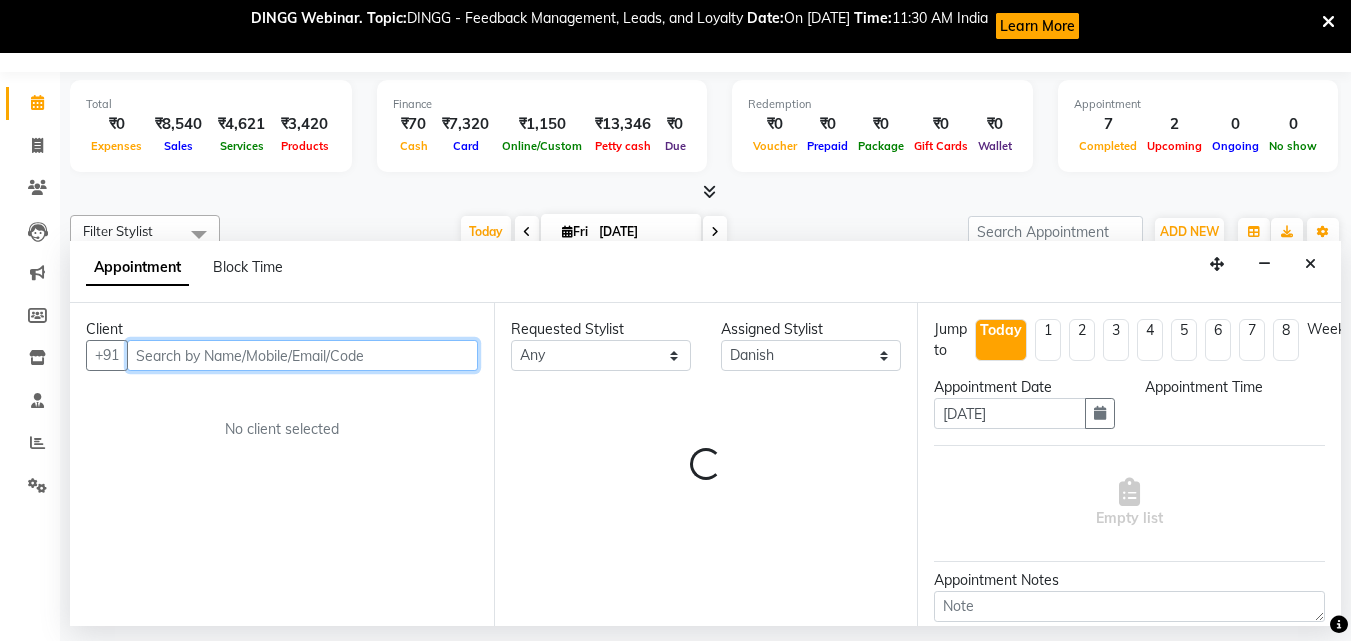 select on "975" 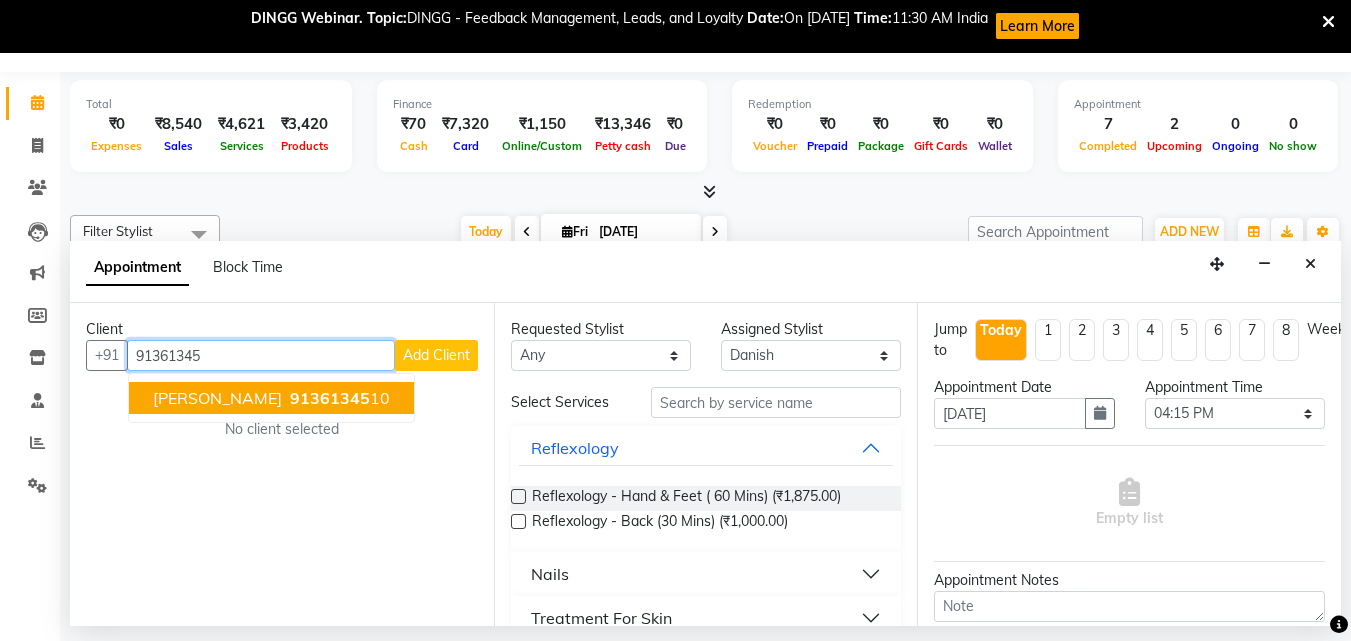click on "[PERSON_NAME]" at bounding box center [217, 398] 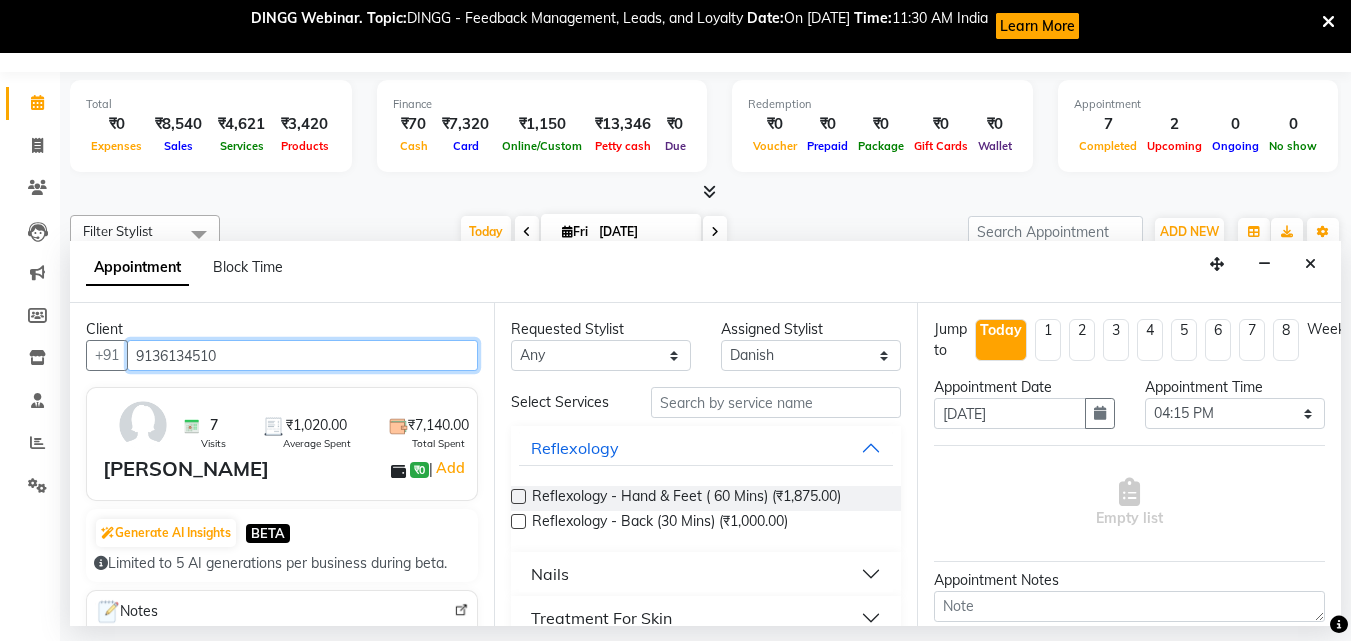 type on "9136134510" 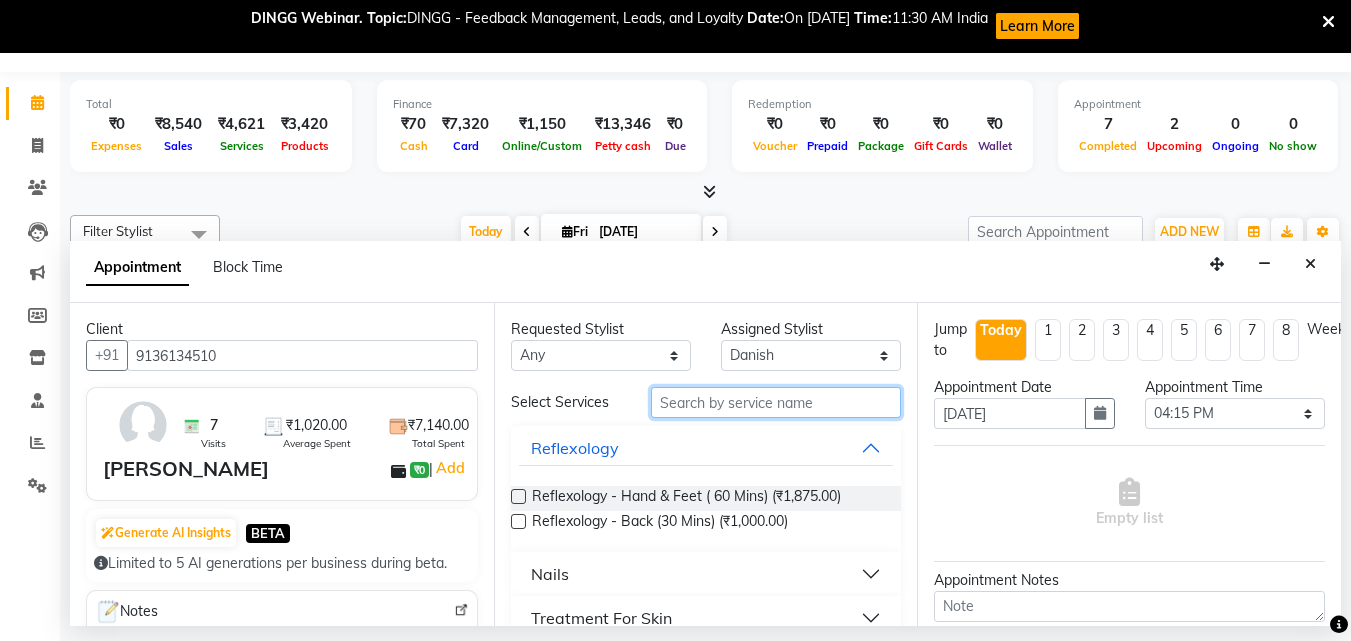 click at bounding box center [776, 402] 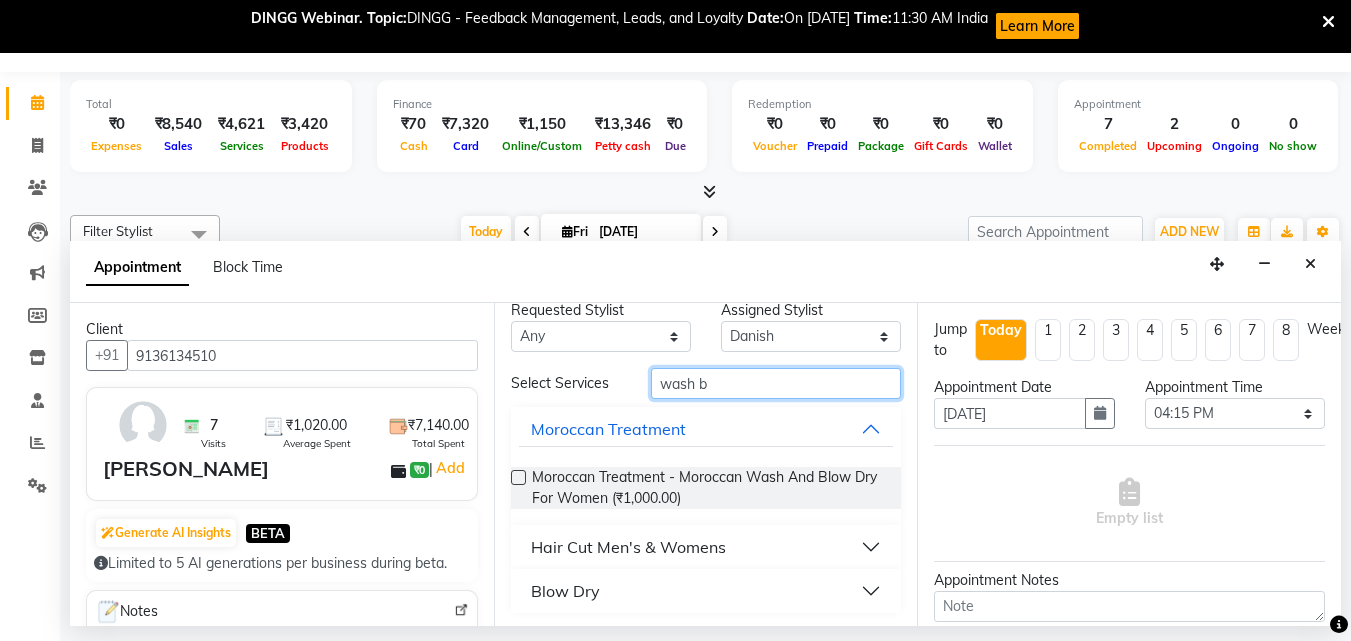 scroll, scrollTop: 22, scrollLeft: 0, axis: vertical 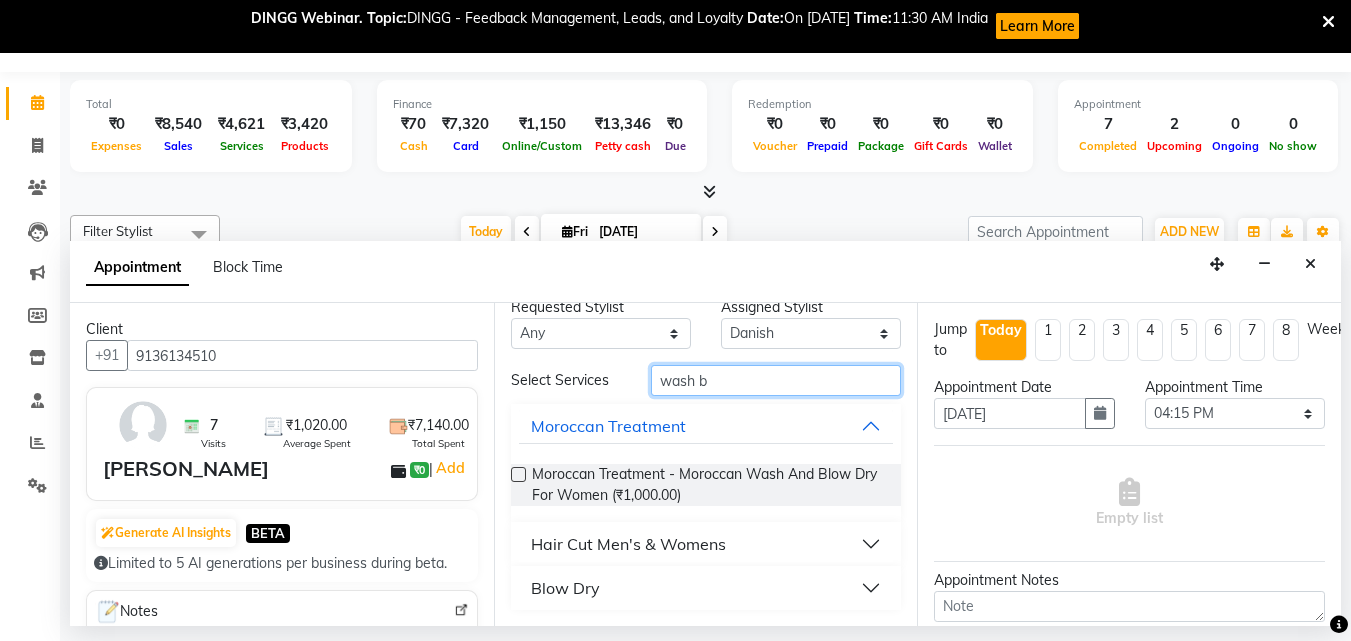 type on "wash b" 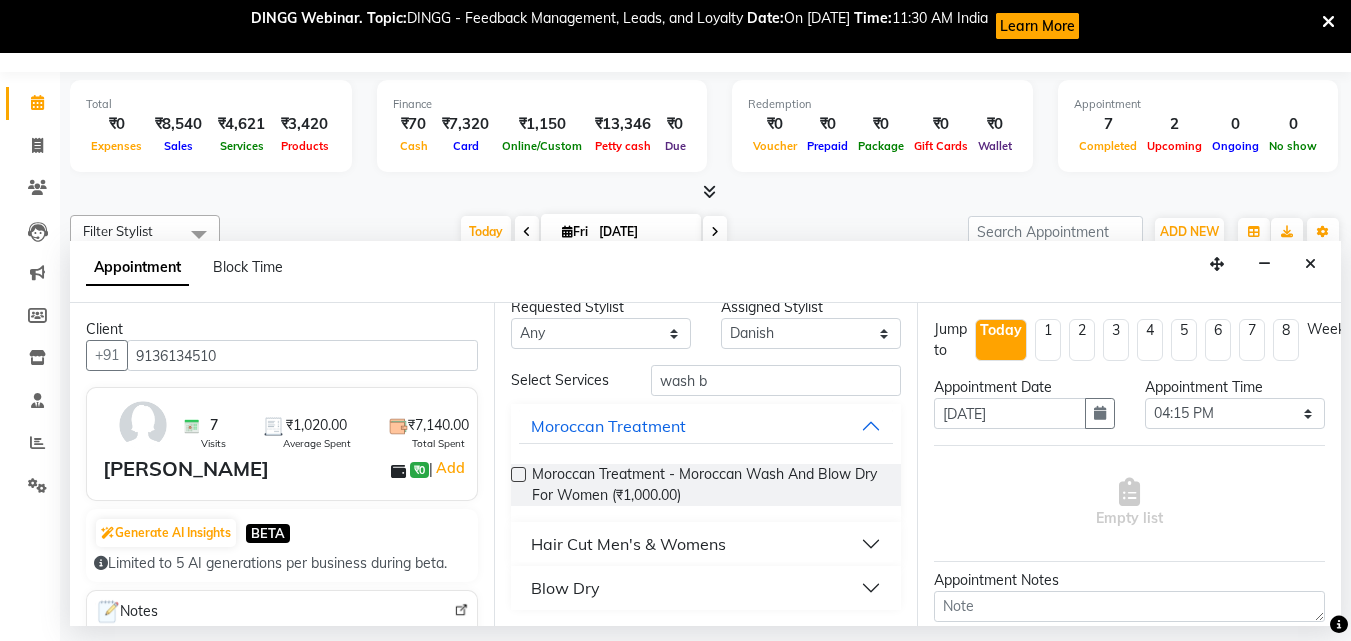 click on "Blow Dry" at bounding box center [565, 588] 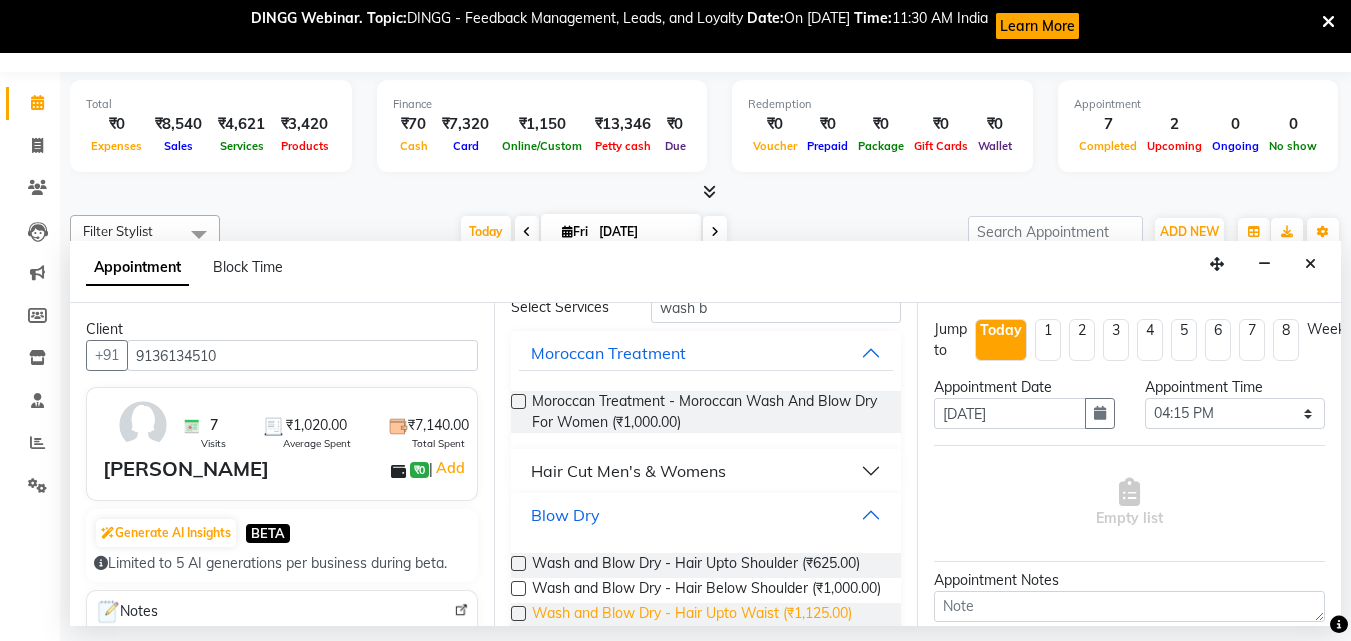 scroll, scrollTop: 146, scrollLeft: 0, axis: vertical 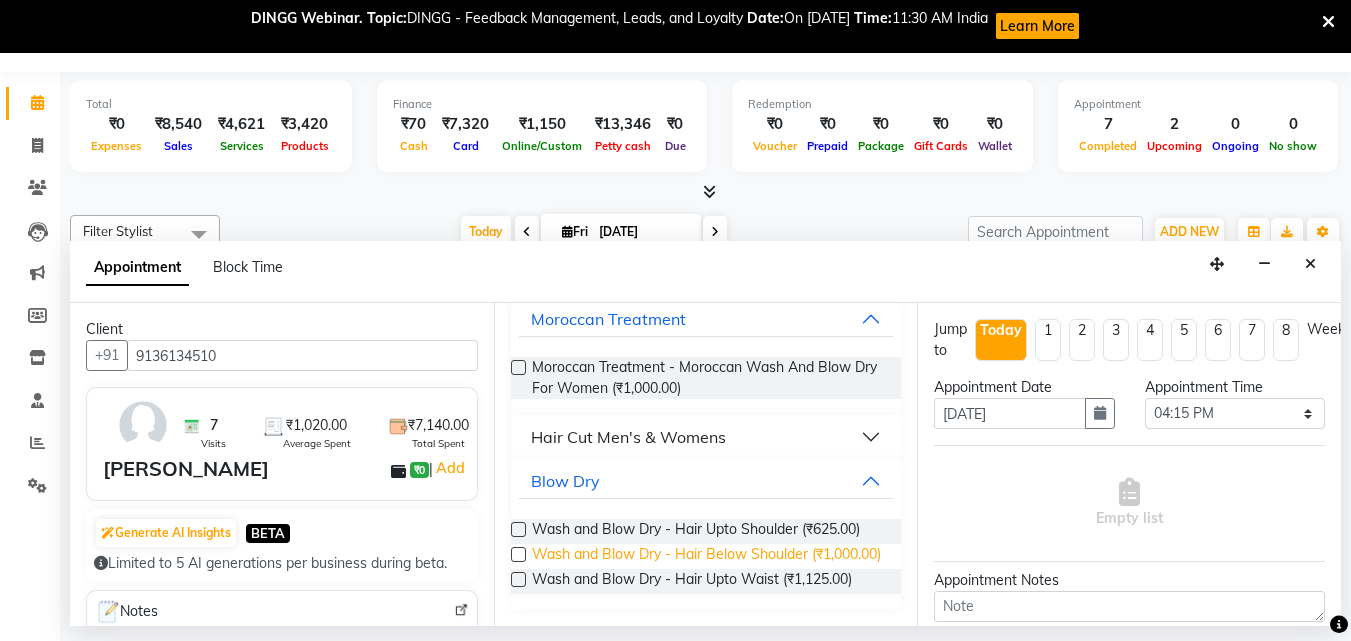 click on "Wash and Blow Dry  - Hair Below Shoulder (₹1,000.00)" at bounding box center (706, 556) 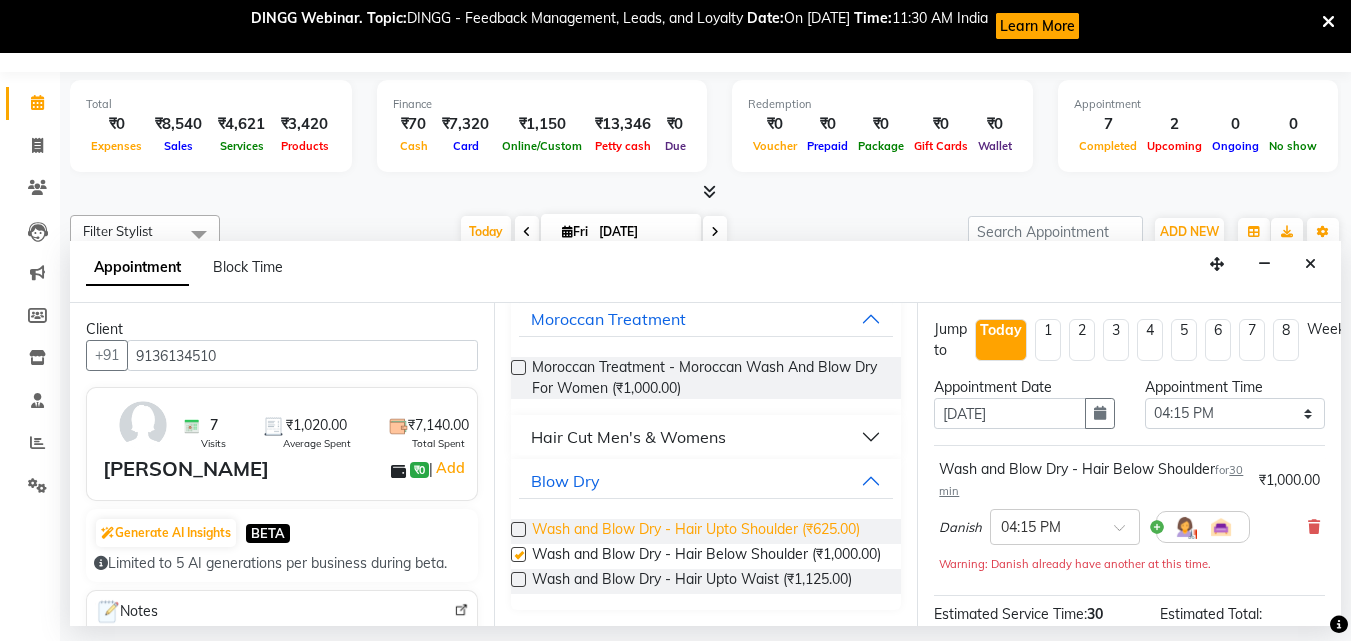 checkbox on "false" 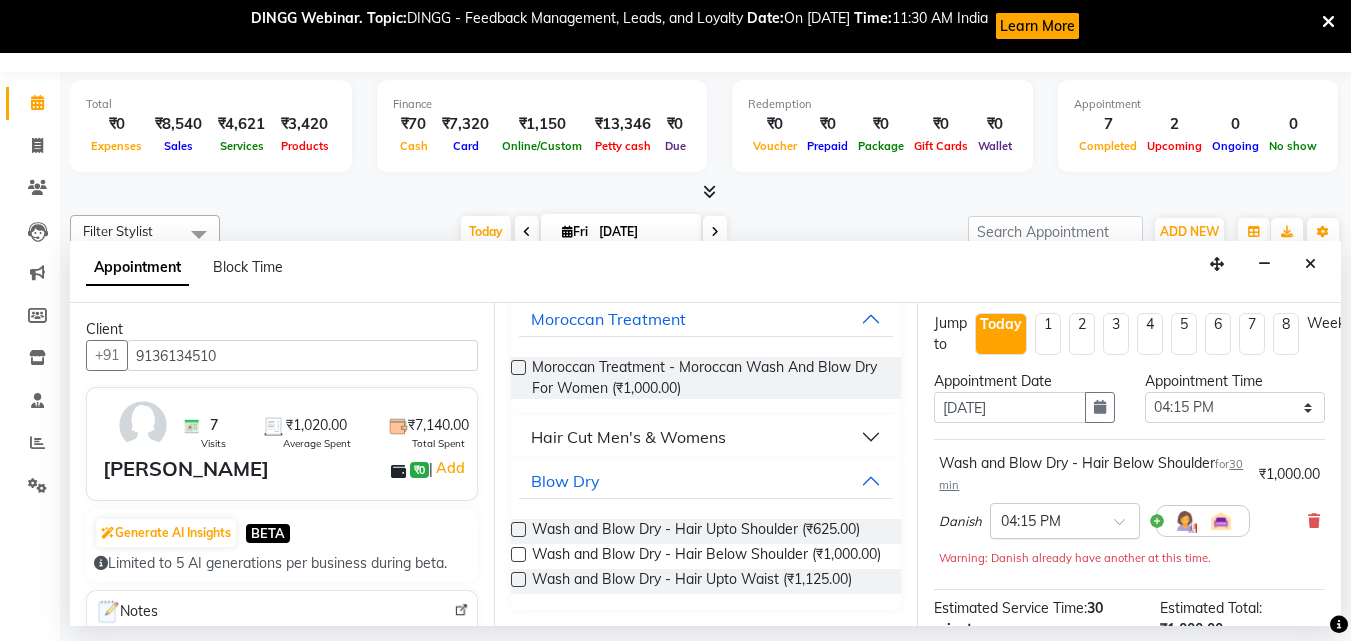 scroll, scrollTop: 0, scrollLeft: 0, axis: both 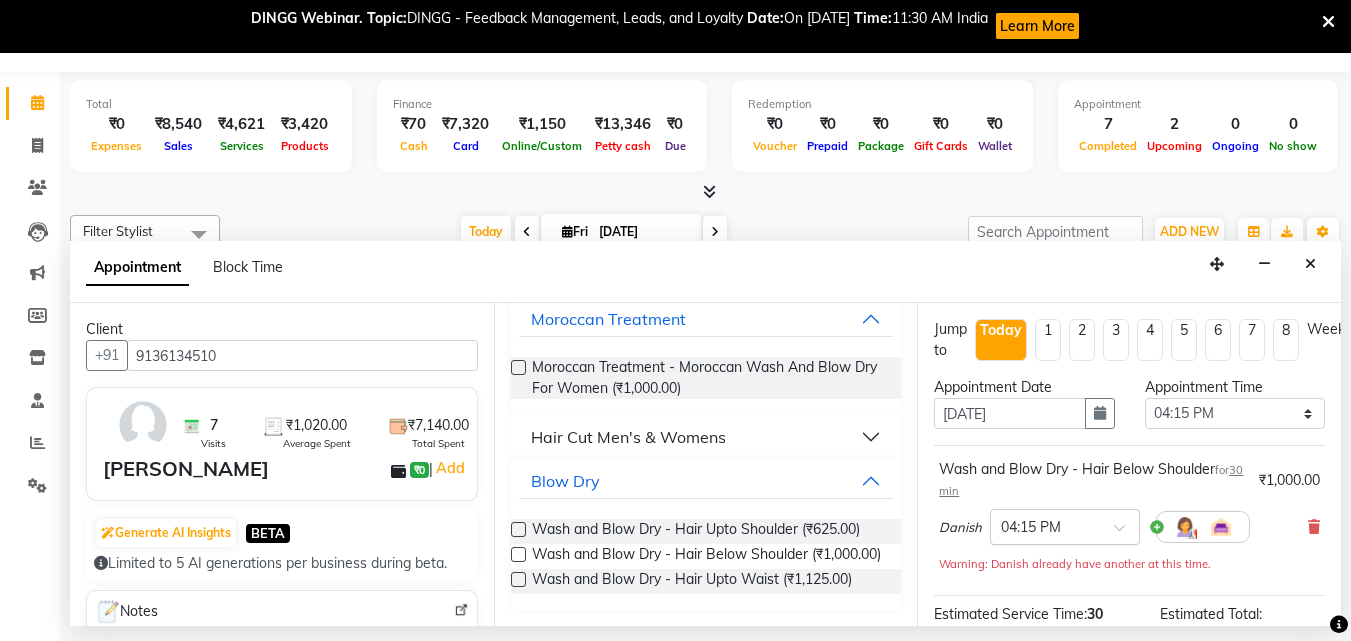 click at bounding box center [1126, 533] 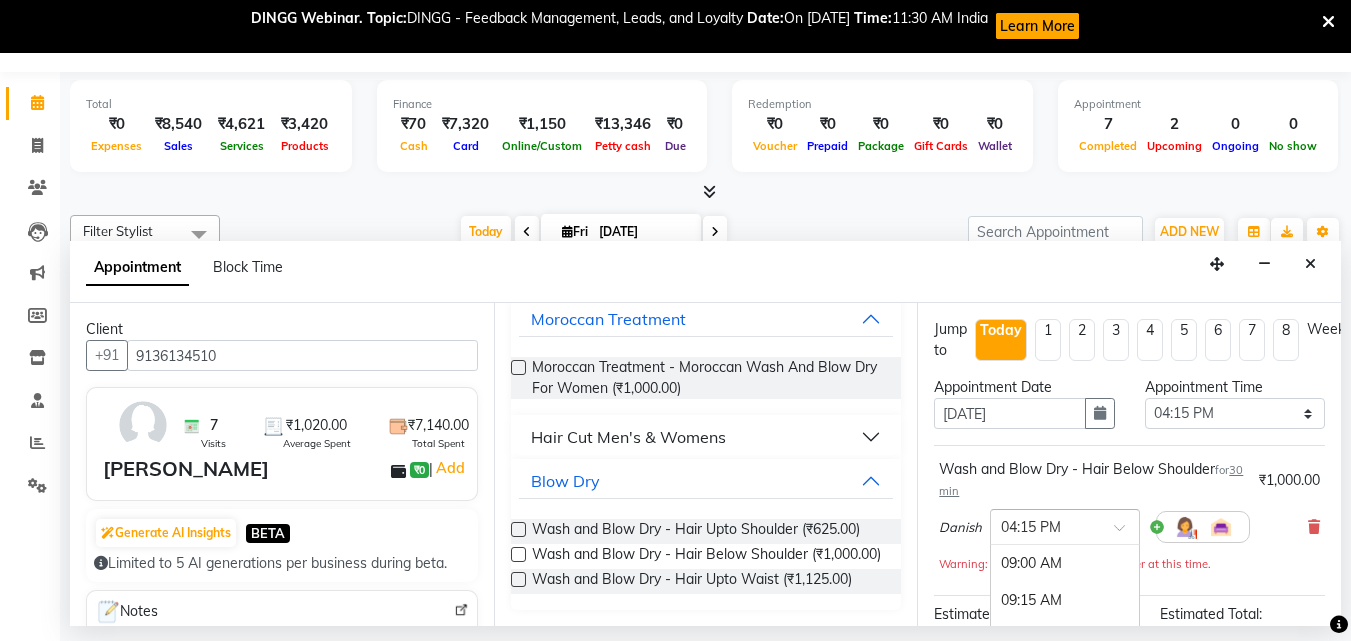 scroll, scrollTop: 1101, scrollLeft: 0, axis: vertical 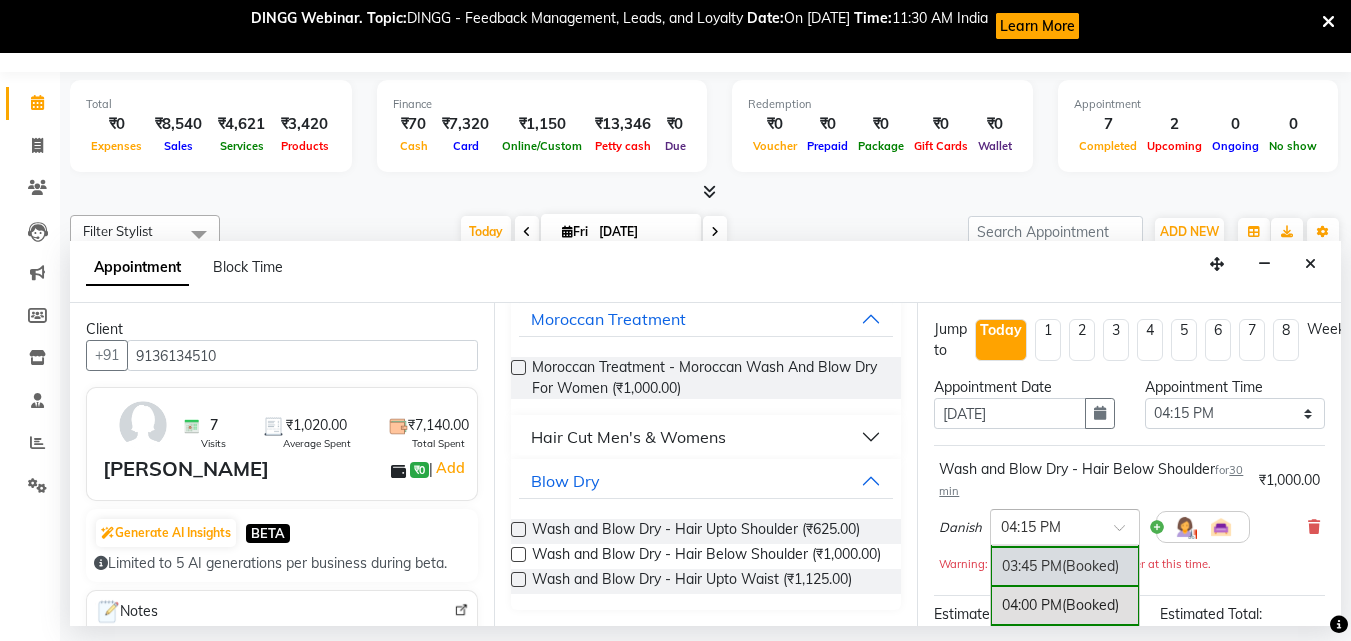 click on "03:45 PM   (Booked)" at bounding box center [1065, 566] 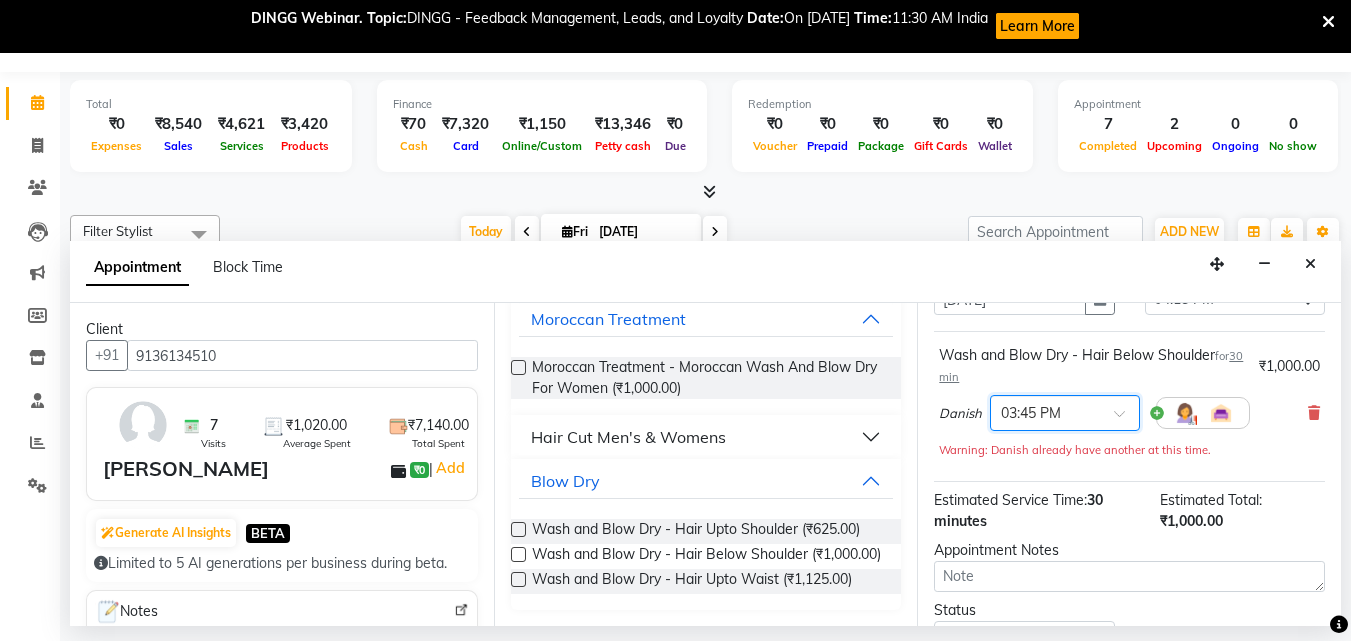 scroll, scrollTop: 281, scrollLeft: 0, axis: vertical 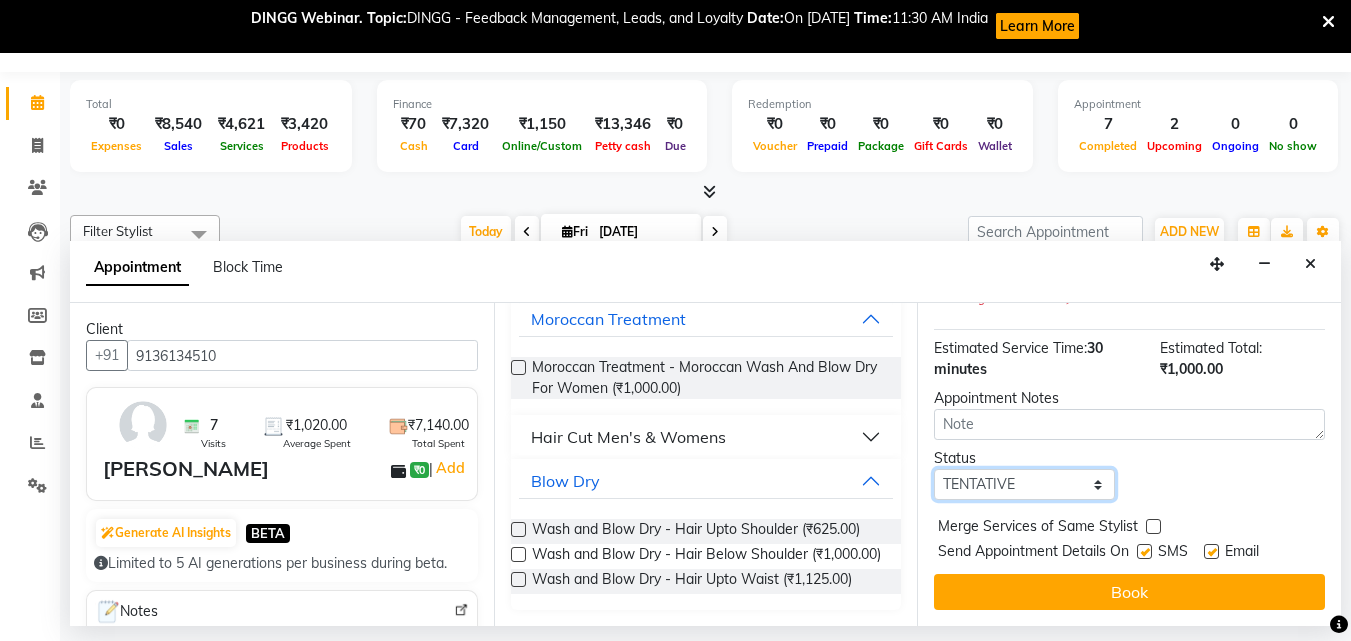 click on "Select TENTATIVE CONFIRM CHECK-IN UPCOMING" at bounding box center (1024, 484) 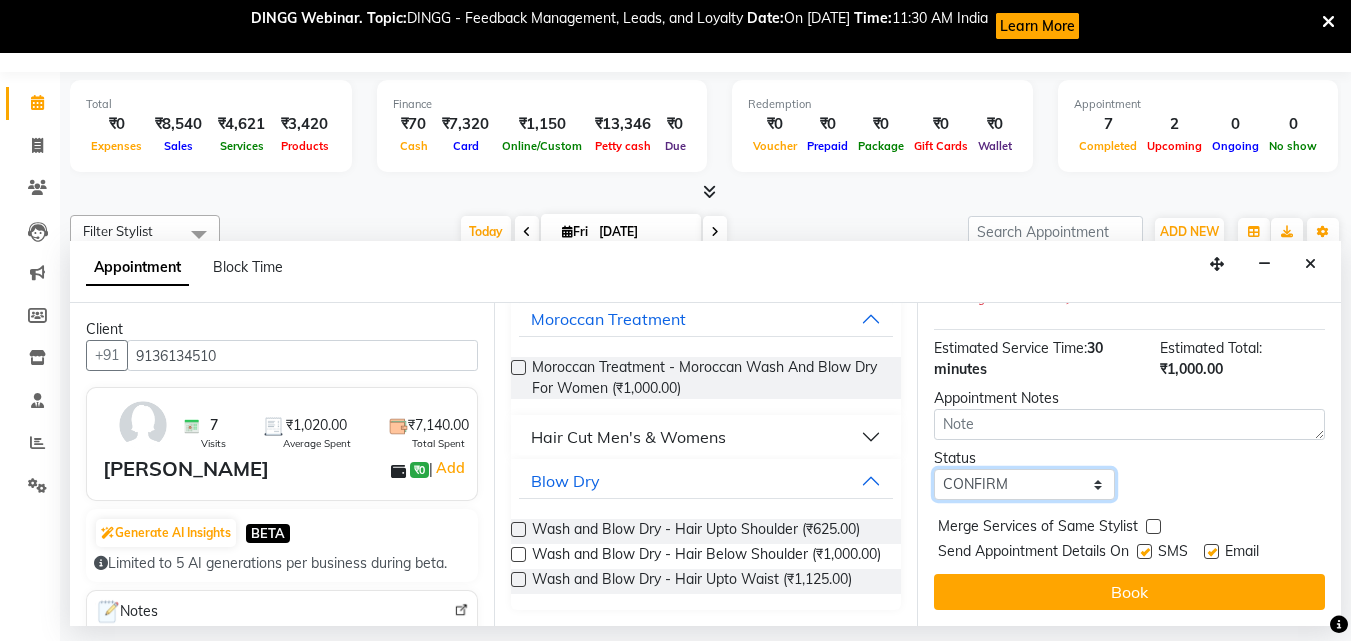 click on "Select TENTATIVE CONFIRM CHECK-IN UPCOMING" at bounding box center [1024, 484] 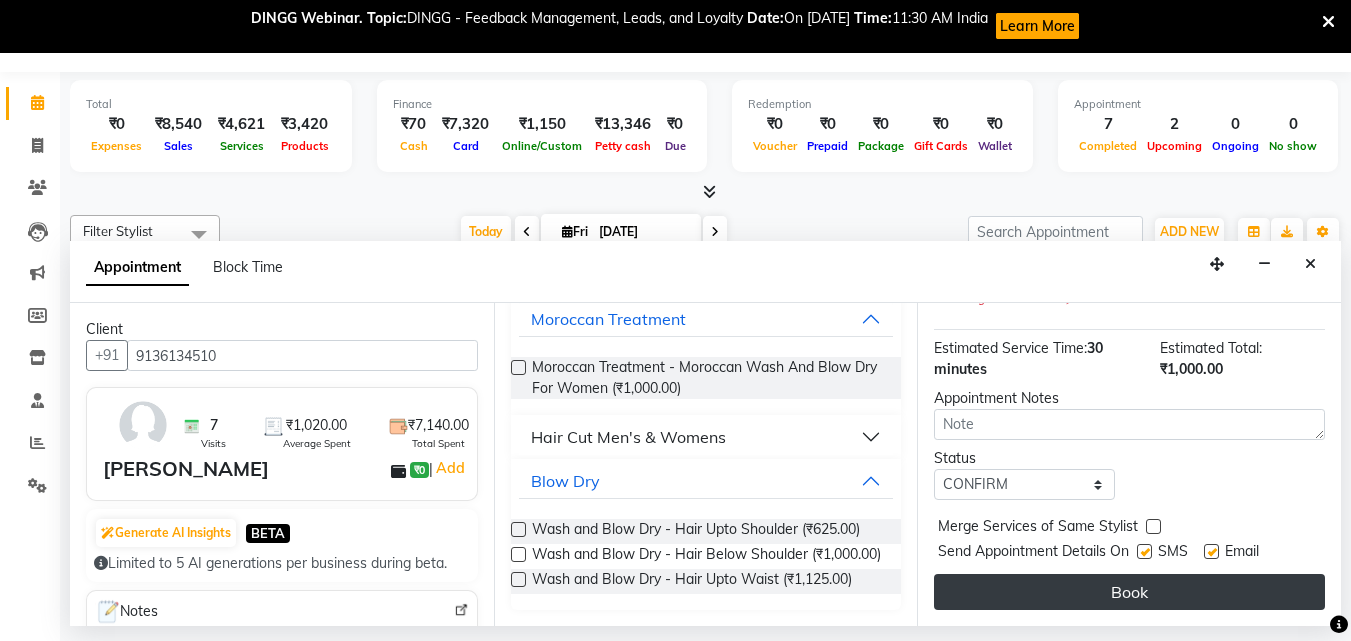 click on "Book" at bounding box center [1129, 592] 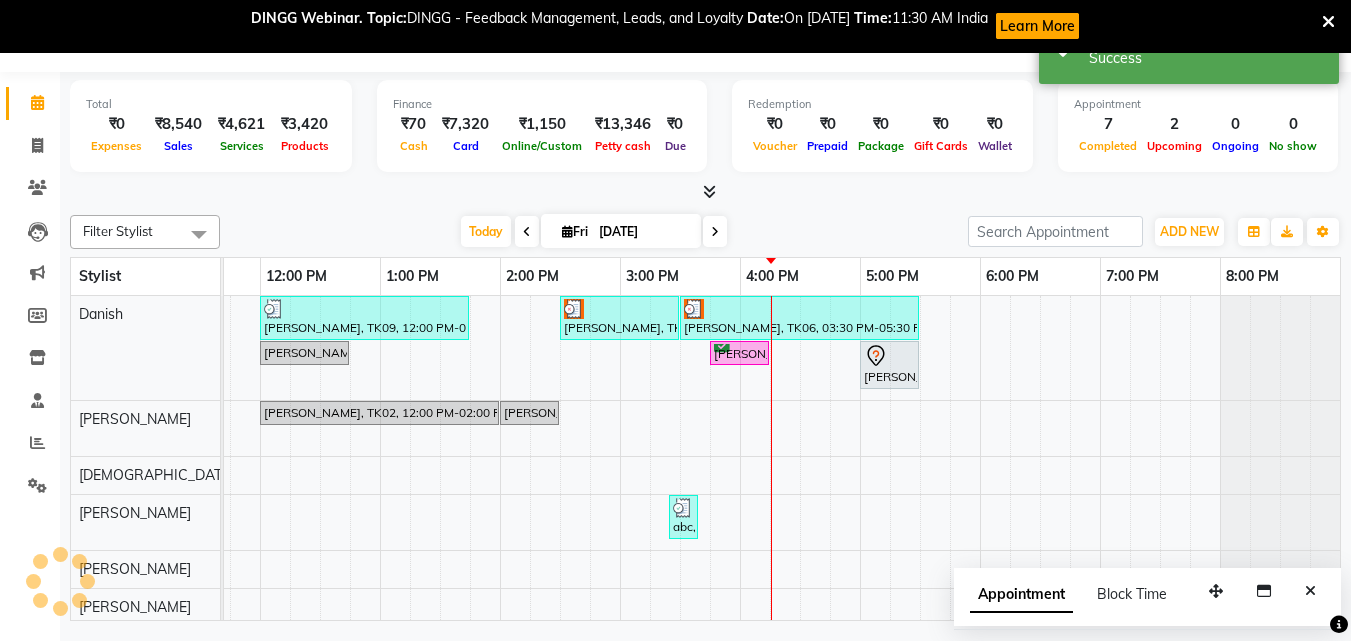 scroll, scrollTop: 0, scrollLeft: 0, axis: both 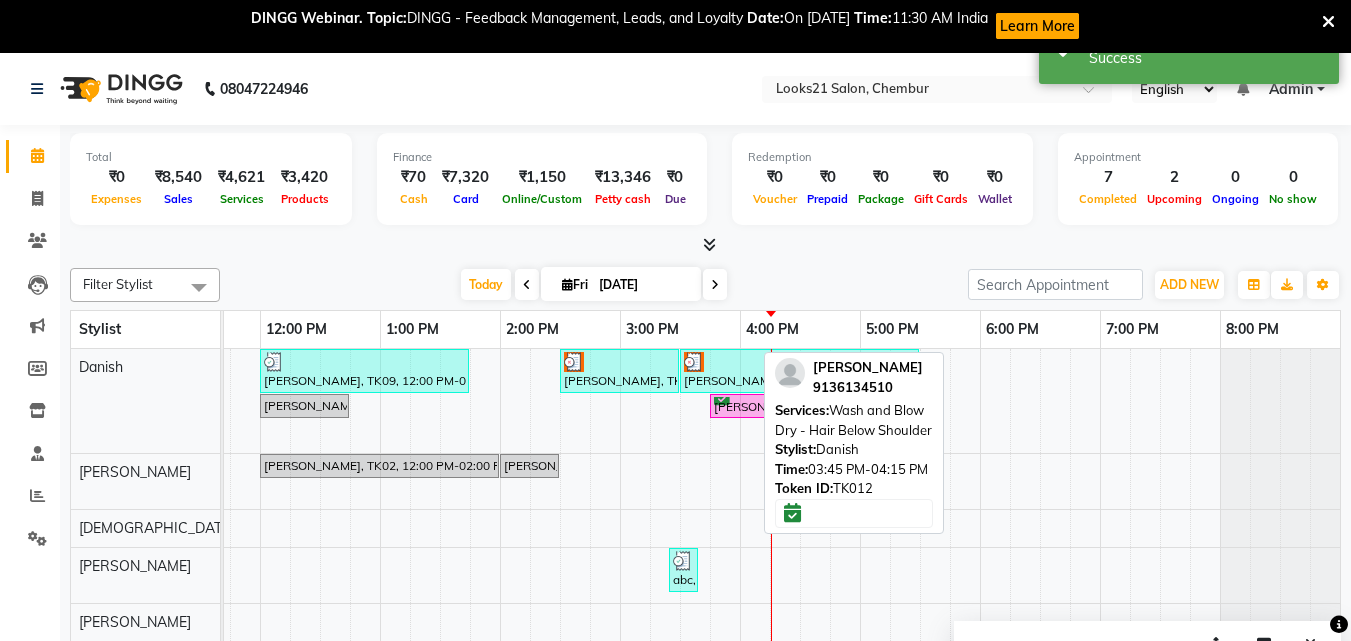 click on "[PERSON_NAME], TK12, 03:45 PM-04:15 PM, Wash and Blow Dry  - Hair Below Shoulder" at bounding box center [739, 406] 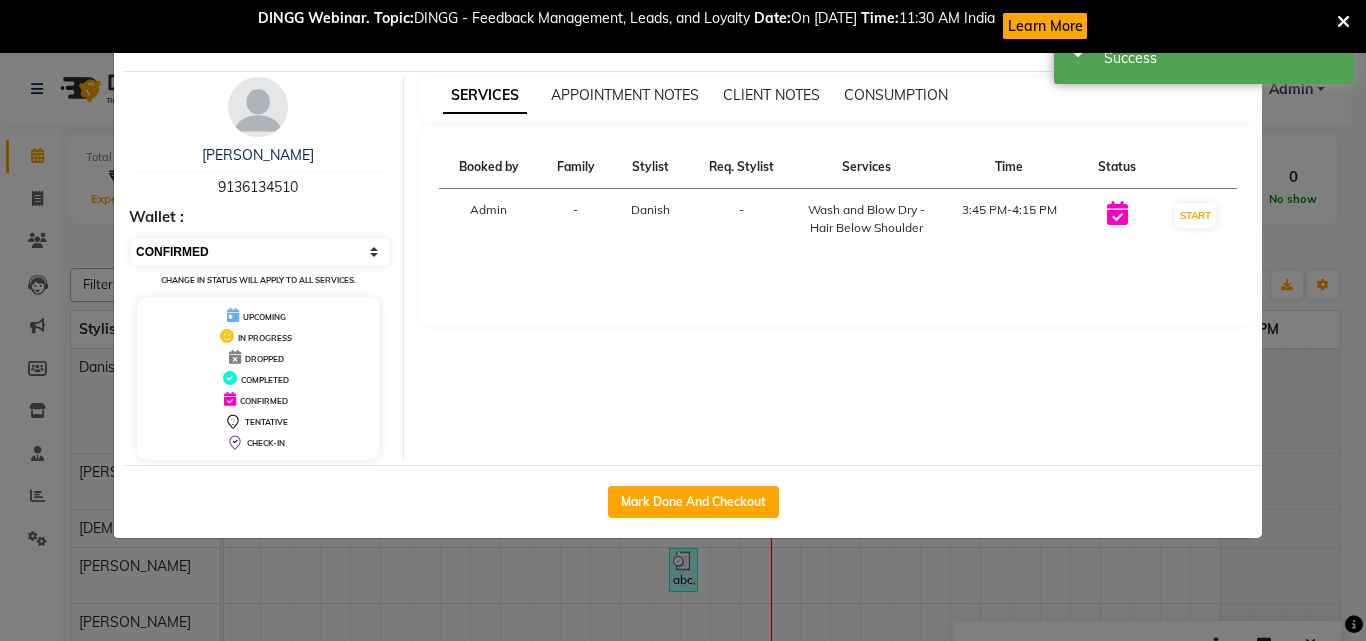 click on "Select IN SERVICE CONFIRMED TENTATIVE CHECK IN MARK DONE DROPPED UPCOMING" at bounding box center (260, 252) 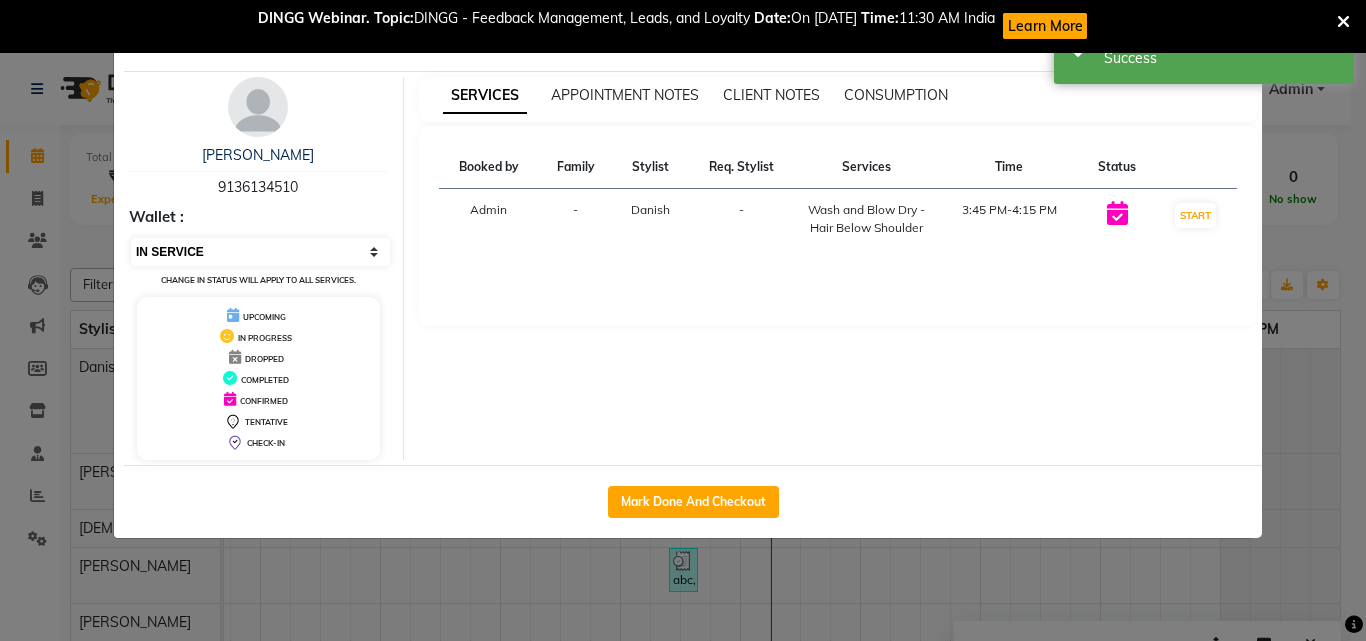 click on "Select IN SERVICE CONFIRMED TENTATIVE CHECK IN MARK DONE DROPPED UPCOMING" at bounding box center (260, 252) 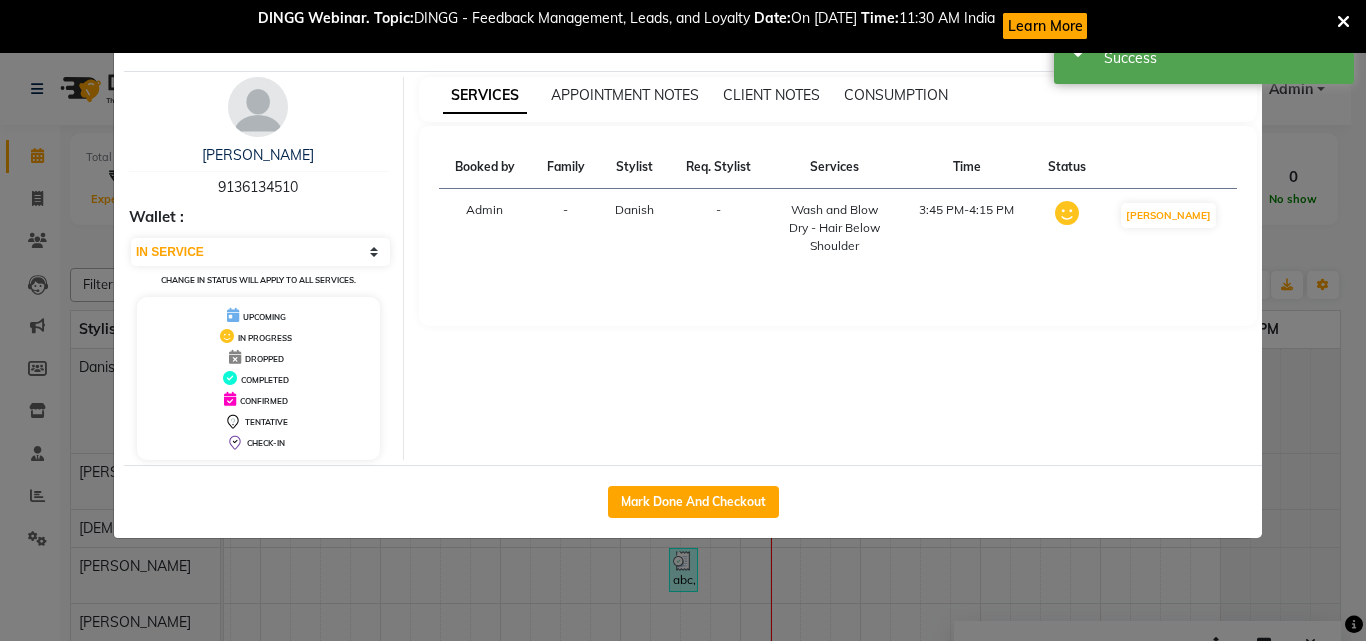 click on "Client Detail  [PERSON_NAME][GEOGRAPHIC_DATA] Wallet : Select IN SERVICE CONFIRMED TENTATIVE CHECK IN MARK DONE DROPPED UPCOMING Change in status will apply to all services. UPCOMING IN PROGRESS DROPPED COMPLETED CONFIRMED TENTATIVE CHECK-IN SERVICES APPOINTMENT NOTES CLIENT NOTES CONSUMPTION Booked by Family Stylist Req. Stylist Services Time Status  Admin  - Danish -  Wash and Blow Dry  - Hair Below Shoulder   3:45 PM-4:15 PM   MARK DONE   Mark Done And Checkout" 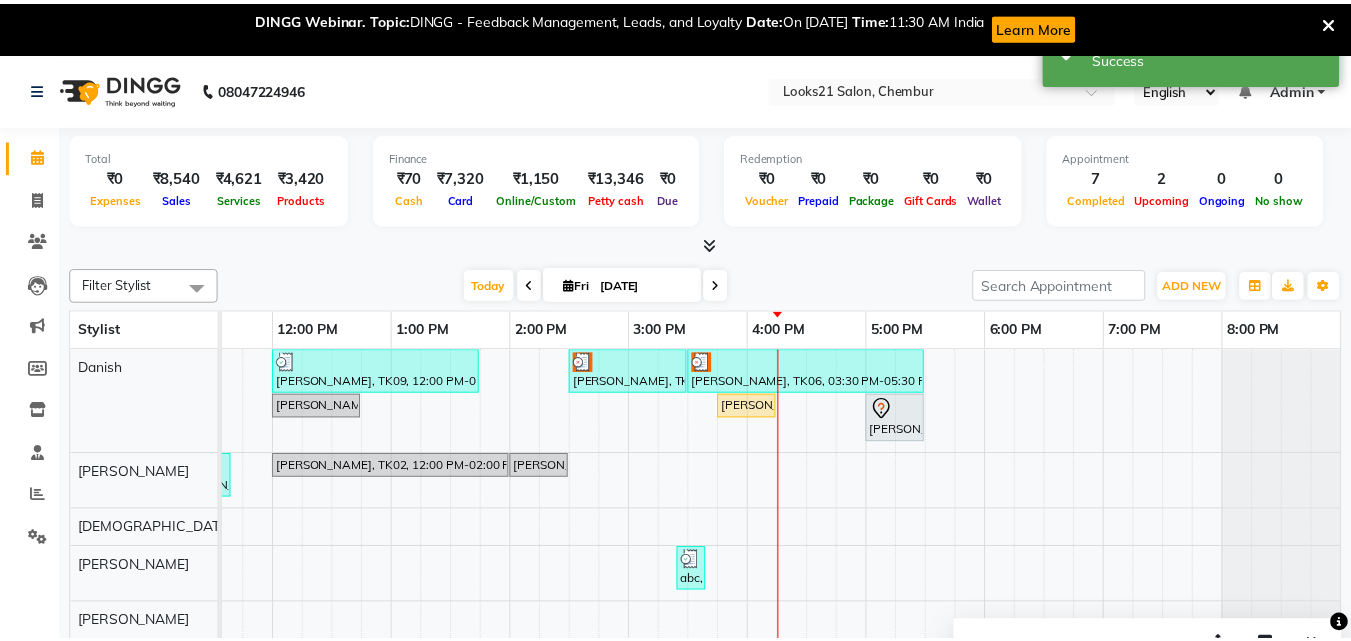 scroll, scrollTop: 0, scrollLeft: 429, axis: horizontal 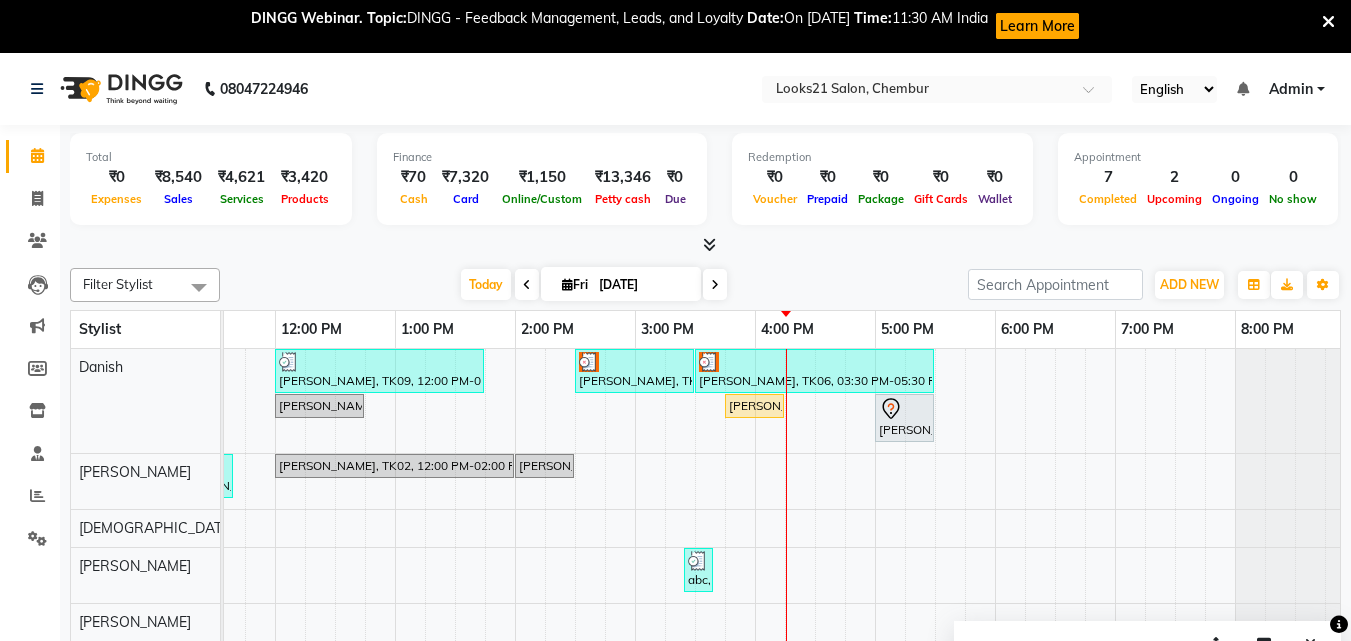 click at bounding box center (715, 285) 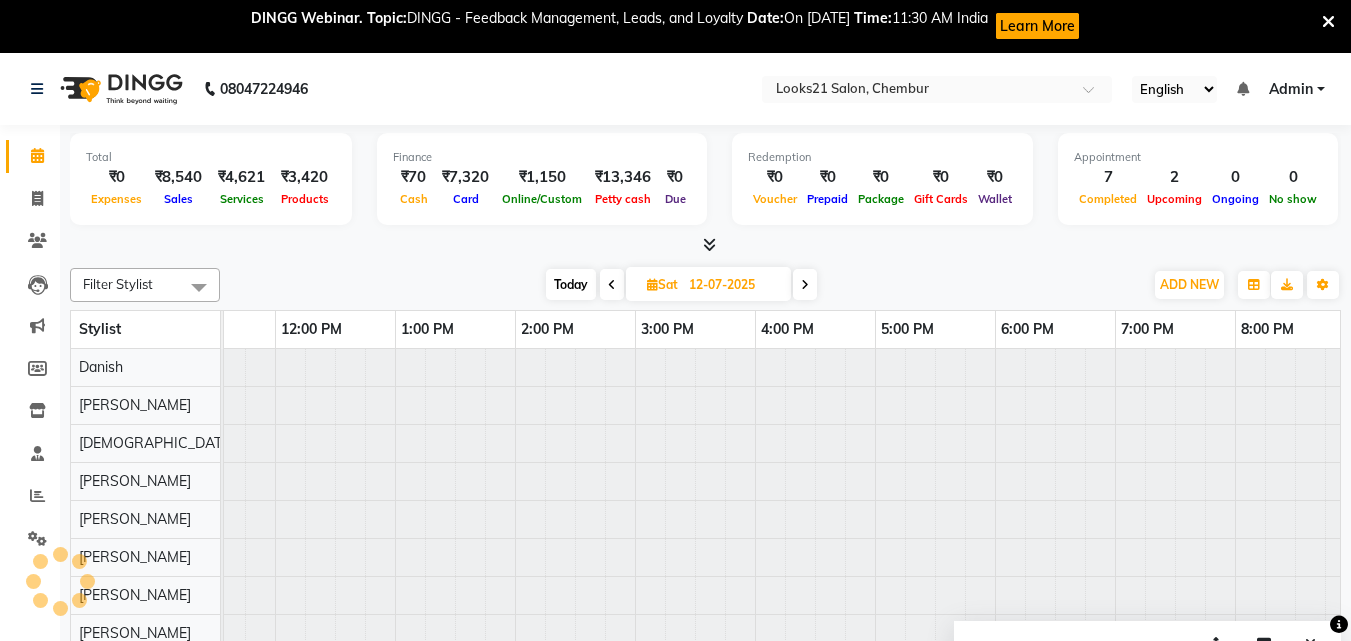 scroll, scrollTop: 0, scrollLeft: 0, axis: both 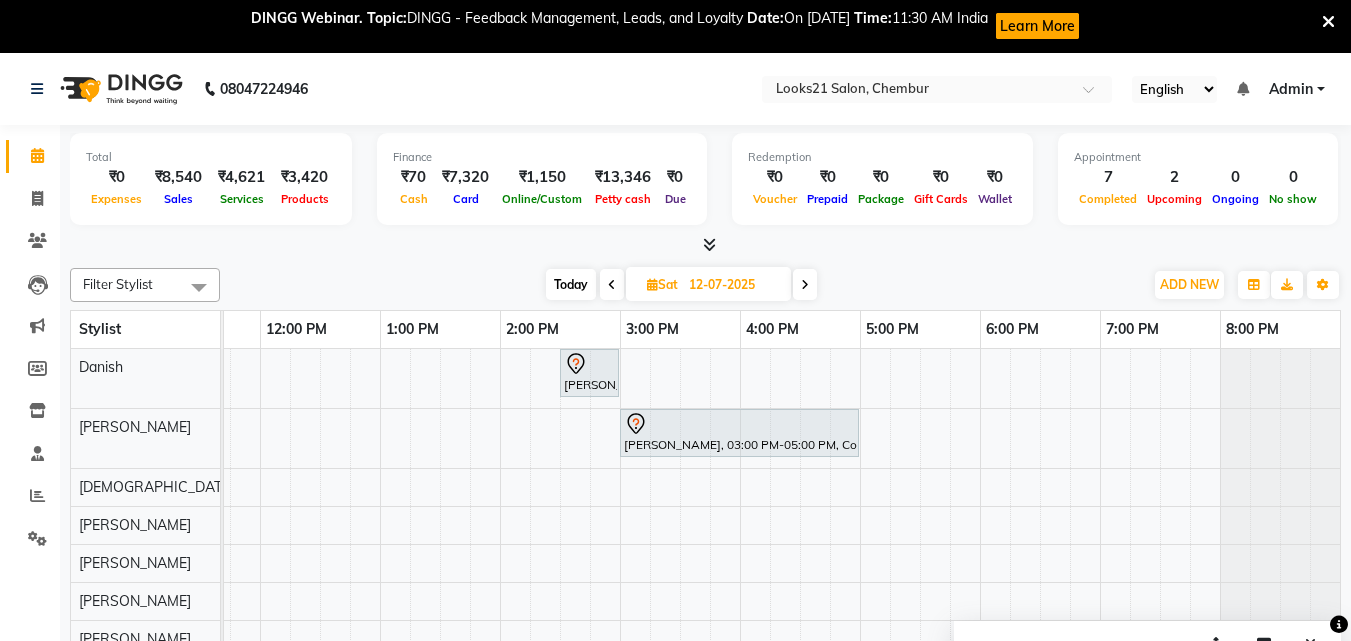 click on "[PERSON_NAME], 02:30 PM-03:00 PM, Hair Cut & More Women  - By Master Stylist     Krupa Gala, 10:00 AM-11:30 AM, Highlights  - Hair Below Shoulder             [PERSON_NAME], 03:00 PM-05:00 PM, Color Steak(Inoa Hair Color)  - Touch-Up: Upto 2 Inchs" at bounding box center (560, 541) 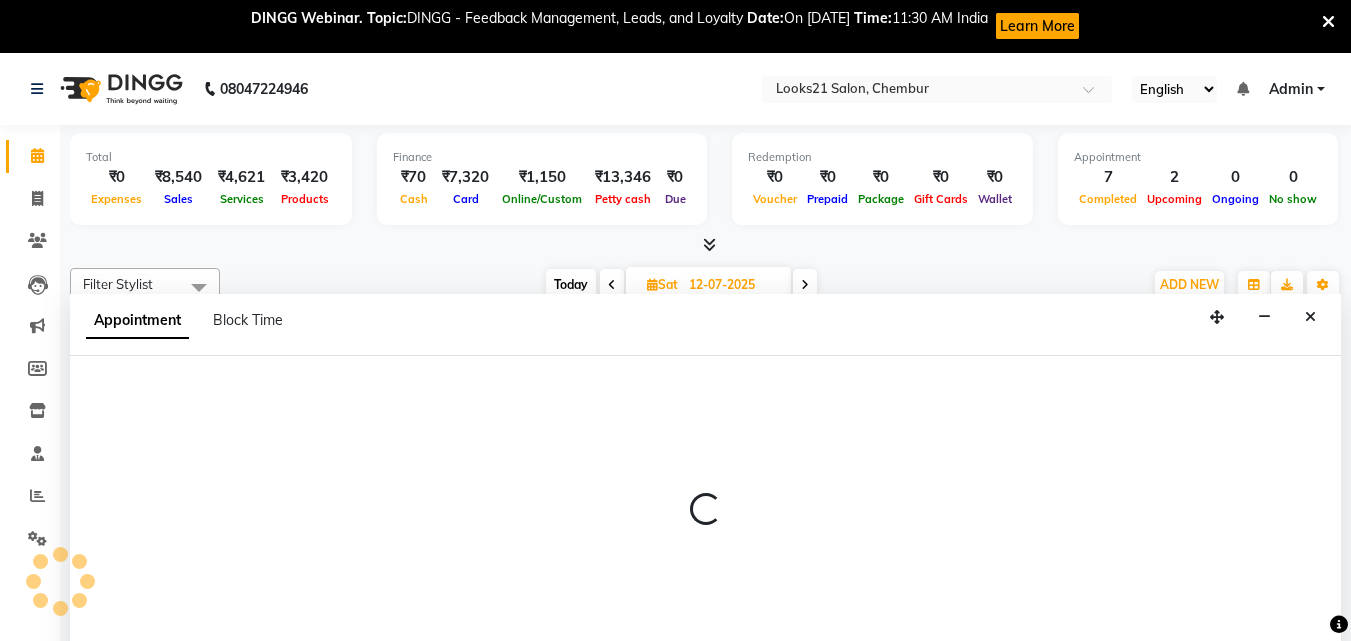 scroll, scrollTop: 53, scrollLeft: 0, axis: vertical 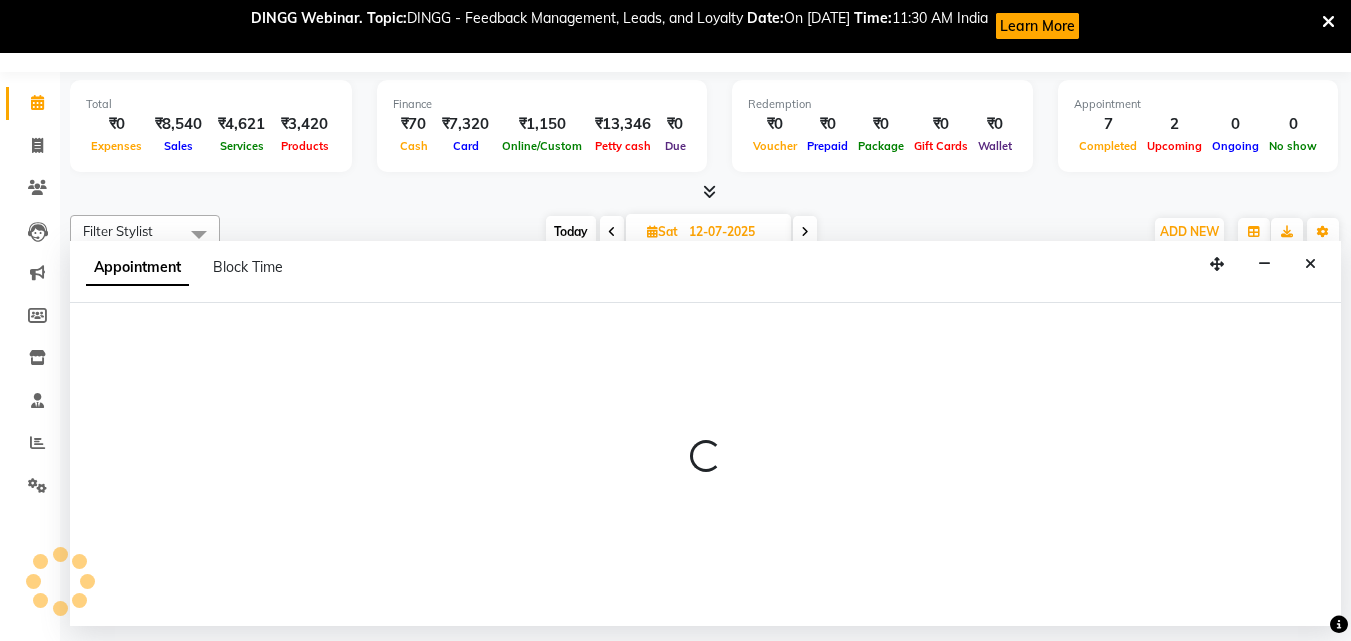 select on "13882" 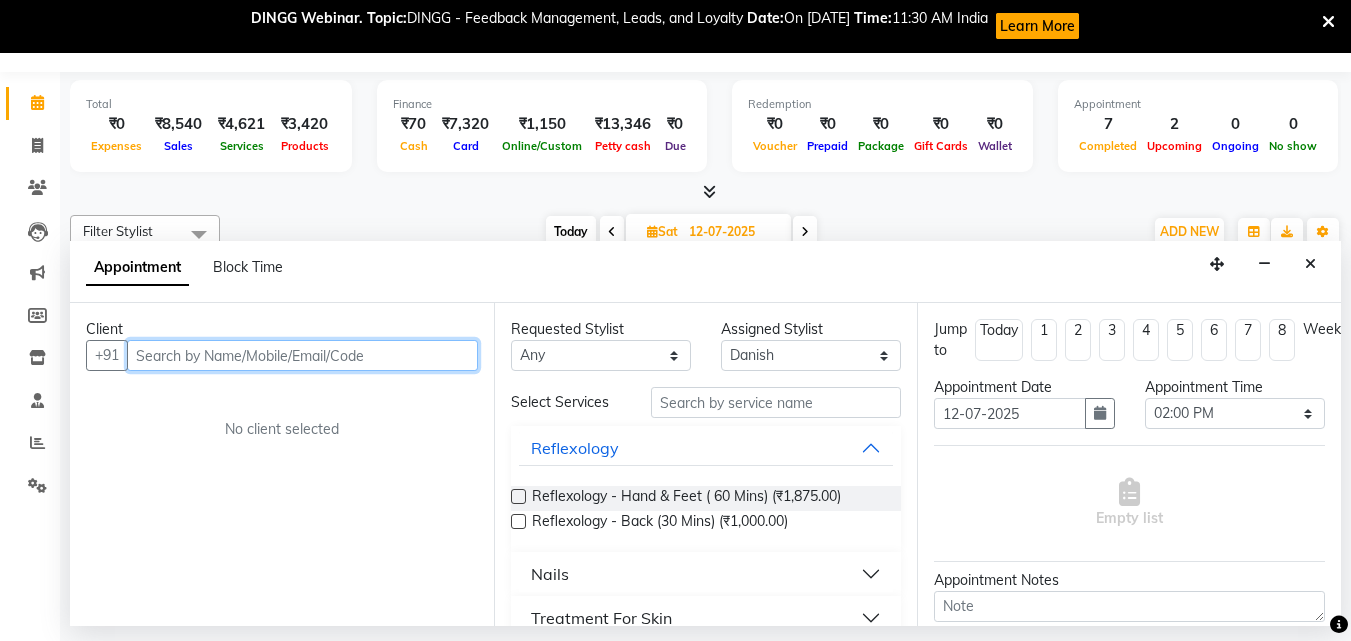 click at bounding box center [302, 355] 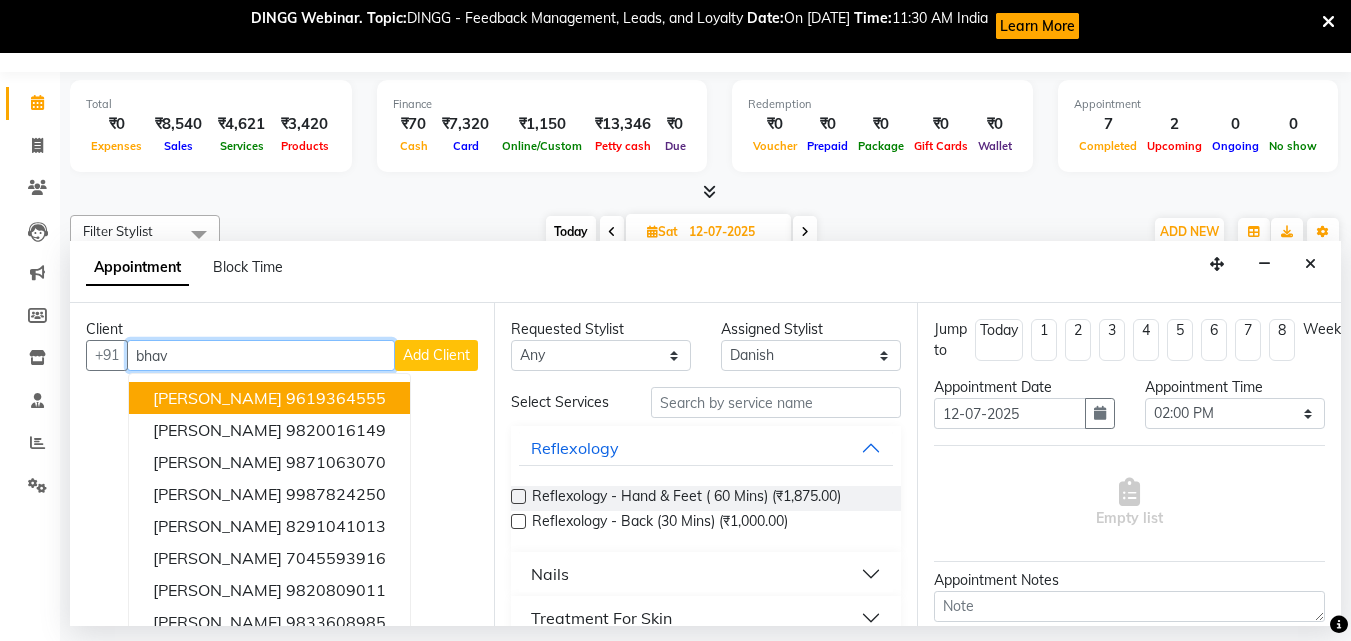 click on "[PERSON_NAME]  9619364555" at bounding box center [269, 398] 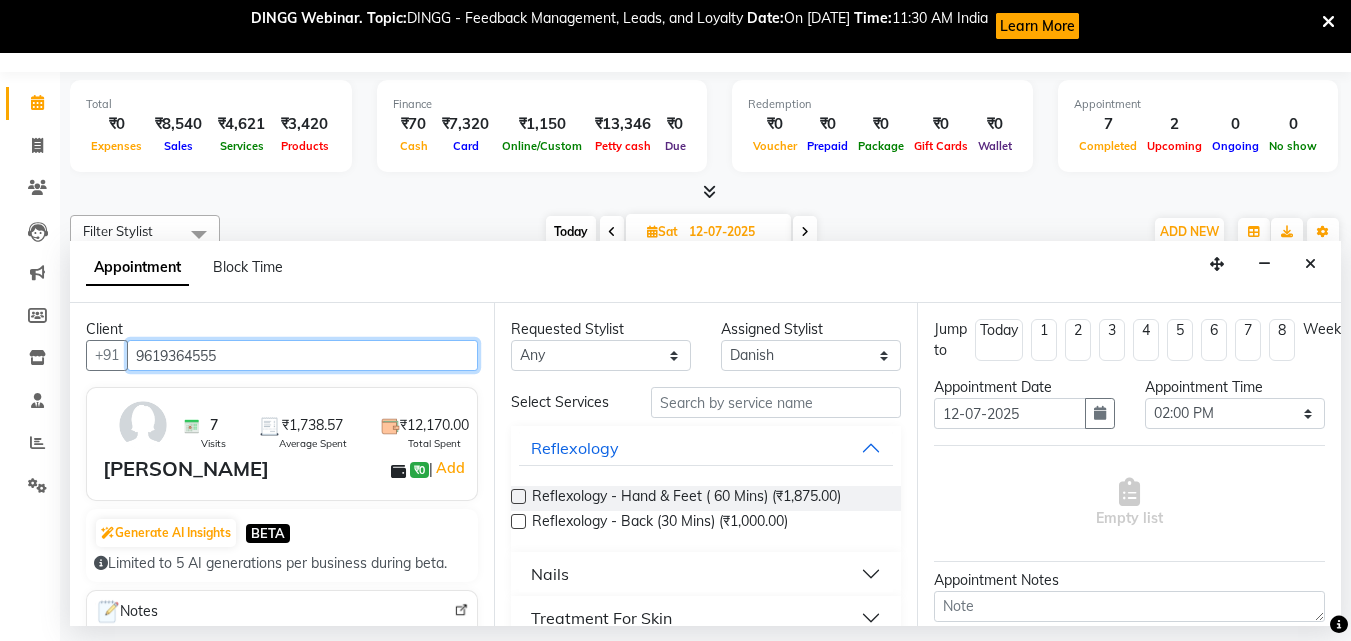 type on "9619364555" 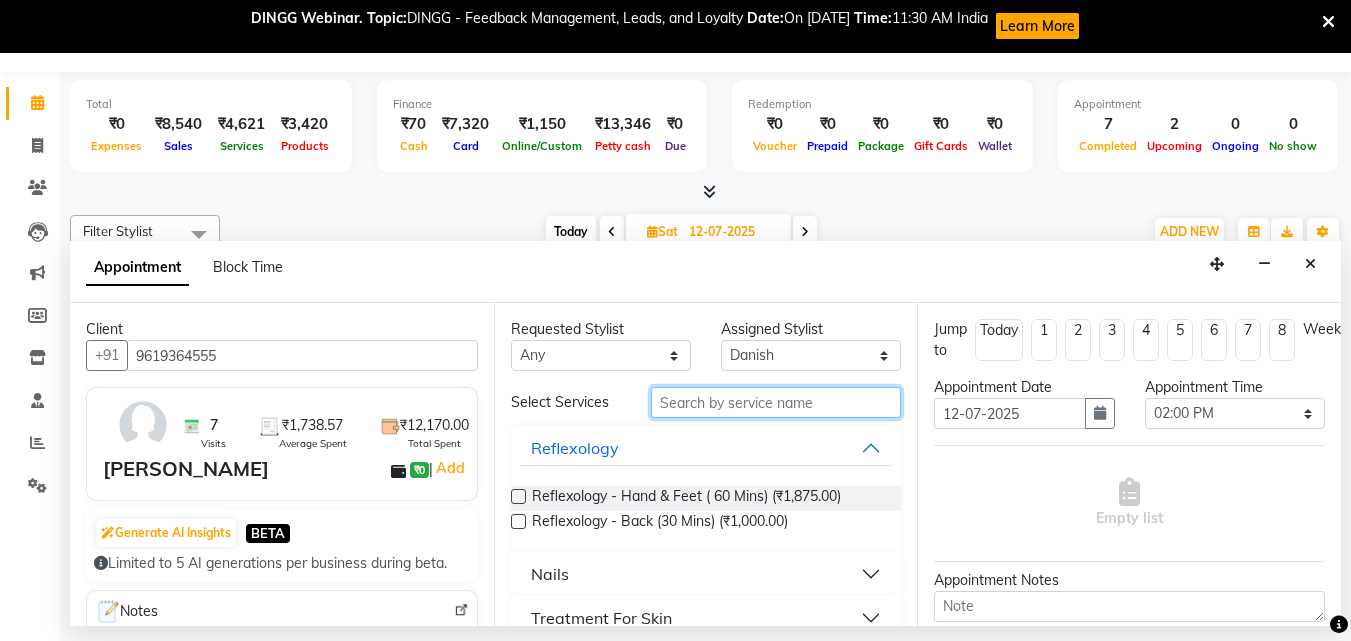 click at bounding box center [776, 402] 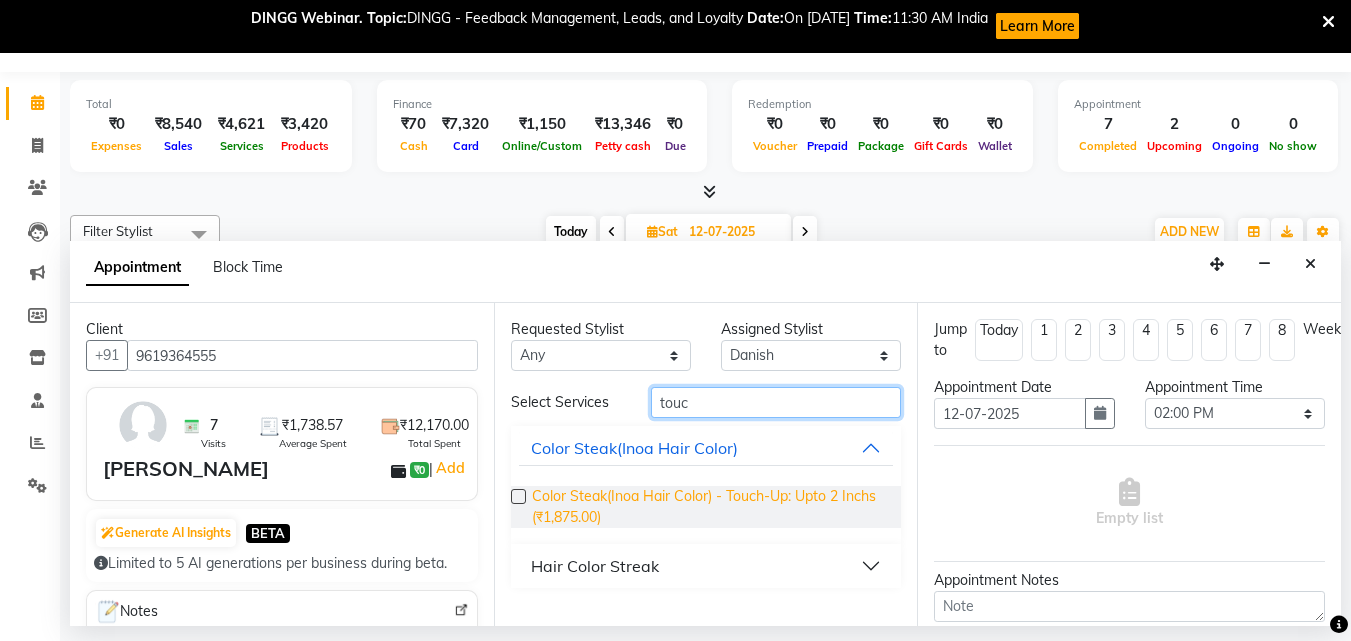 type on "touc" 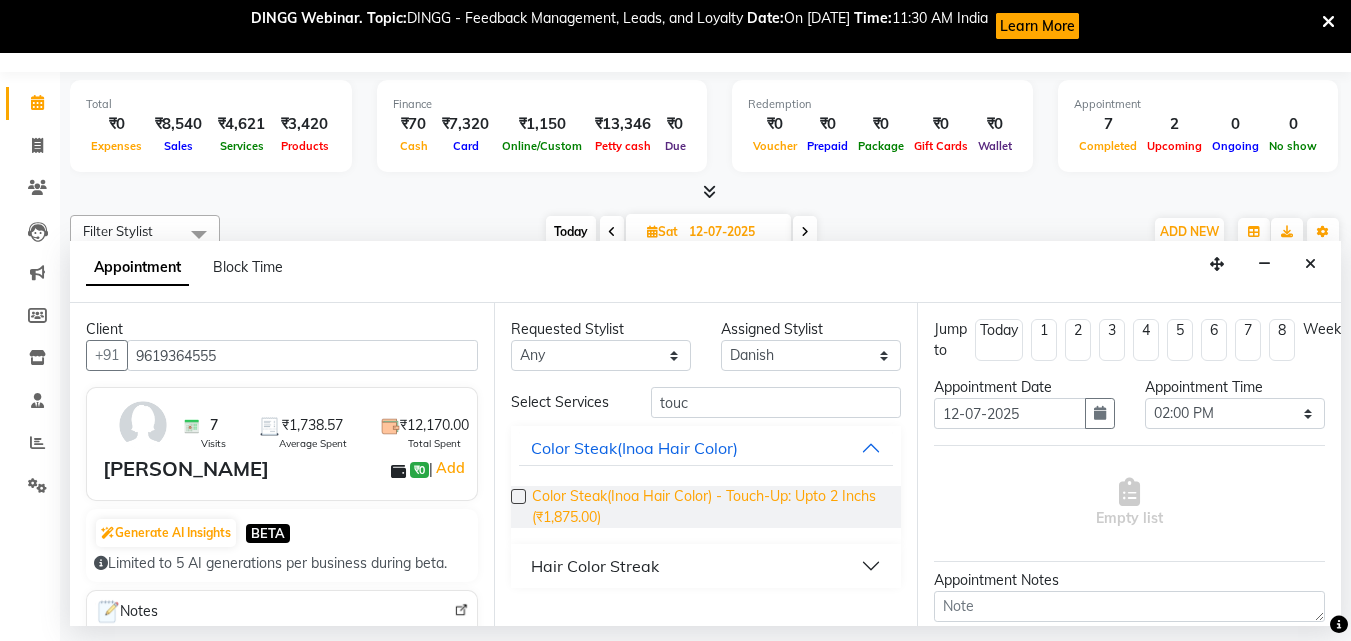 click on "Color Steak(Inoa Hair Color)  - Touch-Up: Upto 2 Inchs (₹1,875.00)" at bounding box center (709, 507) 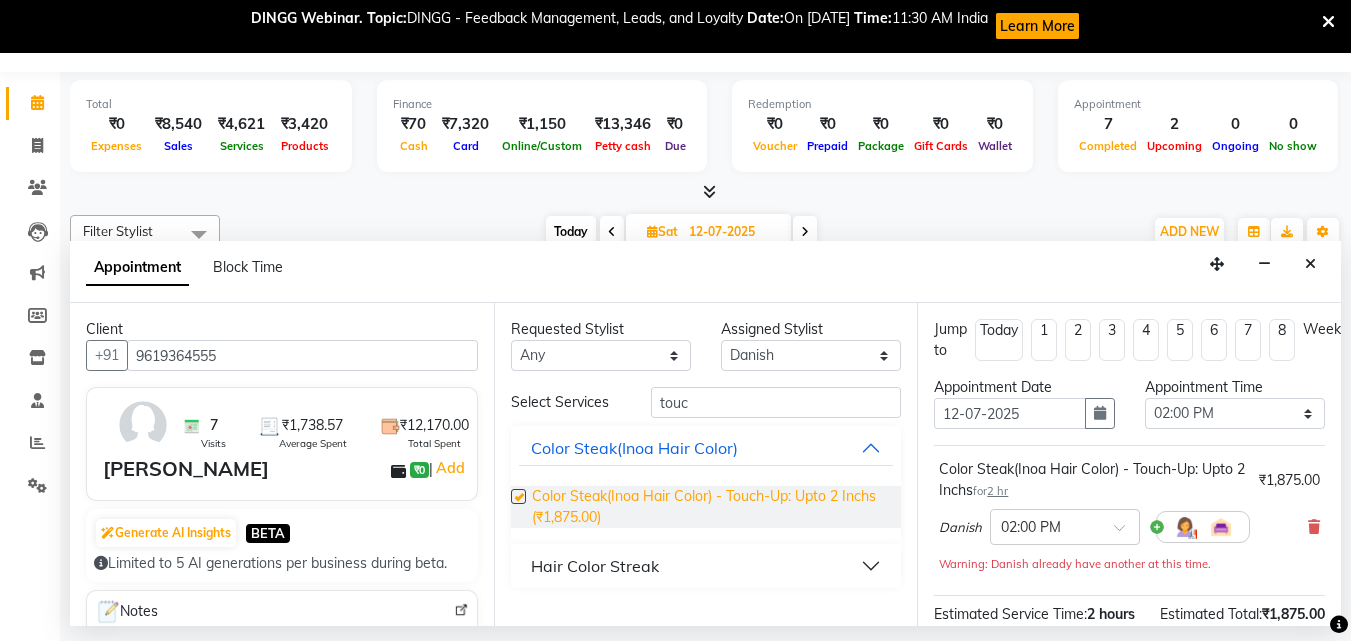 checkbox on "false" 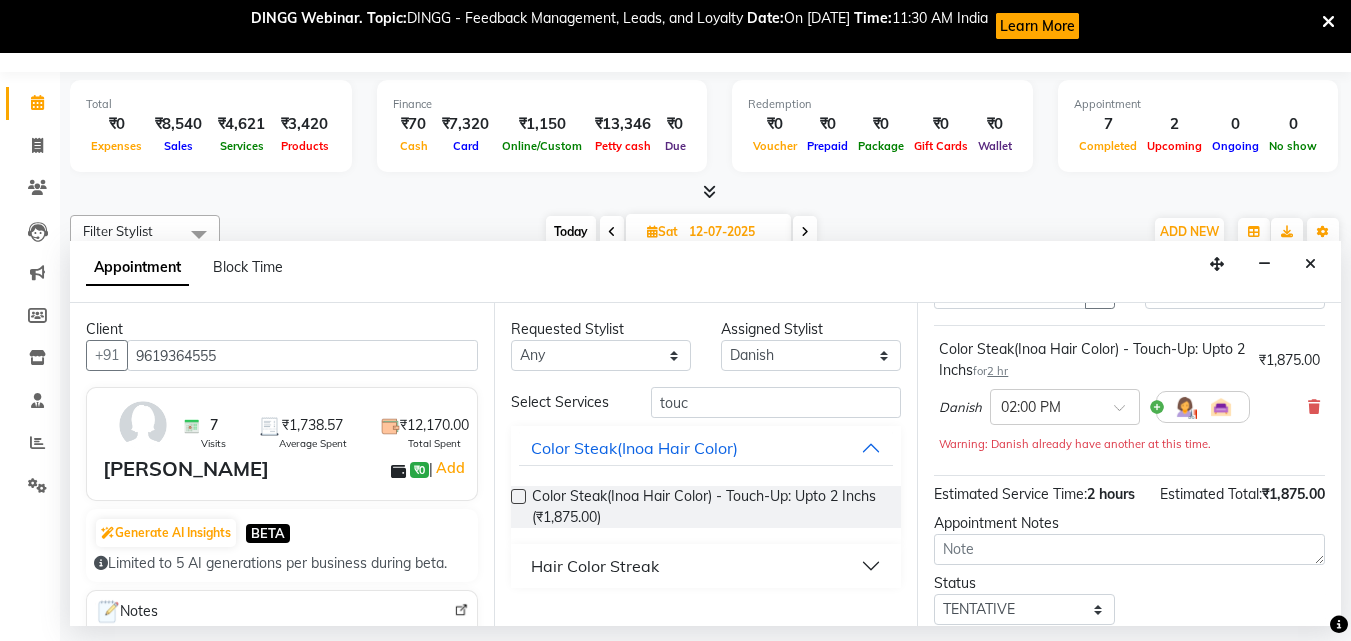 scroll, scrollTop: 281, scrollLeft: 0, axis: vertical 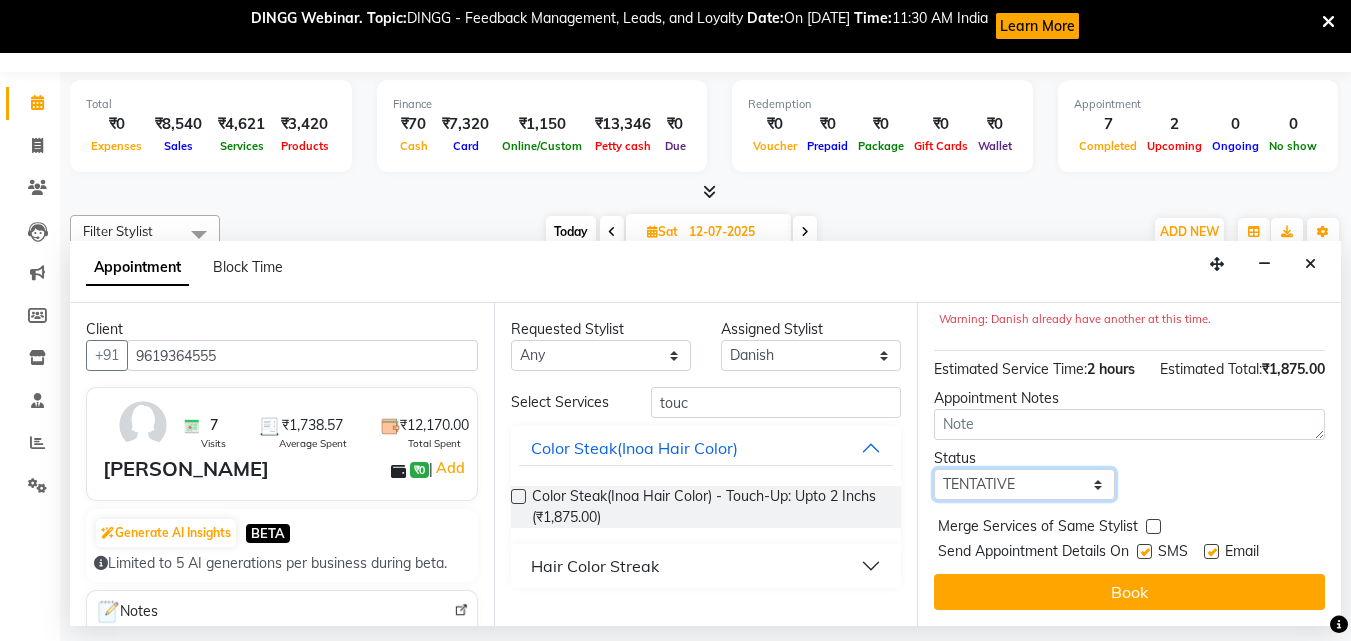 click on "Select TENTATIVE CONFIRM UPCOMING" at bounding box center (1024, 484) 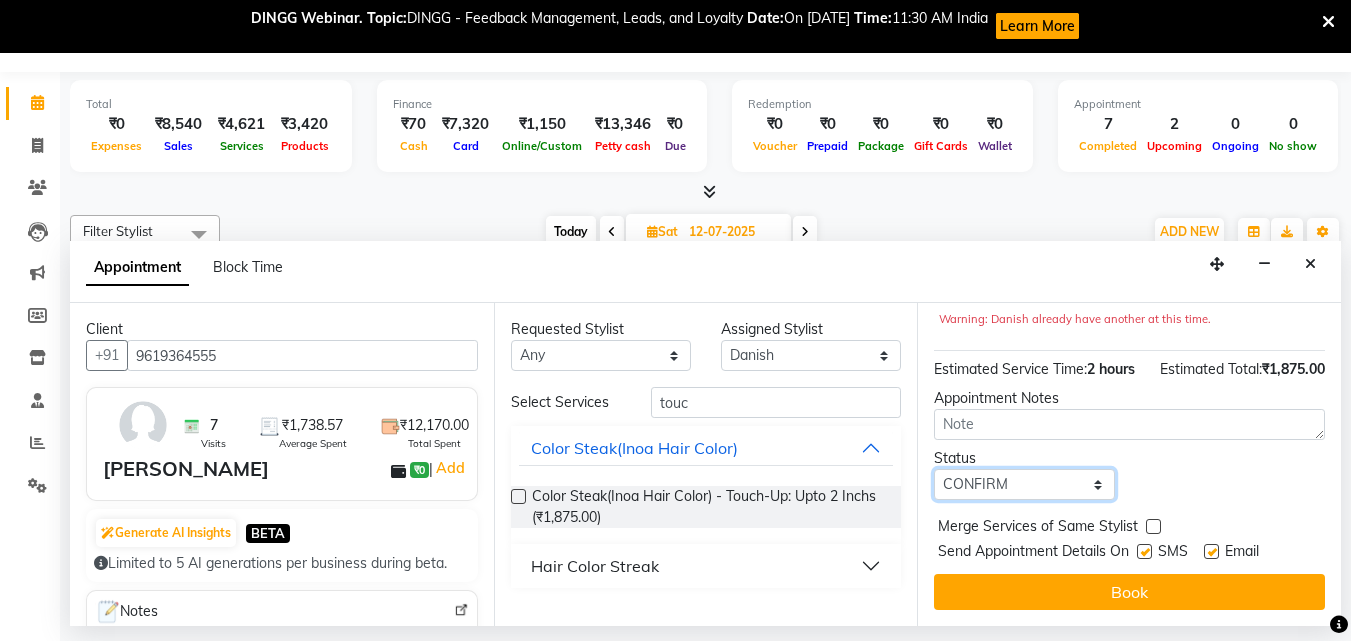 click on "Select TENTATIVE CONFIRM UPCOMING" at bounding box center [1024, 484] 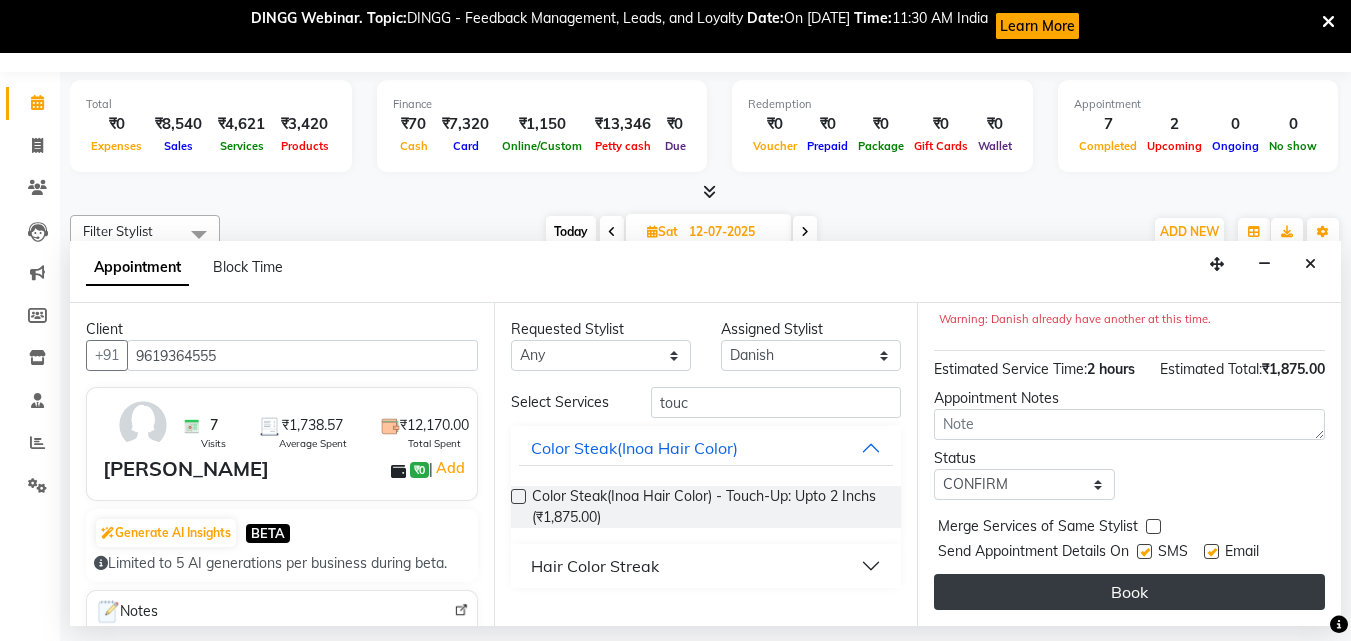 click on "Book" at bounding box center [1129, 592] 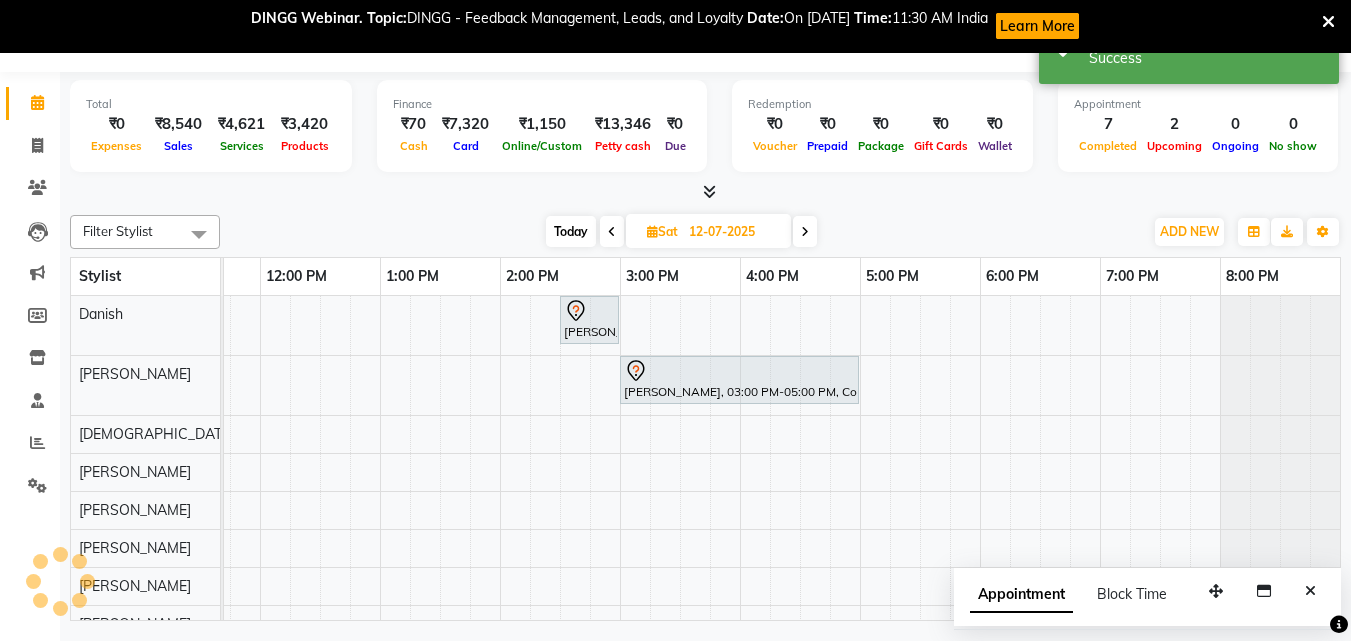 scroll, scrollTop: 0, scrollLeft: 0, axis: both 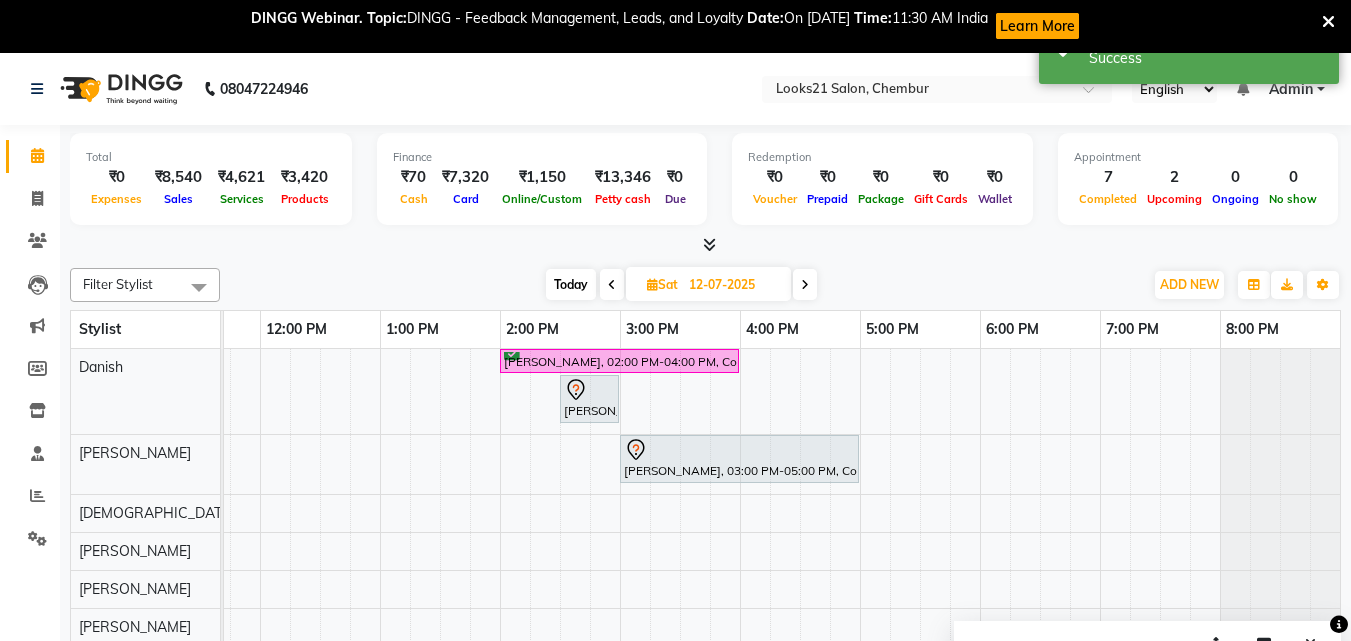 click on "Today" at bounding box center [571, 284] 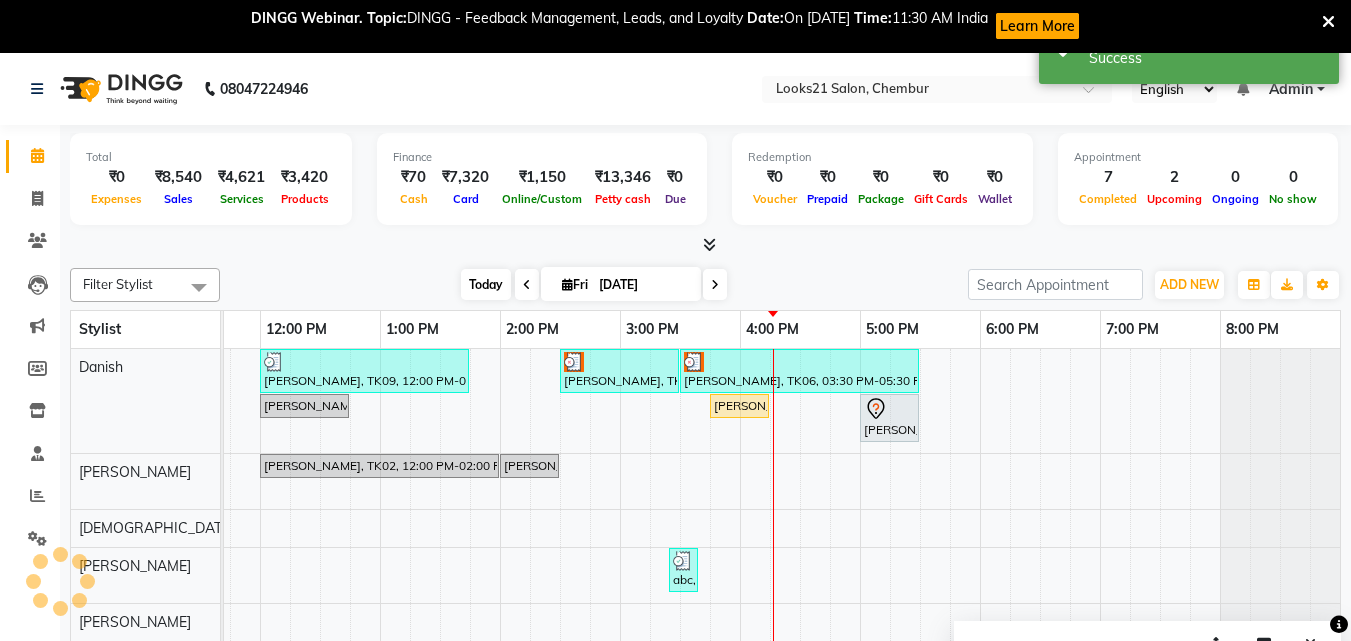 scroll, scrollTop: 0, scrollLeft: 444, axis: horizontal 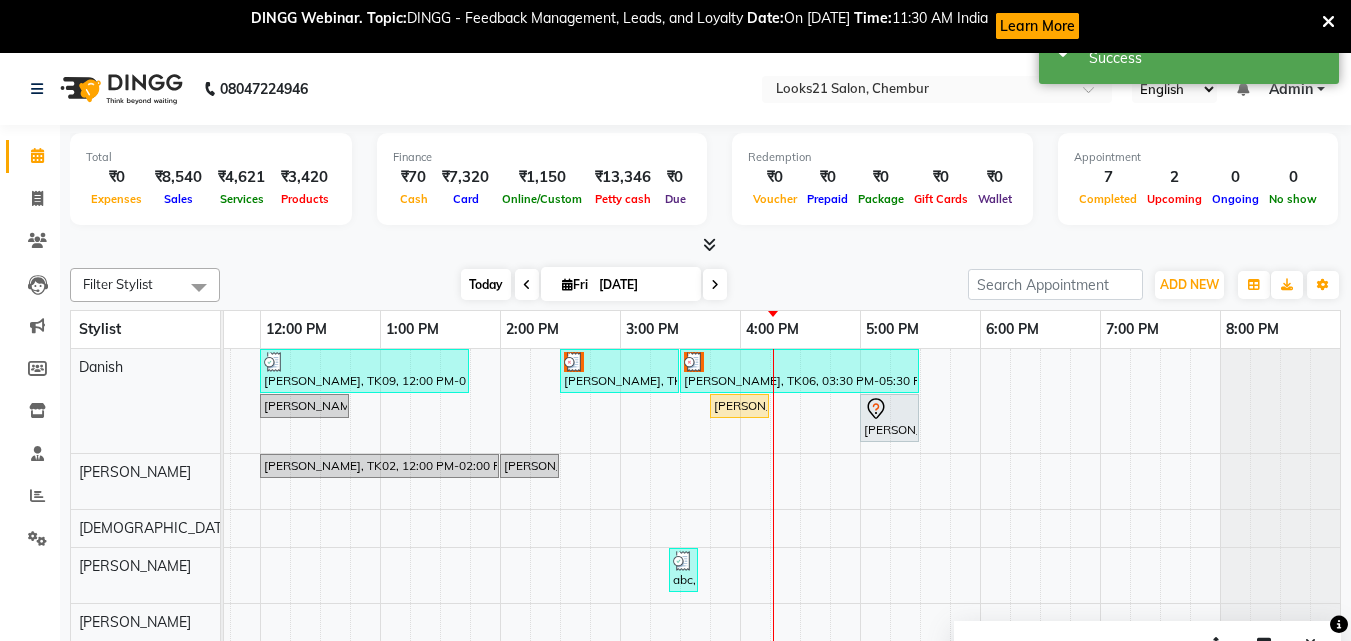 click on "Today" at bounding box center [486, 284] 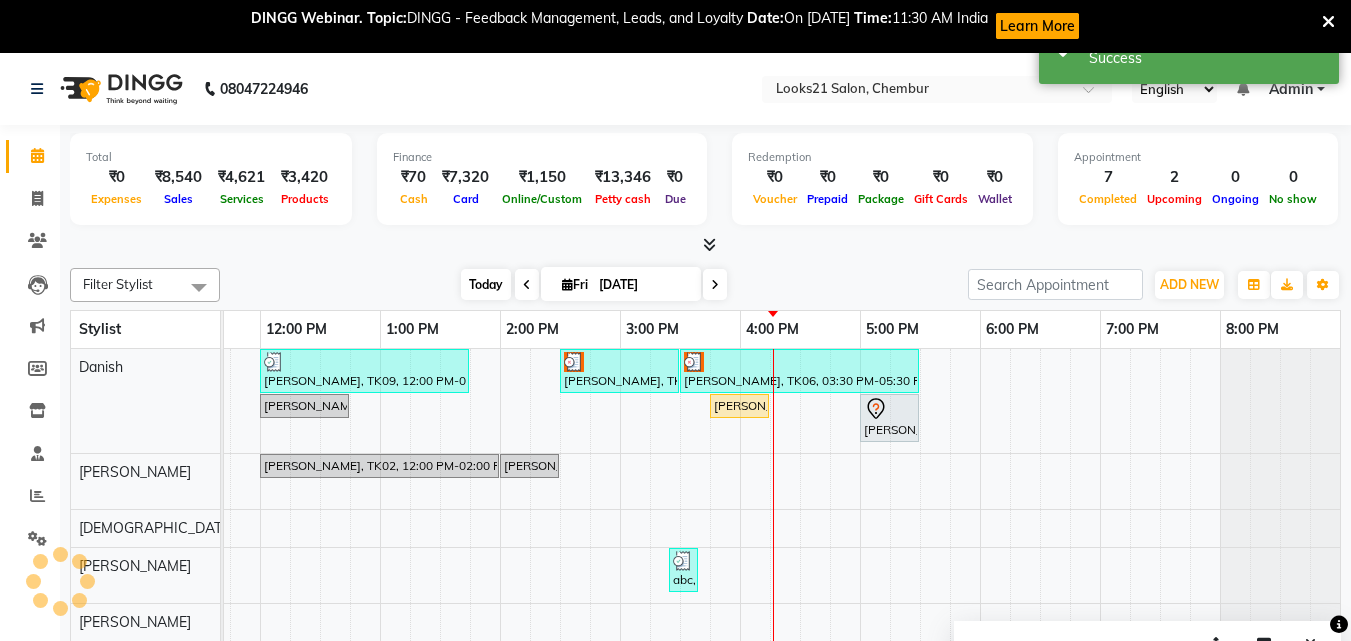 scroll, scrollTop: 0, scrollLeft: 0, axis: both 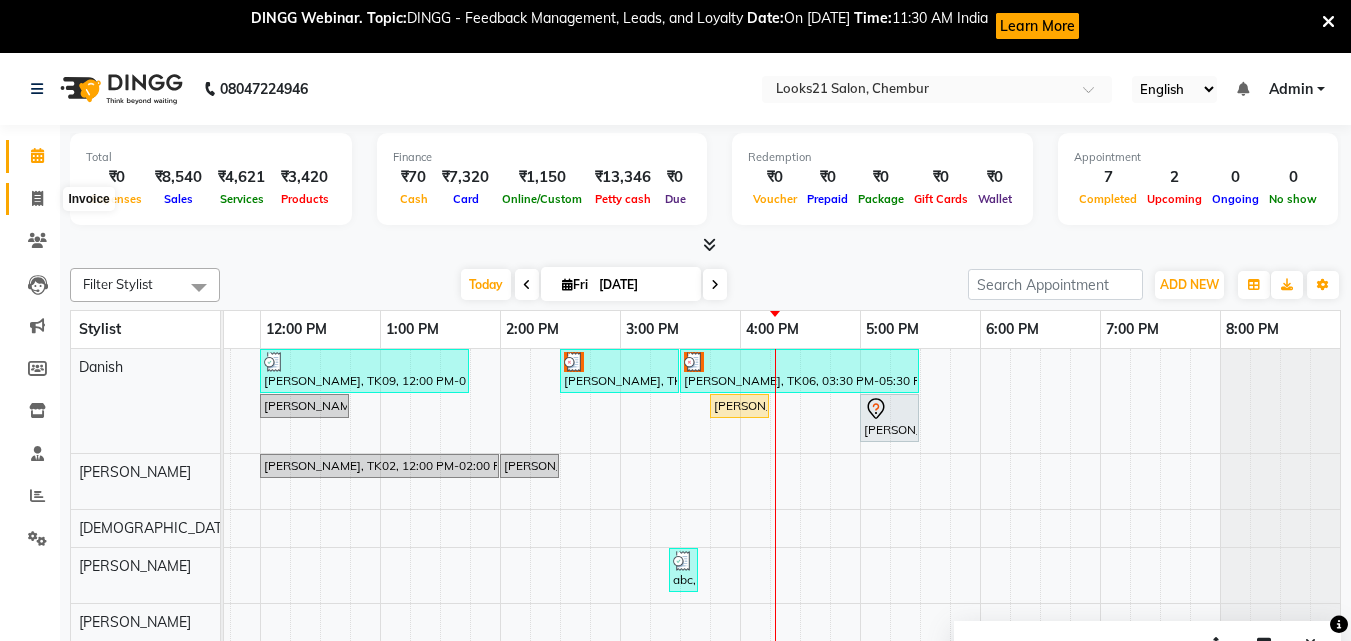 drag, startPoint x: 35, startPoint y: 194, endPoint x: 42, endPoint y: 184, distance: 12.206555 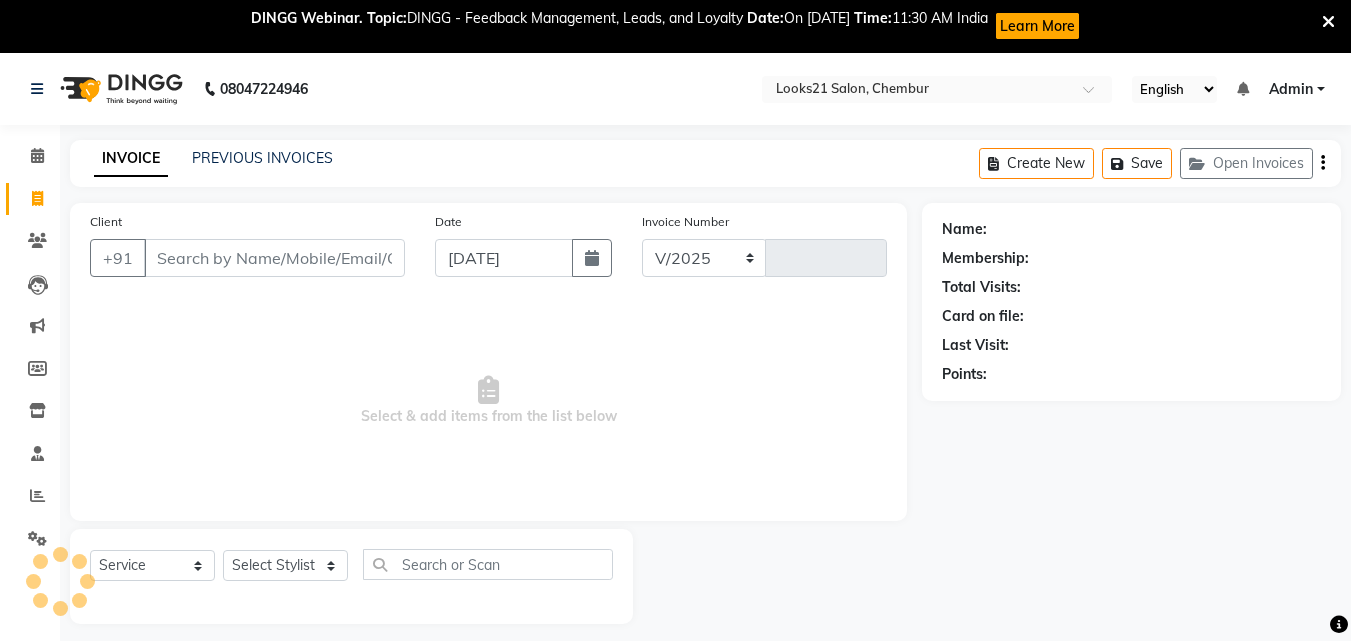 select on "844" 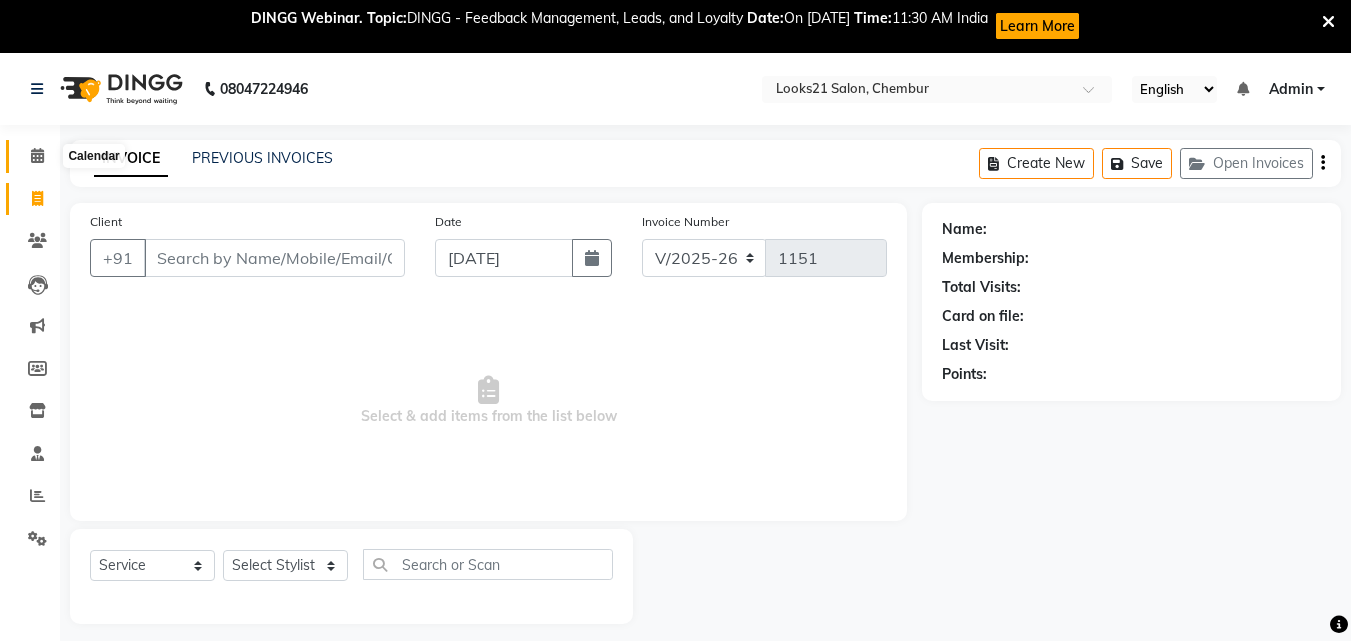 click 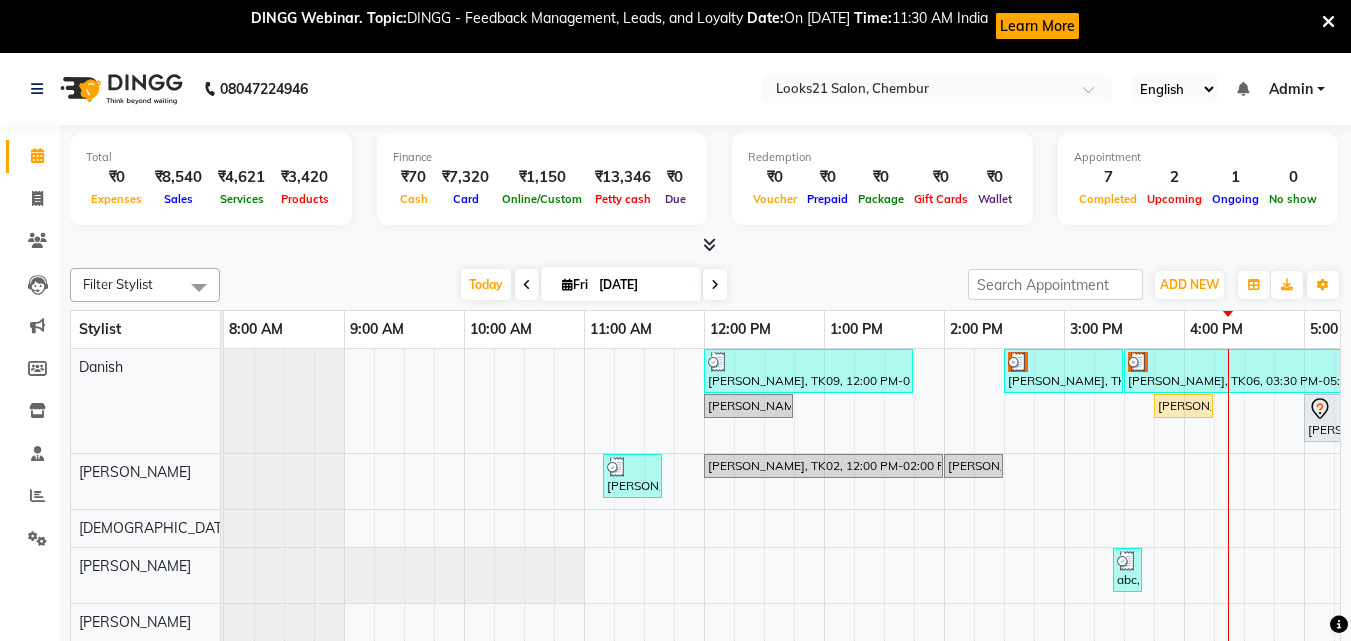 scroll, scrollTop: 100, scrollLeft: 0, axis: vertical 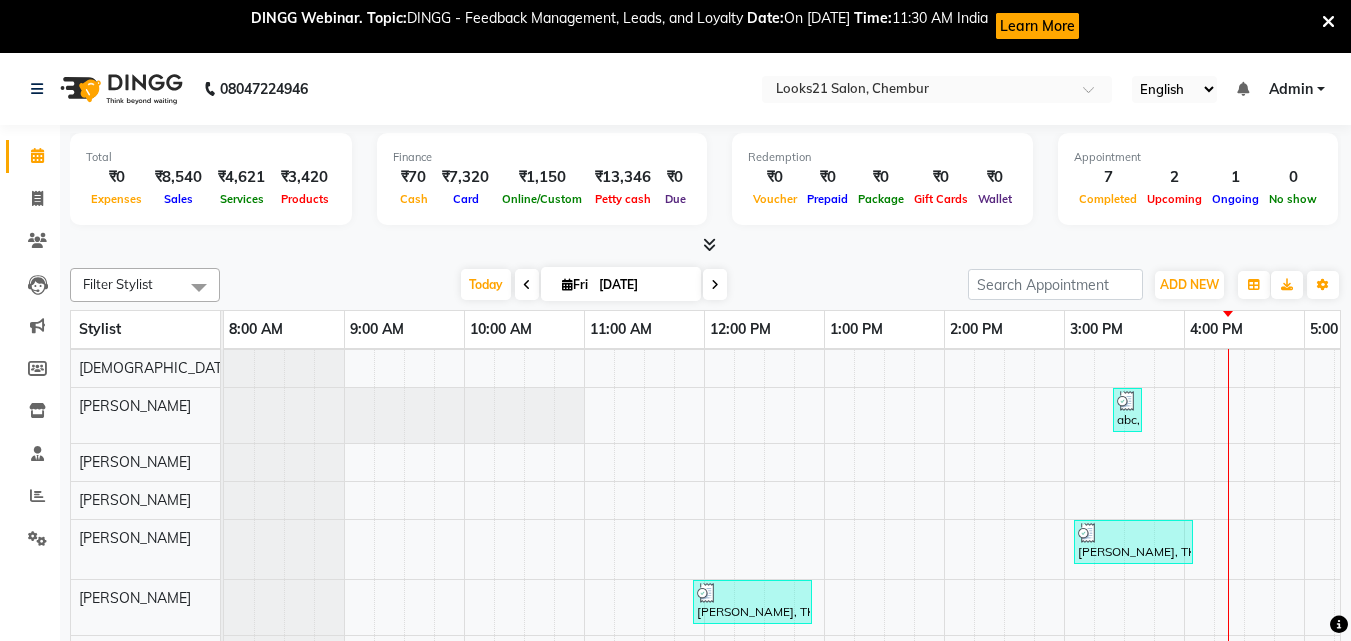 click on "[PERSON_NAME], TK09, 12:00 PM-01:45 PM, Ola Plex Treatment  - Ola Plex Below Shoulder,Hair Treatment(Hair Spa)  - Hair Upto Neck     [PERSON_NAME], TK05, 02:30 PM-03:30 PM, Color Steak(Inoa Hair Color)  - Touch-Up: Upto 2 Inchs     Bharti [PERSON_NAME], TK06, 03:30 PM-05:30 PM, Color Steak(Inoa Hair Color)  - Touch-Up: Upto 2 Inchs    [PERSON_NAME][GEOGRAPHIC_DATA], 12:00 PM-12:45 PM, Ola Plex Treatment  - Ola Plex Upto Waist    [PERSON_NAME], TK12, 03:45 PM-04:15 PM, Wash and Blow Dry  - Hair Below Shoulder             [PERSON_NAME], TK01, 05:00 PM-05:30 PM, Highlights  - Hair Upto Waist     [PERSON_NAME], TK04, 11:10 AM-11:40 AM, Hair Cut & More Women  - By Senior Stylist    [PERSON_NAME], TK02, 12:00 PM-02:00 PM, Color Steak(Inoa Hair Color)  - Touch-Up: Upto 2 Inchs    [PERSON_NAME], TK02, 02:00 PM-02:30 PM, Hair Cut & More Women  - By Senior Stylist     abc, TK10, 03:25 PM-03:40 PM, Threading  - Eyebrow                 [PERSON_NAME], TK08, 08:00 PM-08:45 PM, Loreal Scalp Advanced Clay Treatment" at bounding box center (1004, 431) 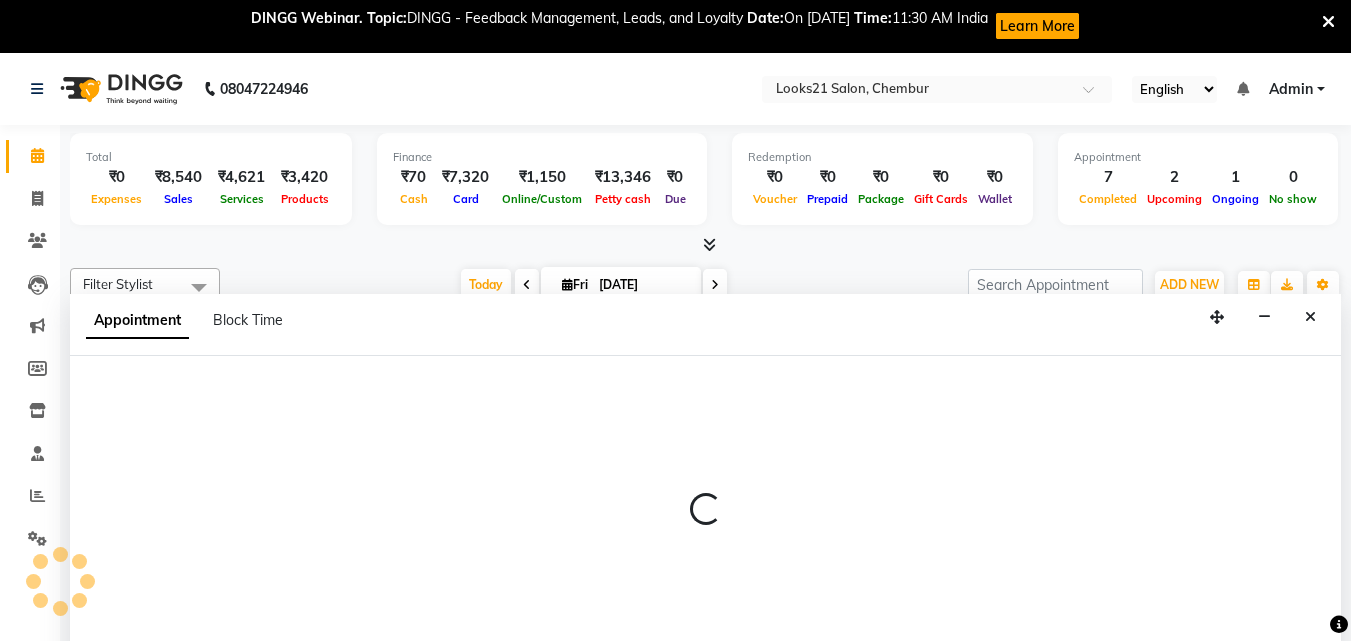 scroll, scrollTop: 53, scrollLeft: 0, axis: vertical 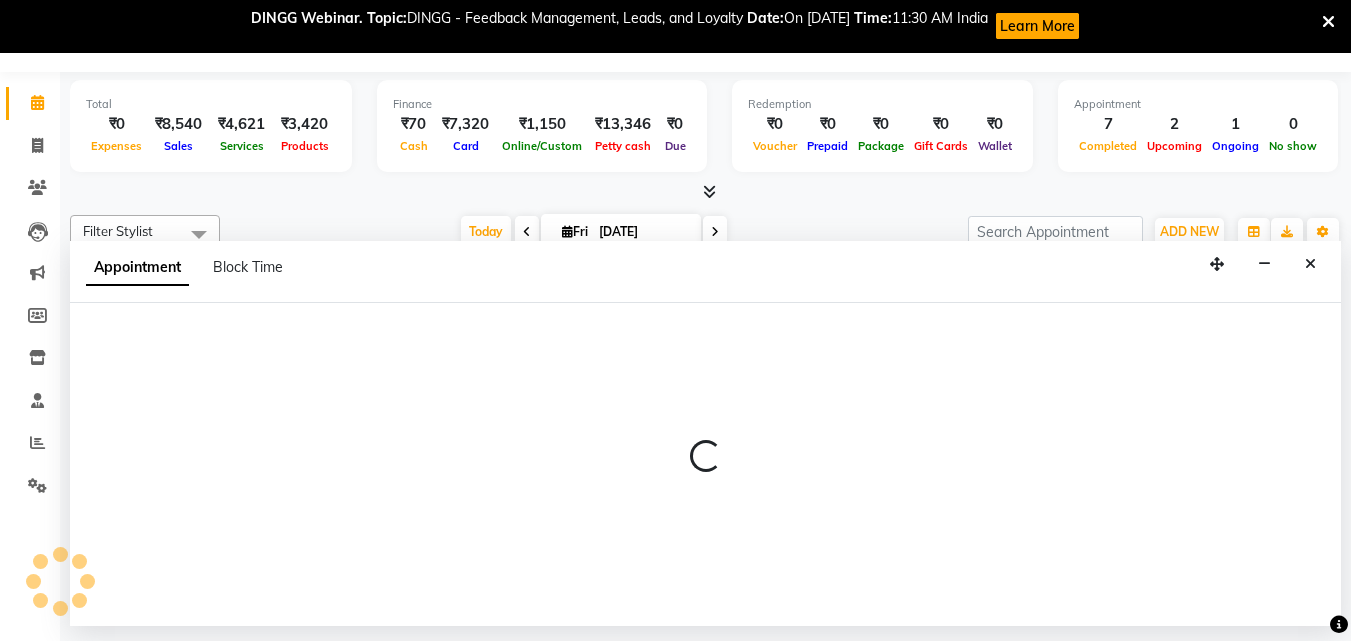 select on "13888" 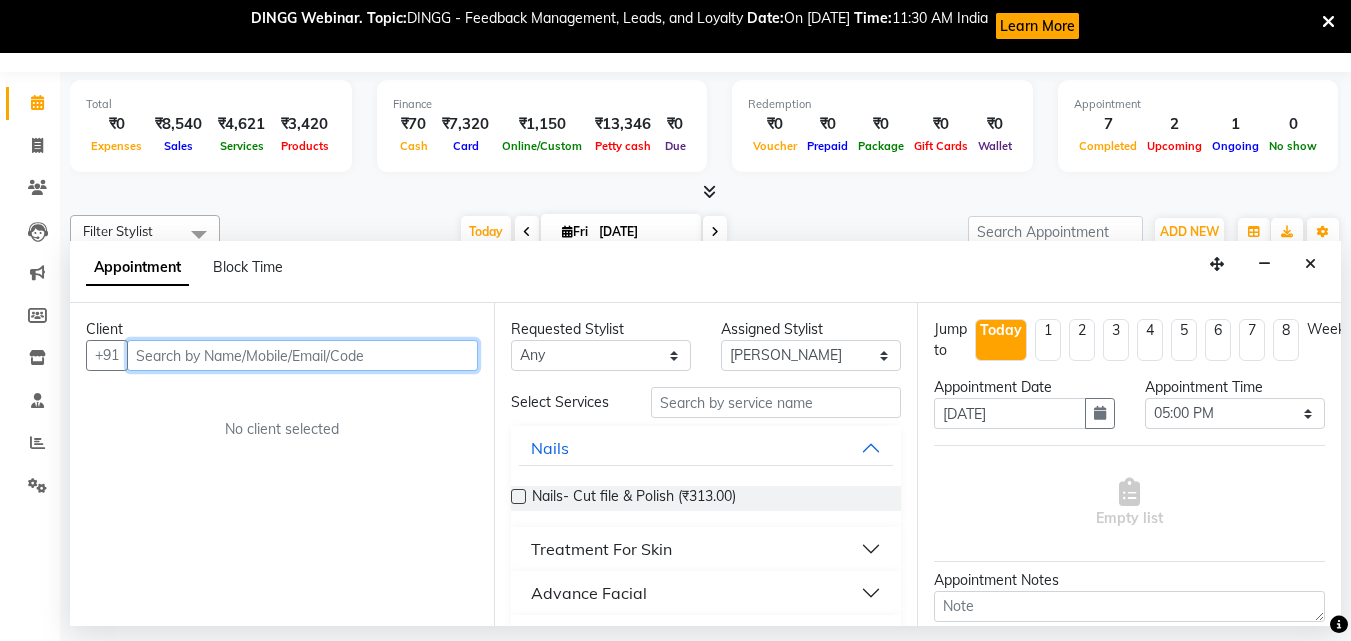 click at bounding box center [302, 355] 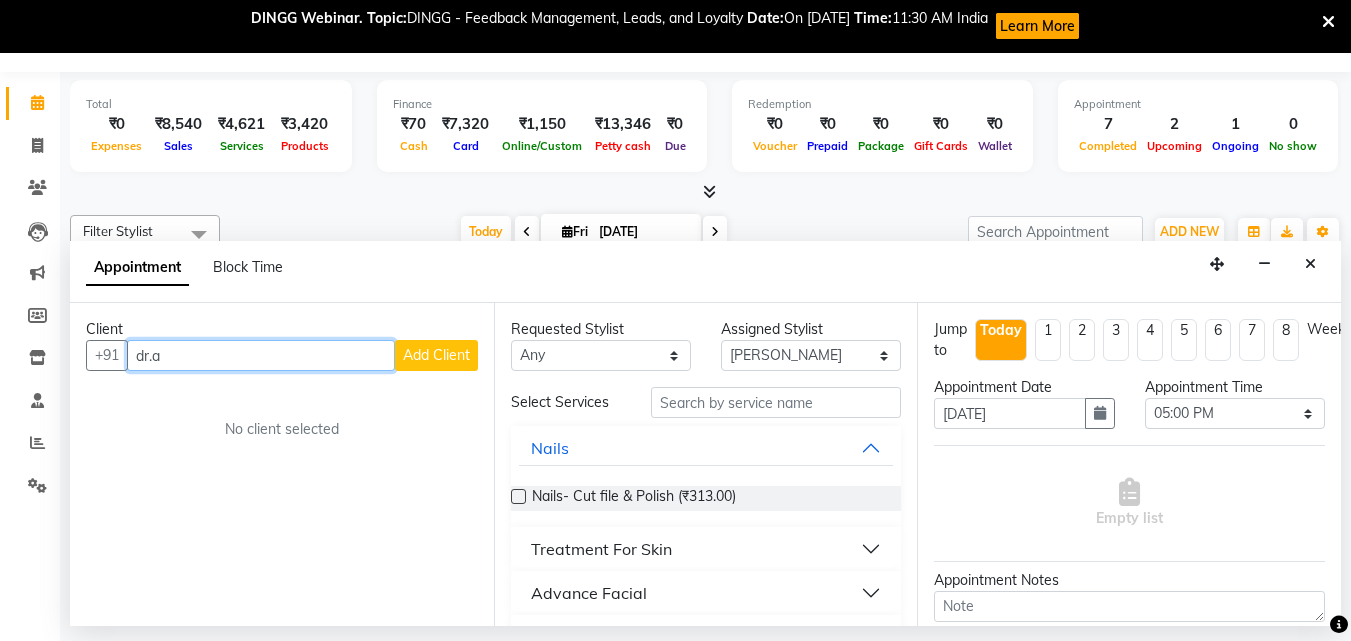 drag, startPoint x: 228, startPoint y: 363, endPoint x: 0, endPoint y: 335, distance: 229.71286 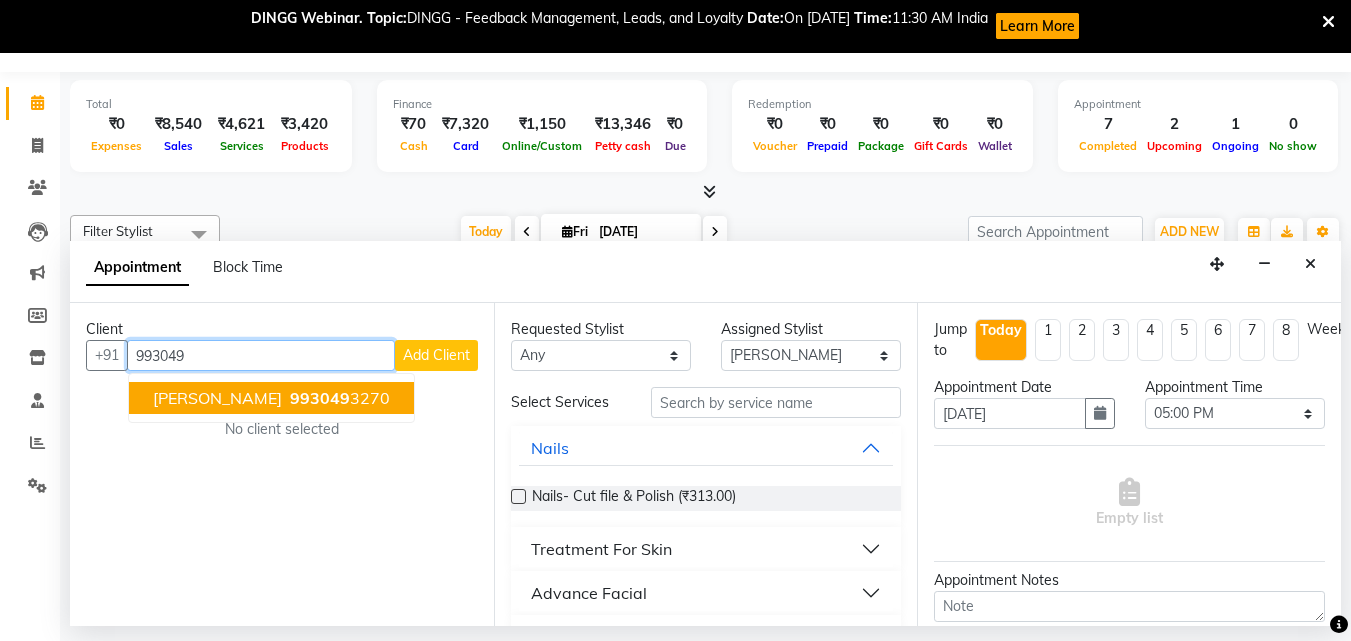 click on "993049" at bounding box center [320, 398] 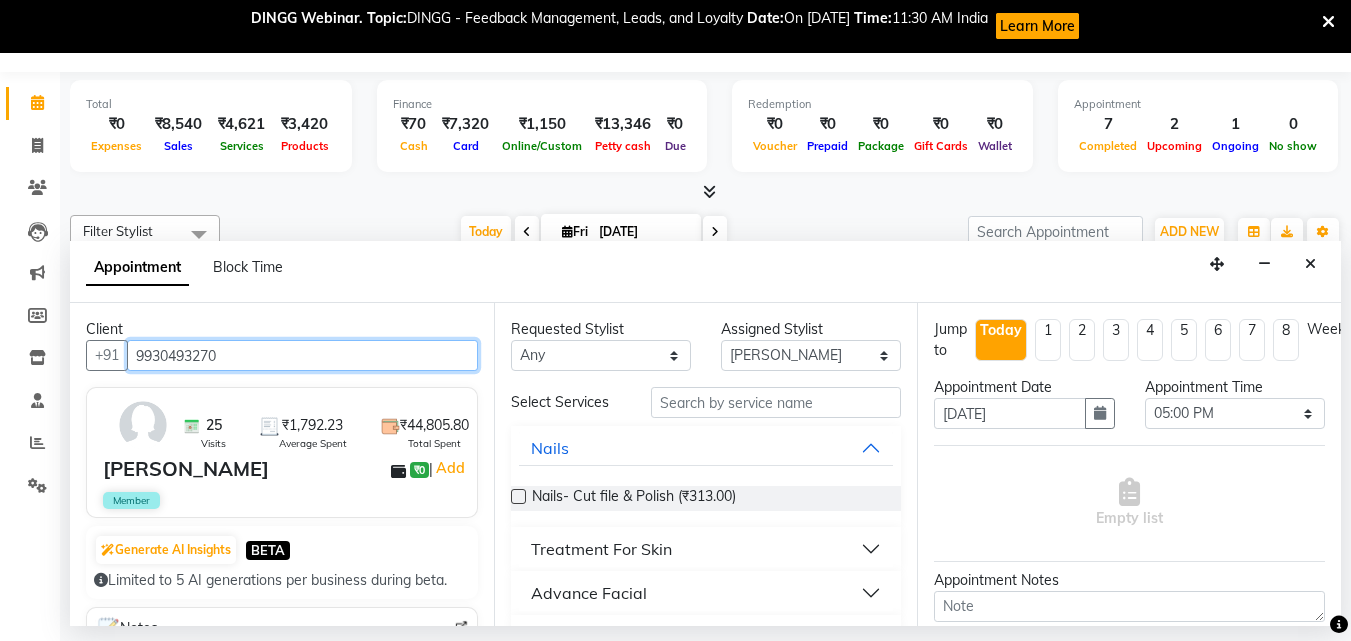 type on "9930493270" 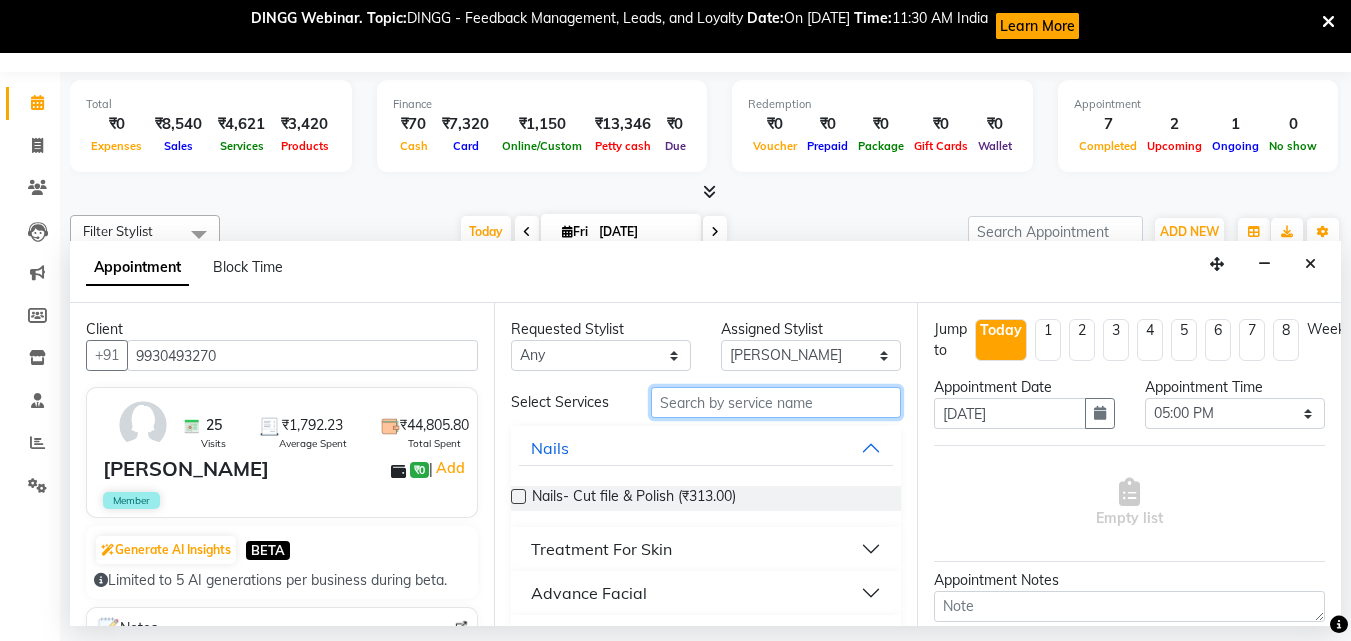 click at bounding box center [776, 402] 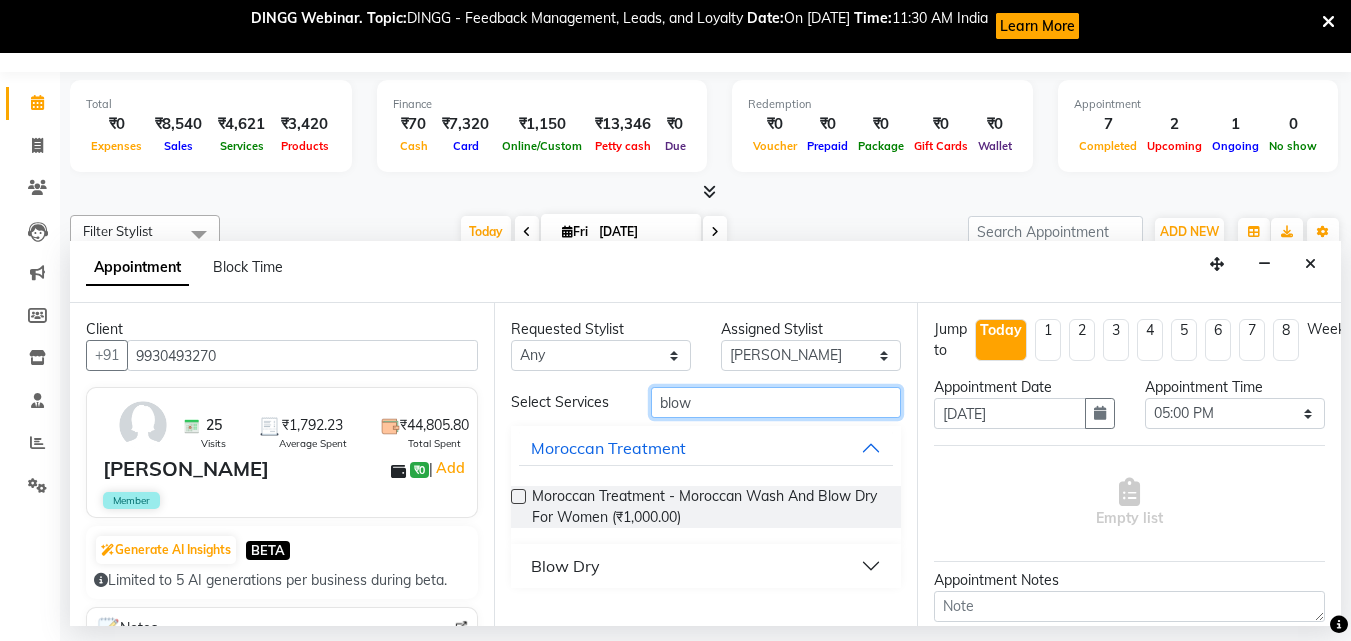 type on "blow" 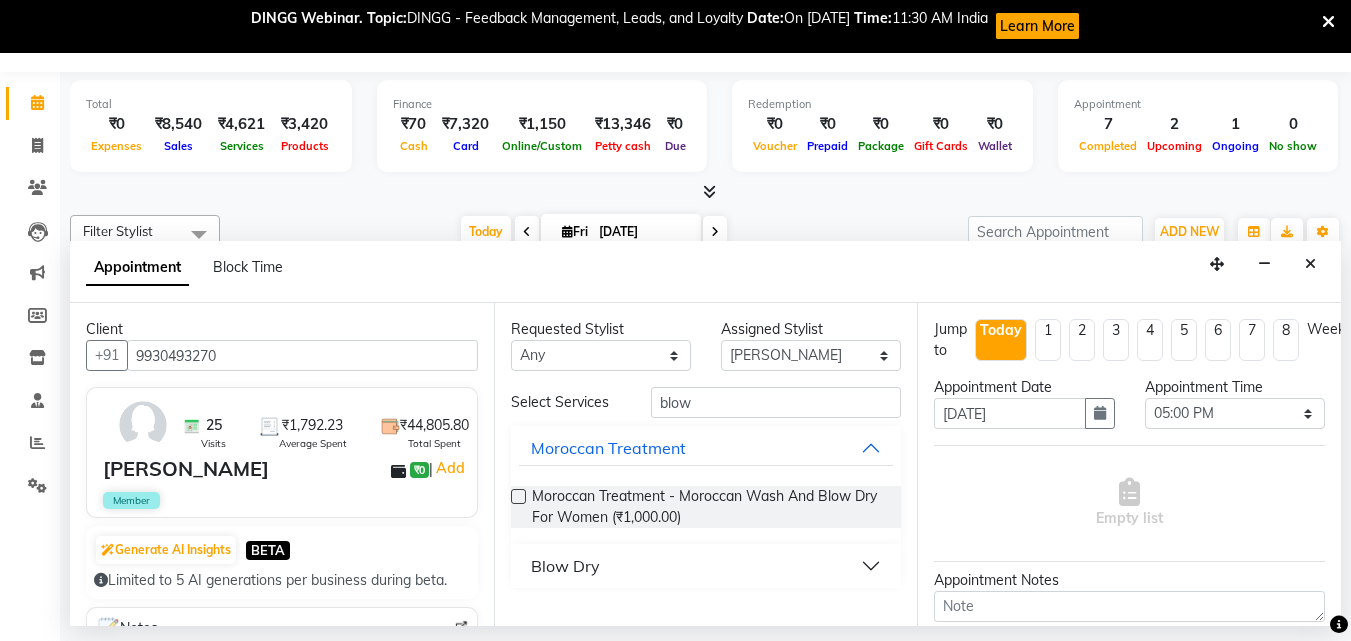 click on "Blow Dry" at bounding box center (565, 566) 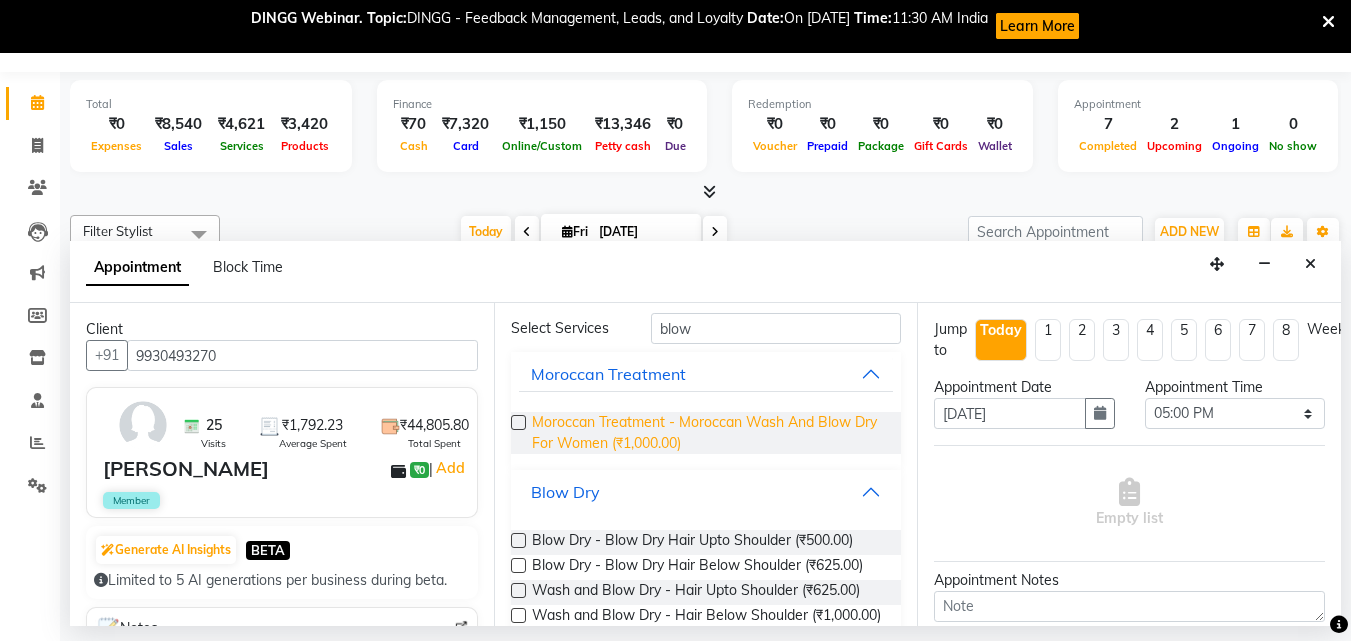 scroll, scrollTop: 100, scrollLeft: 0, axis: vertical 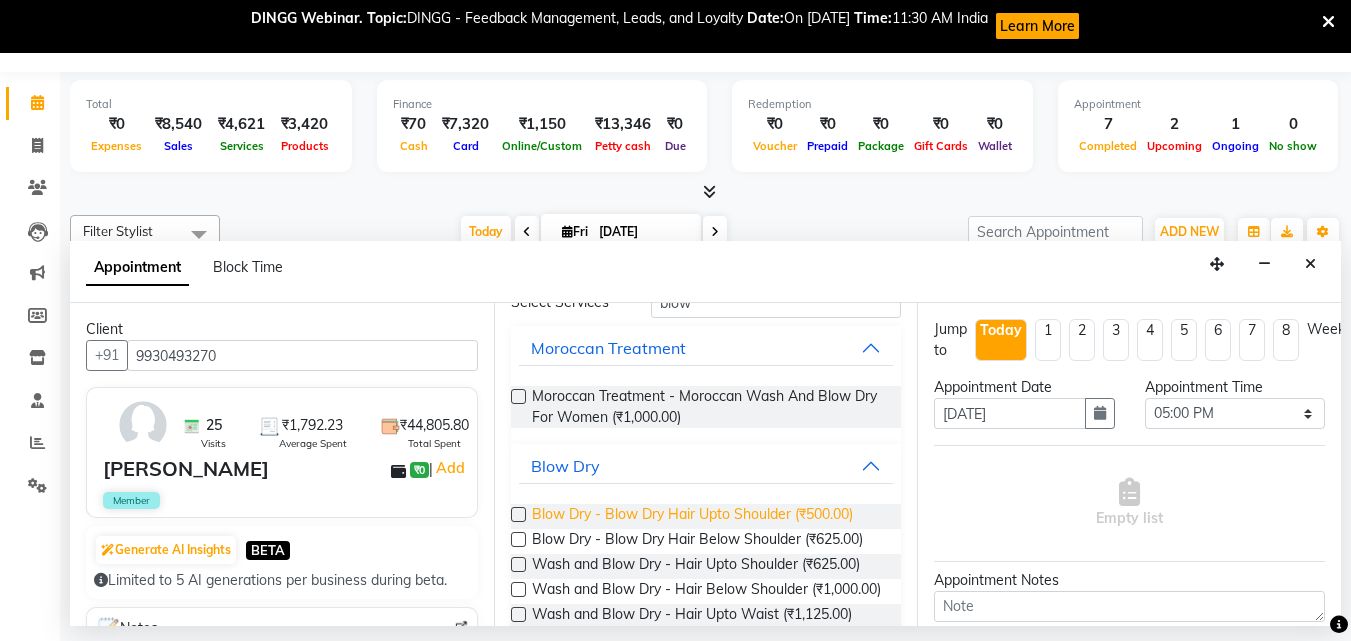 click on "Blow Dry  - Blow Dry Hair Upto Shoulder (₹500.00)" at bounding box center (692, 516) 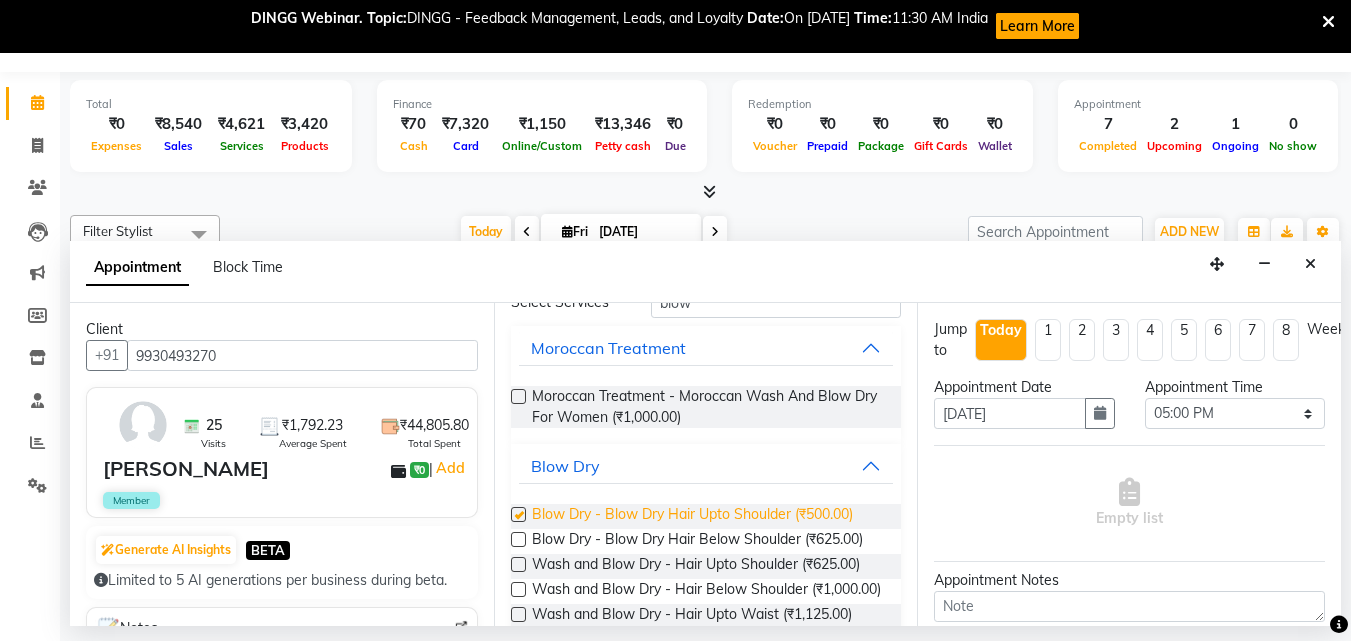 checkbox on "false" 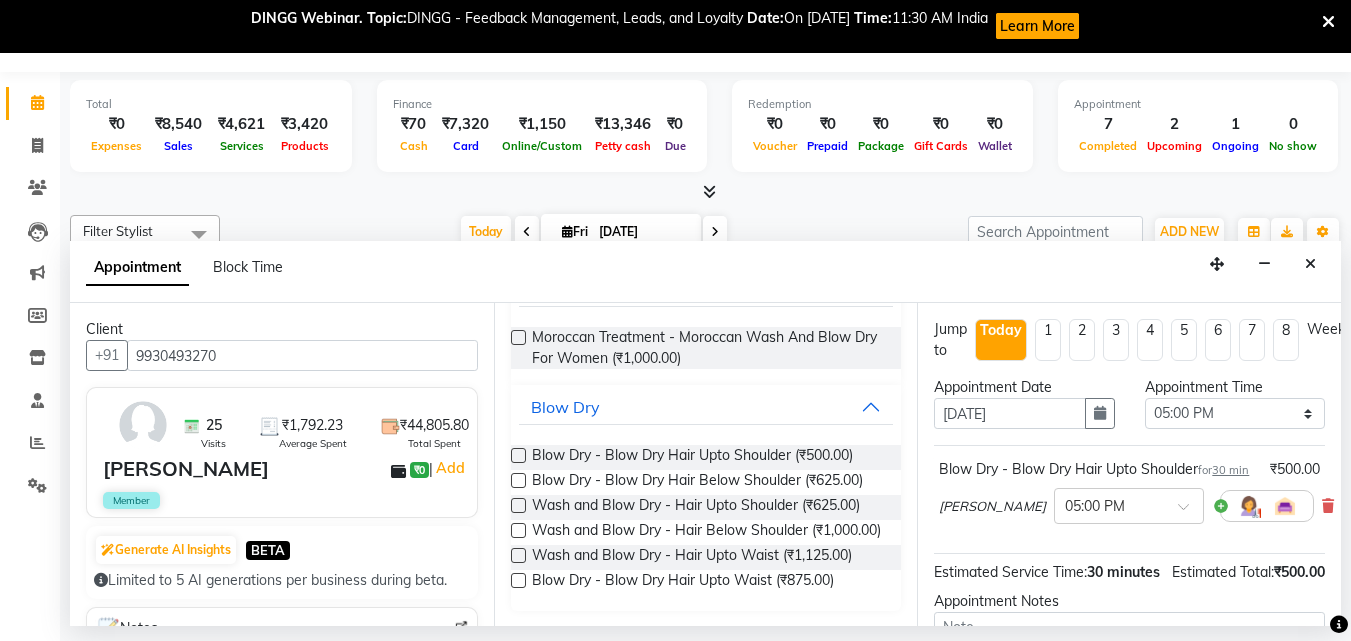 scroll, scrollTop: 177, scrollLeft: 0, axis: vertical 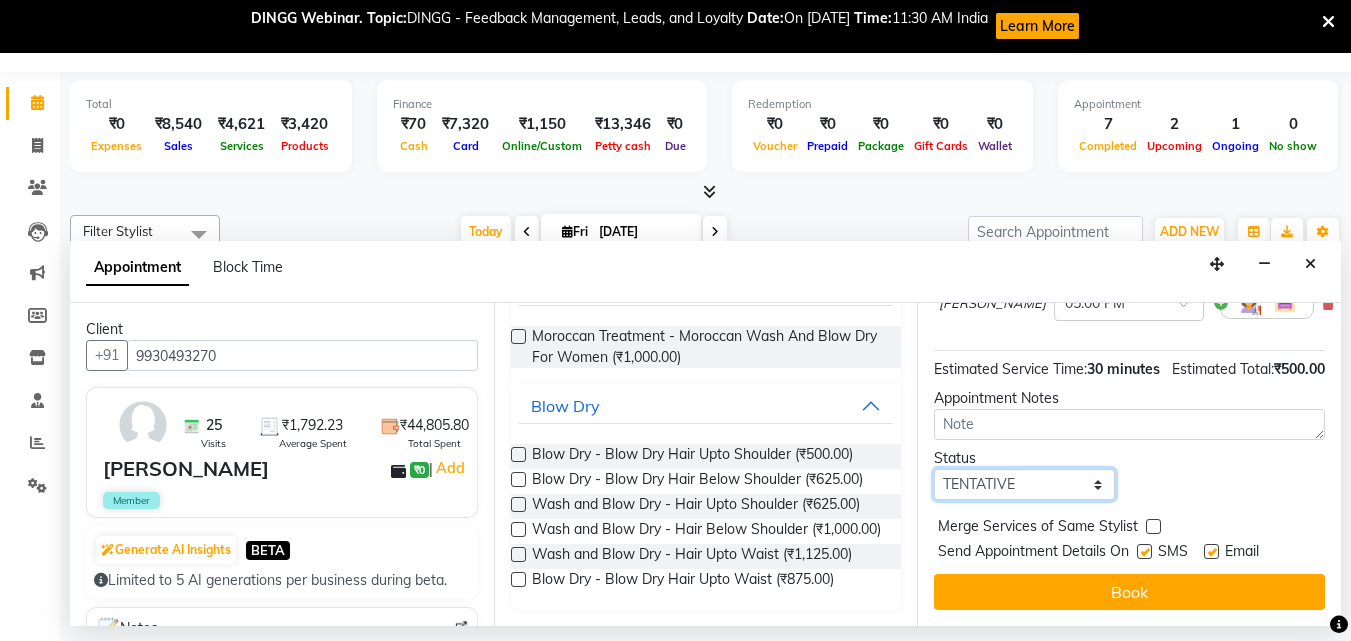 click on "Select TENTATIVE CONFIRM CHECK-IN UPCOMING" at bounding box center (1024, 484) 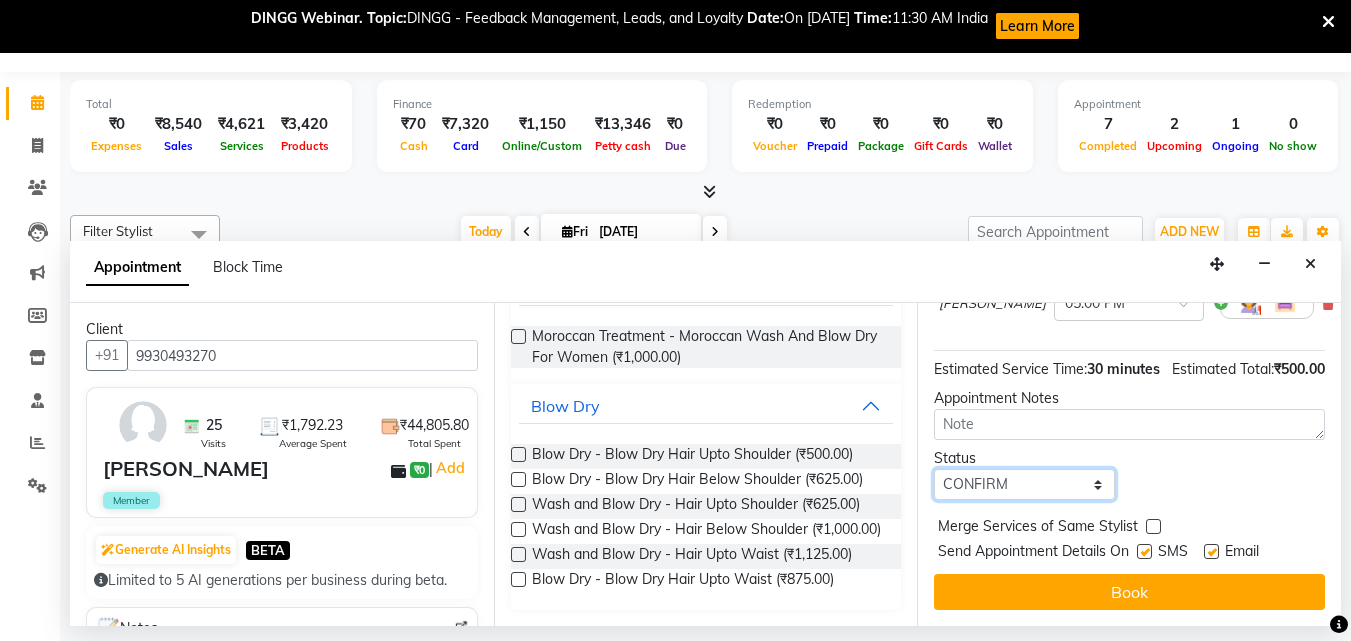 click on "Select TENTATIVE CONFIRM CHECK-IN UPCOMING" at bounding box center (1024, 484) 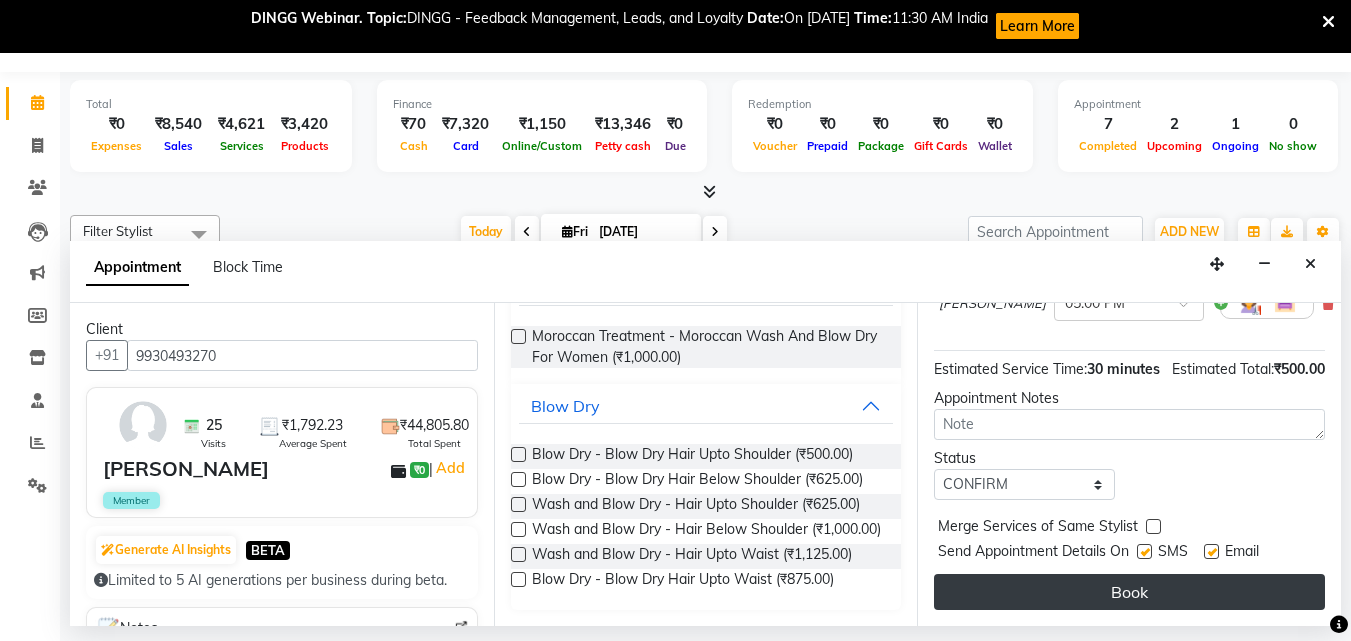 click on "Book" at bounding box center [1129, 592] 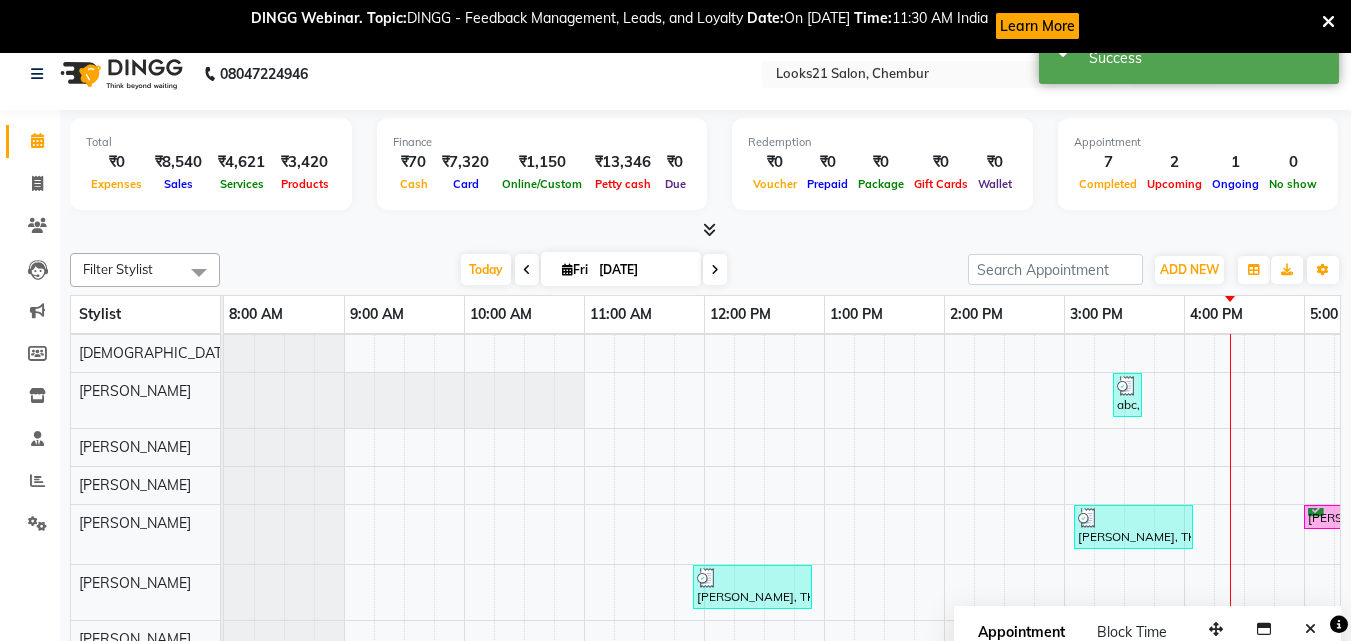 scroll, scrollTop: 53, scrollLeft: 0, axis: vertical 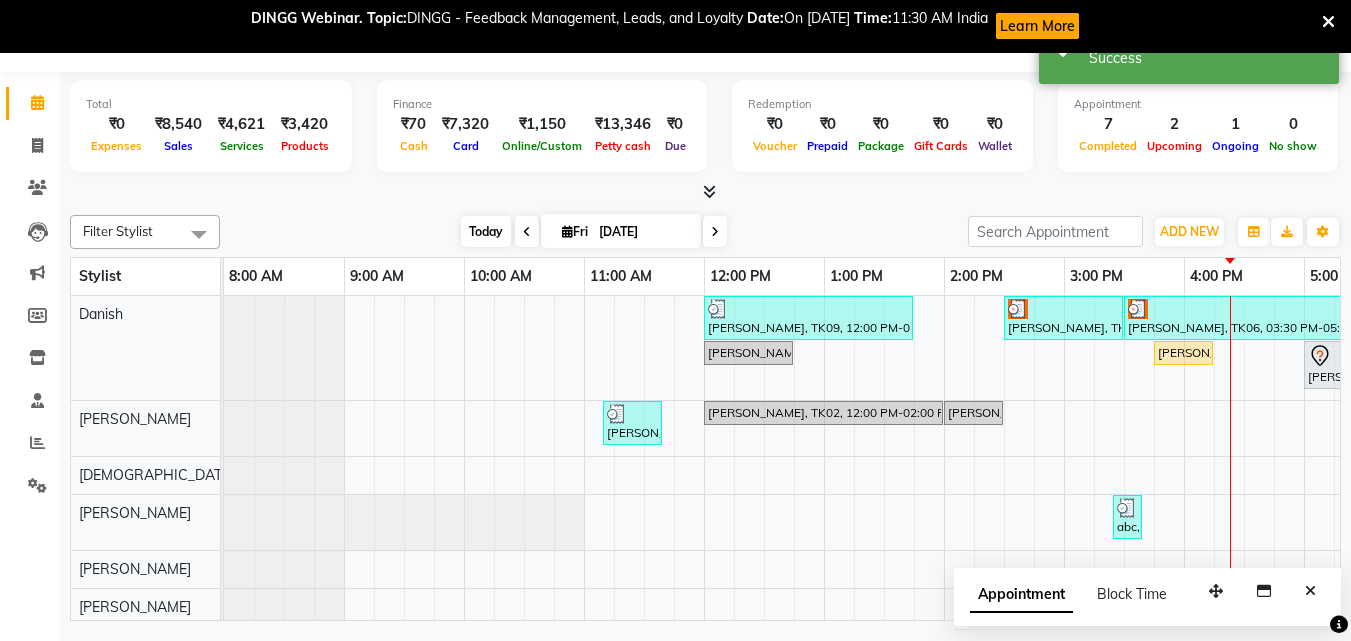 click on "Today" at bounding box center (486, 231) 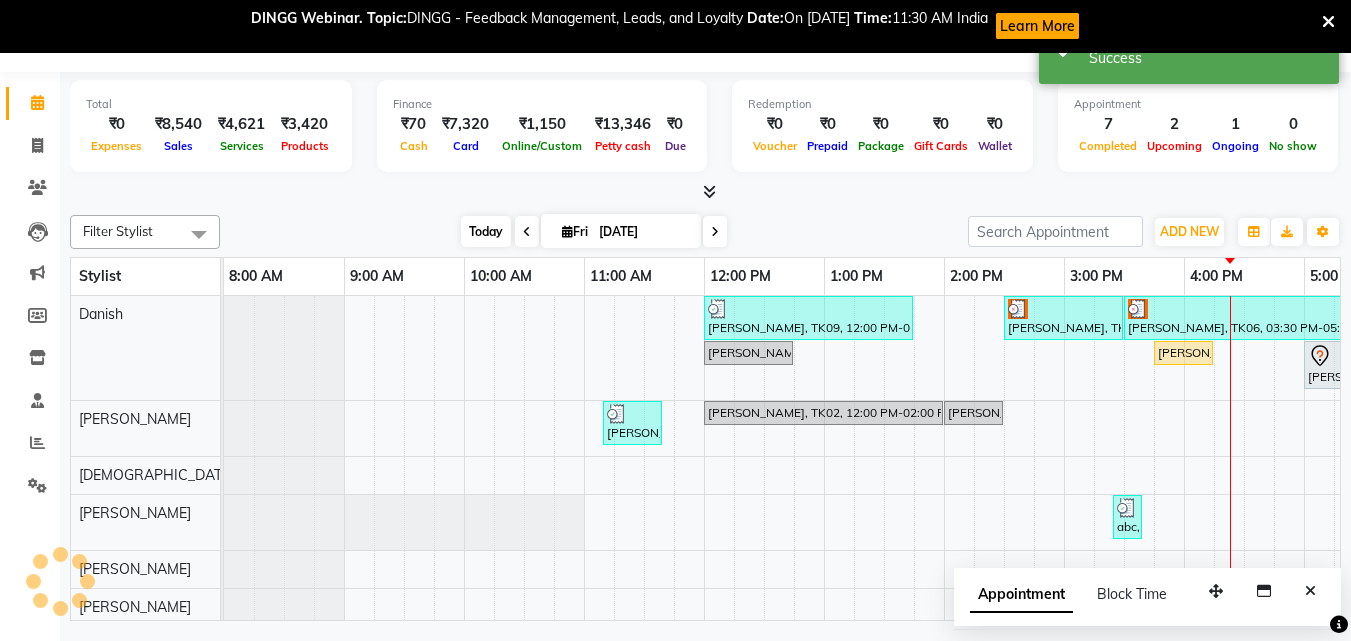 scroll, scrollTop: 0, scrollLeft: 444, axis: horizontal 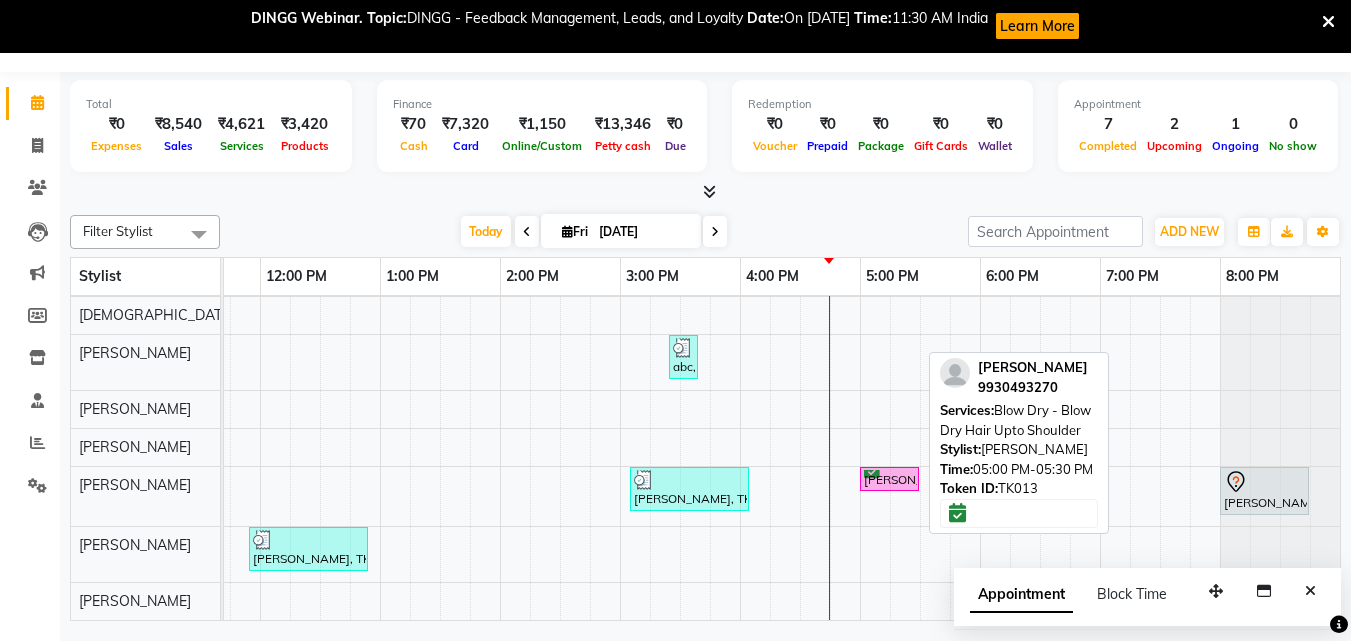click on "[PERSON_NAME], TK13, 05:00 PM-05:30 PM, Blow Dry  - Blow Dry Hair Upto Shoulder" at bounding box center (889, 479) 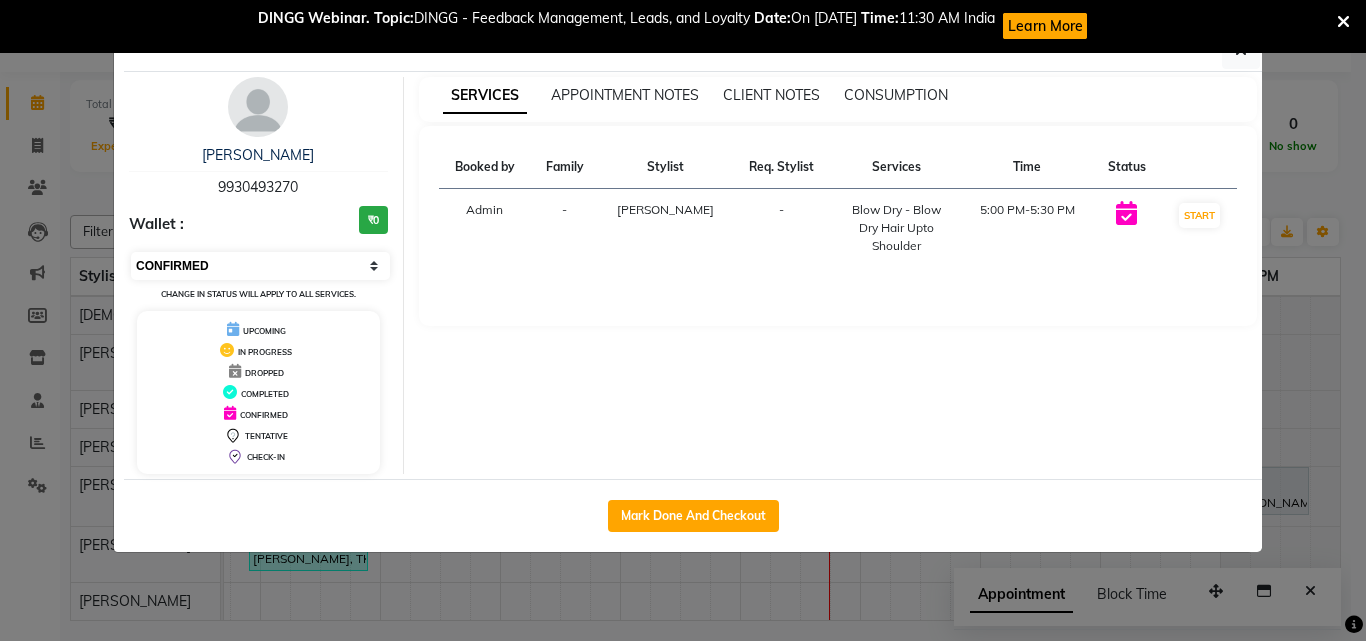 click on "Select IN SERVICE CONFIRMED TENTATIVE CHECK IN MARK DONE DROPPED UPCOMING" at bounding box center (260, 266) 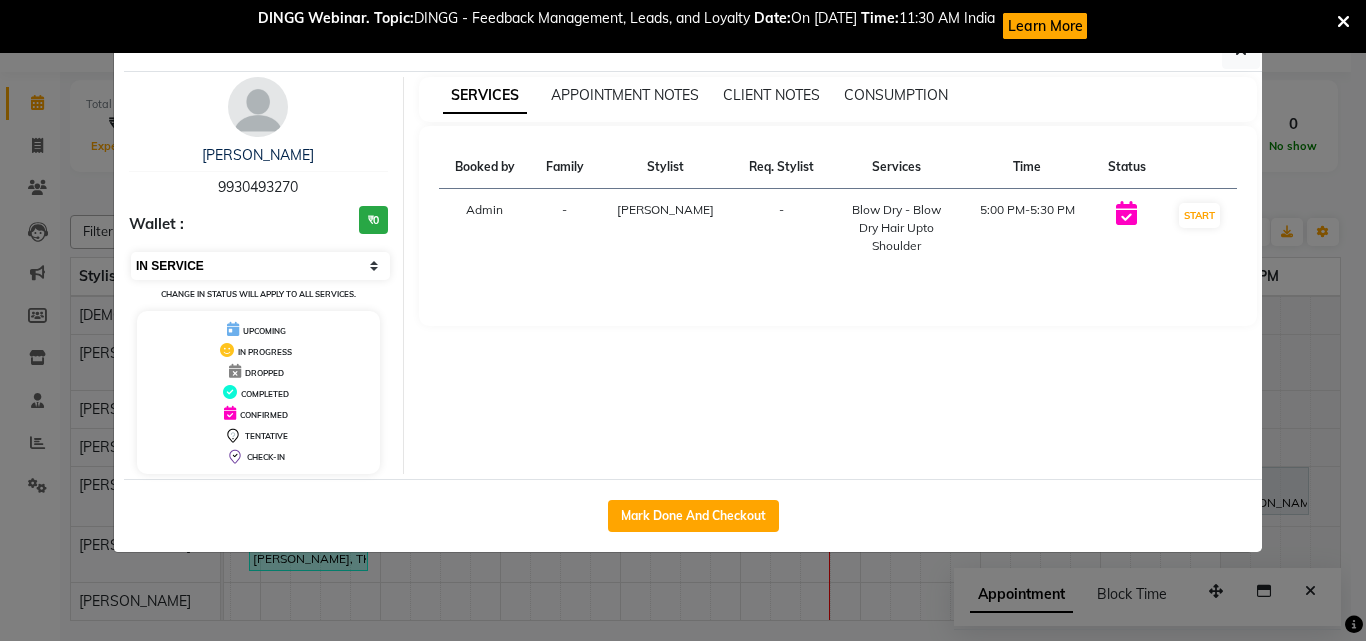 click on "Select IN SERVICE CONFIRMED TENTATIVE CHECK IN MARK DONE DROPPED UPCOMING" at bounding box center [260, 266] 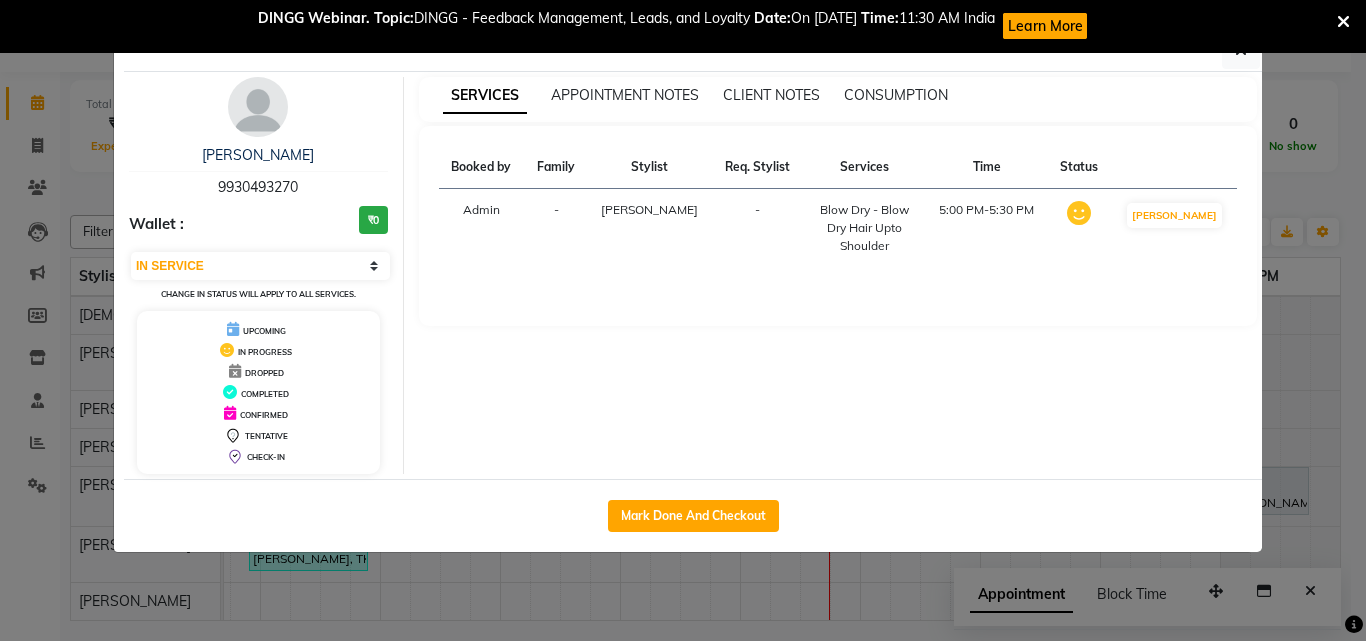 drag, startPoint x: 421, startPoint y: 587, endPoint x: 416, endPoint y: 576, distance: 12.083046 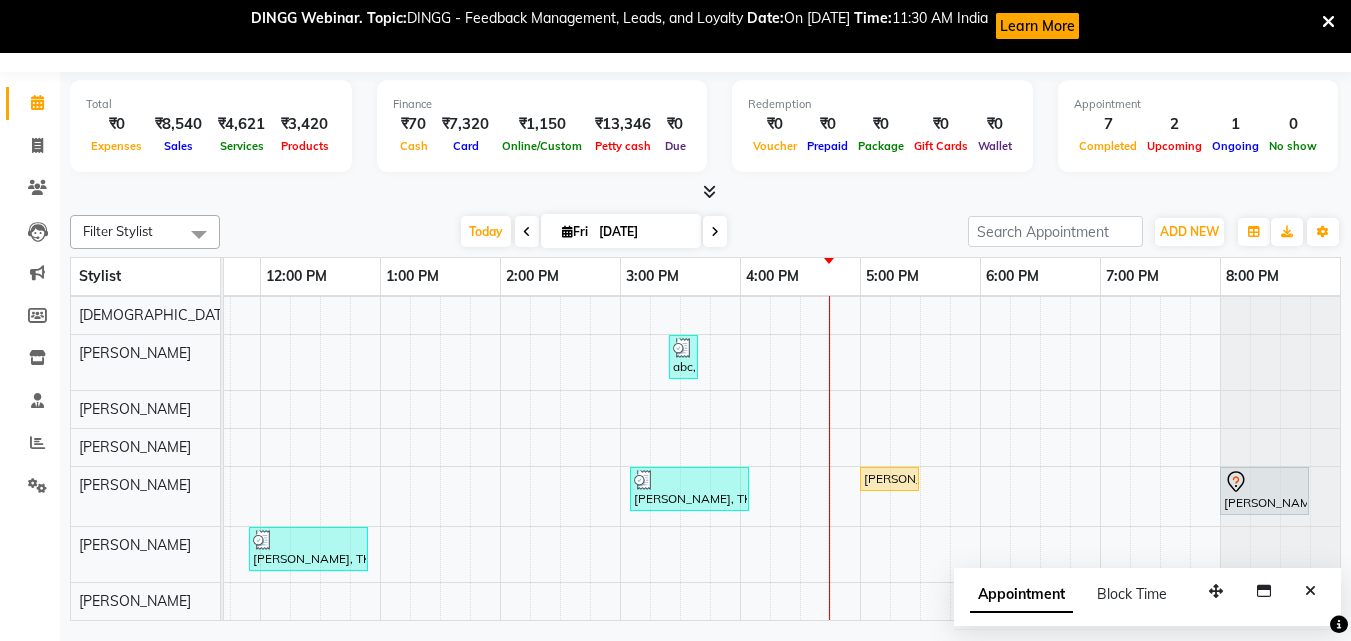 scroll, scrollTop: 0, scrollLeft: 429, axis: horizontal 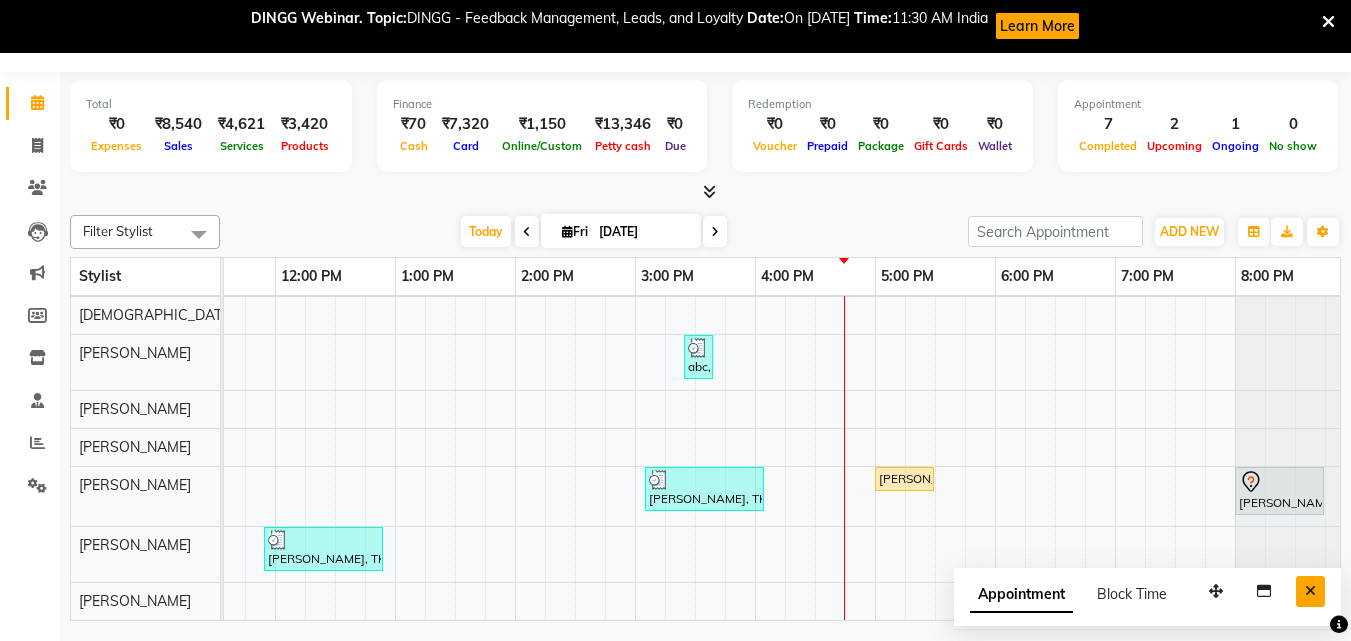 click at bounding box center [1310, 591] 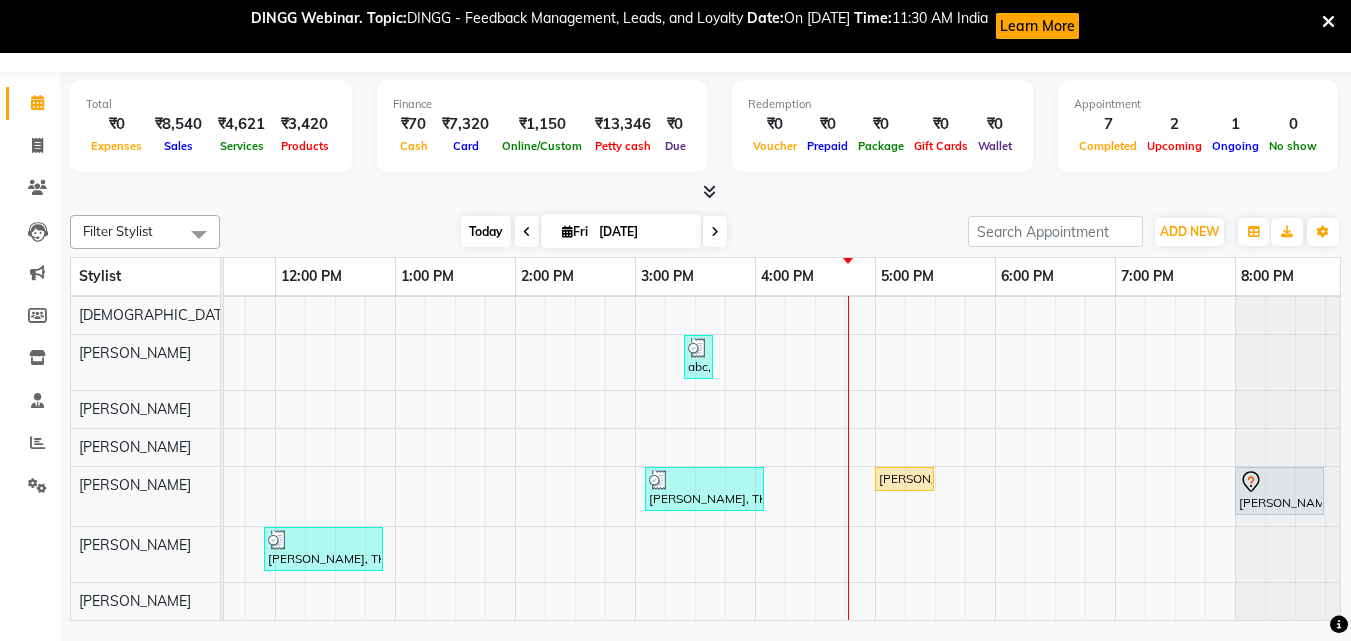 click on "Today" at bounding box center (486, 231) 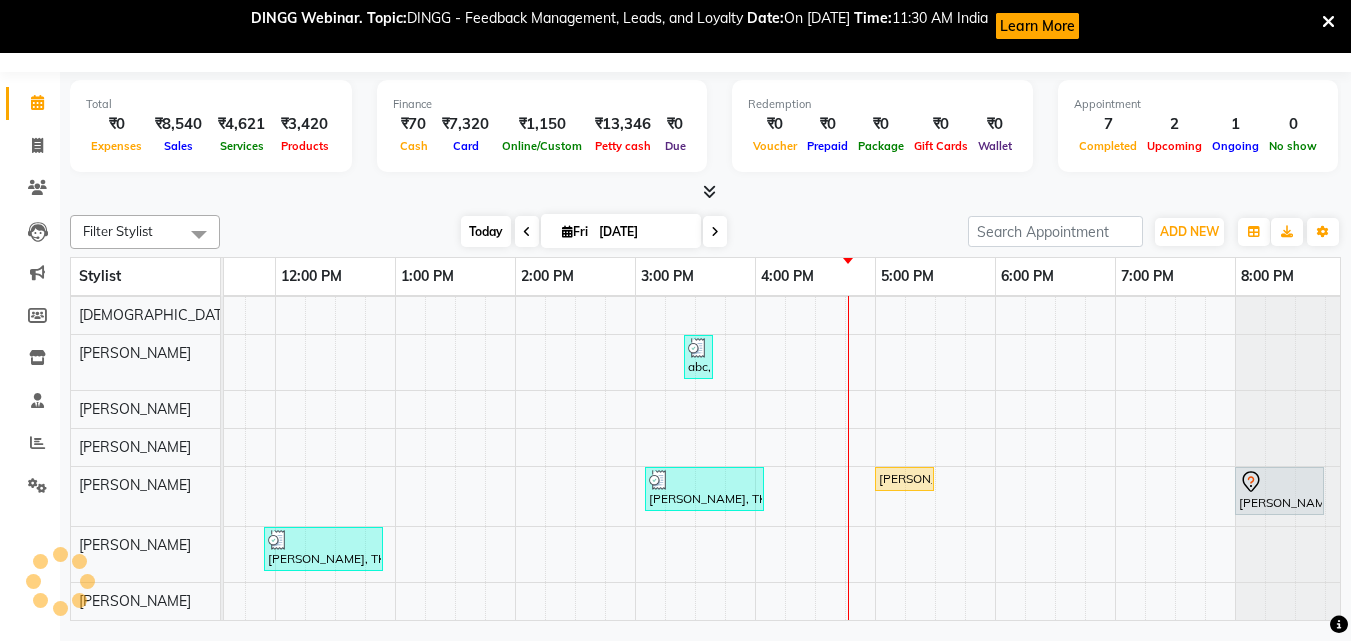 scroll, scrollTop: 0, scrollLeft: 0, axis: both 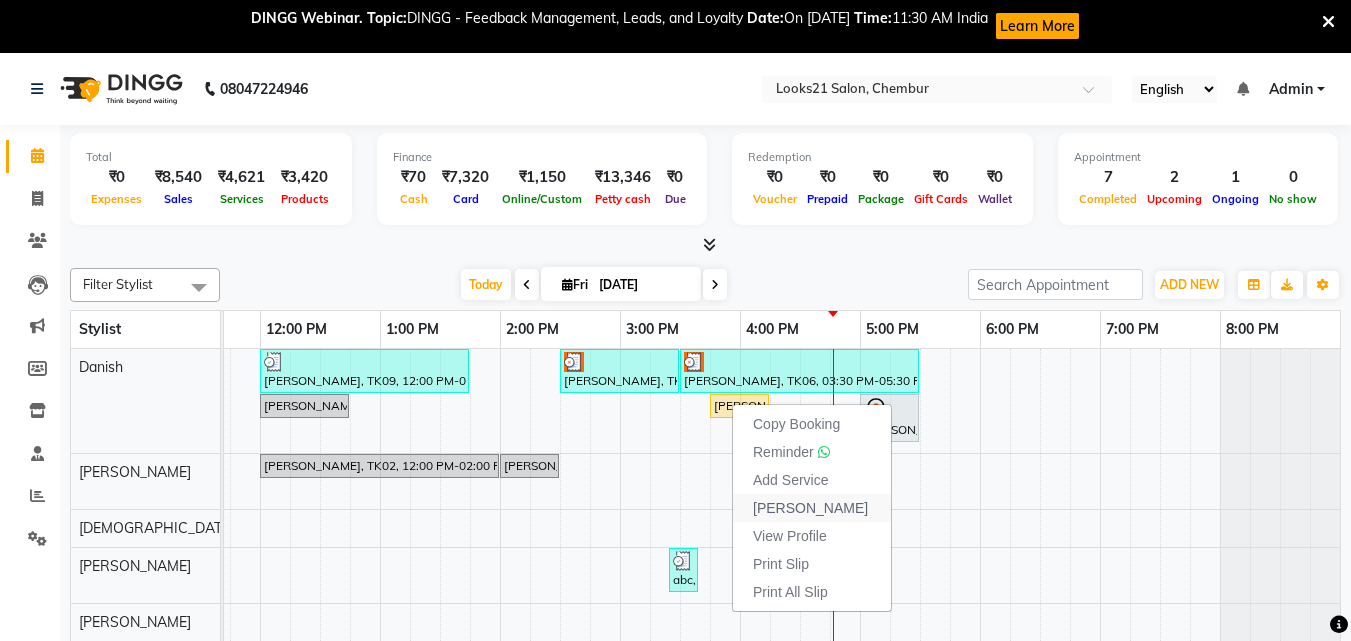click on "[PERSON_NAME]" at bounding box center (810, 508) 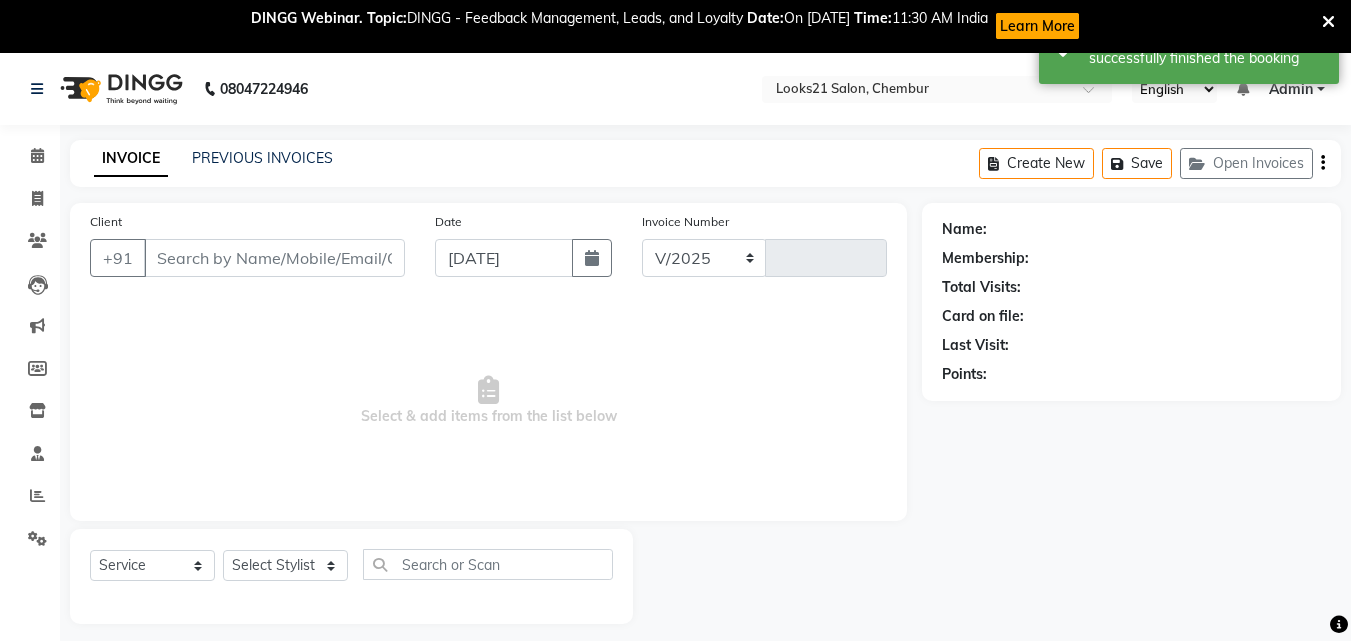 select on "844" 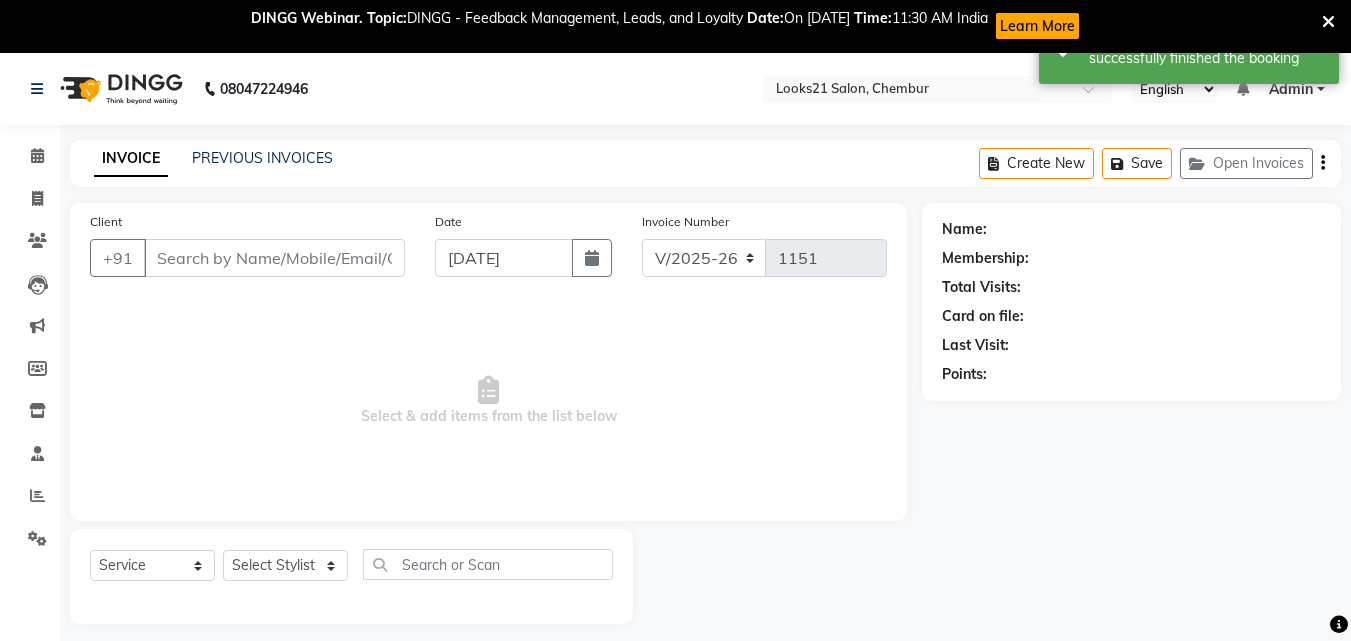 type on "9136134510" 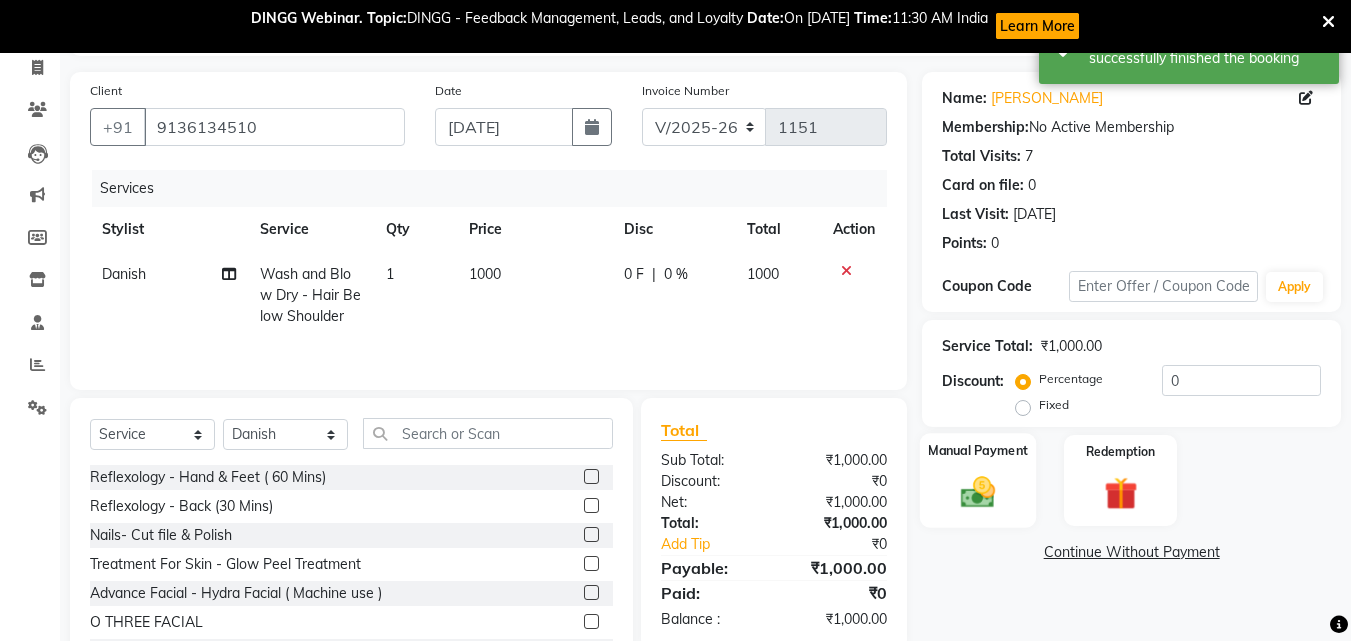 scroll, scrollTop: 213, scrollLeft: 0, axis: vertical 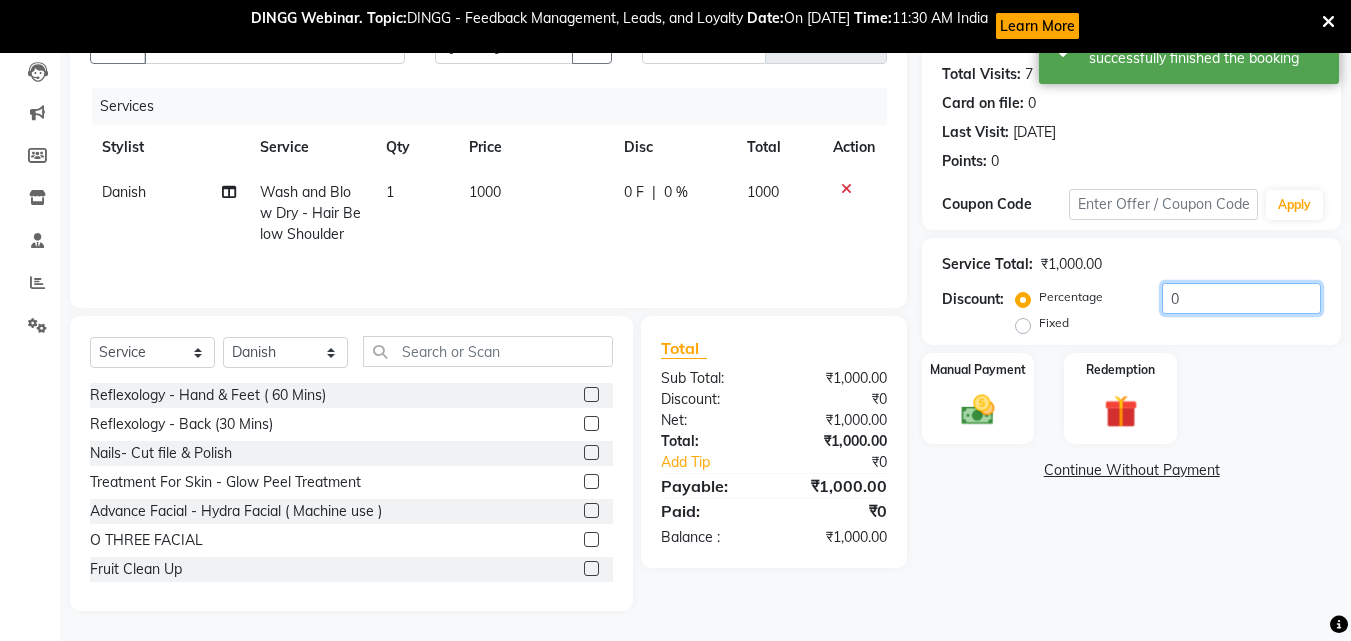 drag, startPoint x: 1225, startPoint y: 298, endPoint x: 1041, endPoint y: 282, distance: 184.69434 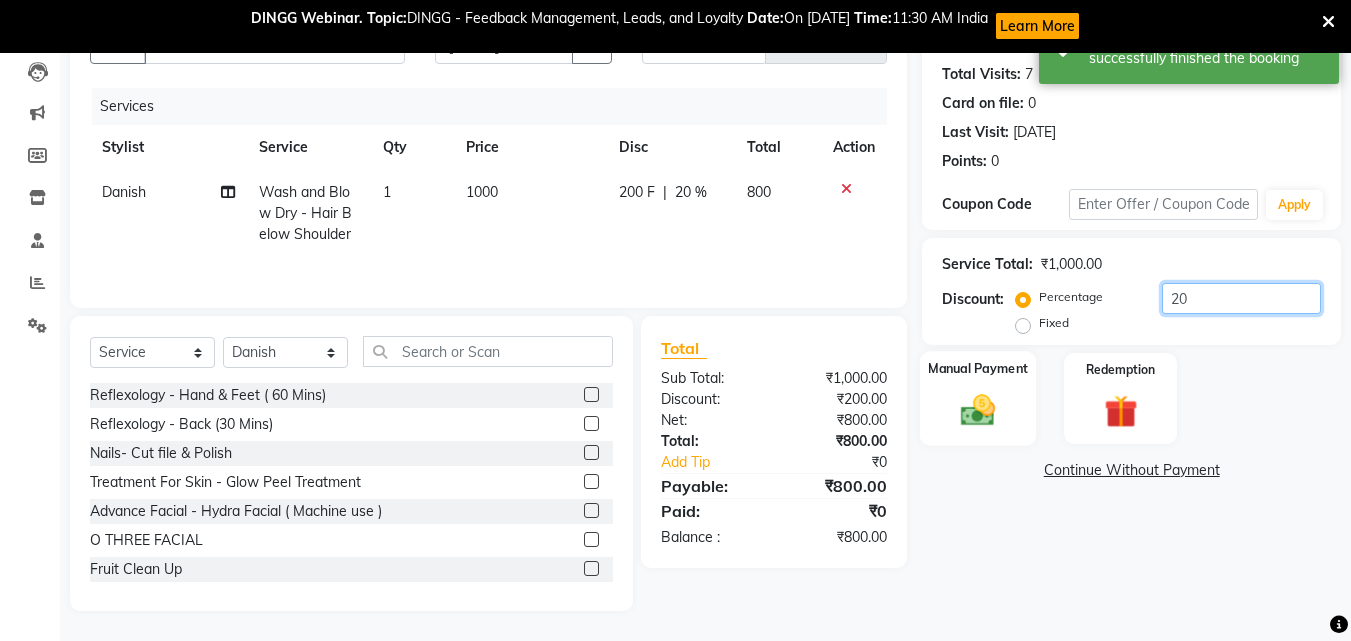 type on "20" 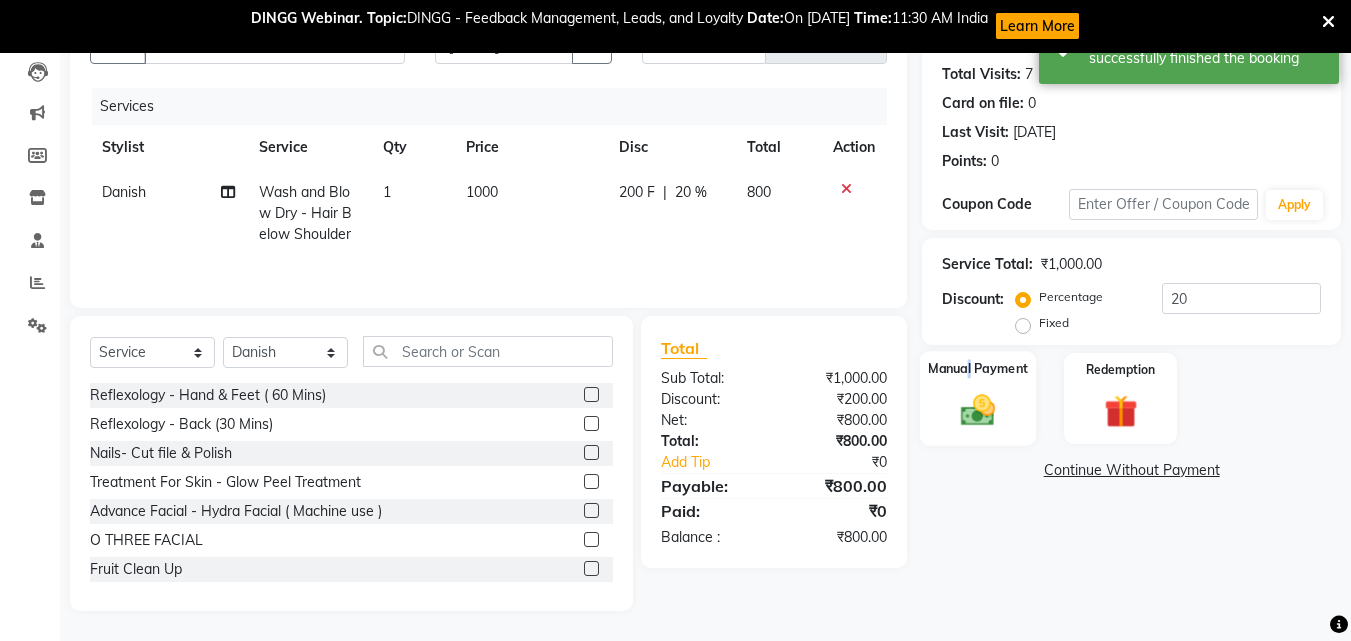 click on "Manual Payment" 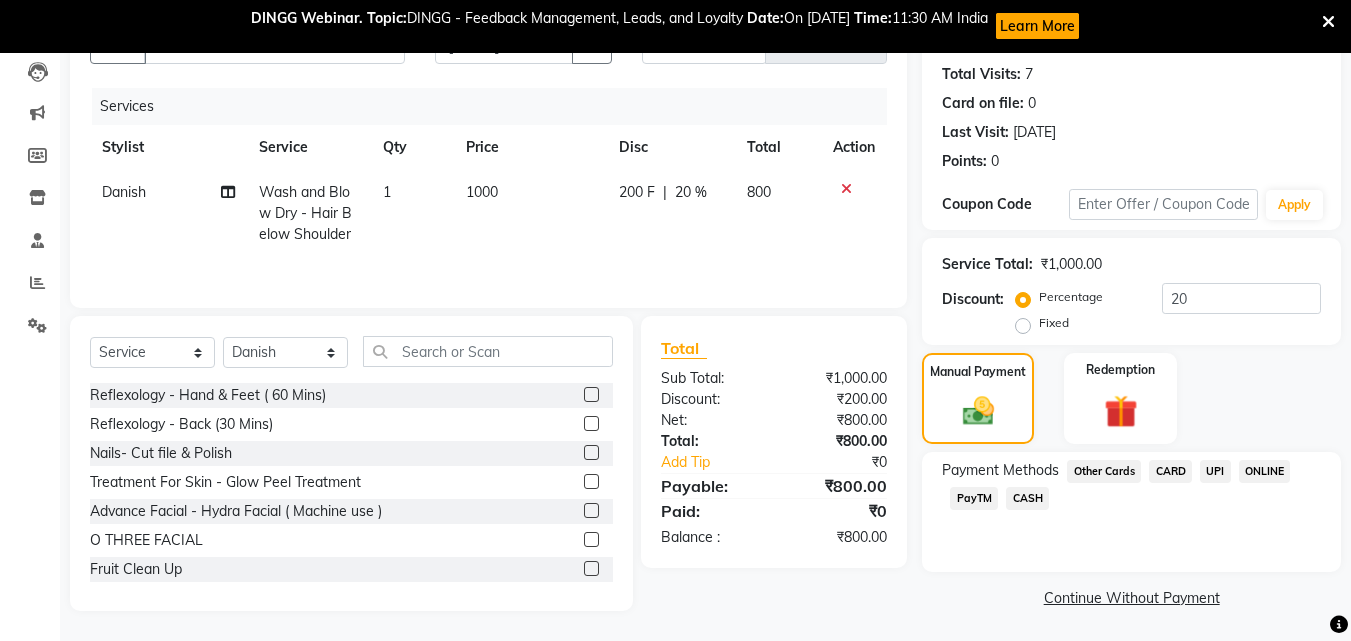 click on "CASH" 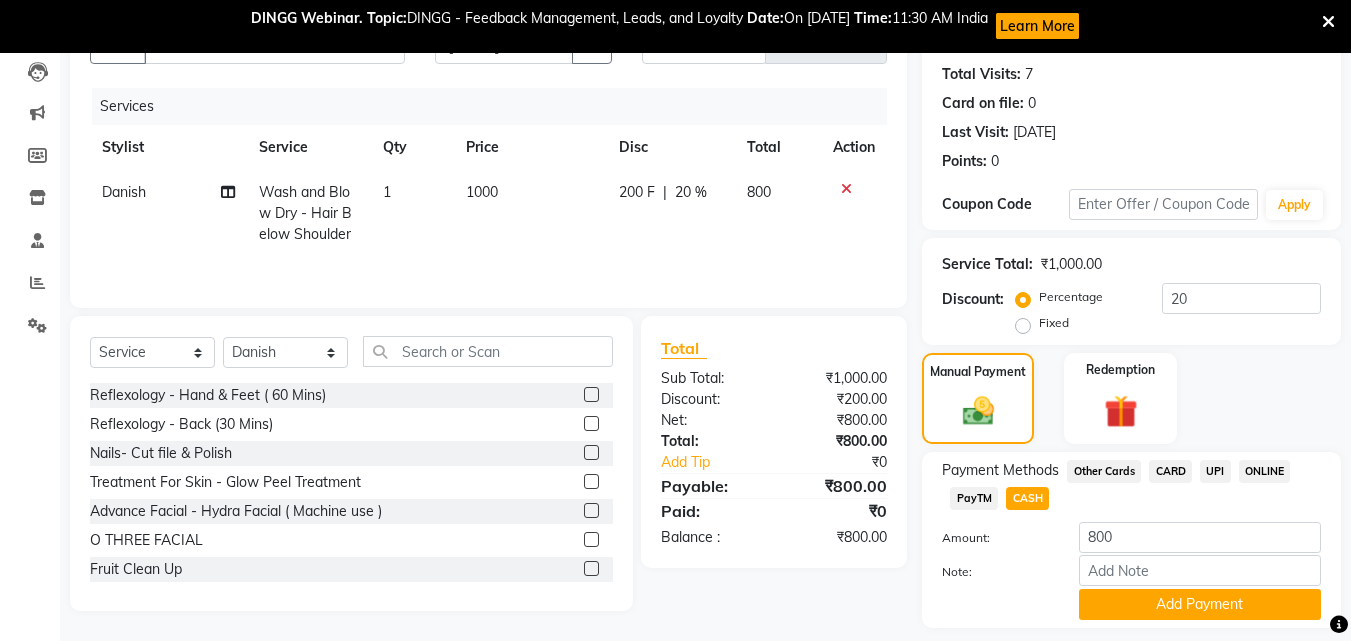 scroll, scrollTop: 271, scrollLeft: 0, axis: vertical 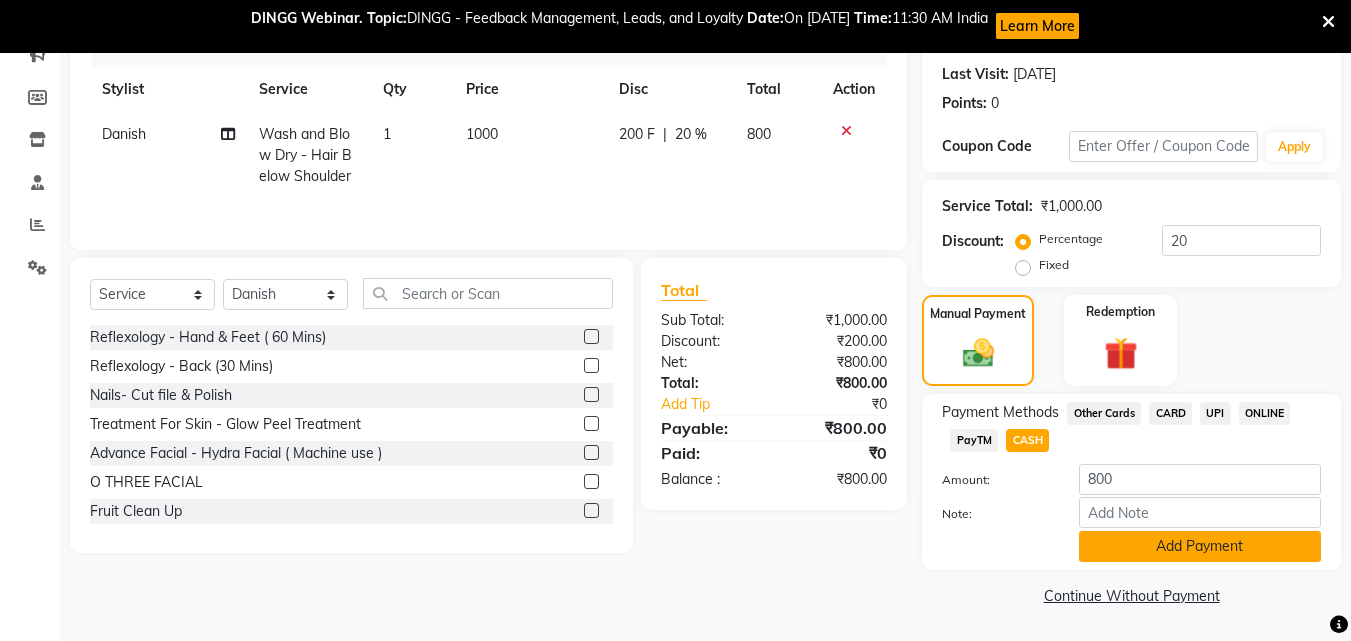 click on "Add Payment" 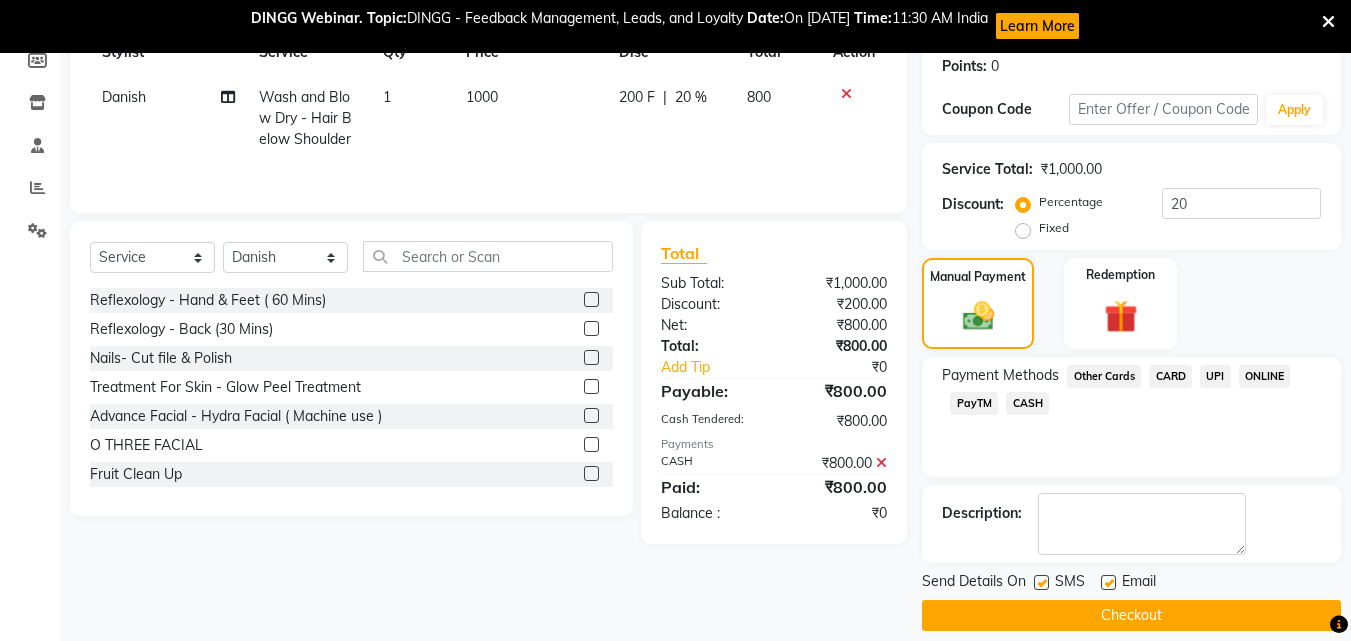 scroll, scrollTop: 328, scrollLeft: 0, axis: vertical 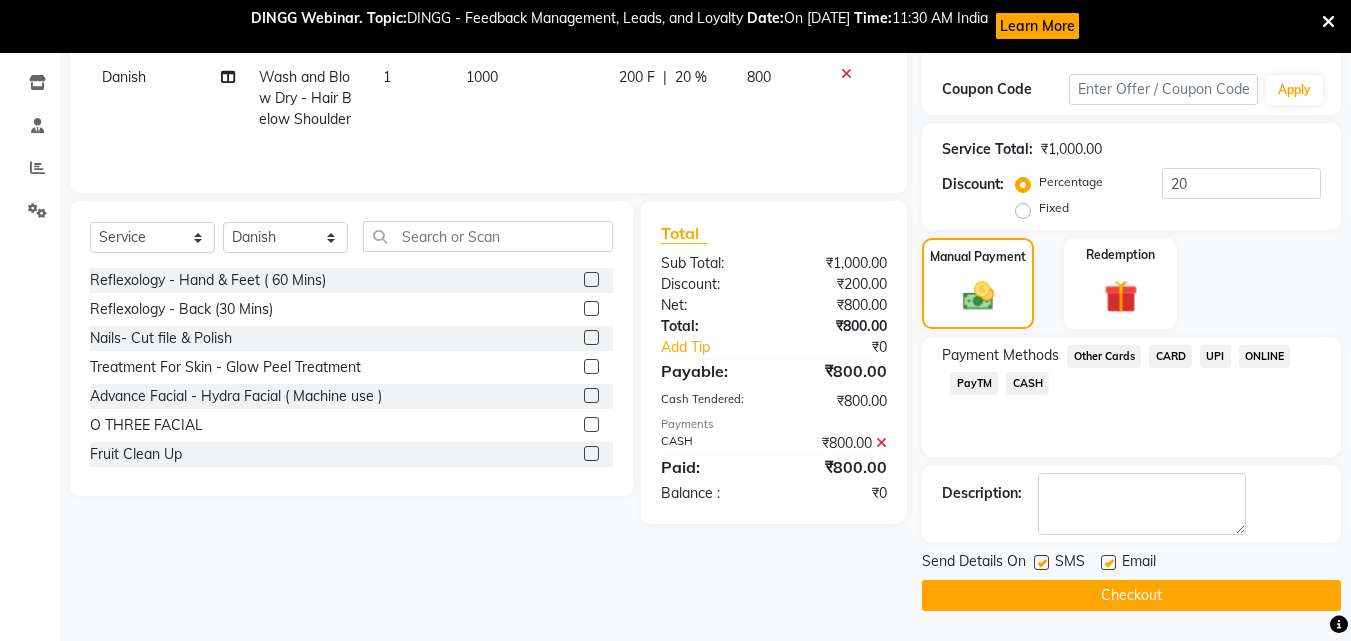 click on "Checkout" 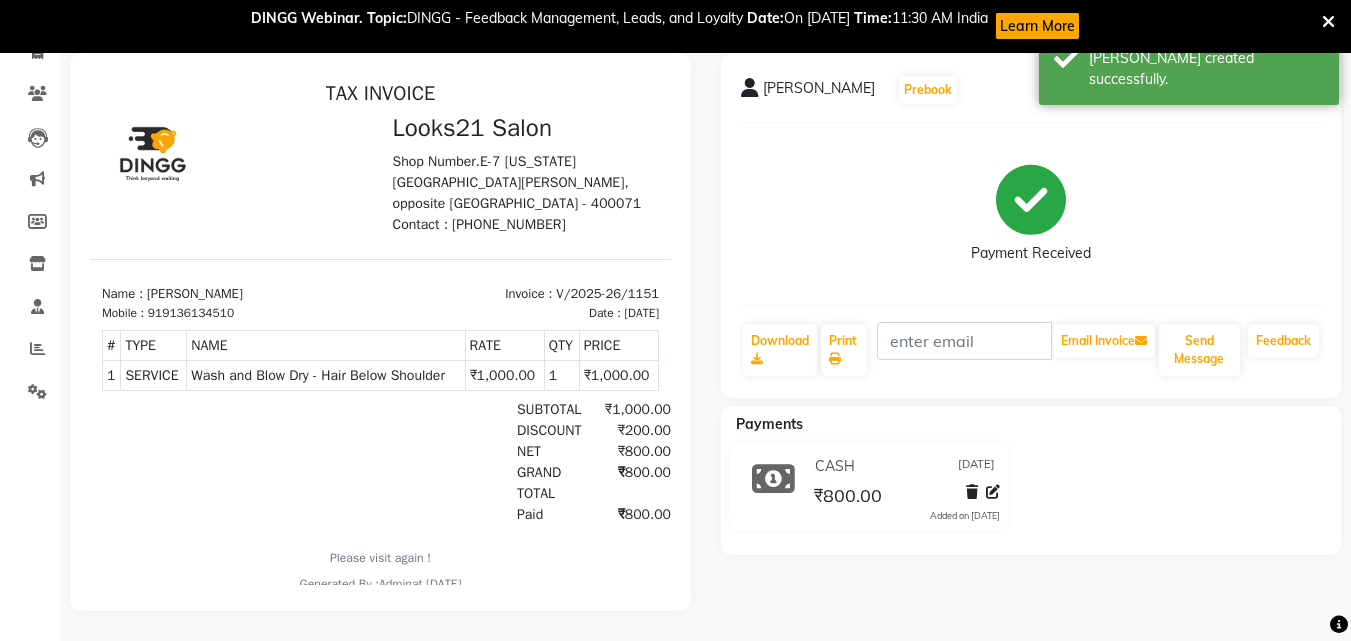 scroll, scrollTop: 0, scrollLeft: 0, axis: both 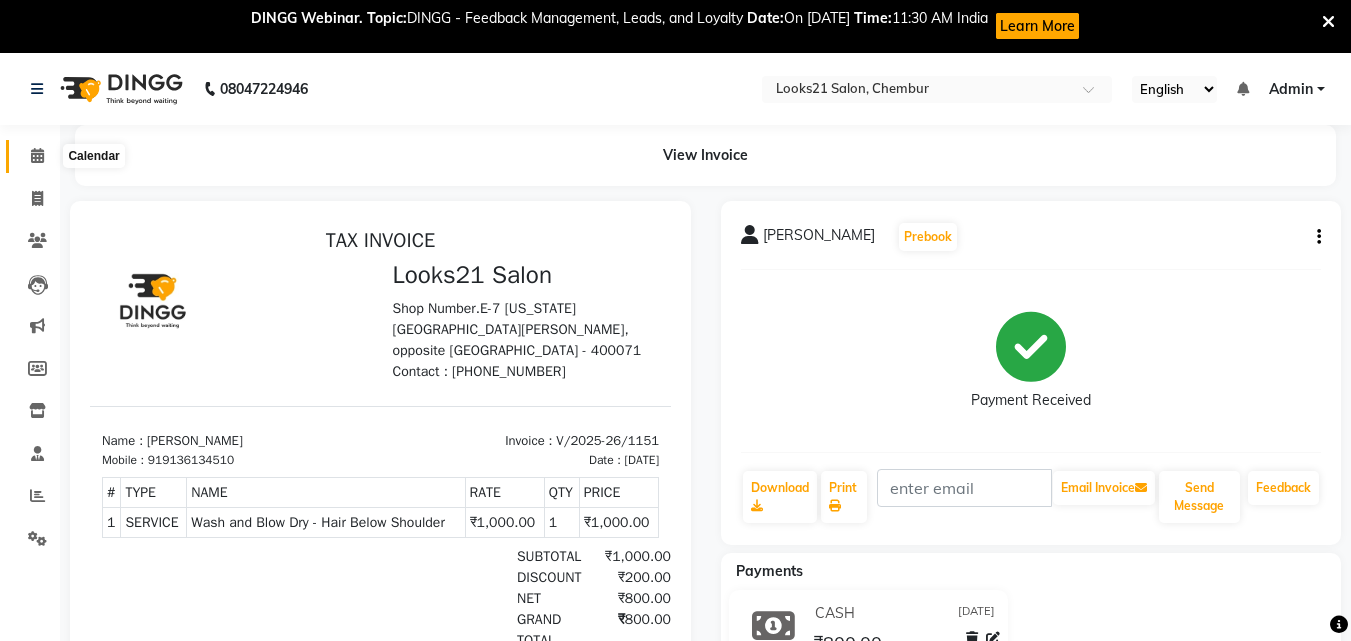 click 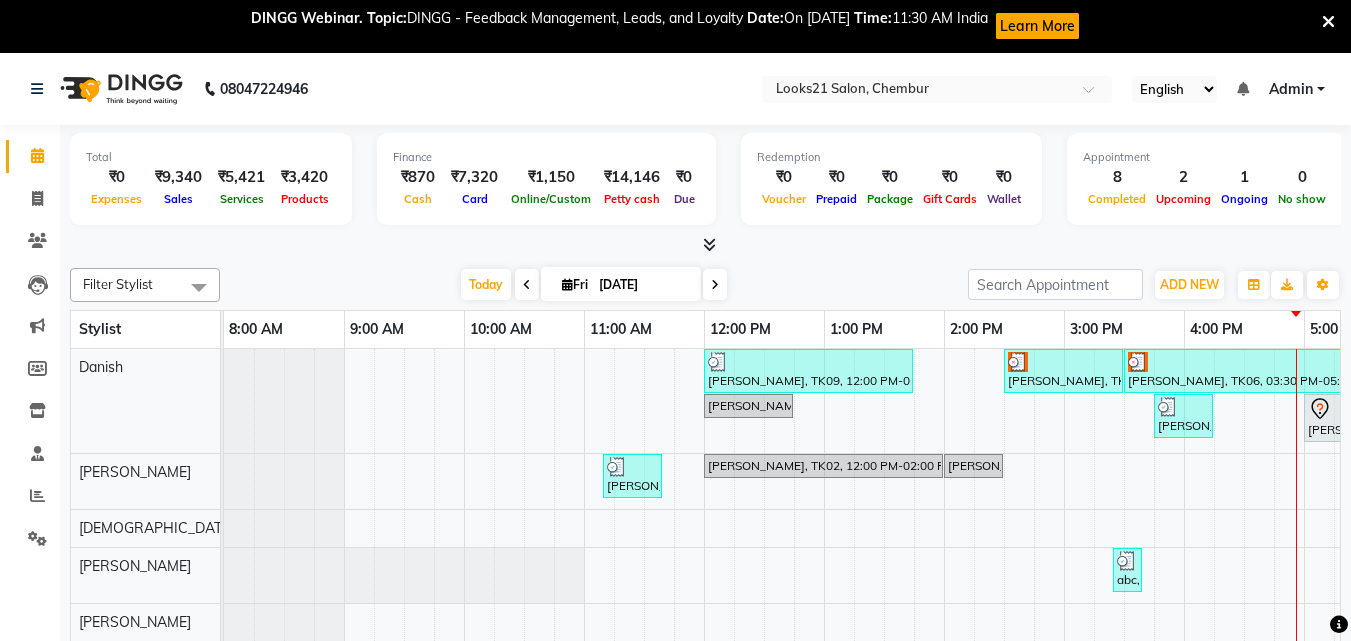 drag, startPoint x: 32, startPoint y: 165, endPoint x: 0, endPoint y: 173, distance: 32.984844 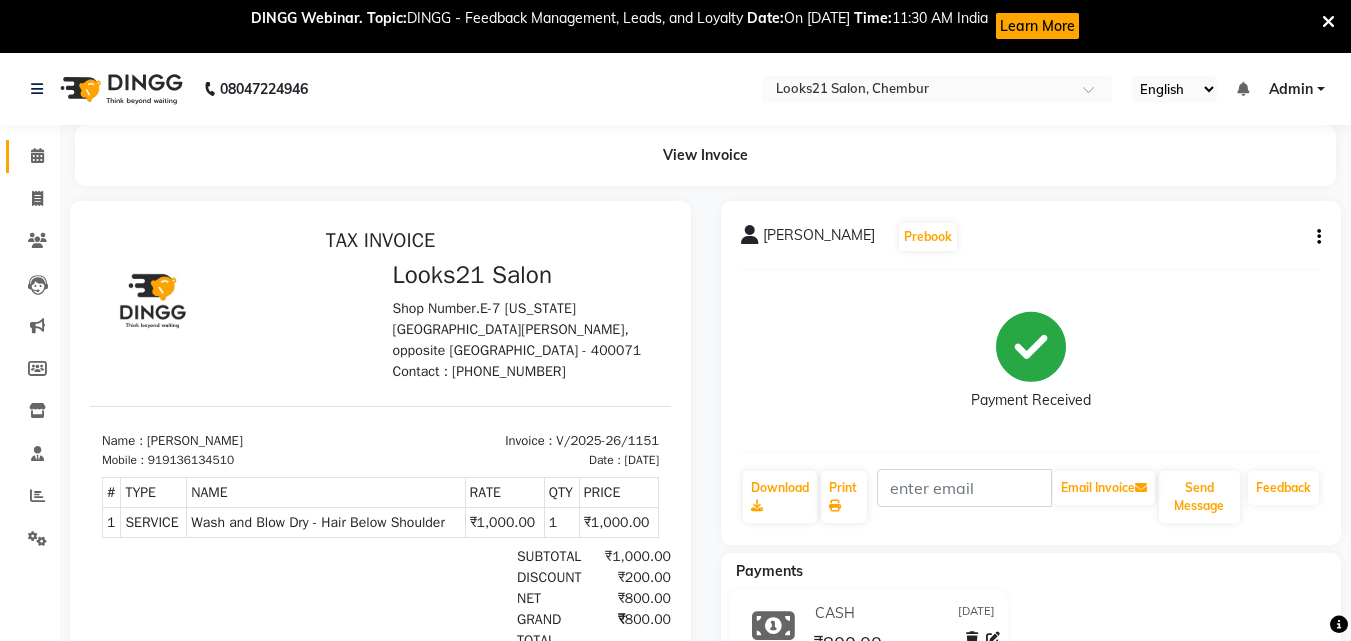 scroll, scrollTop: 0, scrollLeft: 0, axis: both 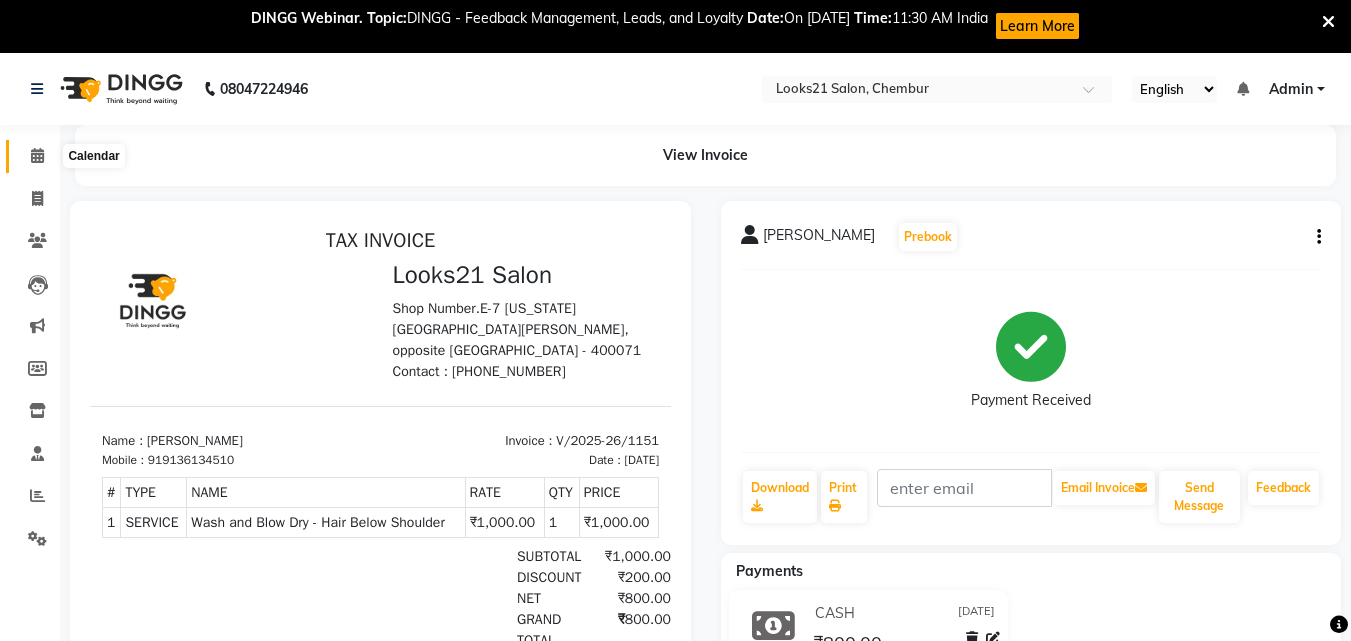 click 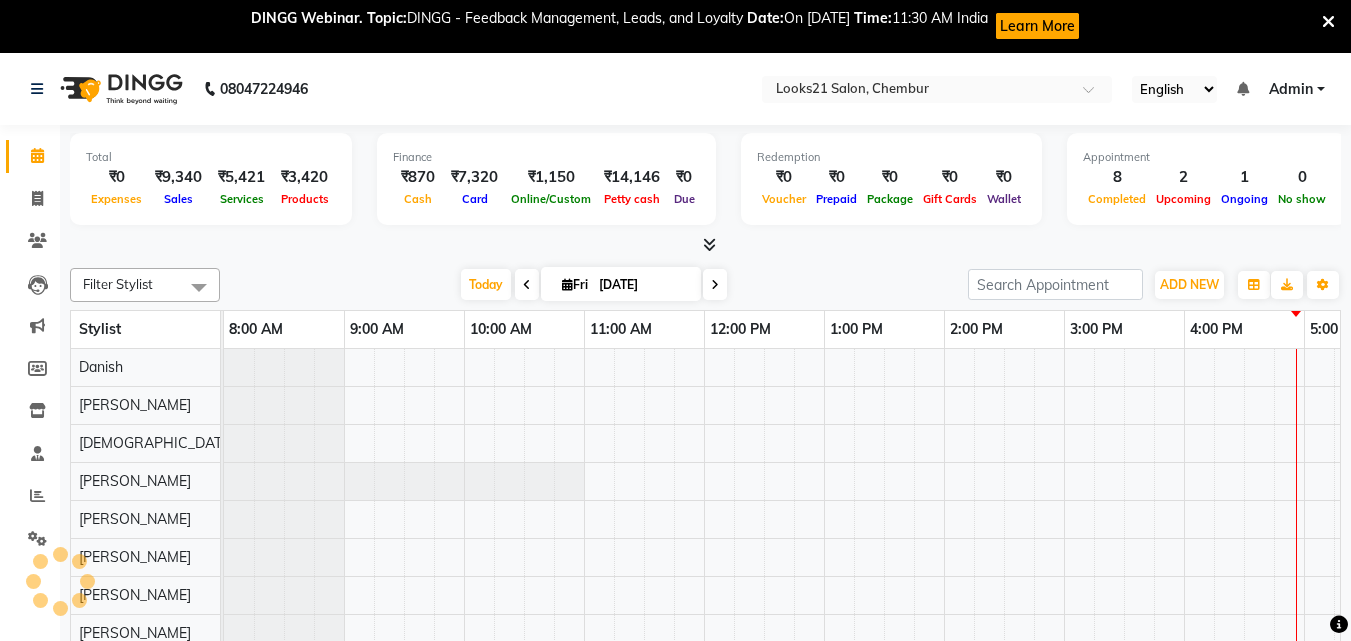 scroll, scrollTop: 0, scrollLeft: 0, axis: both 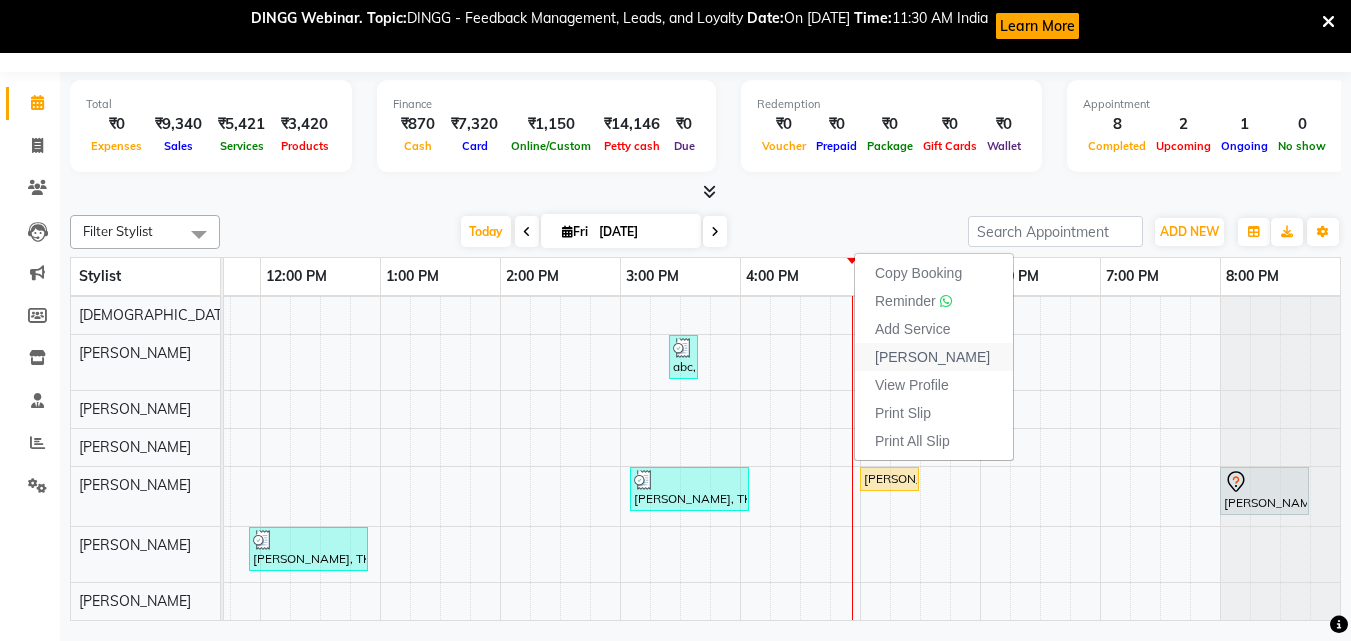 click on "[PERSON_NAME]" at bounding box center [932, 357] 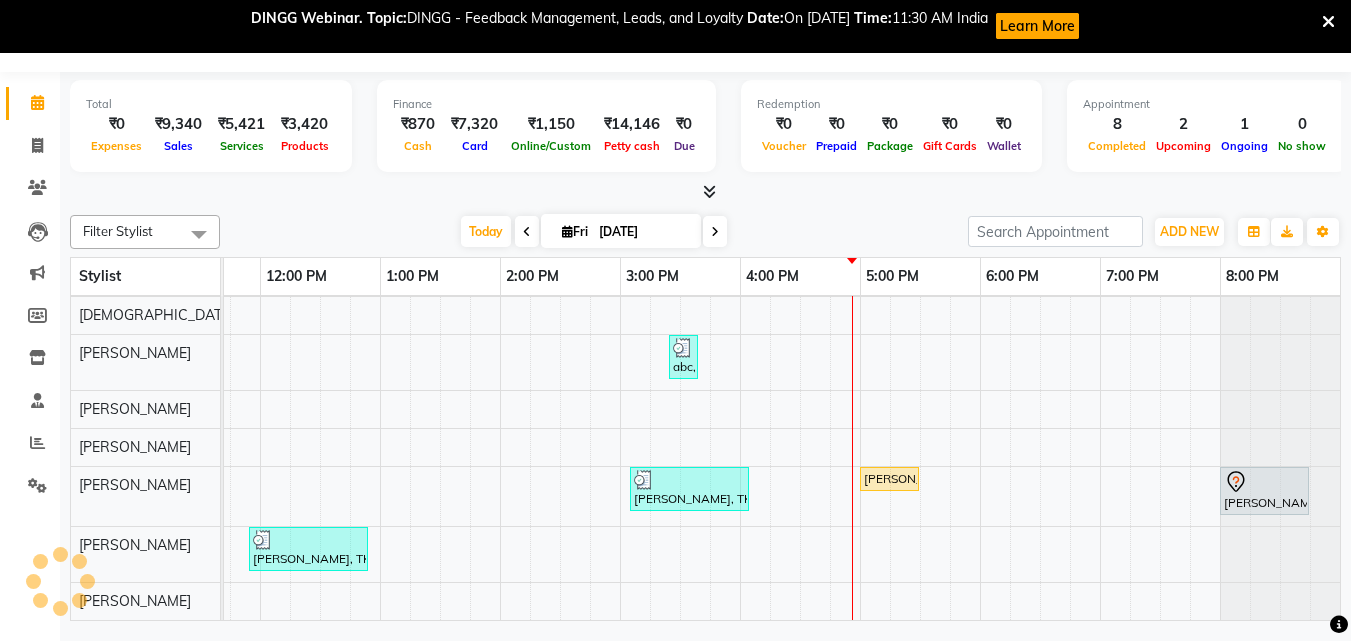 select on "service" 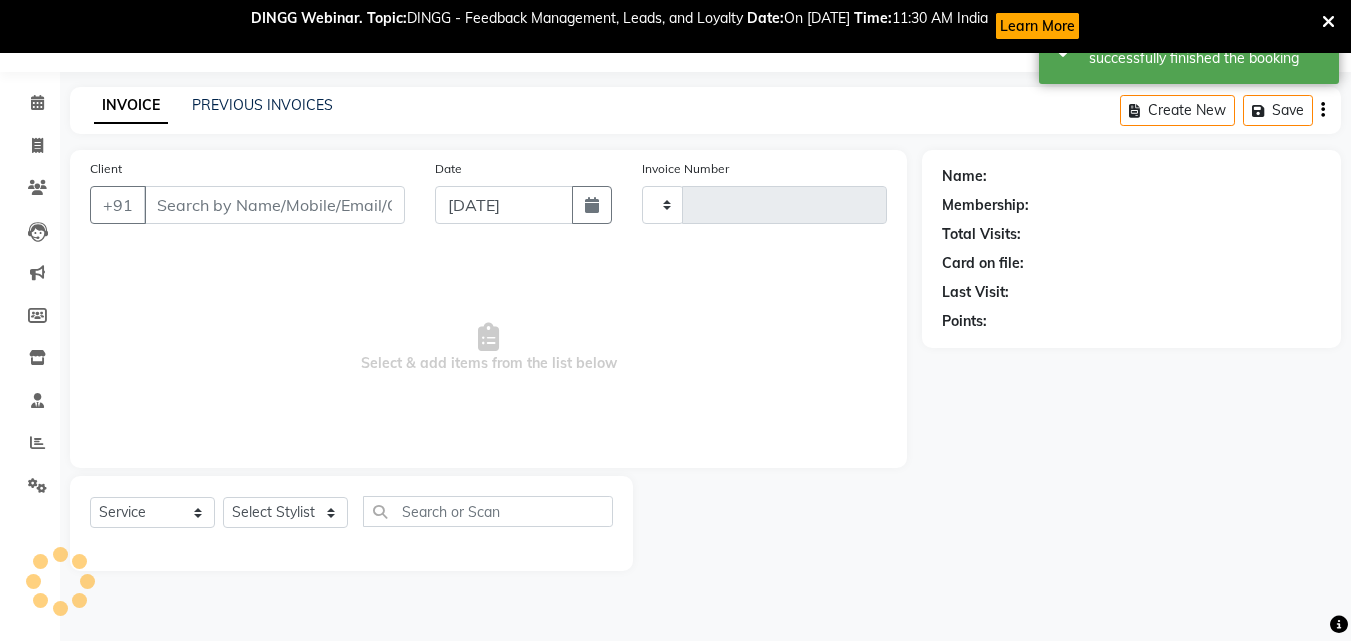 type on "1152" 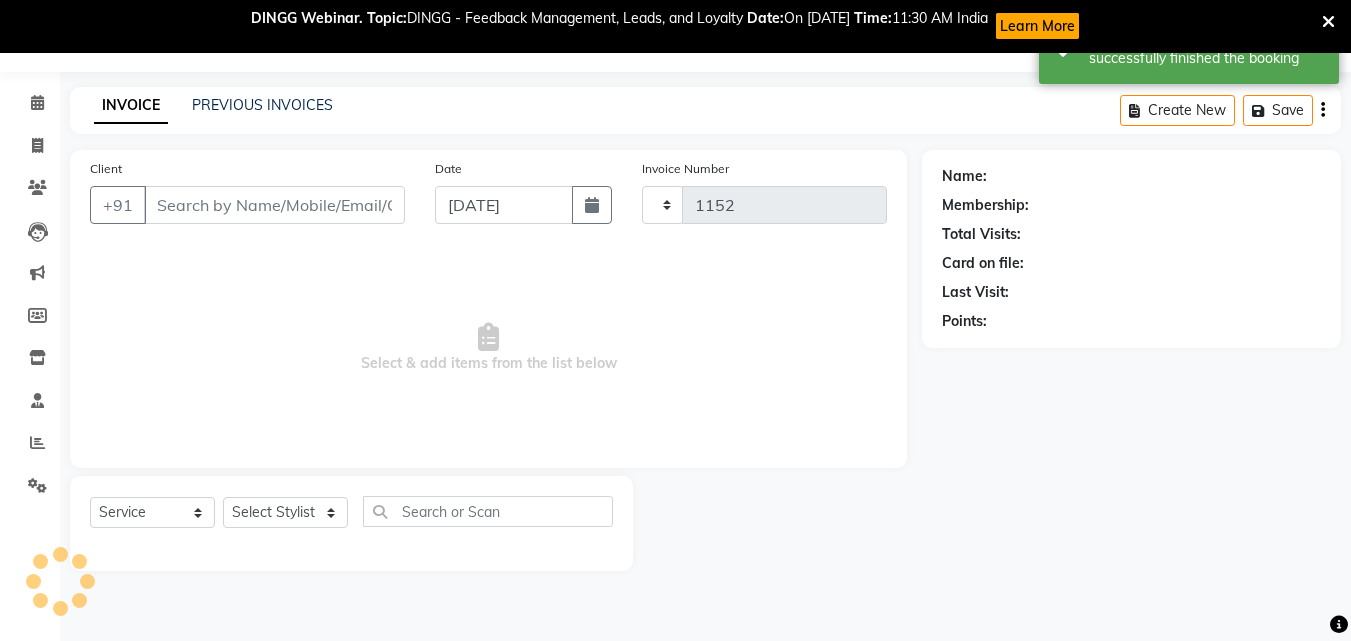 select on "844" 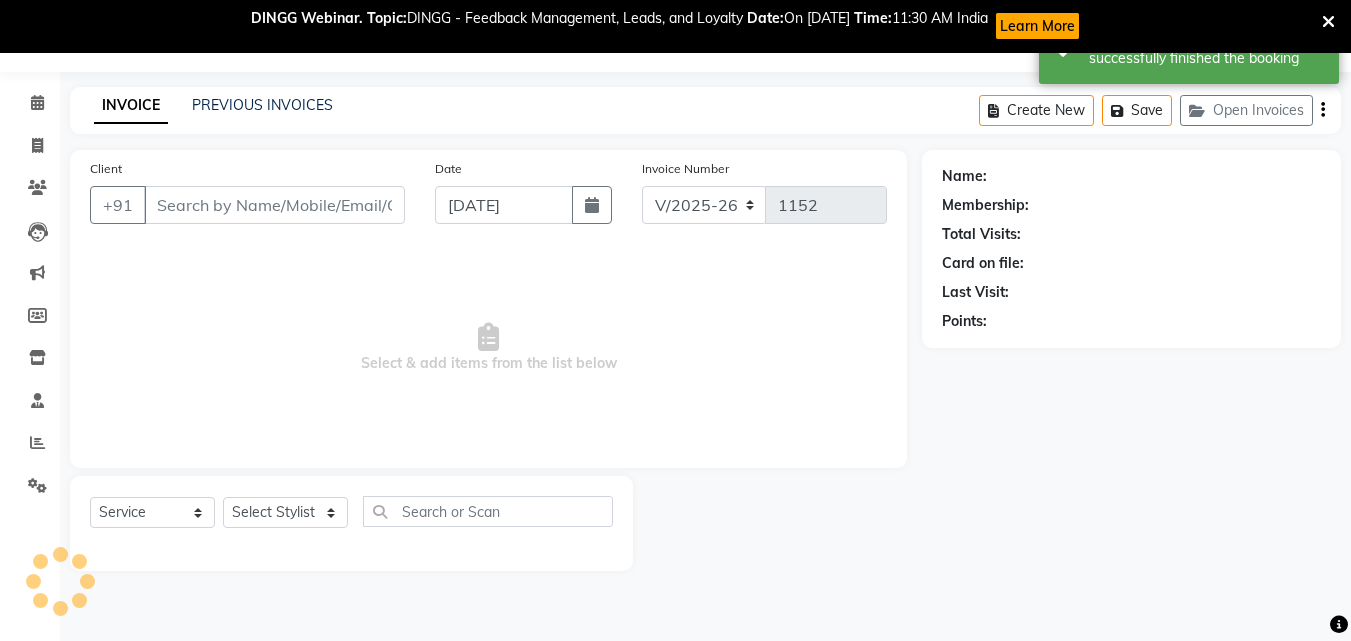 type on "9930493270" 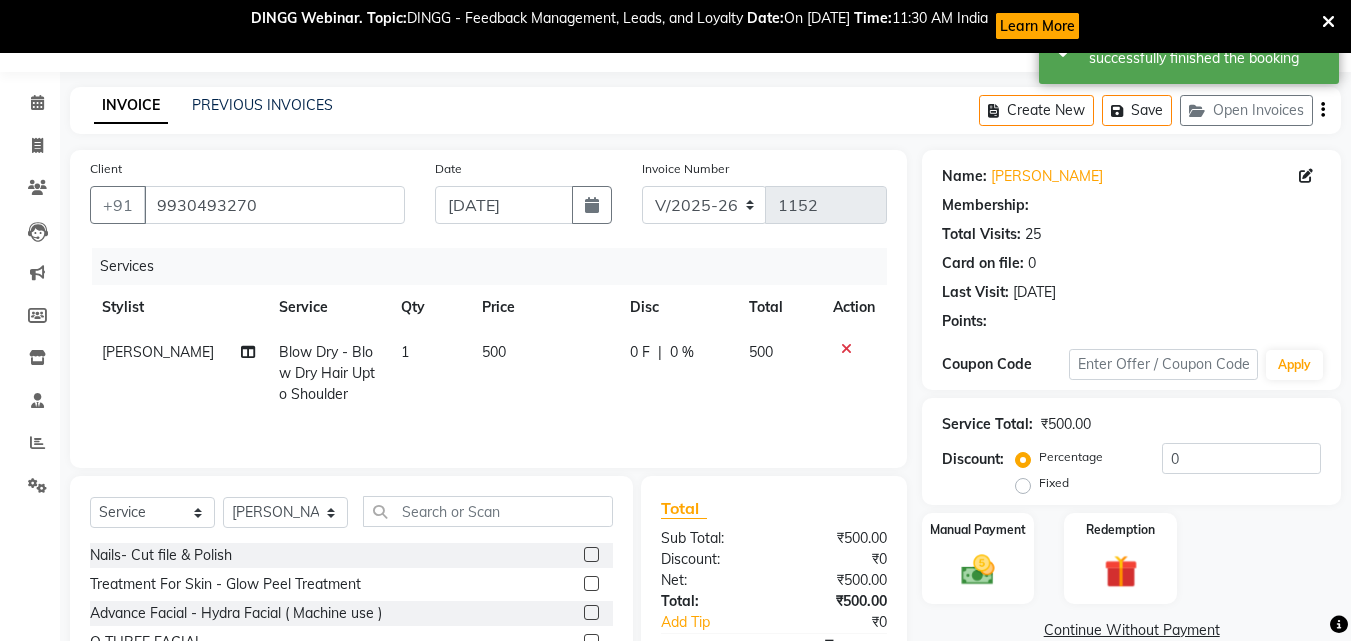 select on "1: Object" 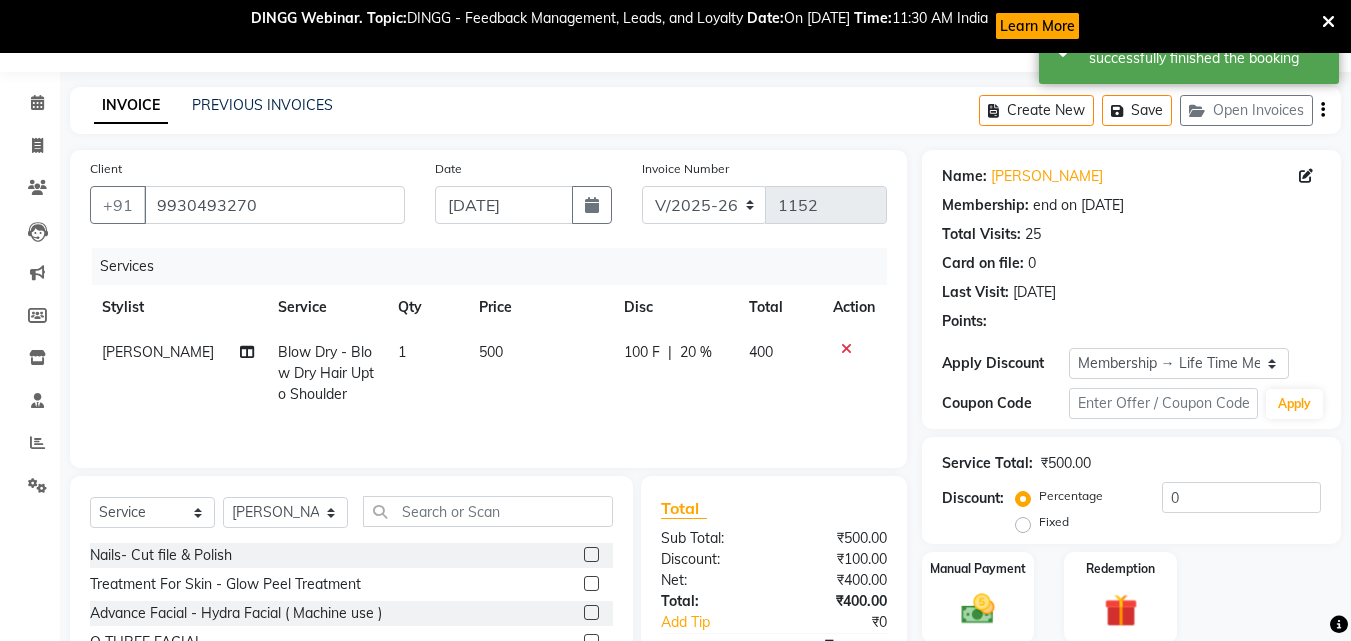type on "20" 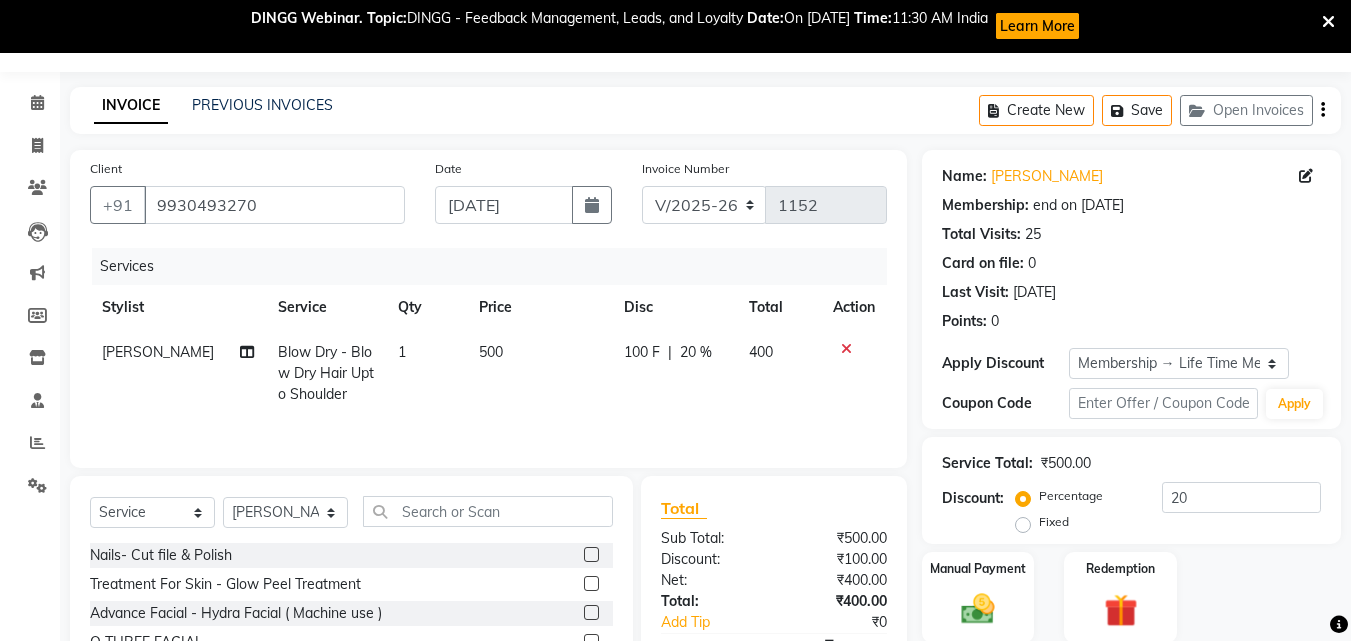 drag, startPoint x: 474, startPoint y: 354, endPoint x: 520, endPoint y: 377, distance: 51.42956 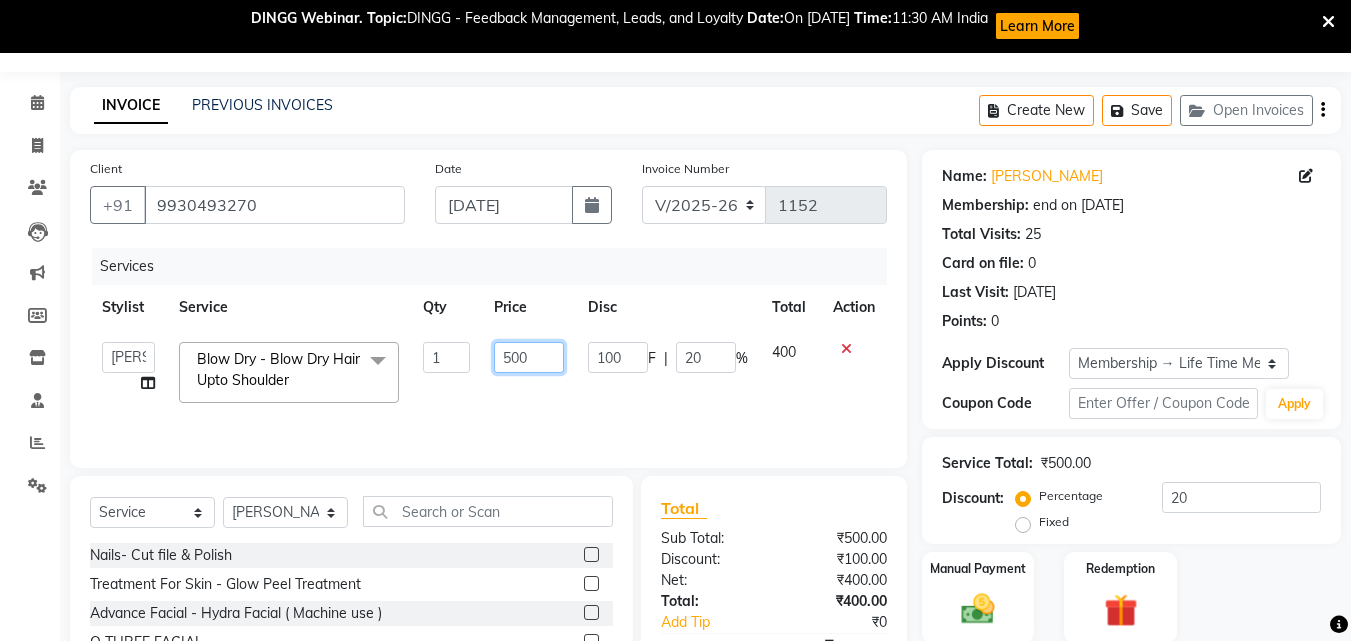 drag, startPoint x: 533, startPoint y: 359, endPoint x: 461, endPoint y: 347, distance: 72.99315 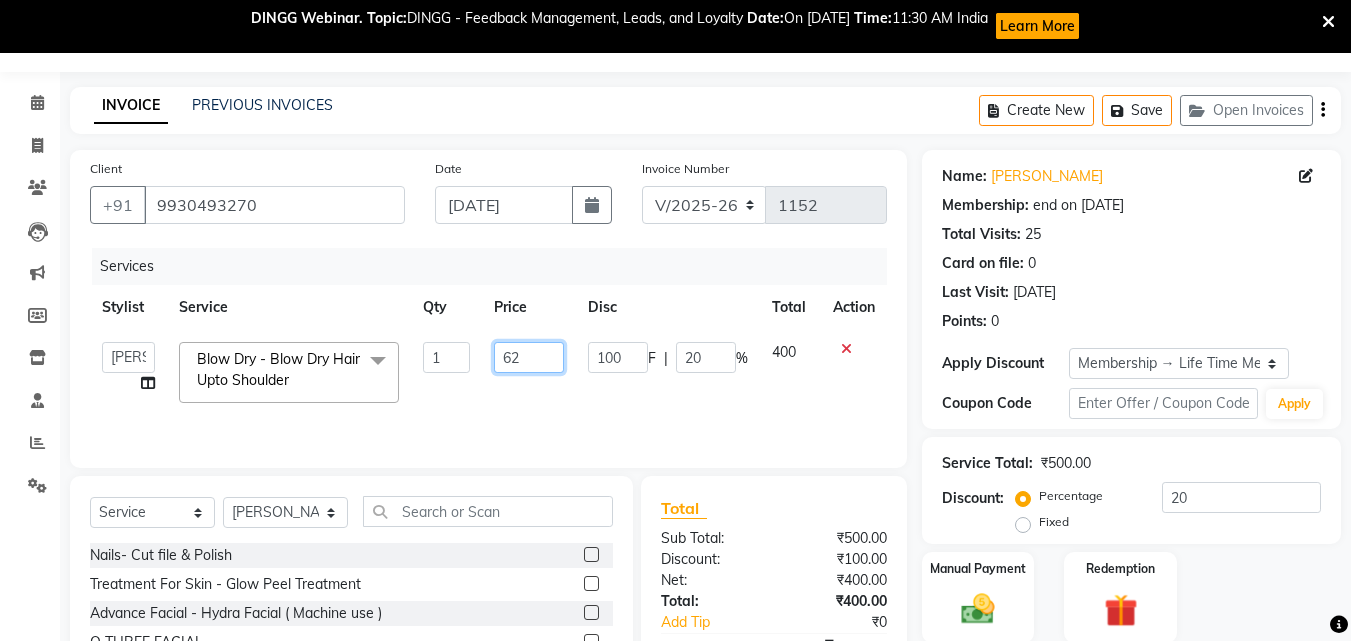 type on "625" 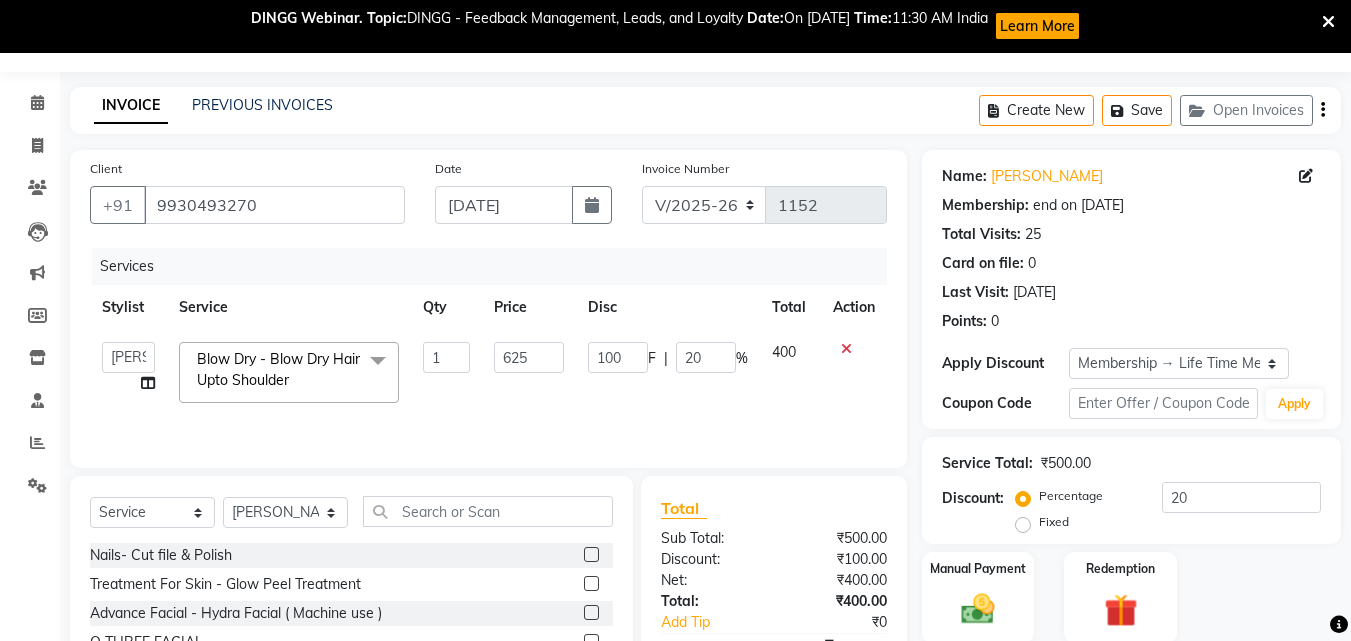 click on "[PERSON_NAME]   [PERSON_NAME] [PERSON_NAME] [PERSON_NAME]   [PERSON_NAME] [PERSON_NAME]   [PERSON_NAME]  Blow Dry  - Blow Dry Hair Upto Shoulder  x Nails- Cut file & Polish Treatment For Skin  - Glow Peel Treatment Advance Facial - Hydra Facial ( Machine use ) O THREE FACIAL Fruit Clean Up Pre Lightining   - Per Streak Pre Lightining   - Hair Upto Neck Pre Lightining   - Hair Upto Shoulder Pre Lightining   - Hair Below Shoulder Pre Lightining   - Hair Upto Waist Pre Lightining   - For Men Hair Treatment(Hair Spa)  - Hair Upto Neck Hair Treatment(Hair Spa)  - Hair Upto Shoulder Hair Treatment(Hair Spa)  - Hair Below Shoulder Hair Treatment(Hair Spa)  - Hair Upto Waist Hair Treatment(Hair Spa)  - For Men Loreal Scalp Advanced Treatment - For women Loreal Scalp Advanced Clay Treatment  3TENX SPA Head Massage  - For Women Head Massage  - For Men Head Massage  - For Women With Shampoo Head Massage  - For Men With Shampoo Anti [MEDICAL_DATA]  - For Women Anti [MEDICAL_DATA]  - For Men [MEDICAL_DATA] Treatment  - Fringe 1" 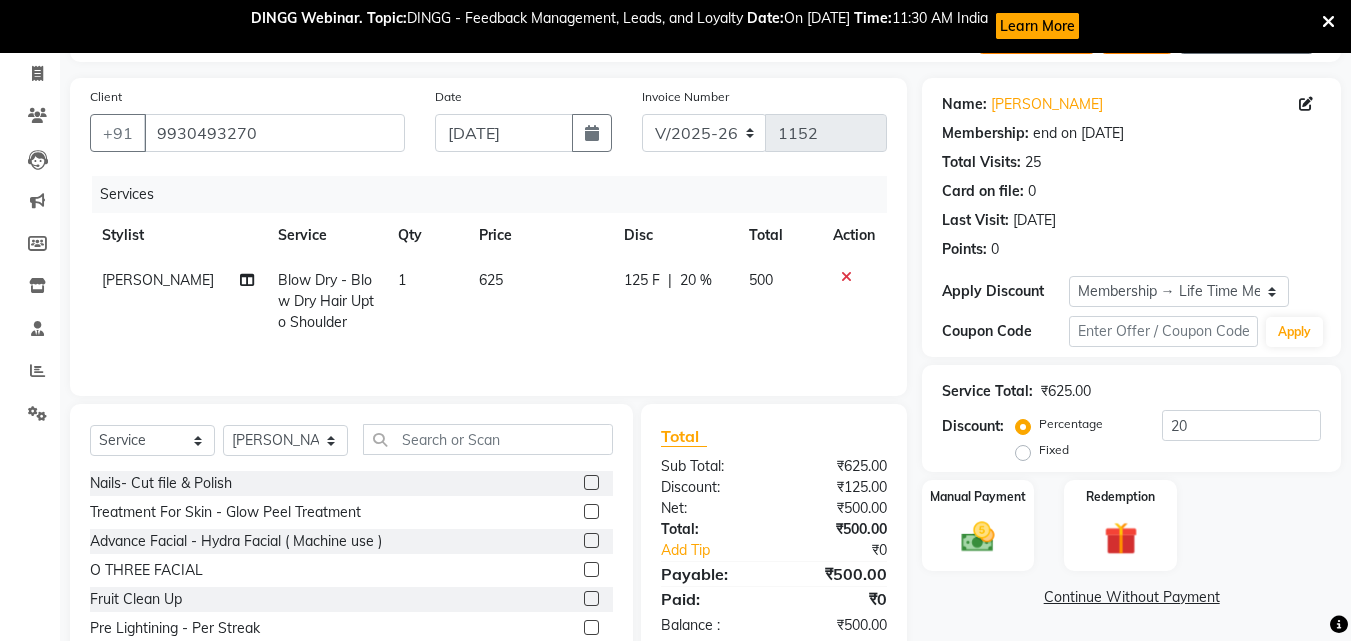 scroll, scrollTop: 213, scrollLeft: 0, axis: vertical 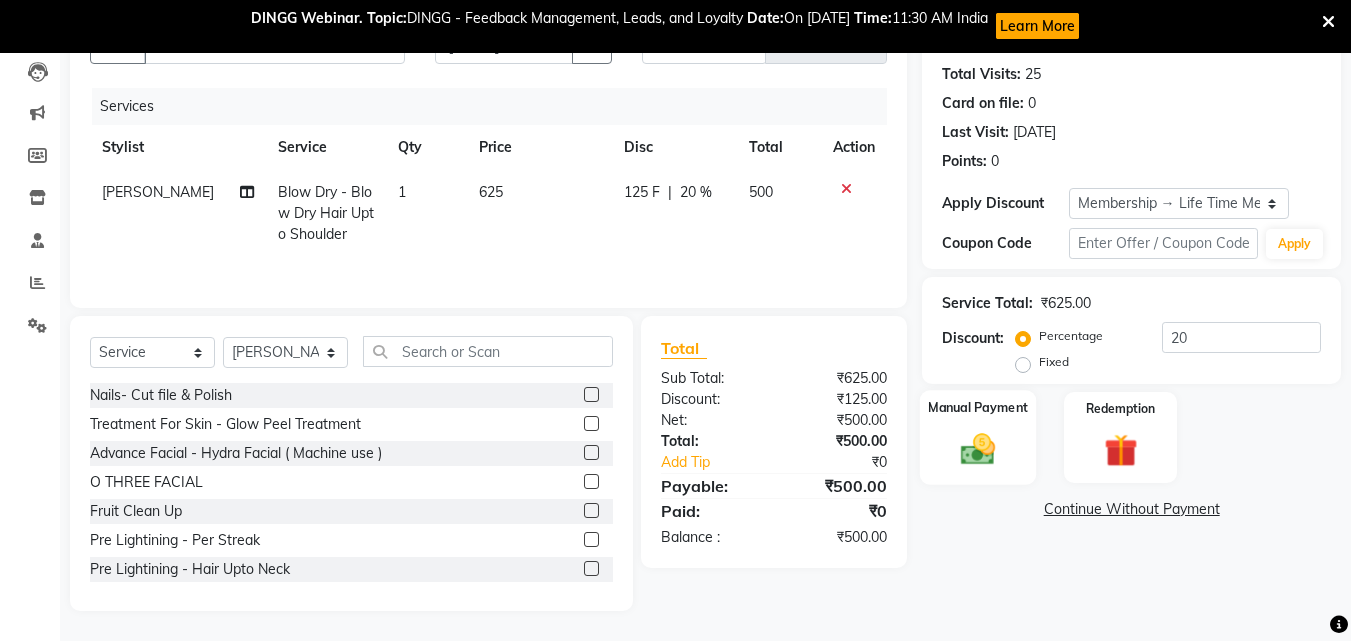 click 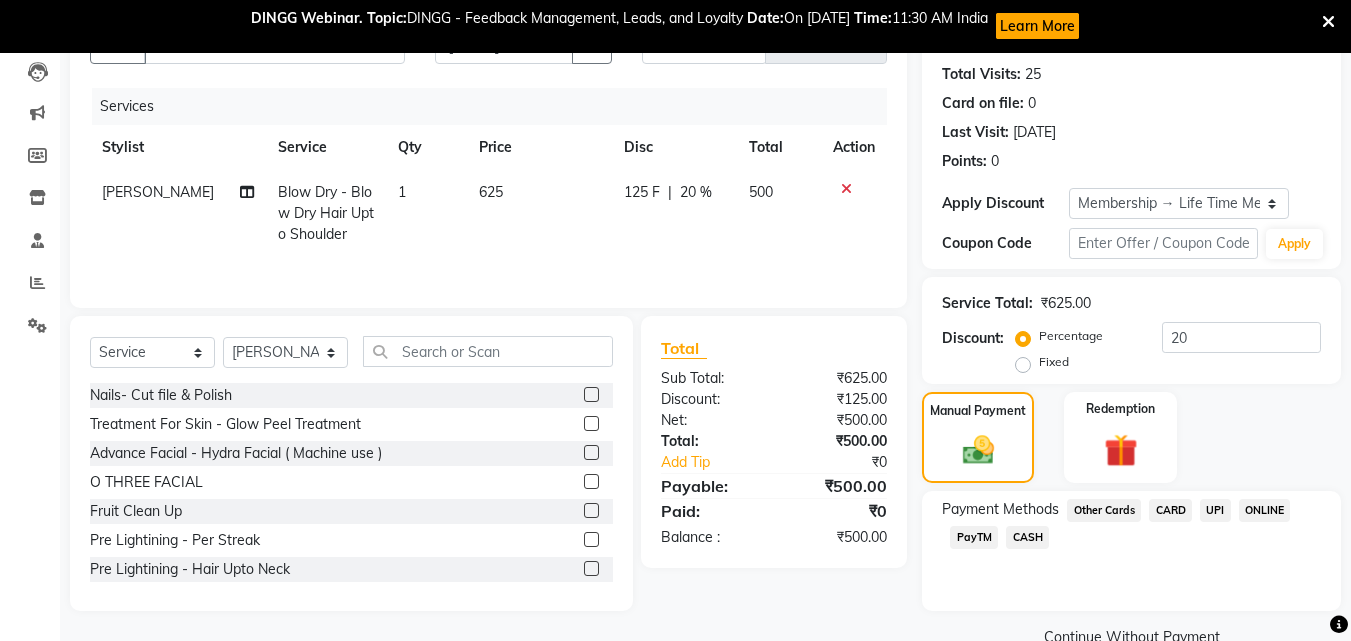 click on "CASH" 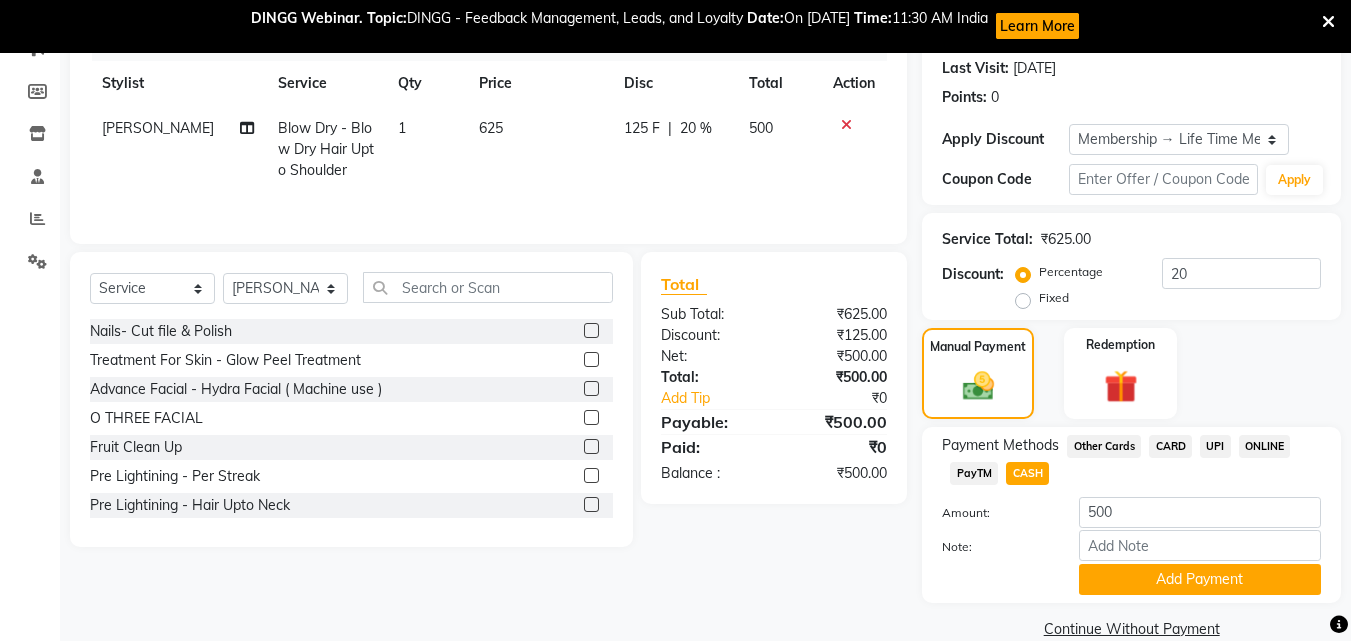 scroll, scrollTop: 310, scrollLeft: 0, axis: vertical 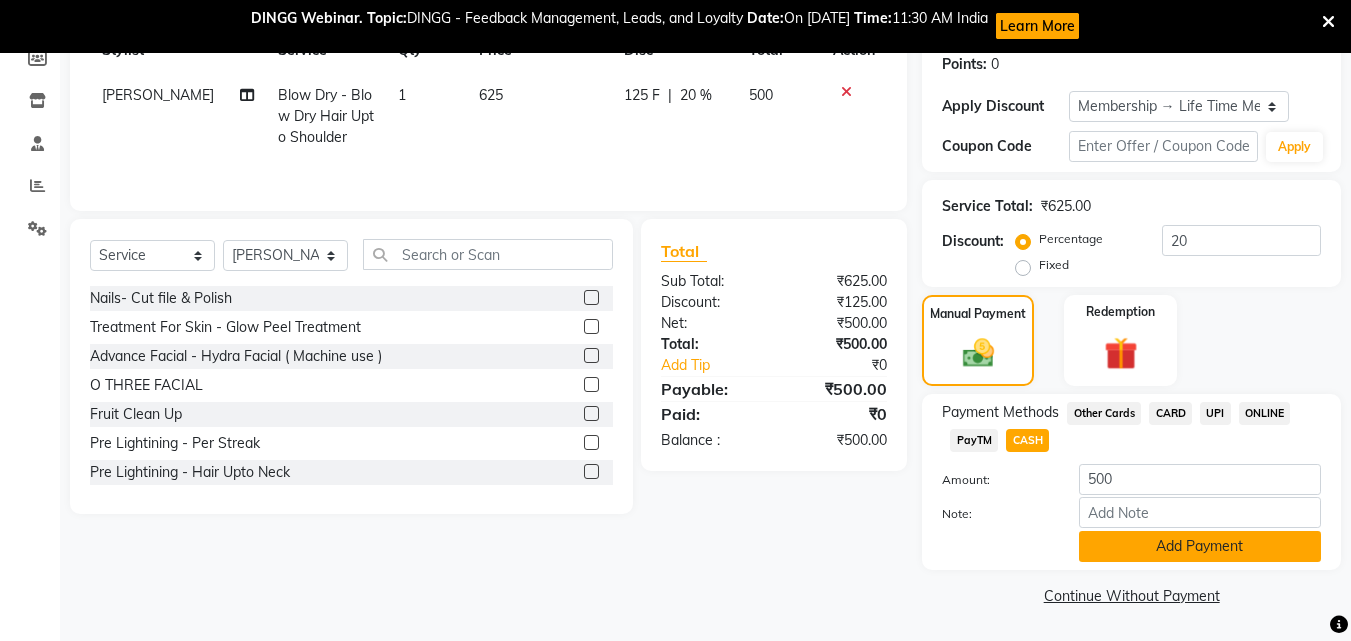 click on "Add Payment" 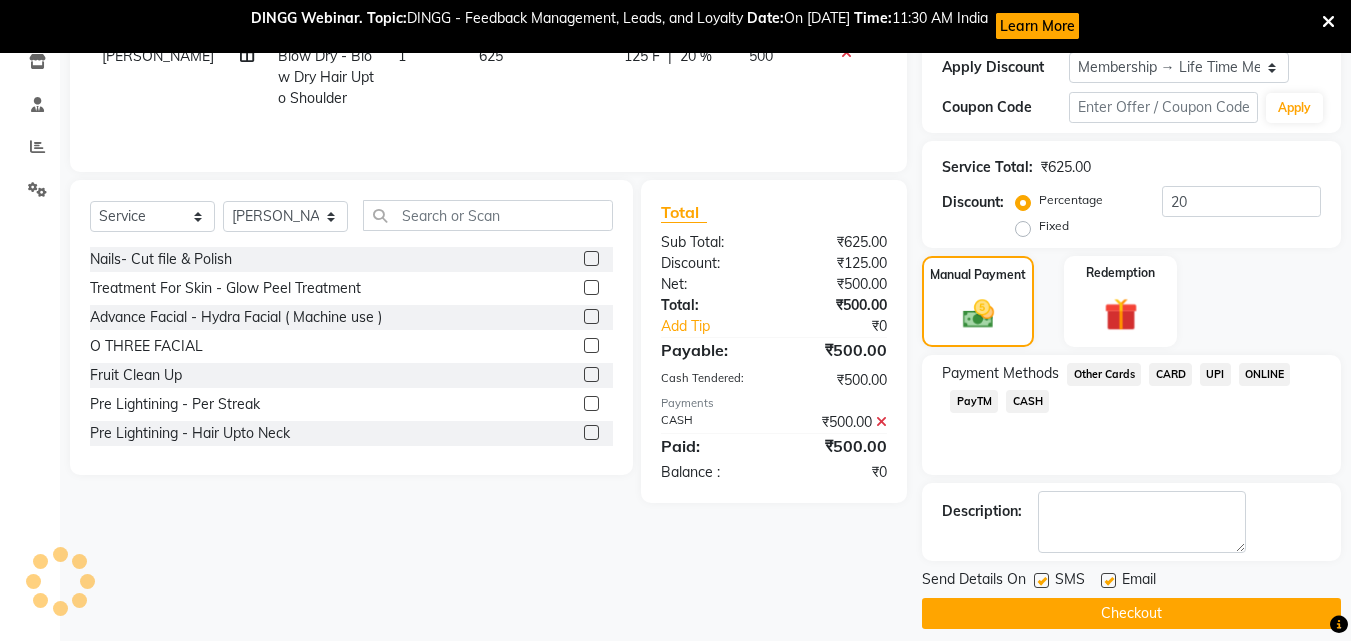 scroll, scrollTop: 367, scrollLeft: 0, axis: vertical 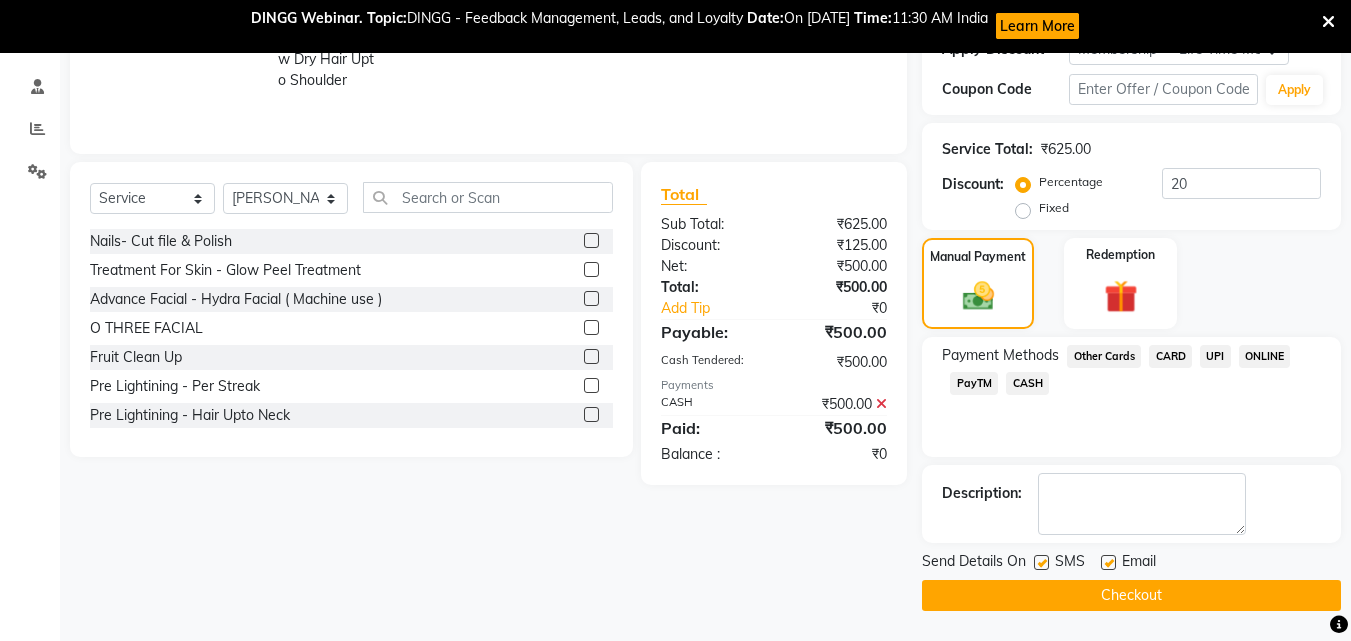 click on "Checkout" 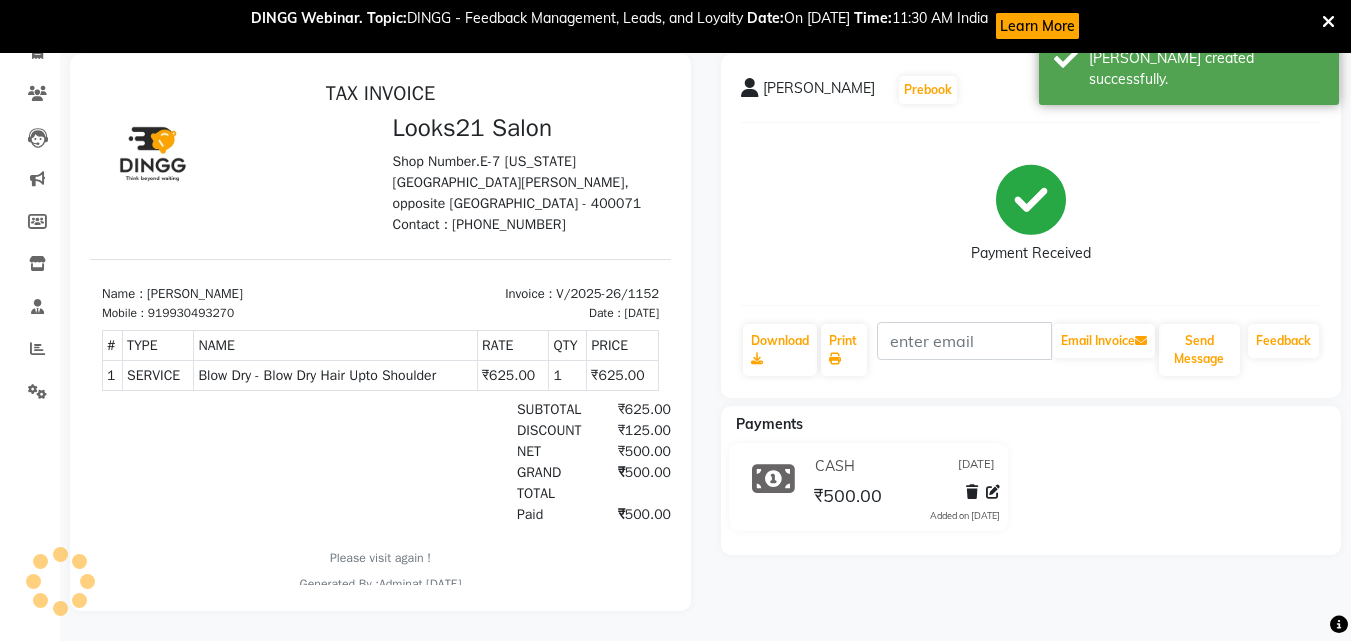 scroll, scrollTop: 0, scrollLeft: 0, axis: both 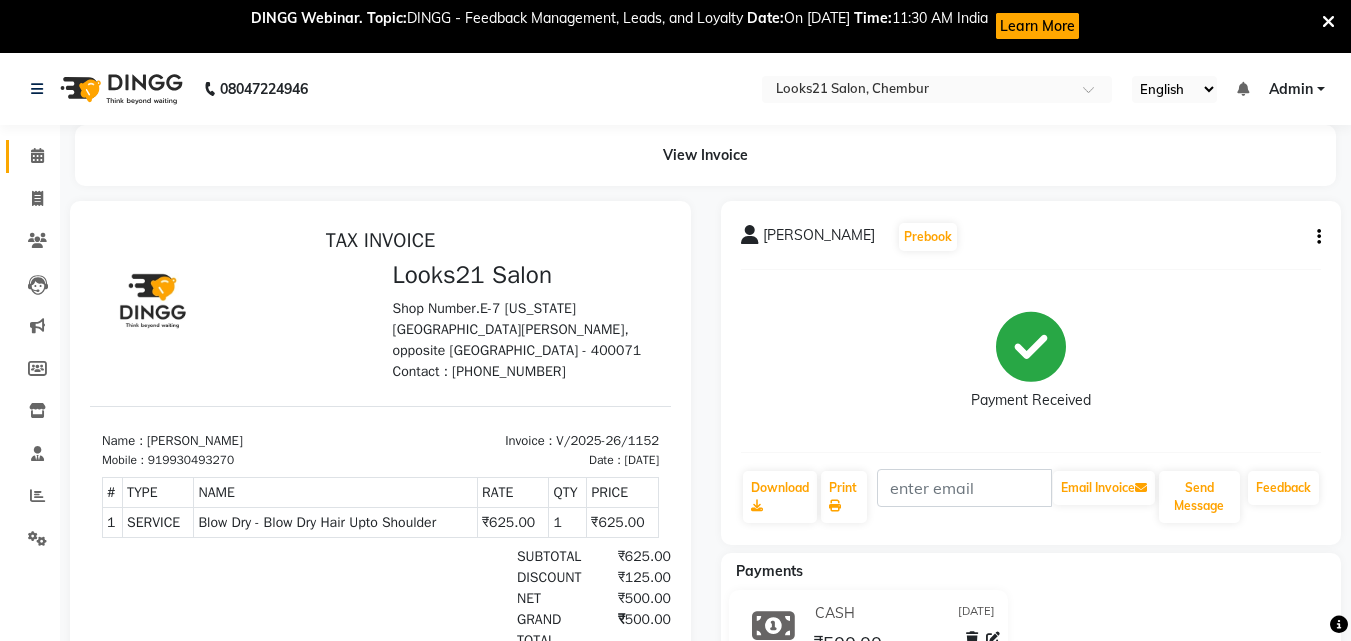 click on "Calendar" 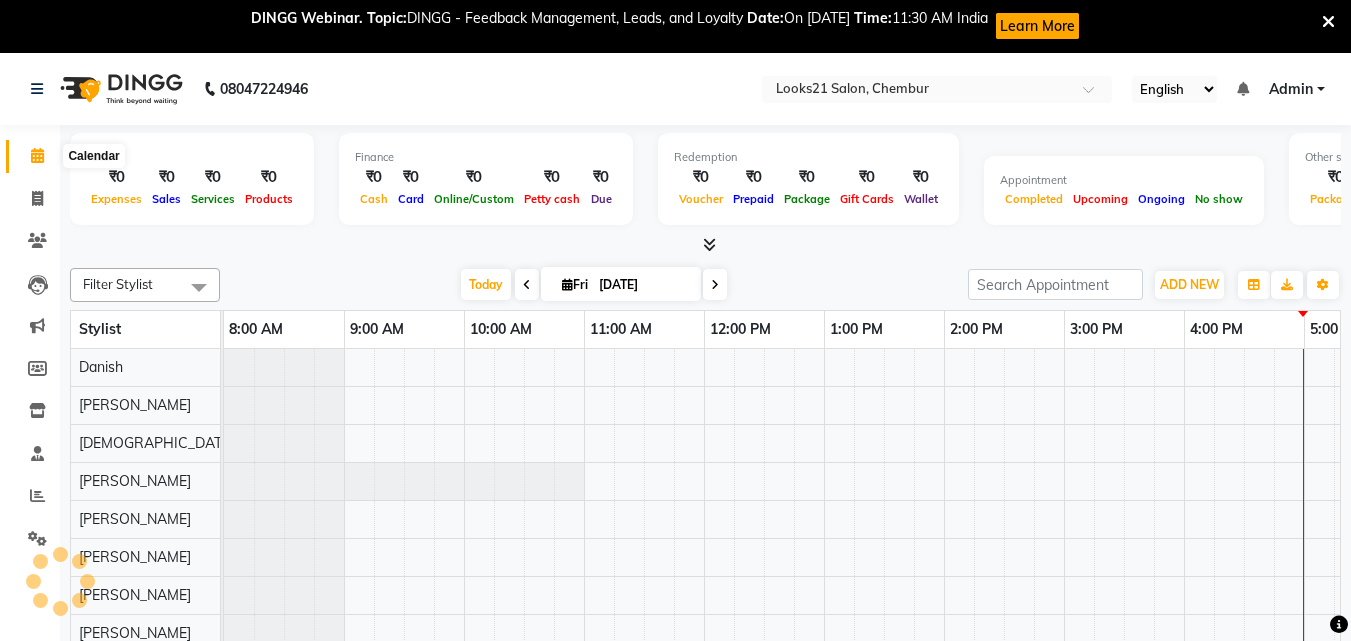 click 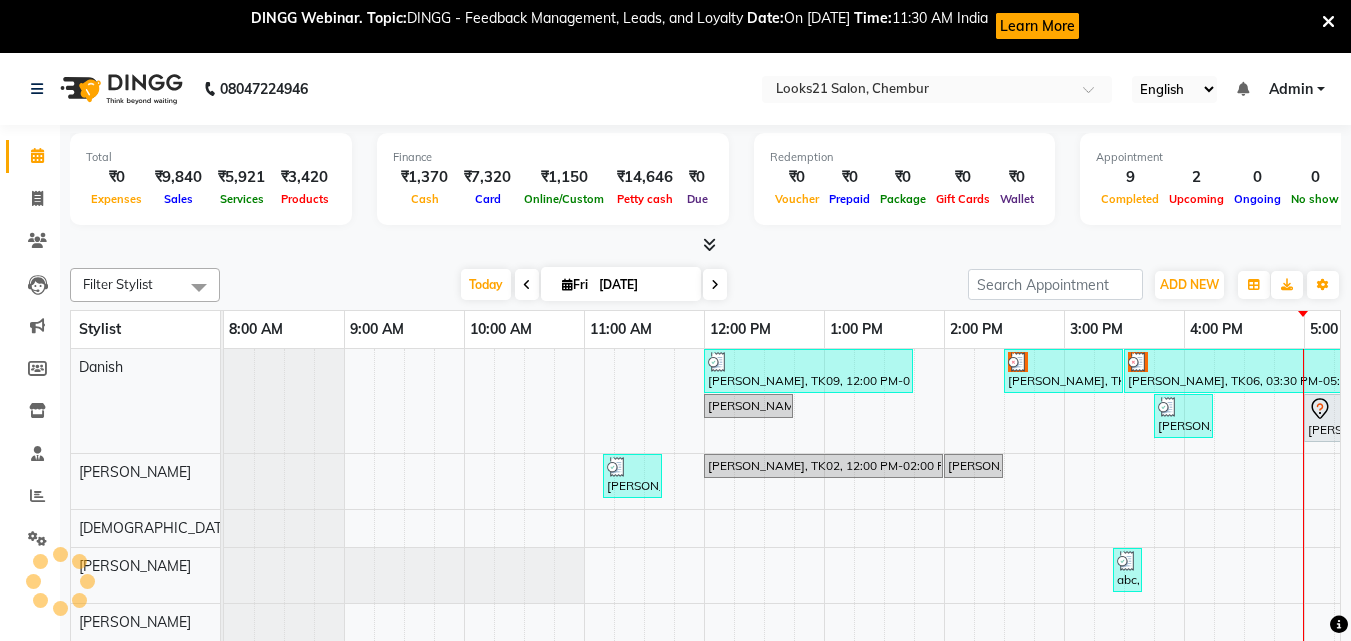 scroll, scrollTop: 0, scrollLeft: 0, axis: both 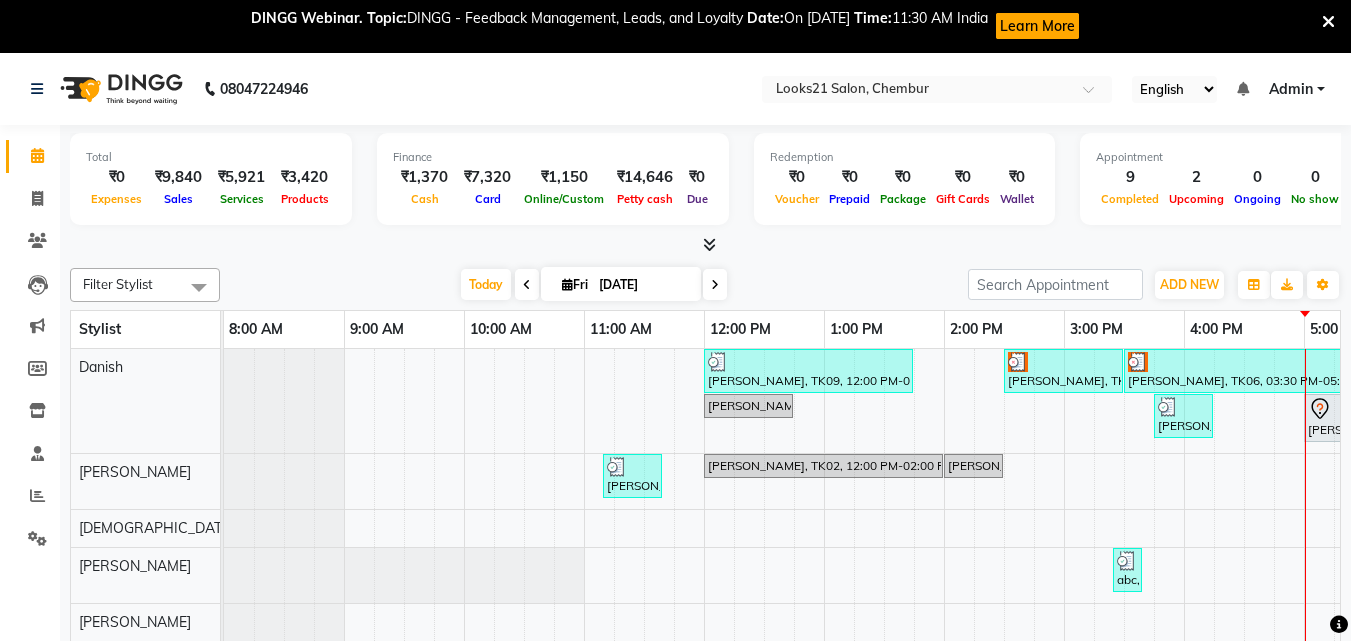 click on "[PERSON_NAME], TK09, 12:00 PM-01:45 PM, Ola Plex Treatment  - Ola Plex Below Shoulder,Hair Treatment(Hair Spa)  - Hair Upto Neck     [PERSON_NAME], TK05, 02:30 PM-03:30 PM, Color Steak(Inoa Hair Color)  - Touch-Up: Upto 2 Inchs     Bharti [PERSON_NAME], TK06, 03:30 PM-05:30 PM, Color Steak(Inoa Hair Color)  - Touch-Up: Upto 2 Inchs    [PERSON_NAME][GEOGRAPHIC_DATA], 12:00 PM-12:45 PM, Ola Plex Treatment  - Ola Plex Upto Waist     [PERSON_NAME], TK12, 03:45 PM-04:15 PM, Wash and Blow Dry  - Hair Below Shoulder             [PERSON_NAME], TK01, 05:00 PM-05:30 PM, Highlights  - Hair Upto Waist     [PERSON_NAME], TK04, 11:10 AM-11:40 AM, Hair Cut & More Women  - By Senior Stylist    [PERSON_NAME], TK02, 12:00 PM-02:00 PM, Color Steak(Inoa Hair Color)  - Touch-Up: Upto 2 Inchs    [PERSON_NAME], TK02, 02:00 PM-02:30 PM, Hair Cut & More Women  - By Senior Stylist     abc, TK10, 03:25 PM-03:40 PM, Threading  - Eyebrow         [PERSON_NAME], TK13, 05:00 PM-05:30 PM, Blow Dry  - Blow Dry Hair Upto Shoulder" at bounding box center [1004, 591] 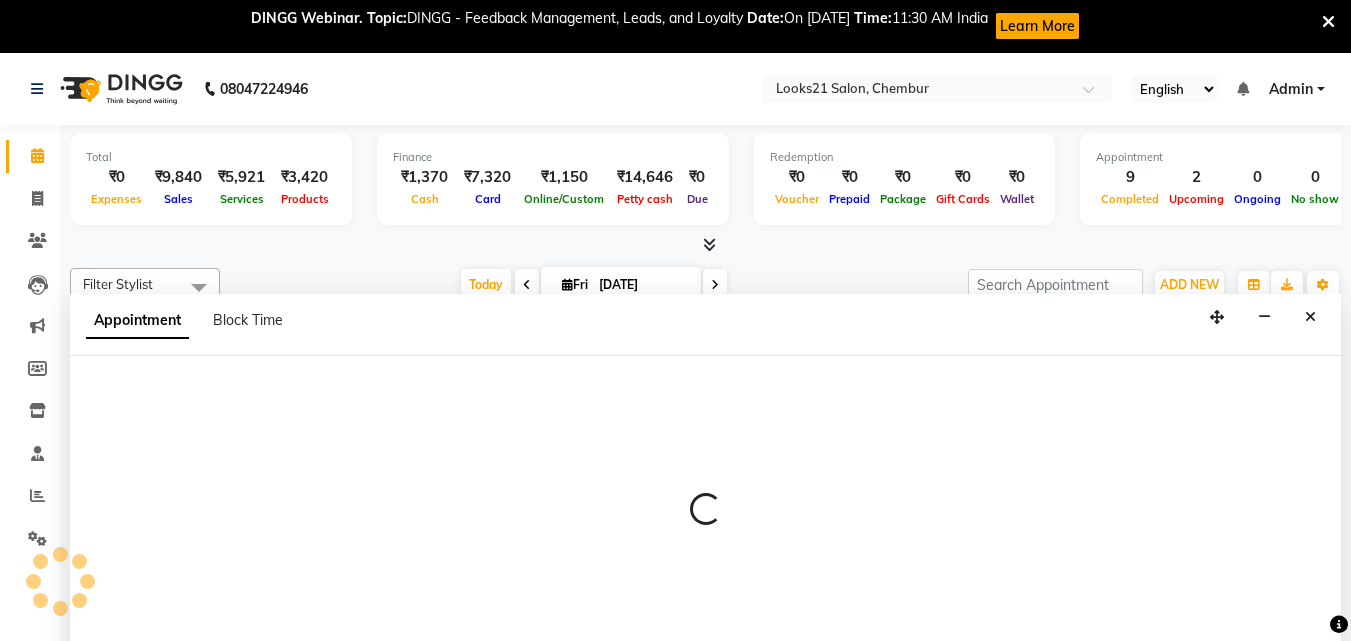 scroll, scrollTop: 53, scrollLeft: 0, axis: vertical 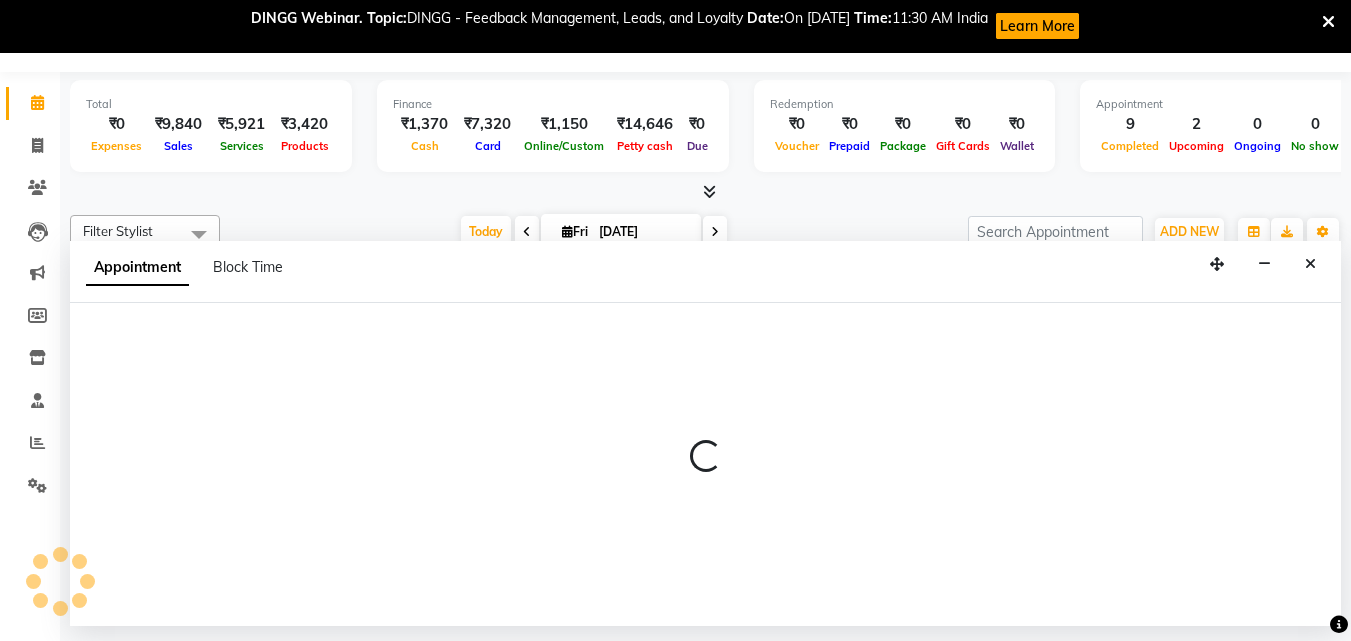select on "13885" 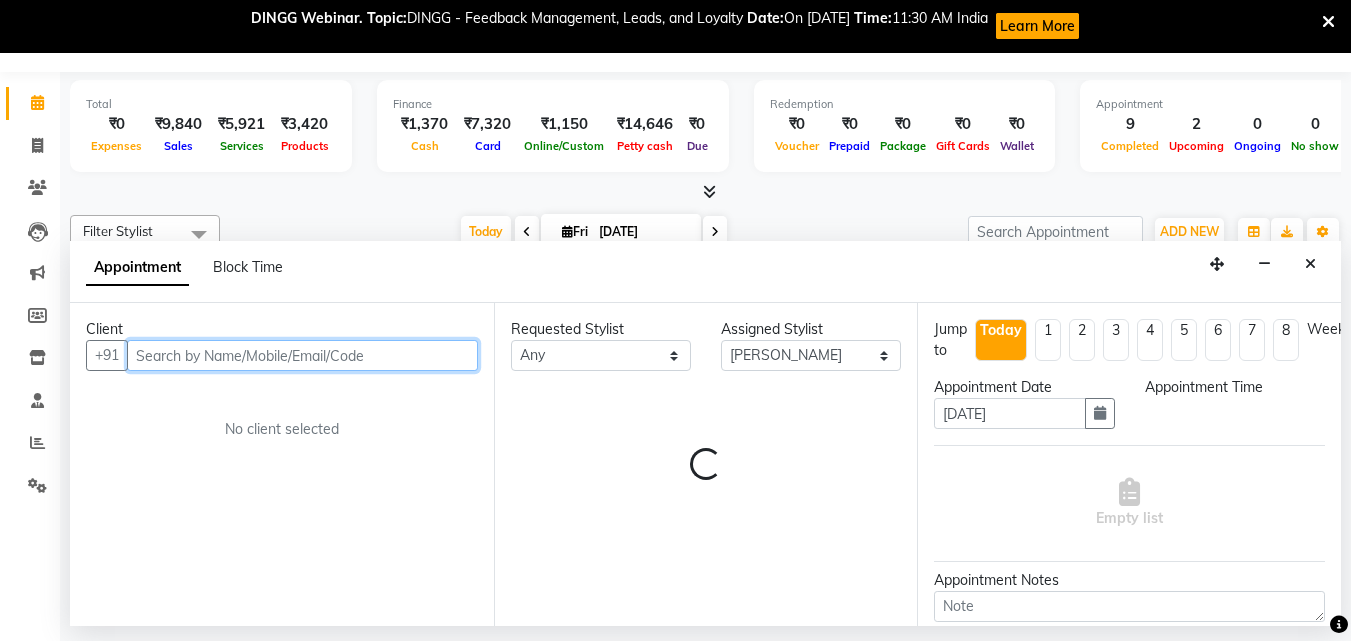 select on "705" 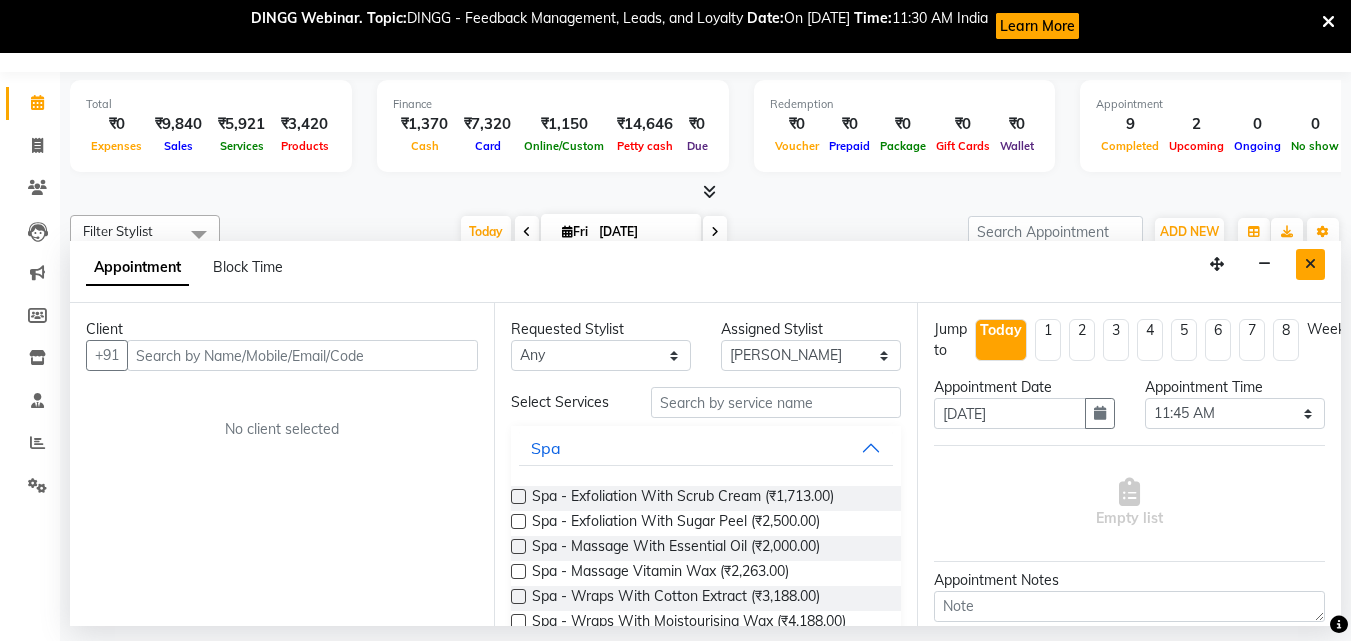 click at bounding box center [1310, 264] 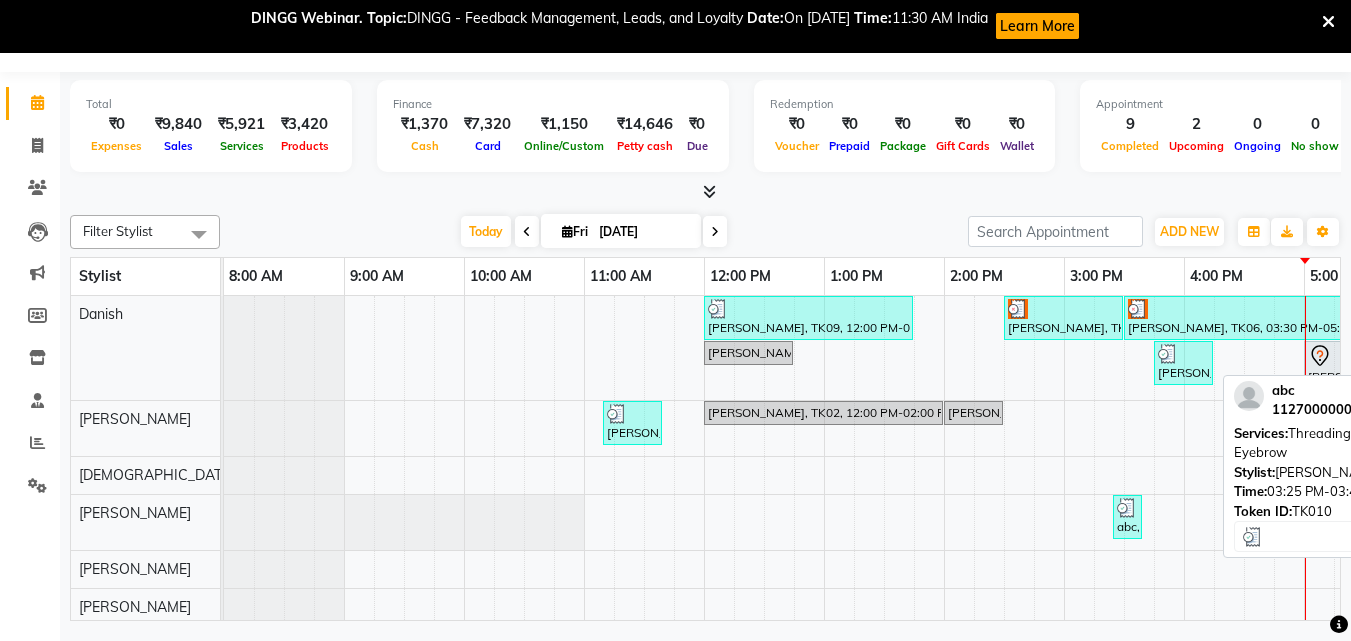 scroll, scrollTop: 175, scrollLeft: 0, axis: vertical 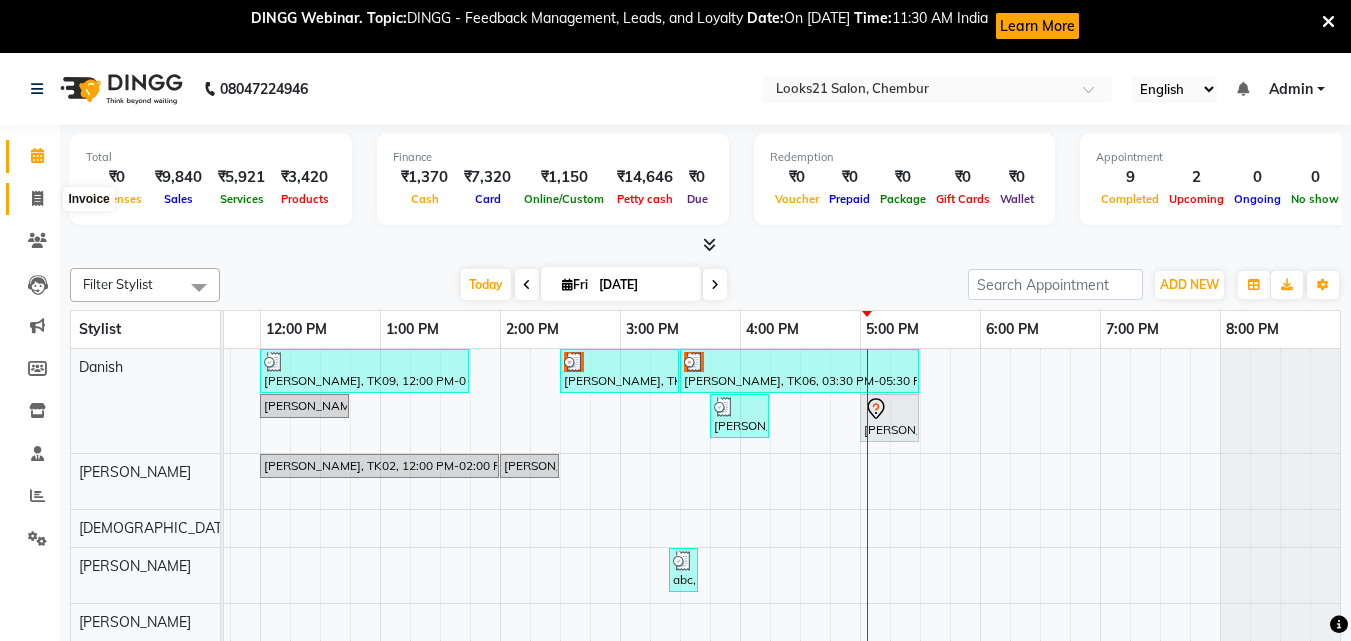 click 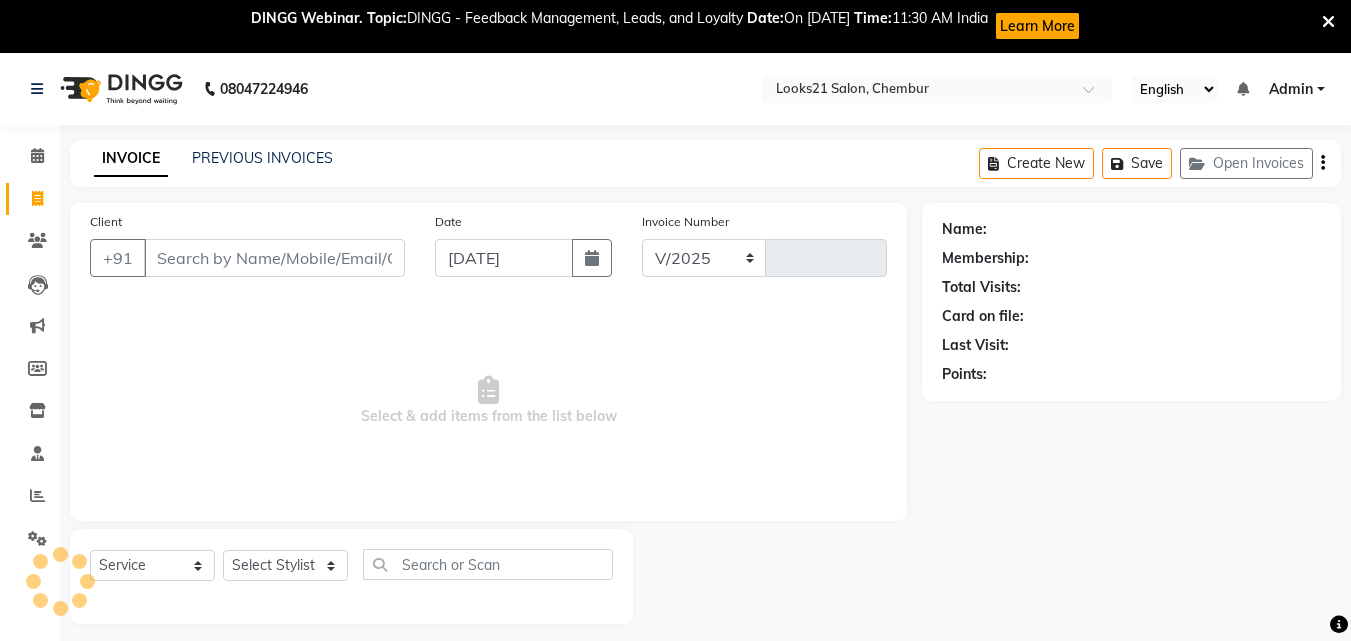 select on "844" 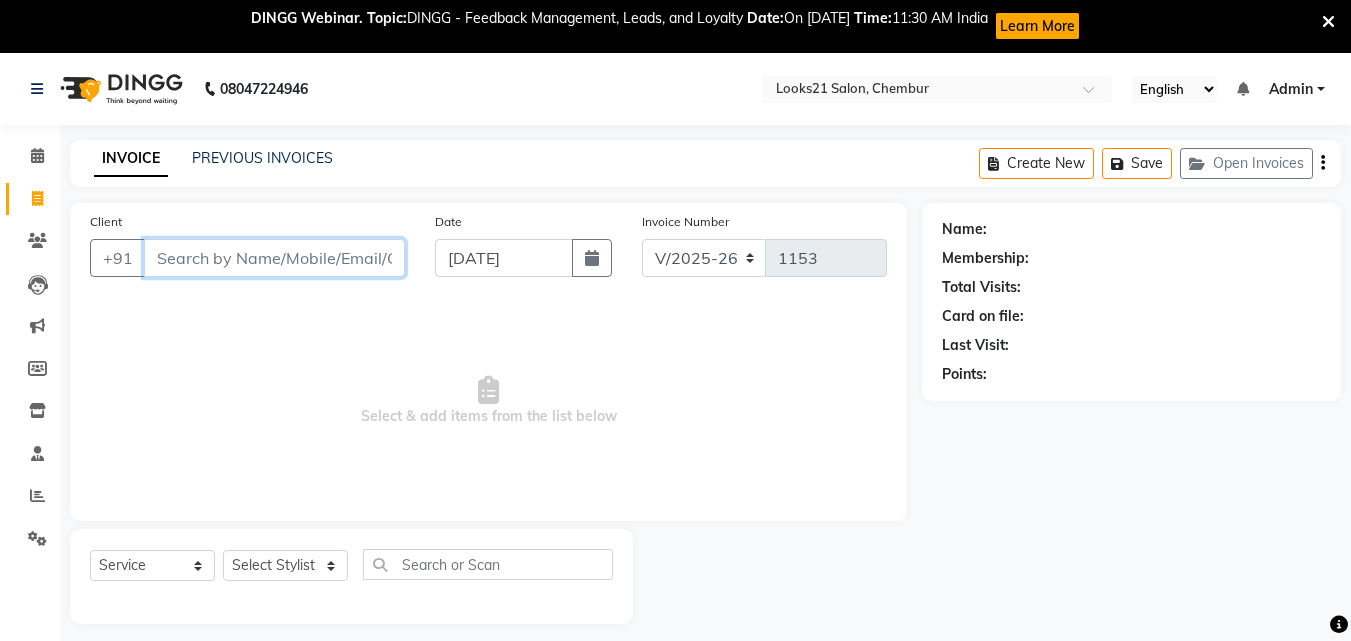 click on "Client" at bounding box center (274, 258) 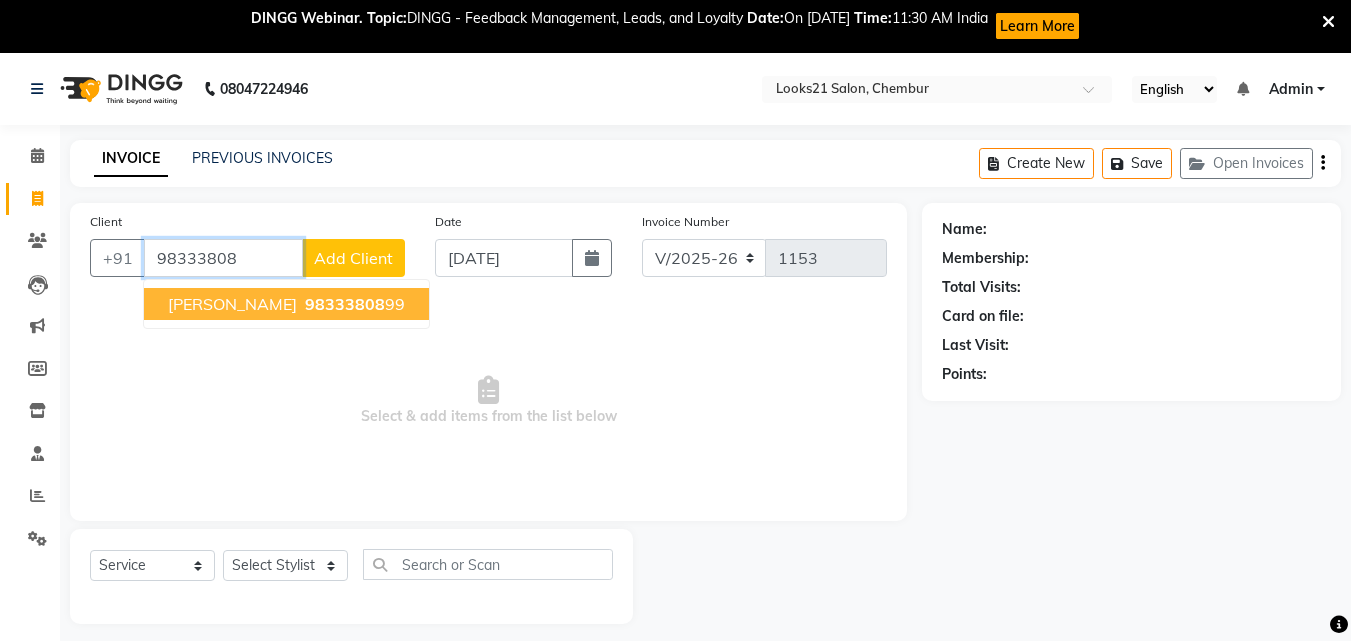 click on "[PERSON_NAME]" at bounding box center (232, 304) 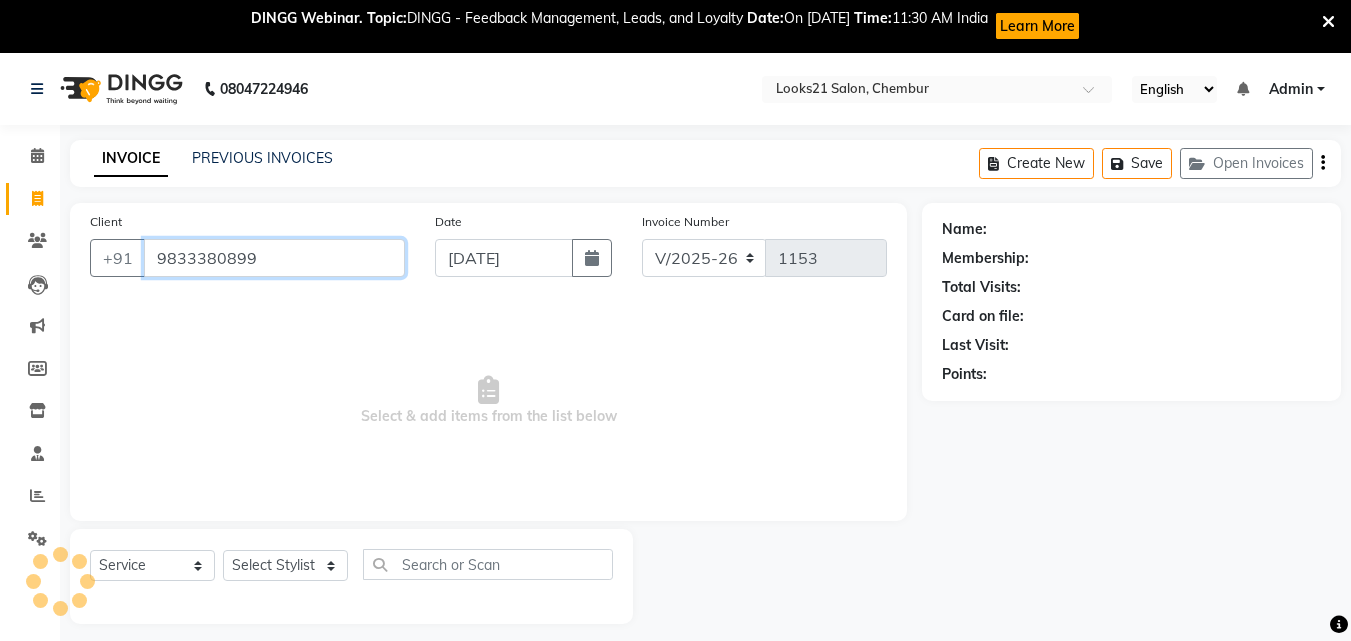 type on "9833380899" 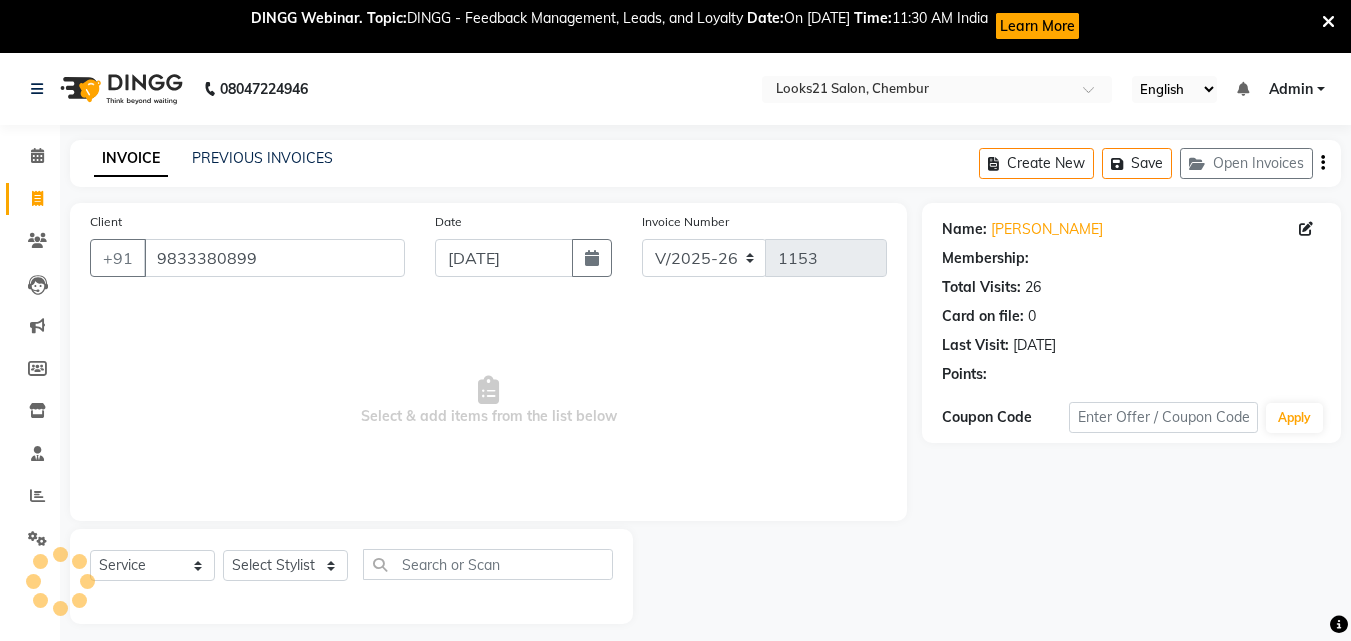 select on "1: Object" 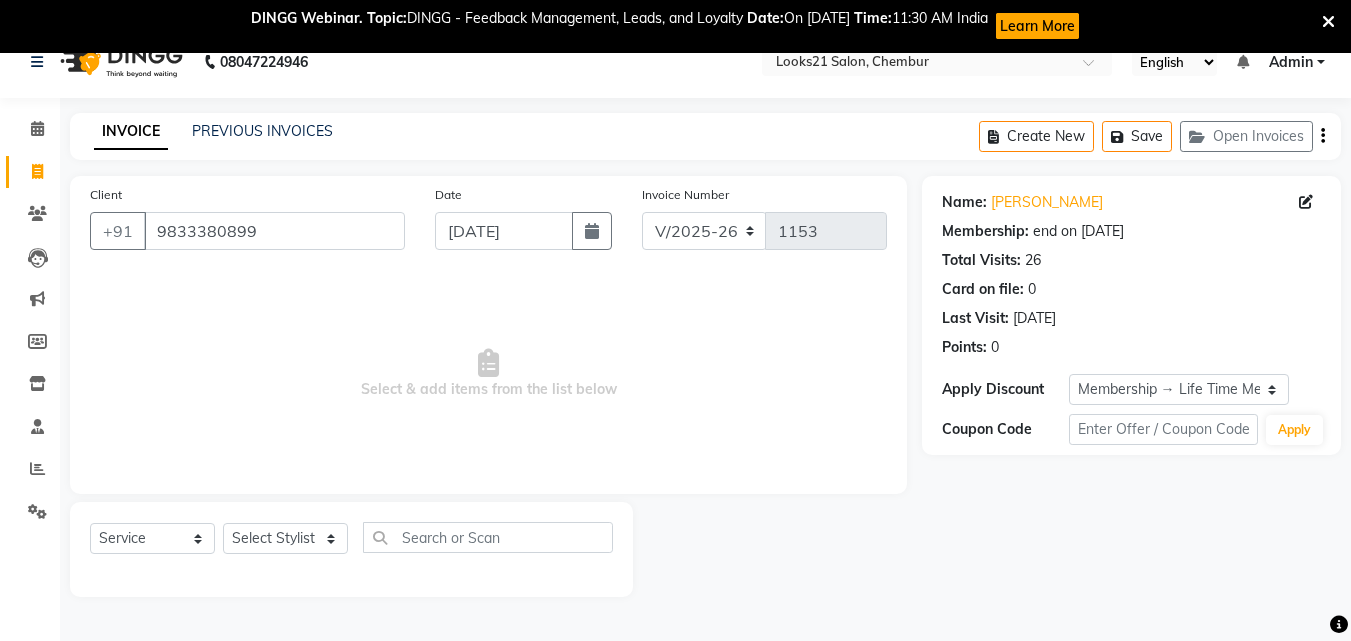 scroll, scrollTop: 53, scrollLeft: 0, axis: vertical 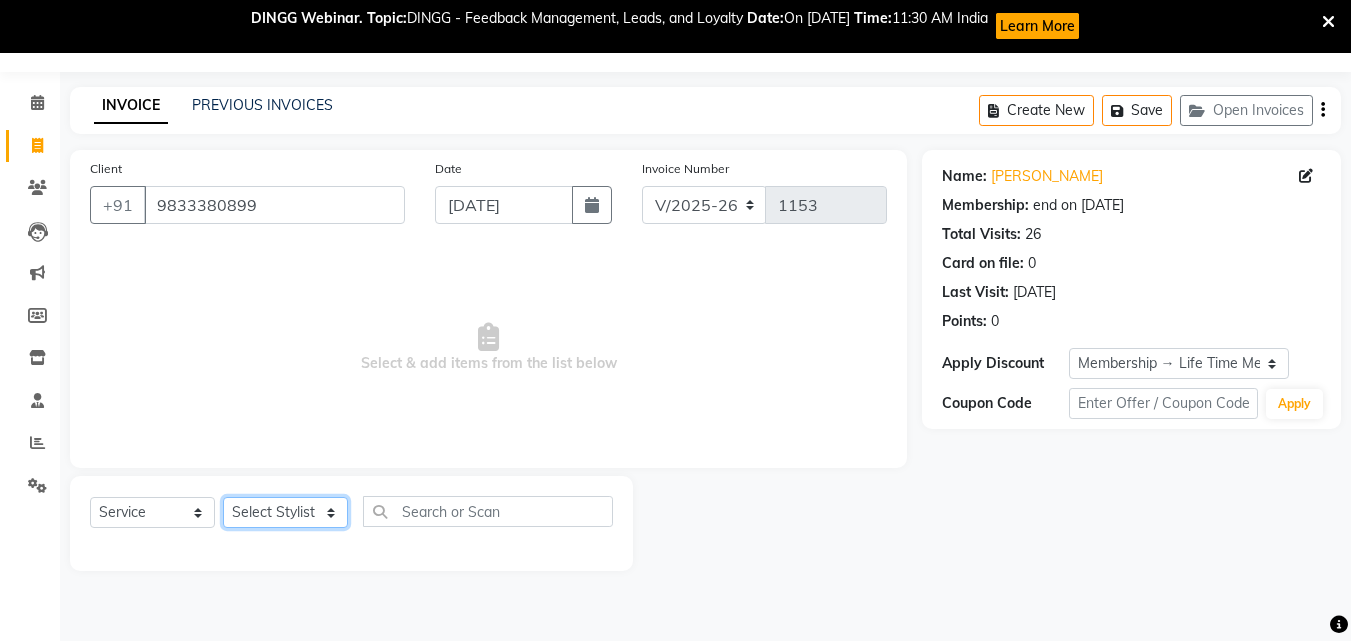 click on "Select Stylist [PERSON_NAME] [PERSON_NAME] [PERSON_NAME] [PERSON_NAME] [PERSON_NAME] [PERSON_NAME] [PERSON_NAME]" 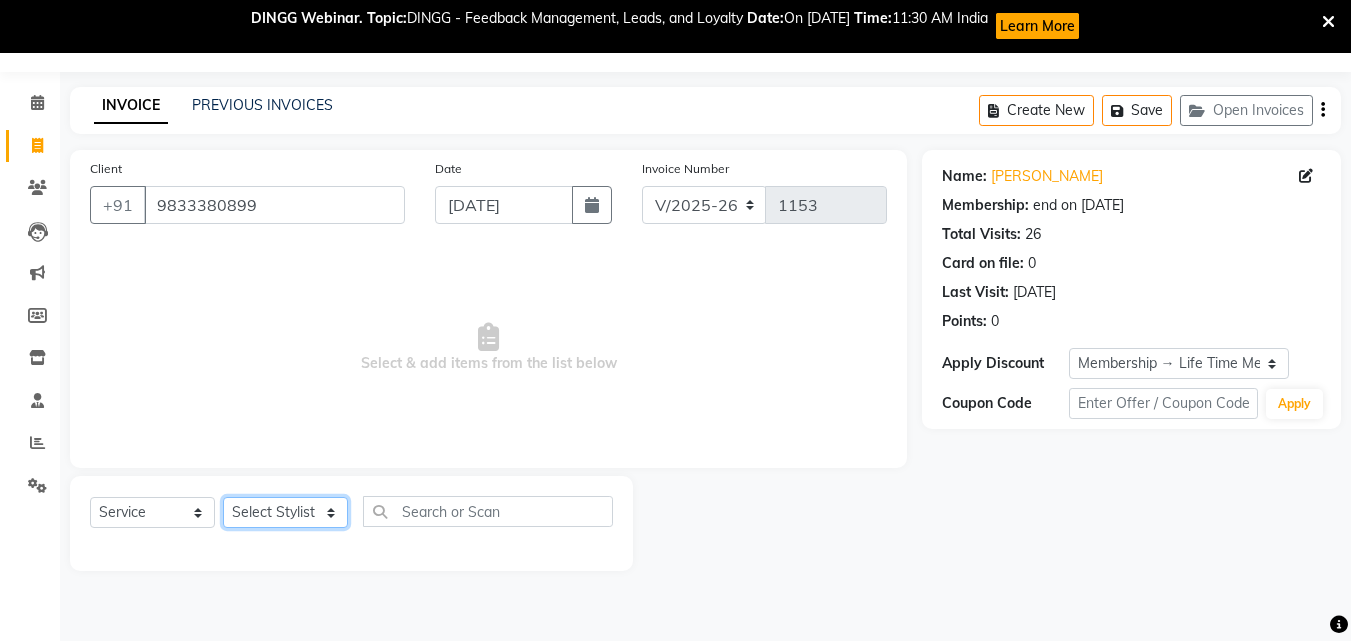 select on "13889" 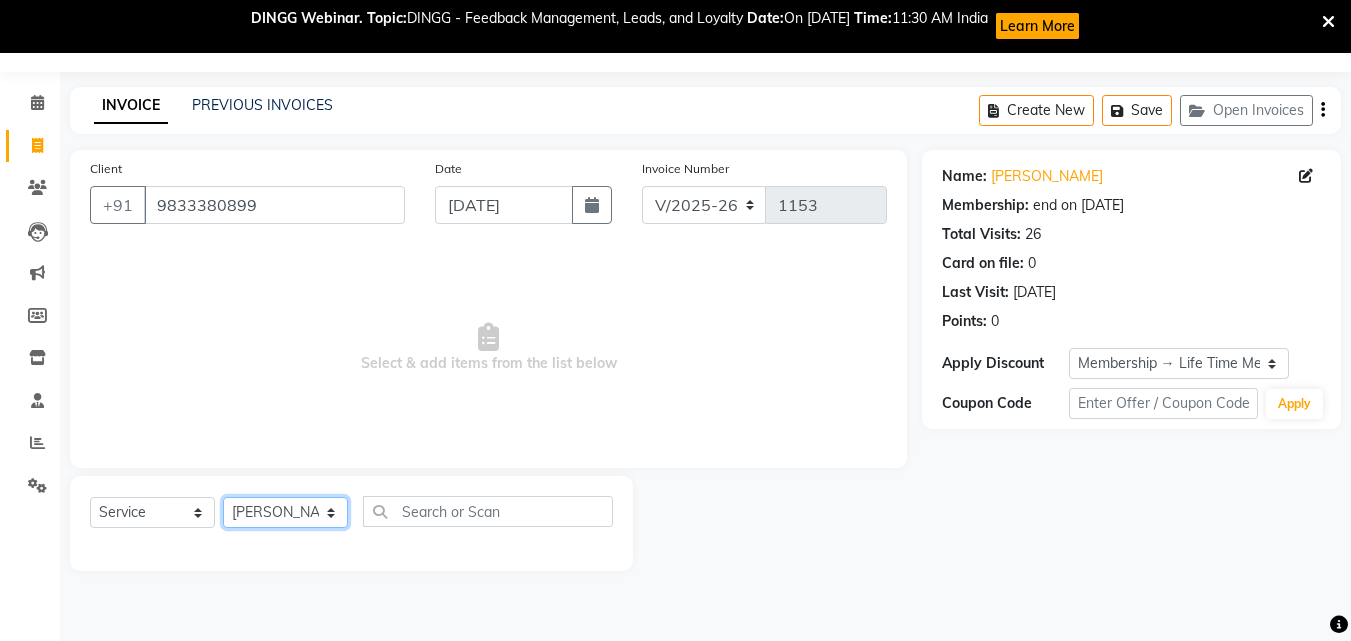 click on "Select Stylist [PERSON_NAME] [PERSON_NAME] [PERSON_NAME] [PERSON_NAME] [PERSON_NAME] [PERSON_NAME] [PERSON_NAME]" 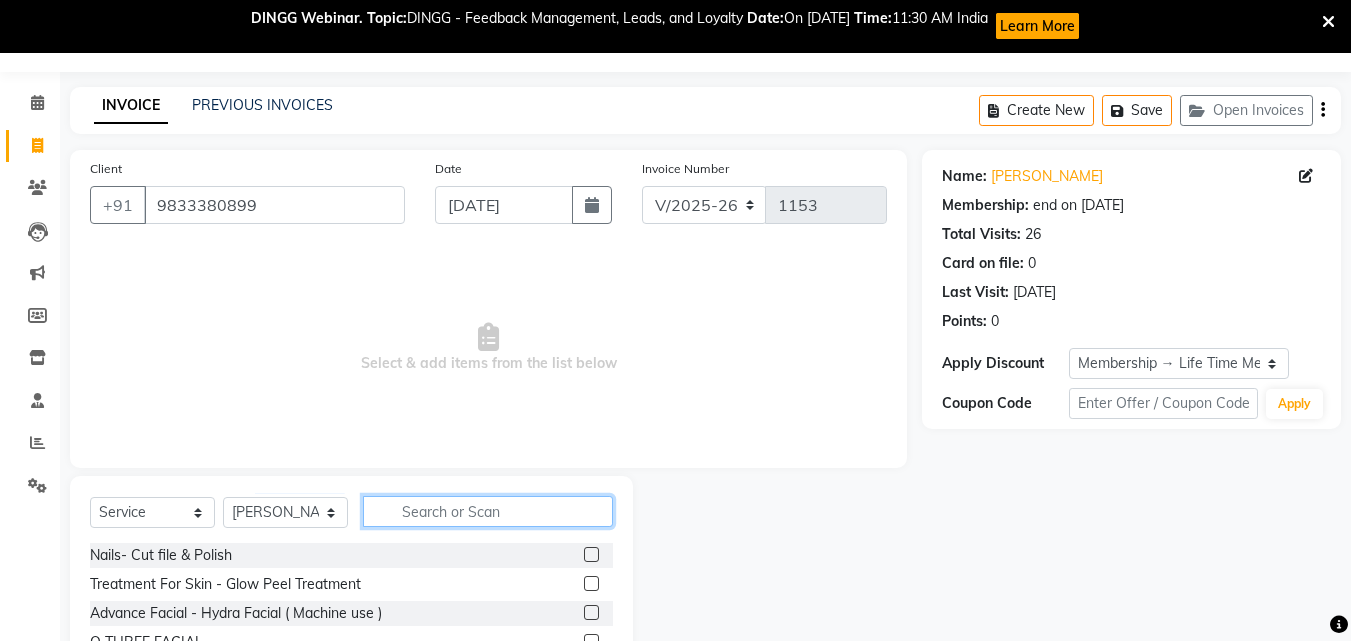 click 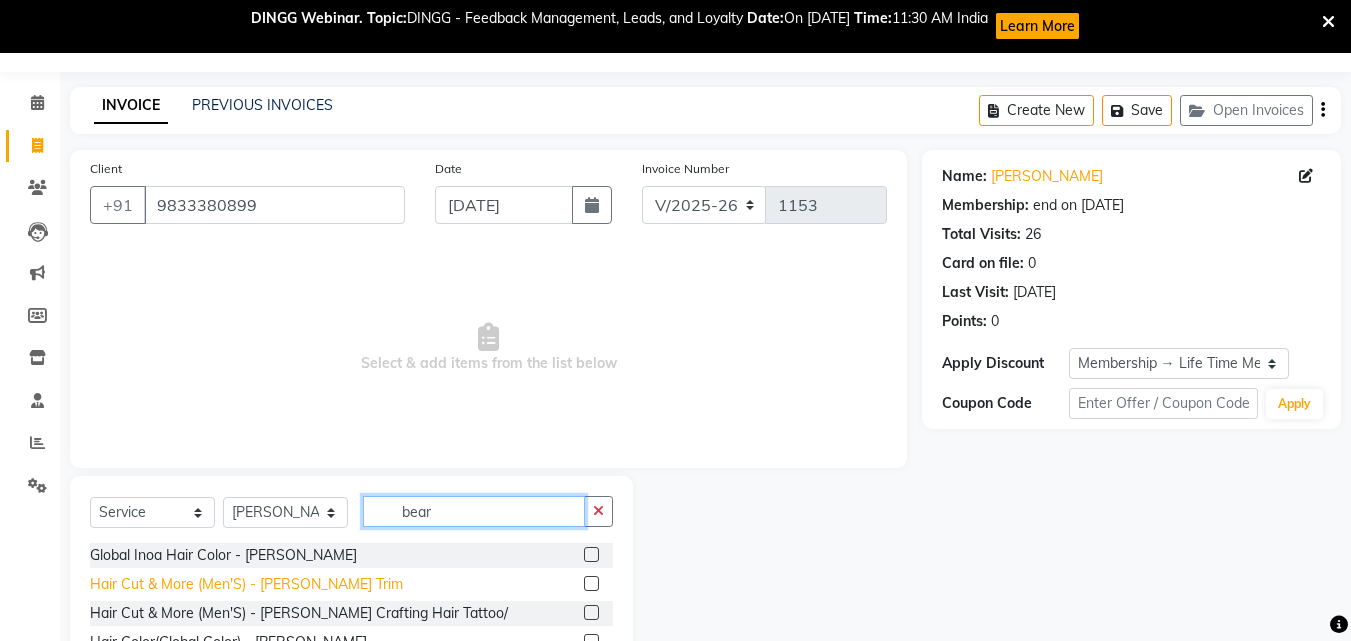 type on "bear" 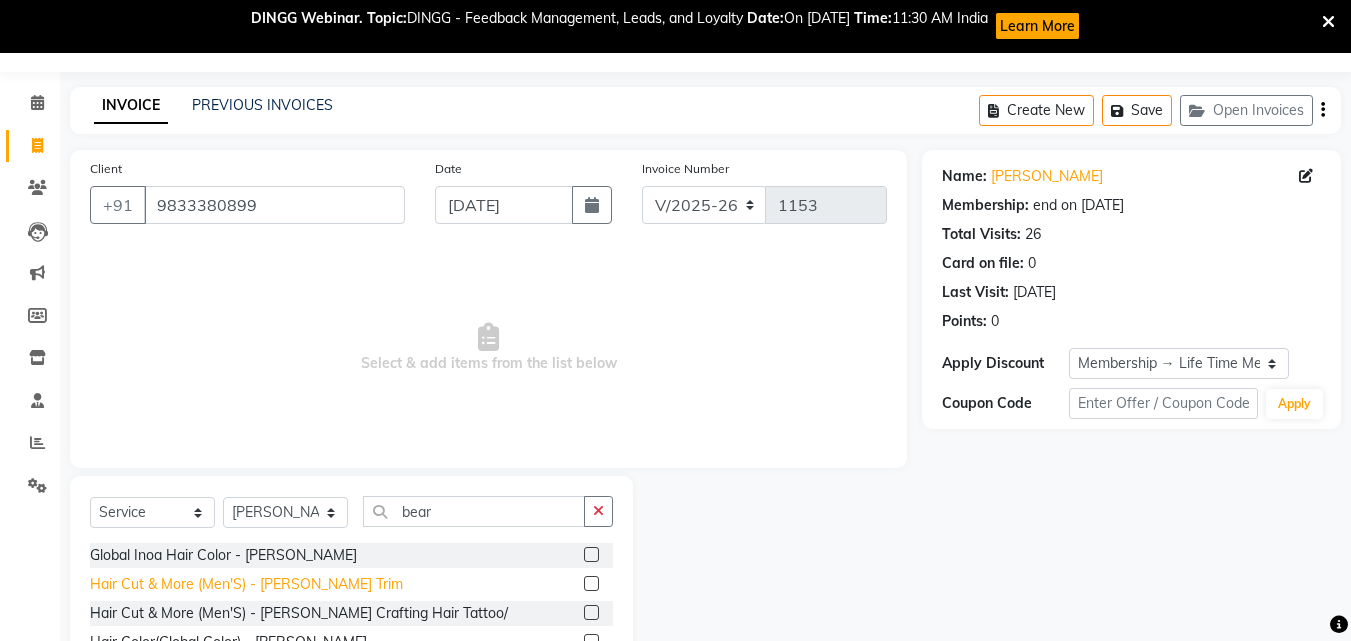 click on "Hair Cut & More (Men'S)  - [PERSON_NAME] Trim" 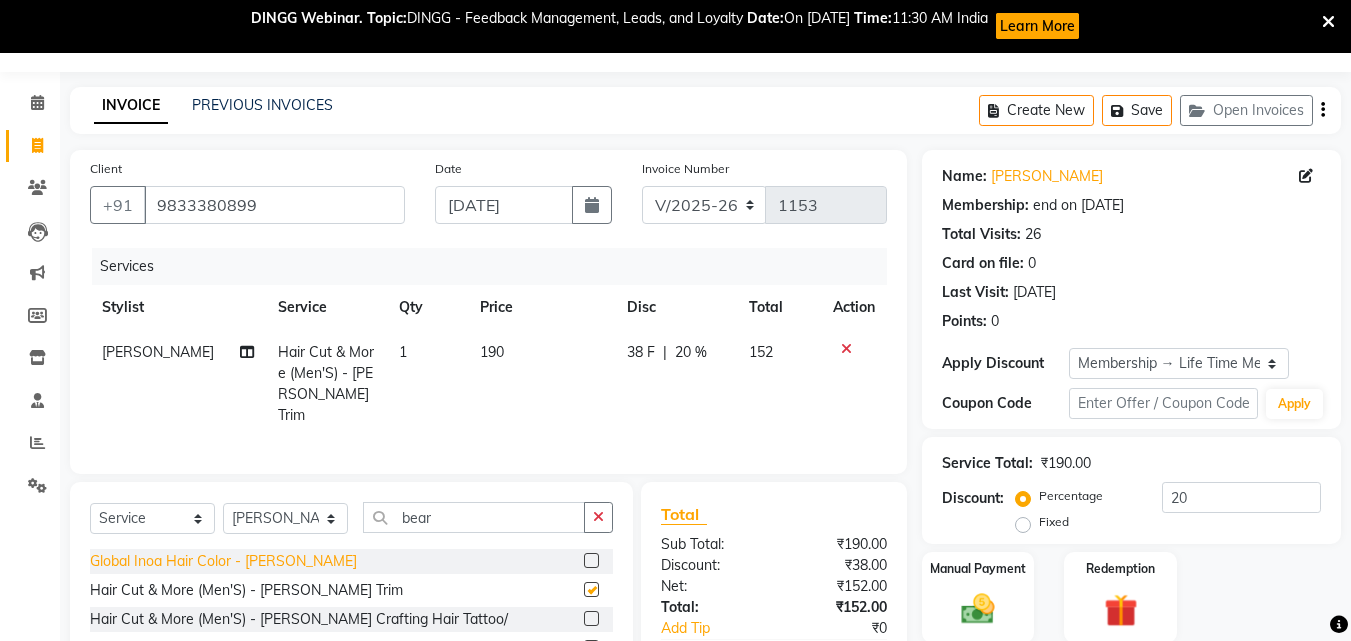 checkbox on "false" 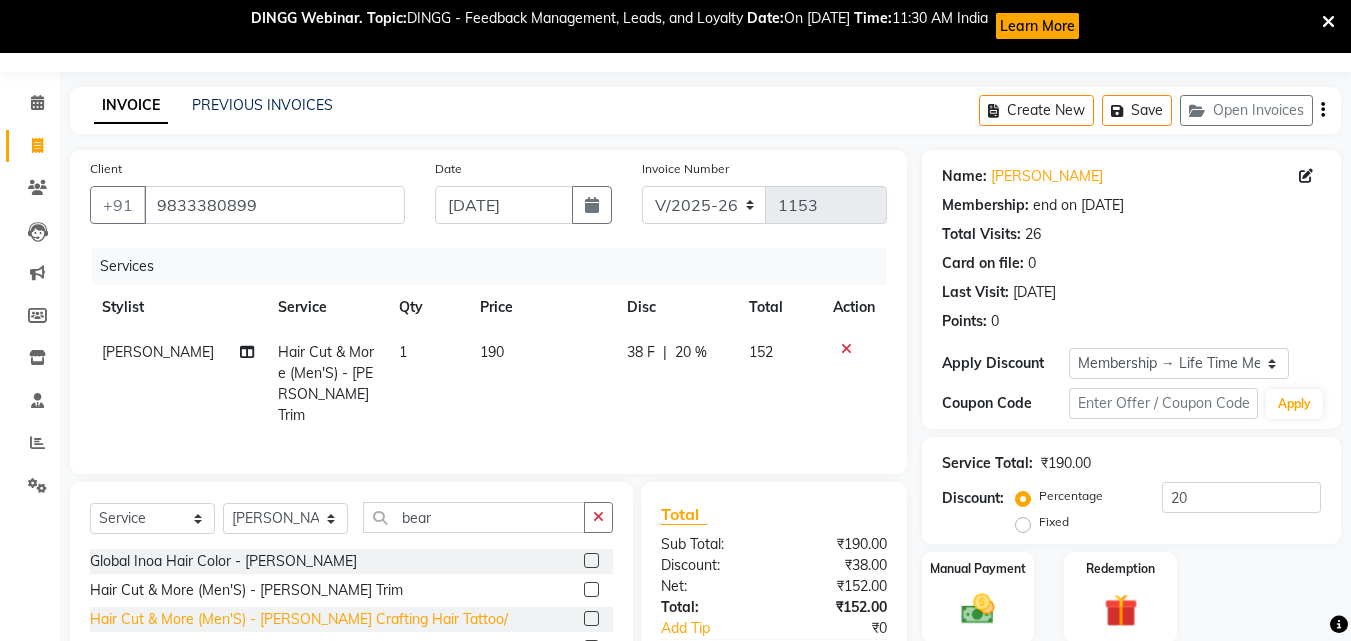 click on "Hair Cut & More (Men'S)  - [PERSON_NAME] Crafting Hair Tattoo/" 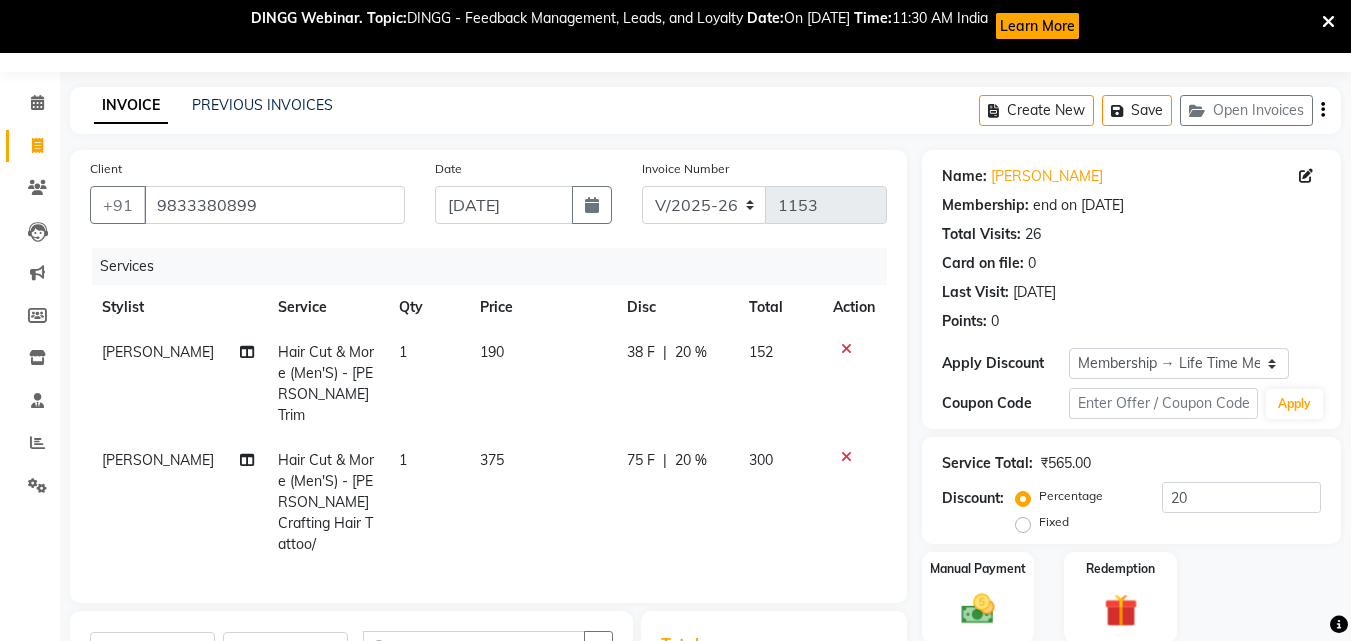 checkbox on "false" 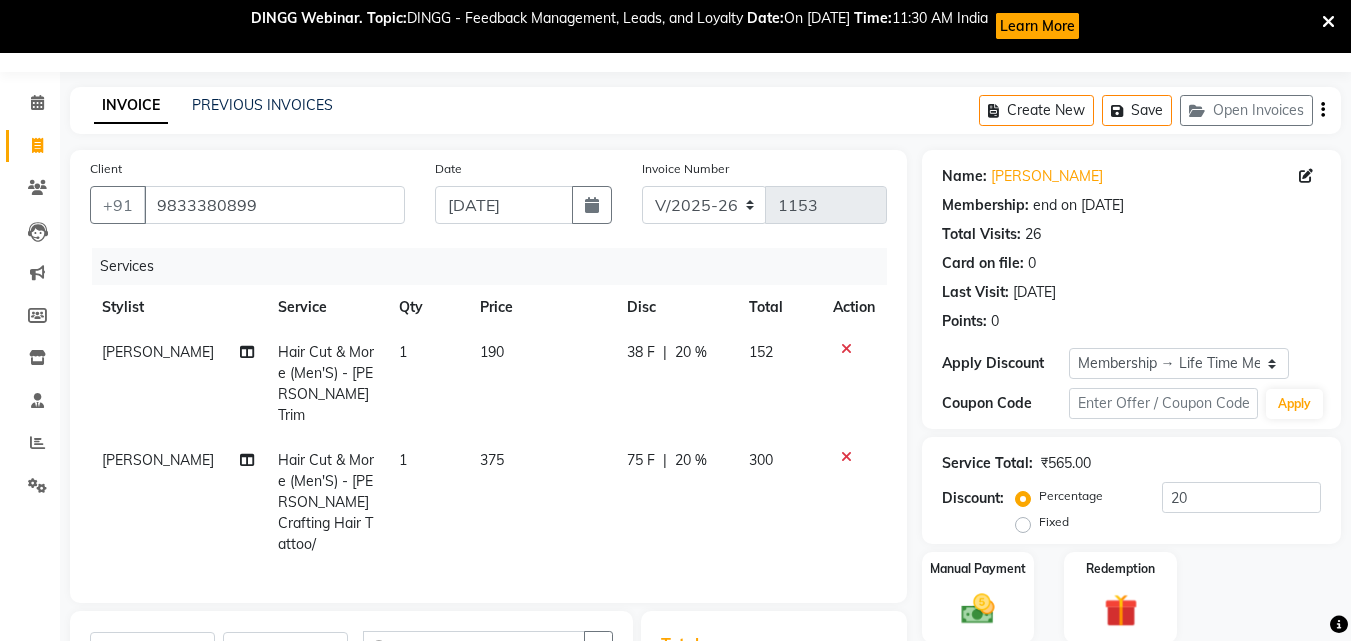 click 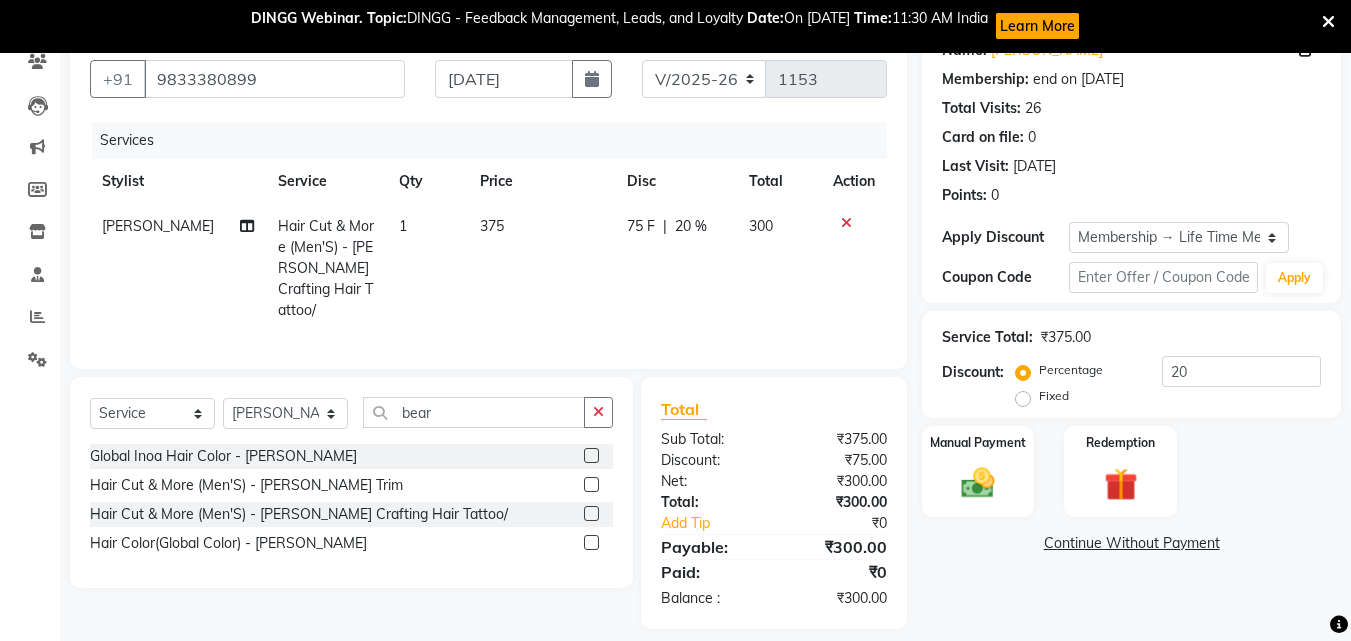 scroll, scrollTop: 191, scrollLeft: 0, axis: vertical 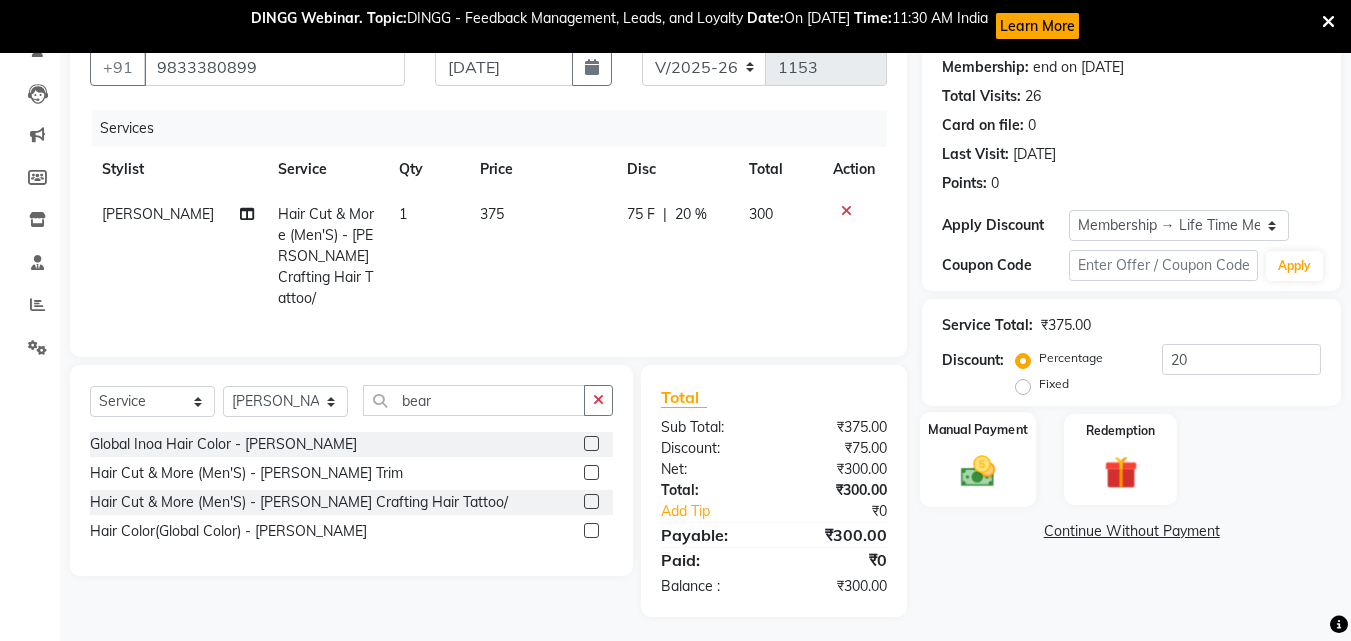 click 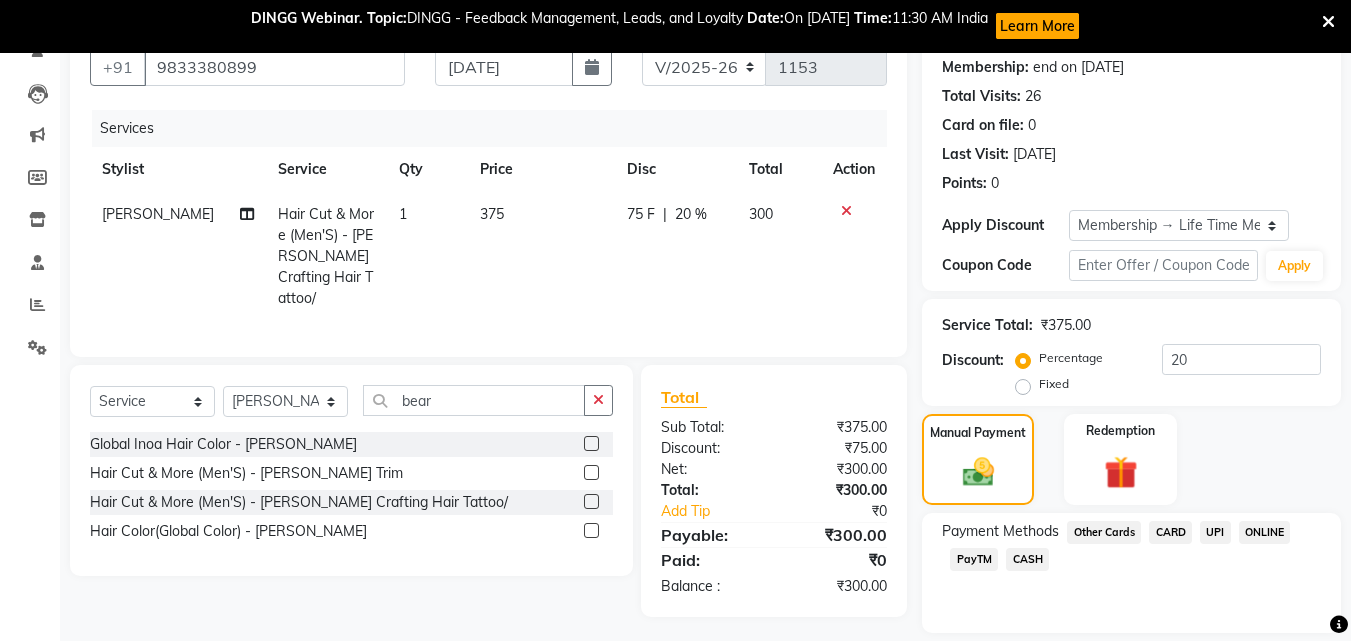 click on "UPI" 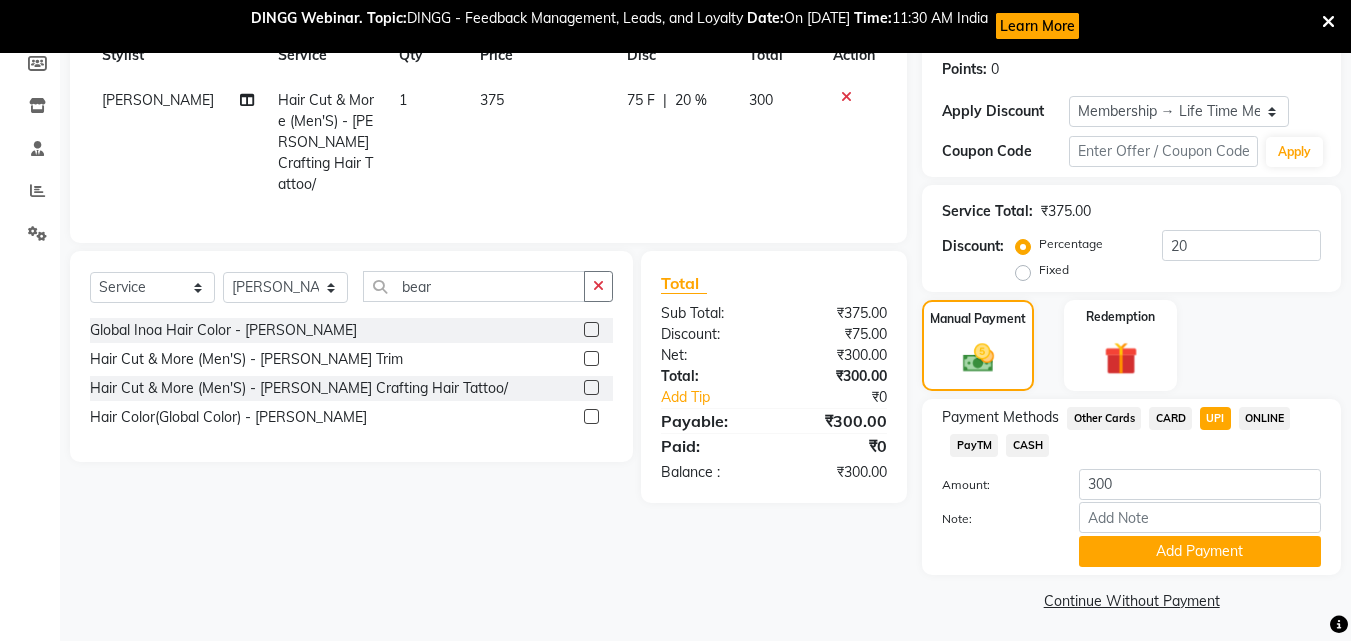 scroll, scrollTop: 310, scrollLeft: 0, axis: vertical 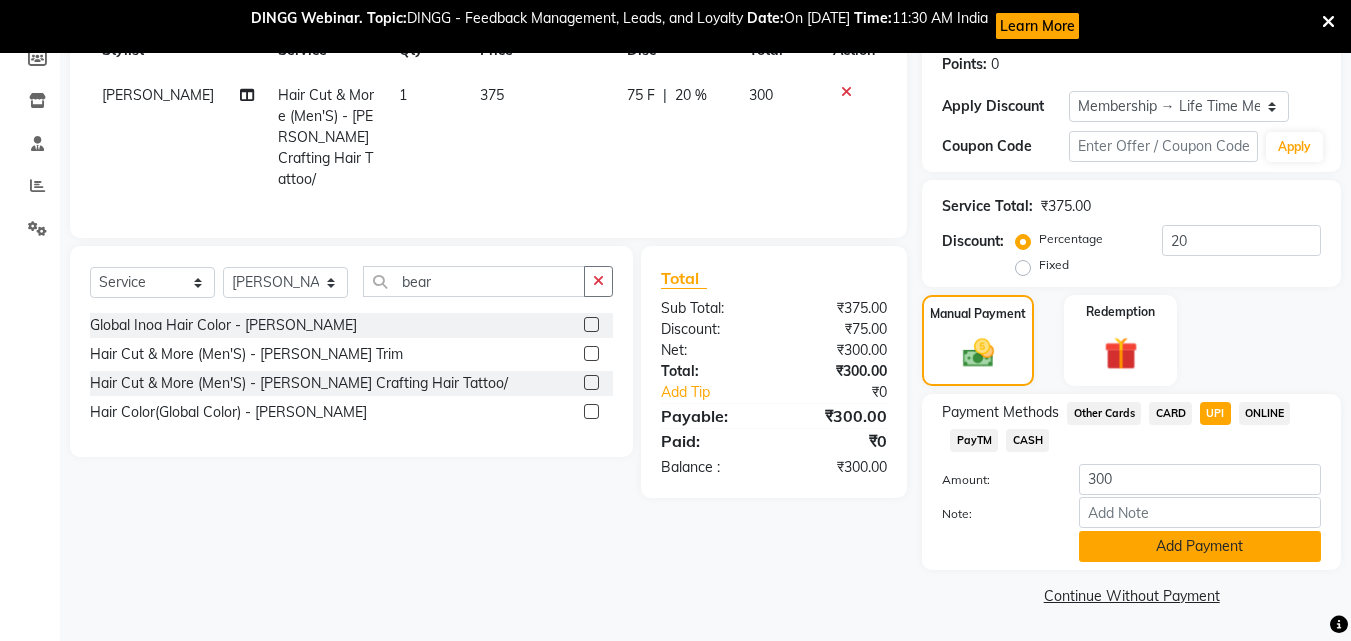 click on "Add Payment" 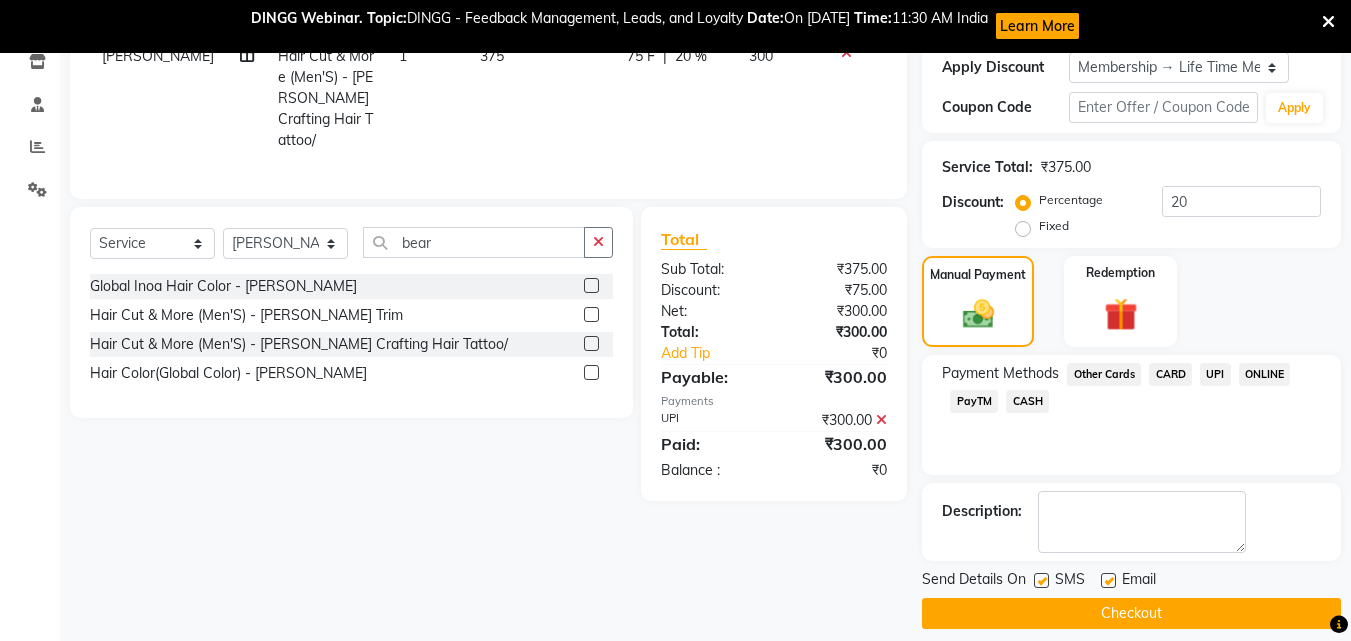 scroll, scrollTop: 367, scrollLeft: 0, axis: vertical 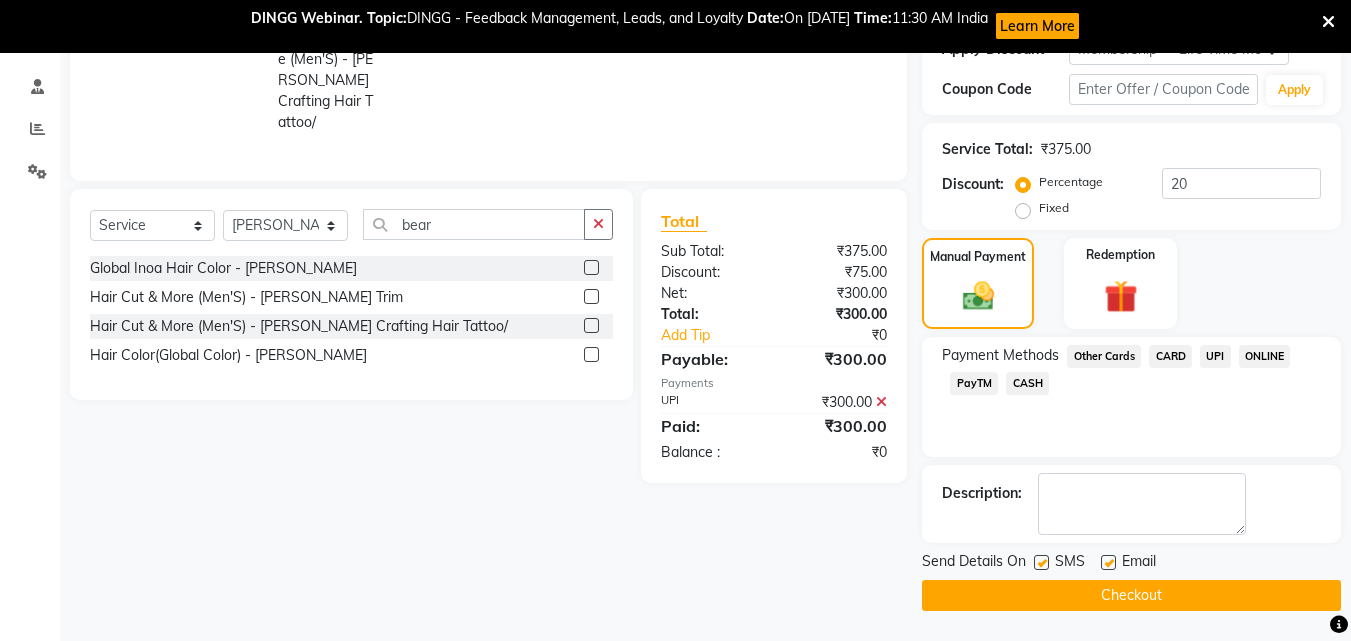 click on "Checkout" 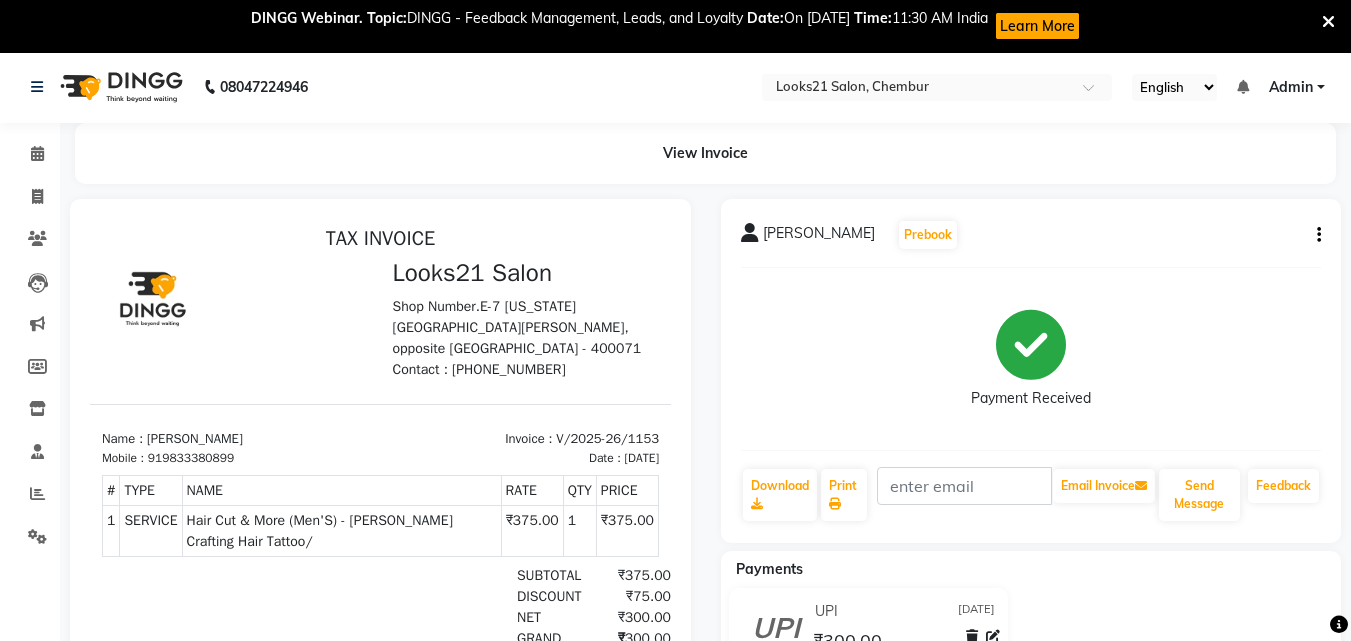scroll, scrollTop: 0, scrollLeft: 0, axis: both 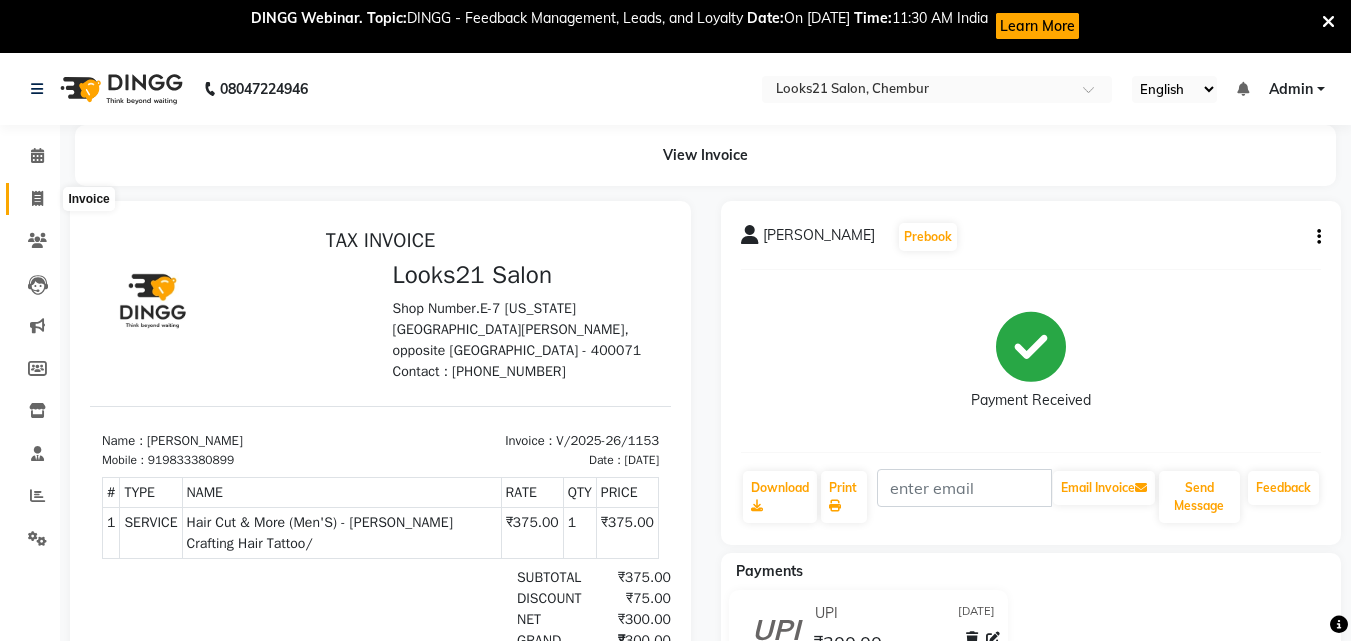 click 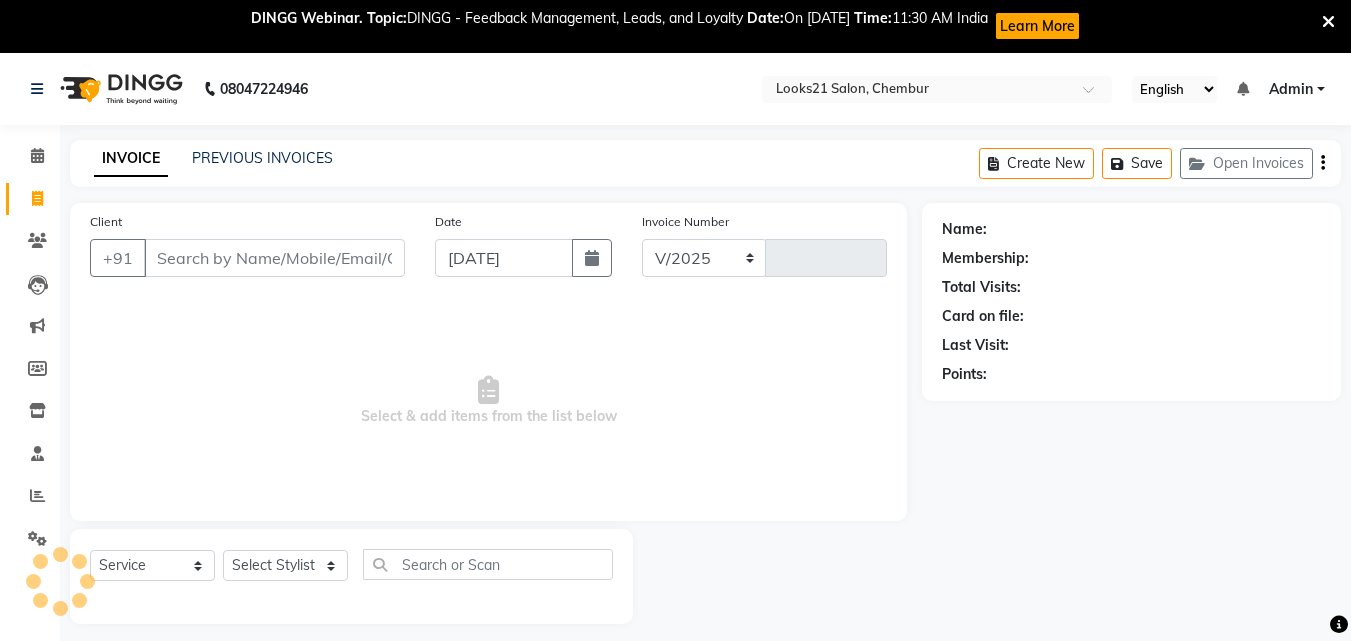 scroll, scrollTop: 53, scrollLeft: 0, axis: vertical 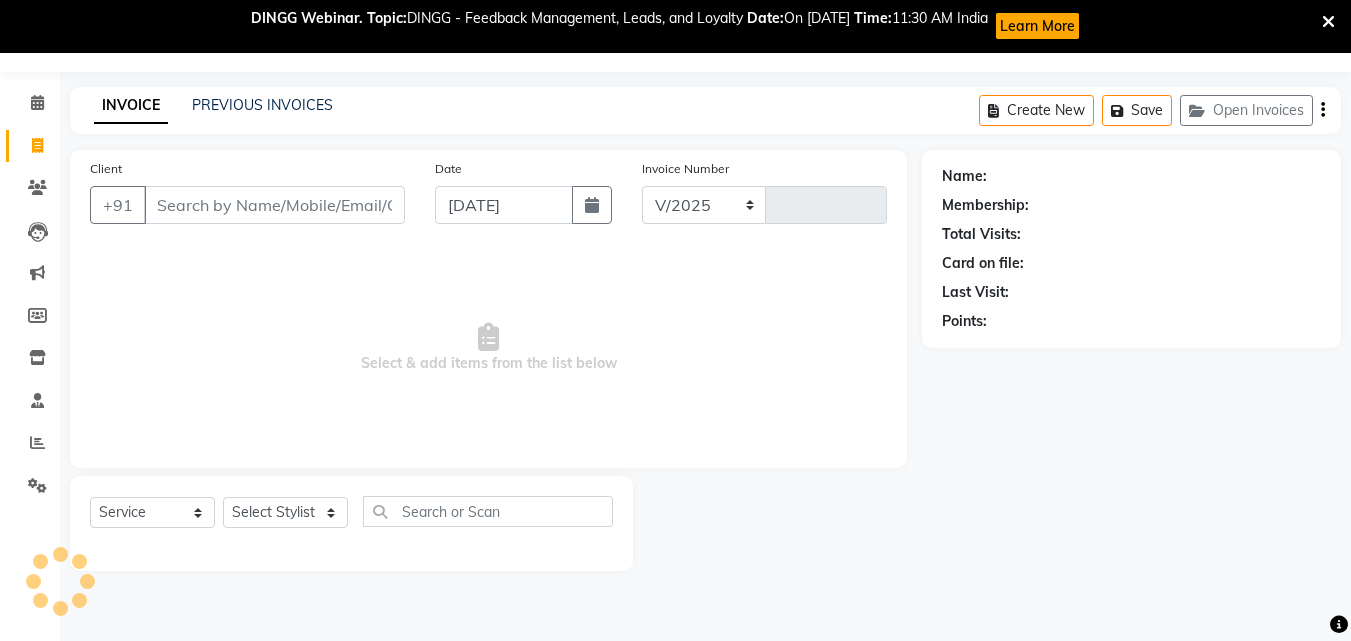 select on "844" 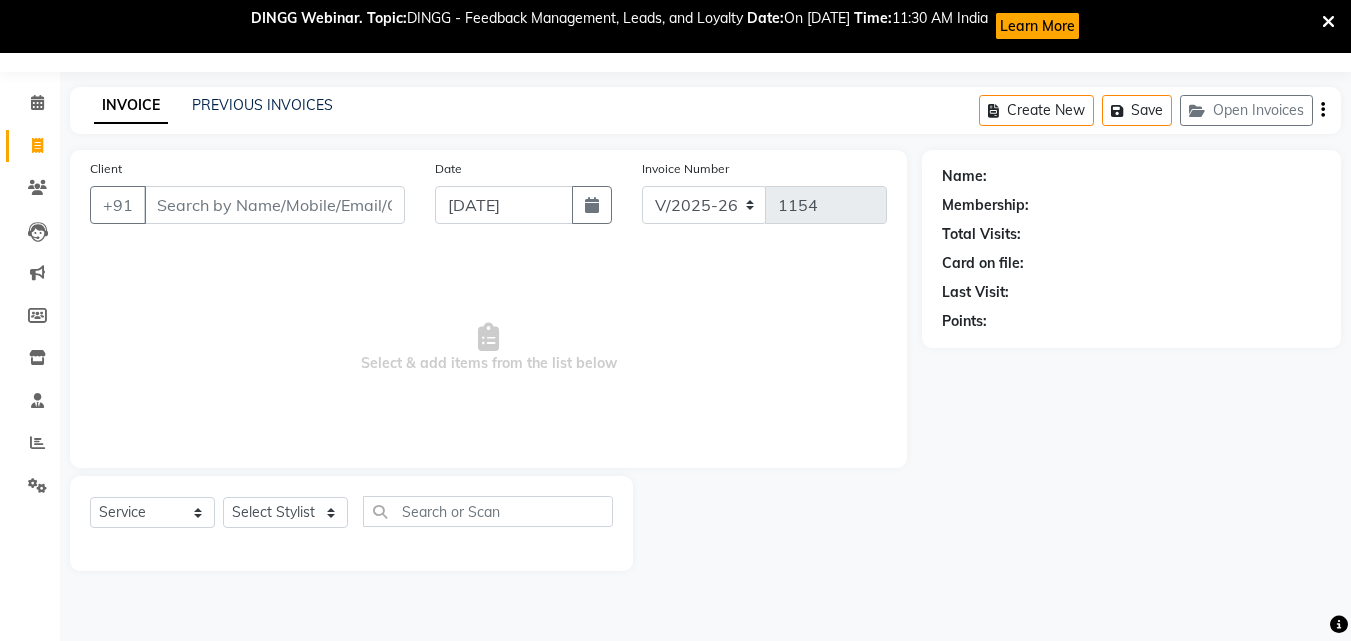 click on "Client" at bounding box center (274, 205) 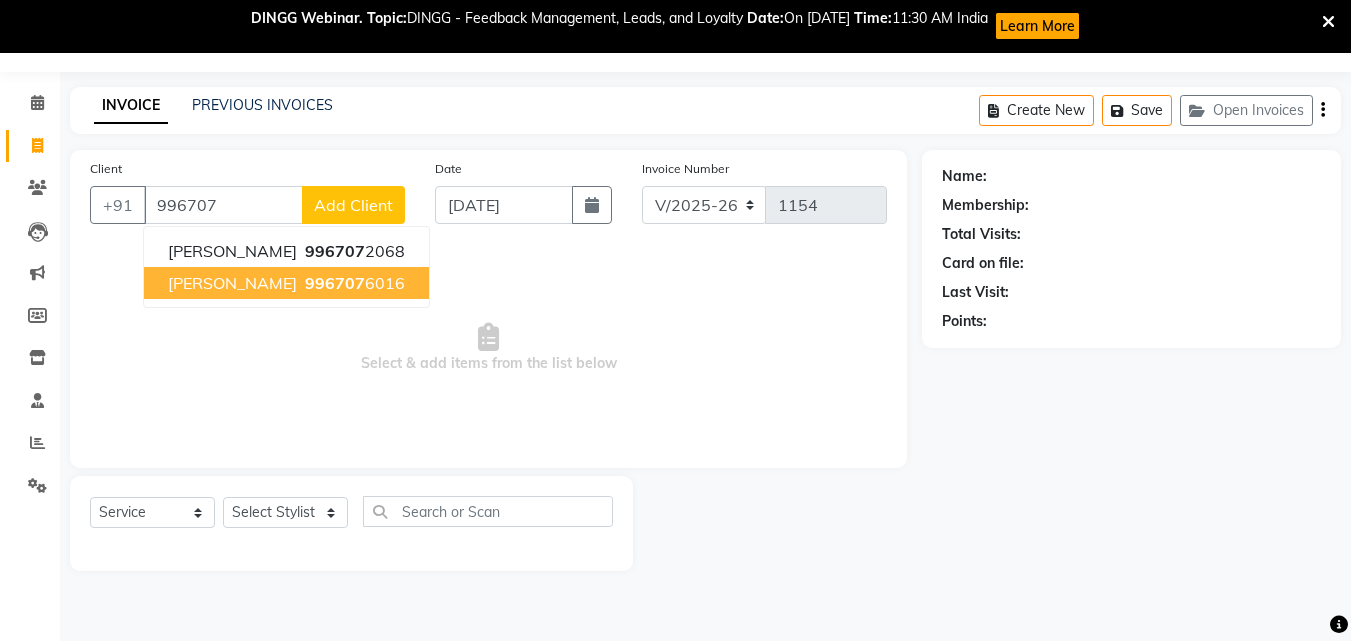 click on "[PERSON_NAME] Goleka   996707 6016" at bounding box center (286, 283) 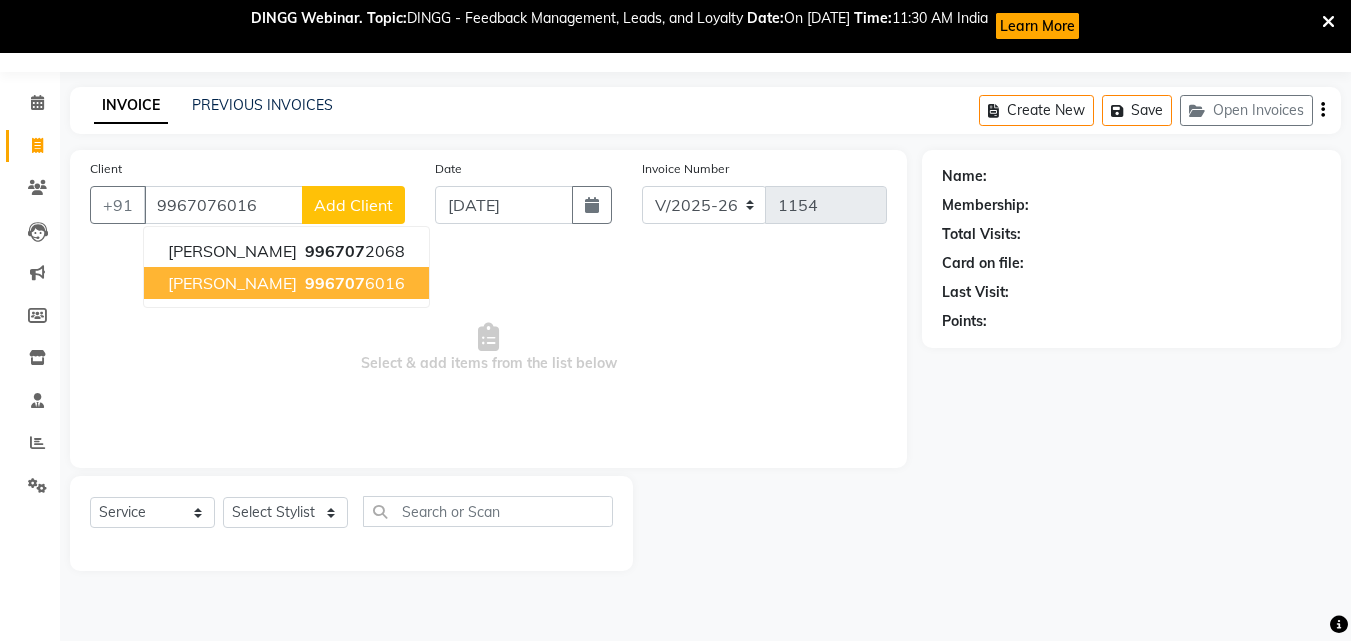 type on "9967076016" 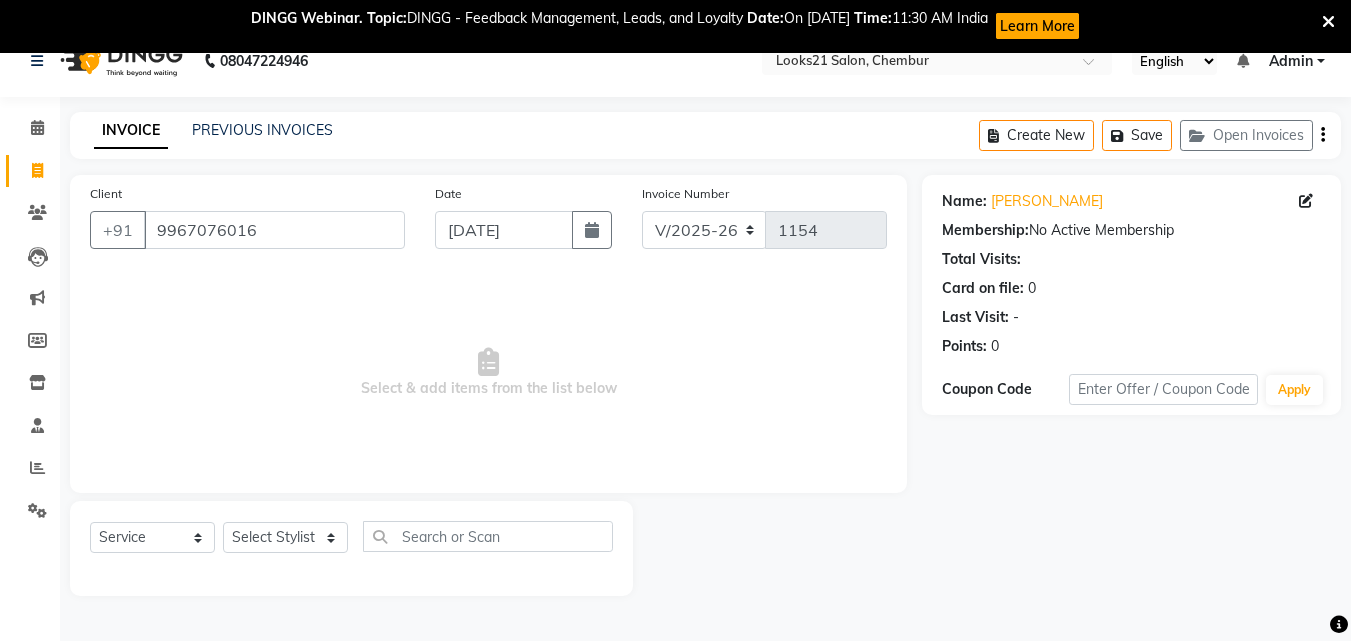 scroll, scrollTop: 53, scrollLeft: 0, axis: vertical 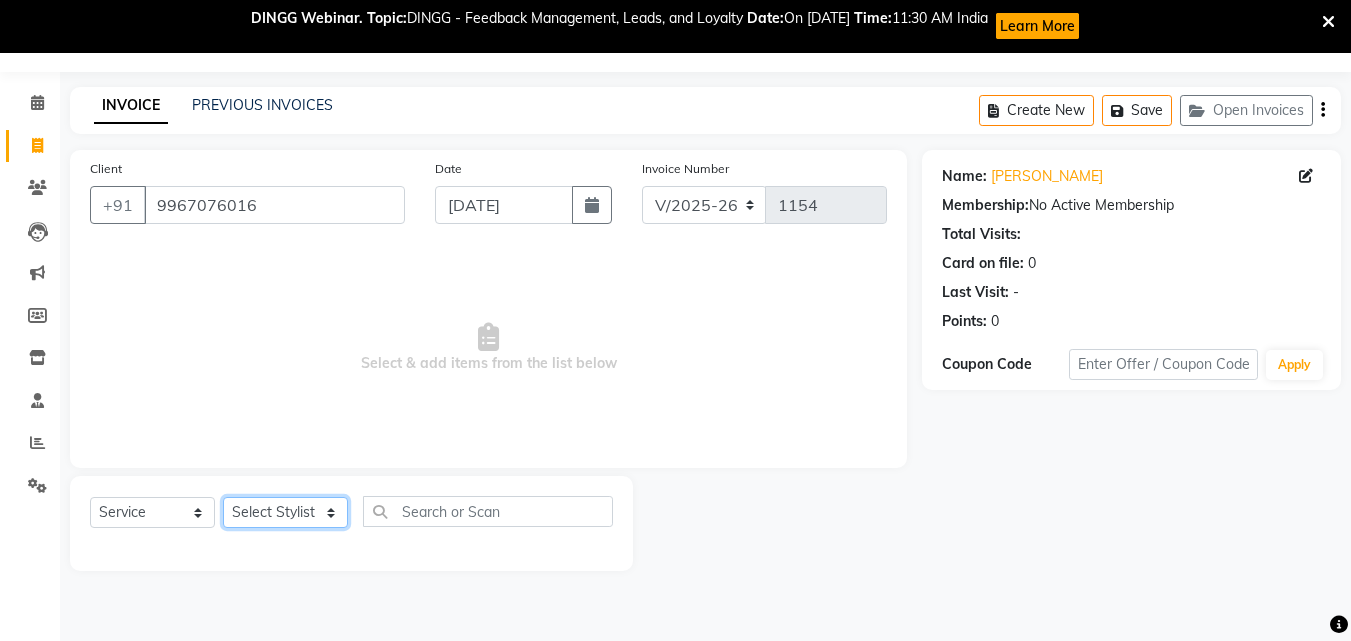 click on "Select Stylist [PERSON_NAME] [PERSON_NAME] [PERSON_NAME] [PERSON_NAME] [PERSON_NAME] [PERSON_NAME] [PERSON_NAME]" 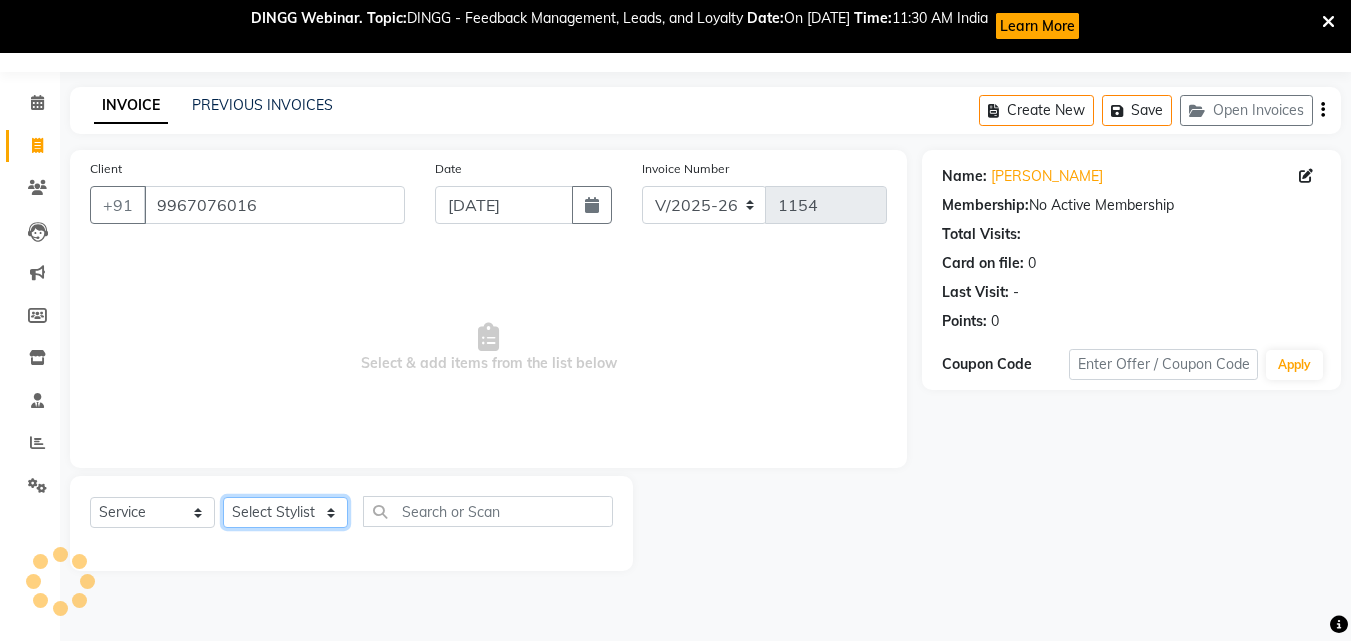 click on "Select Stylist [PERSON_NAME] [PERSON_NAME] [PERSON_NAME] [PERSON_NAME] [PERSON_NAME] [PERSON_NAME] [PERSON_NAME]" 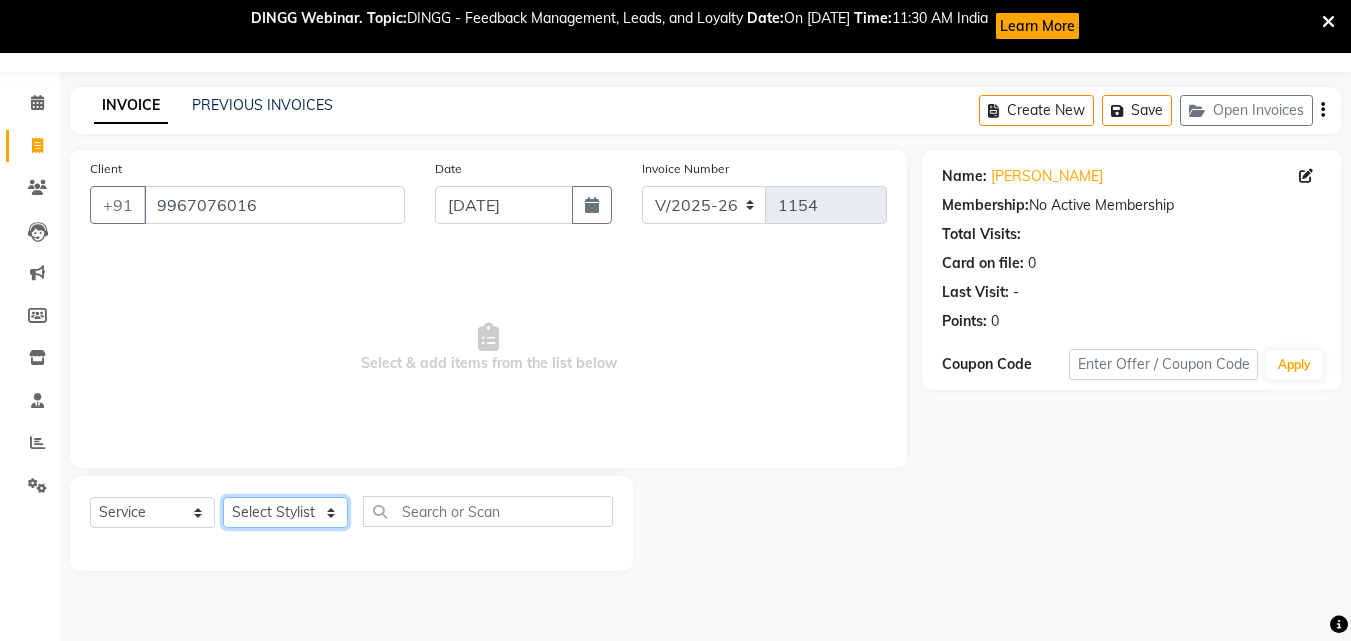 click on "Select Stylist [PERSON_NAME] [PERSON_NAME] [PERSON_NAME] [PERSON_NAME] [PERSON_NAME] [PERSON_NAME] [PERSON_NAME]" 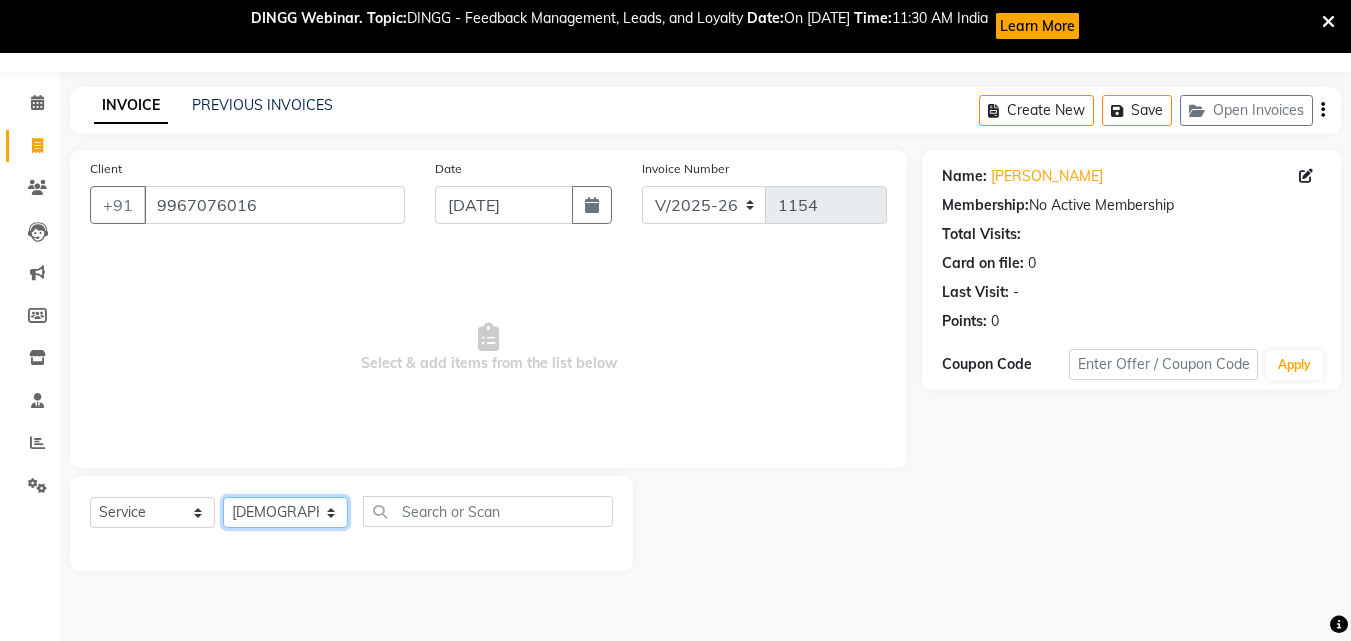 click on "Select Stylist [PERSON_NAME] [PERSON_NAME] [PERSON_NAME] [PERSON_NAME] [PERSON_NAME] [PERSON_NAME] [PERSON_NAME]" 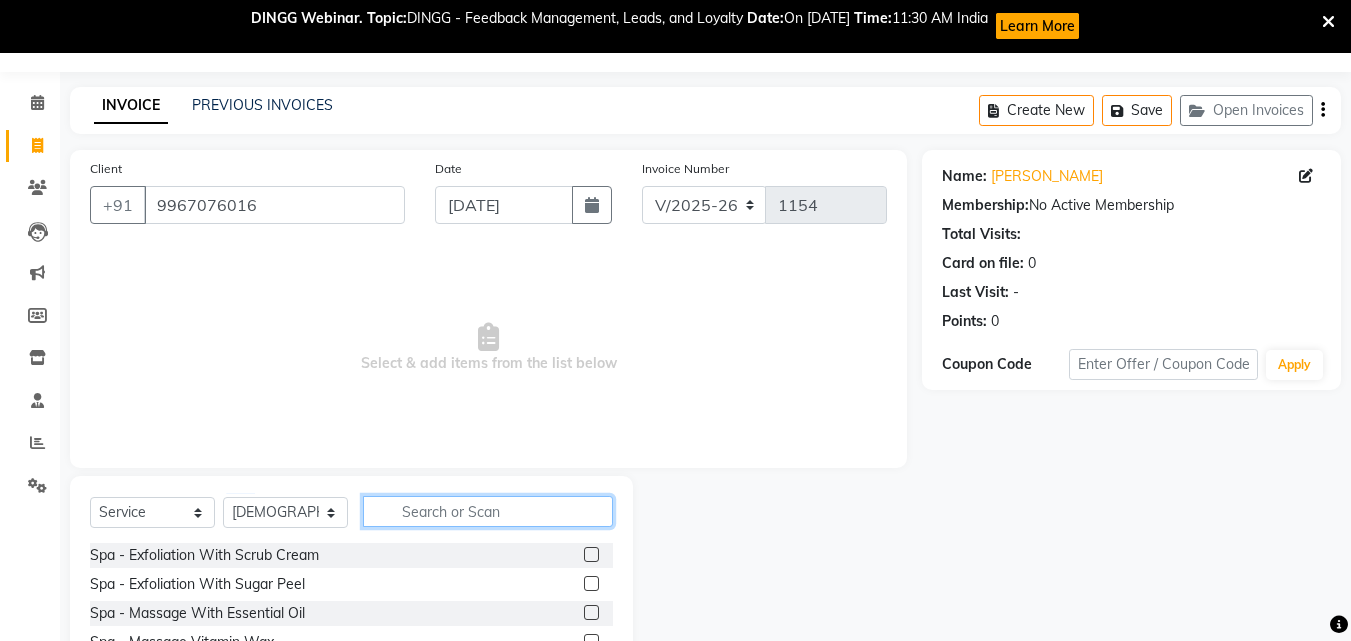 click 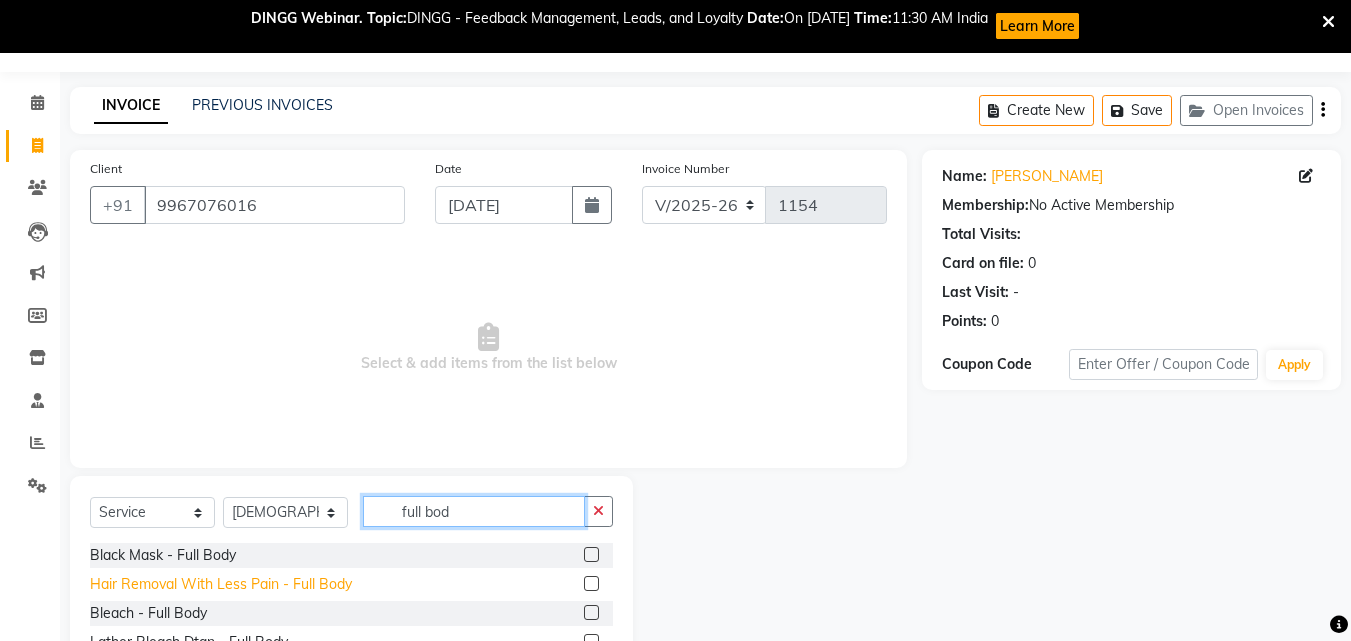 type on "full bod" 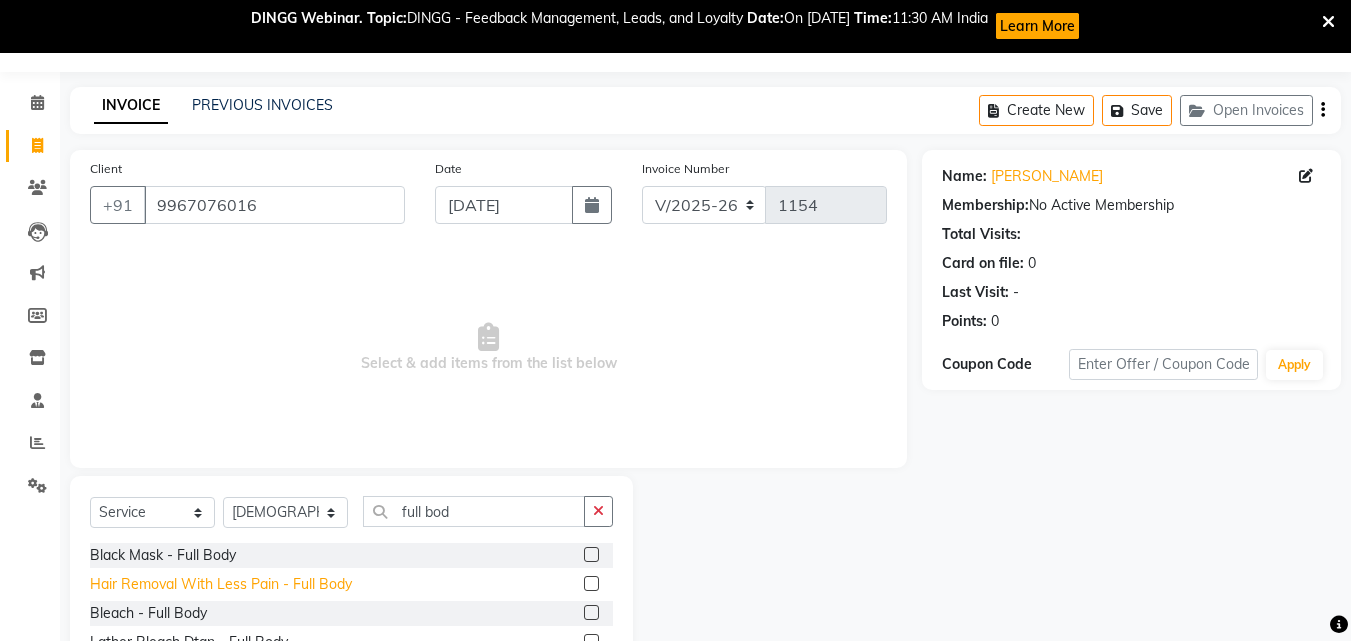 click on "Hair Removal With Less Pain  - Full Body" 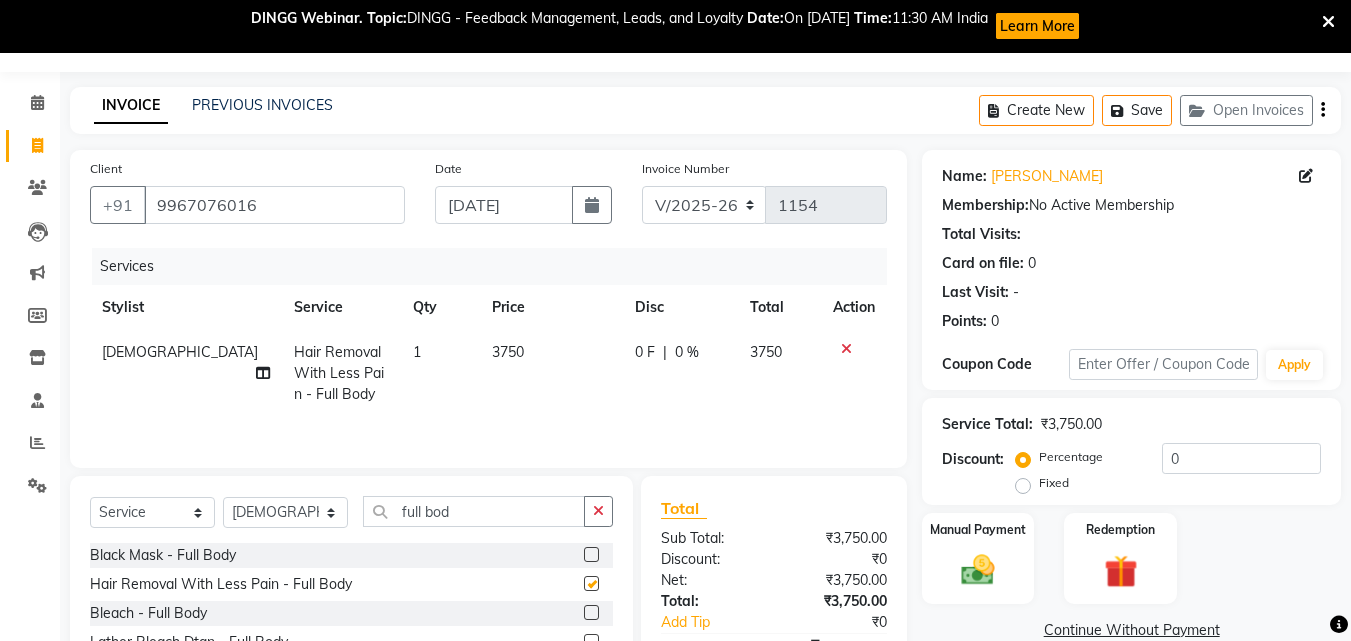 checkbox on "false" 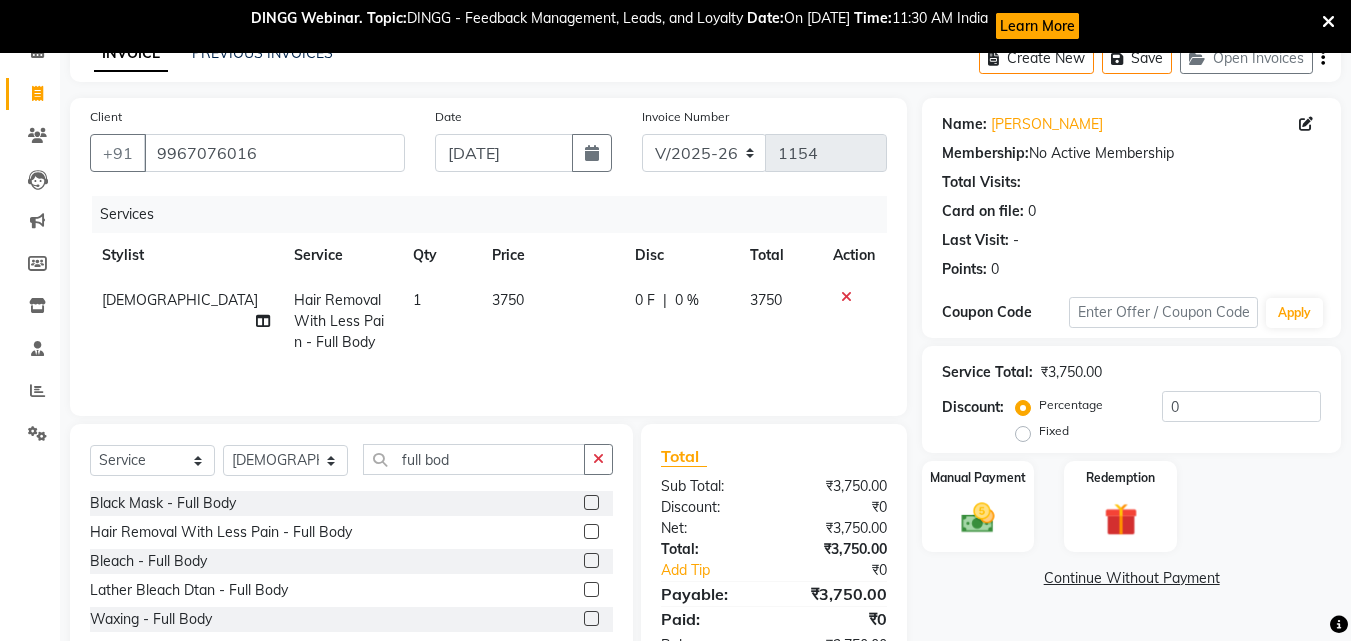 scroll, scrollTop: 153, scrollLeft: 0, axis: vertical 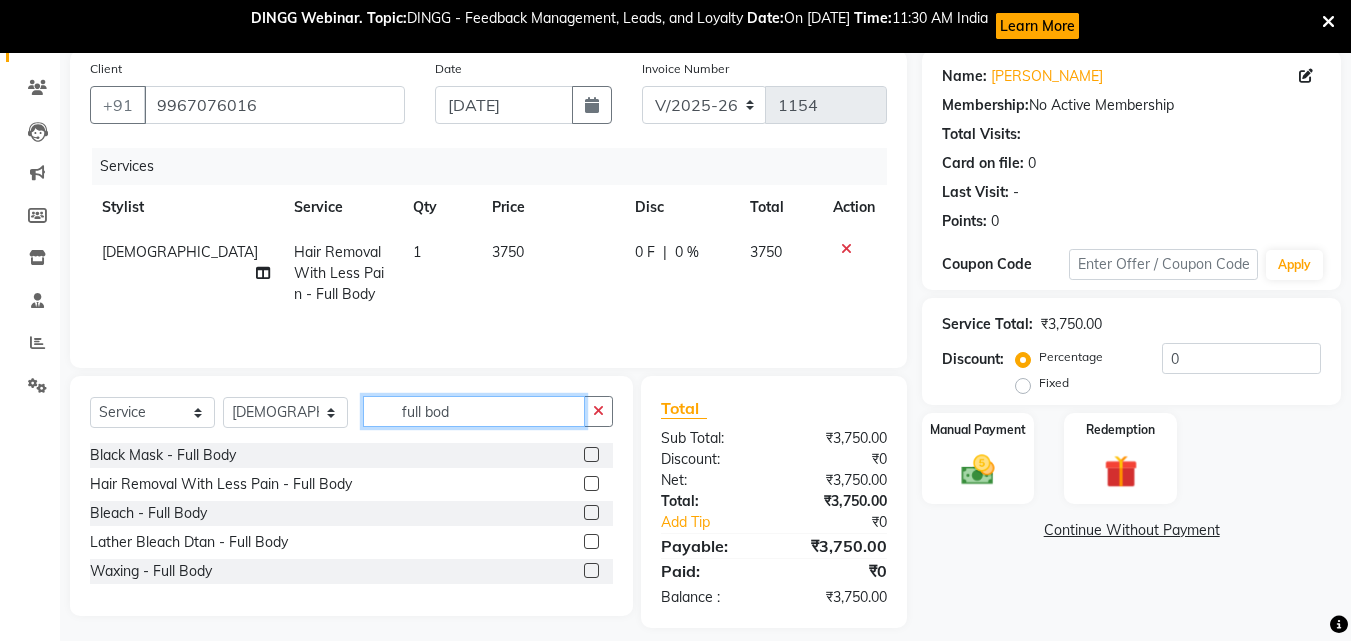 drag, startPoint x: 505, startPoint y: 413, endPoint x: 179, endPoint y: 379, distance: 327.76822 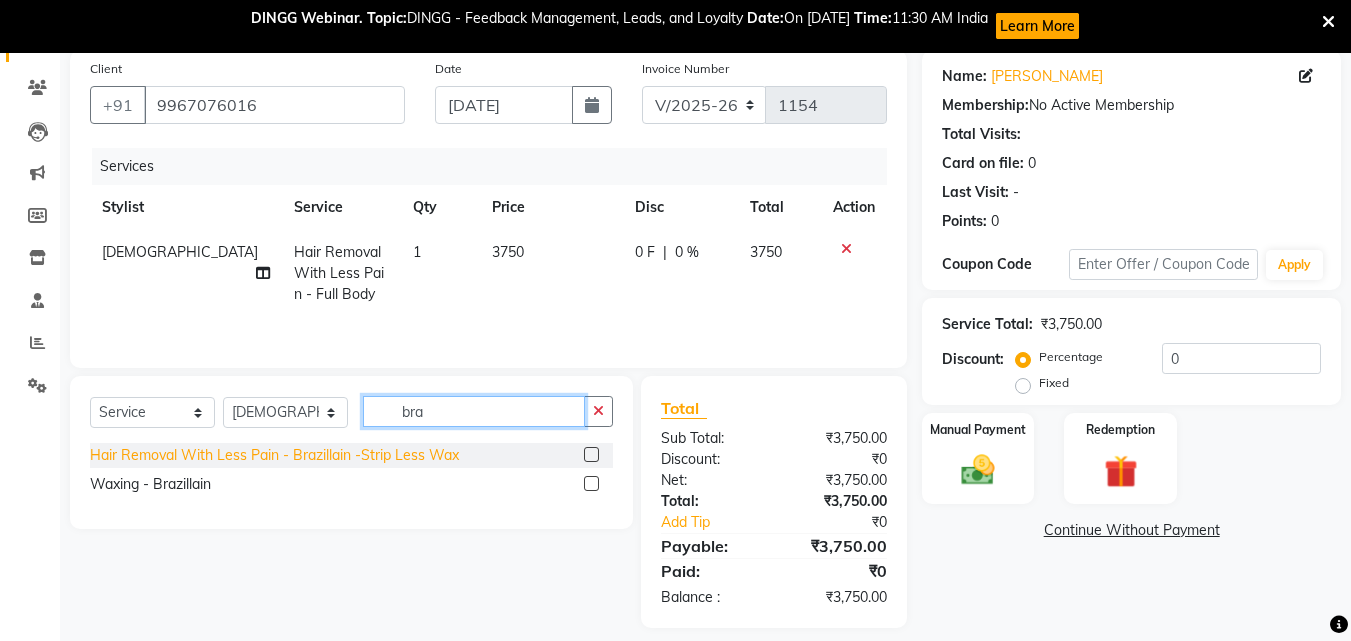 type on "bra" 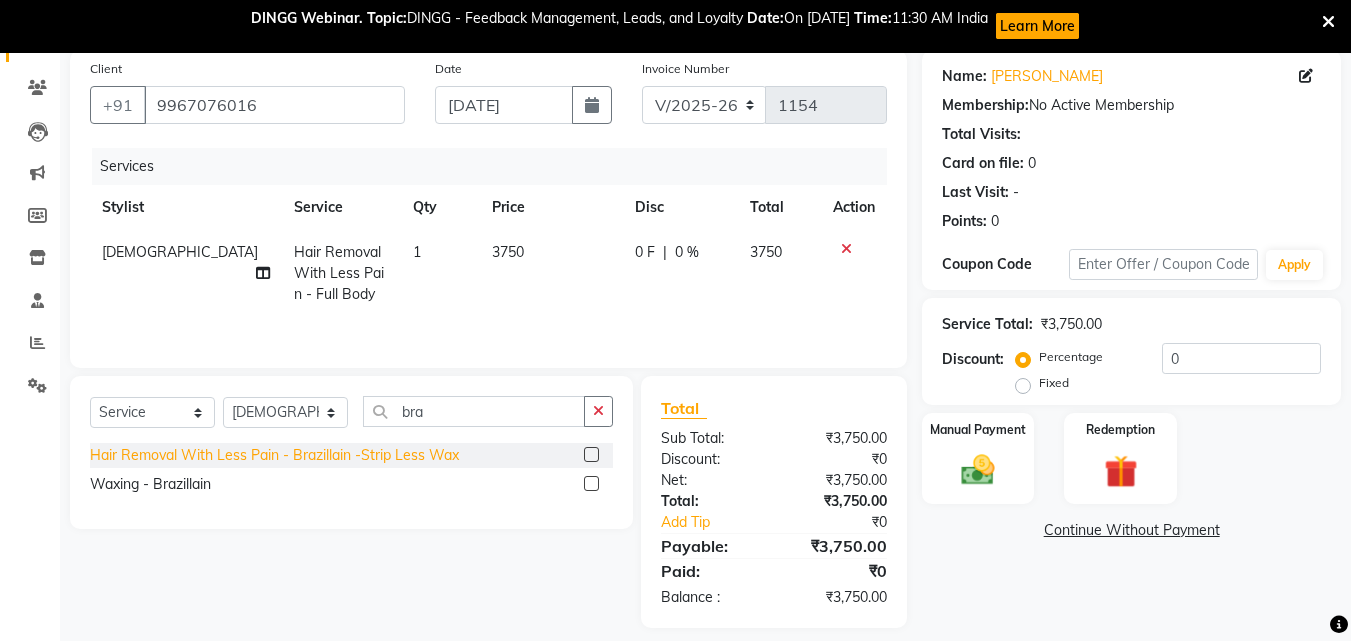 click on "Hair Removal With Less Pain  - Brazillain -Strip Less Wax" 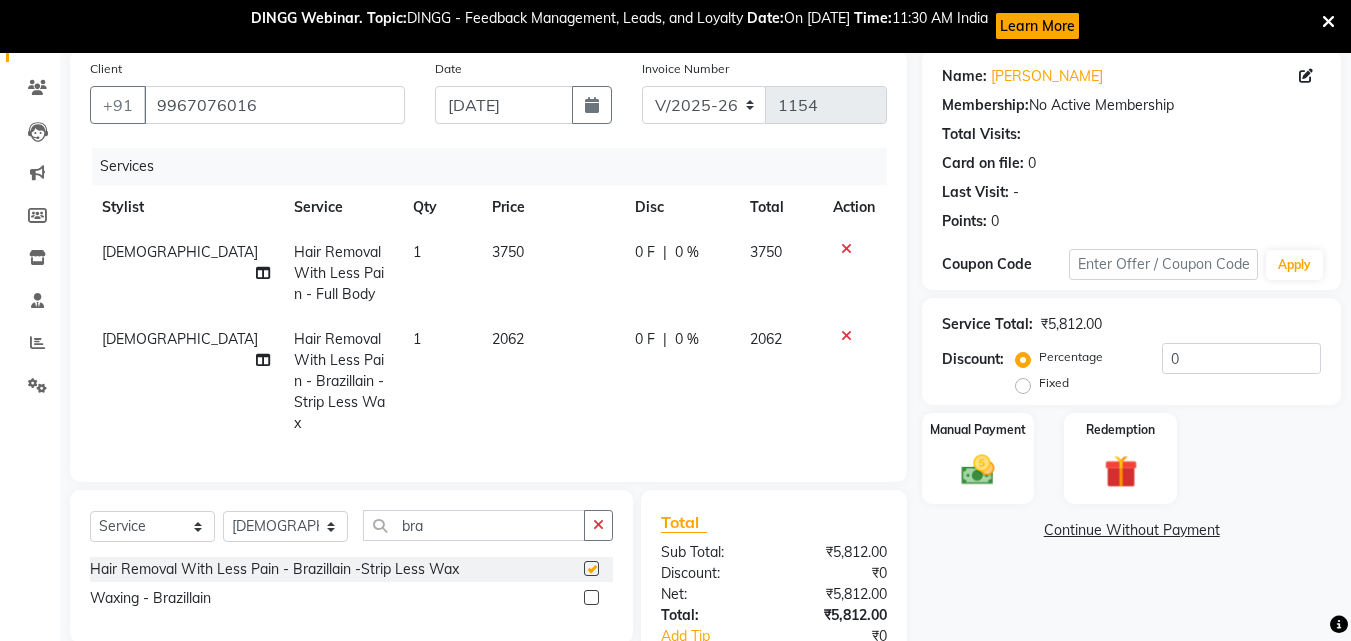 checkbox on "false" 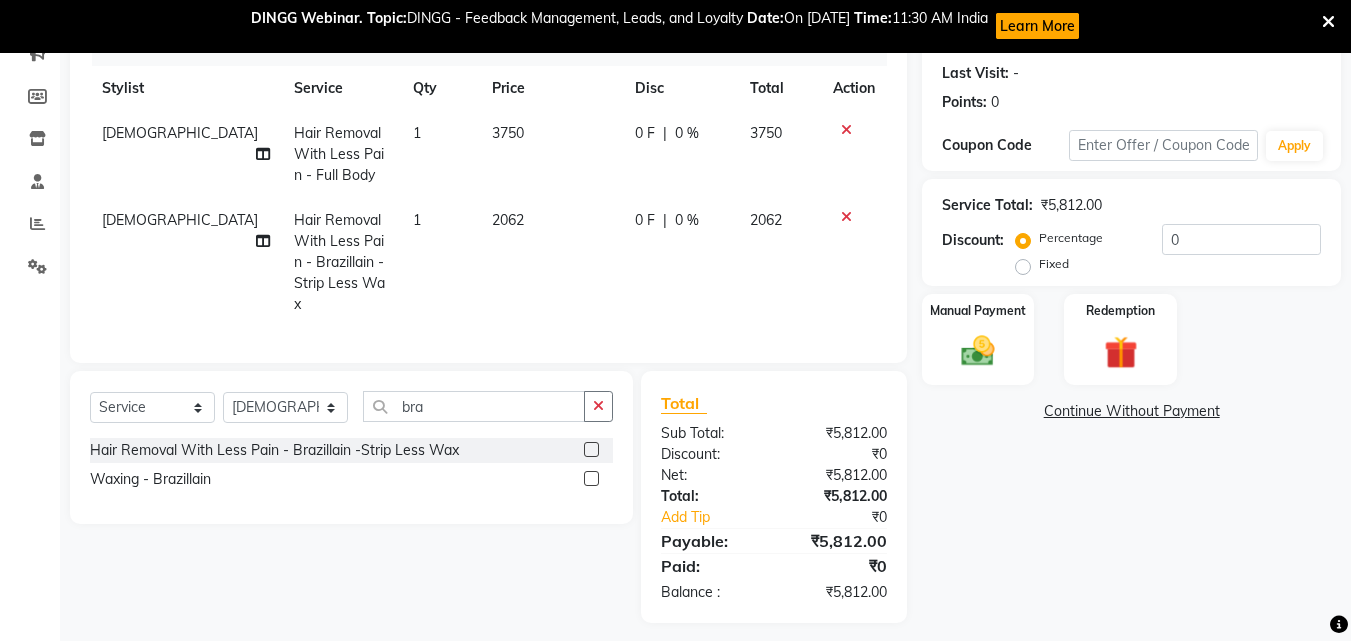 scroll, scrollTop: 278, scrollLeft: 0, axis: vertical 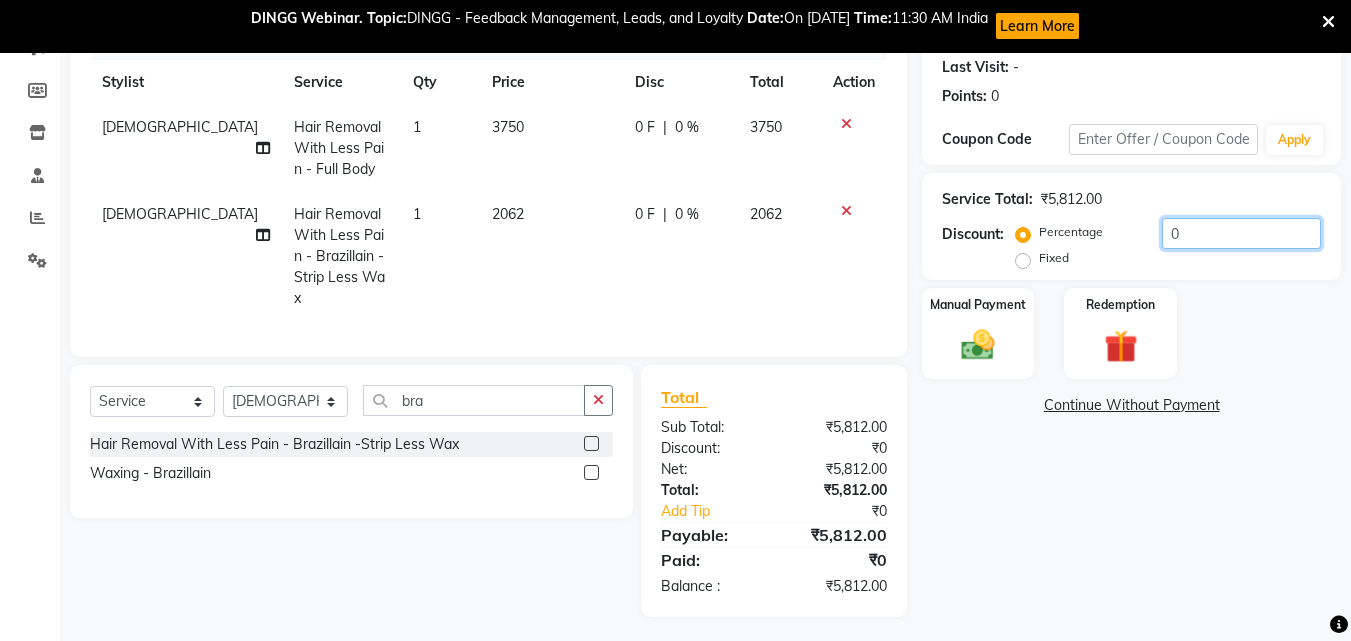 drag, startPoint x: 1234, startPoint y: 240, endPoint x: 1058, endPoint y: 214, distance: 177.9101 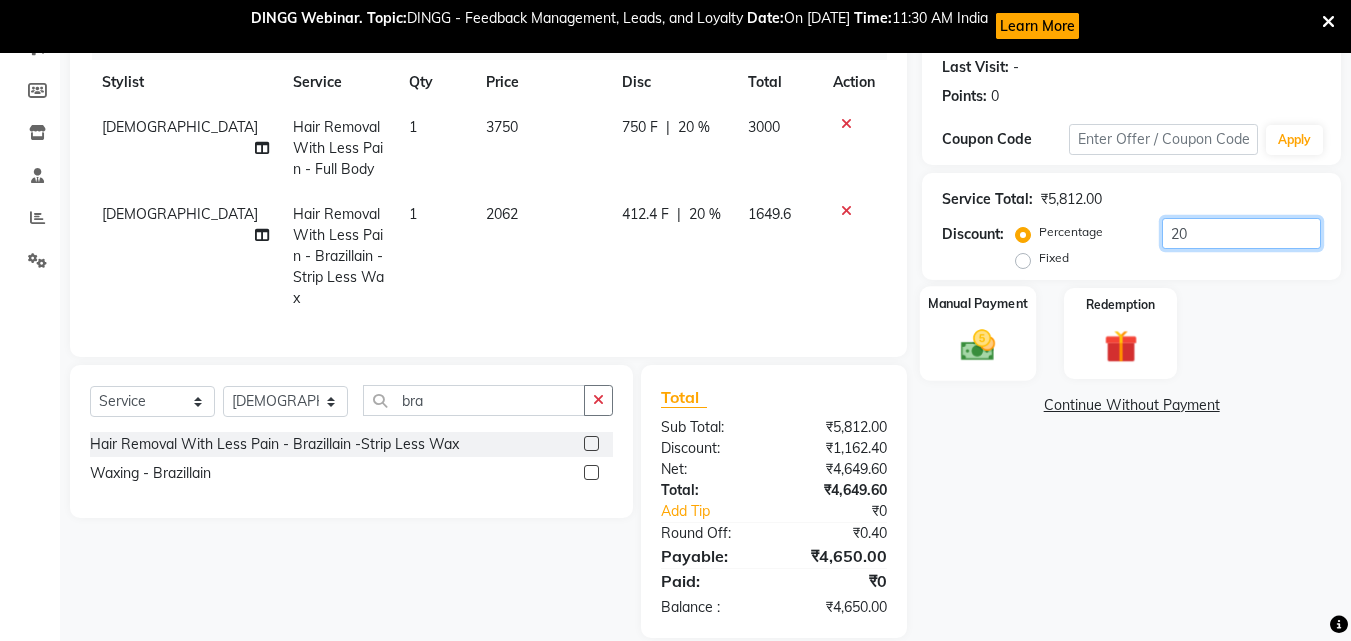 type on "20" 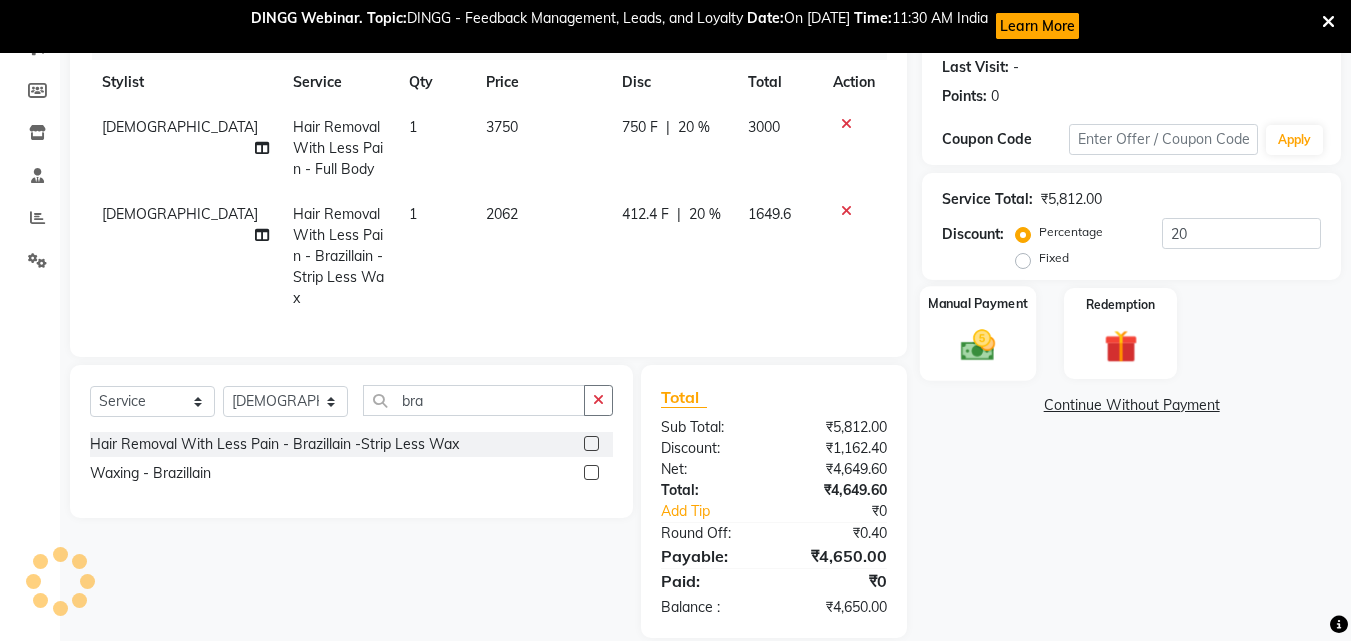 click 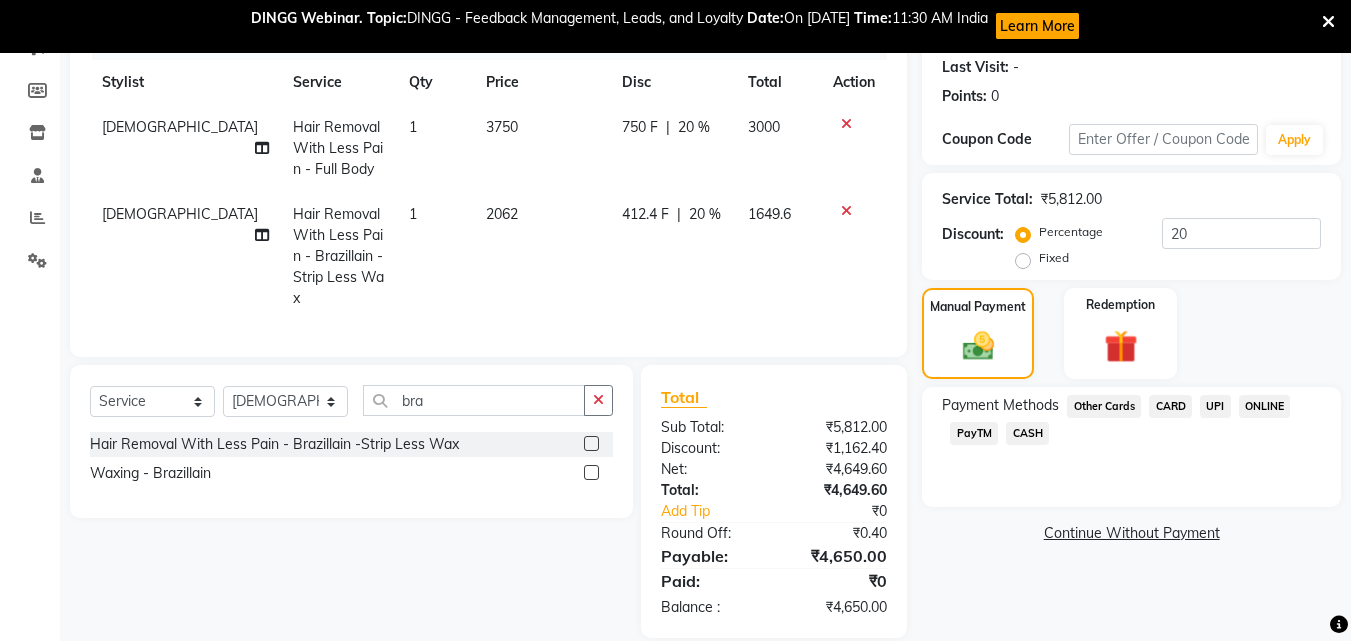 click on "CARD" 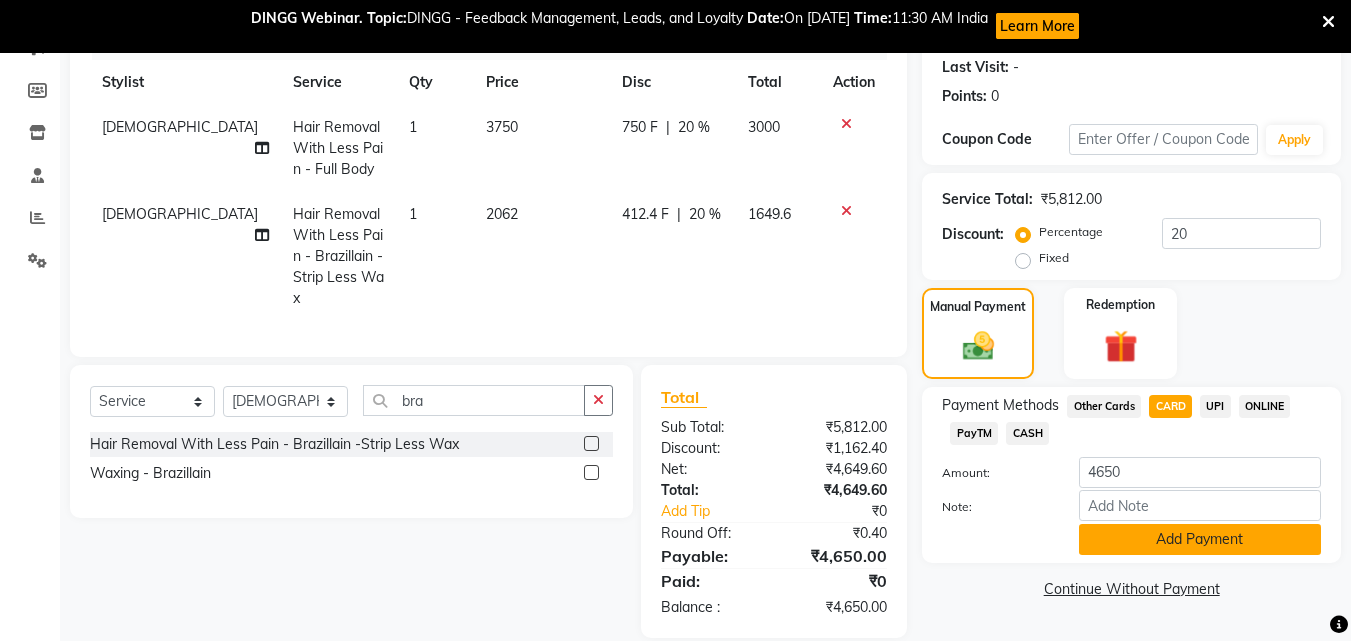 click on "Add Payment" 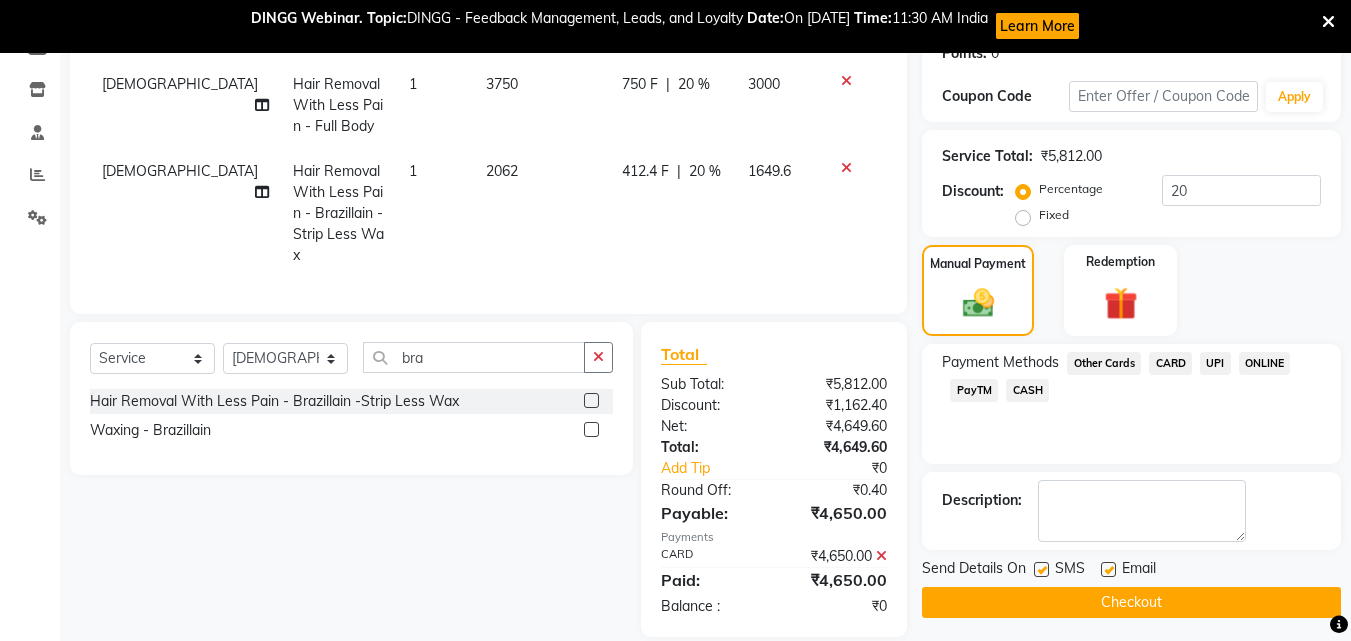 scroll, scrollTop: 341, scrollLeft: 0, axis: vertical 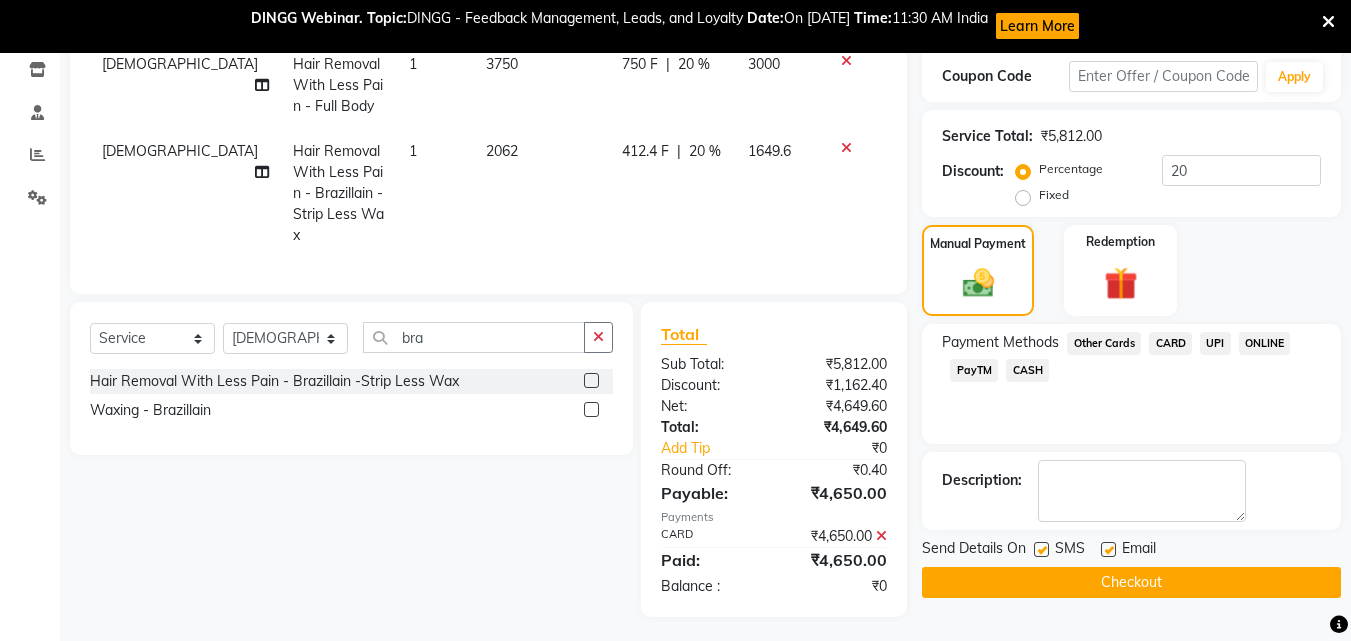click on "Checkout" 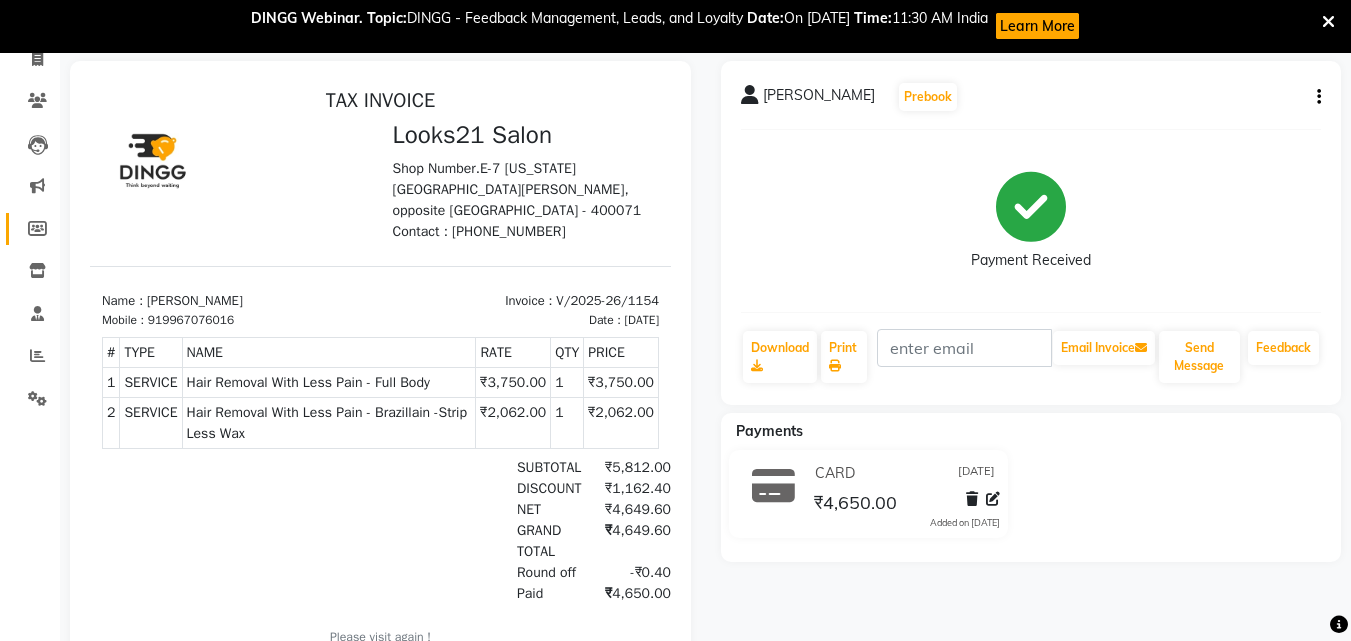 scroll, scrollTop: 0, scrollLeft: 0, axis: both 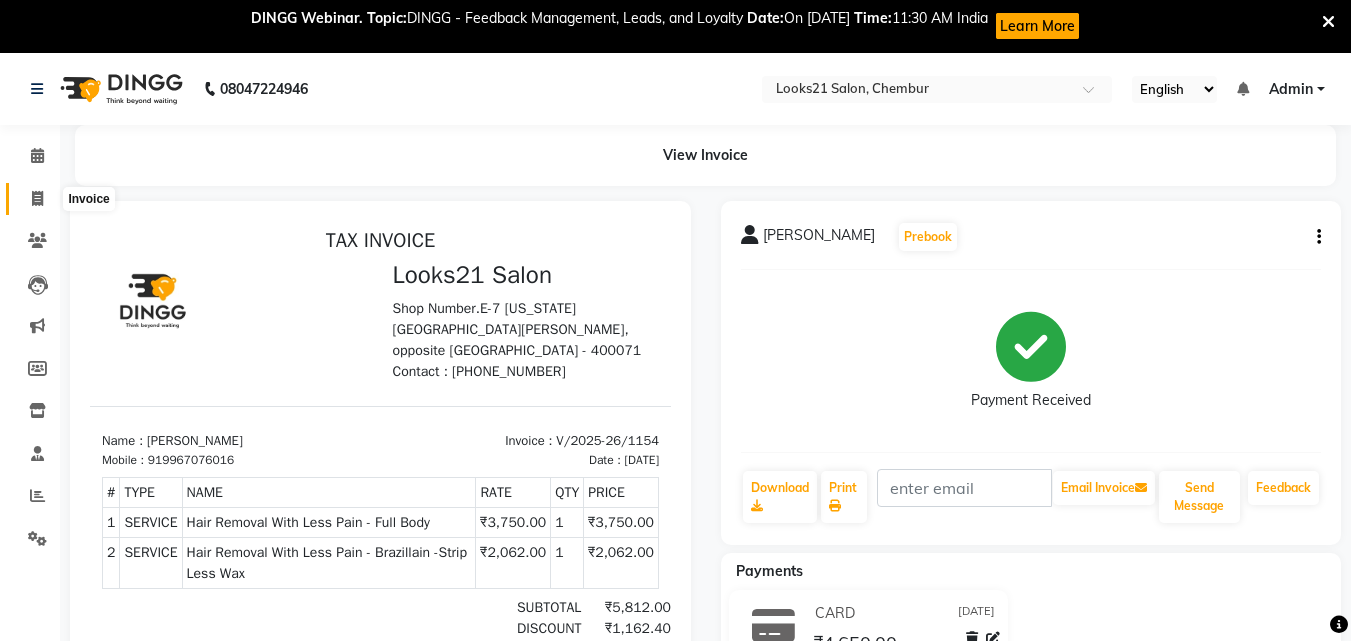 click 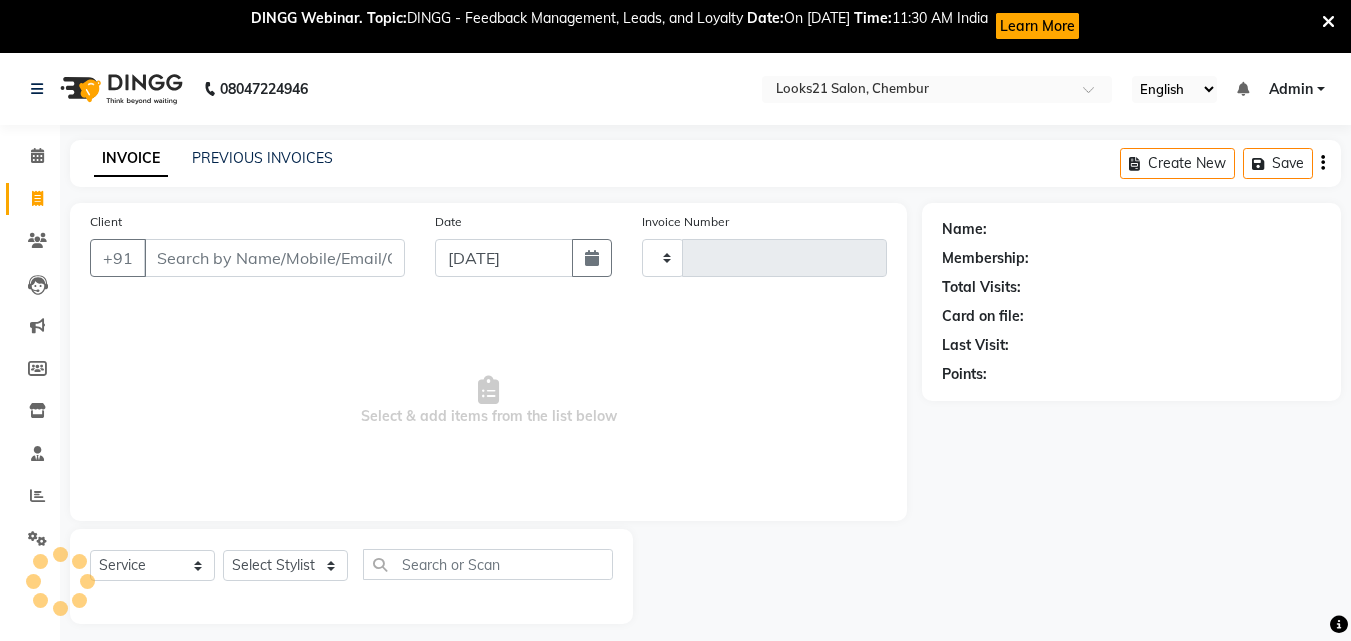 scroll, scrollTop: 53, scrollLeft: 0, axis: vertical 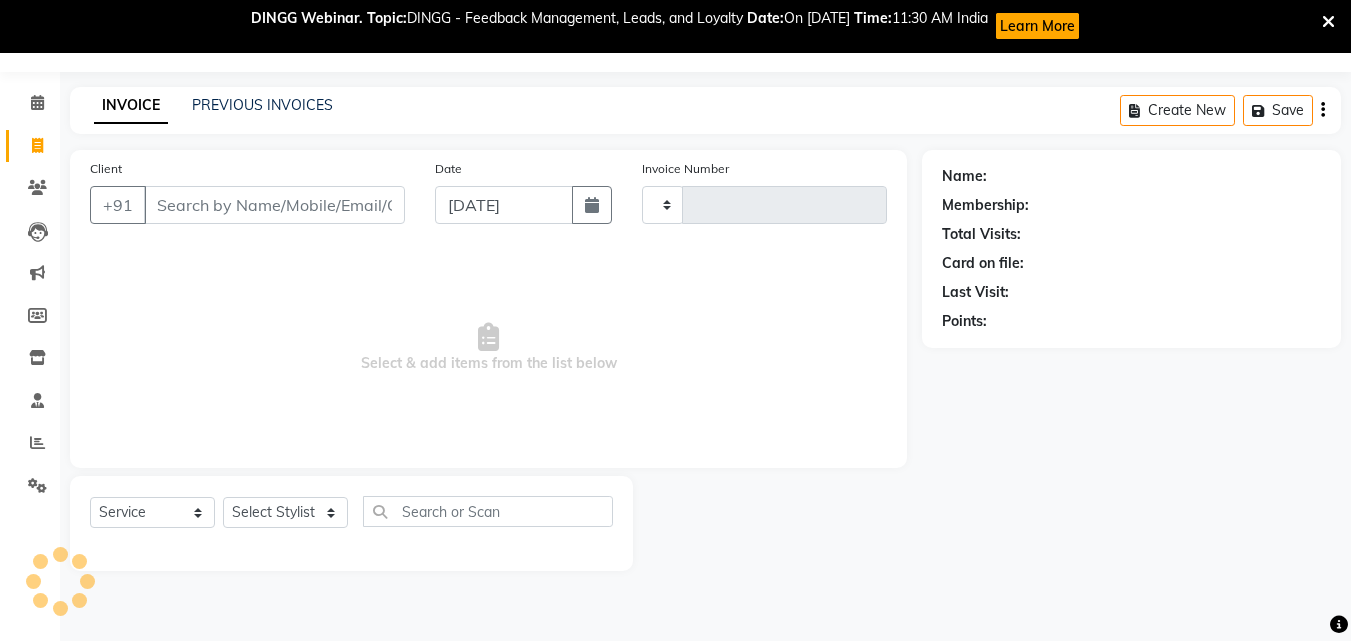 type on "1155" 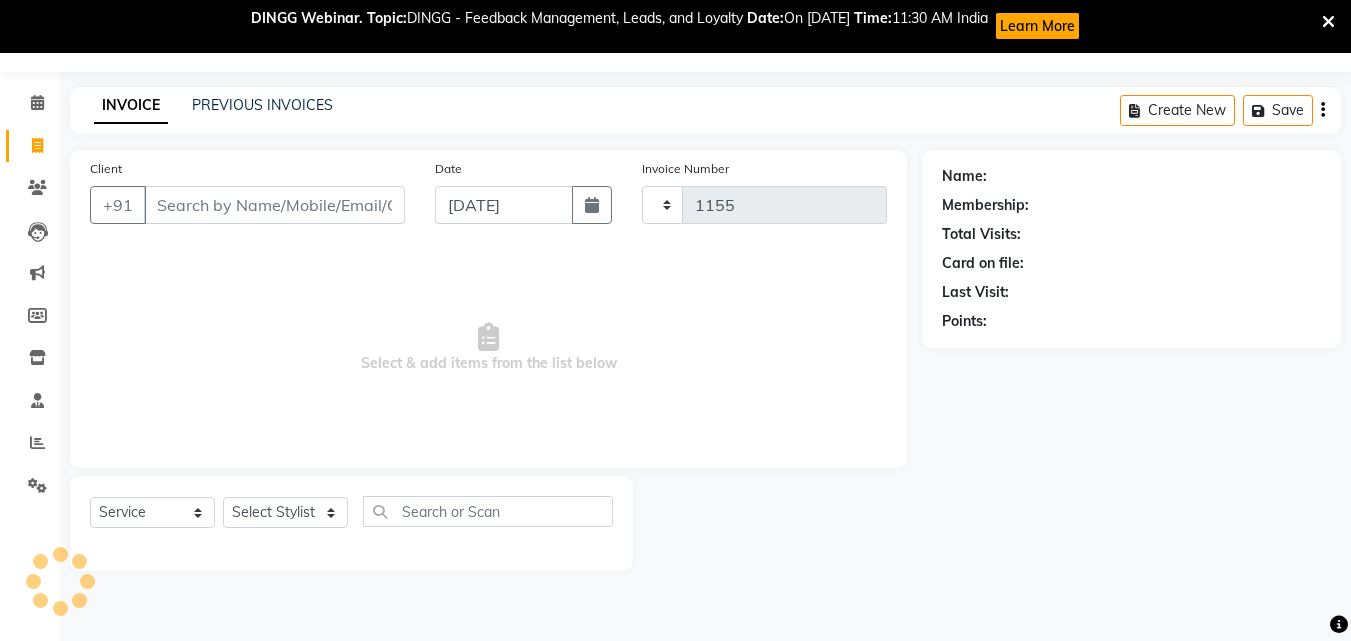 select on "844" 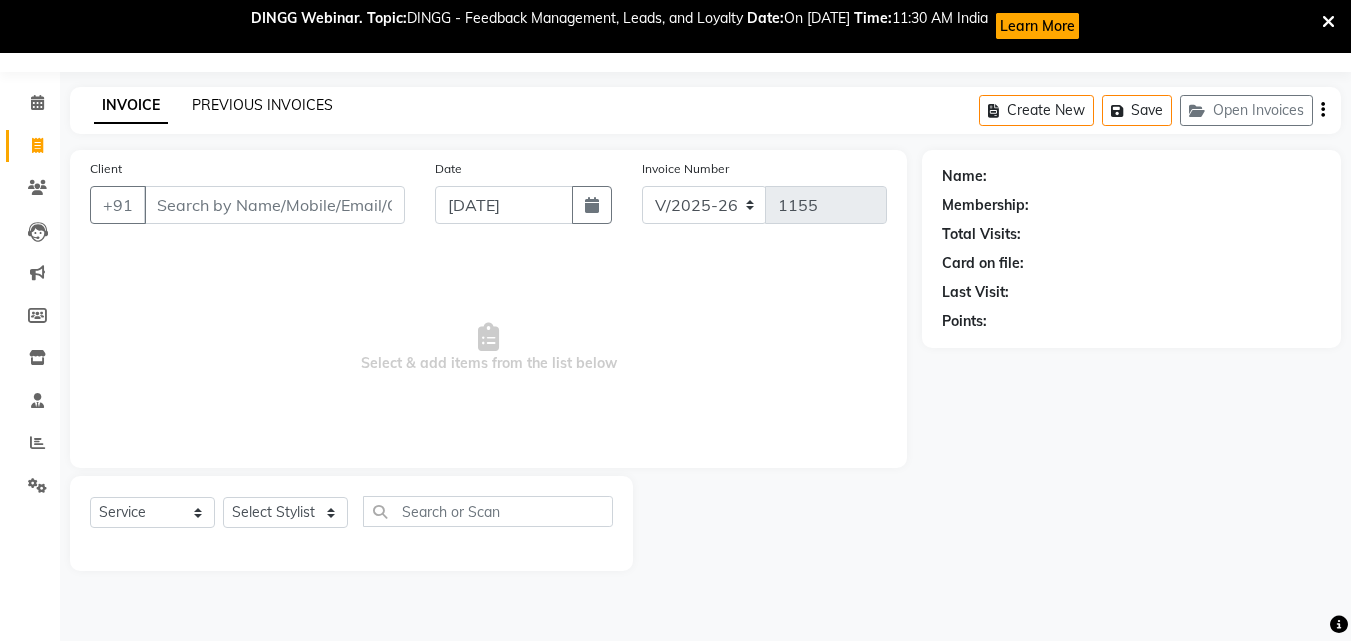 click on "PREVIOUS INVOICES" 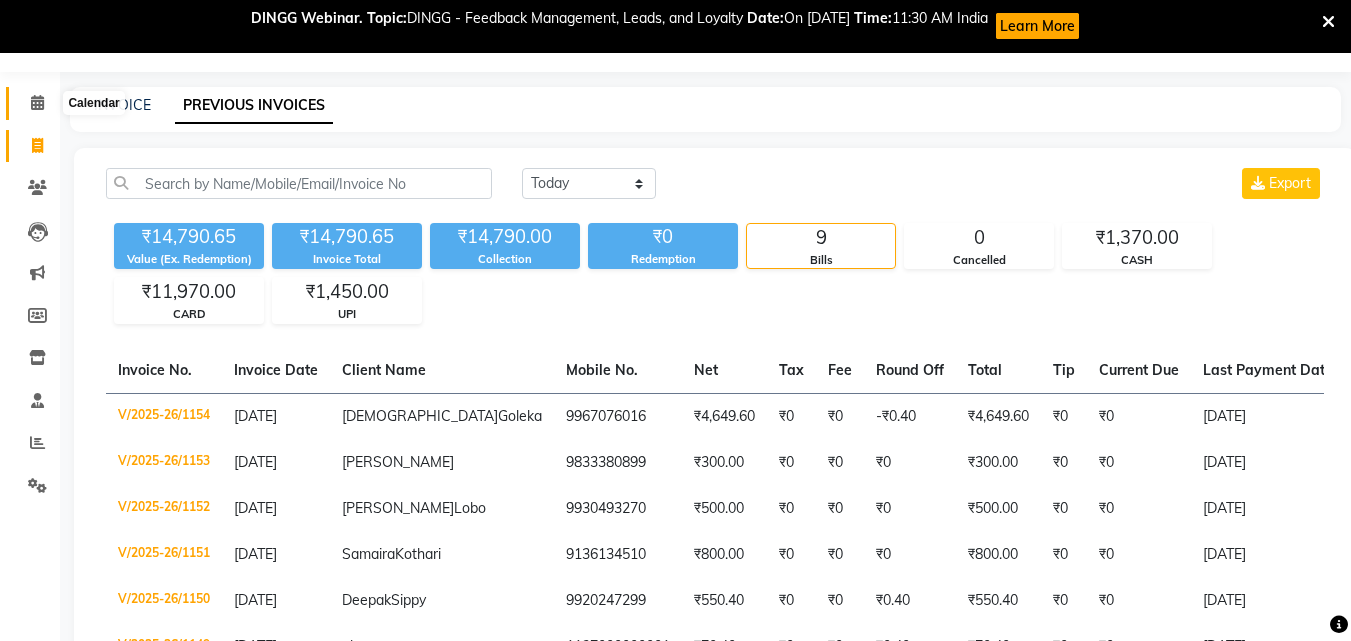click 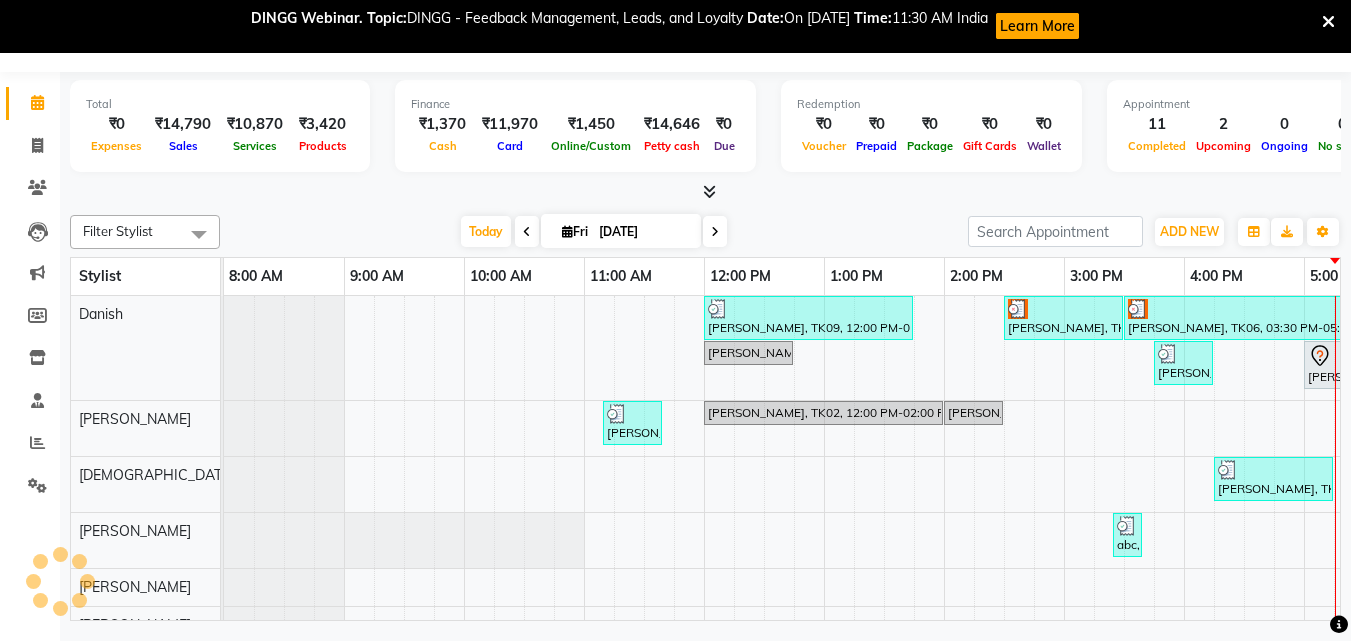 scroll, scrollTop: 0, scrollLeft: 0, axis: both 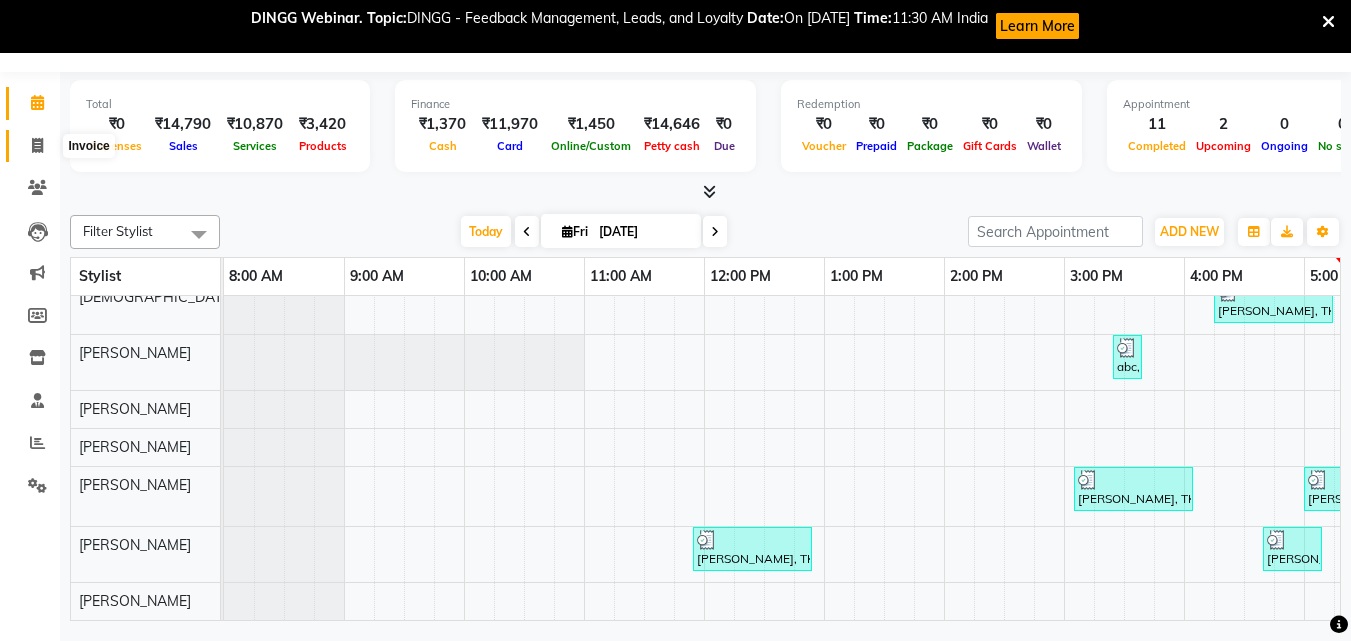 click 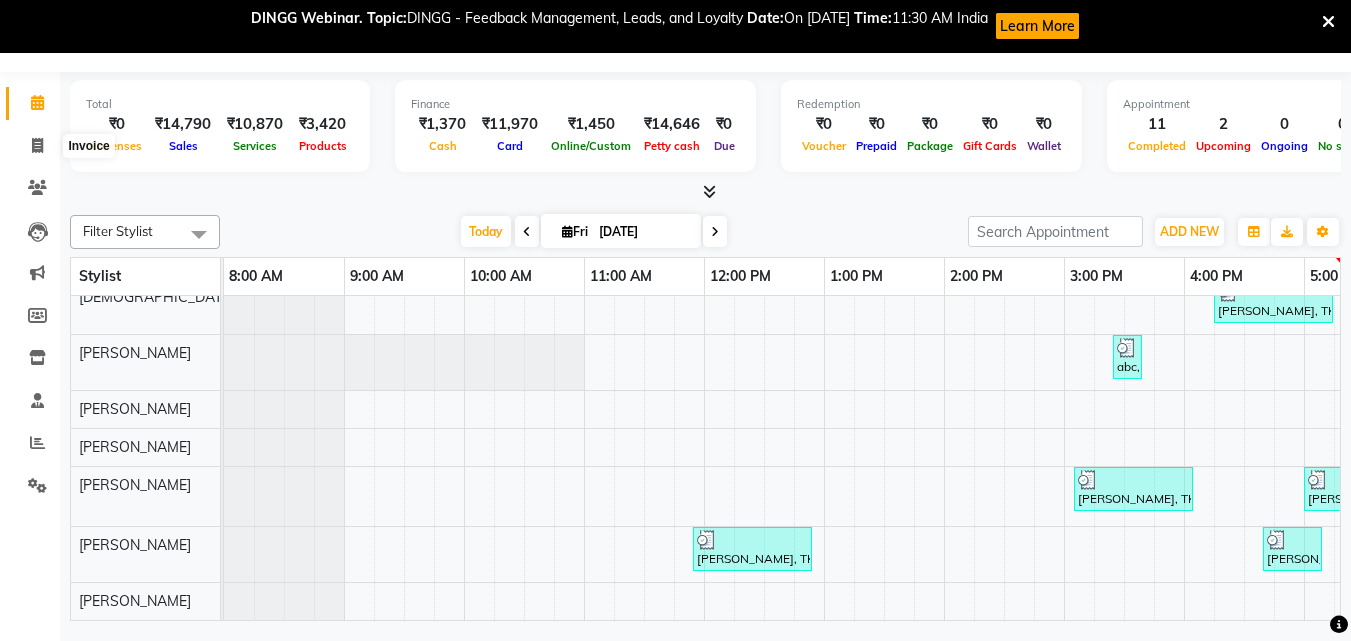 select on "service" 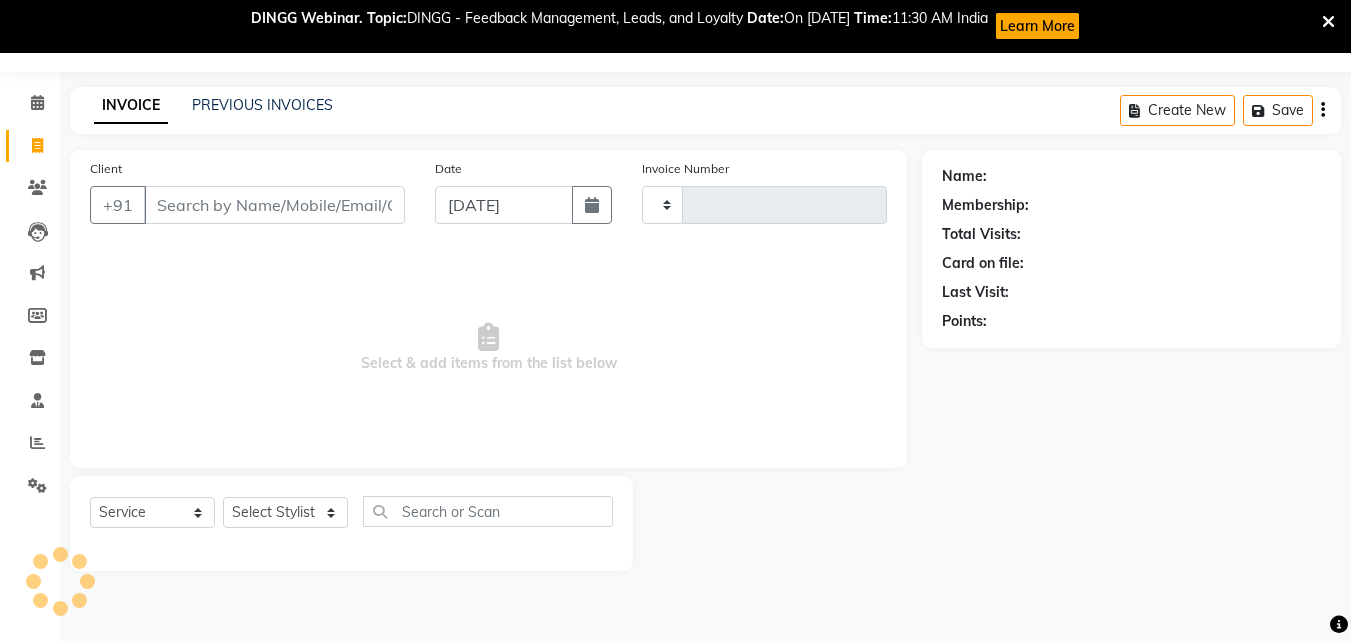 type on "1155" 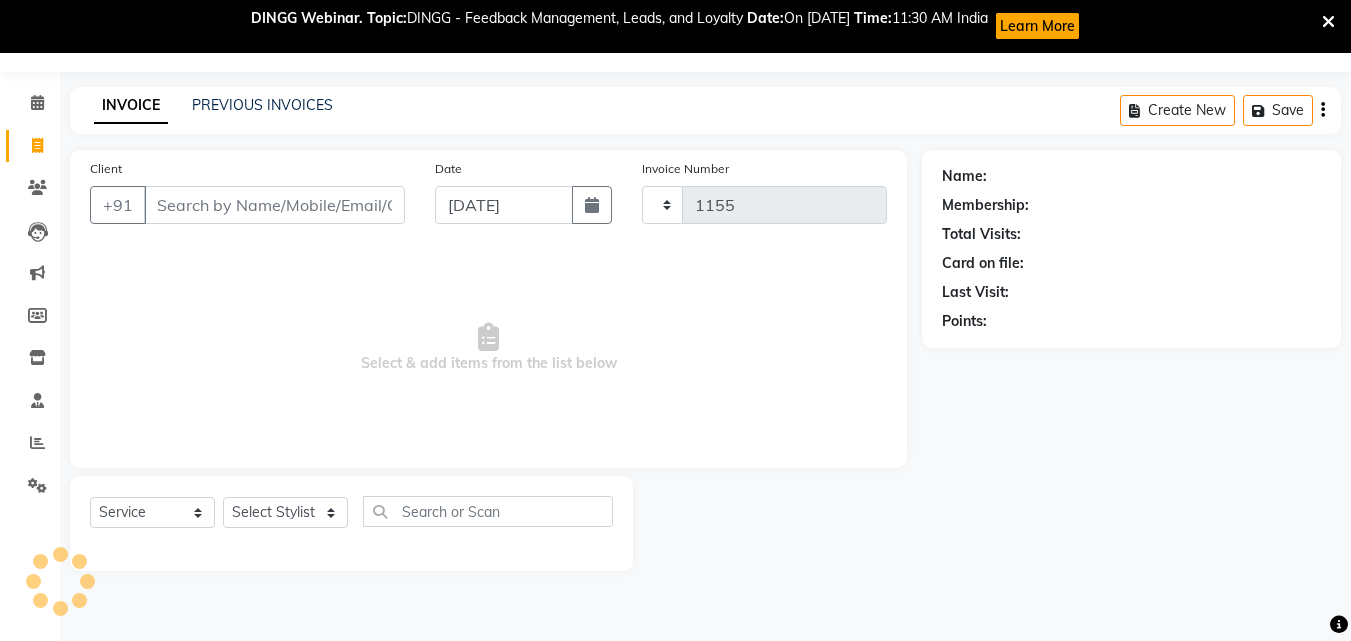 select on "844" 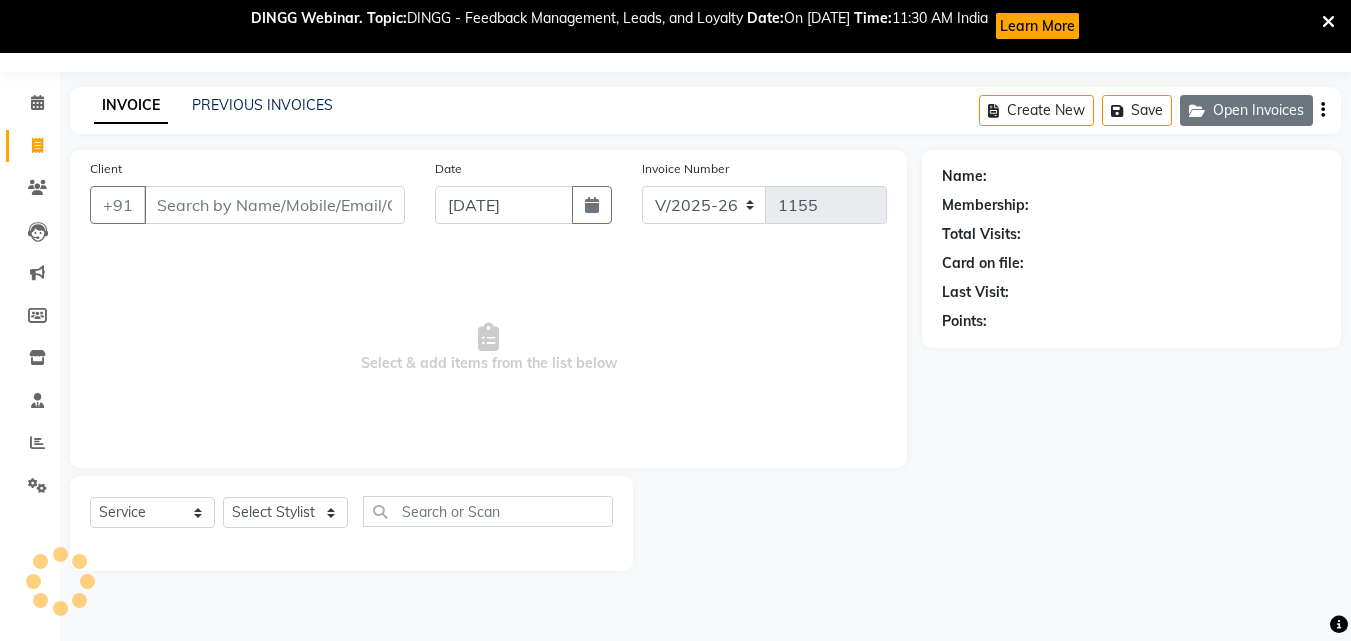 click on "Open Invoices" 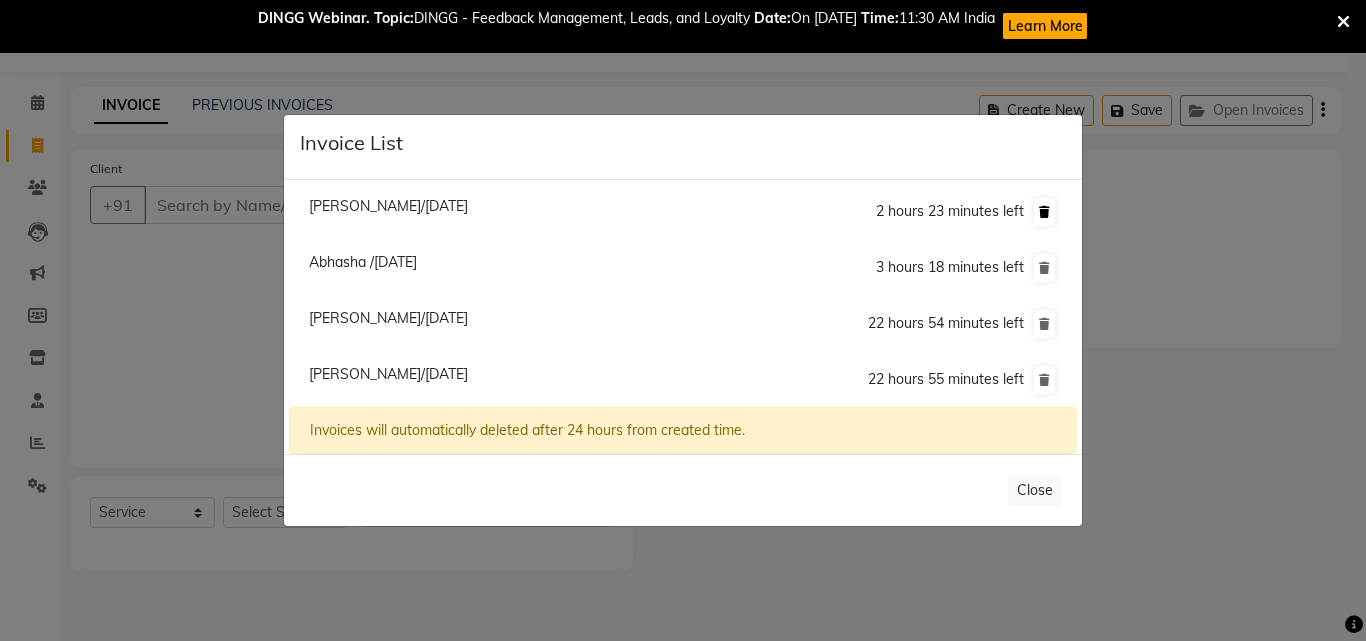click 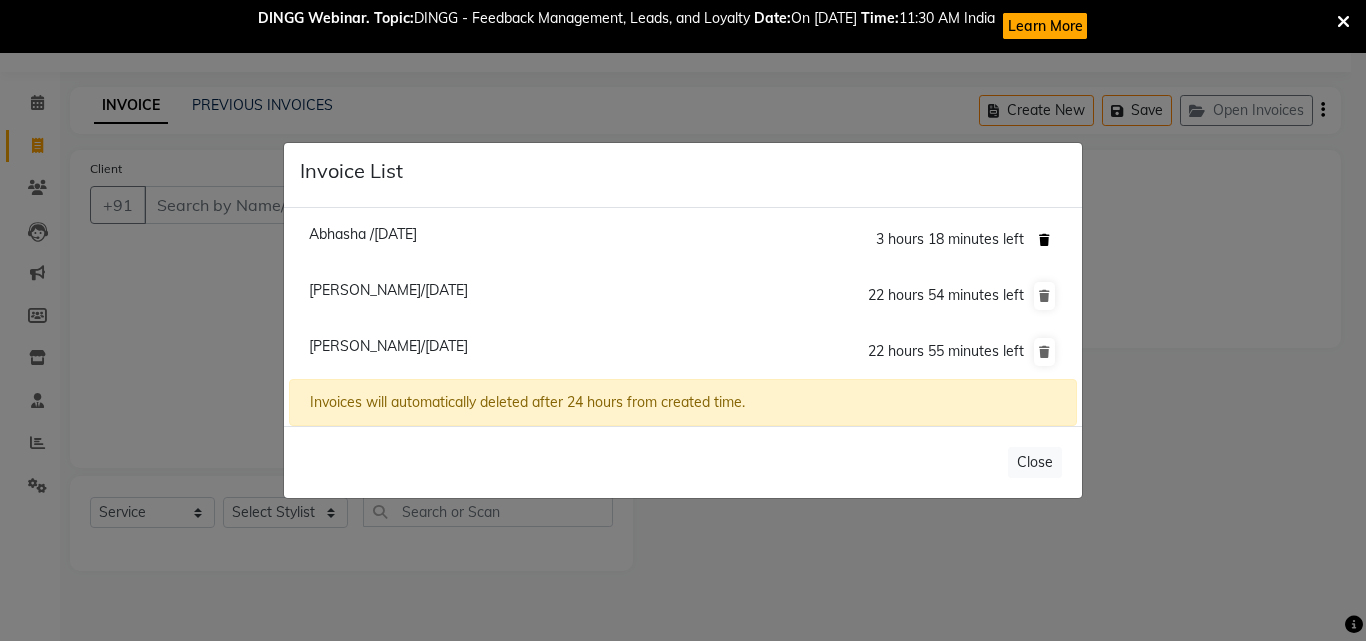 click 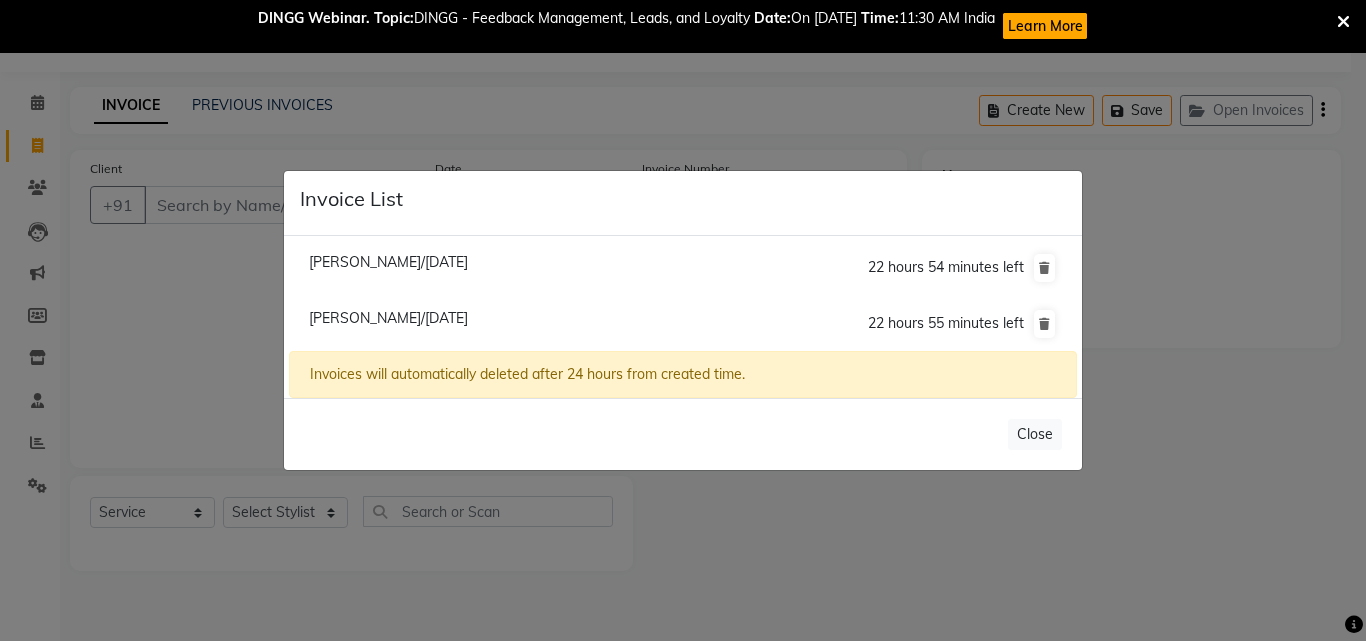 click on "[PERSON_NAME]/[DATE]" 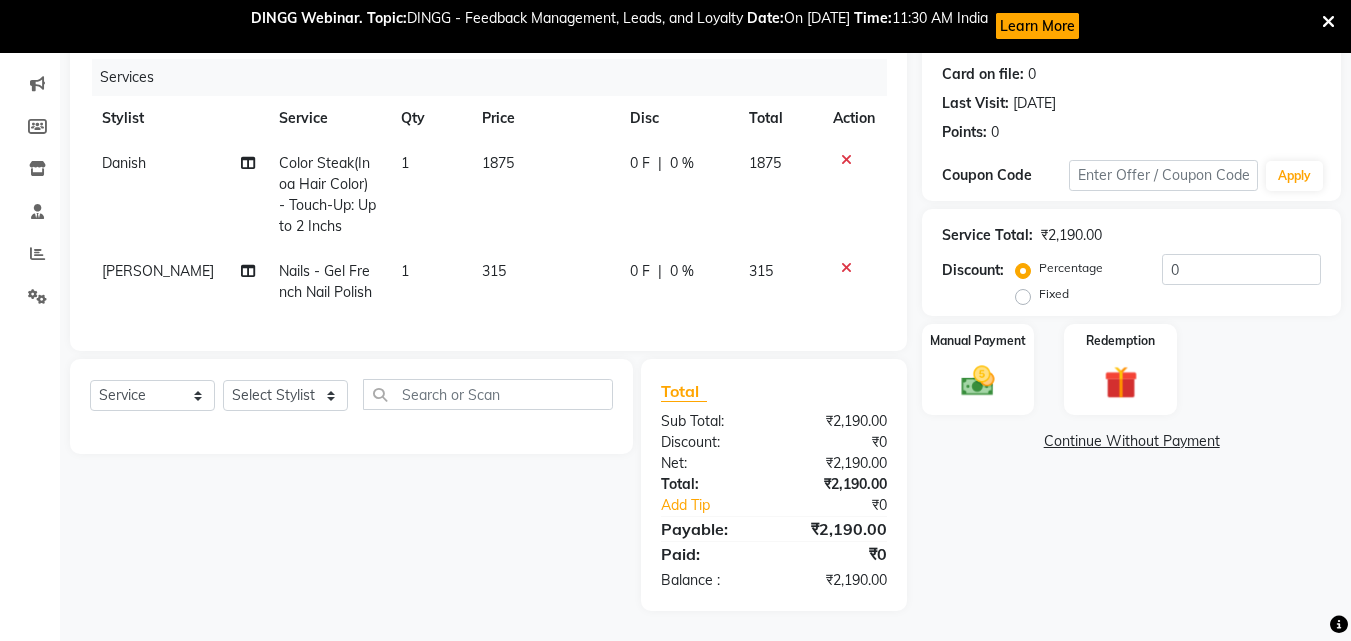 scroll, scrollTop: 253, scrollLeft: 0, axis: vertical 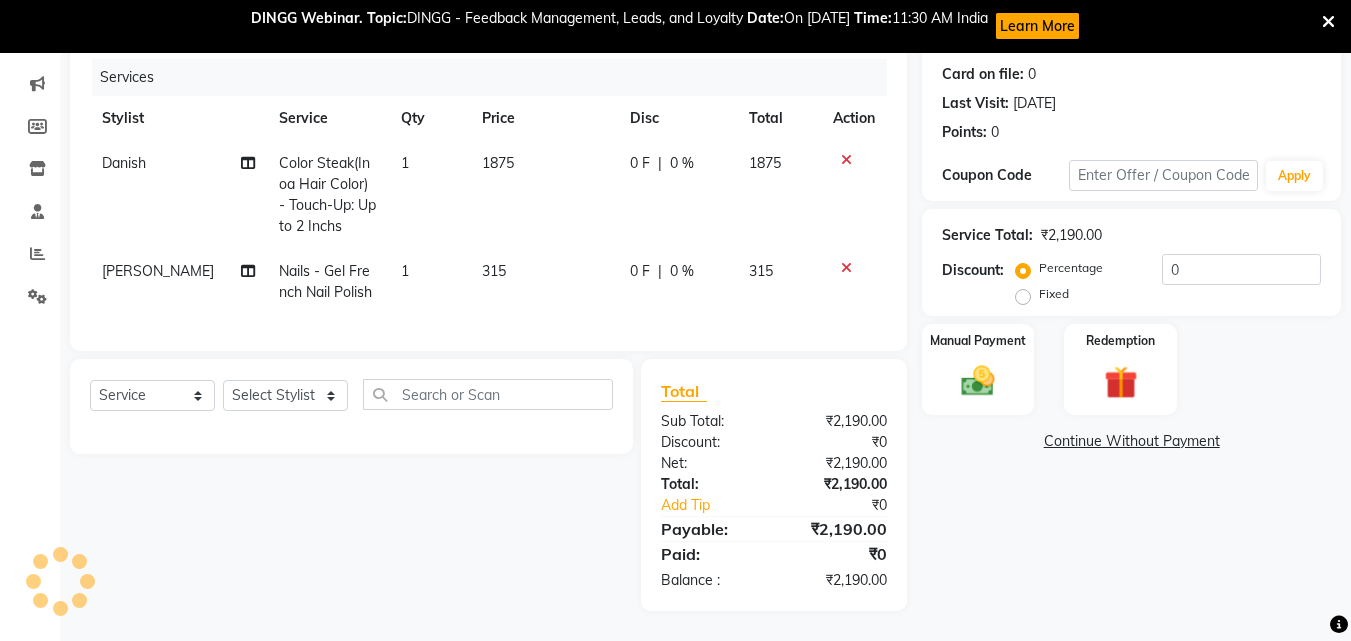 click on "315" 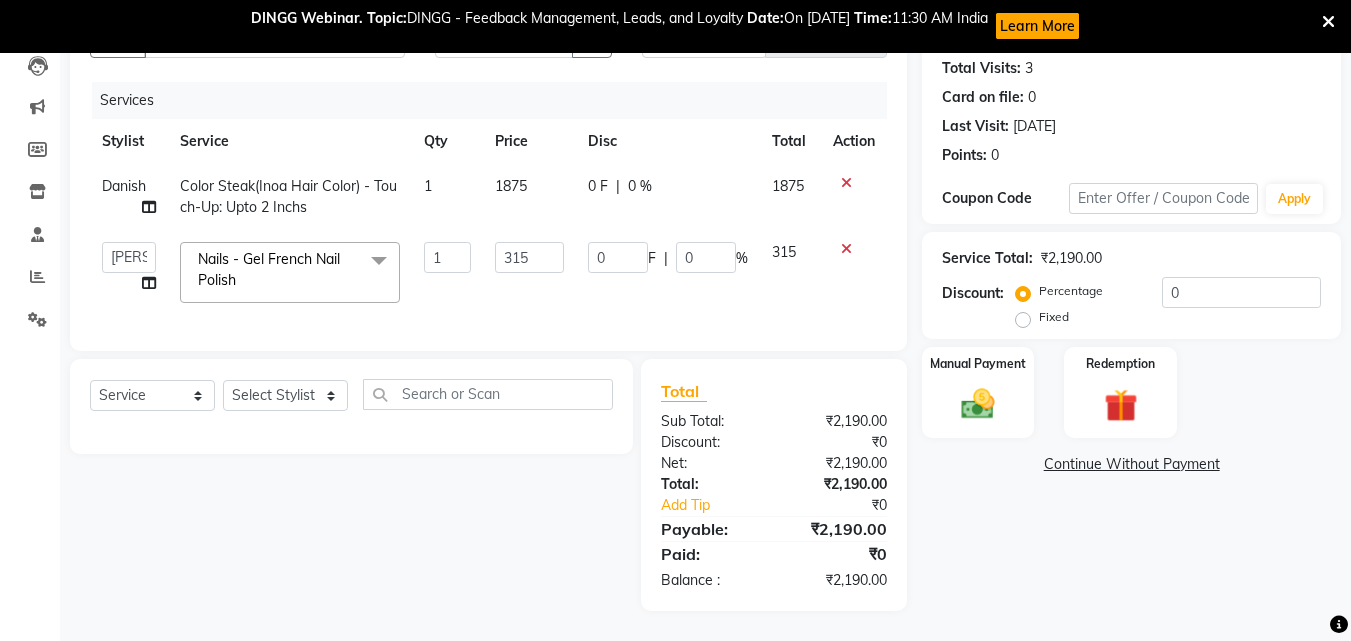 scroll, scrollTop: 234, scrollLeft: 0, axis: vertical 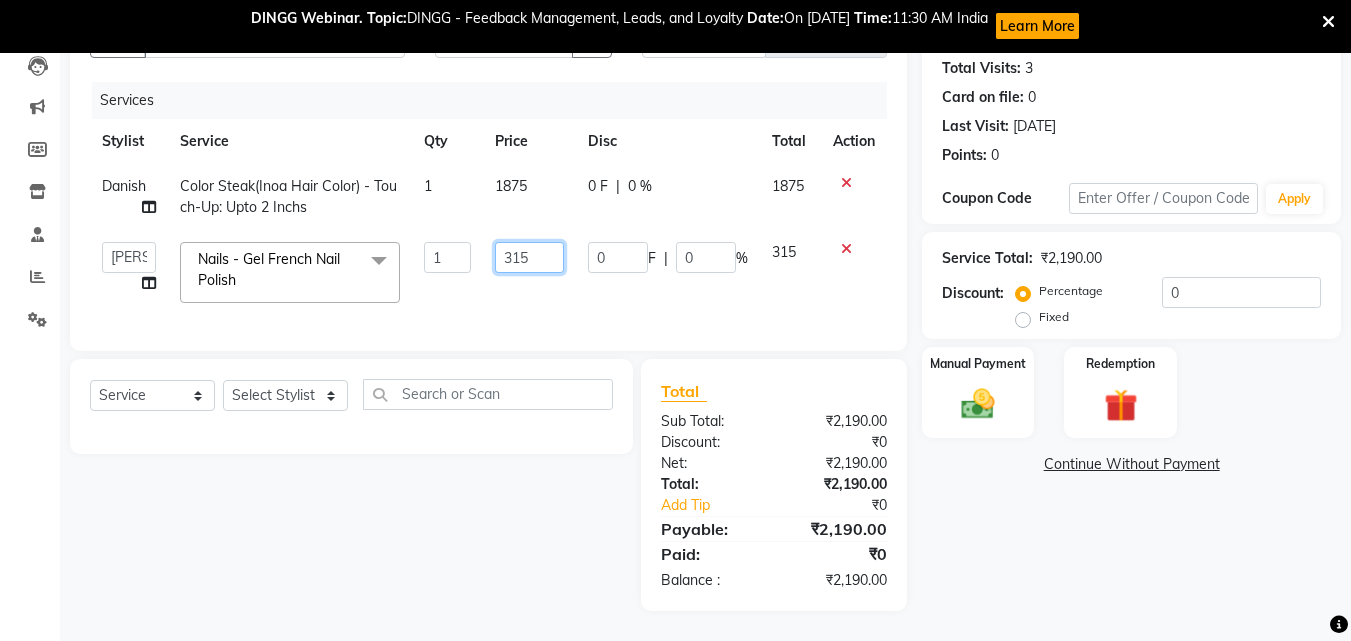 click on "315" 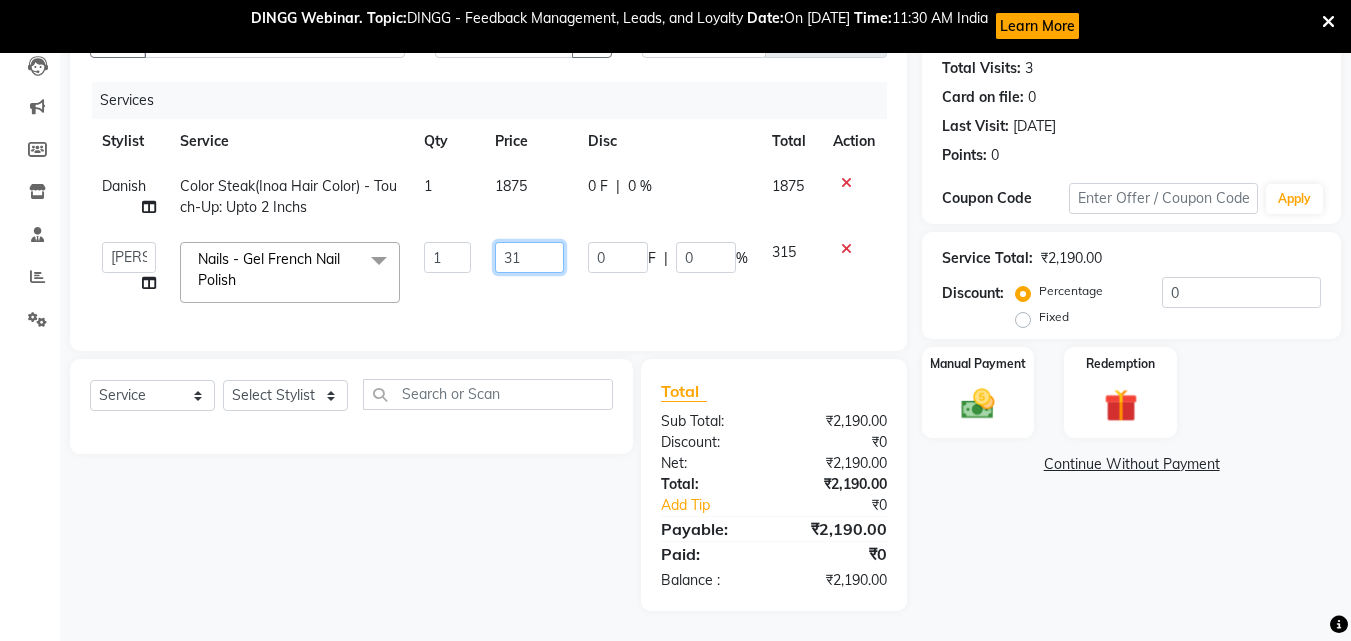 type on "313" 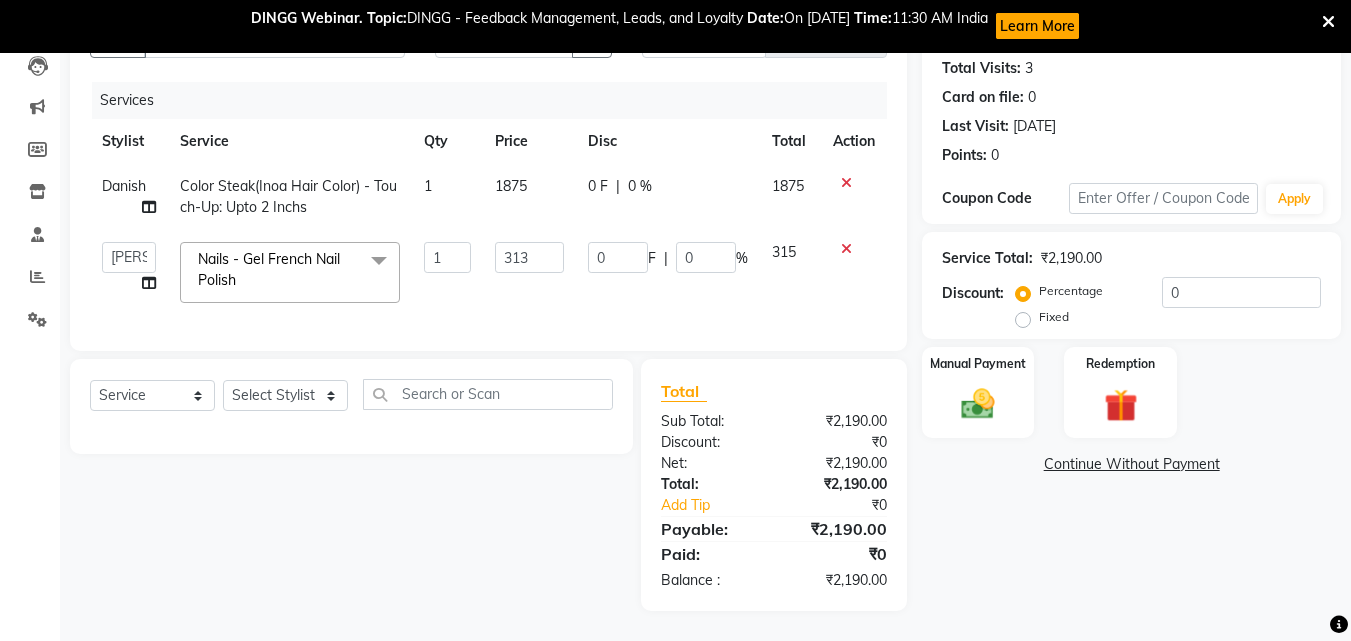 click on "313" 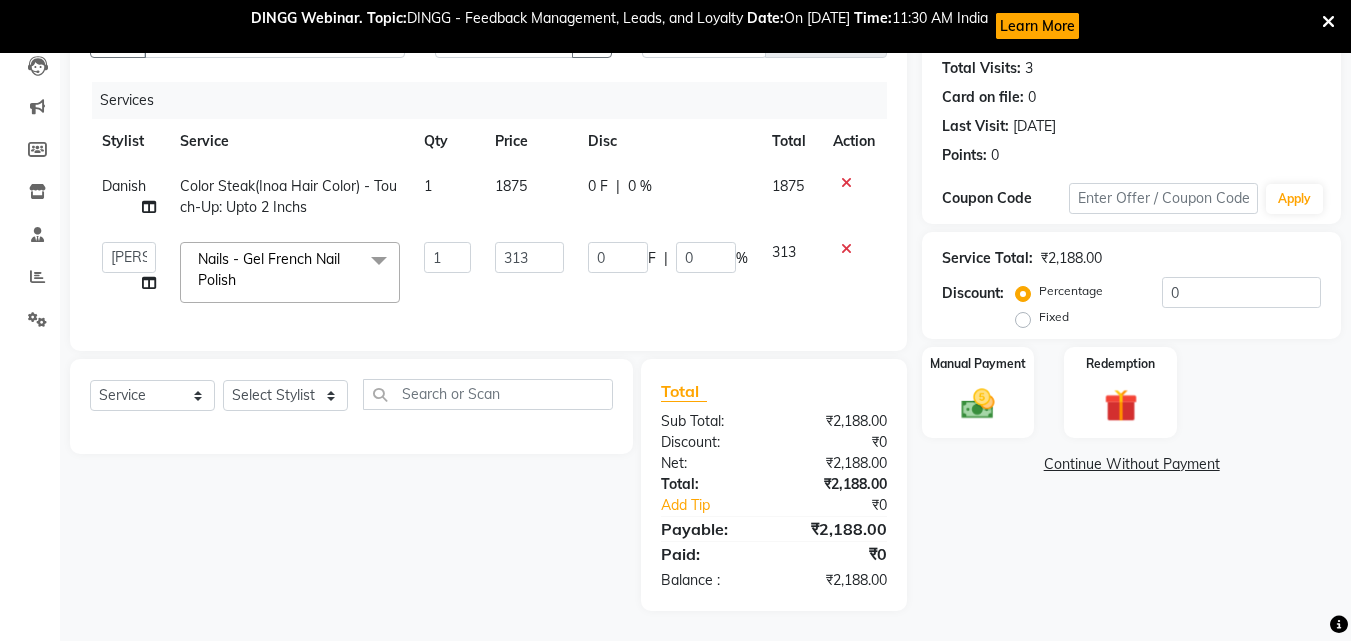 scroll, scrollTop: 234, scrollLeft: 0, axis: vertical 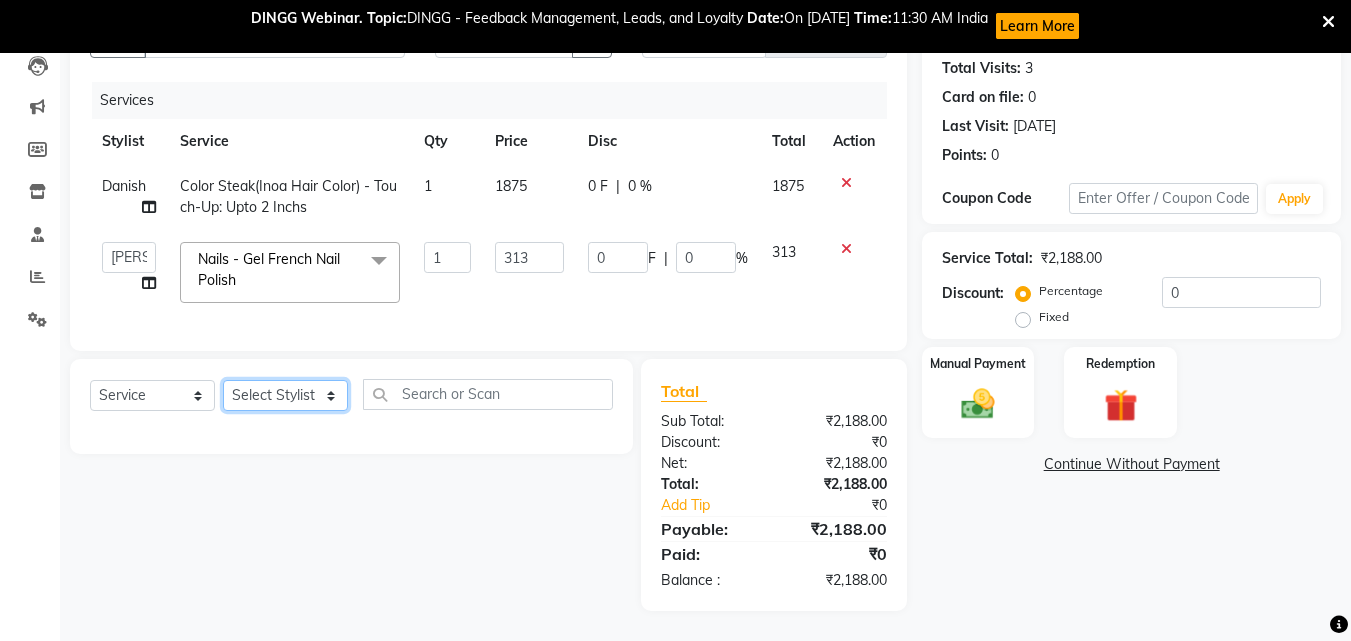 click on "Select Stylist [PERSON_NAME] [PERSON_NAME] [PERSON_NAME] [PERSON_NAME] [PERSON_NAME] [PERSON_NAME] [PERSON_NAME]" 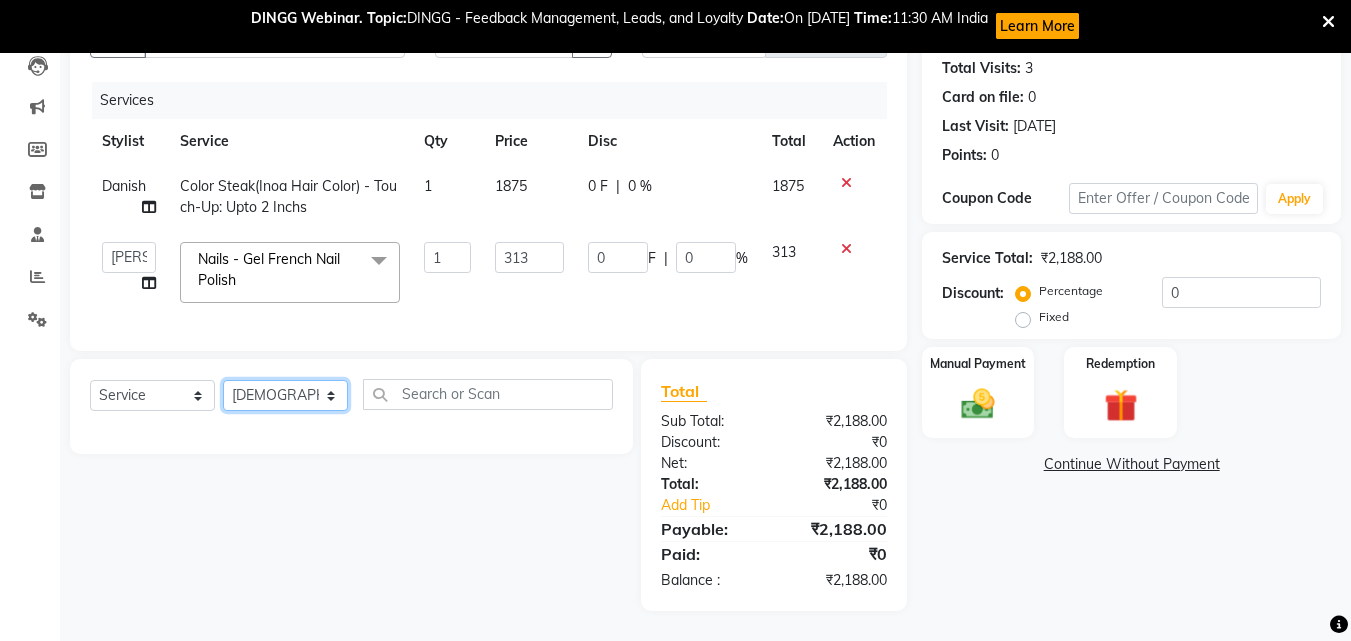 click on "Select Stylist [PERSON_NAME] [PERSON_NAME] [PERSON_NAME] [PERSON_NAME] [PERSON_NAME] [PERSON_NAME] [PERSON_NAME]" 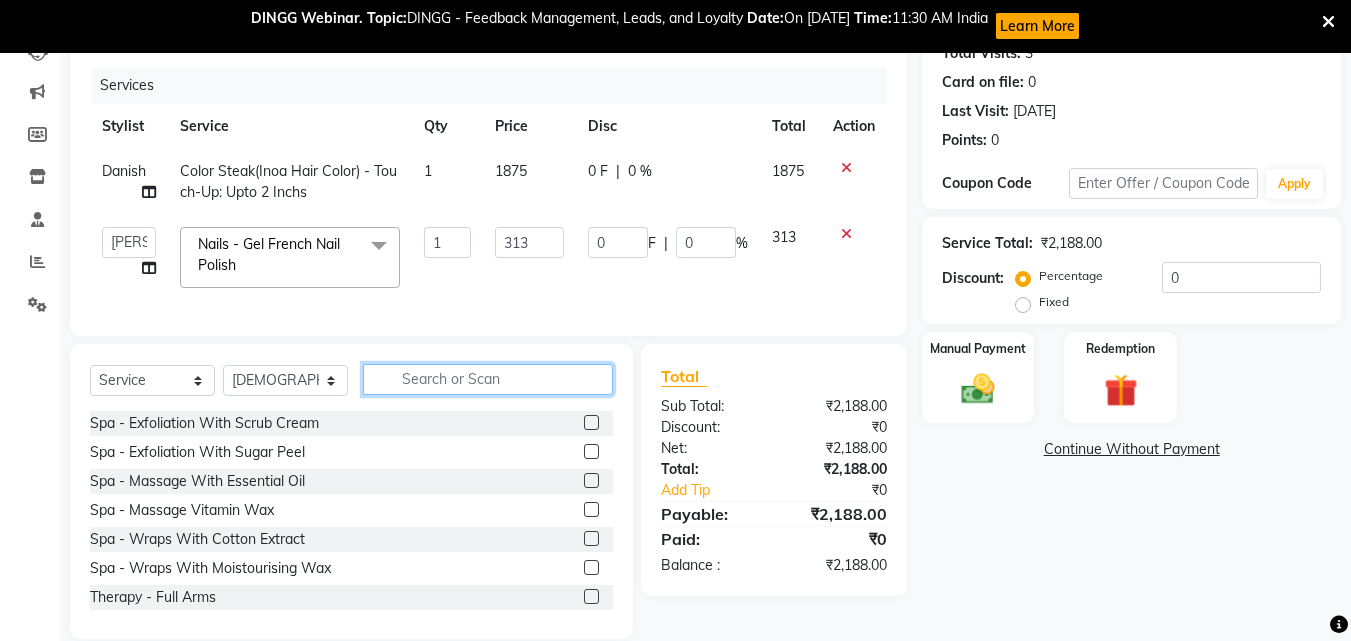 click 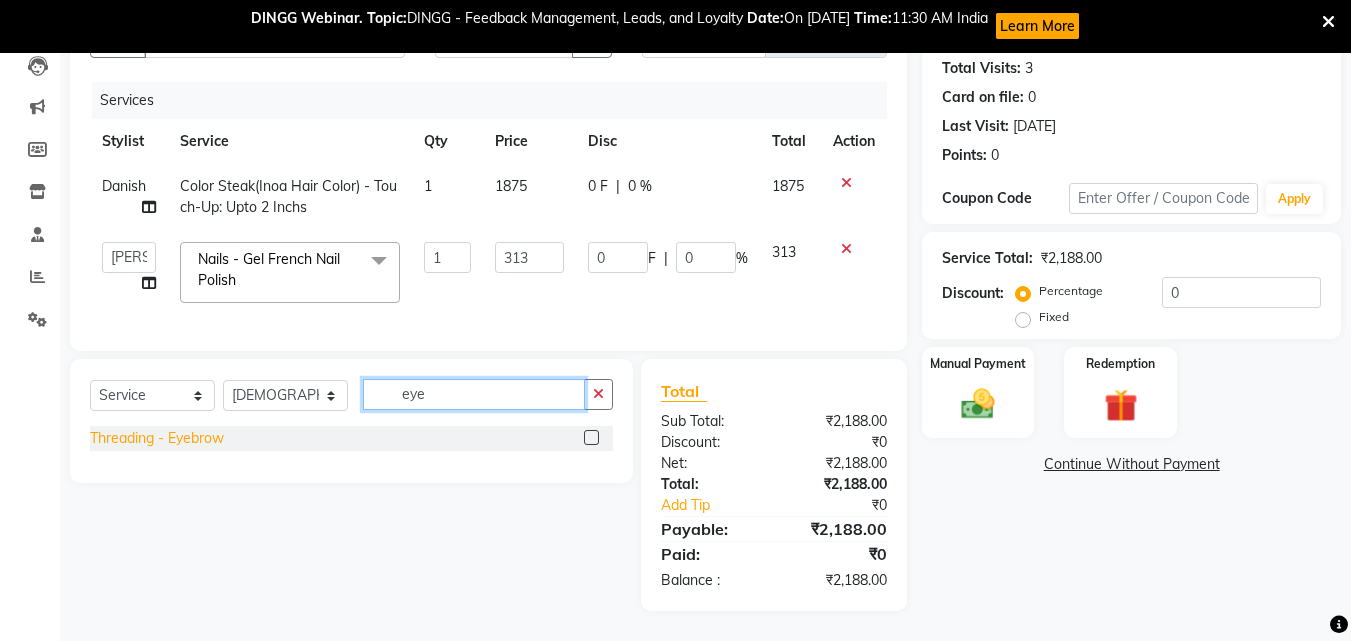 type on "eye" 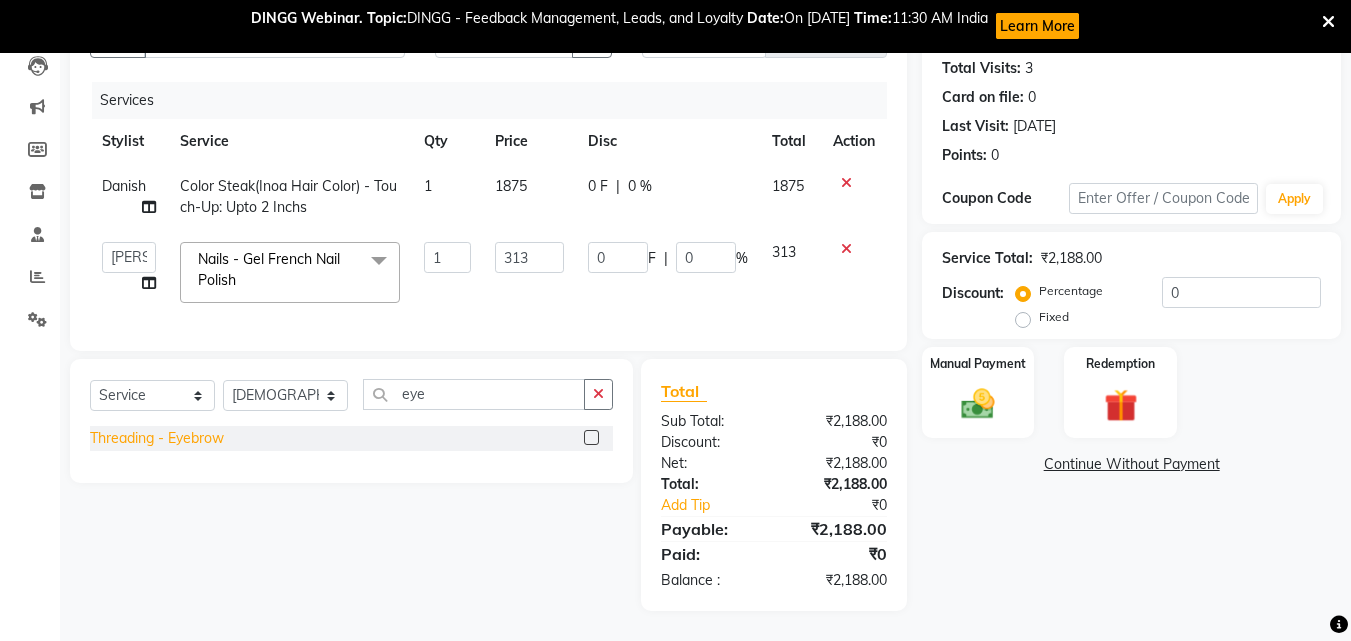 click on "Threading  - Eyebrow" 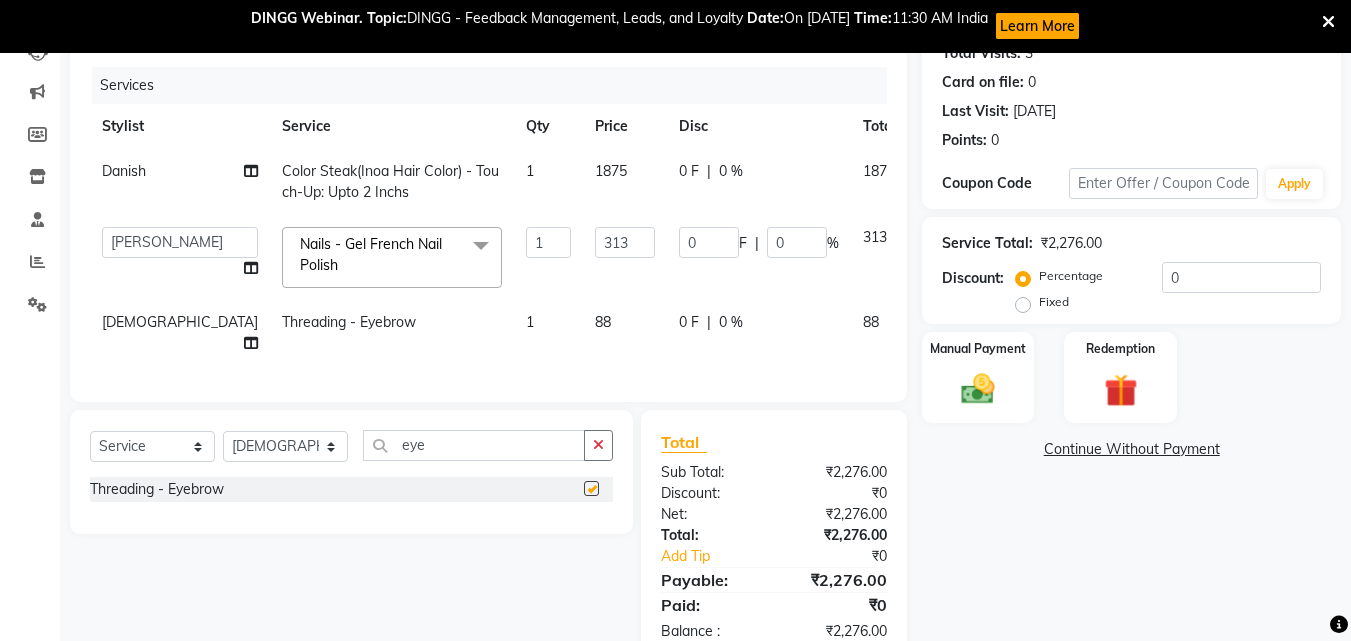 checkbox on "false" 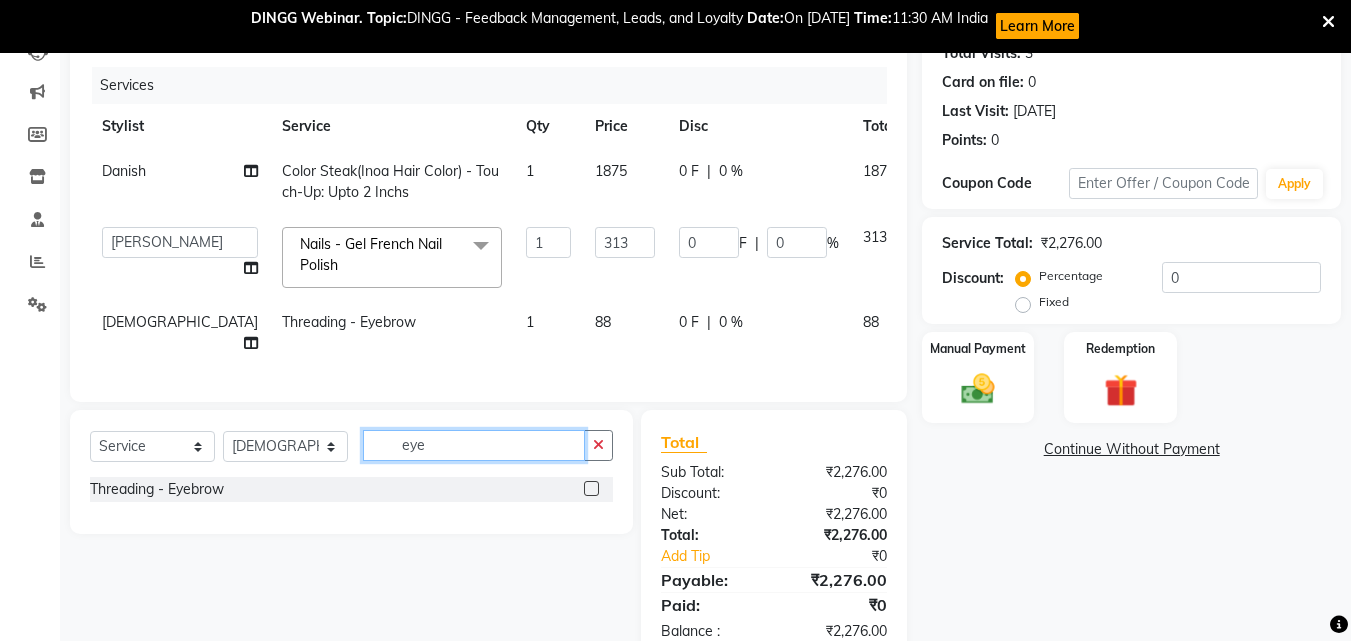 drag, startPoint x: 456, startPoint y: 461, endPoint x: 382, endPoint y: 460, distance: 74.00676 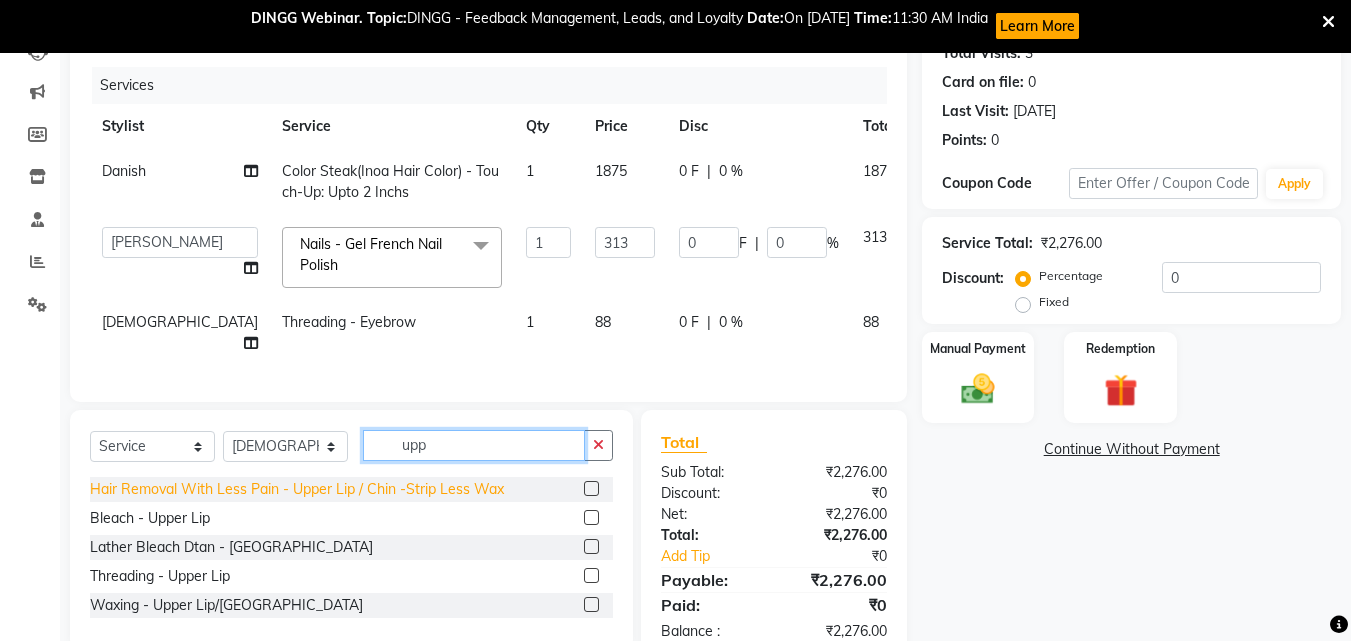 type on "upp" 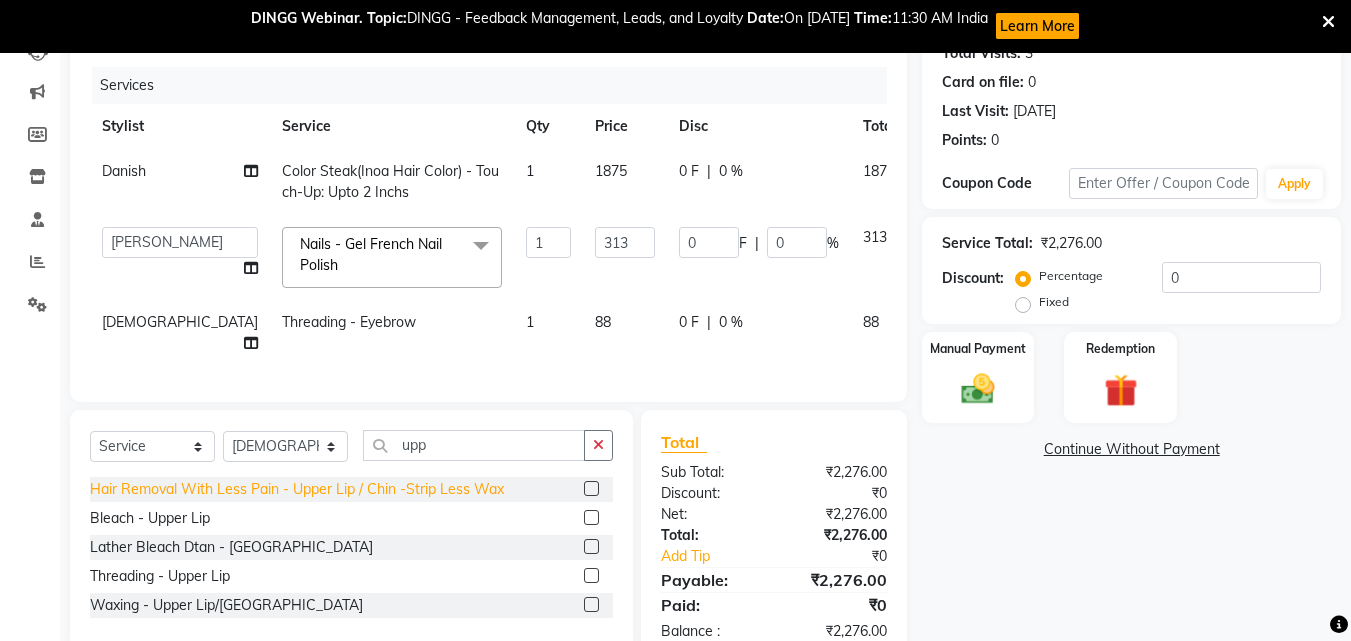click on "Hair Removal With Less Pain  - Upper Lip / Chin -Strip Less Wax" 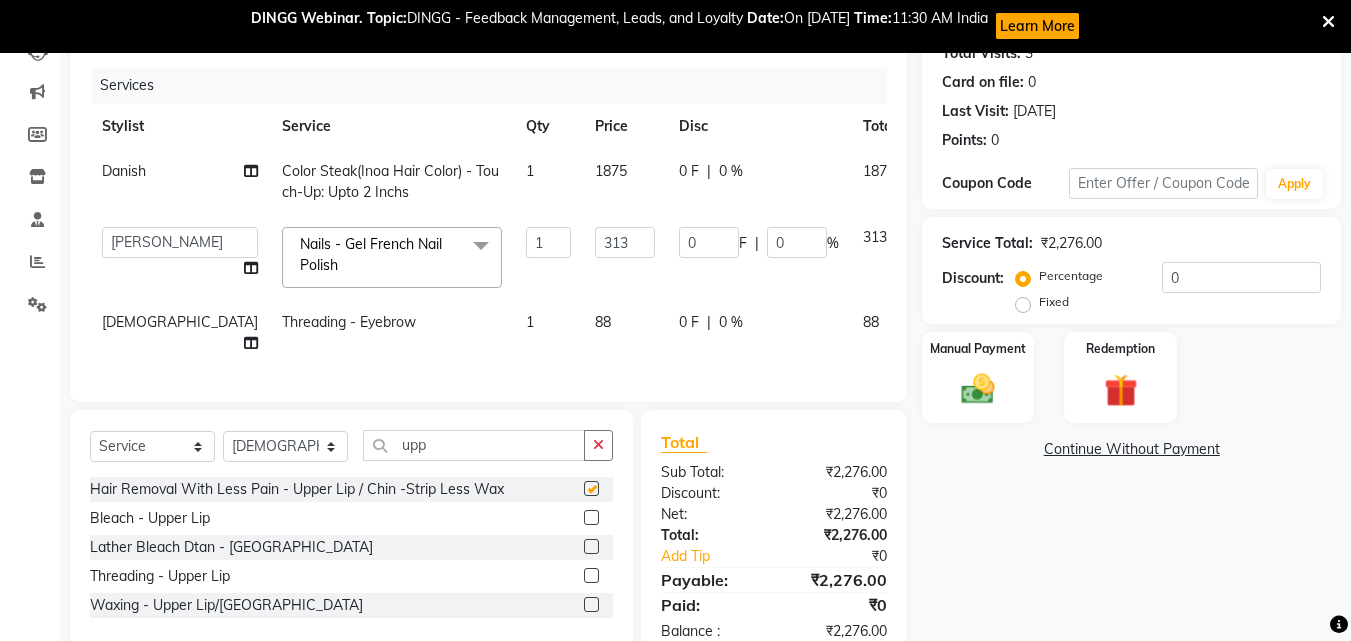 checkbox on "false" 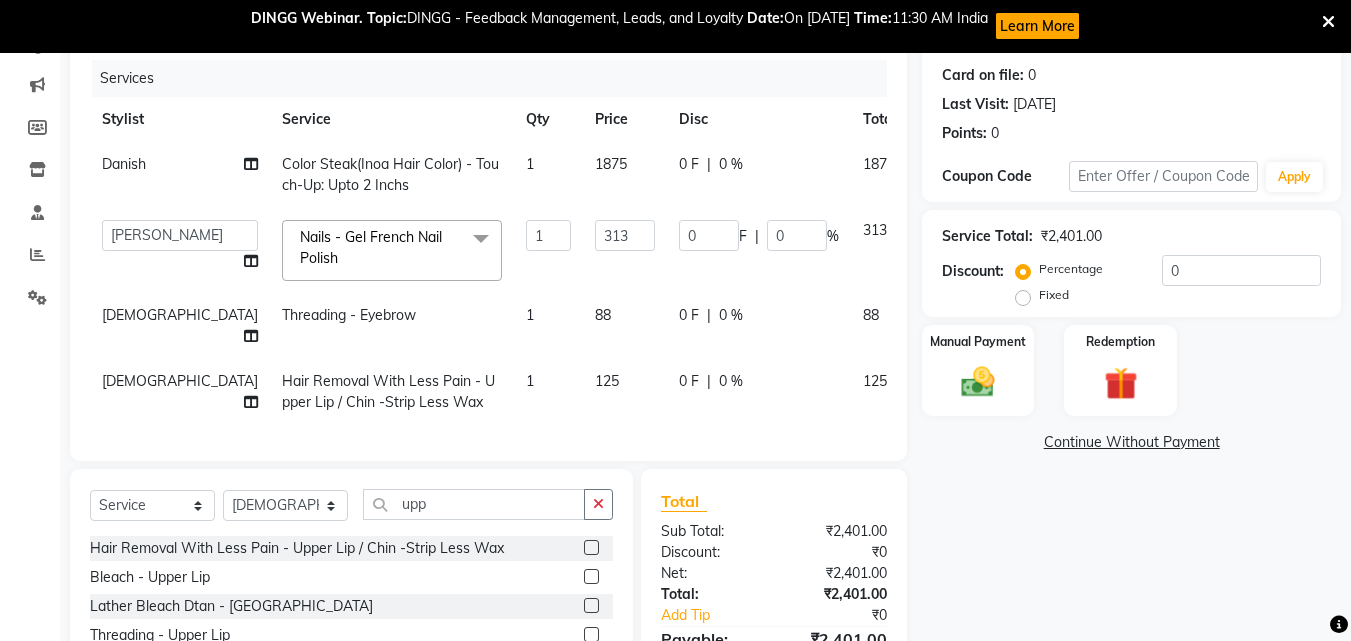 scroll, scrollTop: 266, scrollLeft: 0, axis: vertical 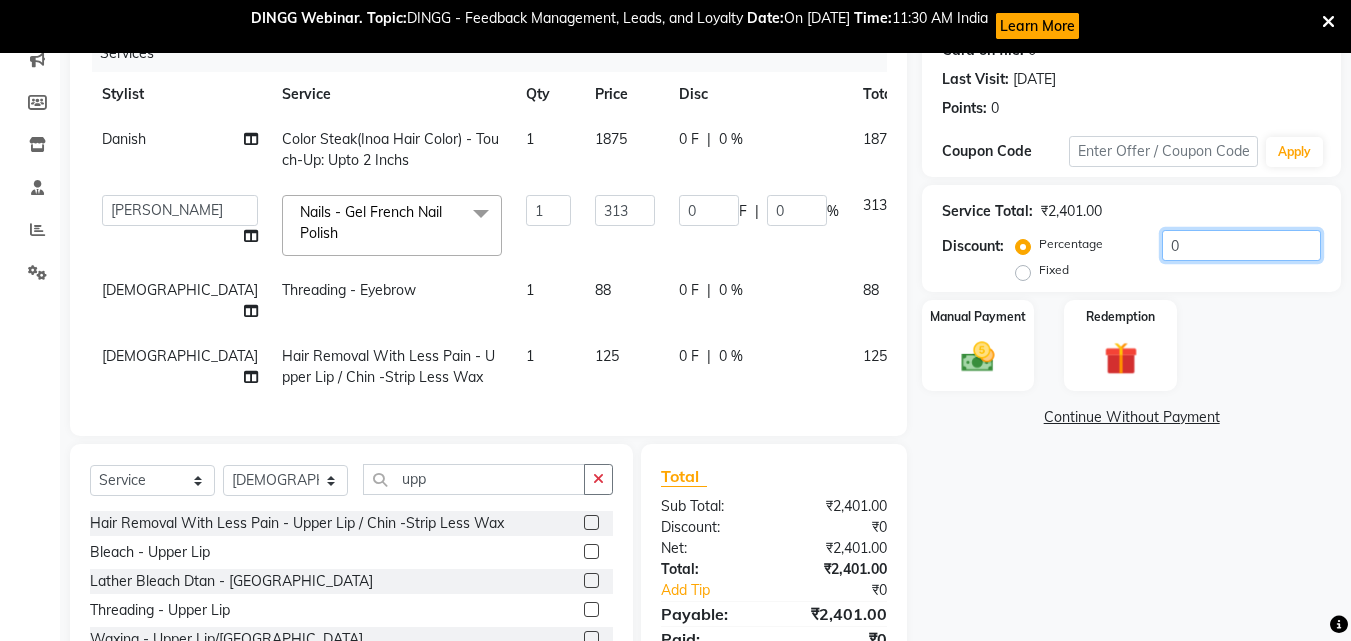drag, startPoint x: 1262, startPoint y: 240, endPoint x: 922, endPoint y: 223, distance: 340.42474 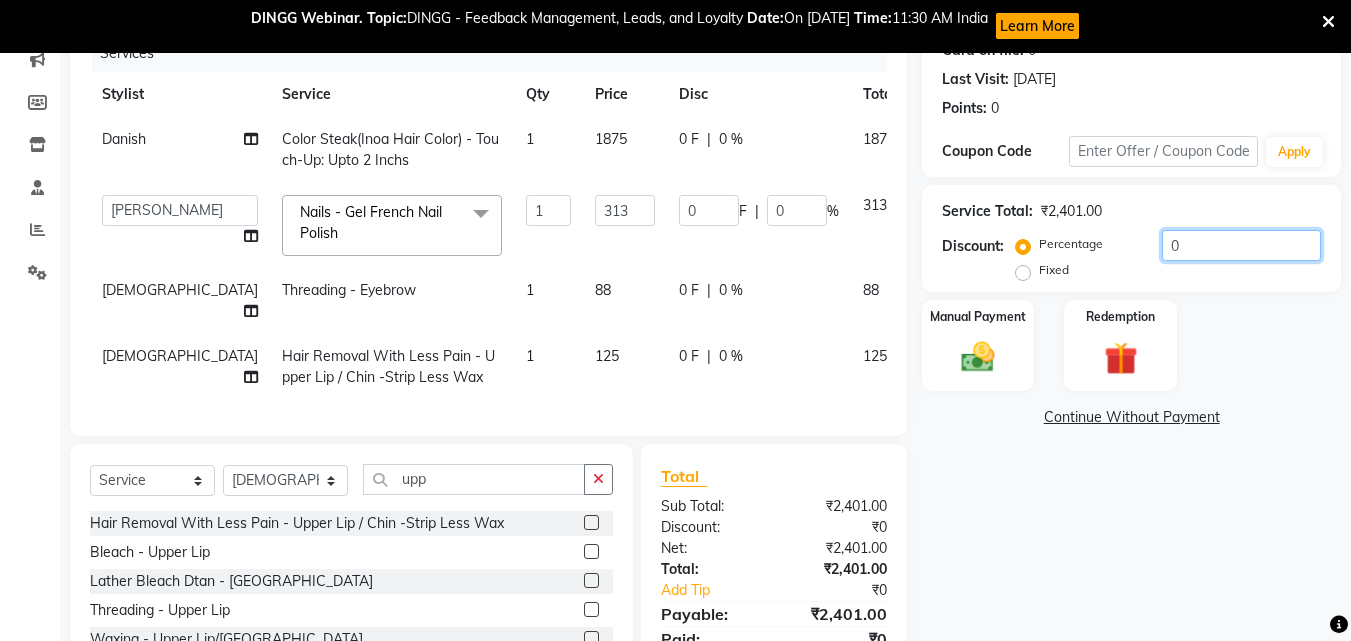 type on "2" 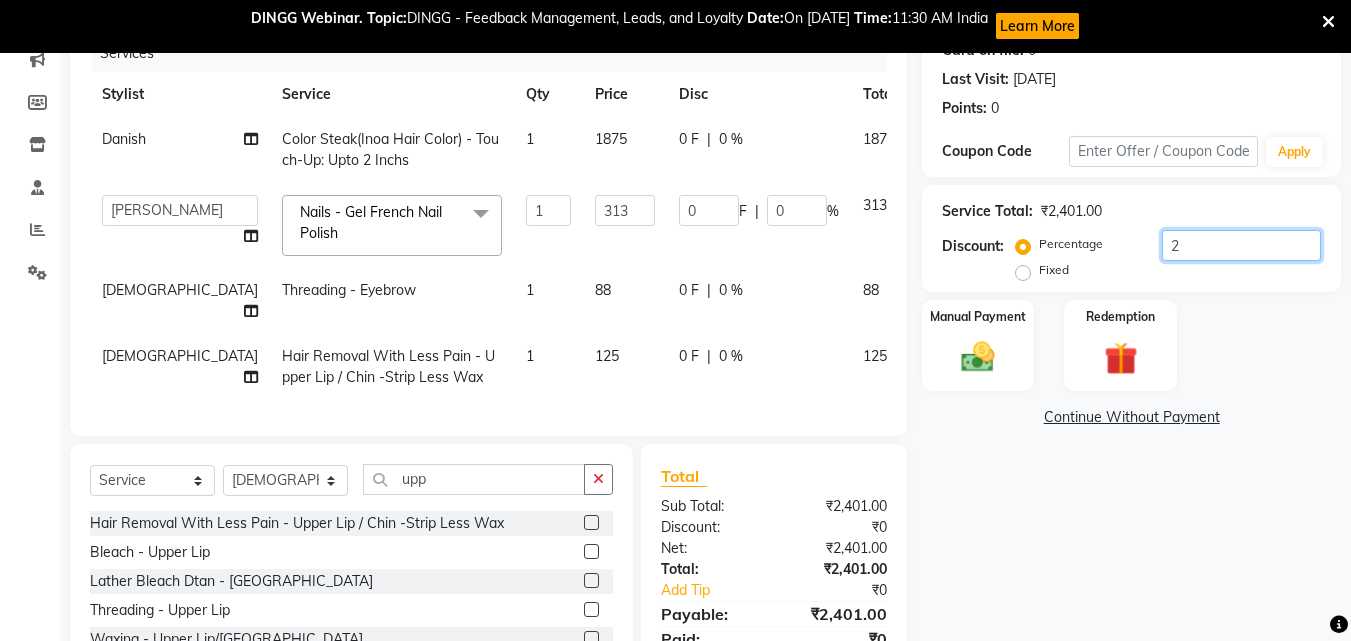 type on "6.26" 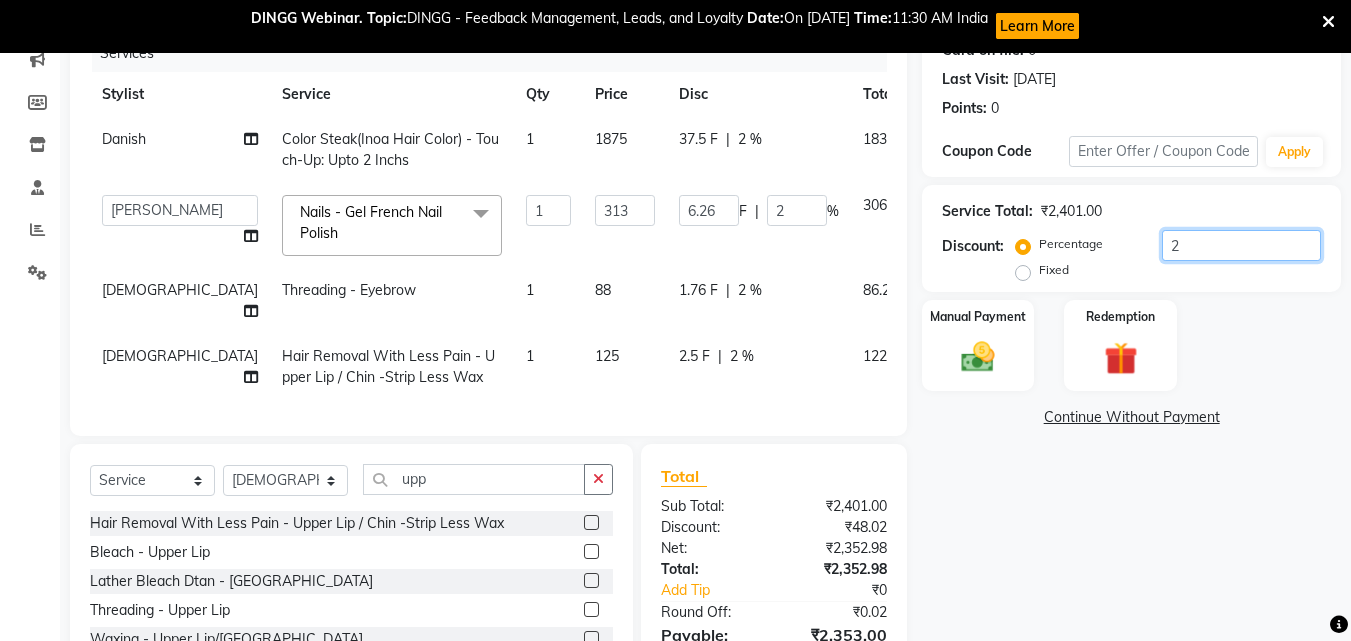 type on "20" 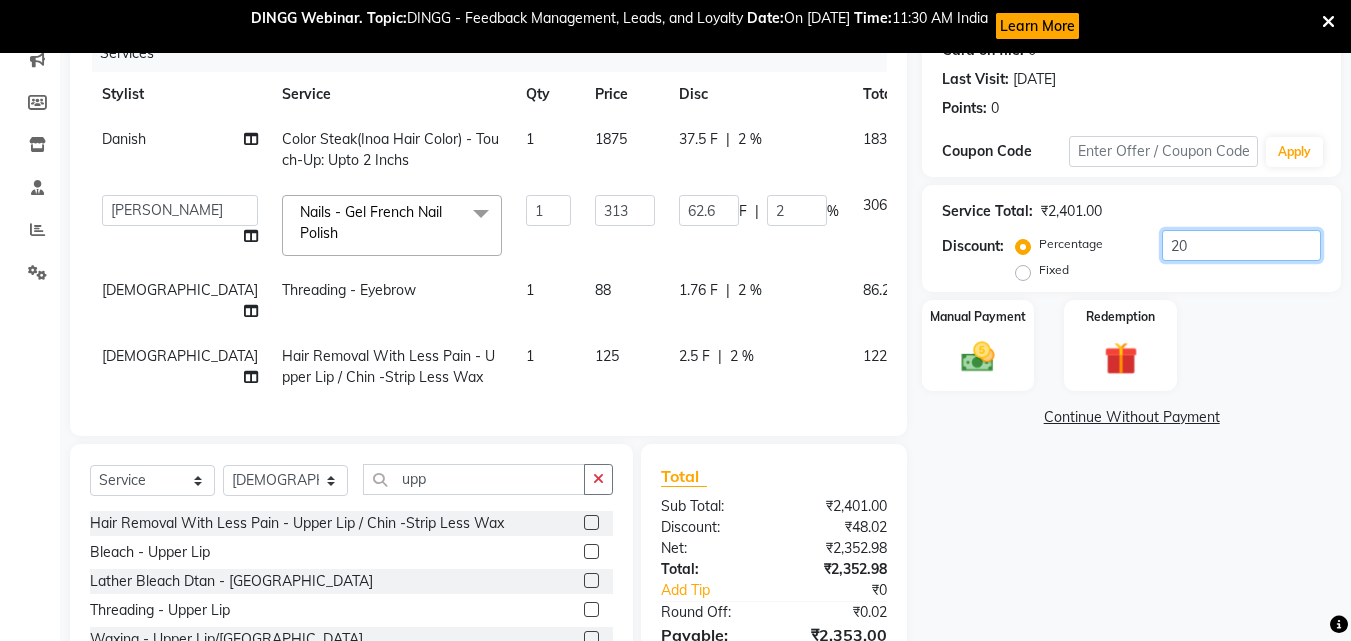 type on "20" 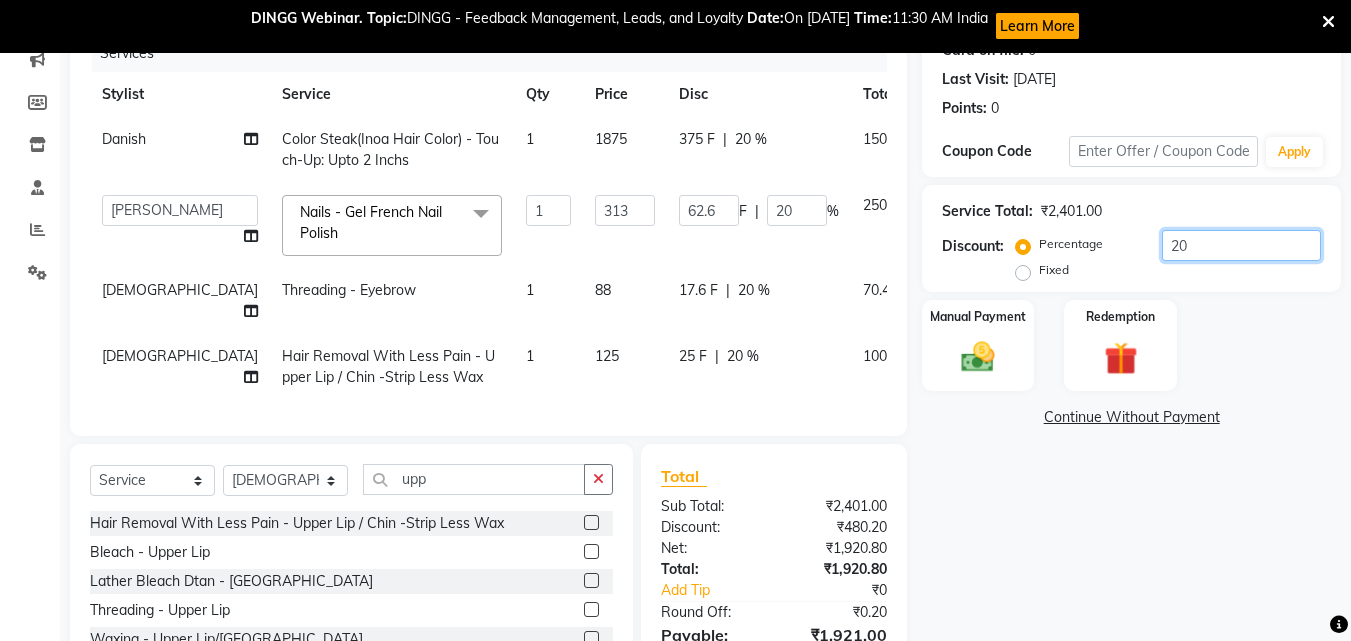type on "20" 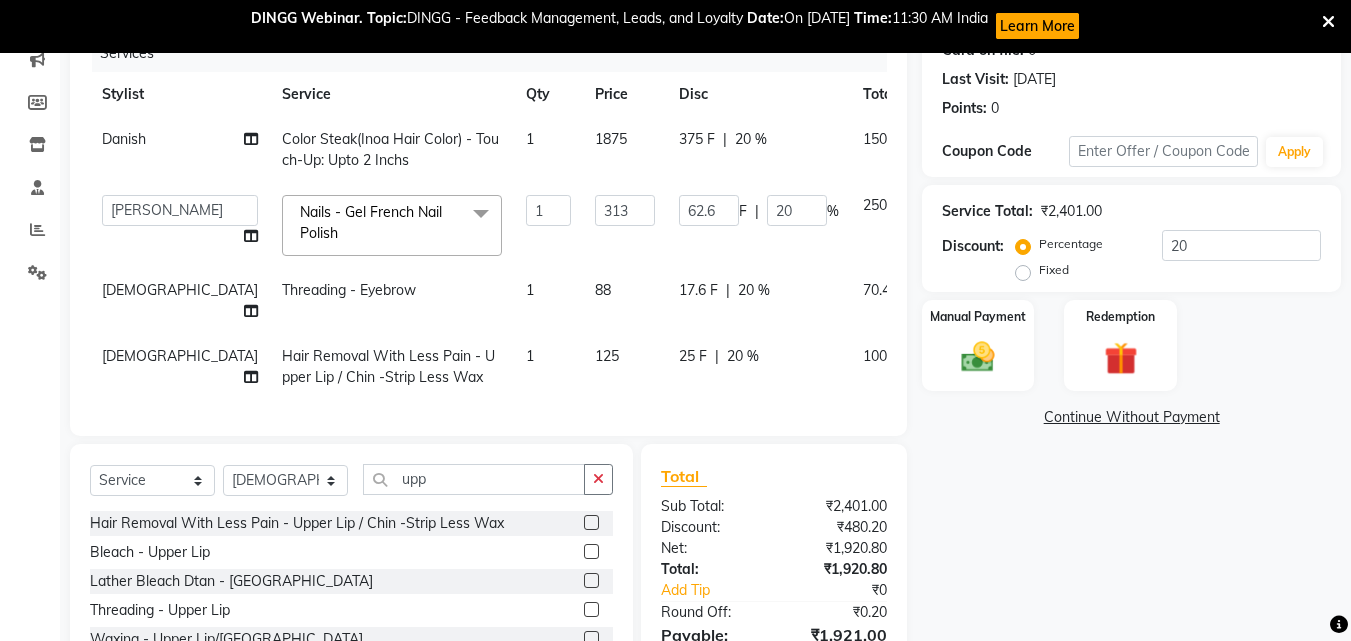 click on "Name: [PERSON_NAME] Membership:  No Active Membership  Total Visits:  3 Card on file:  0 Last Visit:   [DATE] Points:   0  Coupon Code Apply Service Total:  ₹2,401.00  Discount:  Percentage   Fixed  20 Manual Payment Redemption  Continue Without Payment" 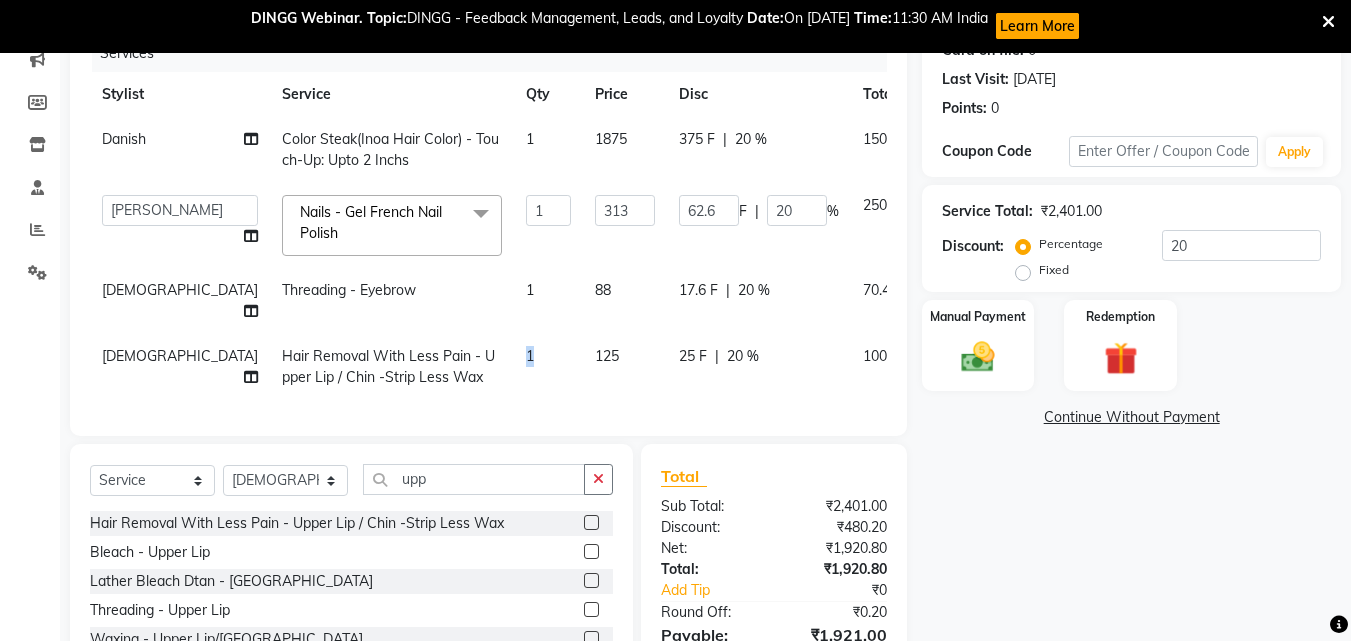 drag, startPoint x: 455, startPoint y: 356, endPoint x: 422, endPoint y: 358, distance: 33.06055 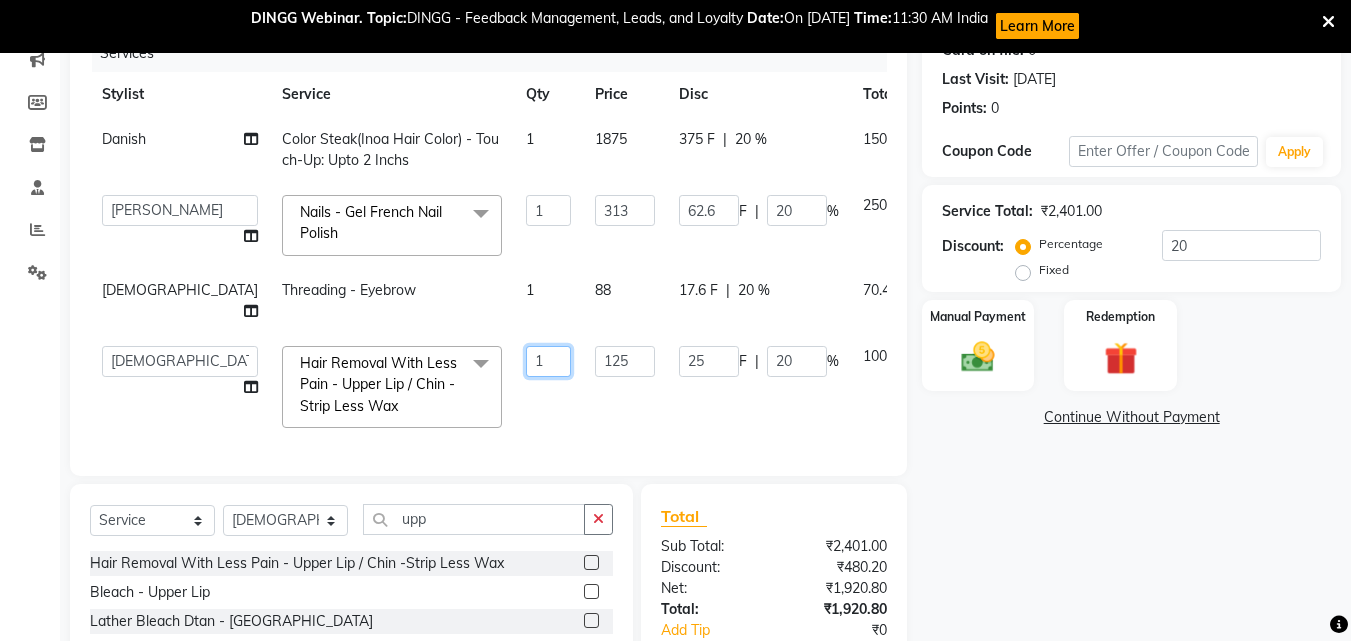 drag, startPoint x: 443, startPoint y: 360, endPoint x: 425, endPoint y: 365, distance: 18.681541 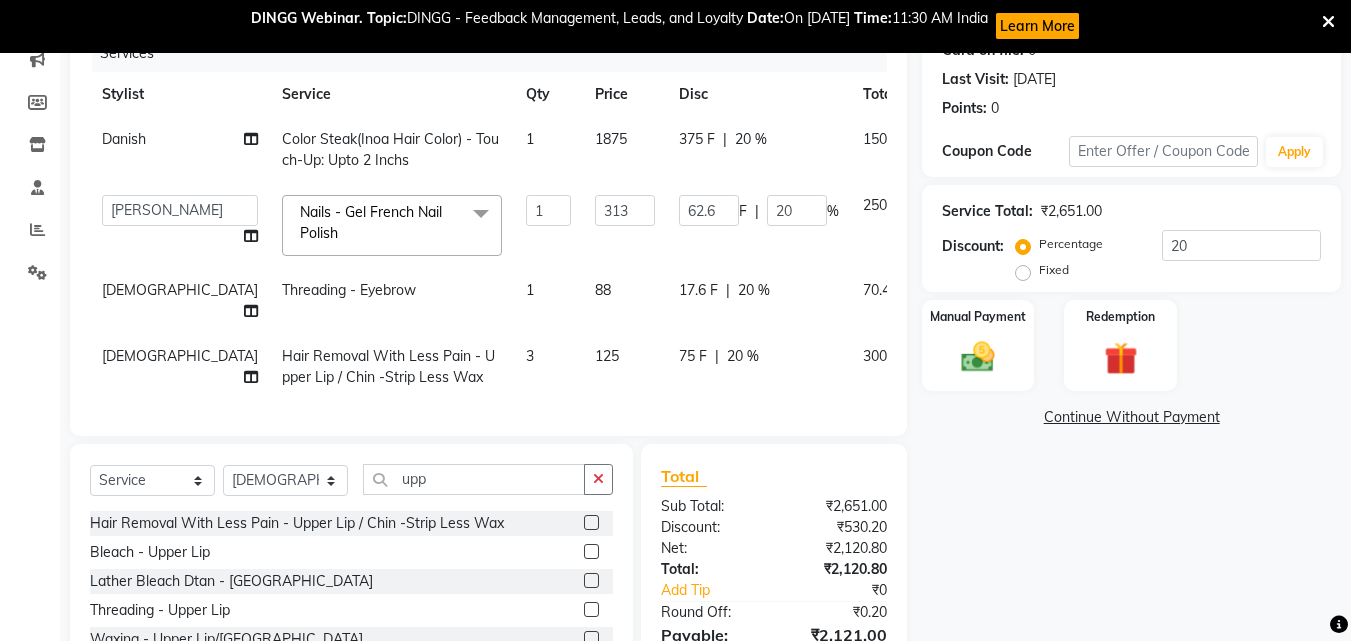 click on "Services Stylist Service Qty Price Disc Total Action Danish Color Steak(Inoa Hair Color)  - Touch-Up: Upto 2 Inchs 1 1875 375 F | 20 % 1500  [PERSON_NAME]   [PERSON_NAME] [PERSON_NAME] [PERSON_NAME]   [PERSON_NAME] [PERSON_NAME]   [PERSON_NAME]  Nails  - Gel French Nail Polish  x Reflexology  - Feet (30 Mins) Reflexology  - Hand & Feet ( 60 Mins) Reflexology  - Back (30 Mins) Nails  - Cut And Filing Nails  - Nail Polish Hand / Feet Nails  - French Nail Polish Nails  - Gel French Nail Polish Nails- Cut file & Polish Gel Polish  - Gel Polish 10 Tips Gel Polish  - Gel Polish Remover 10 Tips Gel Polish  - Builder Gel Extension Gel Polish  - Gum Gel Extension Gel Polish  - 10 Tips Glitter Polish Treatment For Skin  - Glow Peel Treatment Advance Facial - Hydra Facial ( Machine use ) O THREE FACIAL Fruit Clean Up Loreal Scalp Advanced Treatment - For women Loreal Scalp Advanced Clay Treatment  3TENX SPA Moroccan Treatment  - Moroccan Wash And Hair cut For Women Senior Stylist Bleach  - Upper Lip Mehndi" 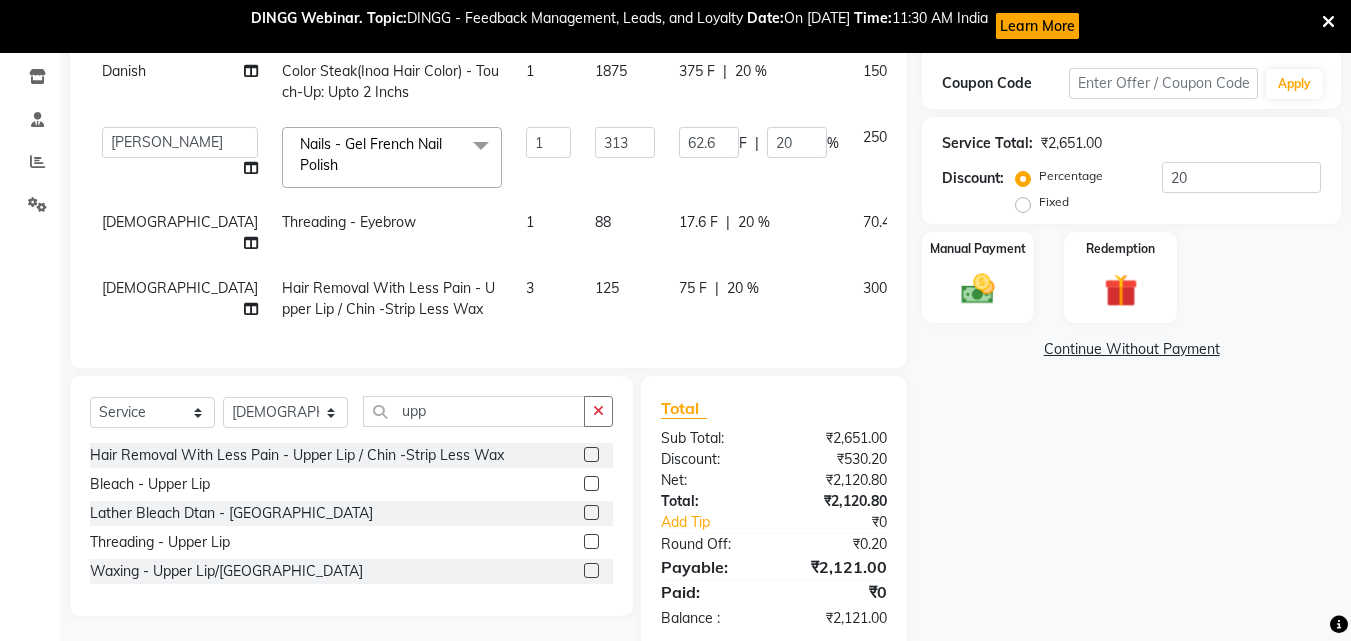 scroll, scrollTop: 287, scrollLeft: 0, axis: vertical 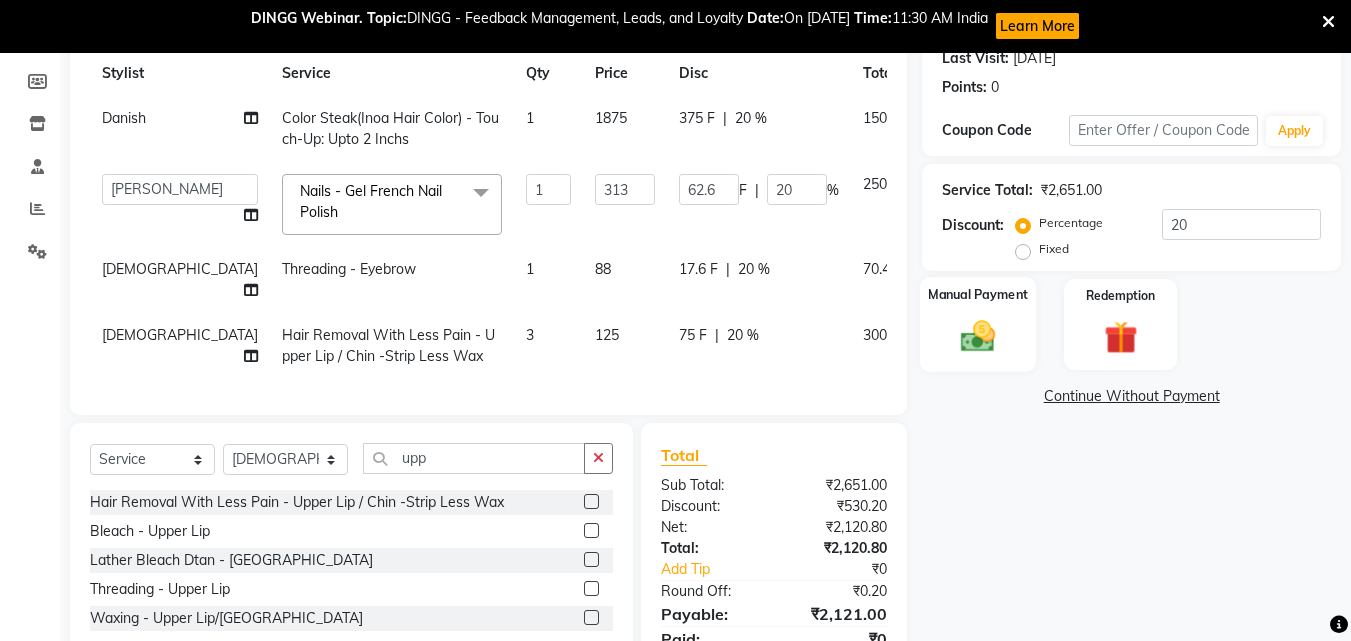 click 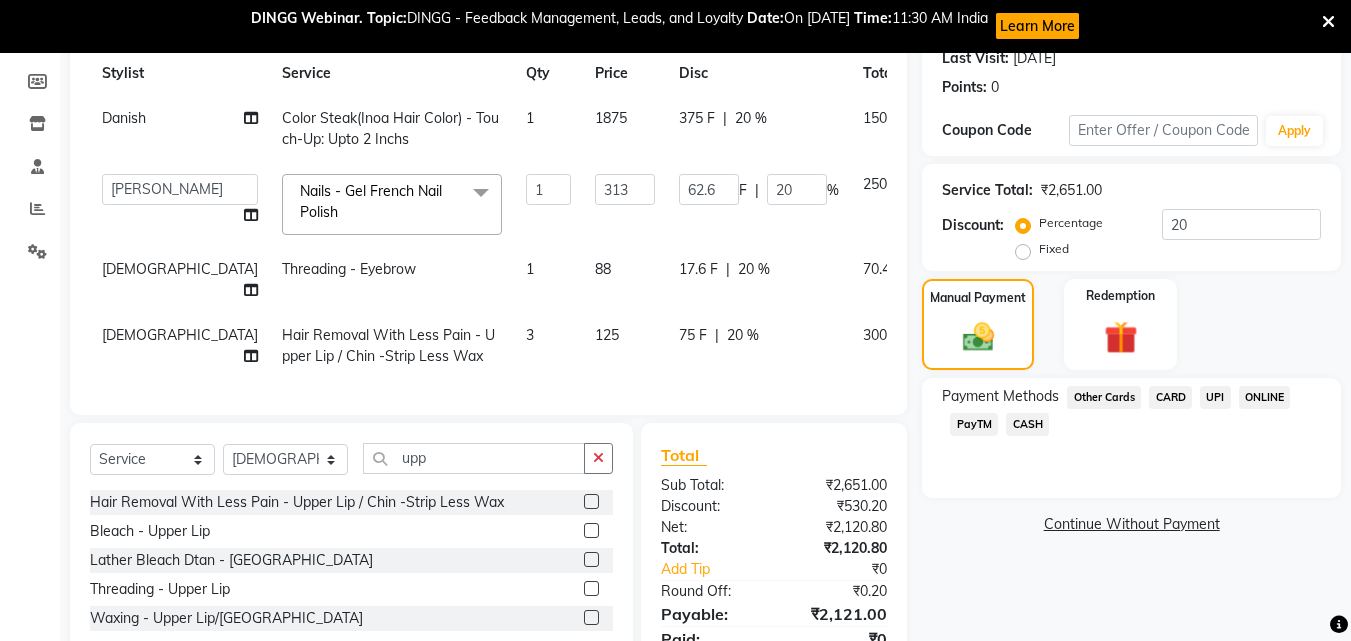 click on "CARD" 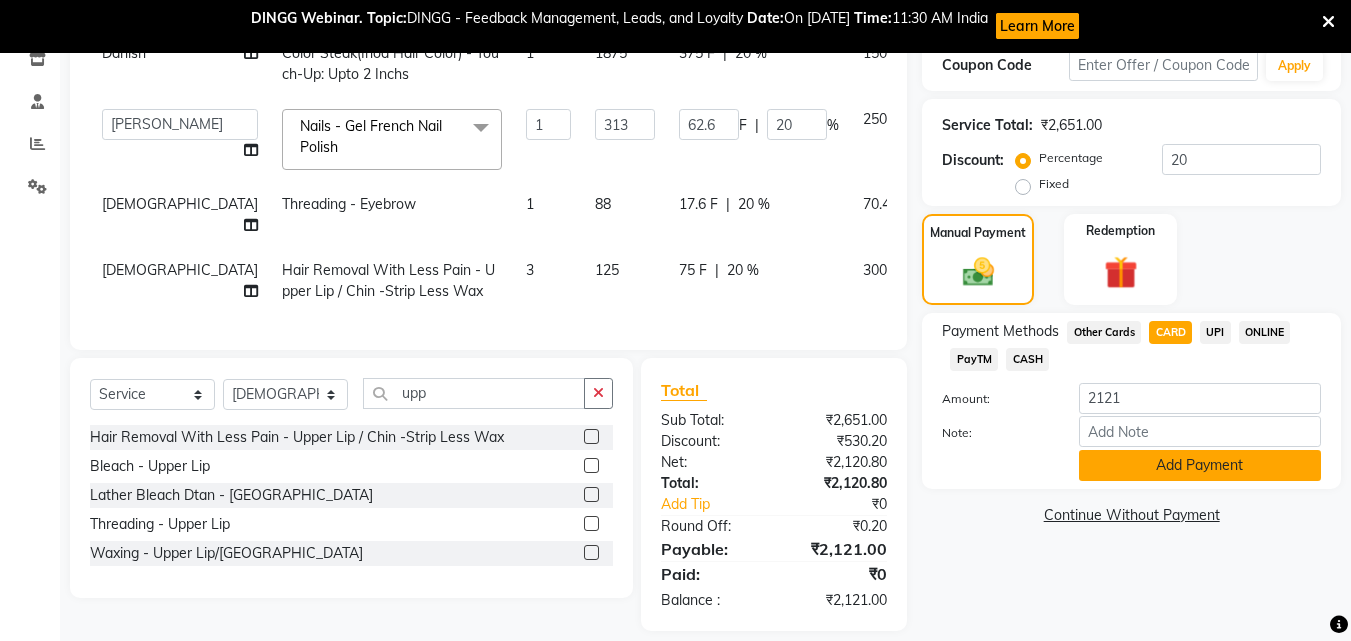scroll, scrollTop: 387, scrollLeft: 0, axis: vertical 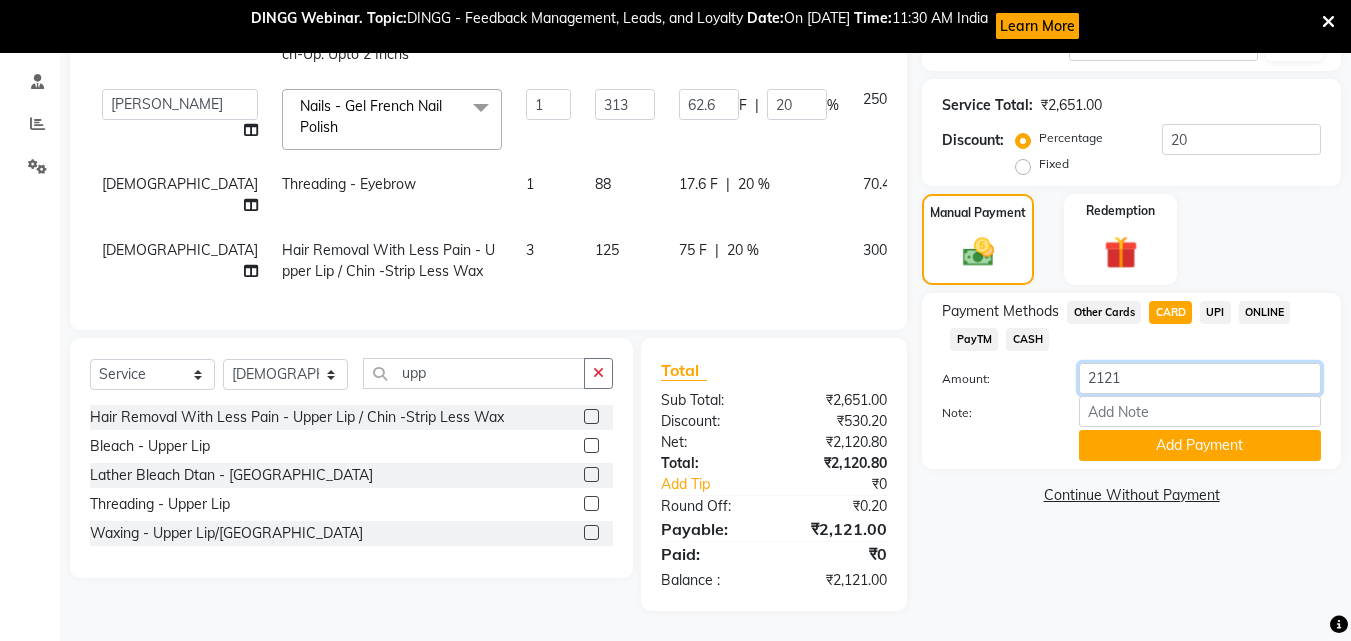 click on "2121" 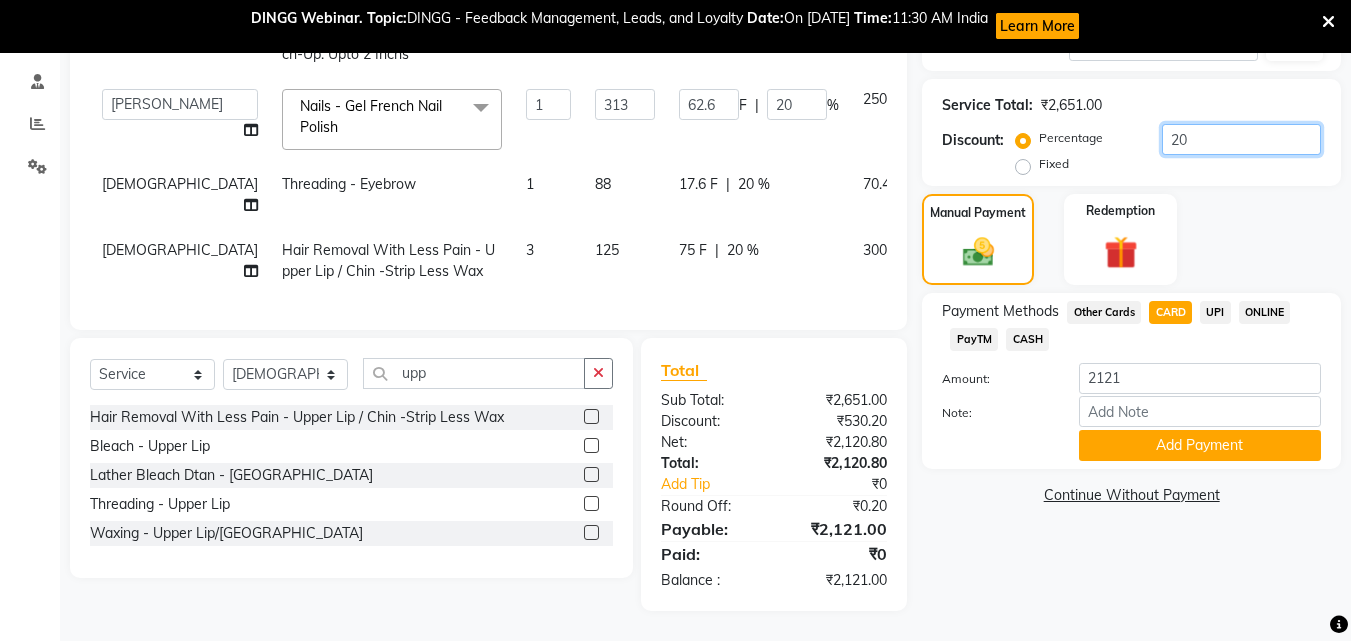 click on "20" 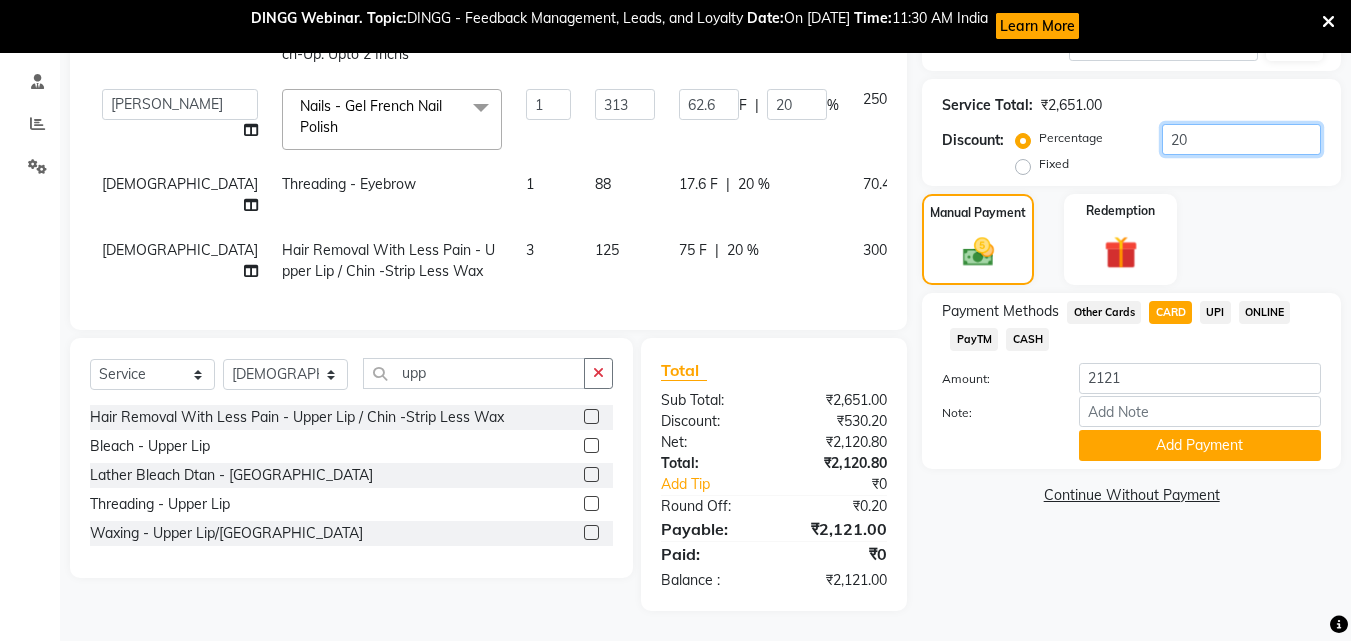 type on "20.1" 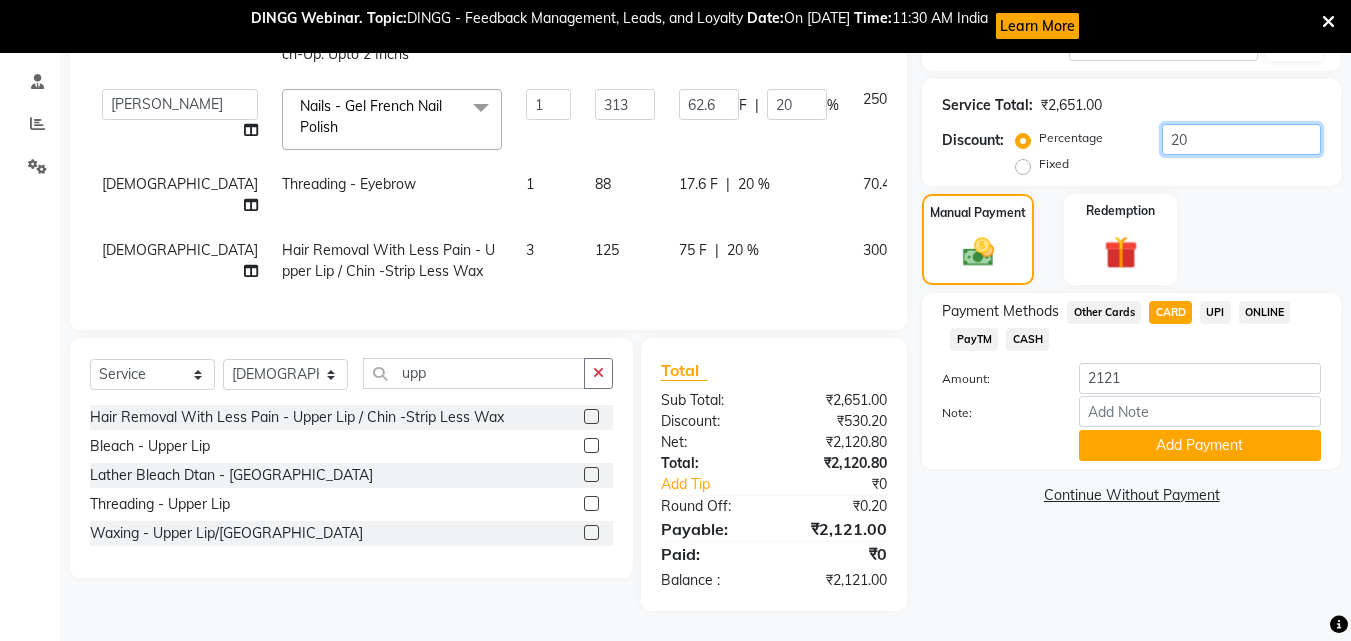 type on "62.91" 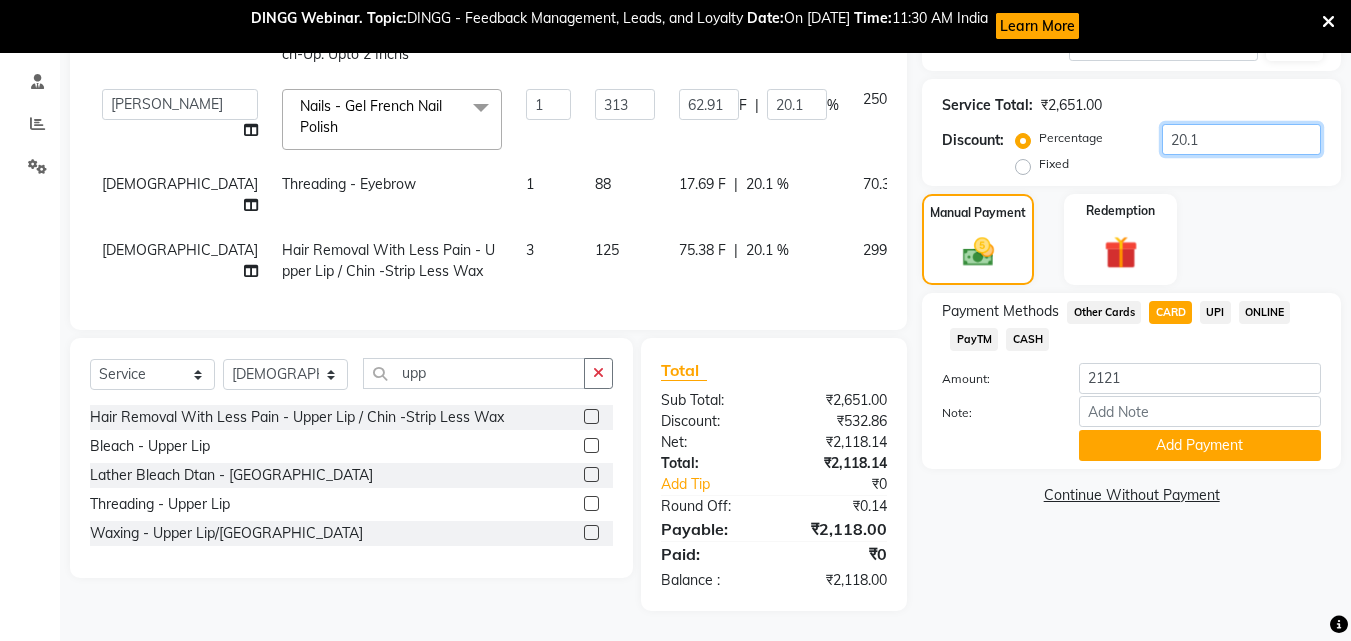 type on "20" 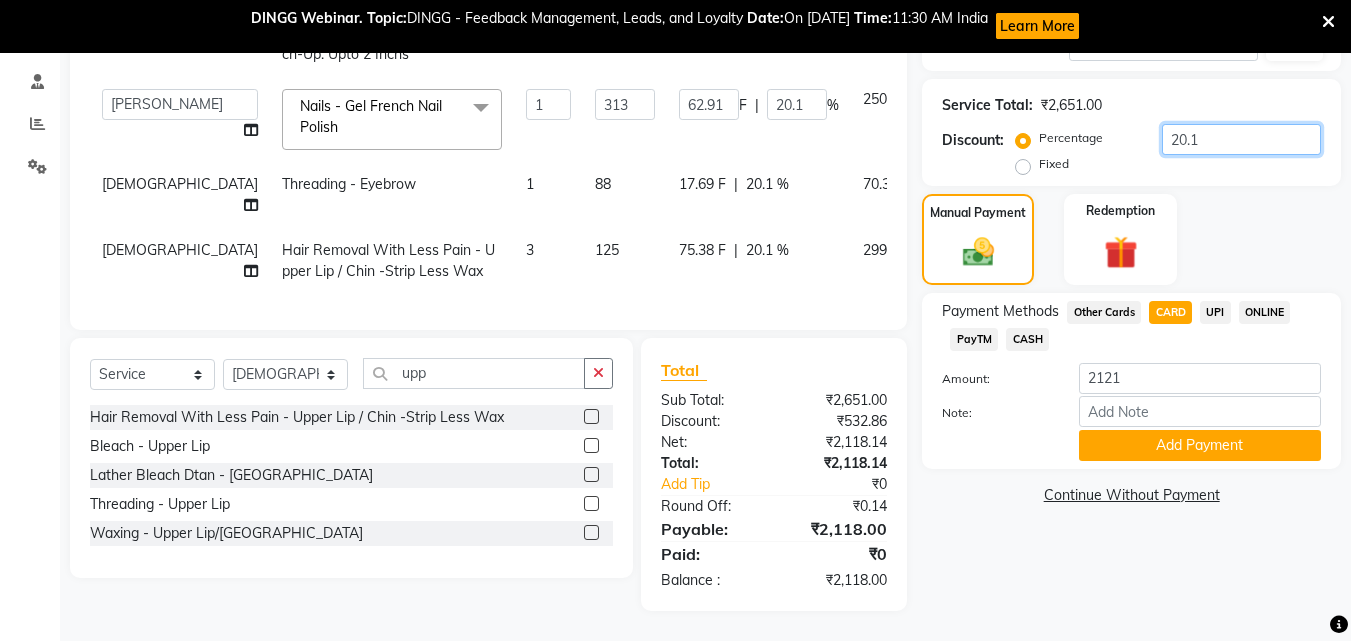 type on "62.6" 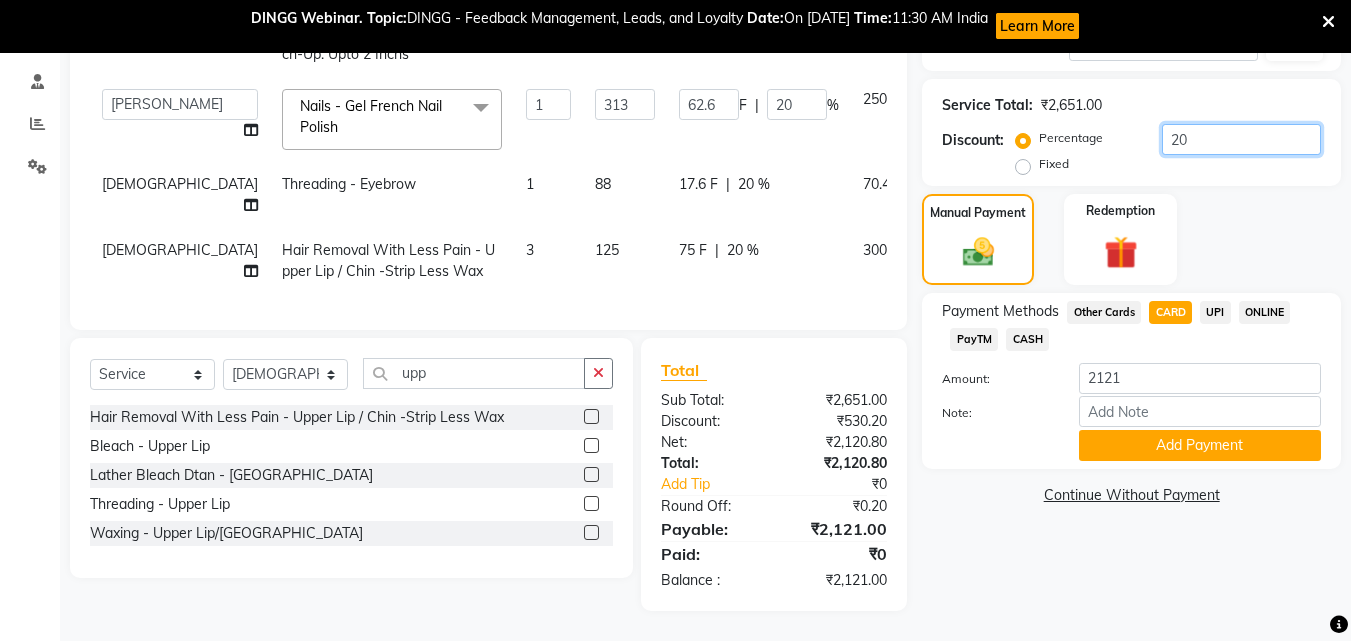 type on "20.0" 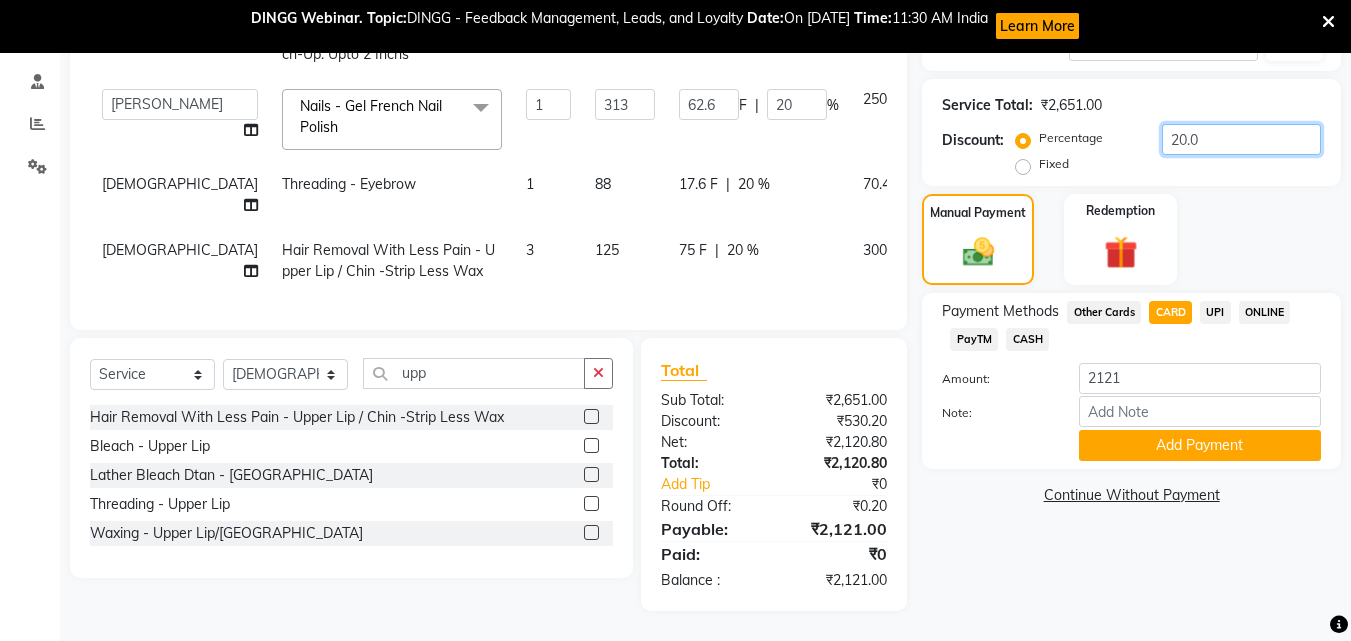 drag, startPoint x: 1225, startPoint y: 126, endPoint x: 1151, endPoint y: 138, distance: 74.96666 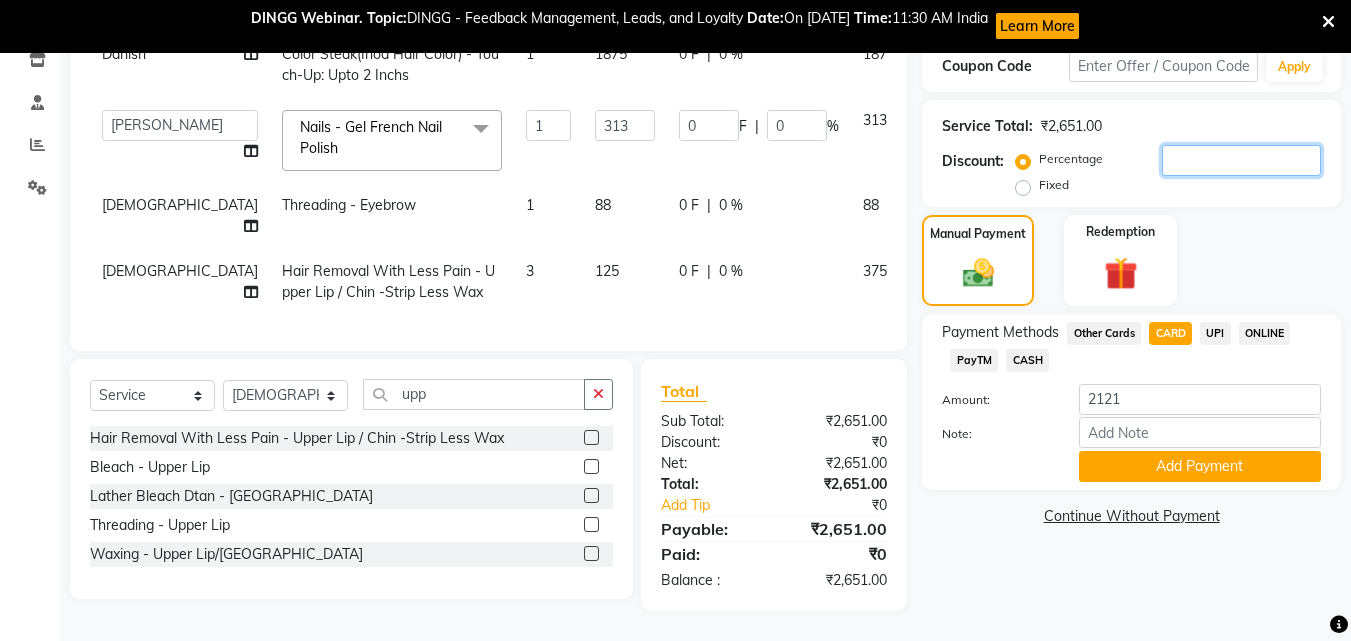 scroll, scrollTop: 366, scrollLeft: 0, axis: vertical 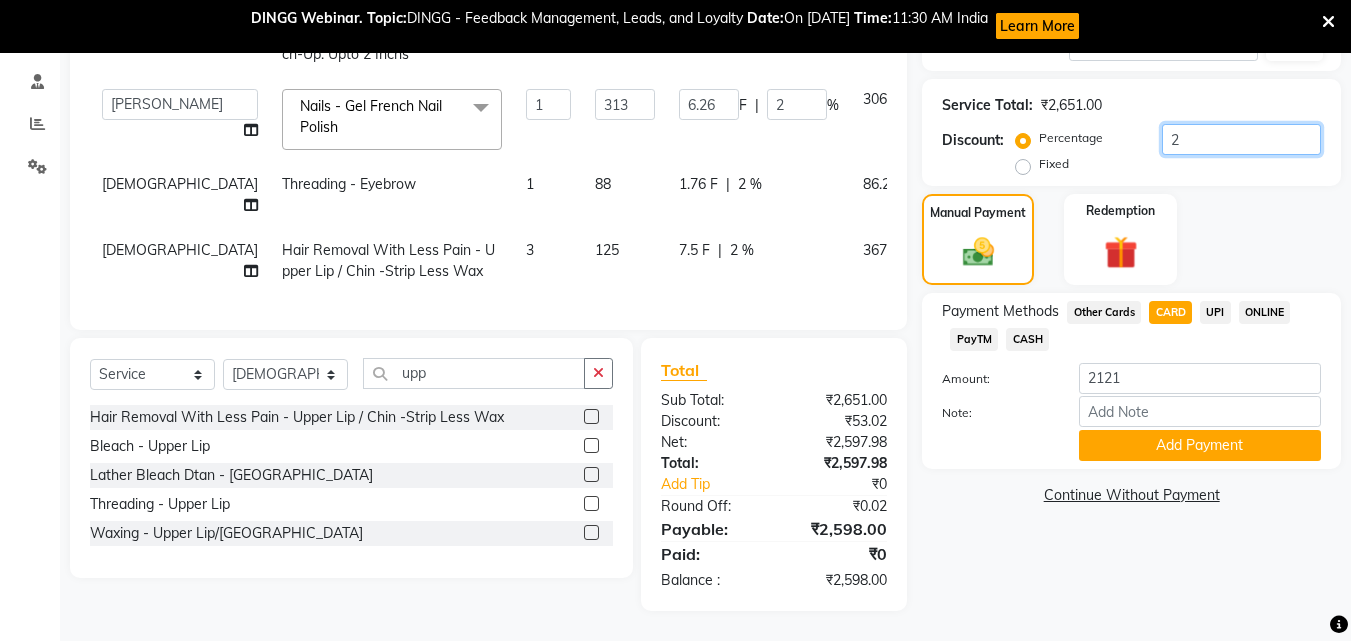 type on "20" 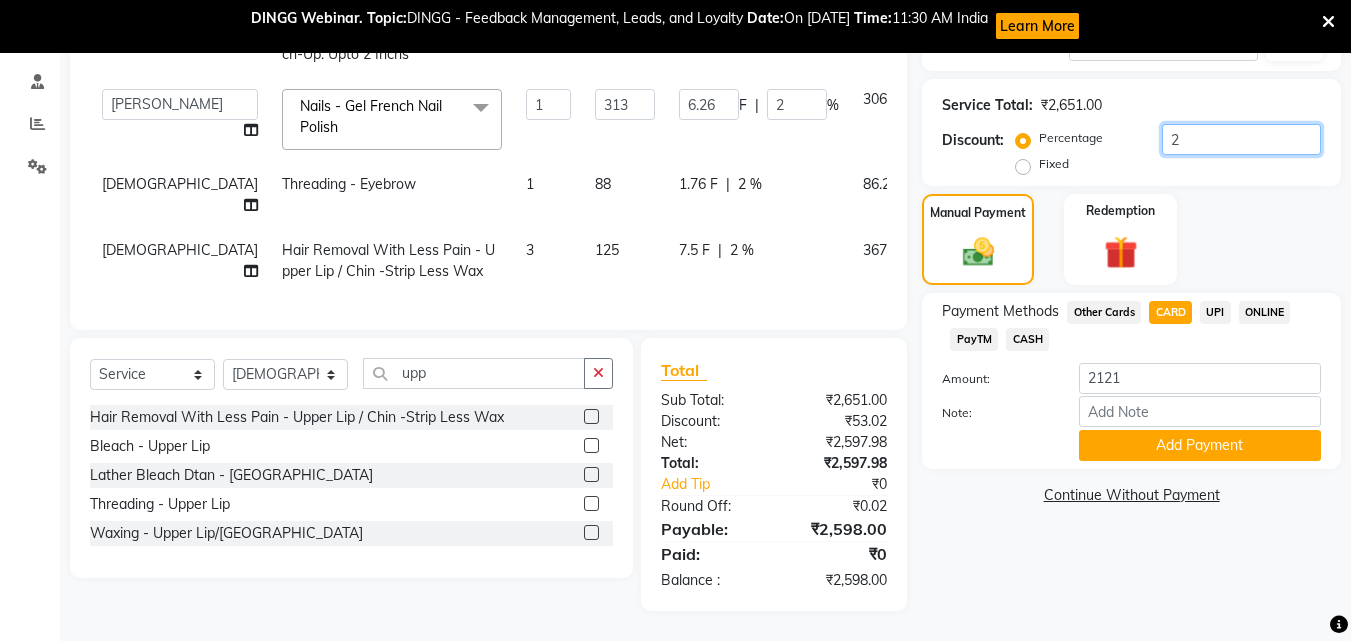 type on "62.6" 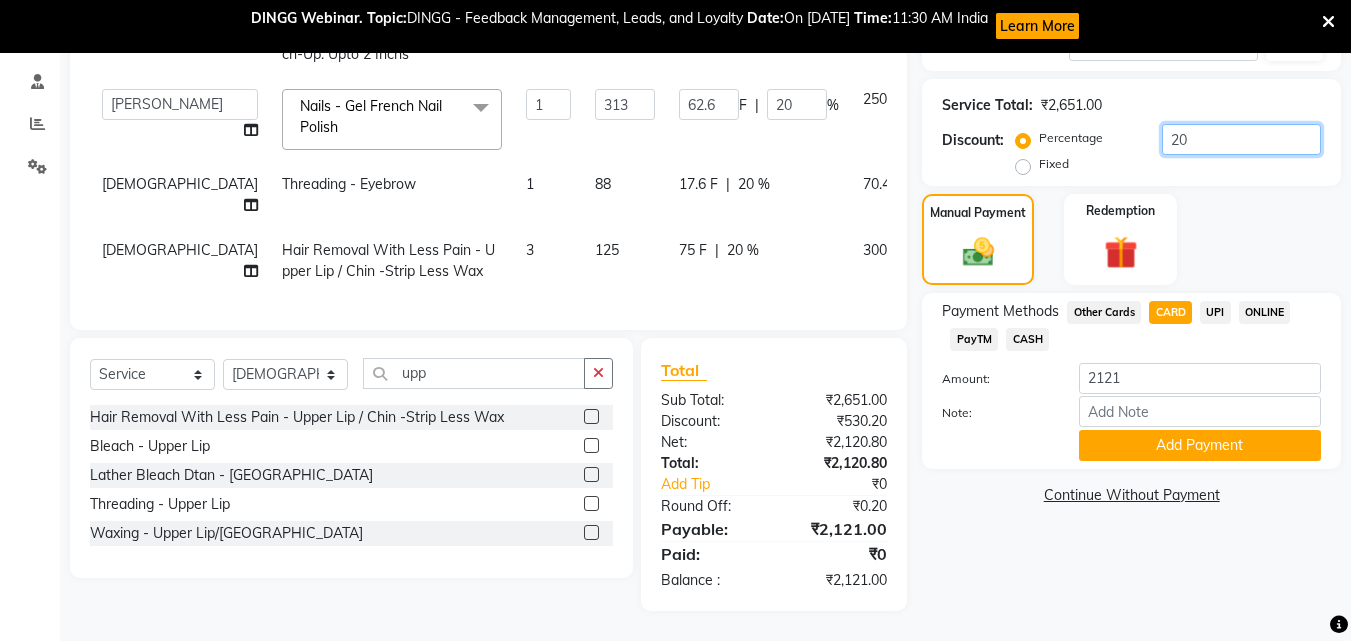 type on "2" 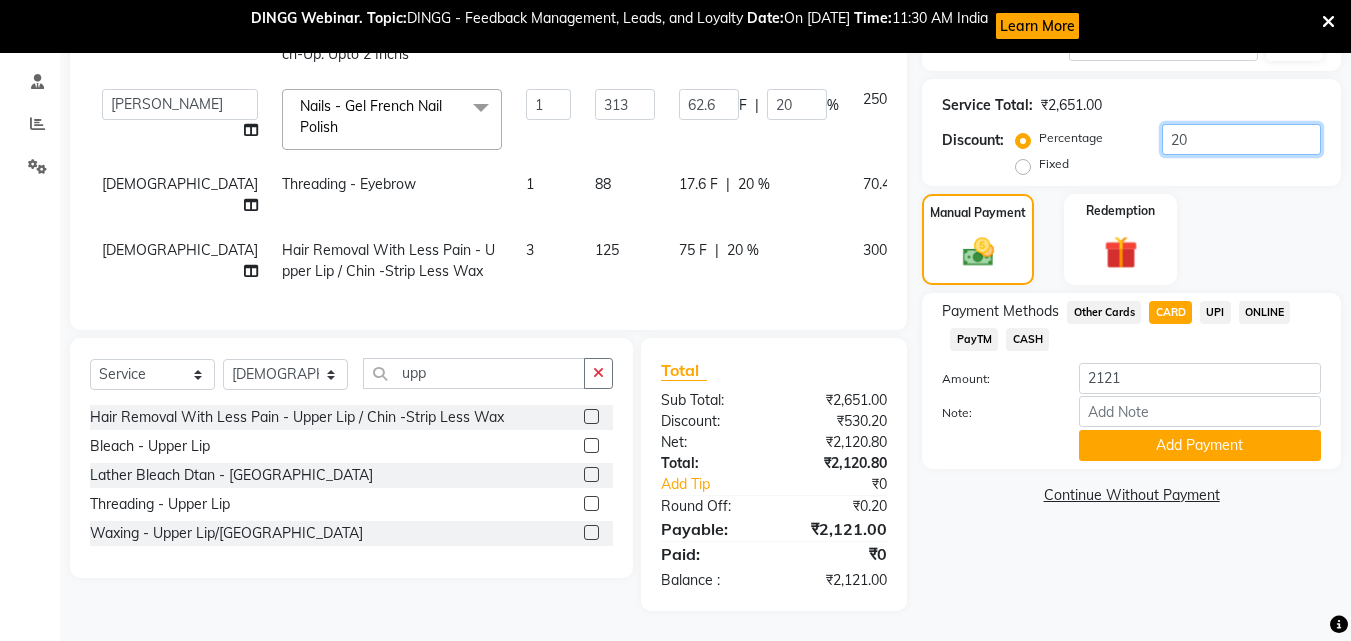 type on "6.26" 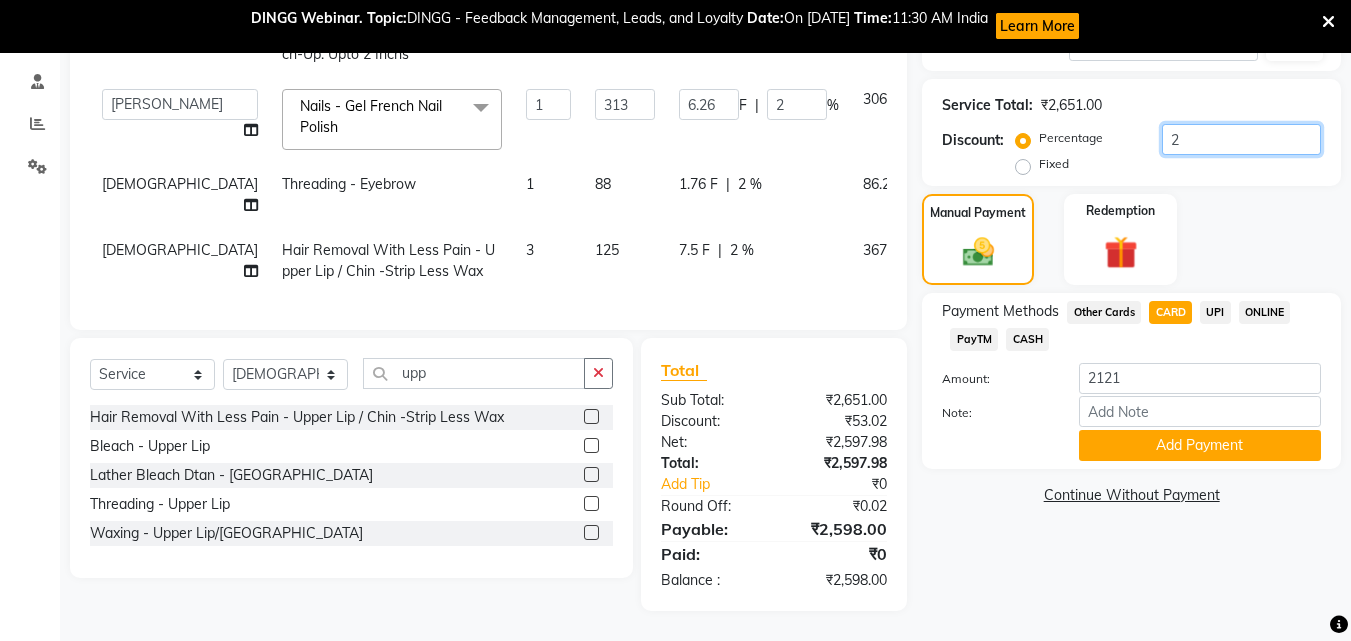 type on "21" 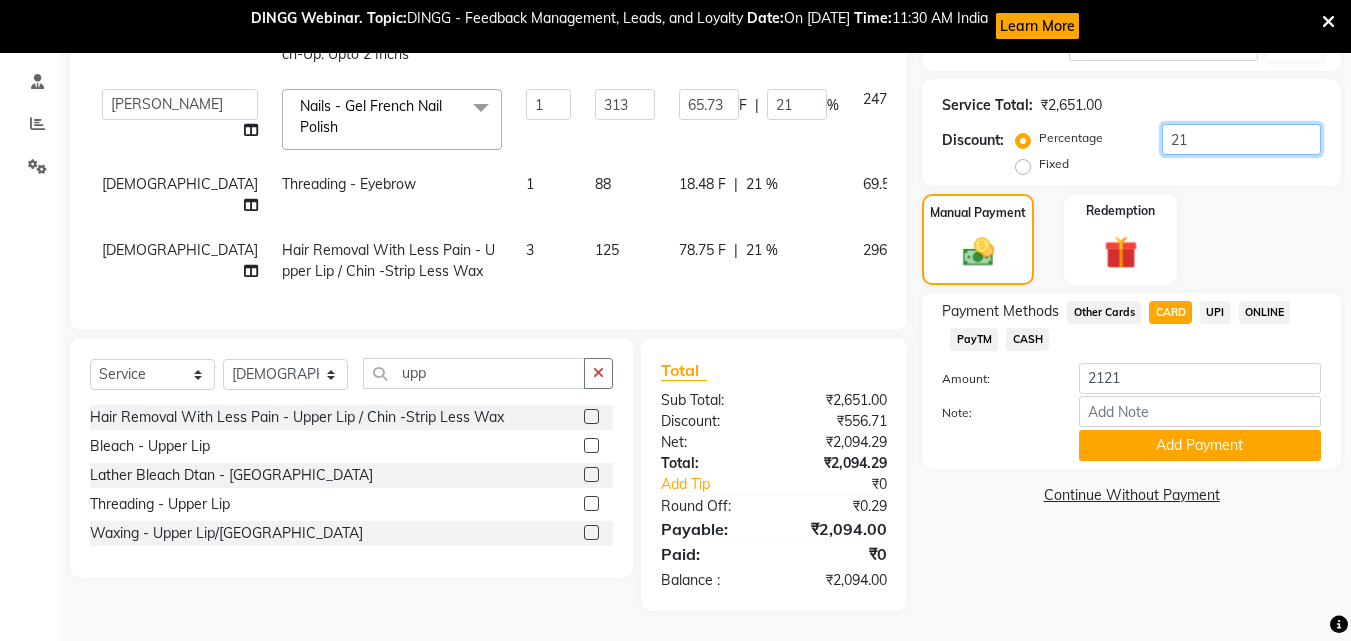 type on "2" 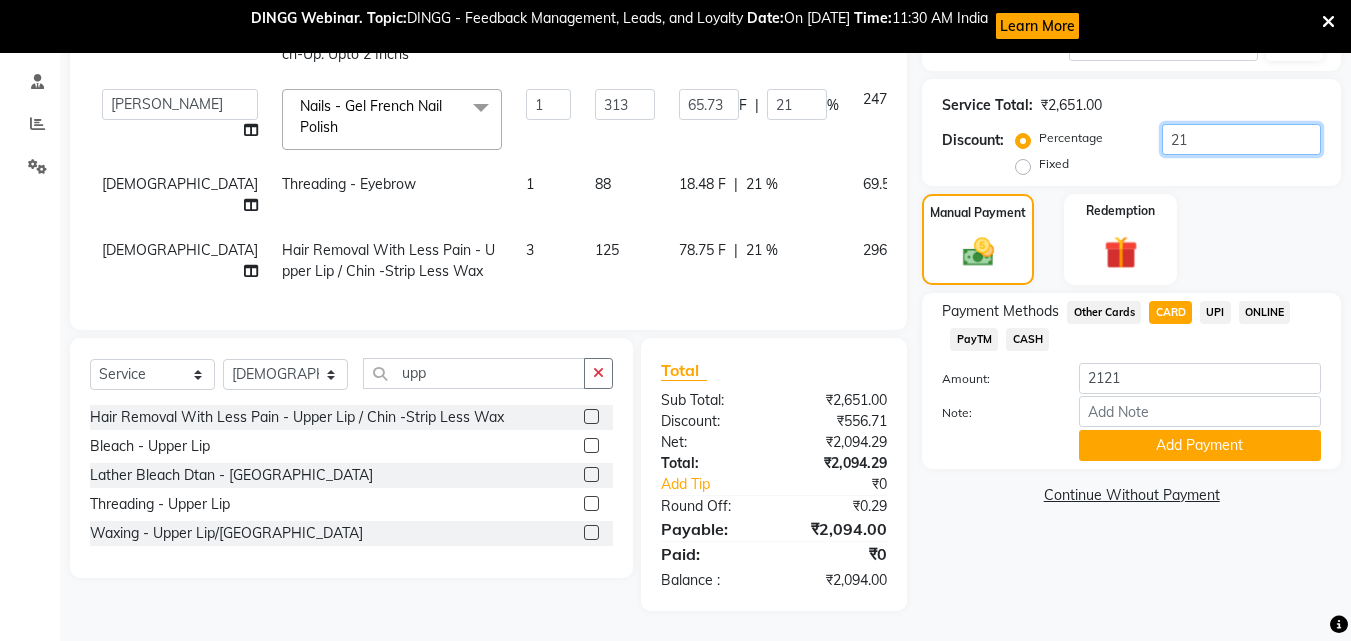 type on "6.26" 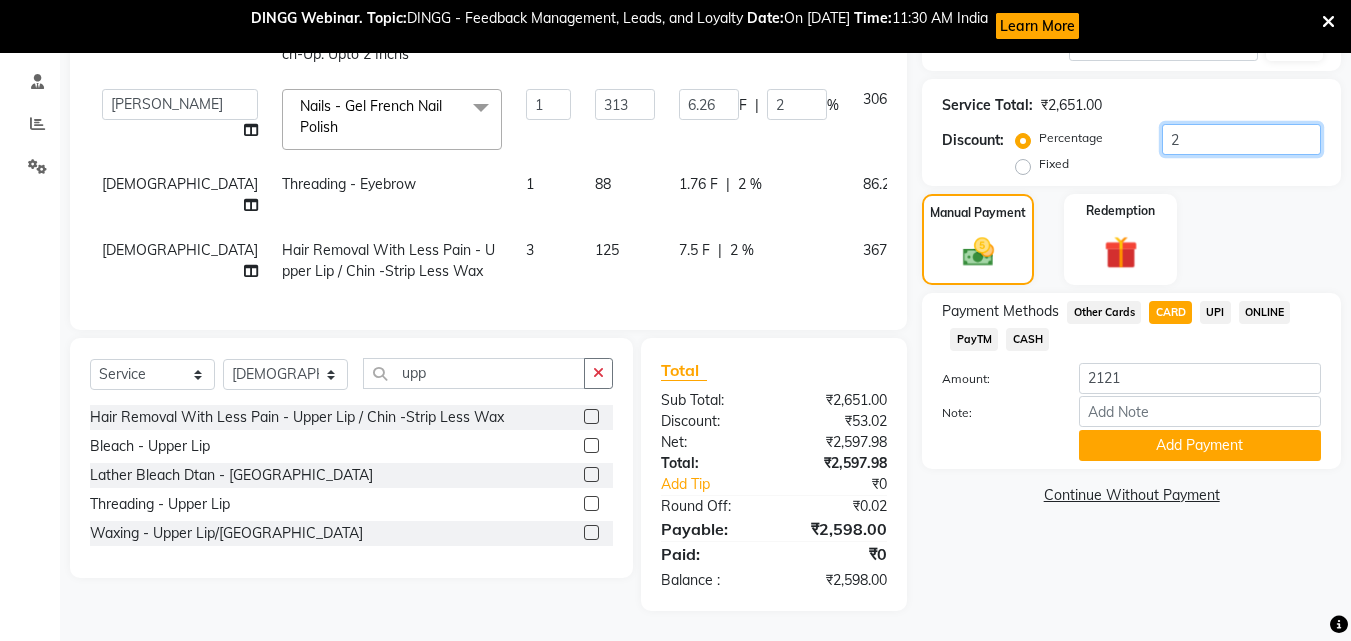 type on "20" 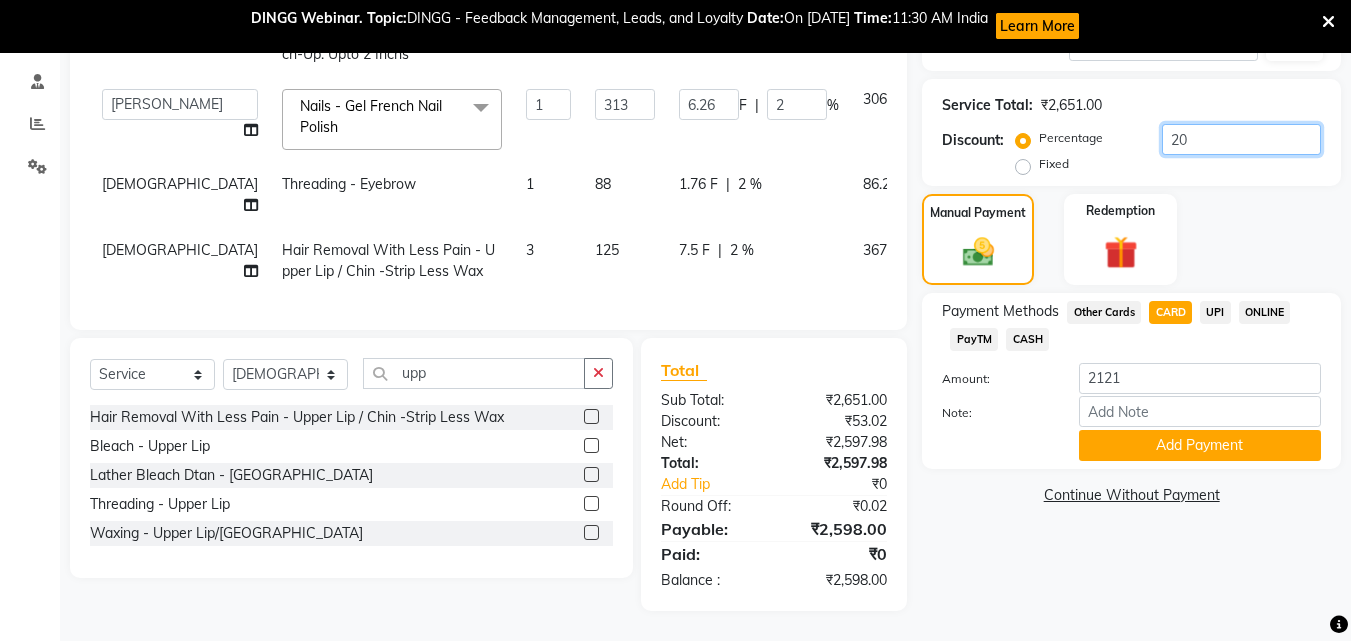 type on "62.6" 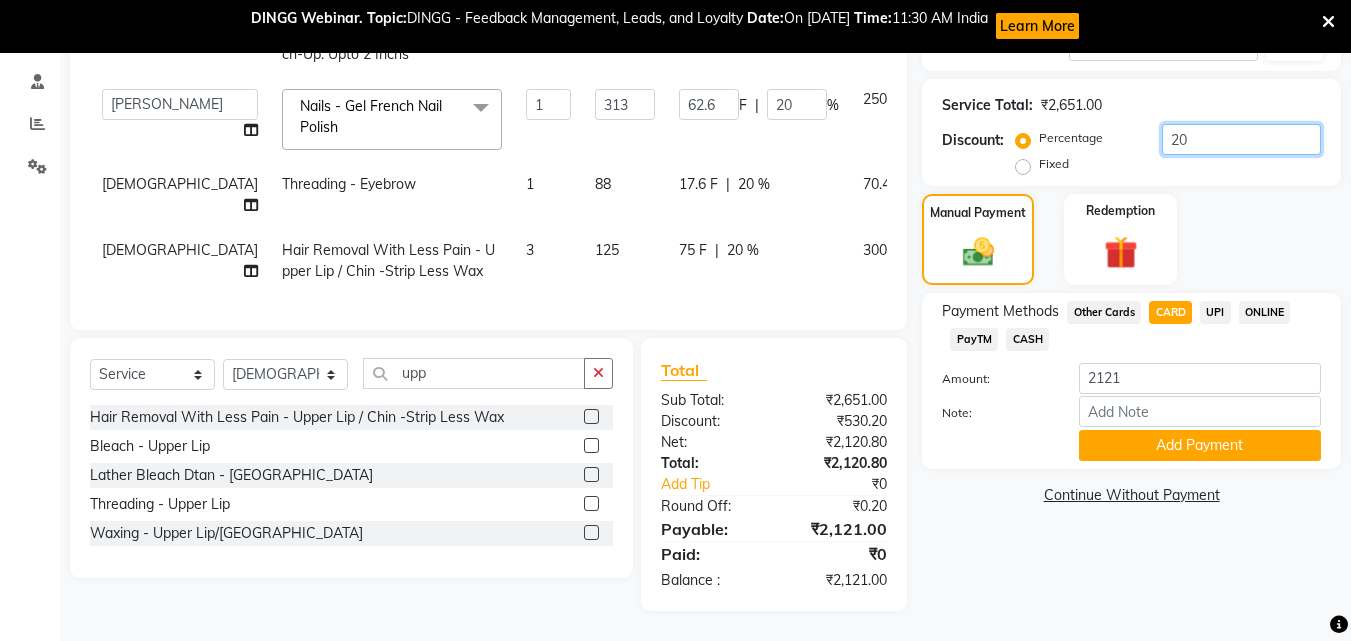 type on "20.2" 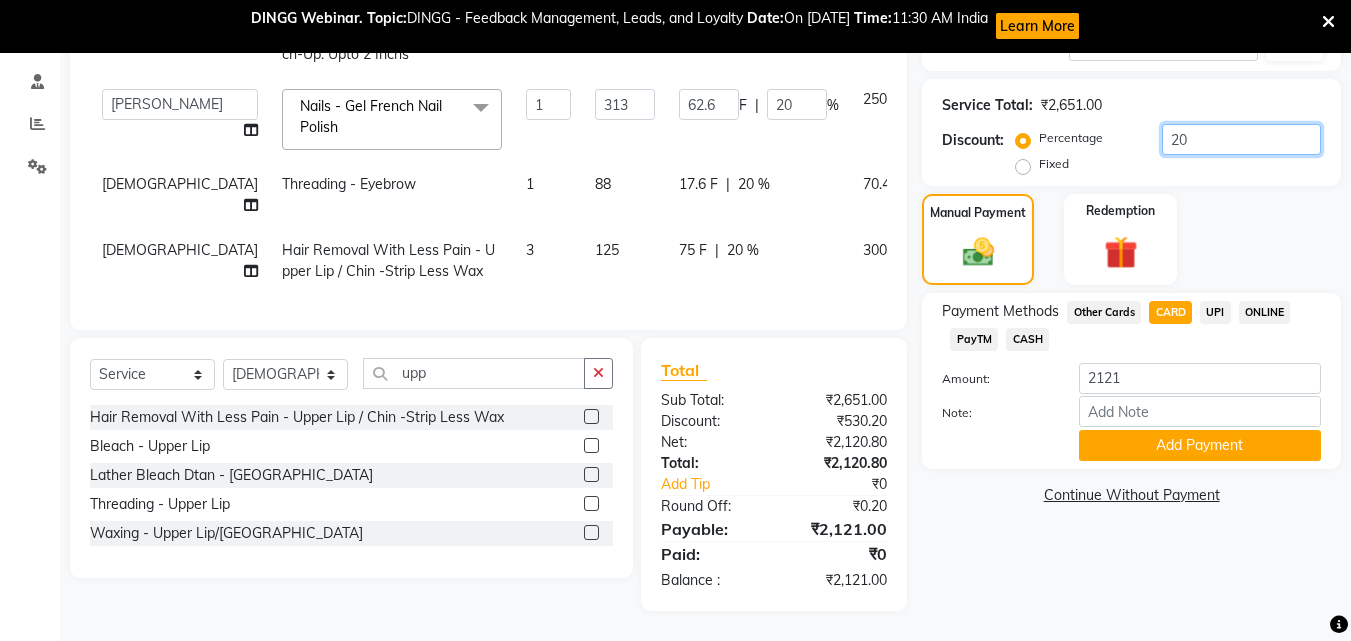 type on "63.23" 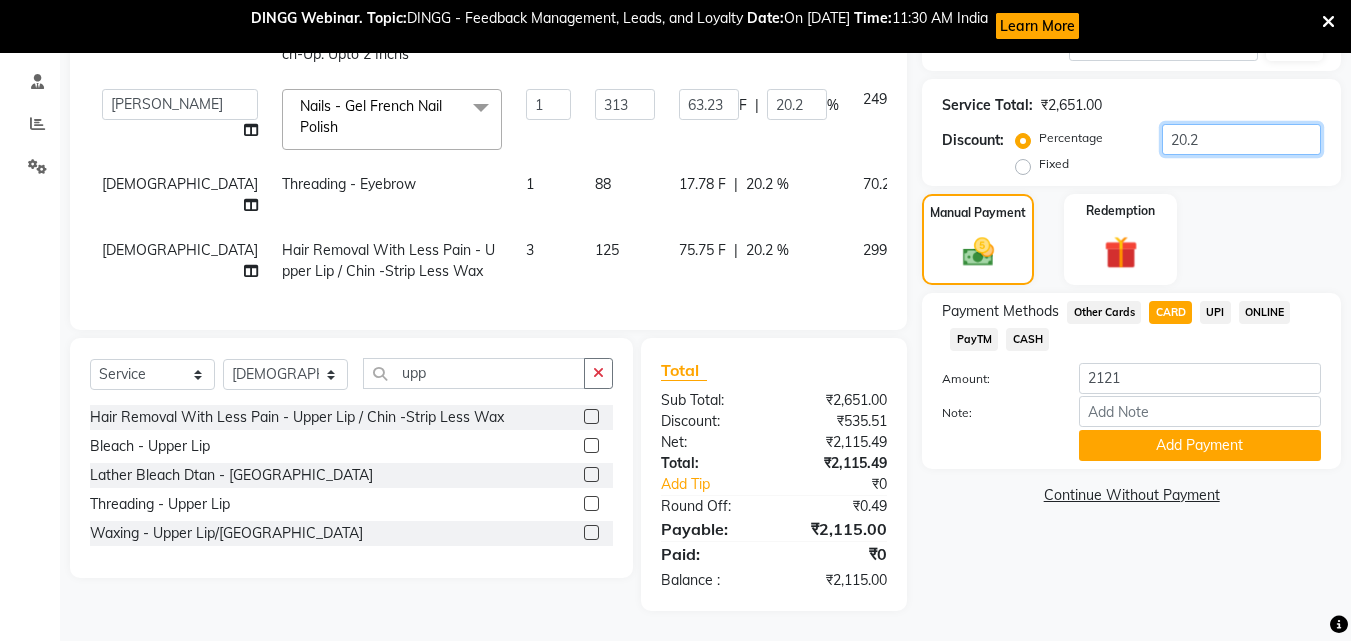 type on "20" 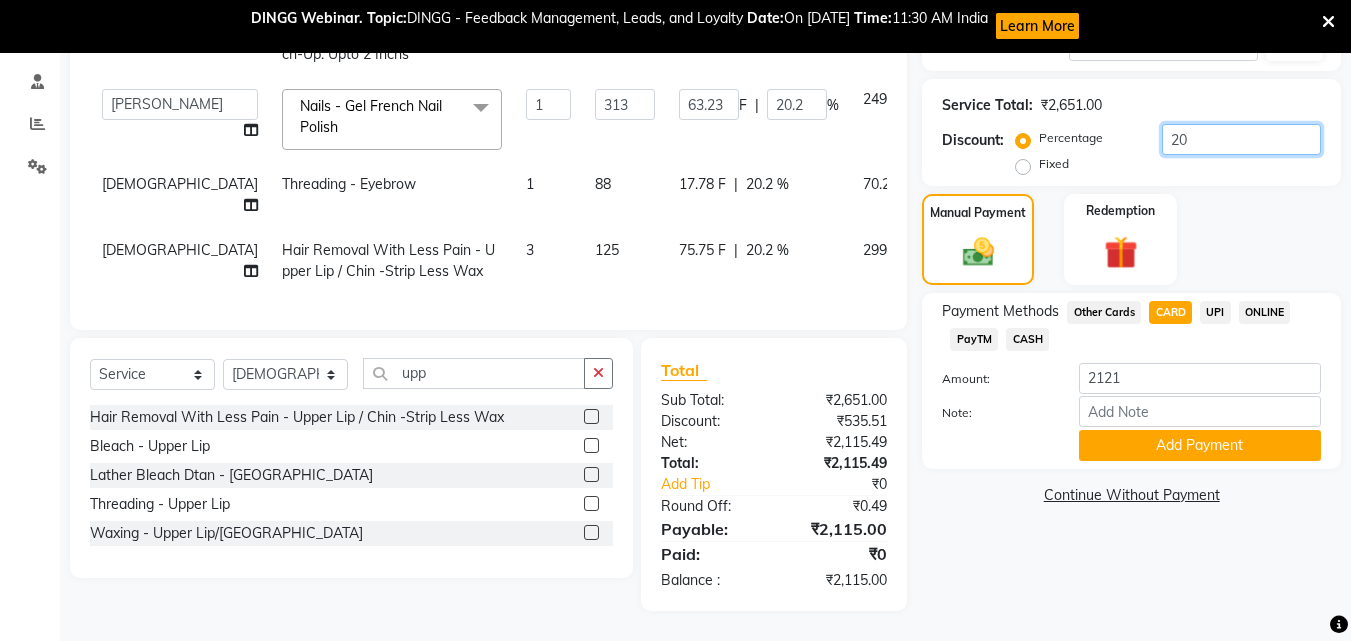 type on "62.6" 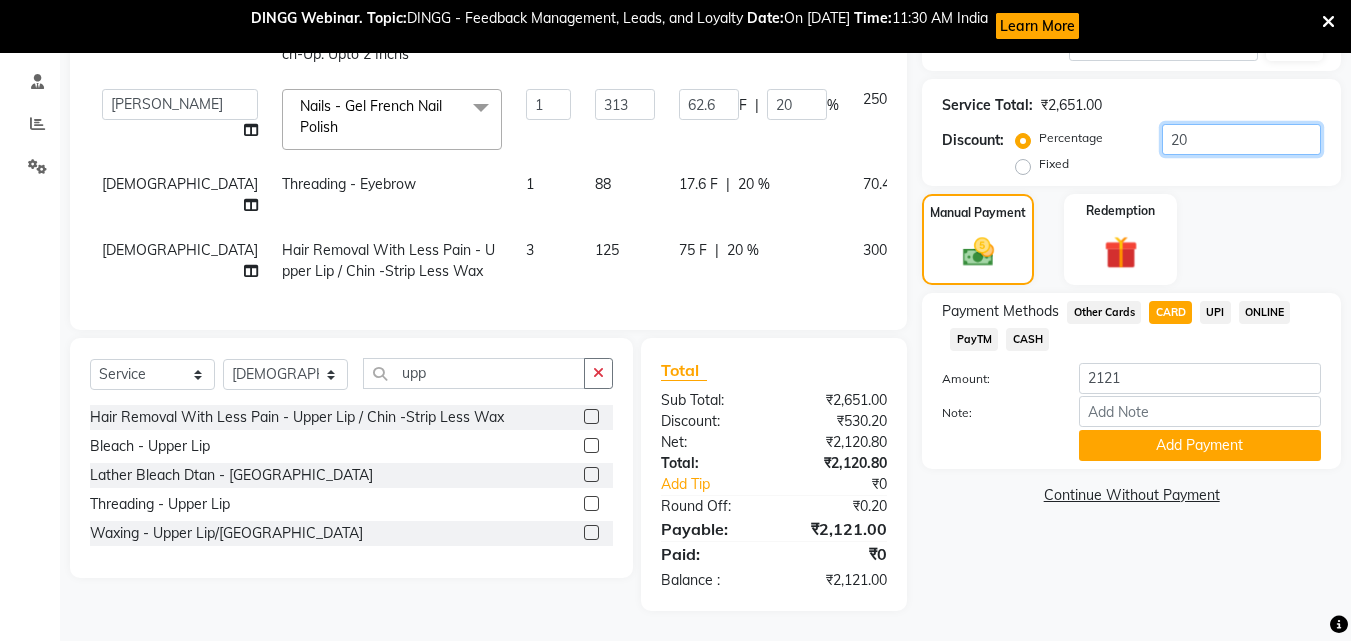 type on "20.1" 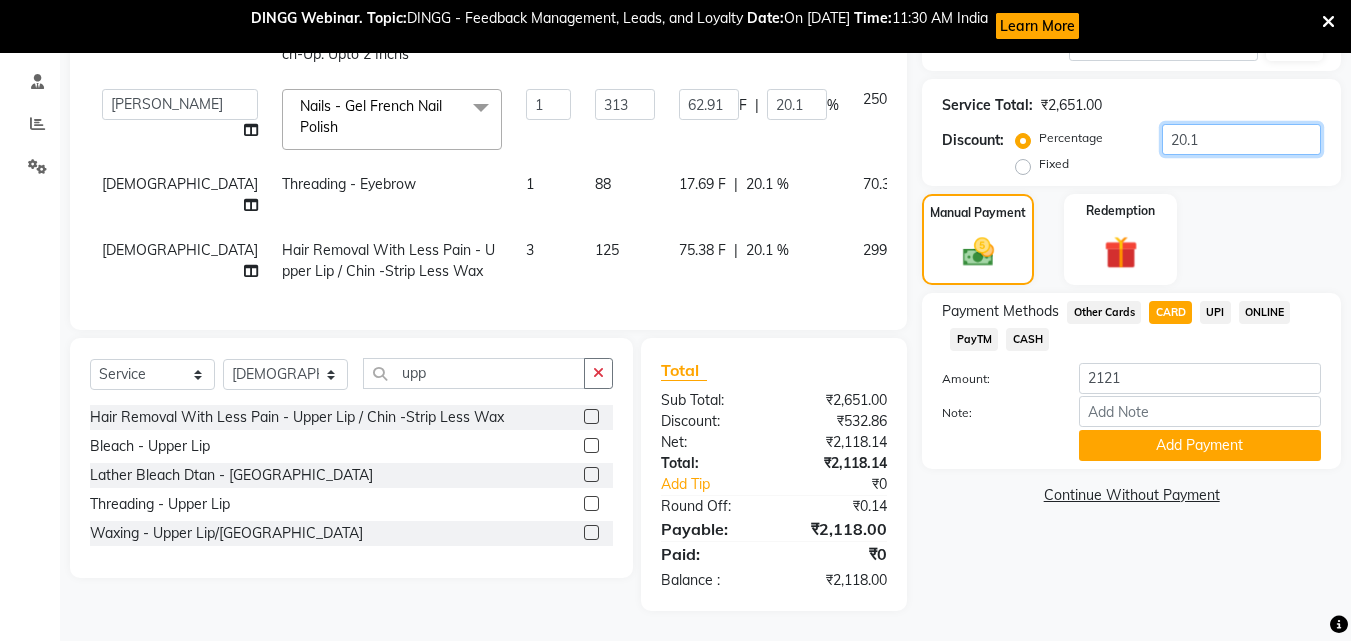 type on "20" 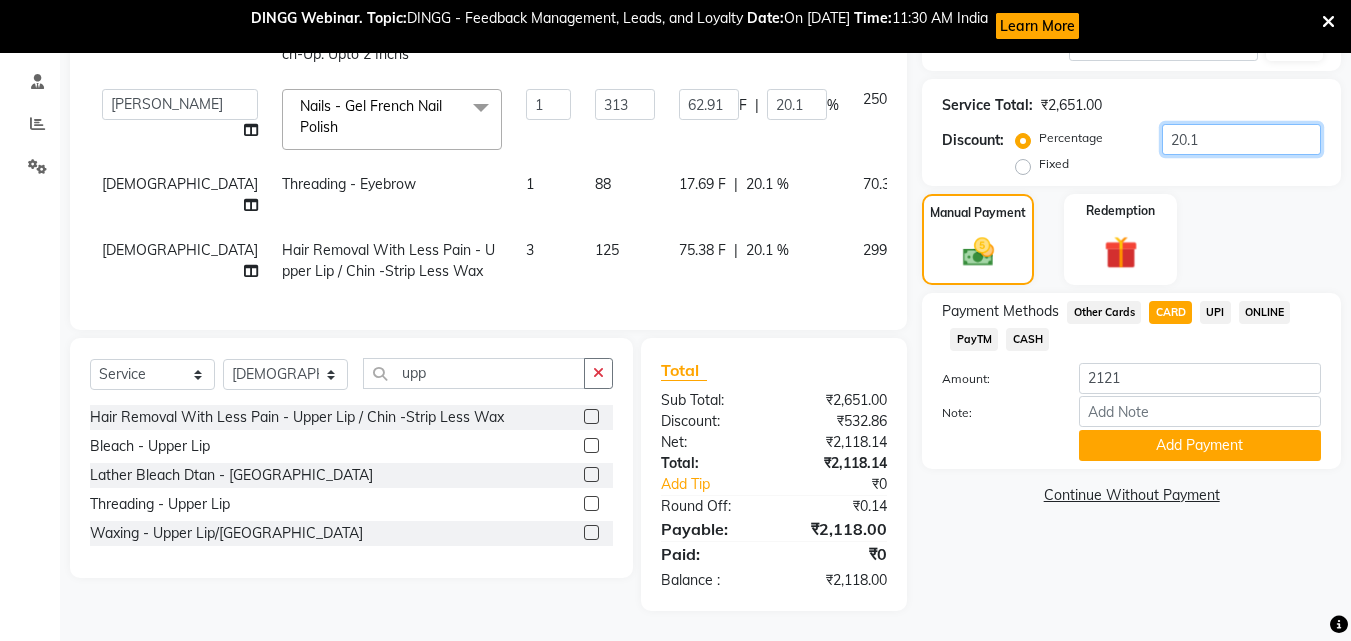 type on "62.6" 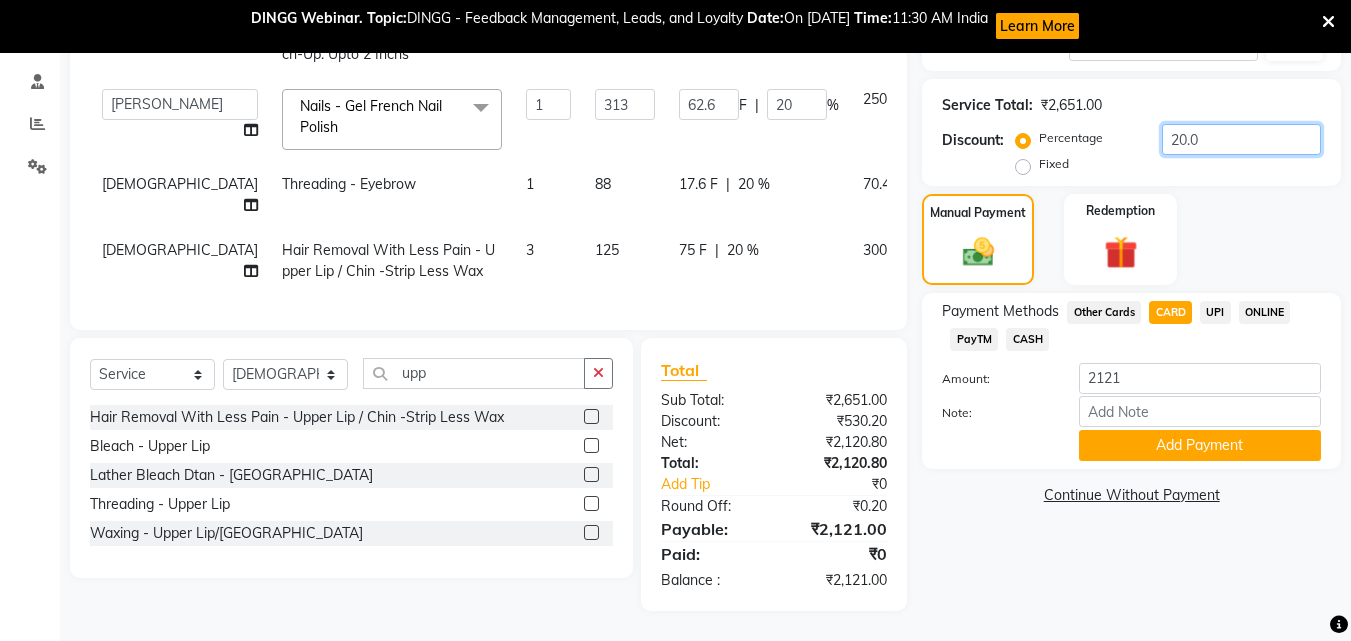 type on "20.01" 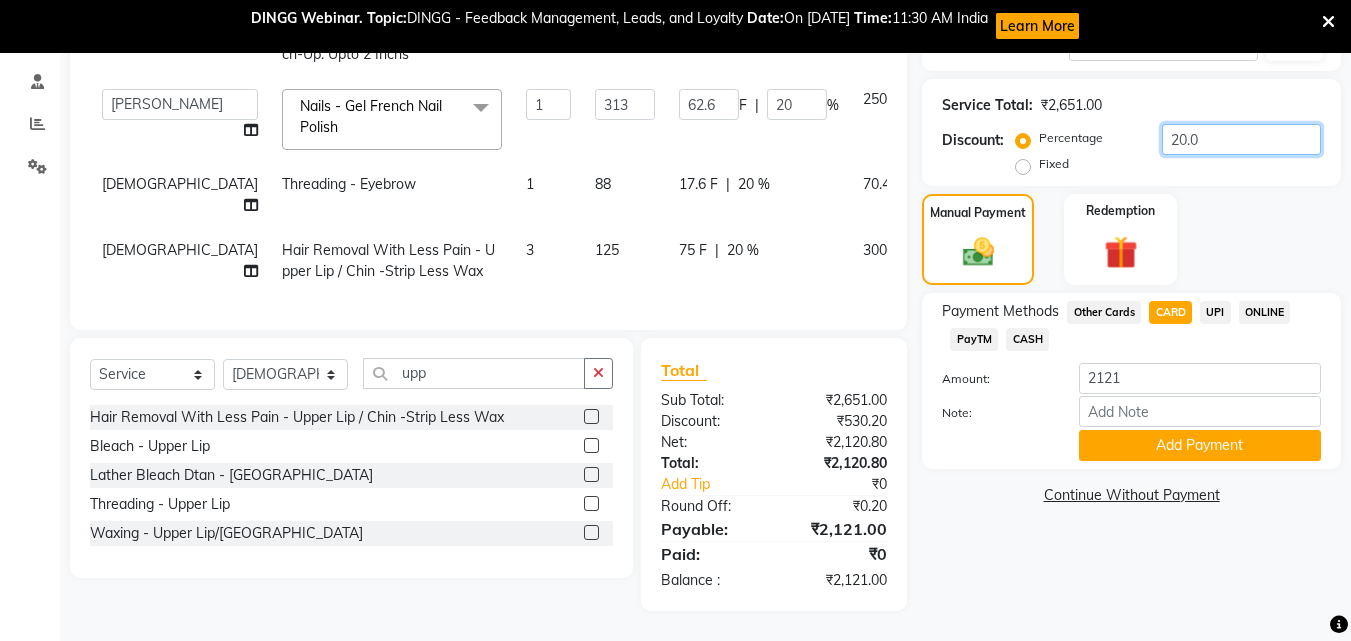 type on "62.63" 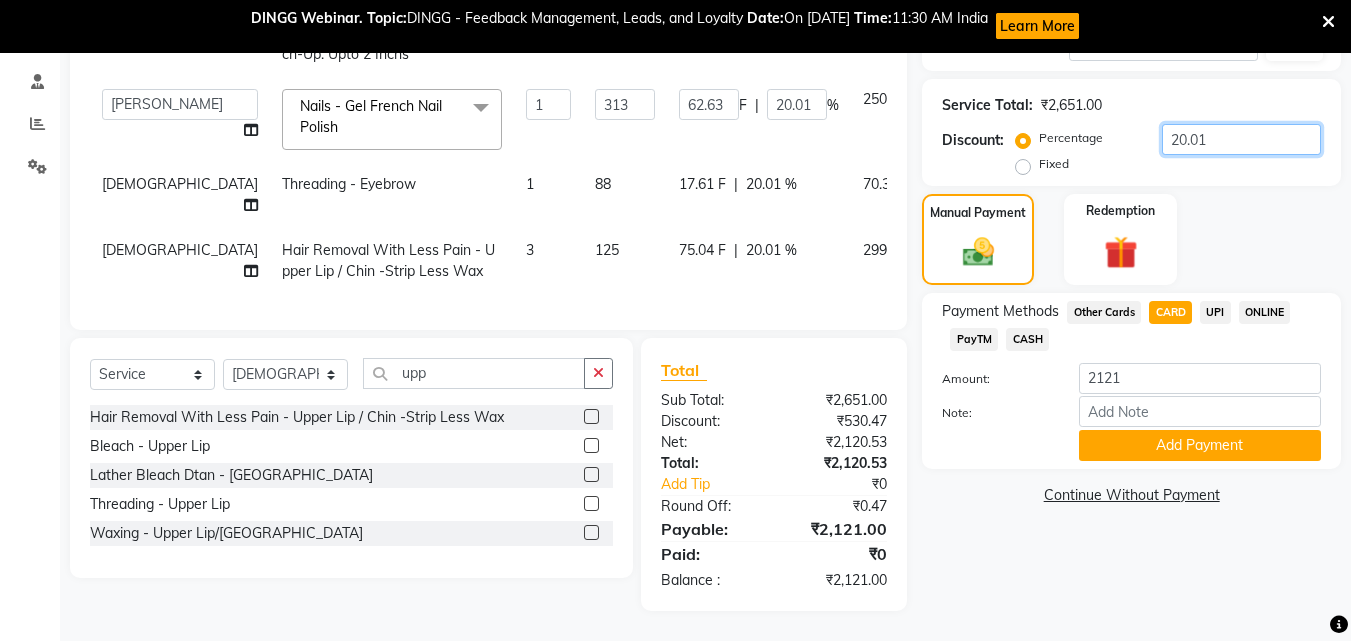 type 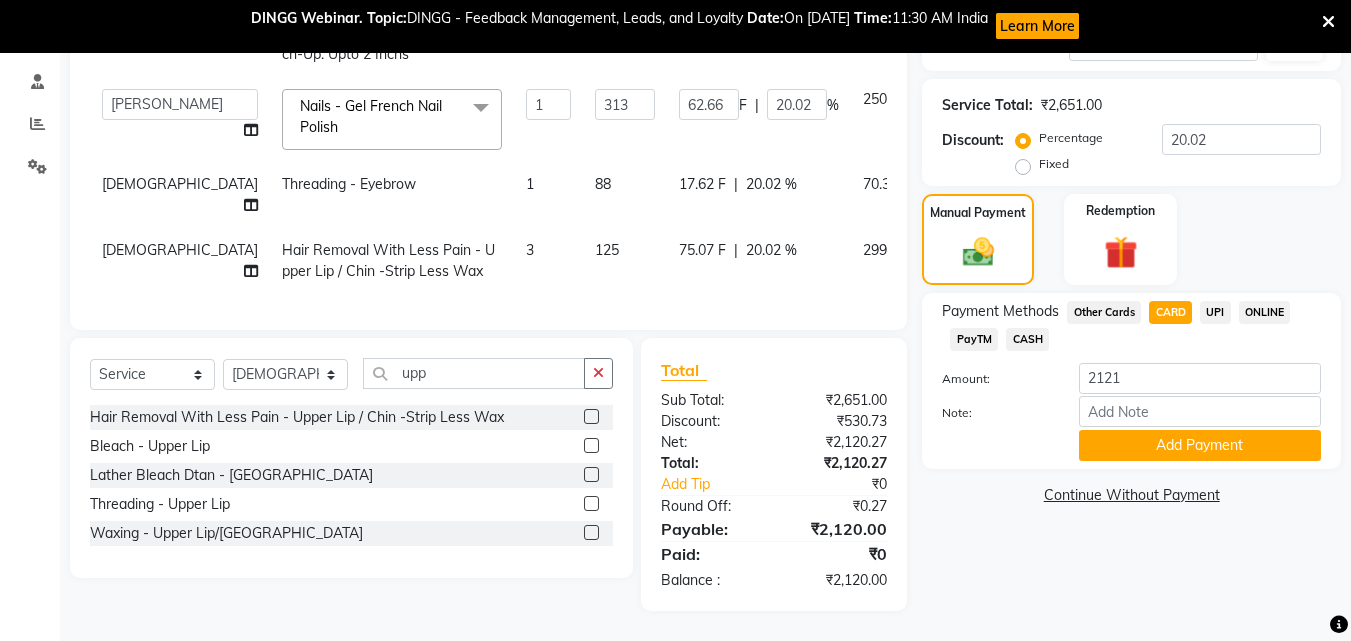 click on "CARD" 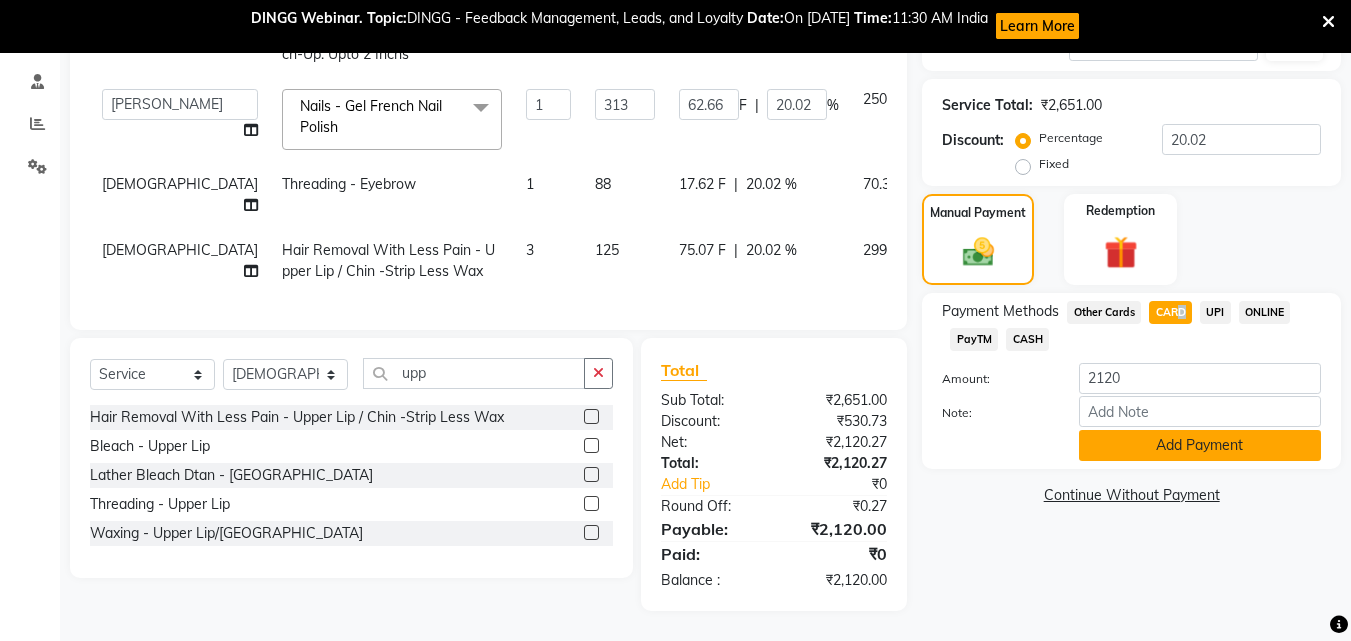 click on "Add Payment" 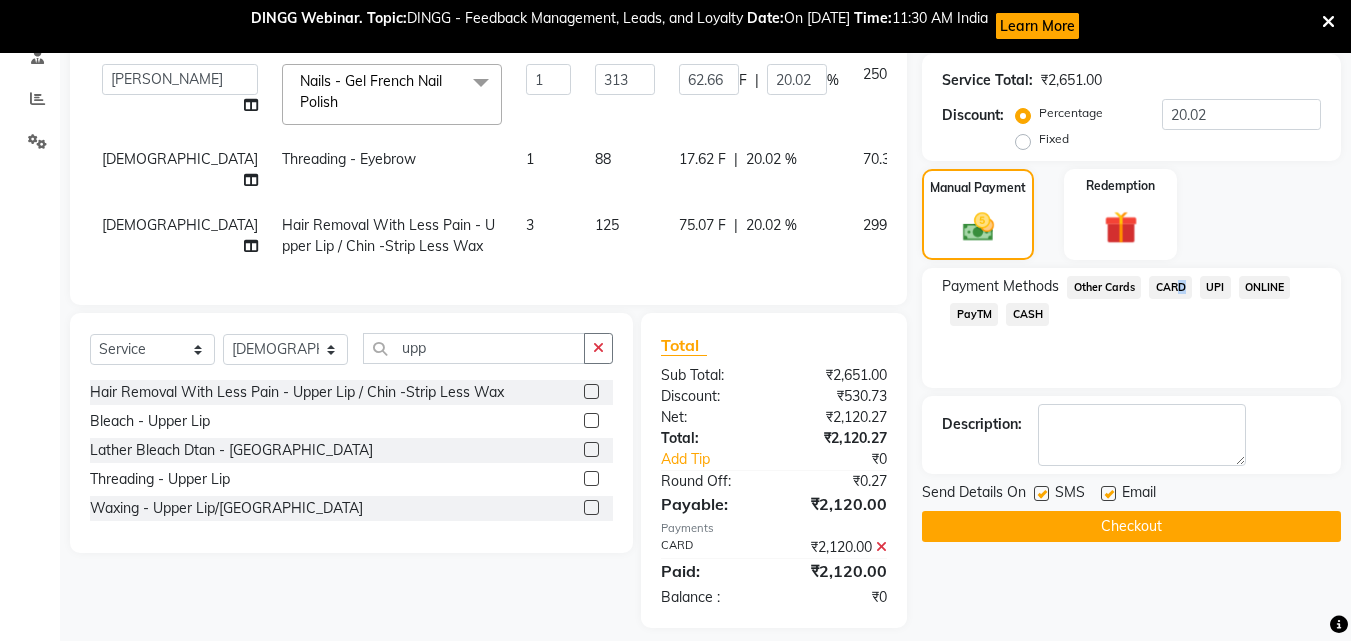 scroll, scrollTop: 429, scrollLeft: 0, axis: vertical 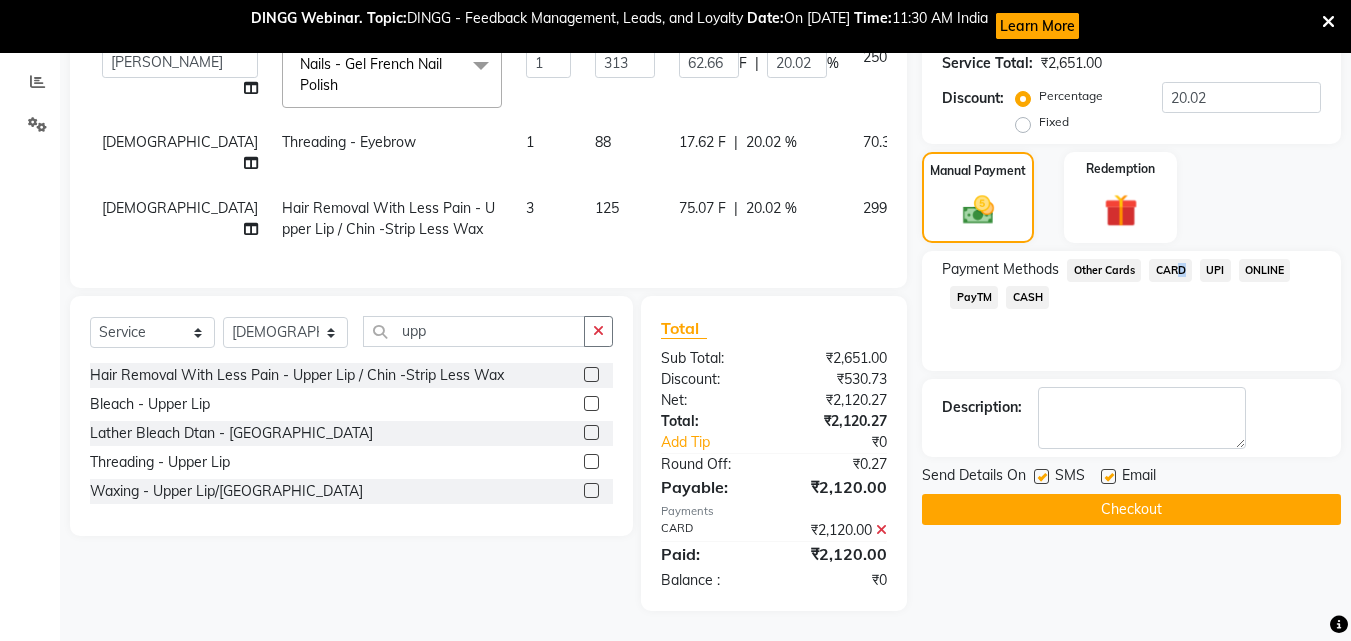 click on "Checkout" 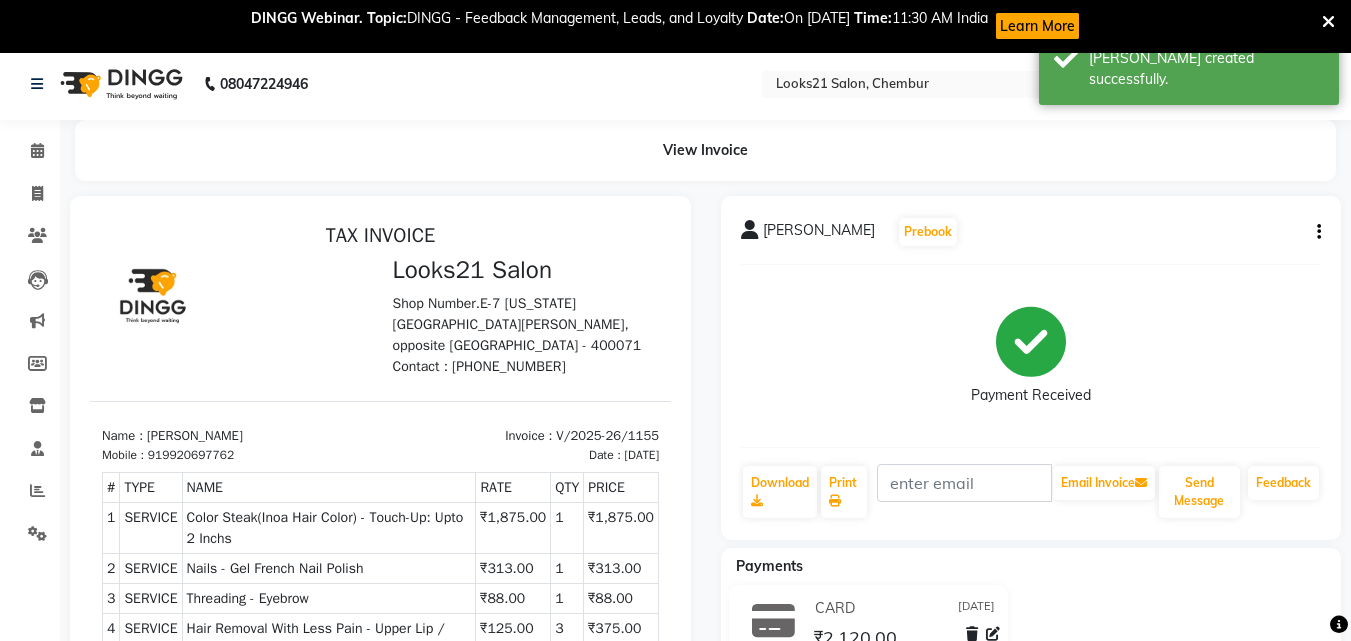 scroll, scrollTop: 0, scrollLeft: 0, axis: both 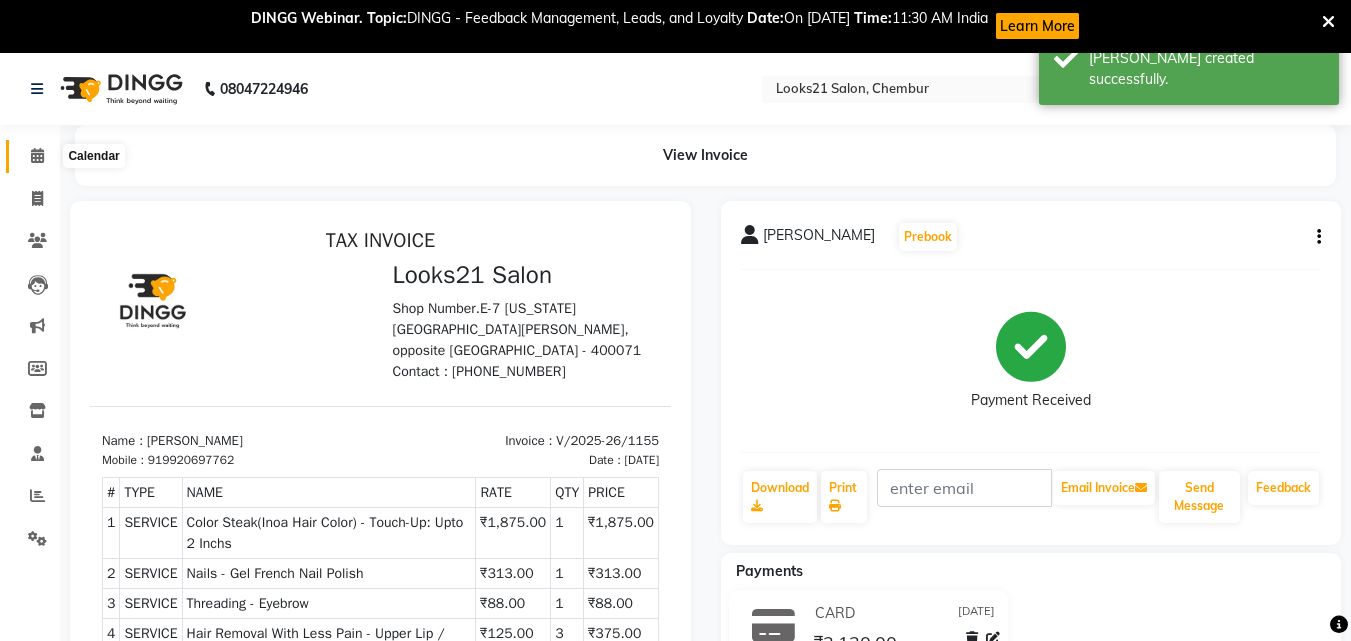 click 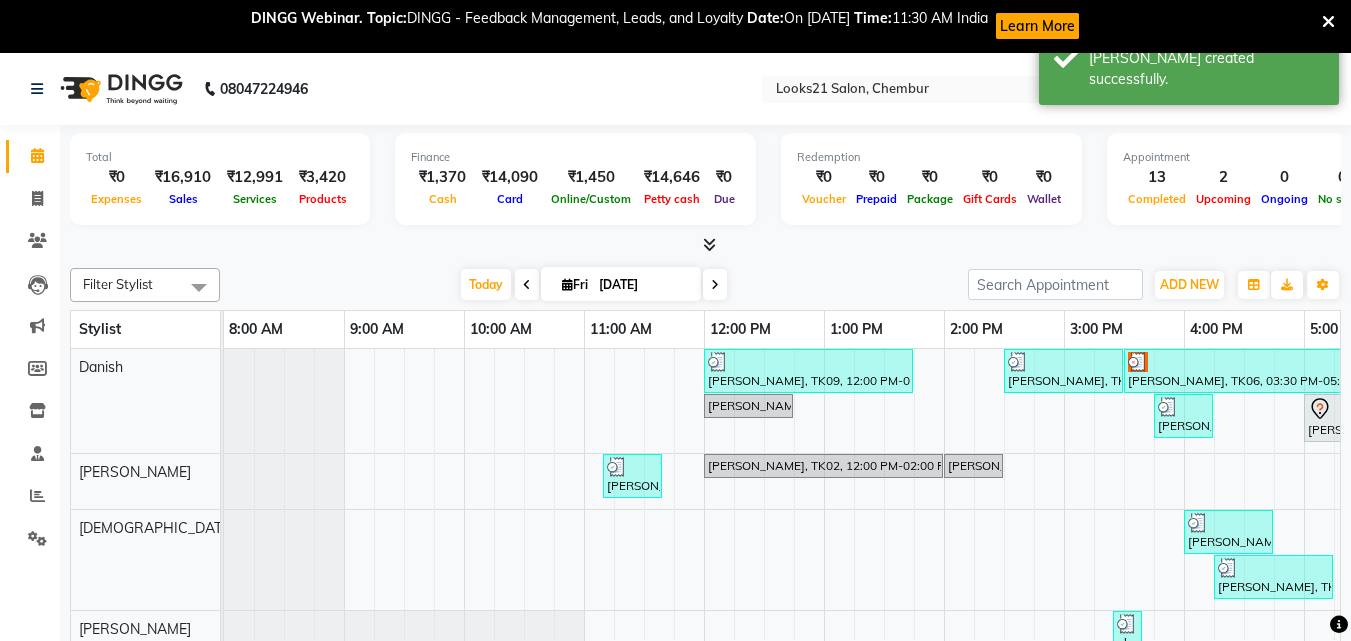 scroll, scrollTop: 256, scrollLeft: 0, axis: vertical 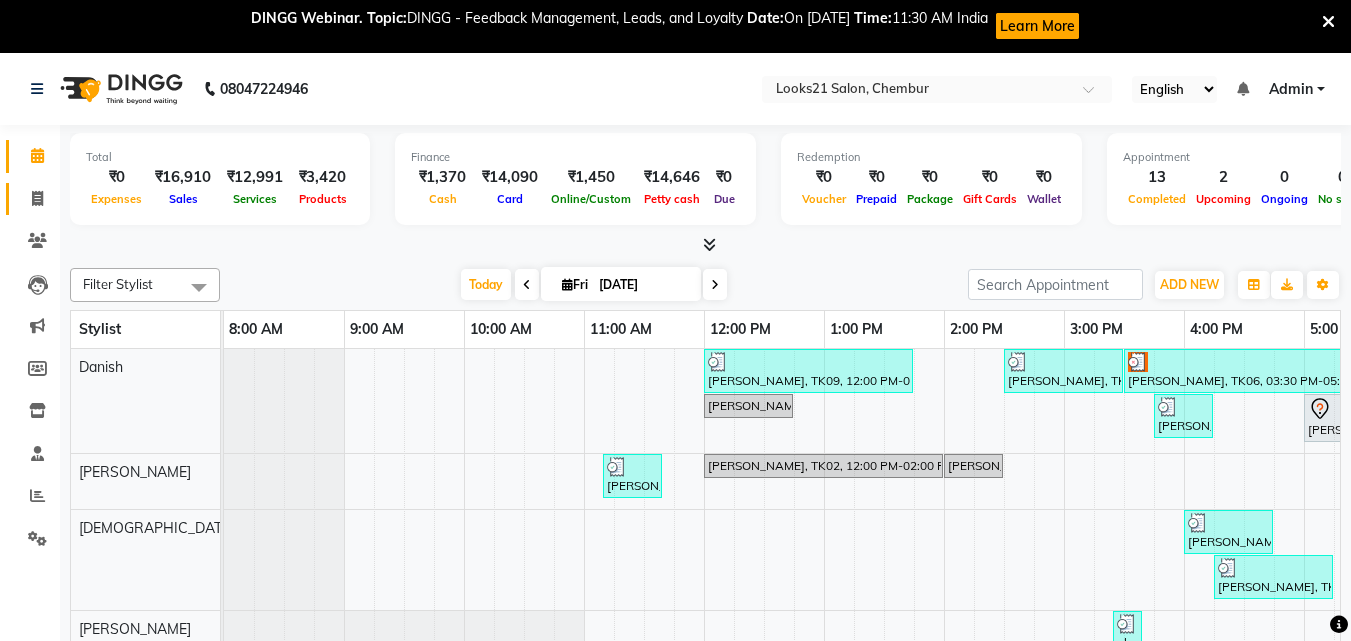 click on "Invoice" 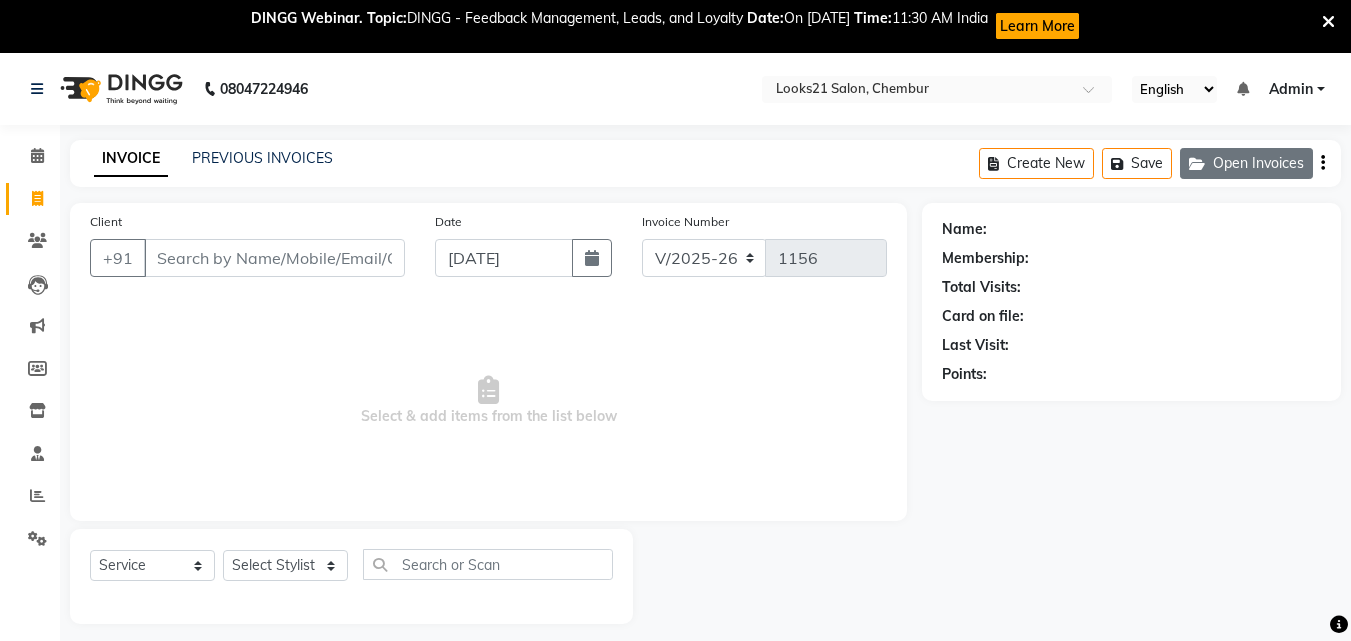 click on "Open Invoices" 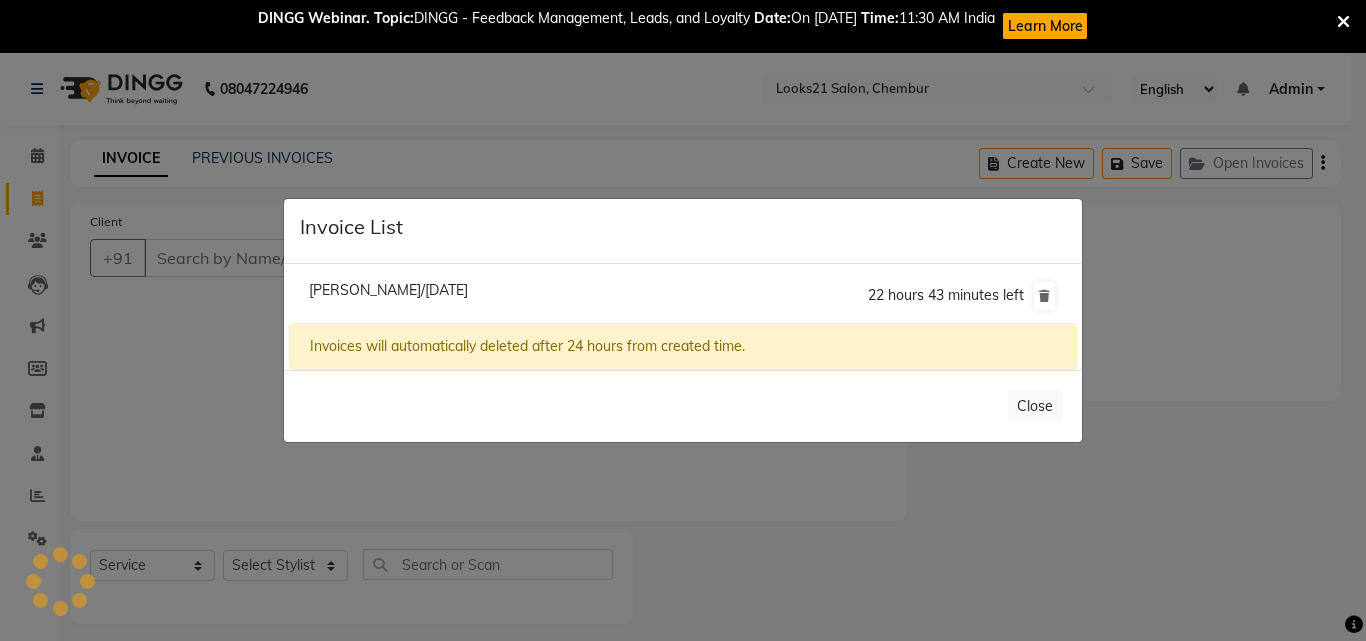 click on "[PERSON_NAME]/[DATE]" 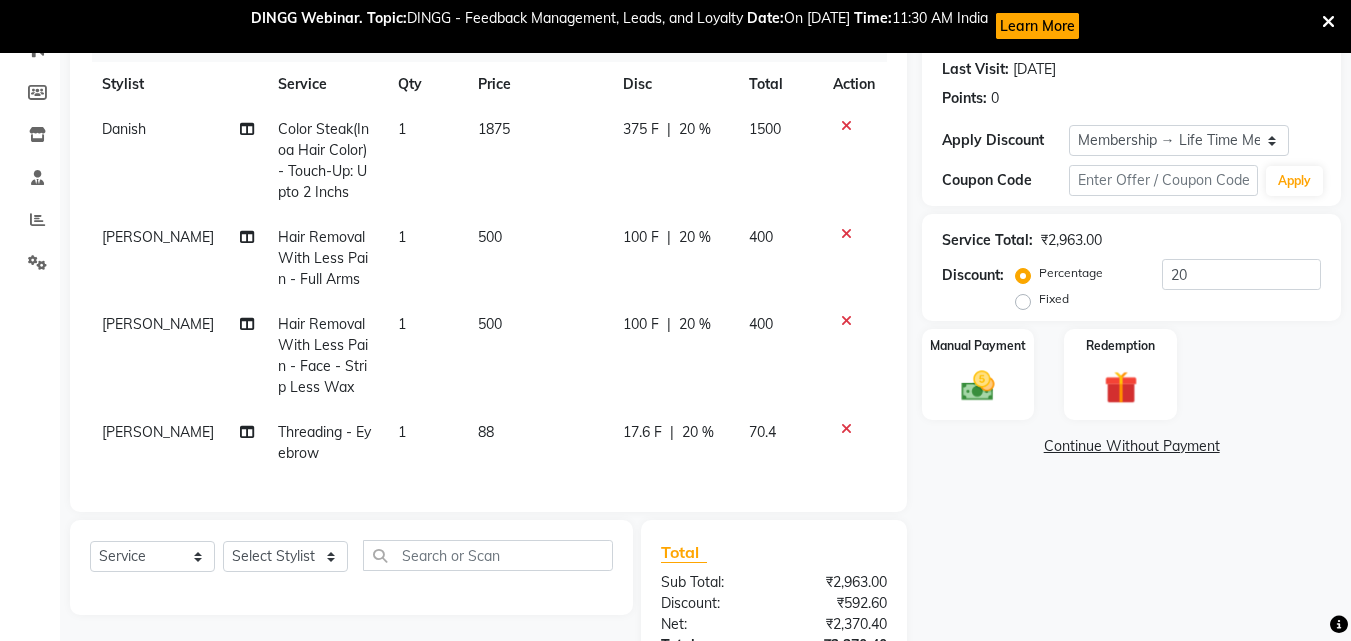 scroll, scrollTop: 300, scrollLeft: 0, axis: vertical 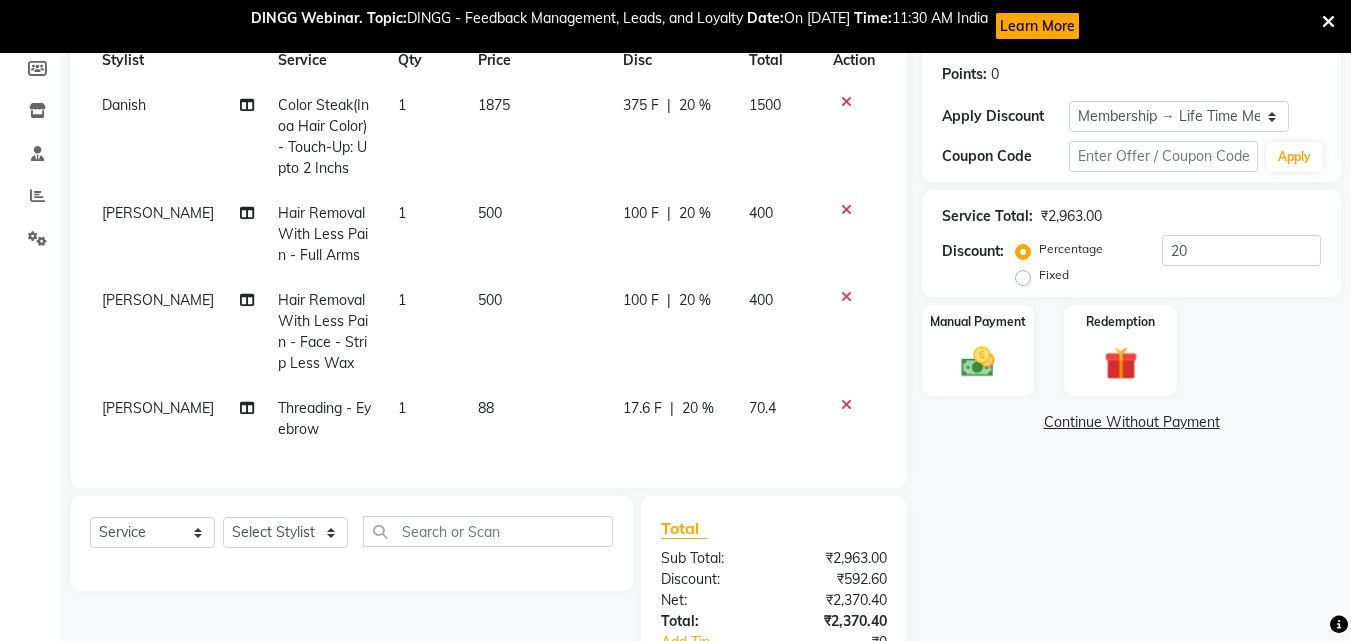click on "500" 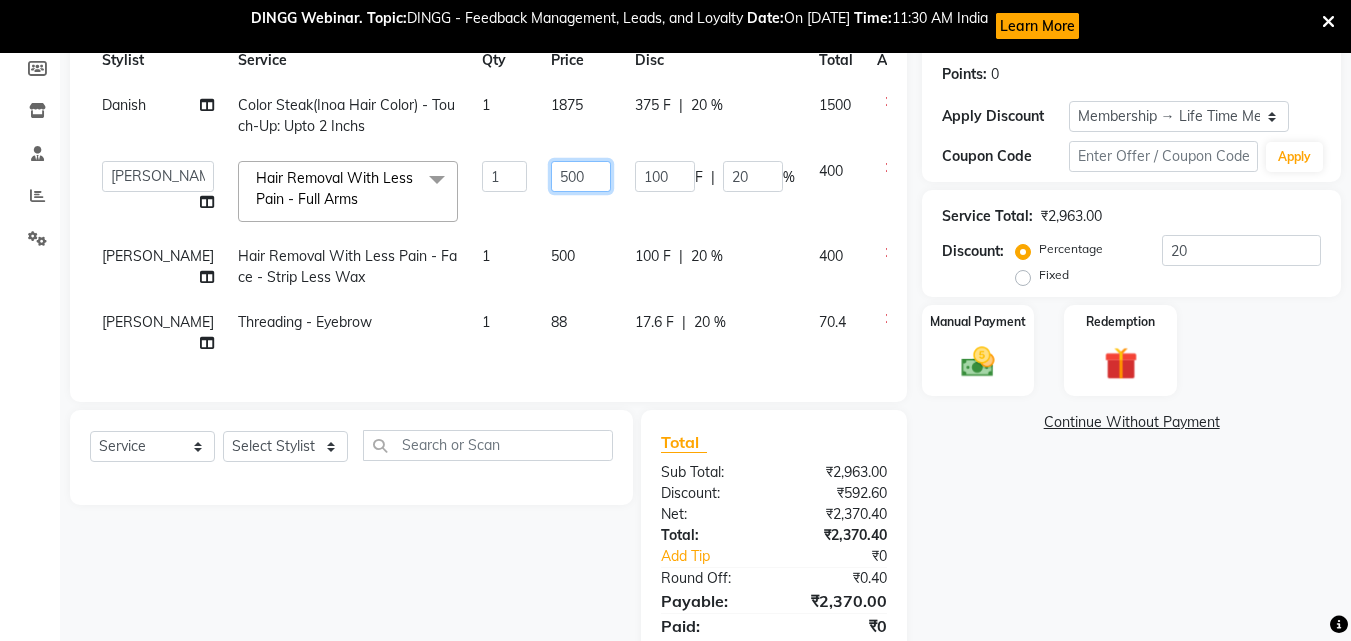 drag, startPoint x: 557, startPoint y: 175, endPoint x: 447, endPoint y: 178, distance: 110.0409 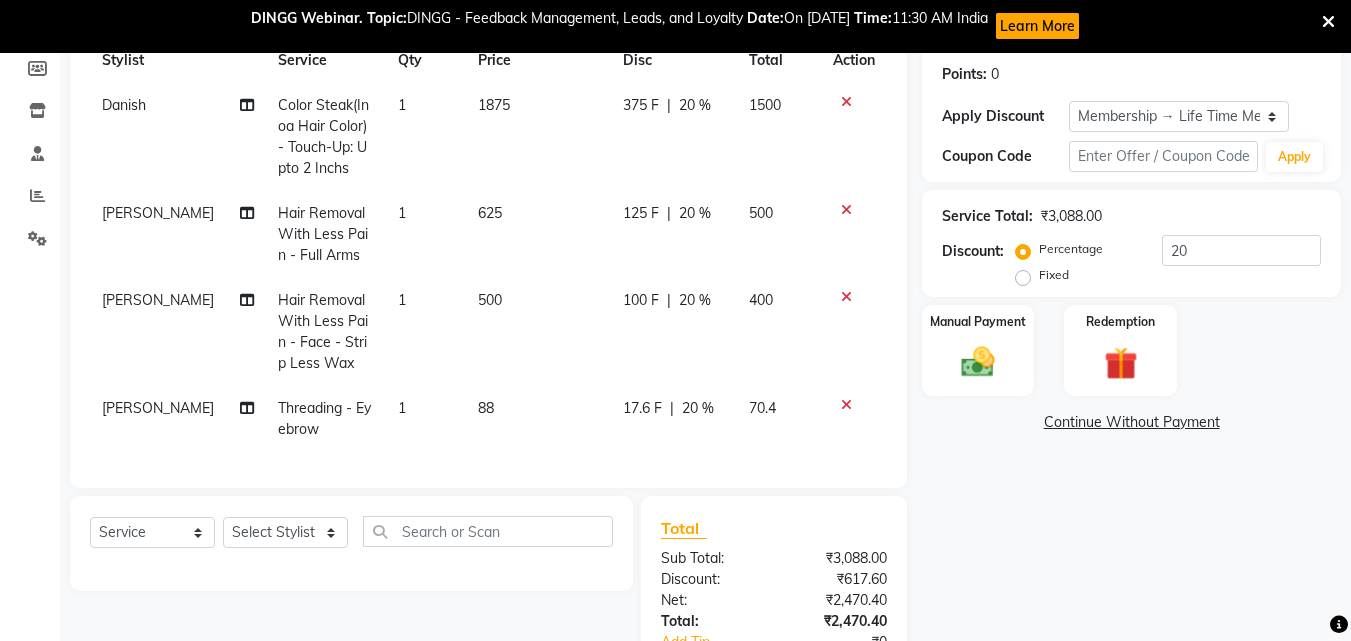 click on "Danish Color Steak(Inoa Hair Color)  - Touch-Up: Upto 2 Inchs 1 1875 375 F | 20 % 1500 [PERSON_NAME] Hair Removal With Less Pain  - Full Arms 1 625 125 F | 20 % 500 [PERSON_NAME] Hair Removal With Less Pain  - Face - Strip Less Wax 1 500 100 F | 20 % 400 [PERSON_NAME] Threading  - Eyebrow 1 88 17.6 F | 20 % 70.4" 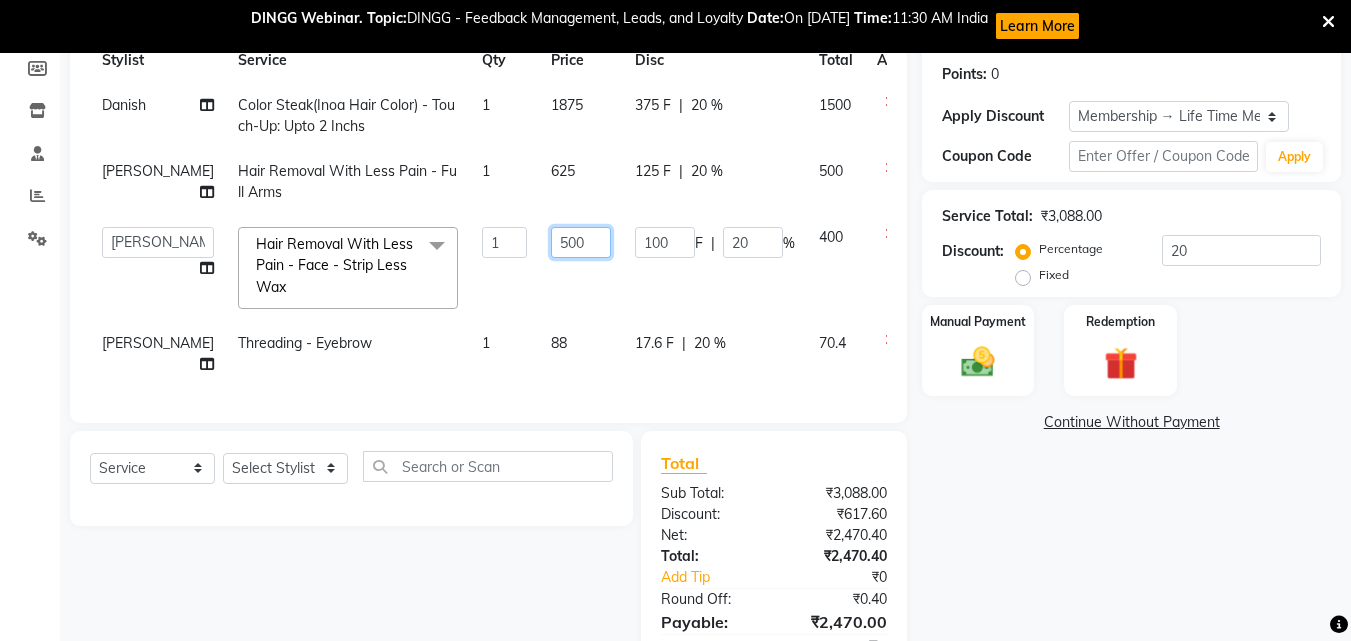 drag, startPoint x: 563, startPoint y: 244, endPoint x: 436, endPoint y: 231, distance: 127.66362 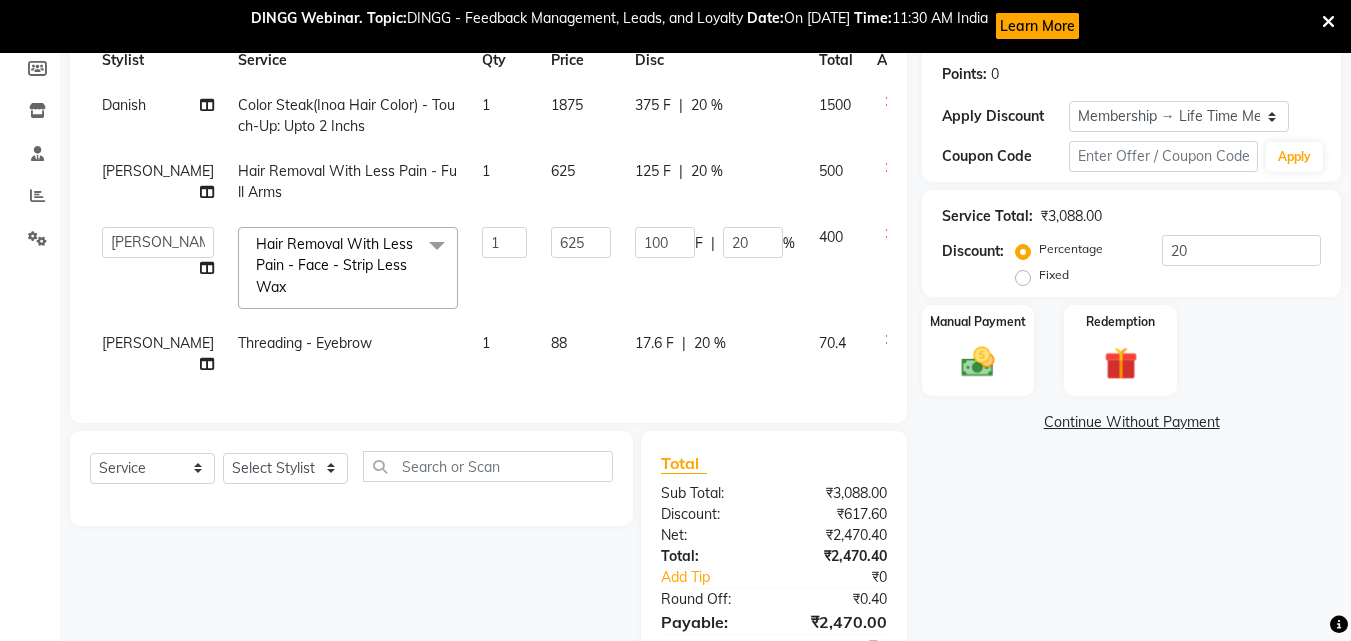 click on "625" 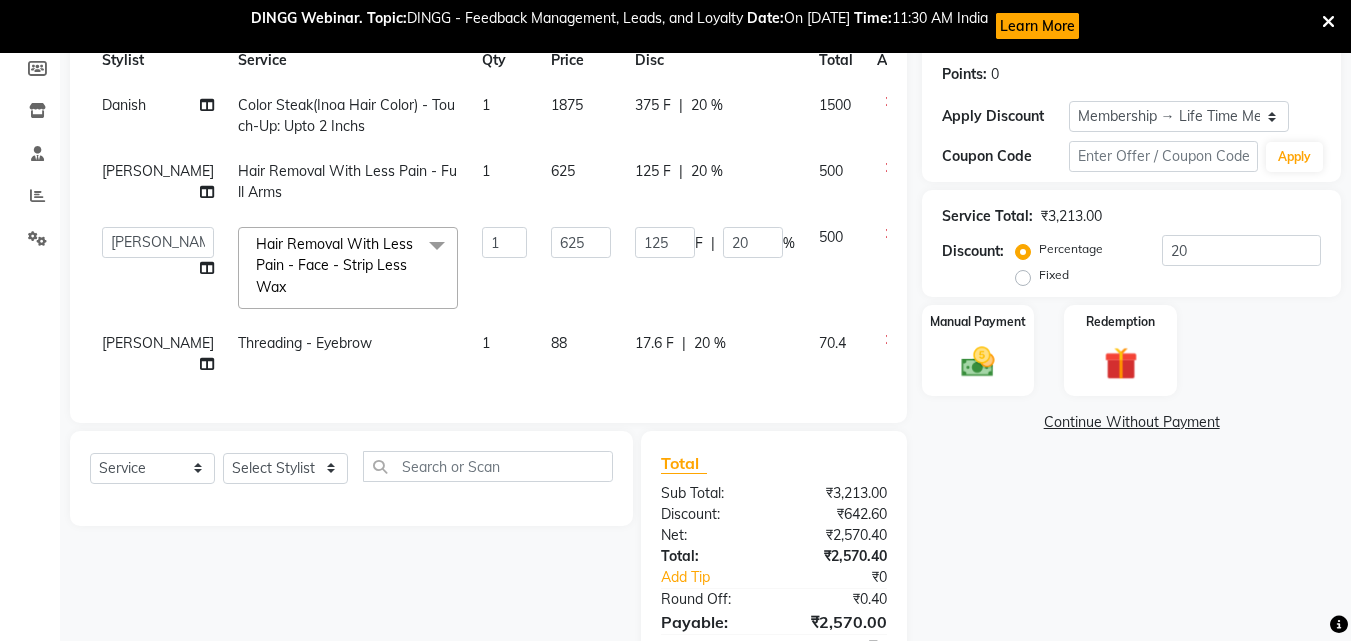 click on "625" 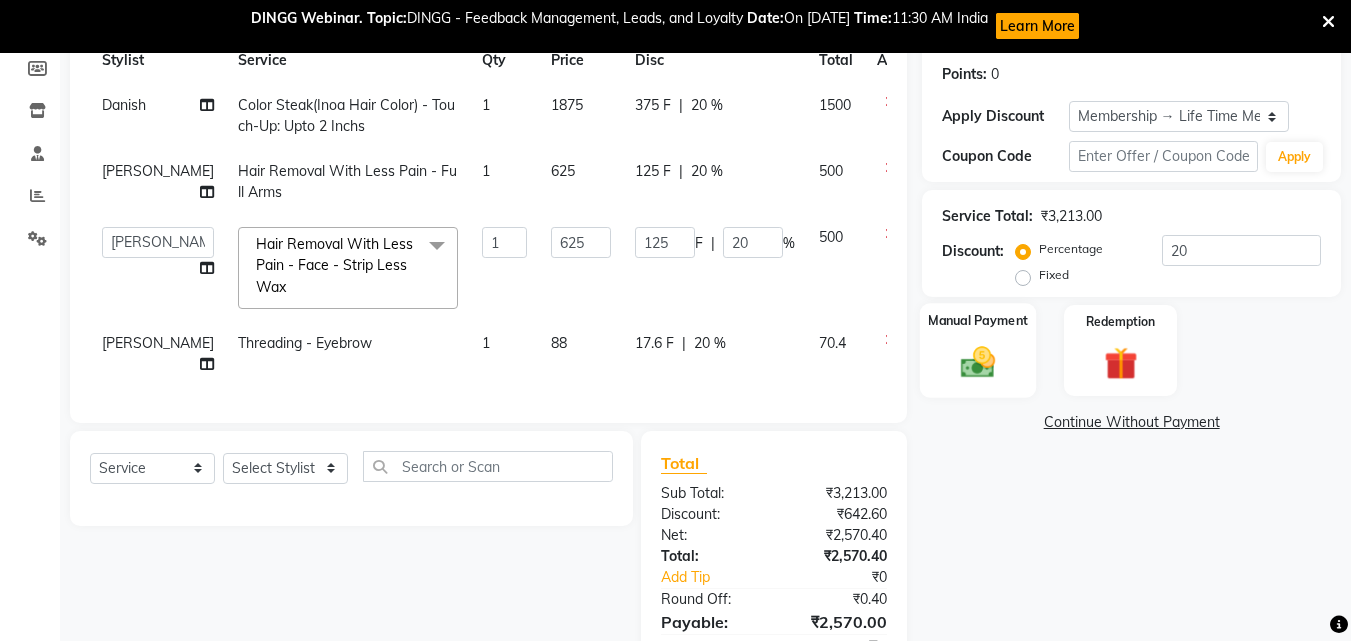 click 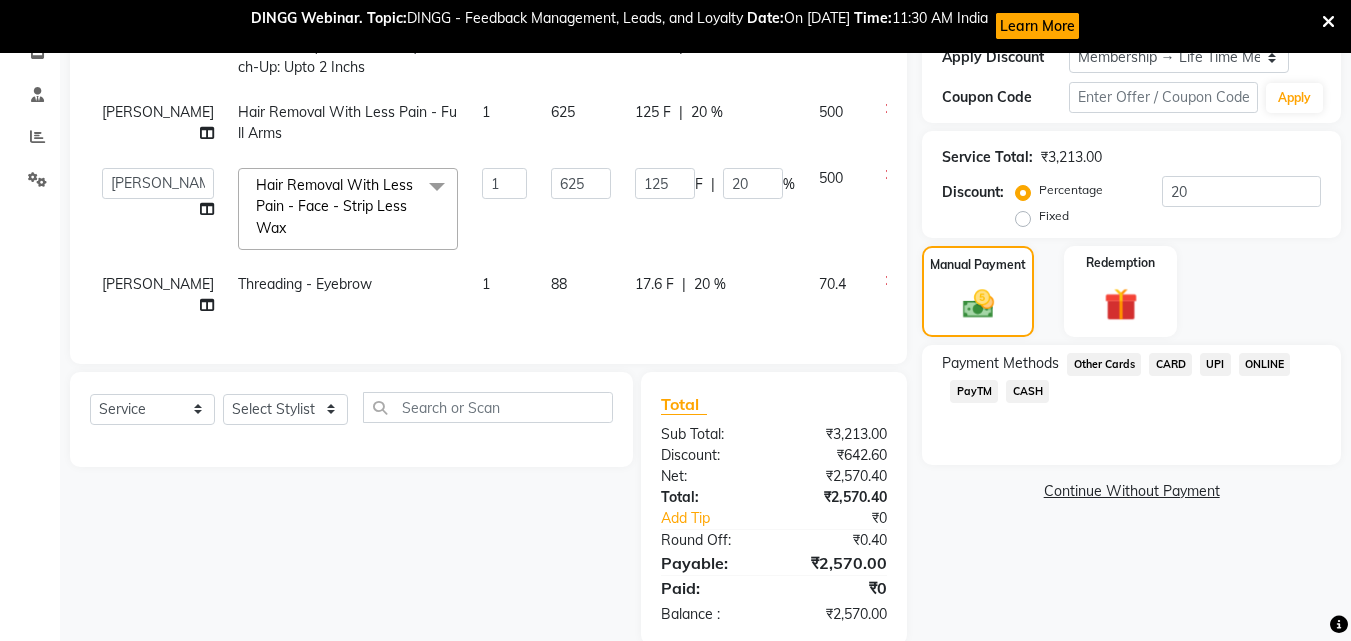 scroll, scrollTop: 400, scrollLeft: 0, axis: vertical 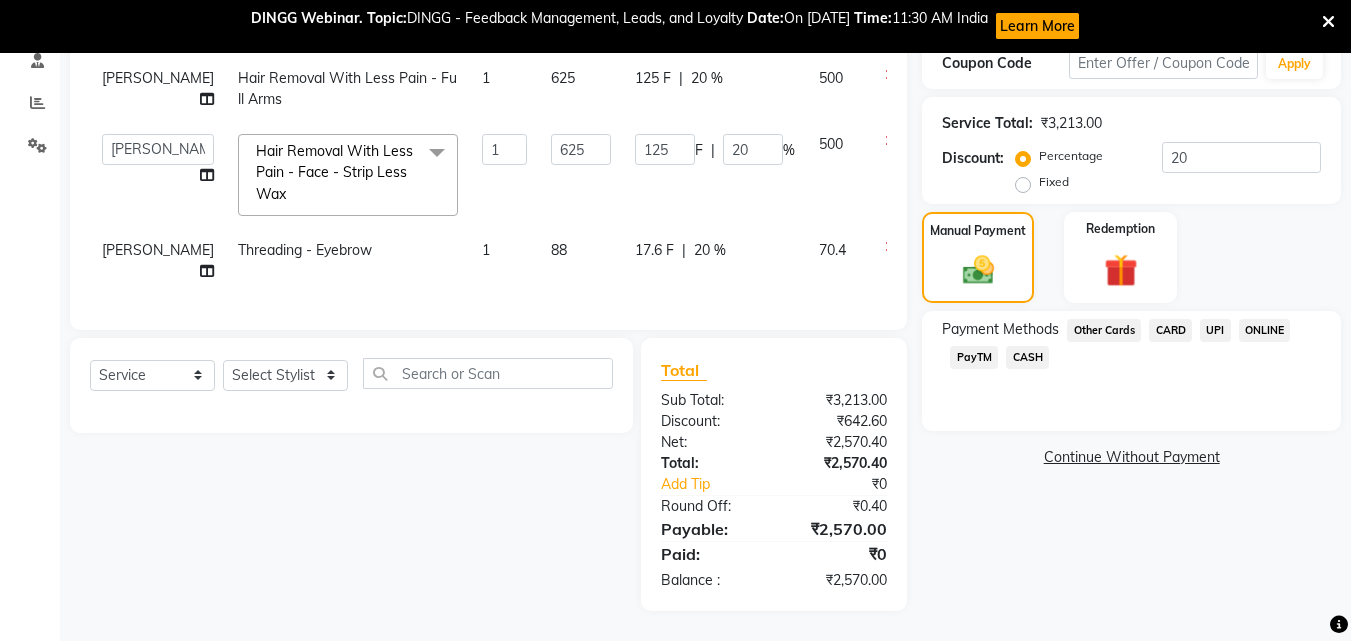 click on "CARD" 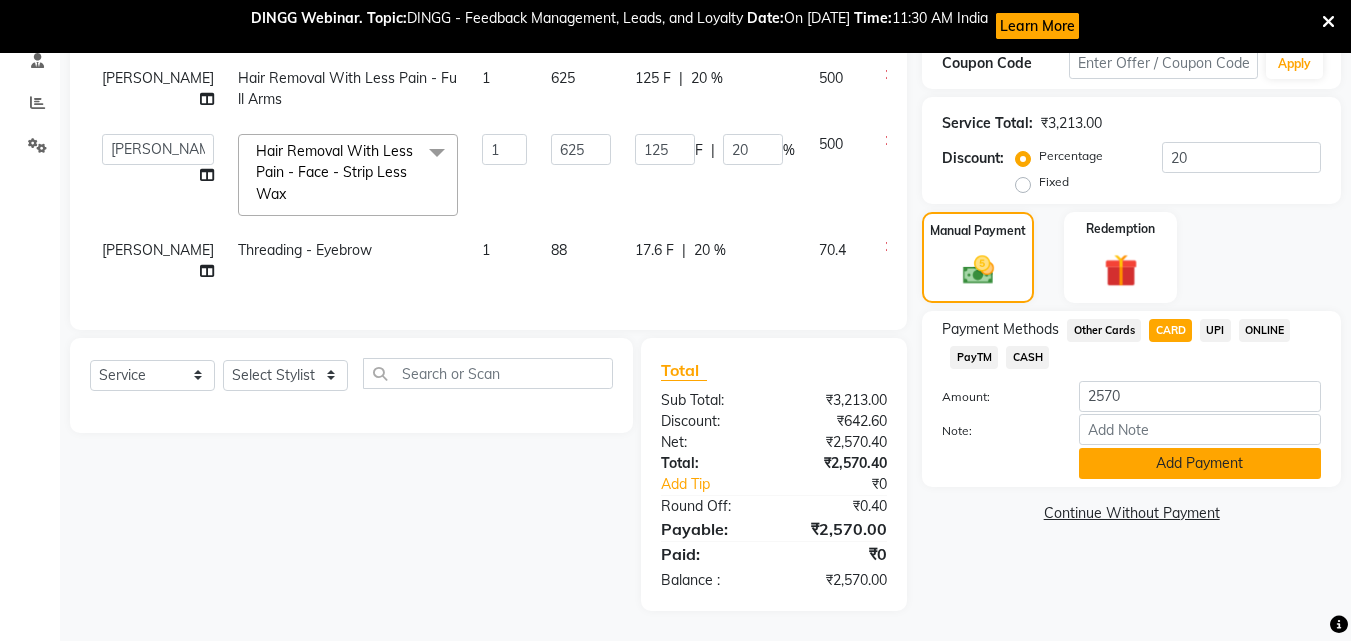 click on "Add Payment" 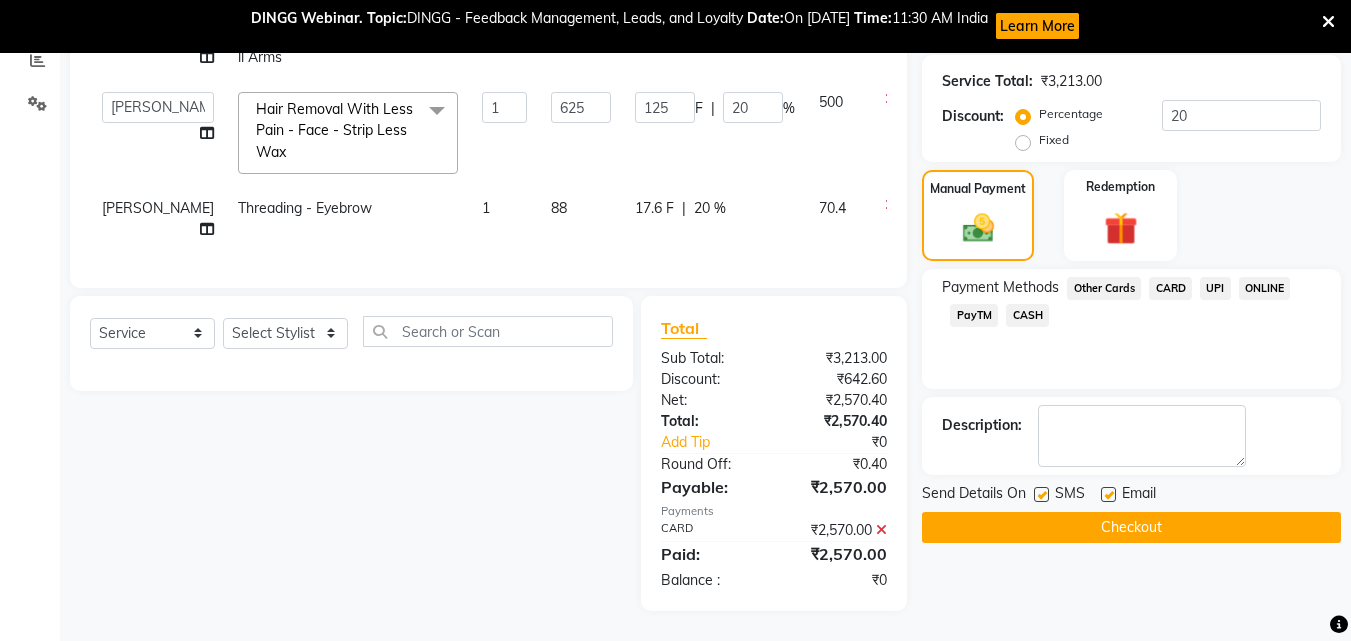 scroll, scrollTop: 450, scrollLeft: 0, axis: vertical 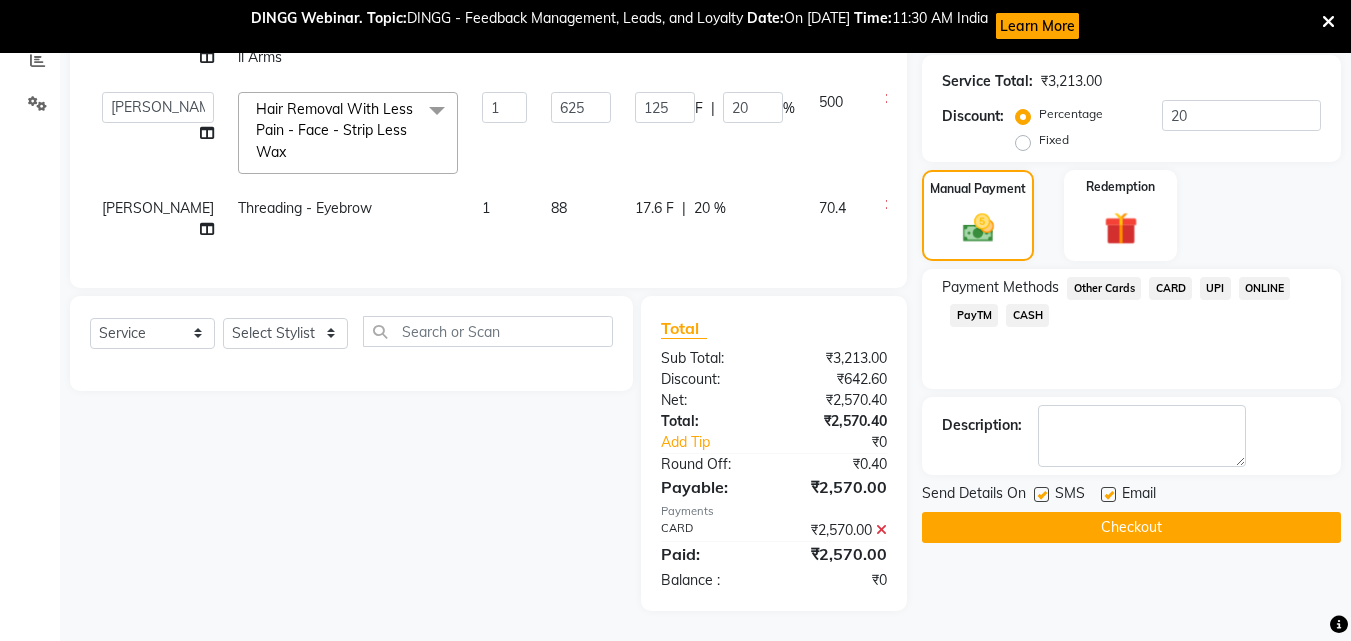 click on "Checkout" 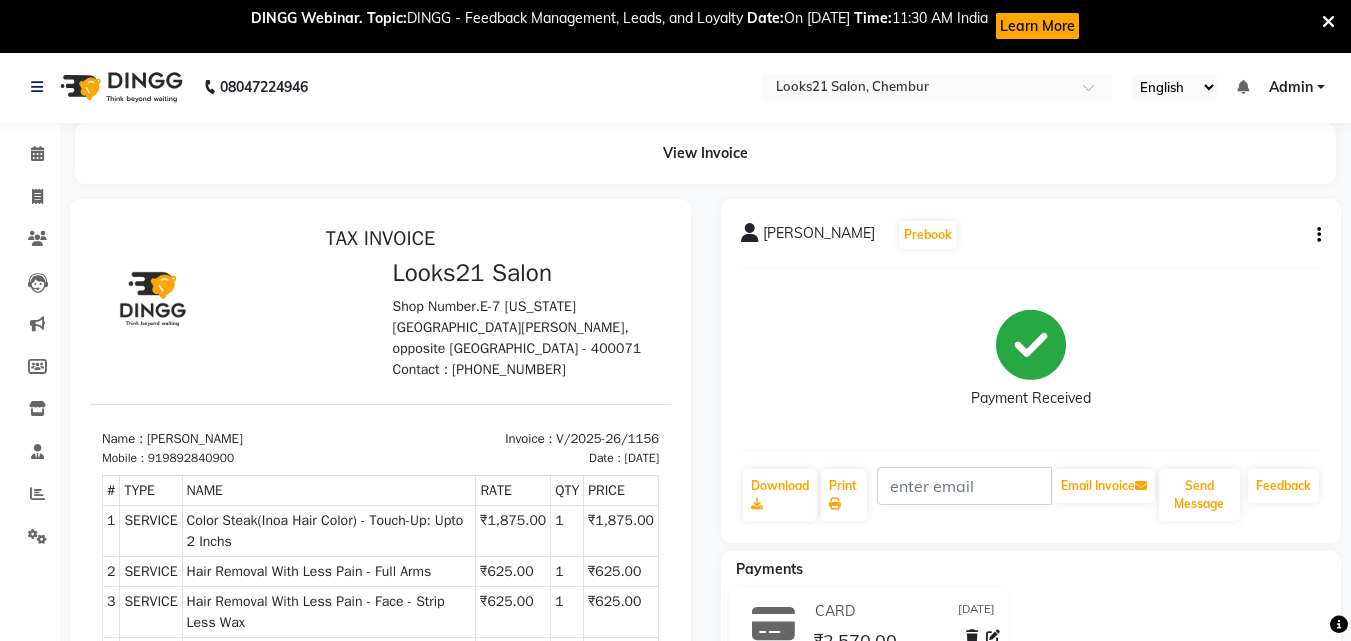 scroll, scrollTop: 0, scrollLeft: 0, axis: both 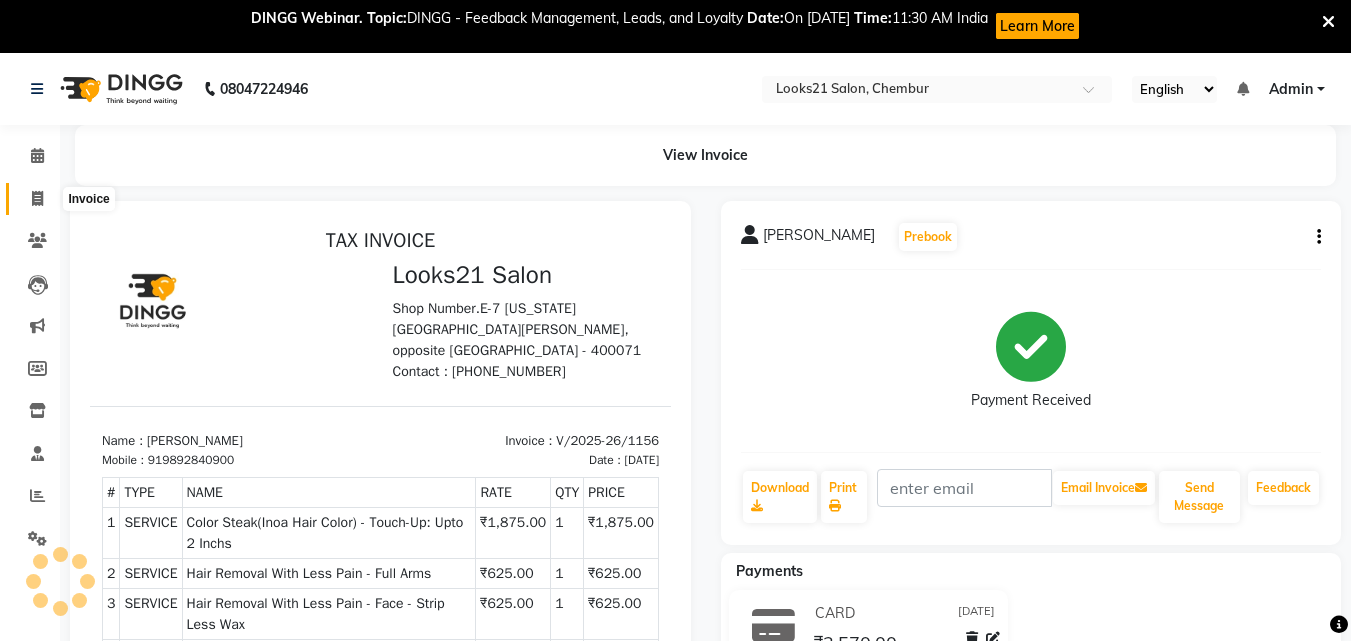 click 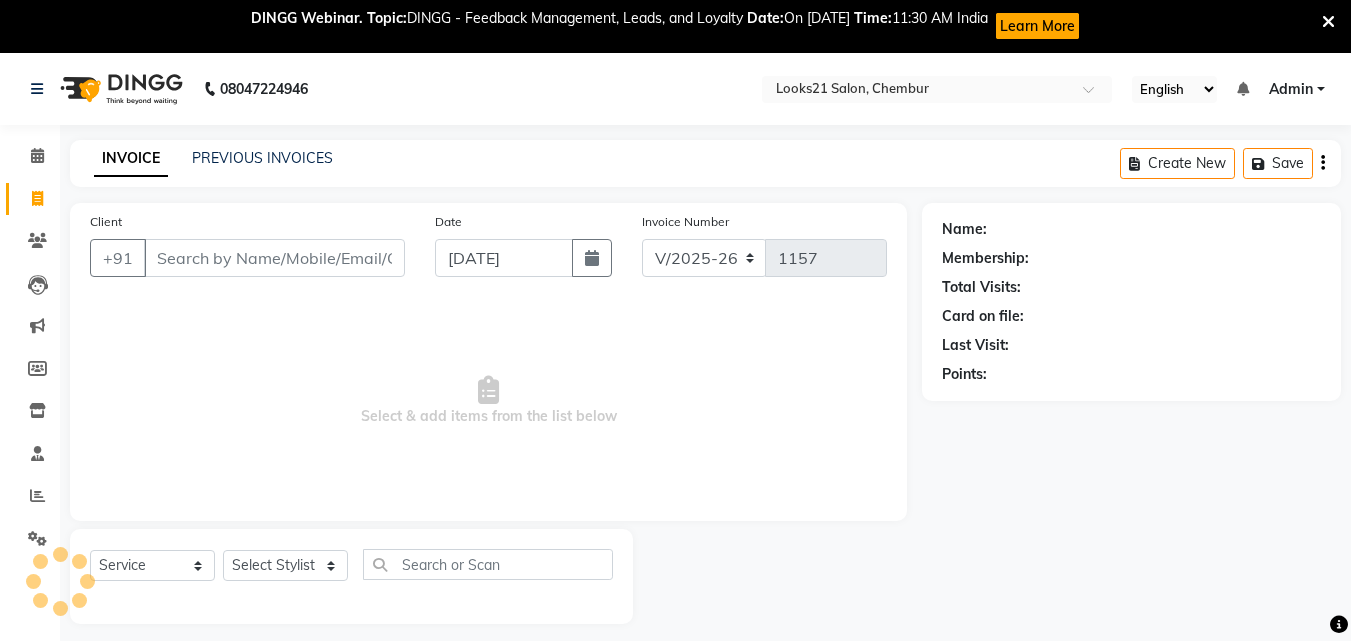 scroll, scrollTop: 53, scrollLeft: 0, axis: vertical 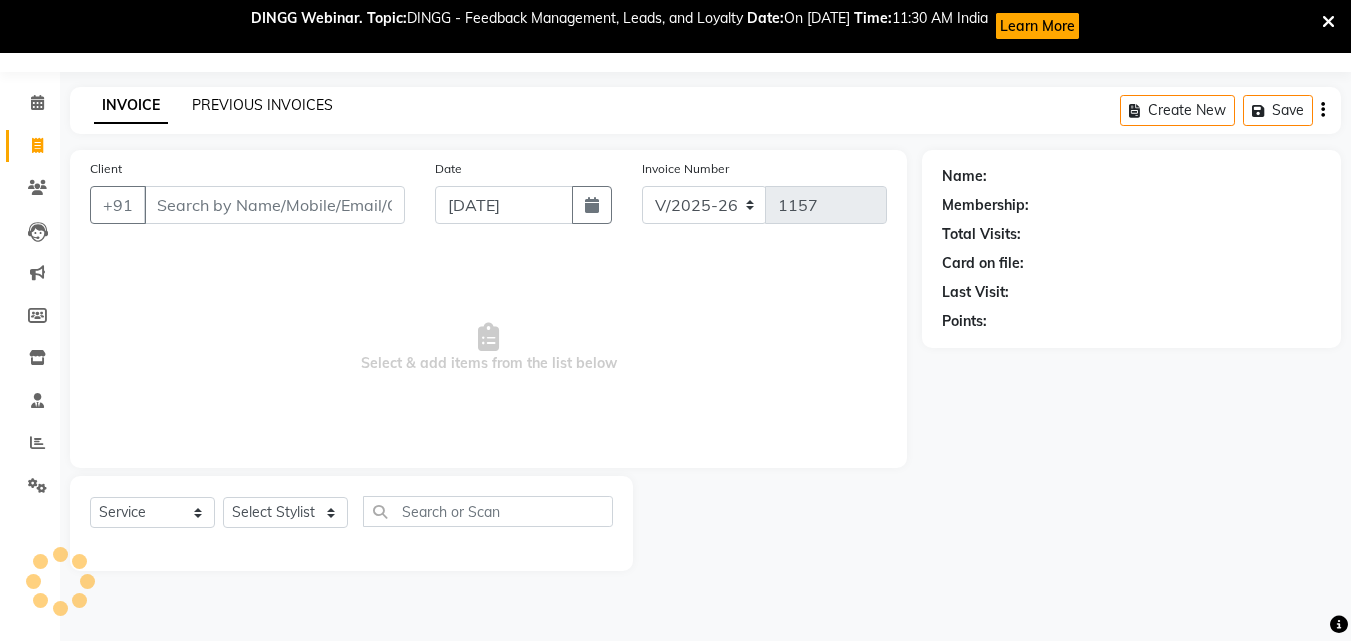 click on "PREVIOUS INVOICES" 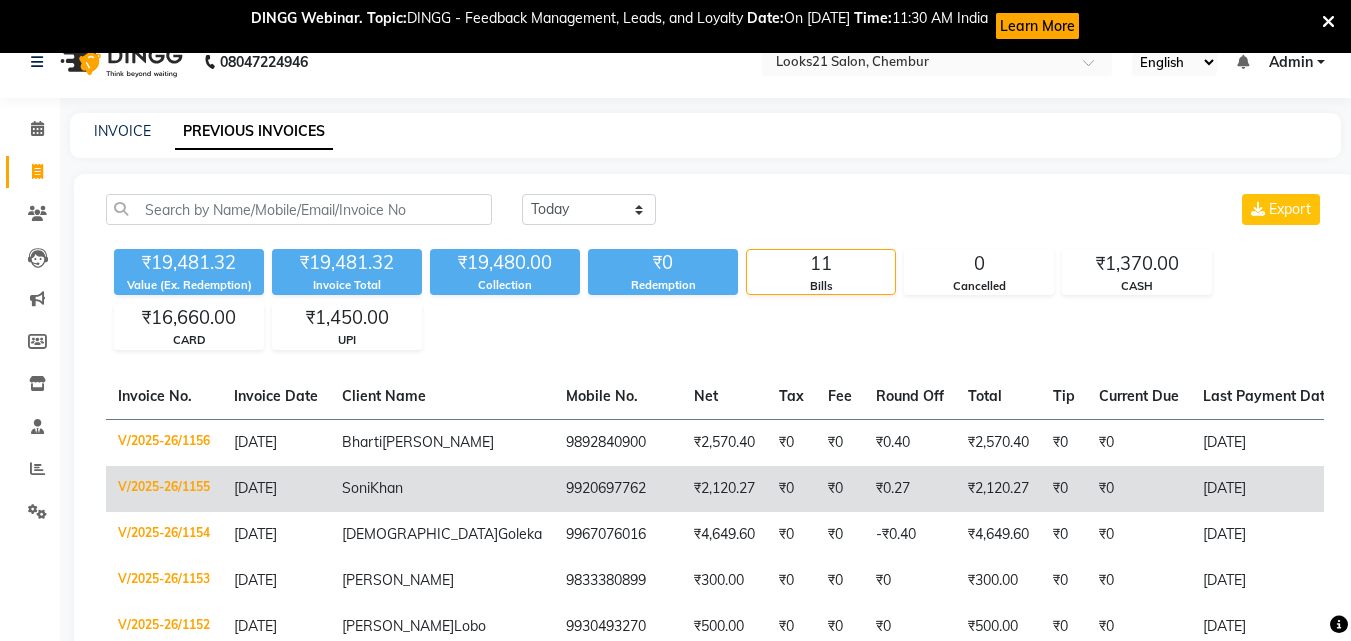 scroll, scrollTop: 0, scrollLeft: 0, axis: both 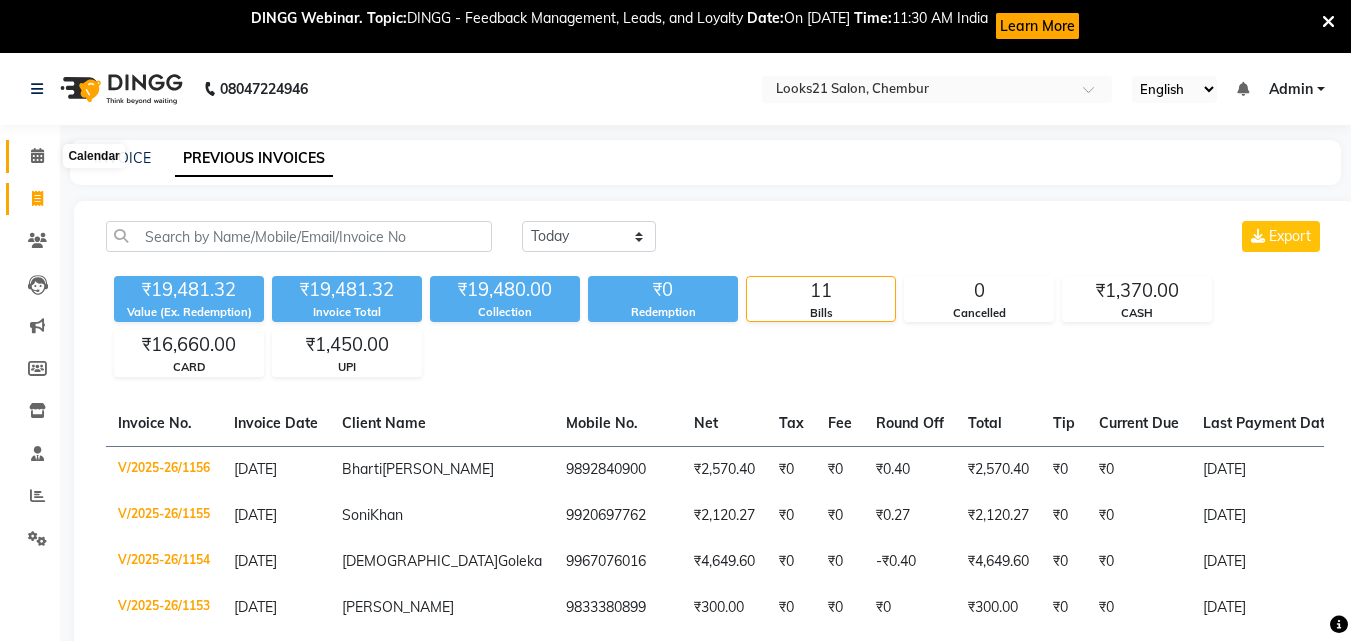 click 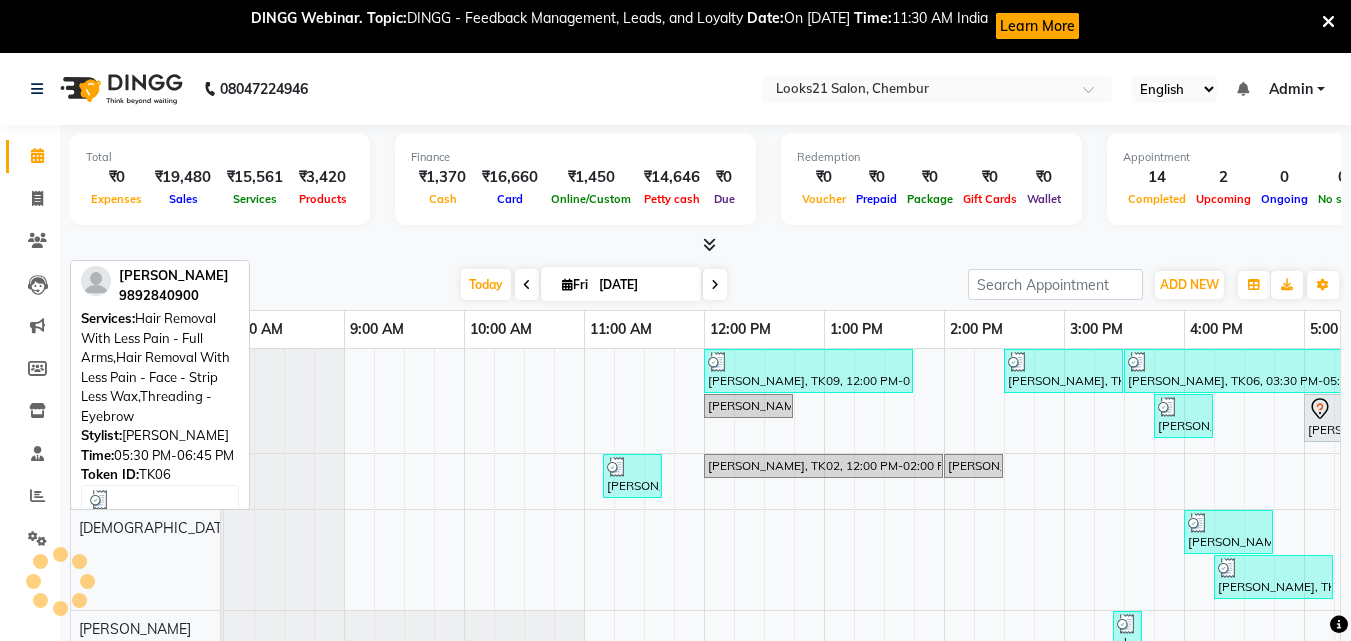 scroll, scrollTop: 0, scrollLeft: 444, axis: horizontal 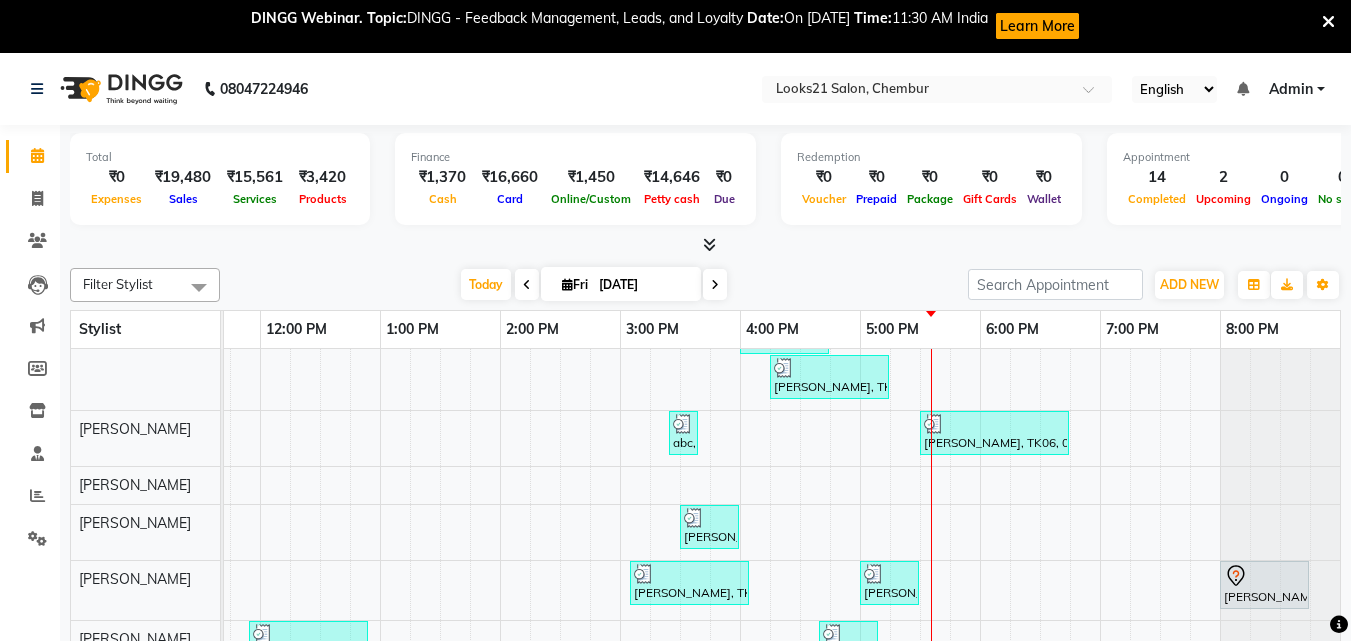 click on "[PERSON_NAME], TK09, 12:00 PM-01:45 PM, Ola Plex Treatment  - Ola Plex Below Shoulder,Hair Treatment(Hair Spa)  - Hair Upto Neck     [PERSON_NAME], TK05, 02:30 PM-03:30 PM, Color Steak(Inoa Hair Color)  - Touch-Up: Upto 2 Inchs     Bharti [PERSON_NAME], TK06, 03:30 PM-05:30 PM, Color Steak(Inoa Hair Color)  - Touch-Up: Upto 2 Inchs    [PERSON_NAME][GEOGRAPHIC_DATA], 12:00 PM-12:45 PM, Ola Plex Treatment  - Ola Plex Upto Waist     [PERSON_NAME], TK12, 03:45 PM-04:15 PM, Wash and Blow Dry  - Hair Below Shoulder             [PERSON_NAME], TK01, 05:00 PM-05:30 PM, Highlights  - Hair Upto Waist     [PERSON_NAME], TK04, 11:10 AM-11:40 AM, Hair Cut & More Women  - By Senior Stylist    [PERSON_NAME], TK02, 12:00 PM-02:00 PM, Color Steak(Inoa Hair Color)  - Touch-Up: Upto 2 Inchs    [PERSON_NAME], TK02, 02:00 PM-02:30 PM, Hair Cut & More Women  - By Senior Stylist     [PERSON_NAME], TK05, 04:00 PM-04:45 PM, Threading  - Eyebrow,Hair Removal With Less Pain  - Upper Lip / Chin -Strip Less Wax" at bounding box center [560, 431] 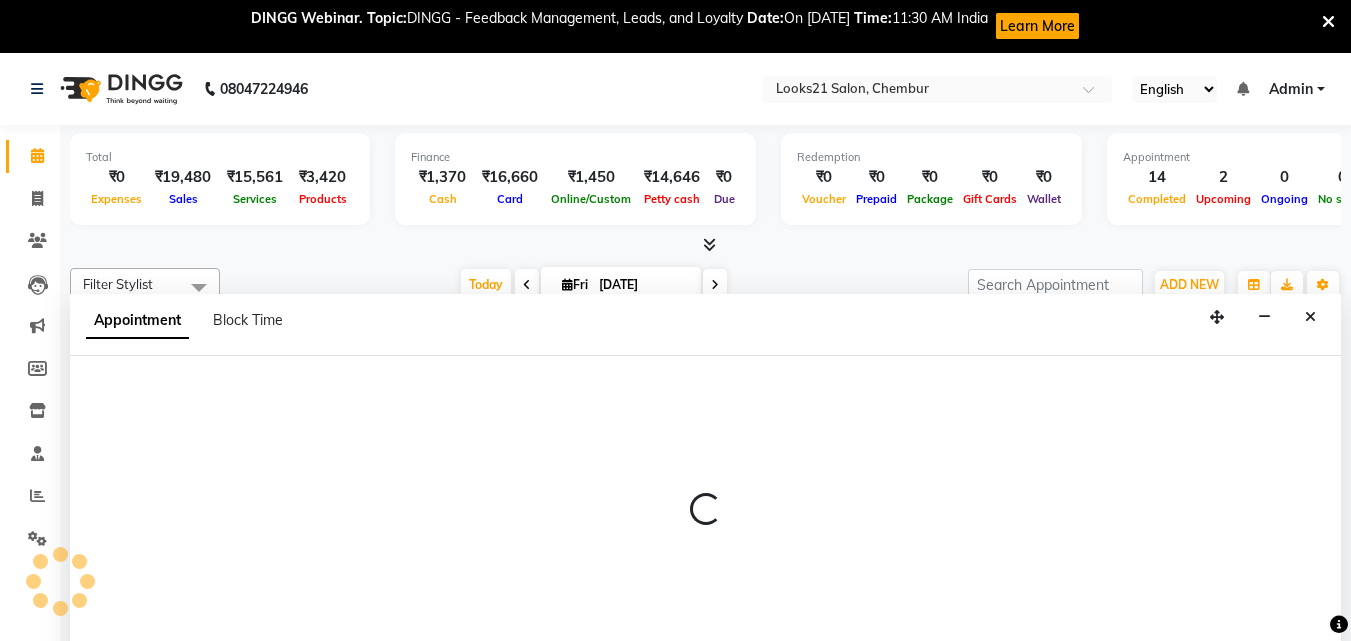 scroll, scrollTop: 53, scrollLeft: 0, axis: vertical 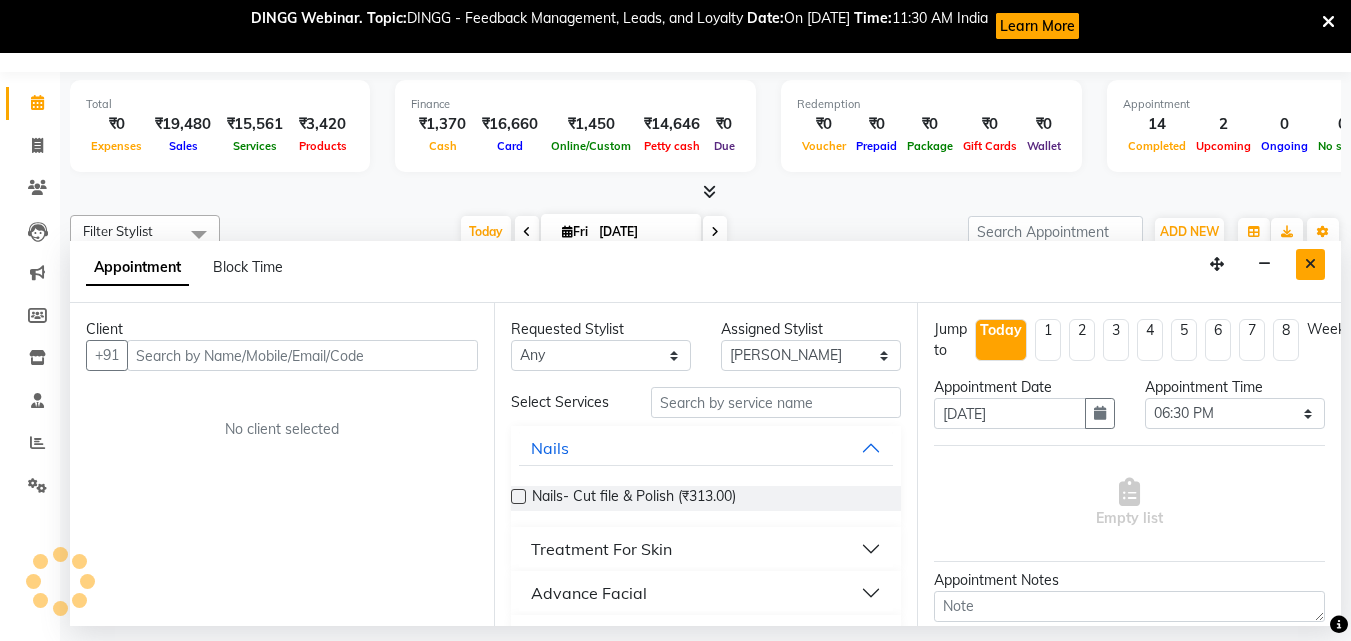 click at bounding box center (1310, 264) 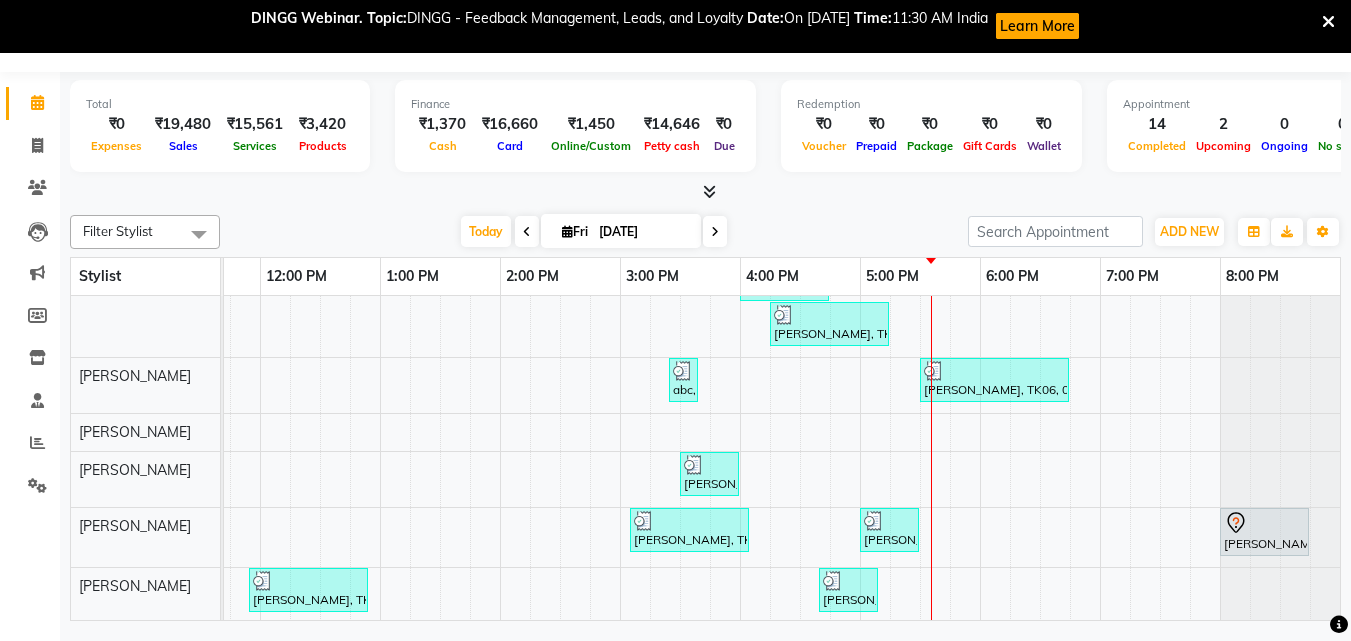 click on "[PERSON_NAME], TK09, 12:00 PM-01:45 PM, Ola Plex Treatment  - Ola Plex Below Shoulder,Hair Treatment(Hair Spa)  - Hair Upto Neck     [PERSON_NAME], TK05, 02:30 PM-03:30 PM, Color Steak(Inoa Hair Color)  - Touch-Up: Upto 2 Inchs     Bharti [PERSON_NAME], TK06, 03:30 PM-05:30 PM, Color Steak(Inoa Hair Color)  - Touch-Up: Upto 2 Inchs    [PERSON_NAME][GEOGRAPHIC_DATA], 12:00 PM-12:45 PM, Ola Plex Treatment  - Ola Plex Upto Waist     [PERSON_NAME], TK12, 03:45 PM-04:15 PM, Wash and Blow Dry  - Hair Below Shoulder             [PERSON_NAME], TK01, 05:00 PM-05:30 PM, Highlights  - Hair Upto Waist     [PERSON_NAME], TK04, 11:10 AM-11:40 AM, Hair Cut & More Women  - By Senior Stylist    [PERSON_NAME], TK02, 12:00 PM-02:00 PM, Color Steak(Inoa Hair Color)  - Touch-Up: Upto 2 Inchs    [PERSON_NAME], TK02, 02:00 PM-02:30 PM, Hair Cut & More Women  - By Senior Stylist     [PERSON_NAME], TK05, 04:00 PM-04:45 PM, Threading  - Eyebrow,Hair Removal With Less Pain  - Upper Lip / Chin -Strip Less Wax" at bounding box center [560, 378] 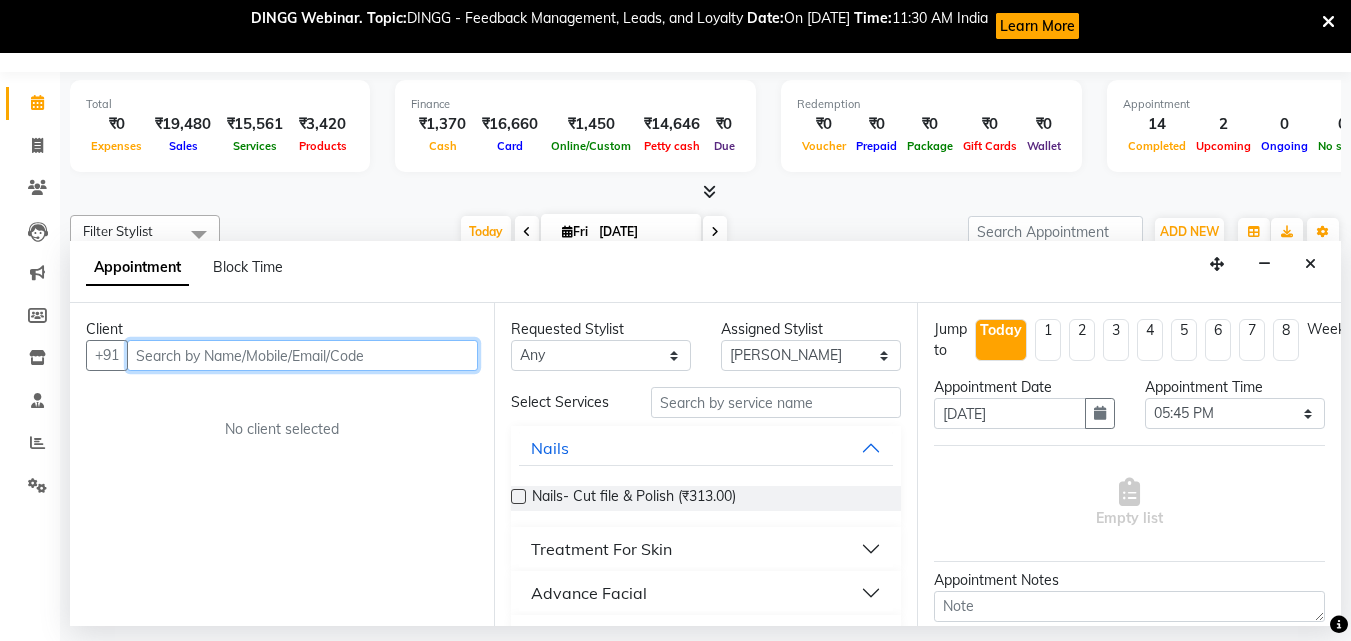 click at bounding box center (302, 355) 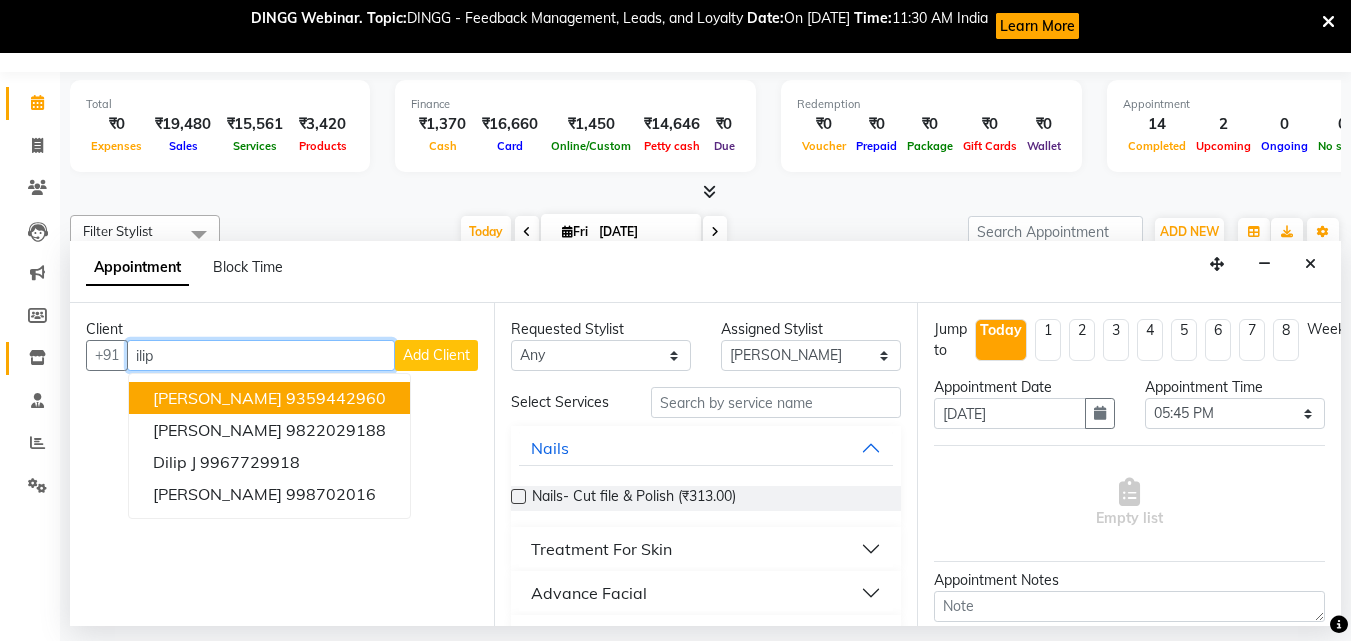drag, startPoint x: 203, startPoint y: 359, endPoint x: 11, endPoint y: 359, distance: 192 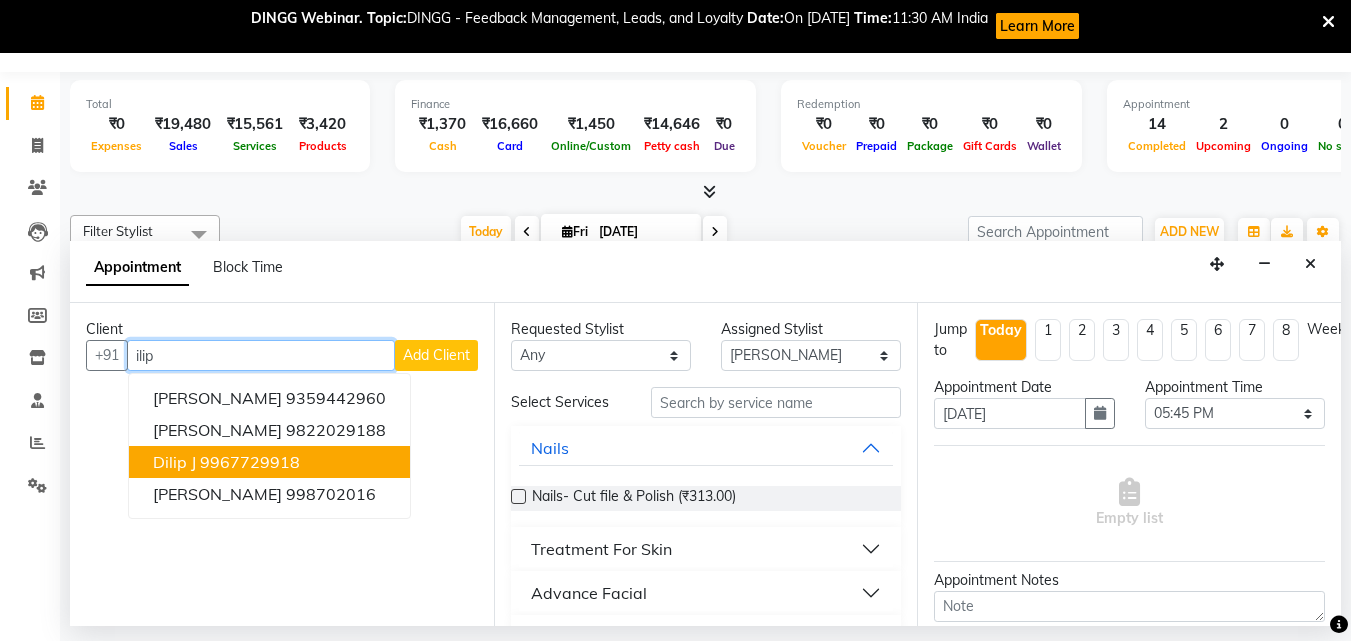 click on "Dilip J" at bounding box center [174, 462] 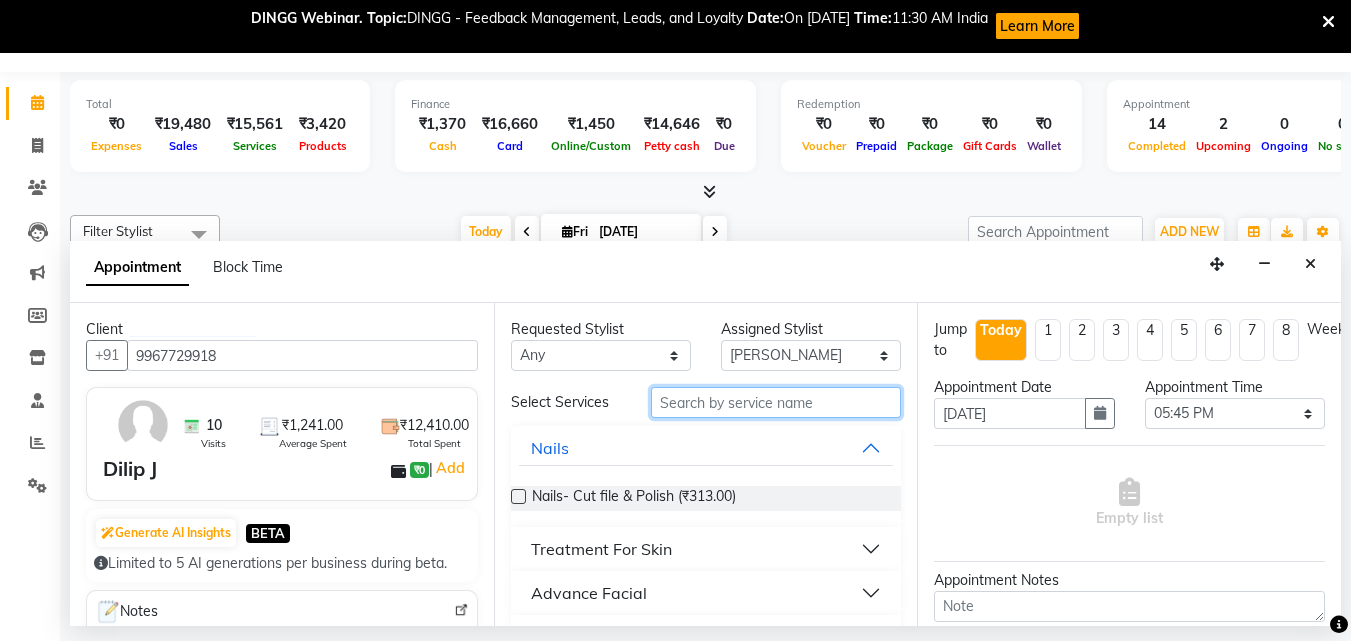 click at bounding box center [776, 402] 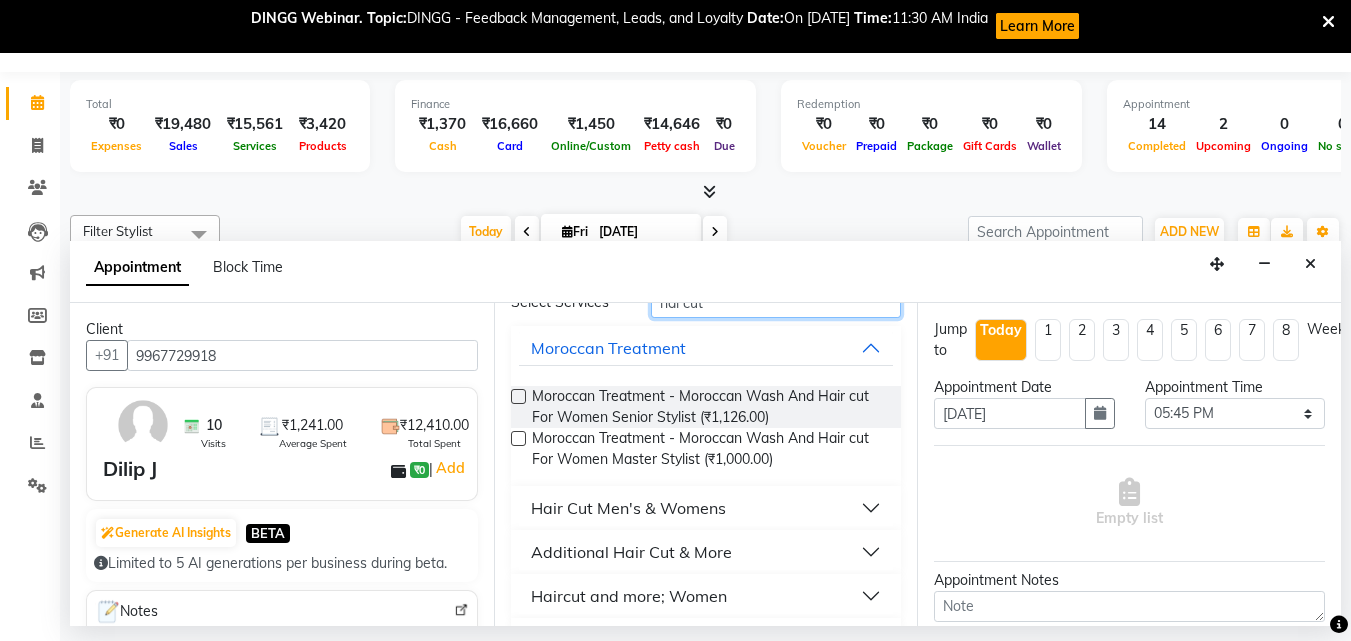 scroll, scrollTop: 152, scrollLeft: 0, axis: vertical 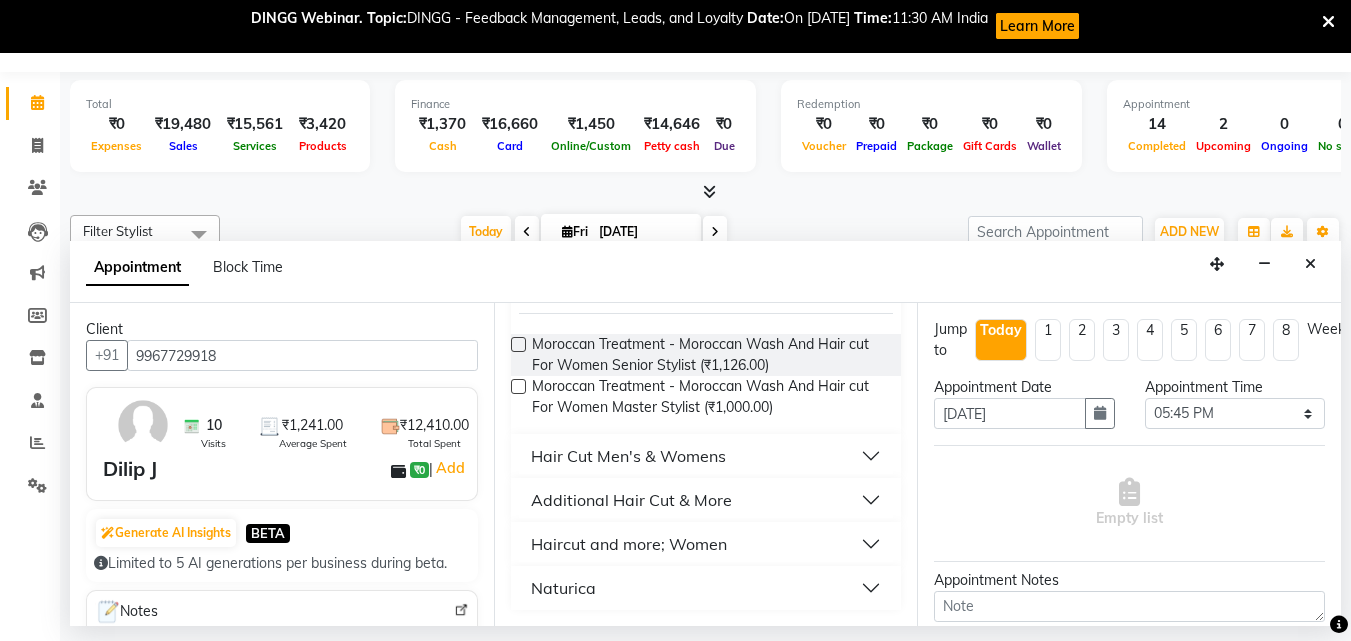 click on "Hair Cut Men's & Womens" at bounding box center (628, 456) 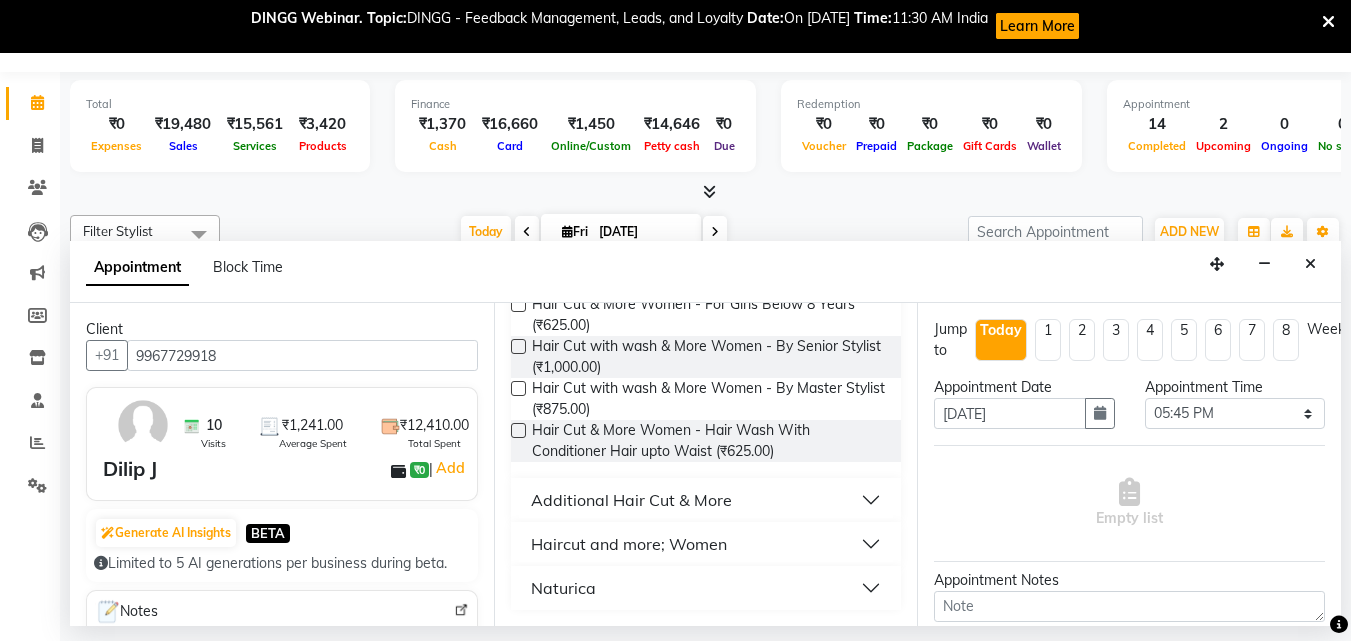 scroll, scrollTop: 461, scrollLeft: 0, axis: vertical 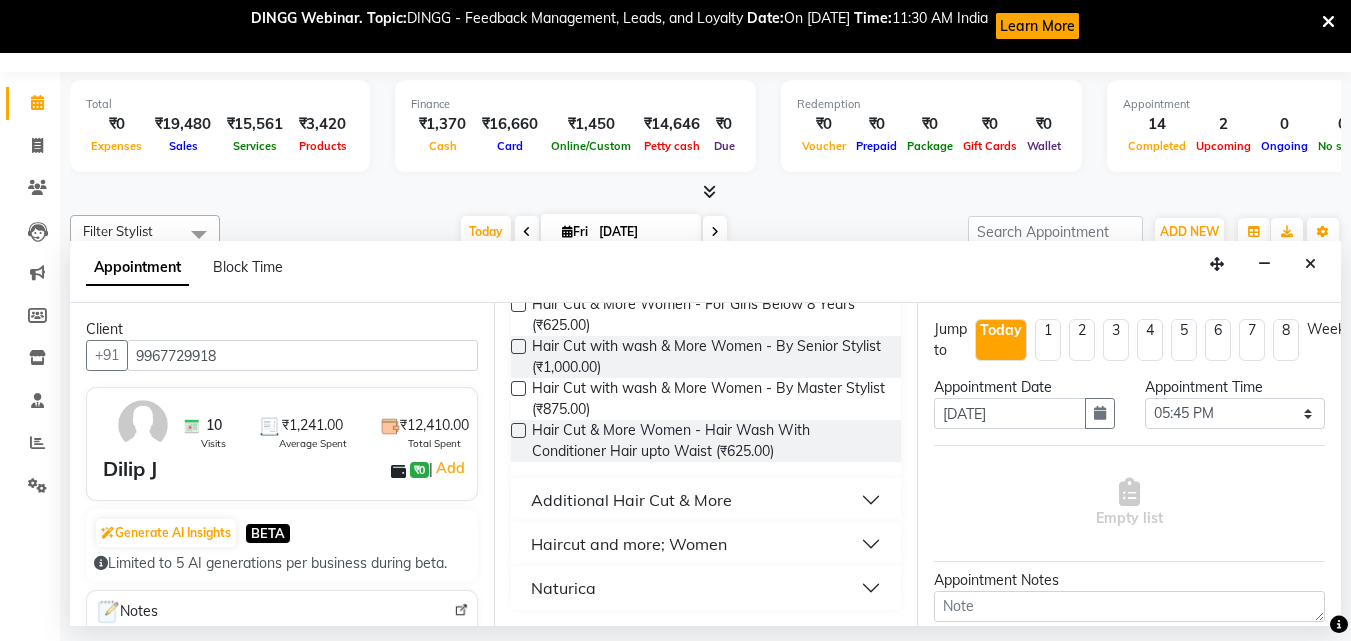 click on "Haircut and more; Women" at bounding box center [629, 544] 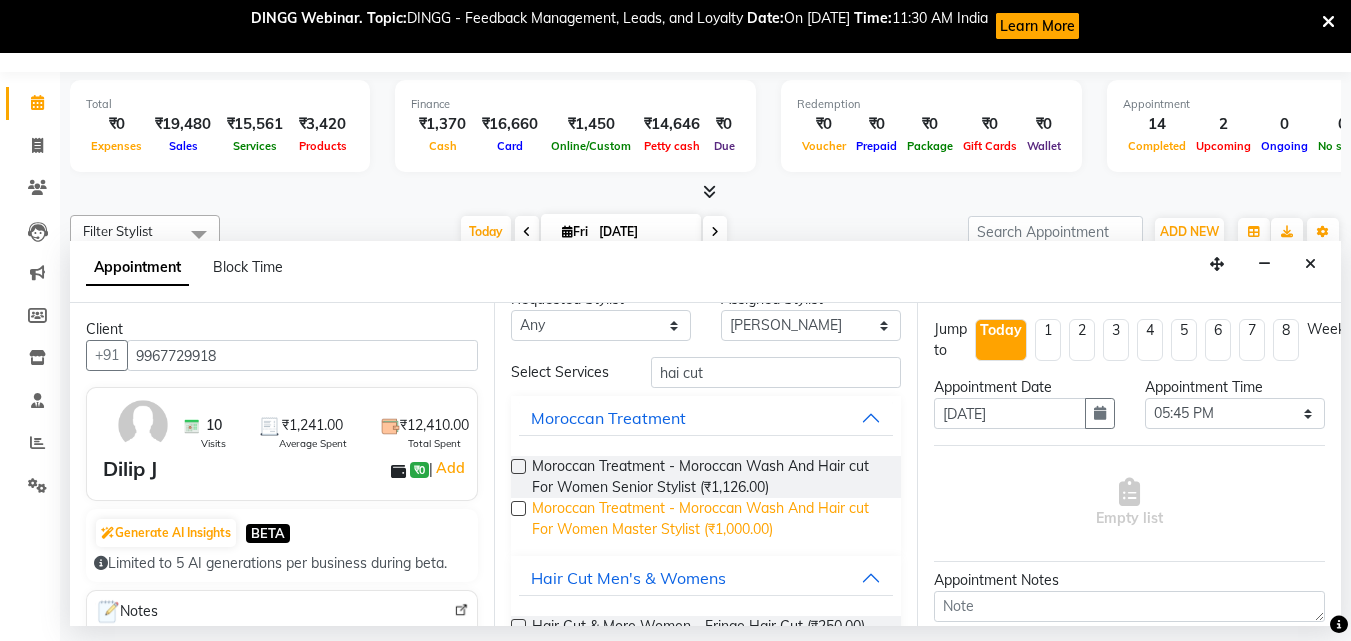 scroll, scrollTop: 0, scrollLeft: 0, axis: both 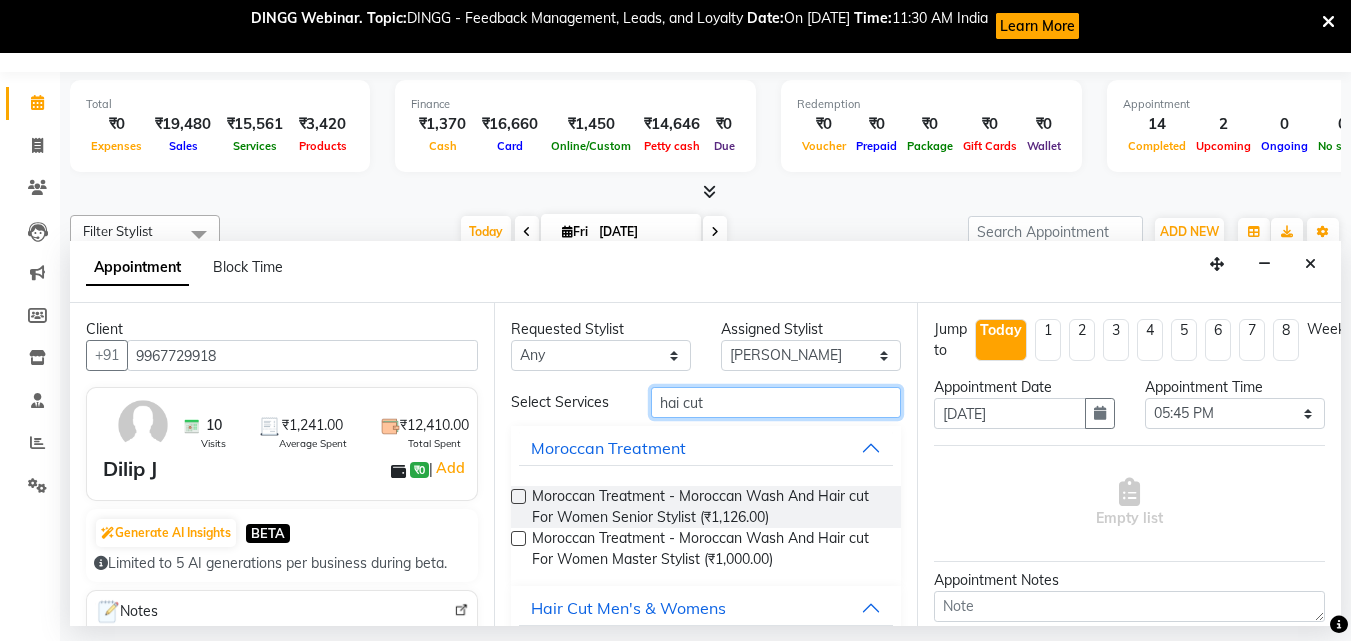 drag, startPoint x: 771, startPoint y: 403, endPoint x: 618, endPoint y: 403, distance: 153 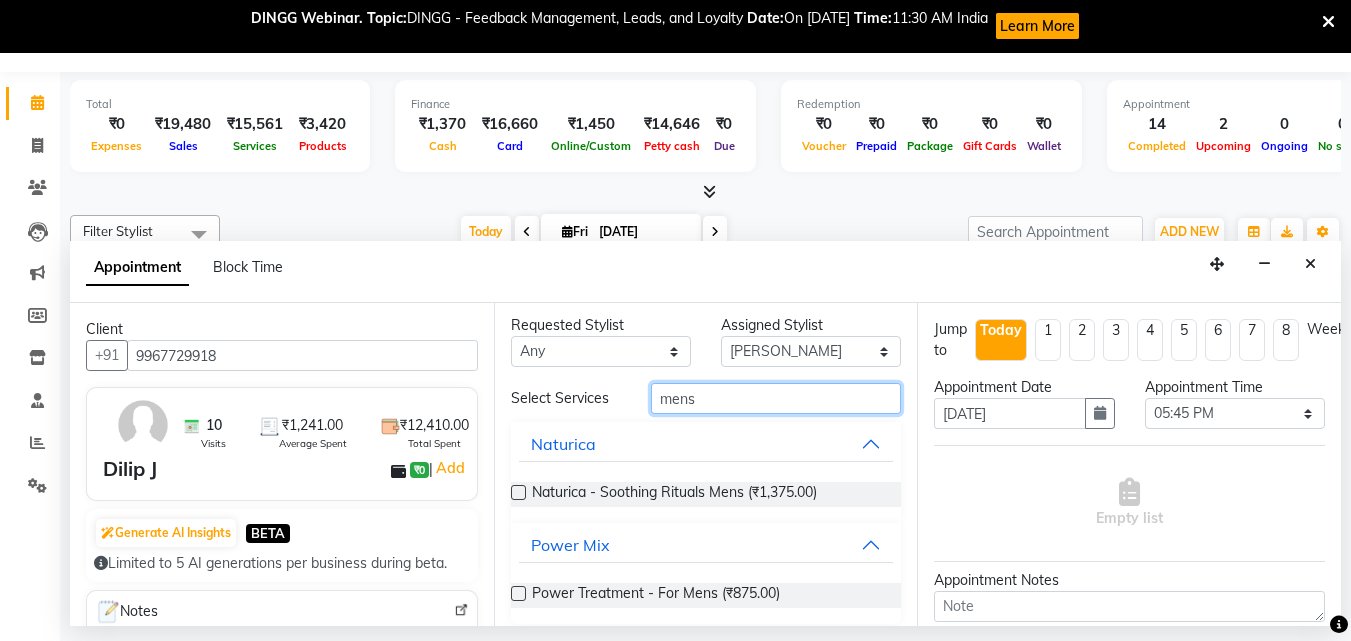 scroll, scrollTop: 0, scrollLeft: 0, axis: both 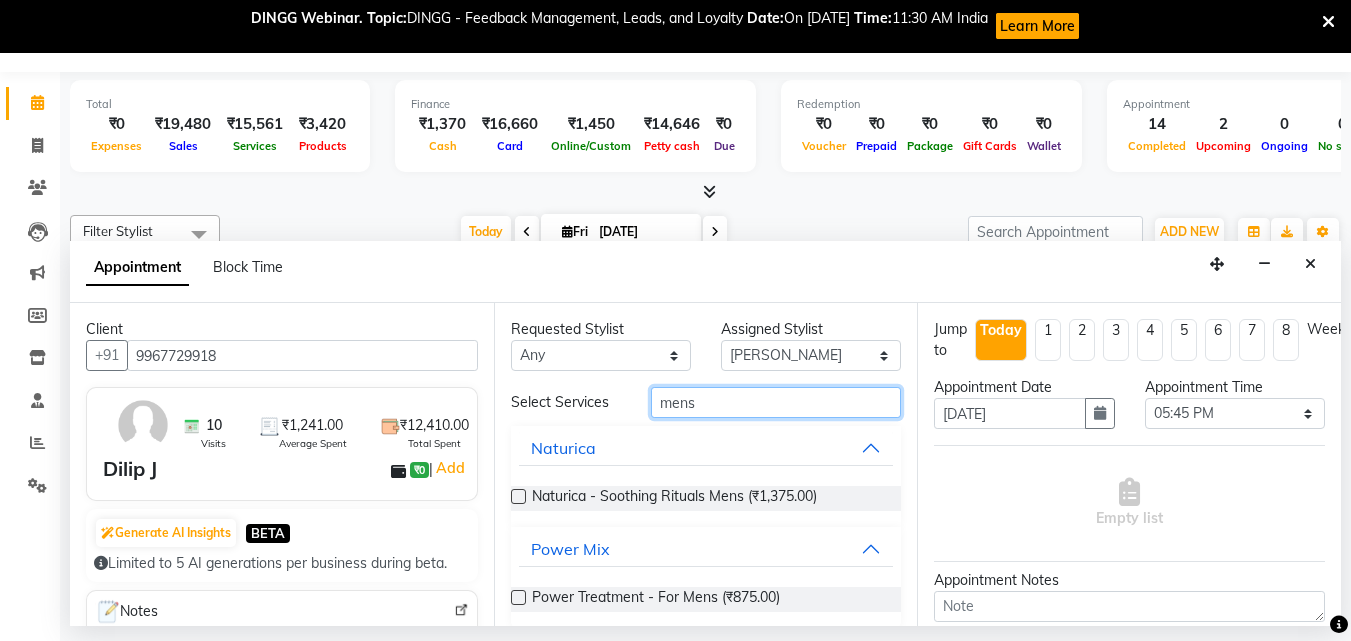 drag, startPoint x: 772, startPoint y: 404, endPoint x: 500, endPoint y: 387, distance: 272.53073 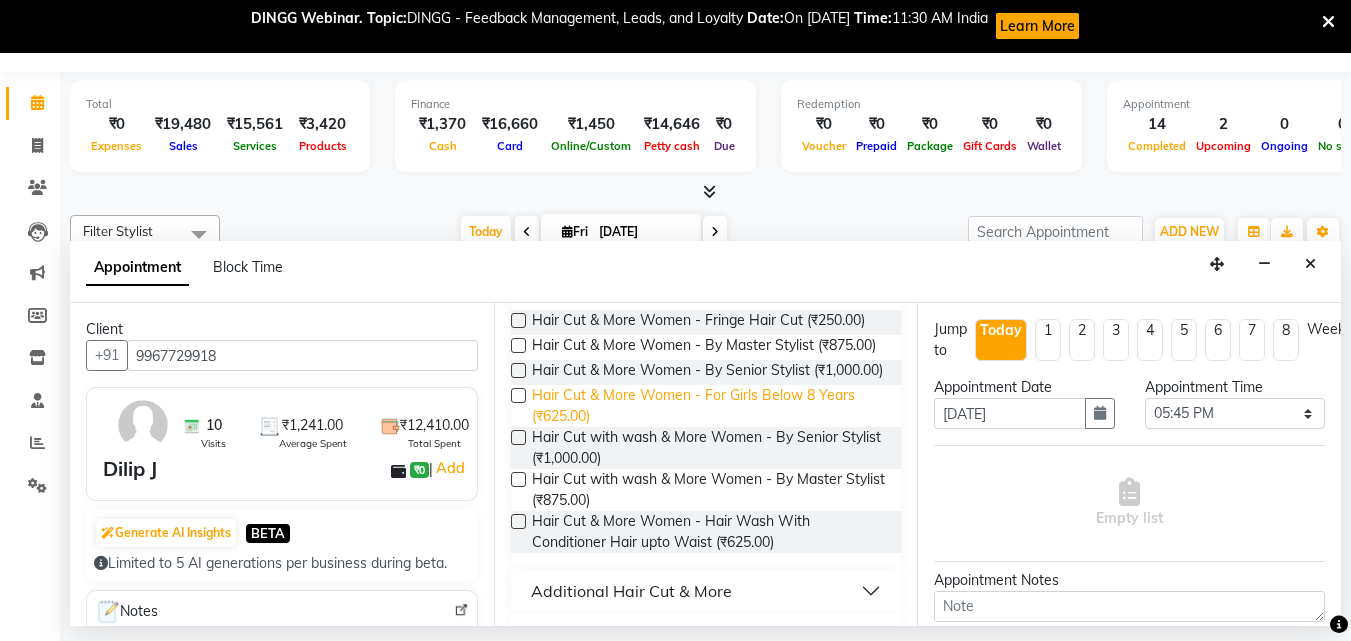 scroll, scrollTop: 218, scrollLeft: 0, axis: vertical 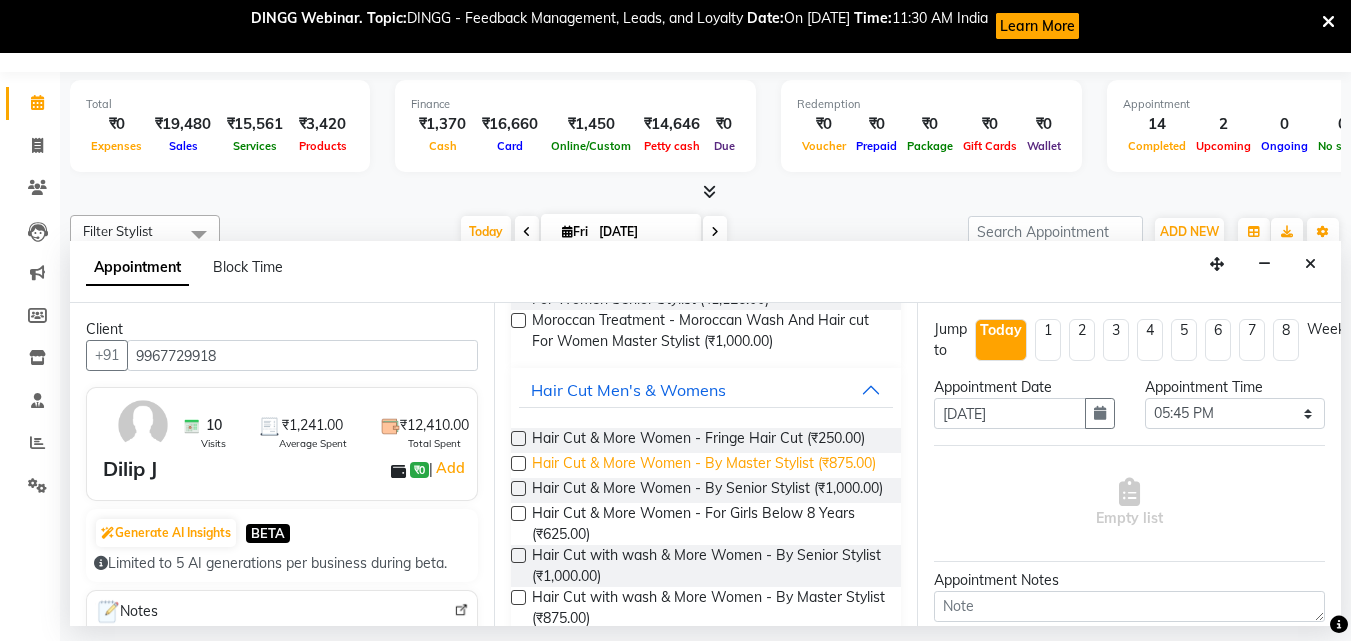click on "Hair Cut & More Women  - By Master Stylist (₹875.00)" at bounding box center (704, 465) 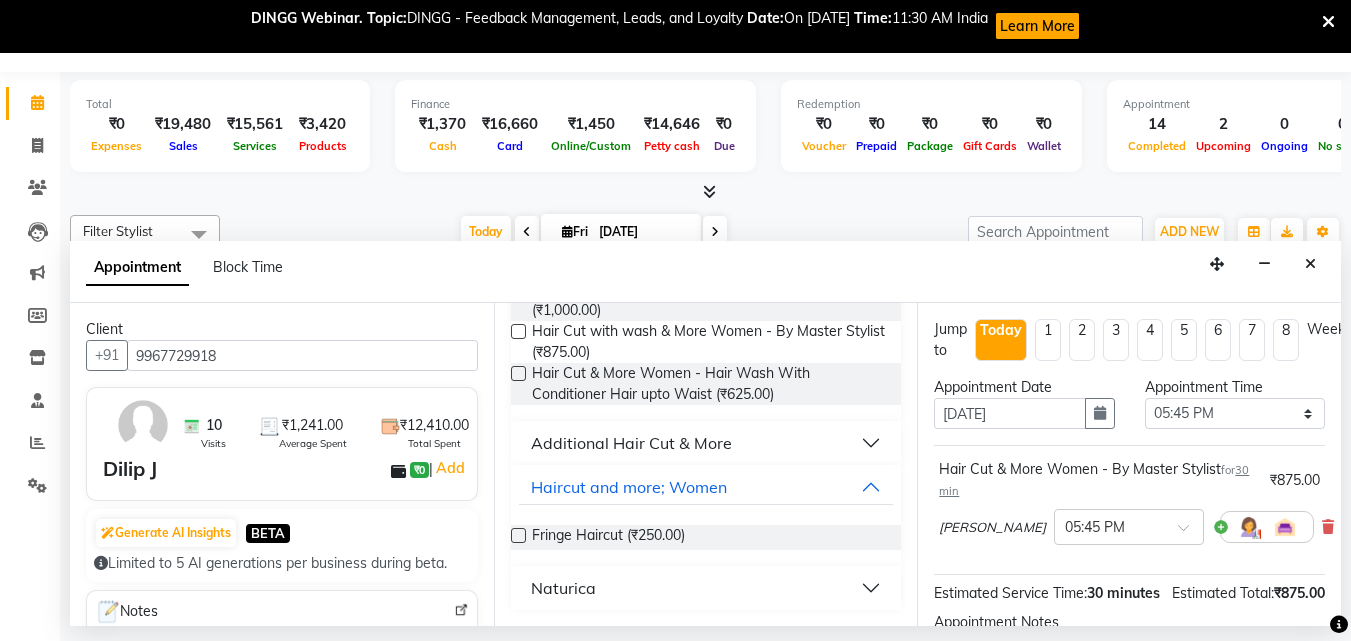 scroll, scrollTop: 518, scrollLeft: 0, axis: vertical 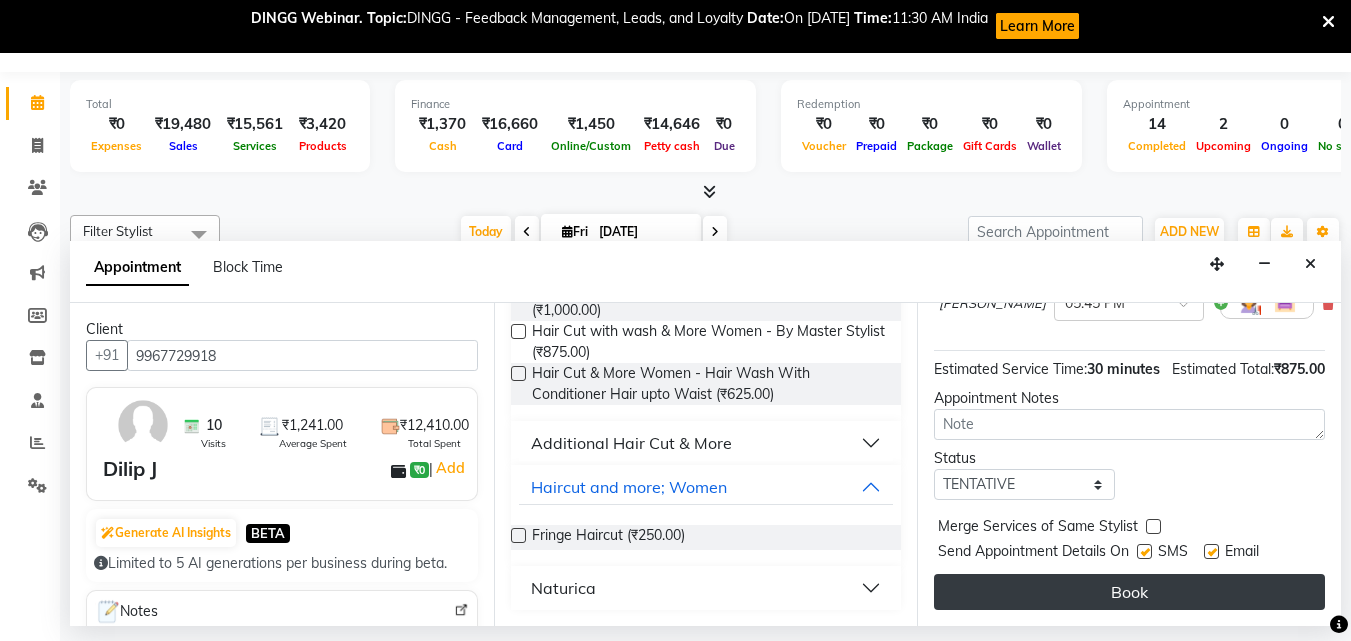 click on "Book" at bounding box center [1129, 592] 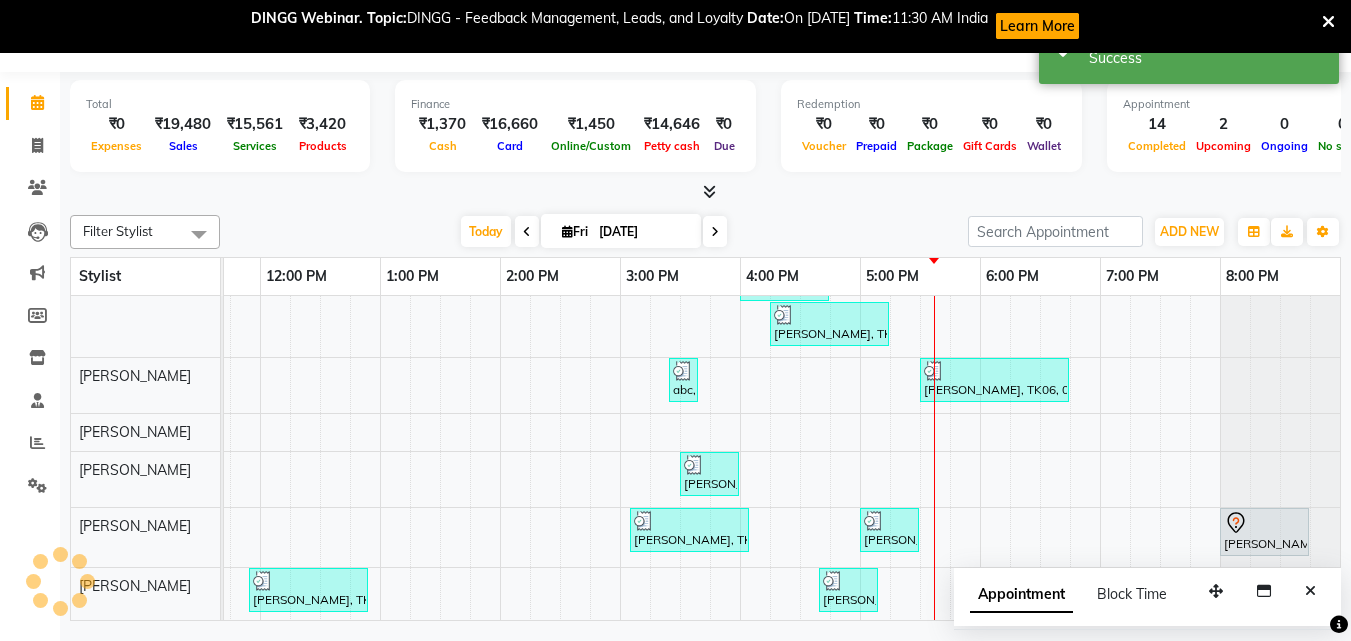 scroll, scrollTop: 0, scrollLeft: 0, axis: both 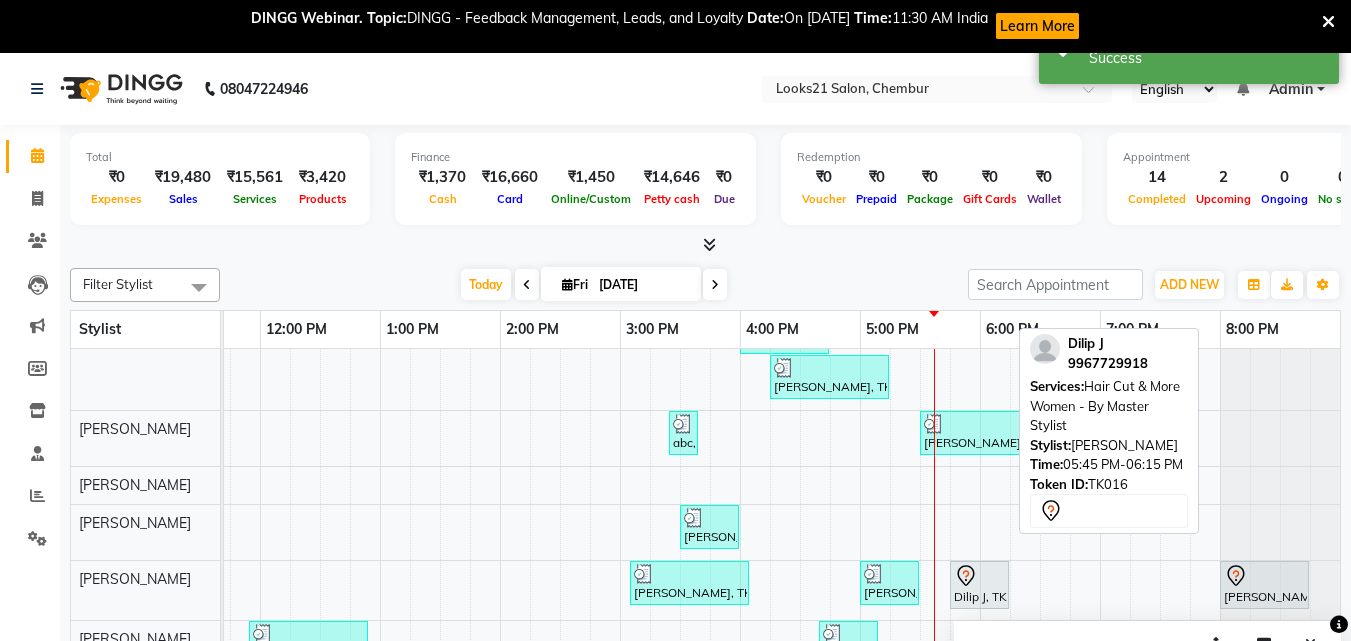 click on "Dilip J, TK16, 05:45 PM-06:15 PM, Hair Cut & More Women  - By Master Stylist" at bounding box center [979, 585] 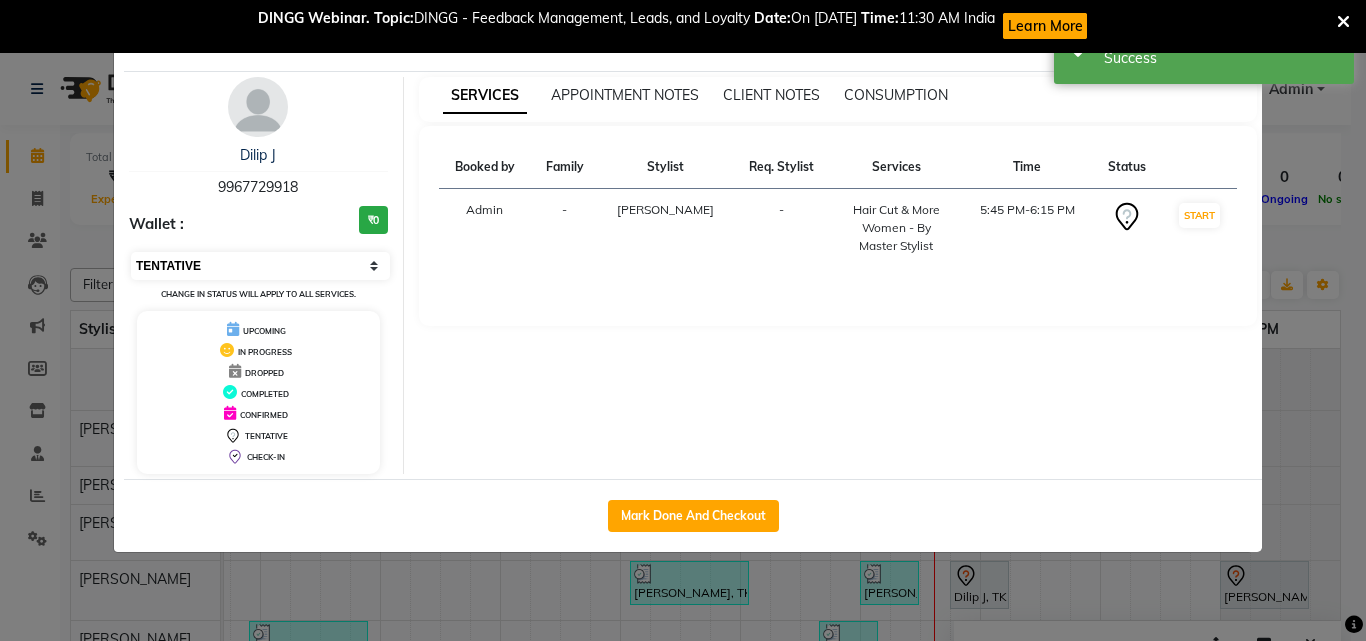 click on "Select IN SERVICE CONFIRMED TENTATIVE CHECK IN MARK DONE DROPPED UPCOMING" at bounding box center [260, 266] 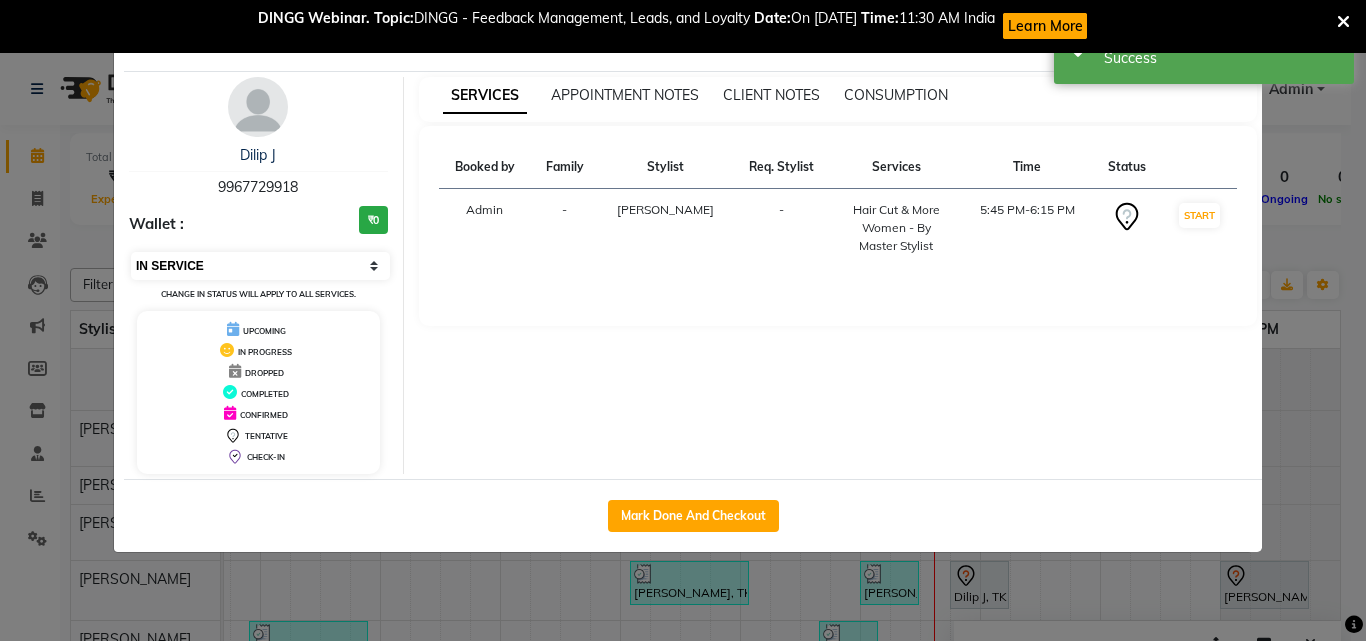 click on "Select IN SERVICE CONFIRMED TENTATIVE CHECK IN MARK DONE DROPPED UPCOMING" at bounding box center (260, 266) 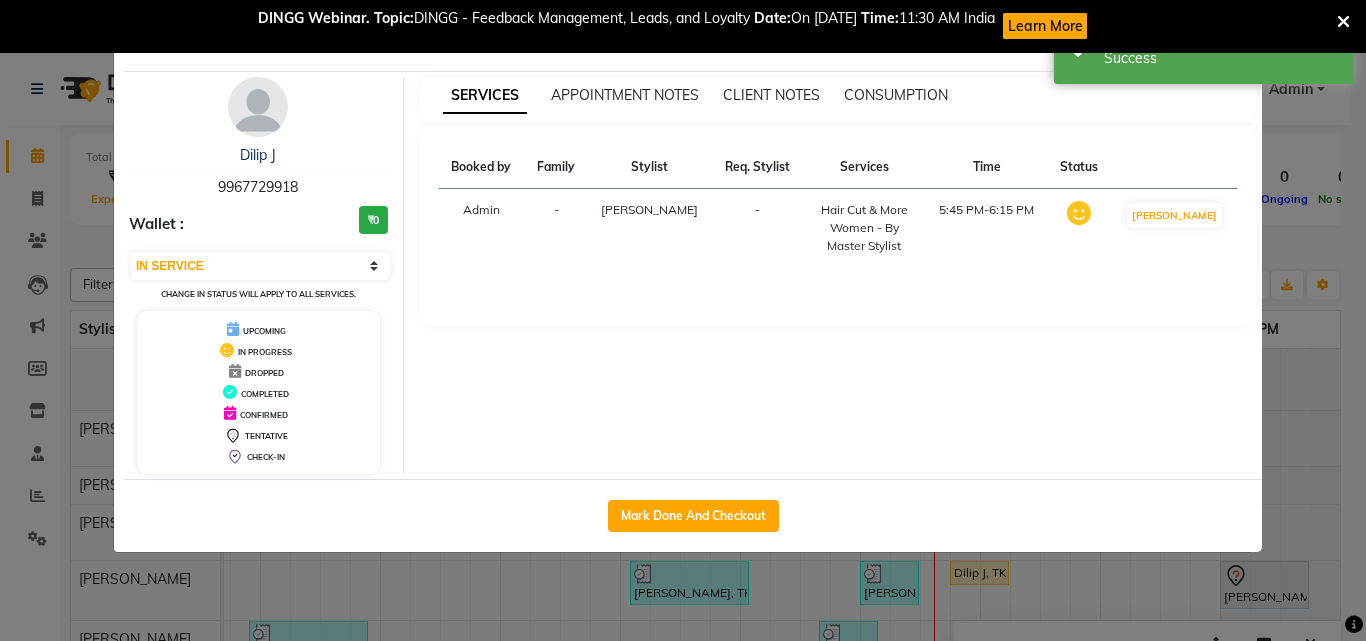click on "Client Detail  Dilip J   9967729918 Wallet : ₹0 Select IN SERVICE CONFIRMED TENTATIVE CHECK IN MARK DONE DROPPED UPCOMING Change in status will apply to all services. UPCOMING IN PROGRESS DROPPED COMPLETED CONFIRMED TENTATIVE CHECK-IN SERVICES APPOINTMENT NOTES CLIENT NOTES CONSUMPTION Booked by Family Stylist Req. Stylist Services Time Status  Admin  - [PERSON_NAME] -  Hair Cut & More Women  - By Master Stylist   5:45 PM-6:15 PM   MARK DONE   Mark Done And Checkout" 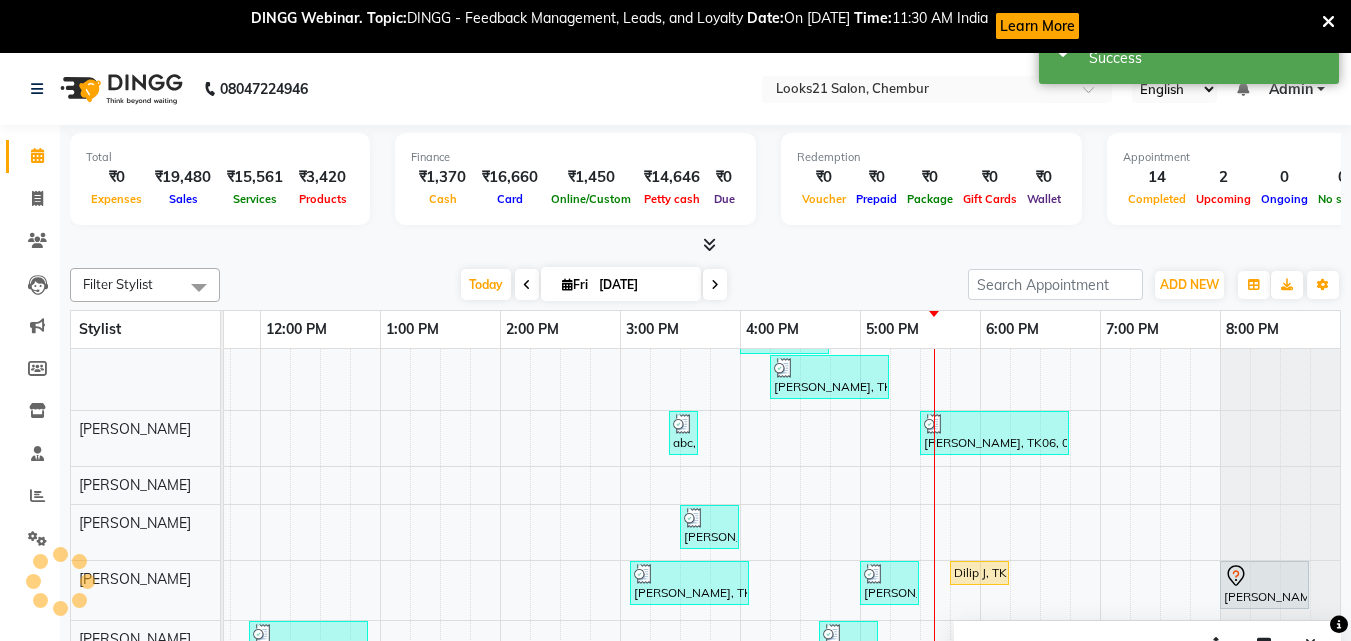 scroll, scrollTop: 0, scrollLeft: 429, axis: horizontal 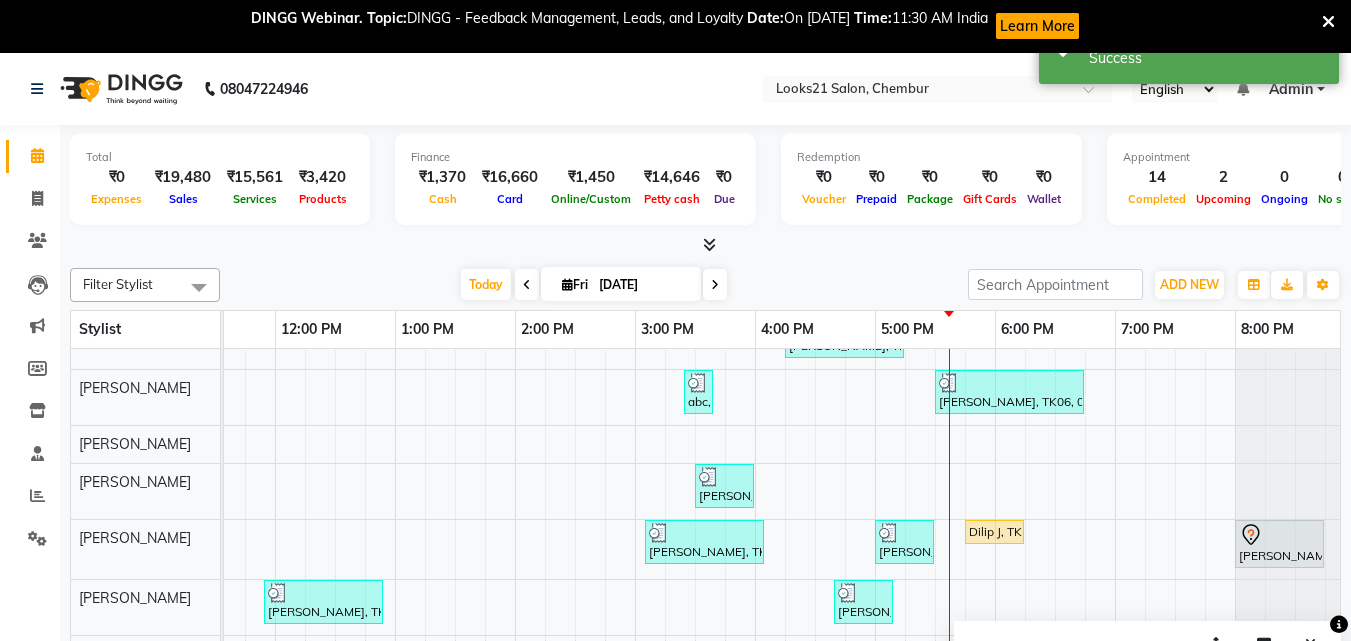 click on "[PERSON_NAME], TK09, 12:00 PM-01:45 PM, Ola Plex Treatment  - Ola Plex Below Shoulder,Hair Treatment(Hair Spa)  - Hair Upto Neck     [PERSON_NAME], TK05, 02:30 PM-03:30 PM, Color Steak(Inoa Hair Color)  - Touch-Up: Upto 2 Inchs     Bharti [PERSON_NAME], TK06, 03:30 PM-05:30 PM, Color Steak(Inoa Hair Color)  - Touch-Up: Upto 2 Inchs    [PERSON_NAME][GEOGRAPHIC_DATA], 12:00 PM-12:45 PM, Ola Plex Treatment  - Ola Plex Upto Waist     [PERSON_NAME], TK12, 03:45 PM-04:15 PM, Wash and Blow Dry  - Hair Below Shoulder             [PERSON_NAME], TK01, 05:00 PM-05:30 PM, Highlights  - Hair Upto Waist     [PERSON_NAME], TK04, 11:10 AM-11:40 AM, Hair Cut & More Women  - By Senior Stylist    [PERSON_NAME], TK02, 12:00 PM-02:00 PM, Color Steak(Inoa Hair Color)  - Touch-Up: Upto 2 Inchs    [PERSON_NAME], TK02, 02:00 PM-02:30 PM, Hair Cut & More Women  - By Senior Stylist     [PERSON_NAME], TK05, 04:00 PM-04:45 PM, Threading  - Eyebrow,Hair Removal With Less Pain  - Upper Lip / Chin -Strip Less Wax" at bounding box center [575, 390] 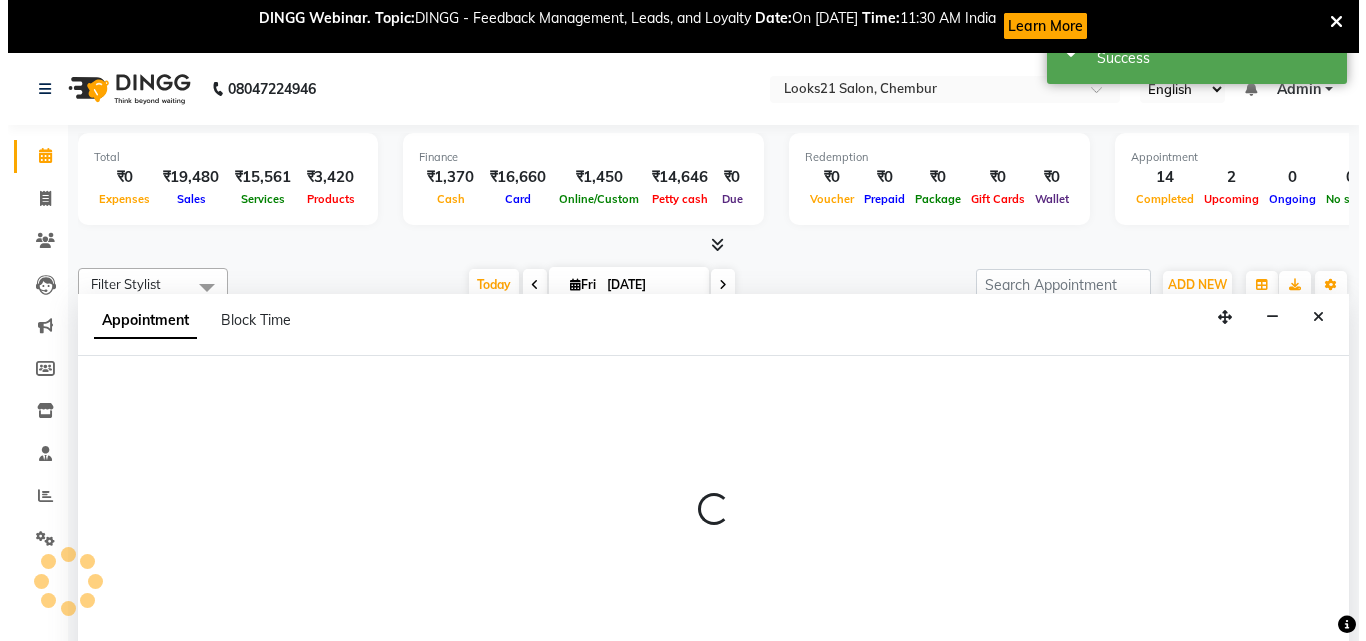 scroll, scrollTop: 53, scrollLeft: 0, axis: vertical 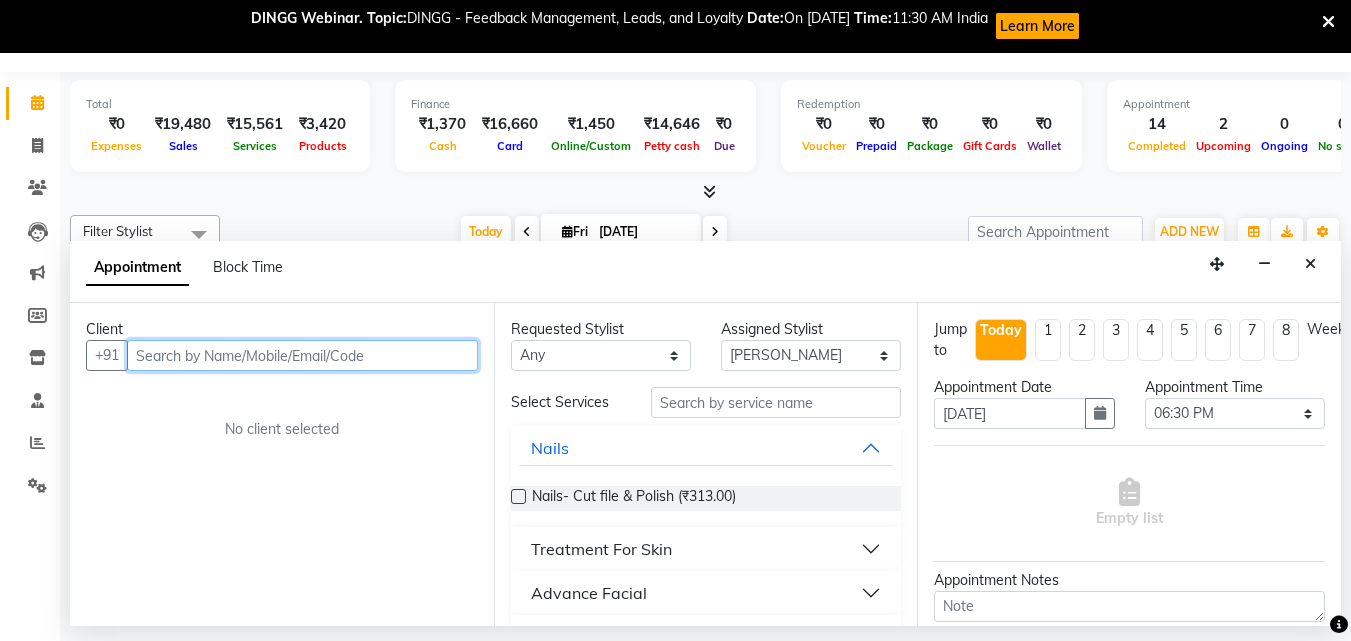 click at bounding box center (302, 355) 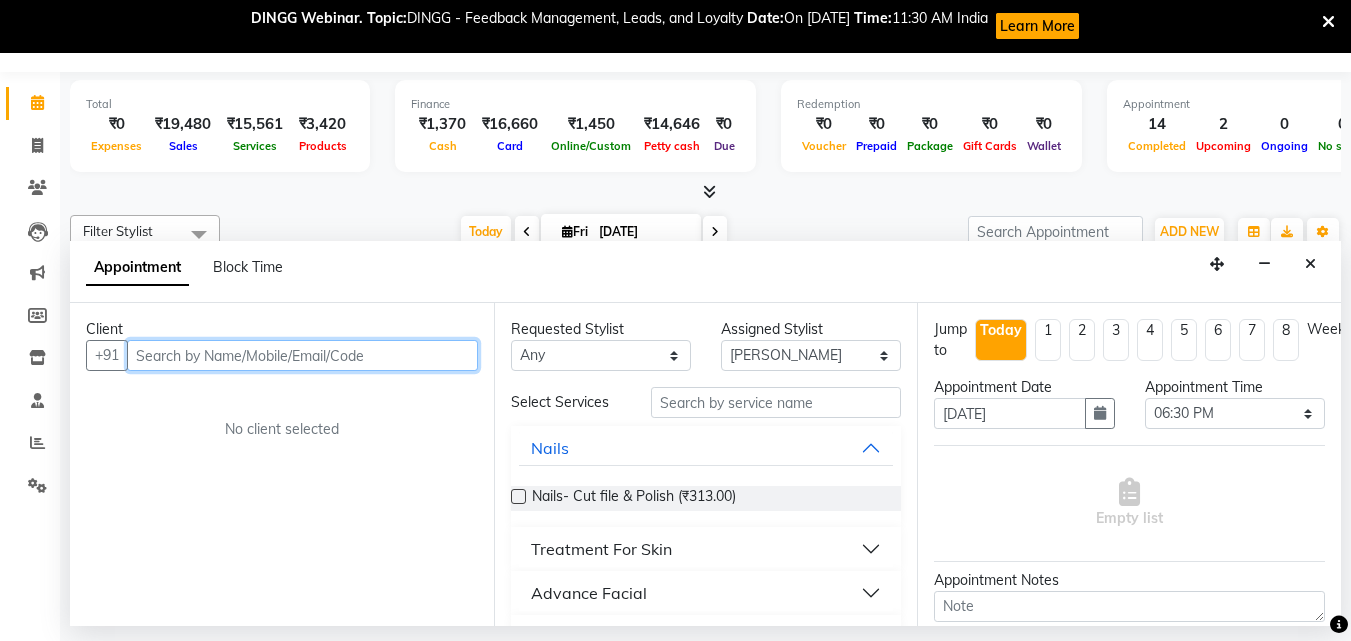 click at bounding box center [302, 355] 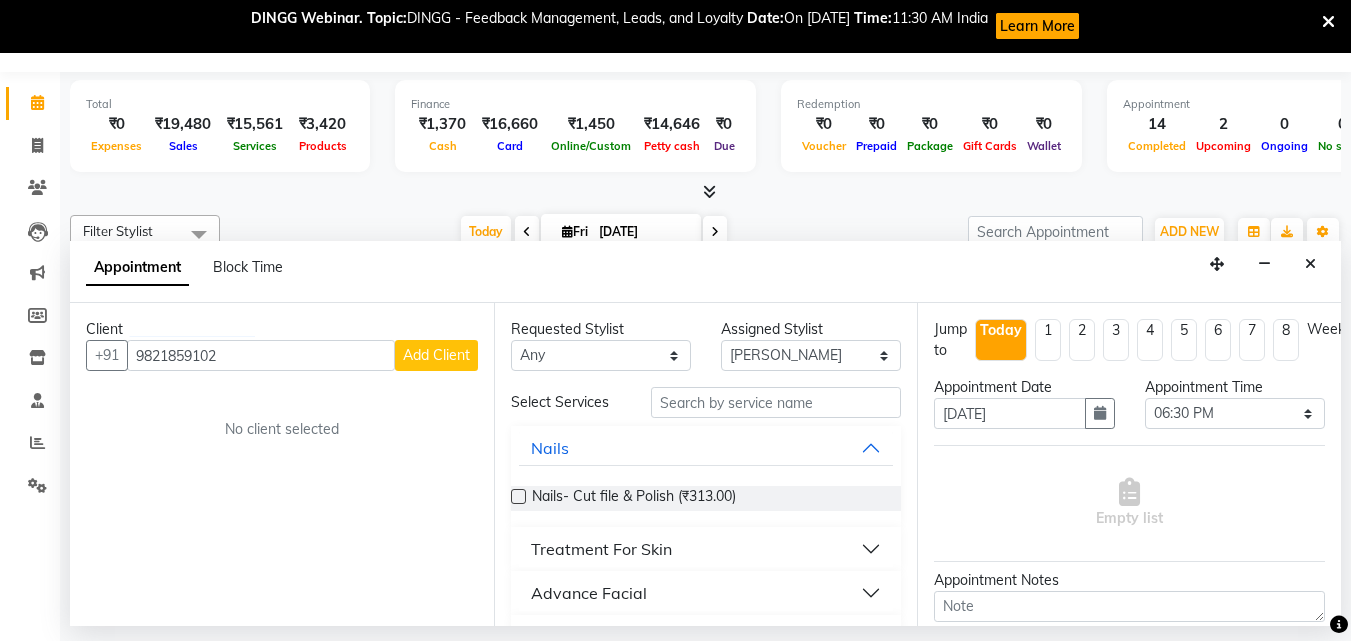 click on "Client" at bounding box center [282, 329] 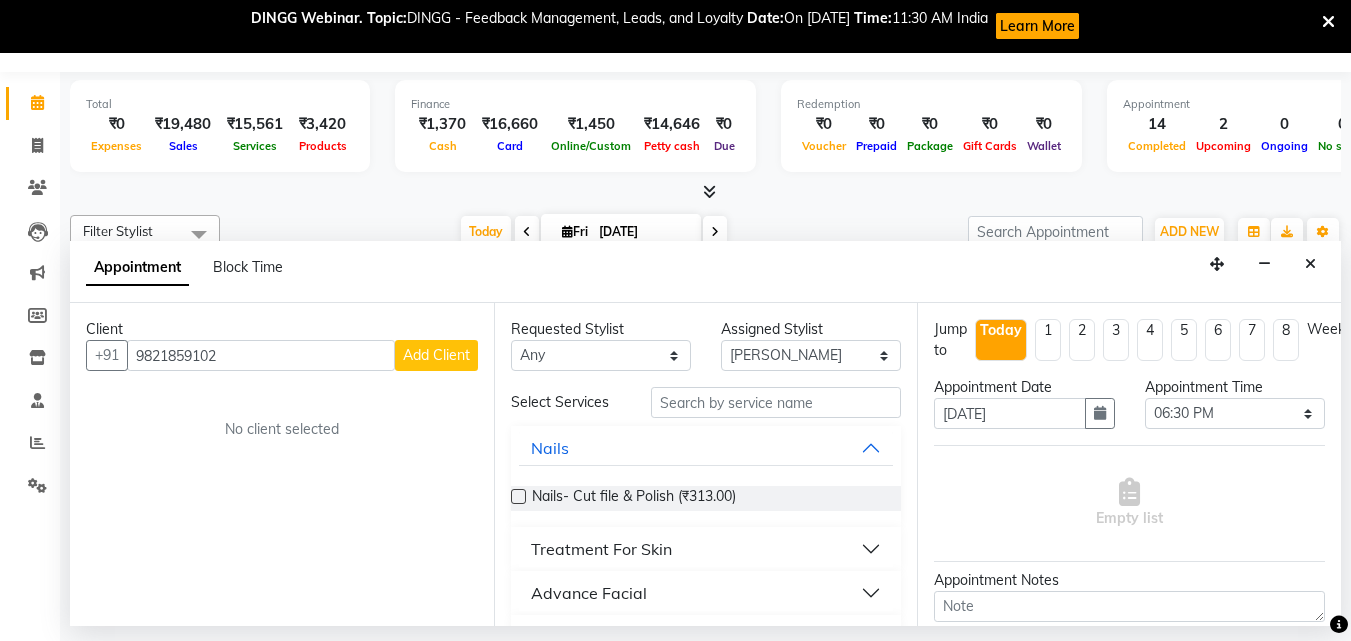 click on "Add Client" at bounding box center [436, 355] 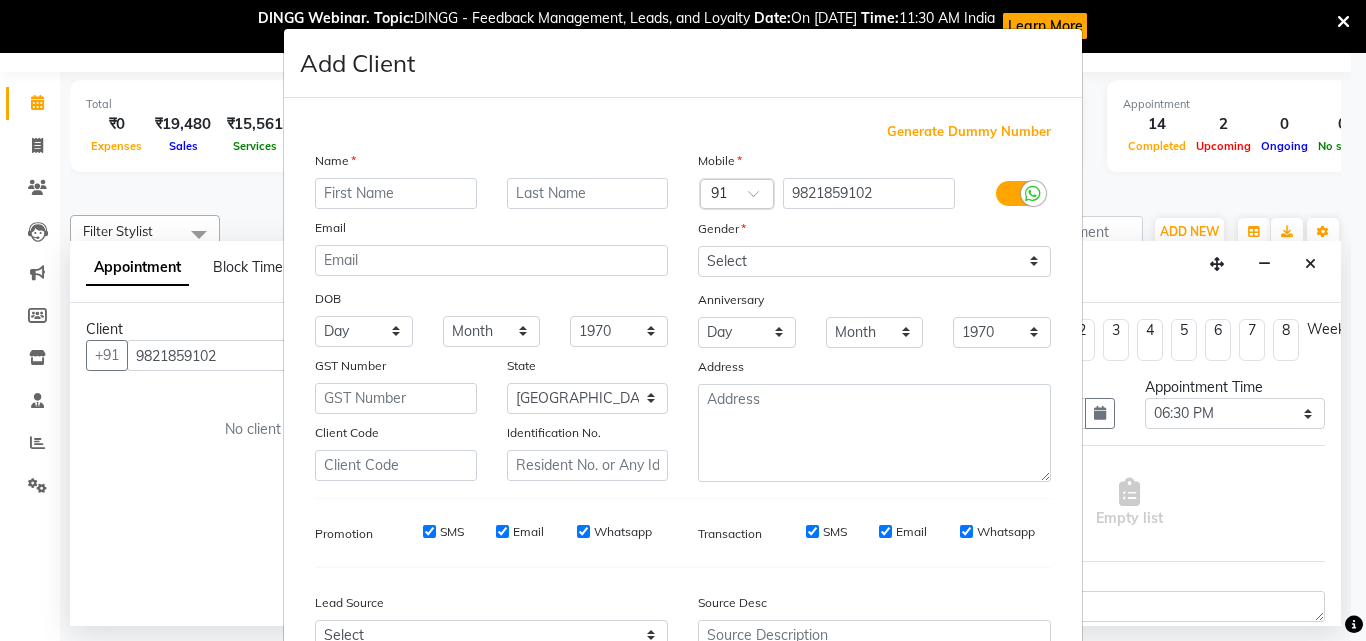 click at bounding box center [396, 193] 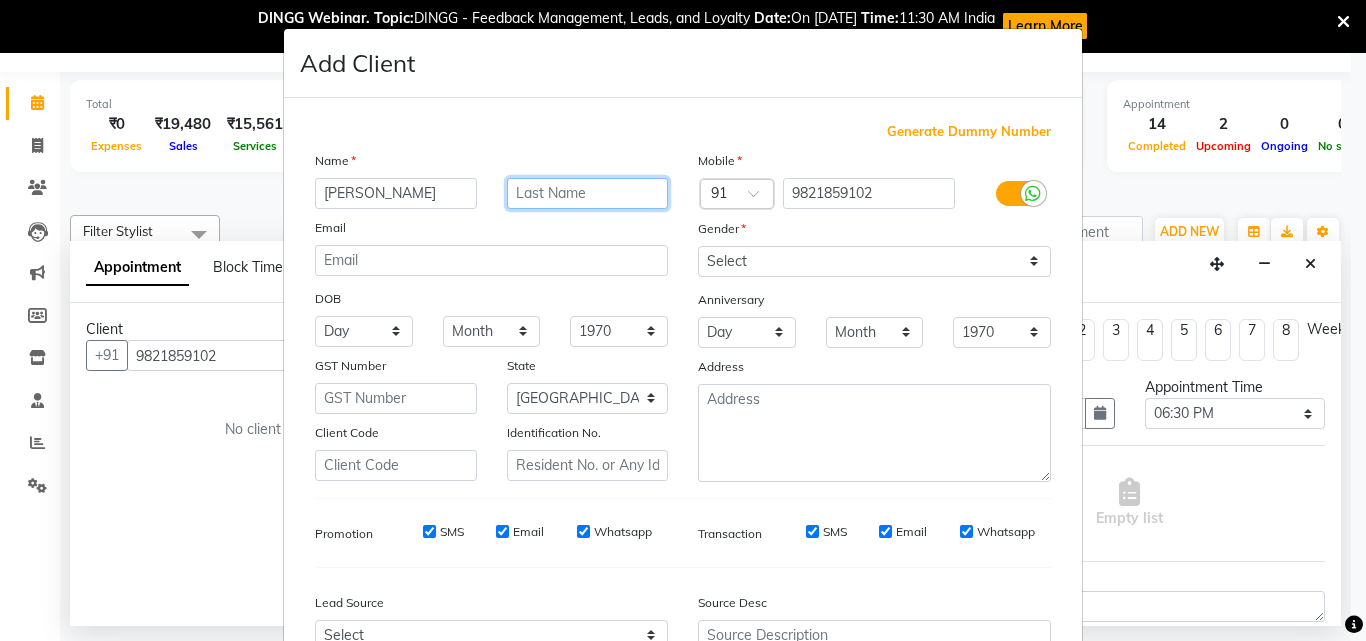 click at bounding box center (588, 193) 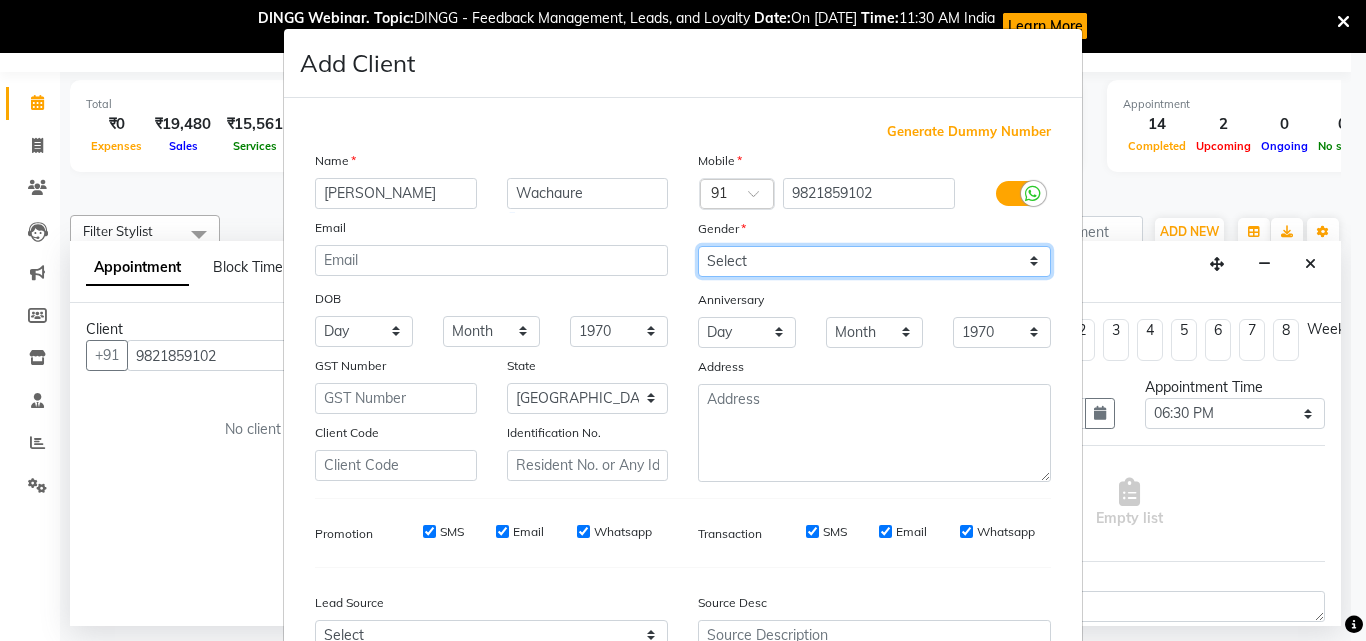 click on "Select [DEMOGRAPHIC_DATA] [DEMOGRAPHIC_DATA] Other Prefer Not To Say" at bounding box center (874, 261) 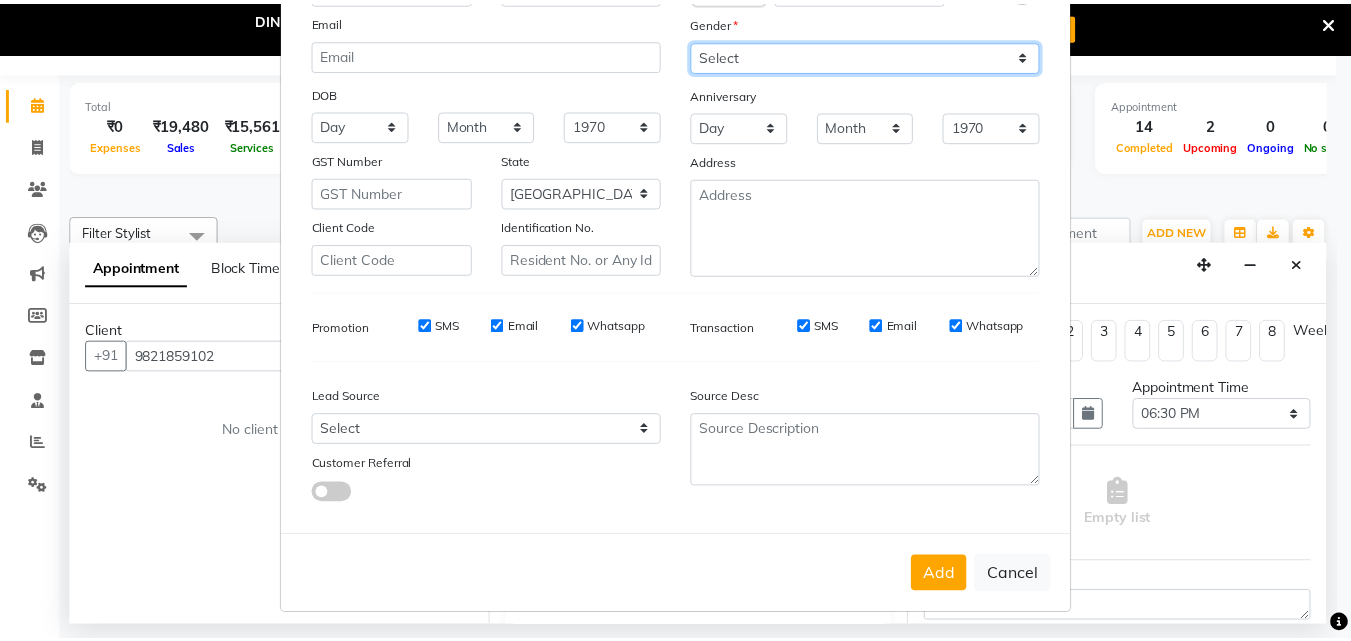 scroll, scrollTop: 208, scrollLeft: 0, axis: vertical 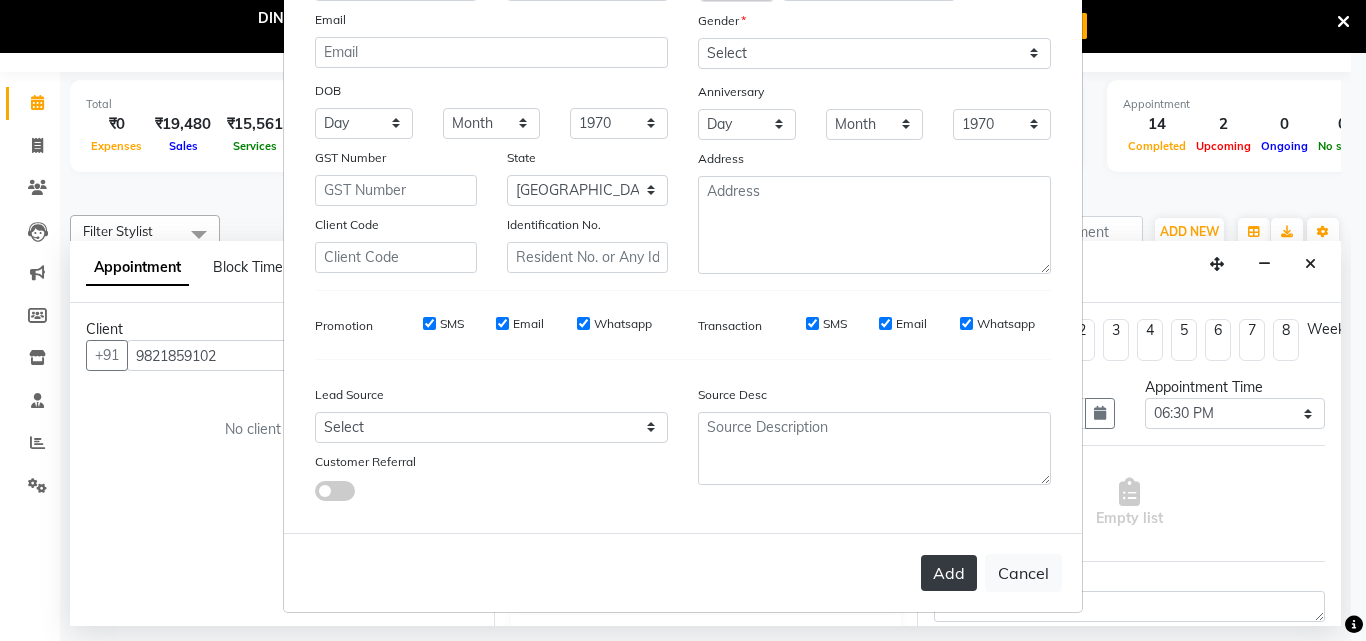 click on "Add" at bounding box center [949, 573] 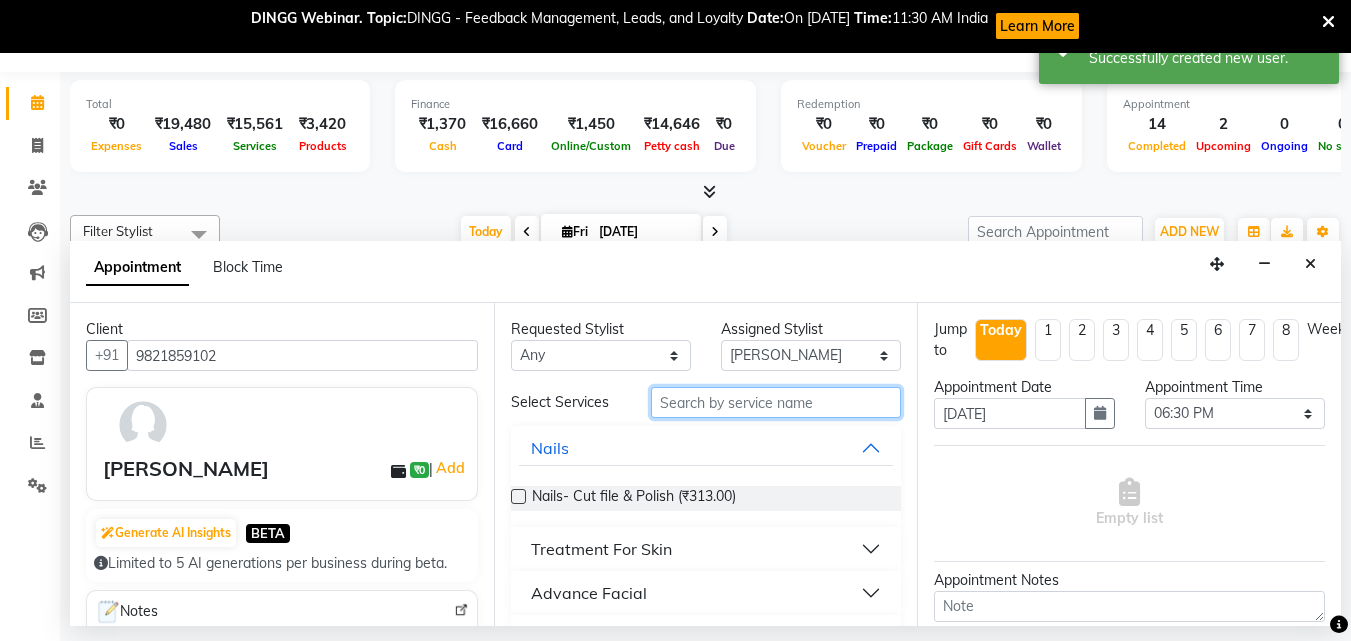 click at bounding box center (776, 402) 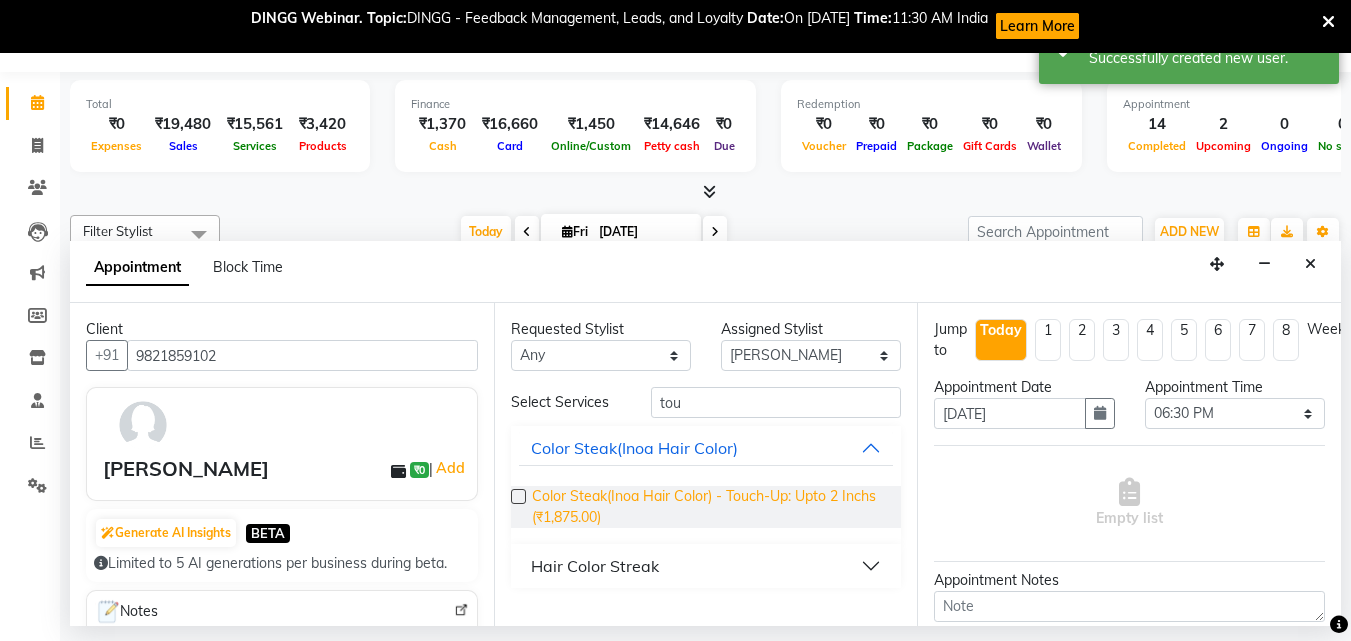 click on "Color Steak(Inoa Hair Color)  - Touch-Up: Upto 2 Inchs (₹1,875.00)" at bounding box center [709, 507] 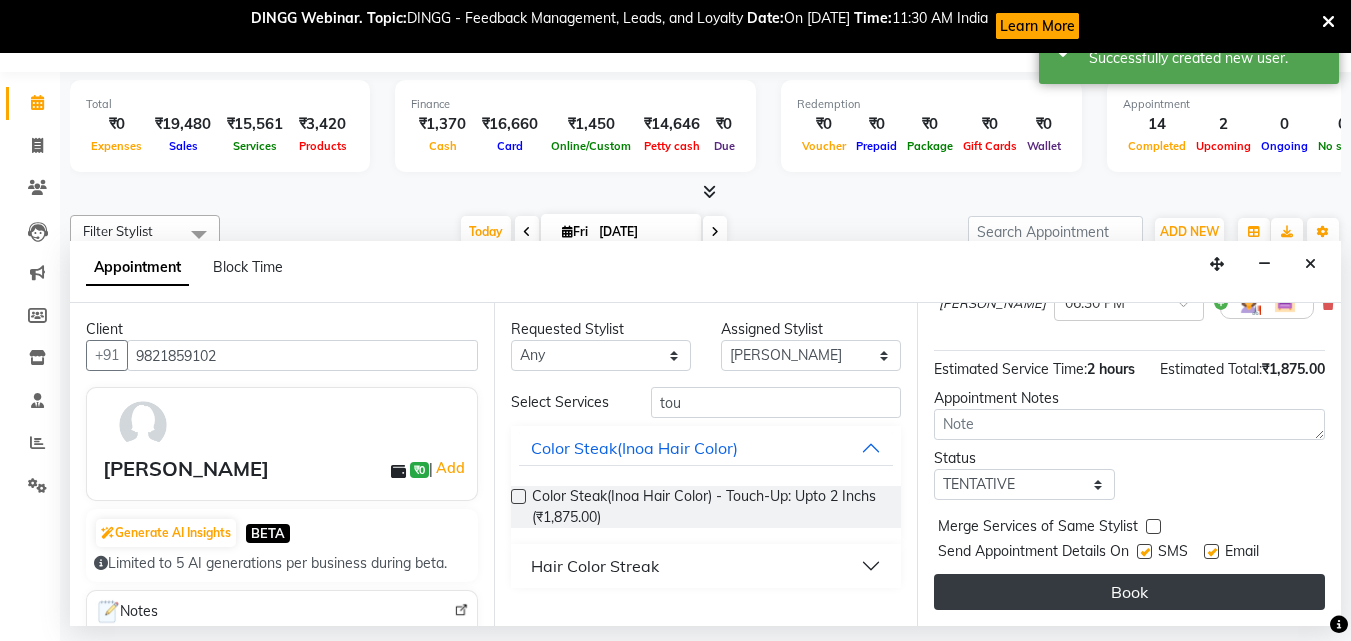 scroll, scrollTop: 260, scrollLeft: 0, axis: vertical 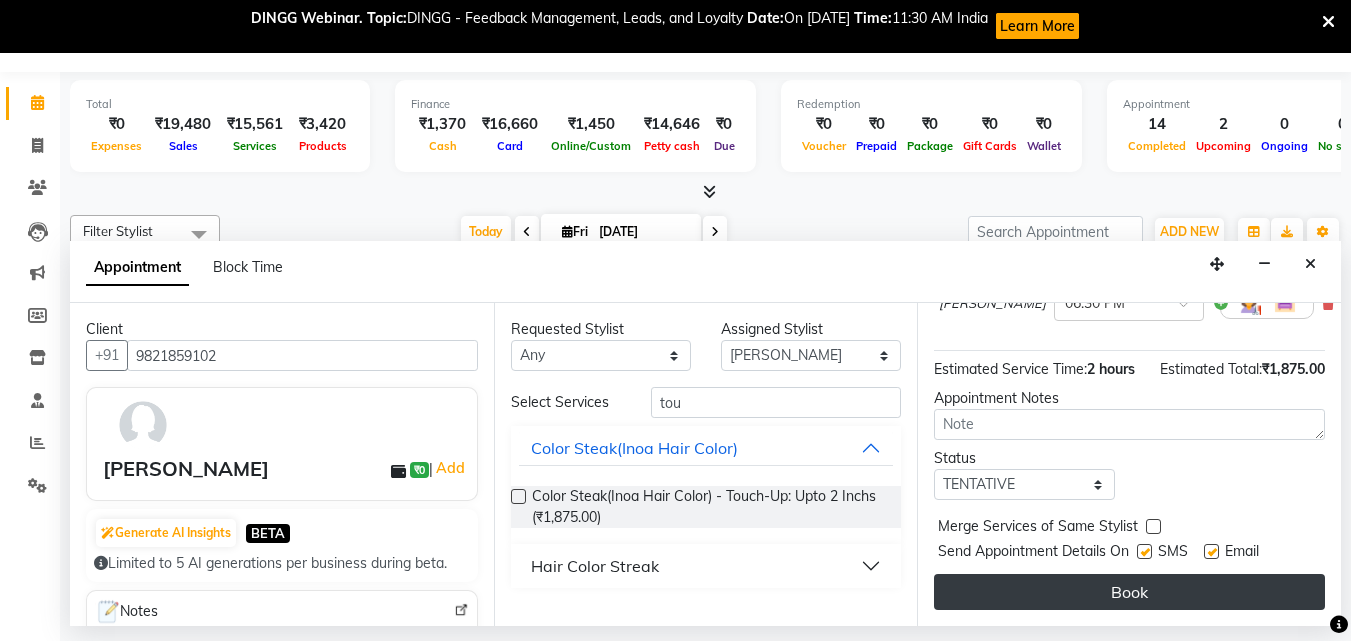 click on "Book" at bounding box center [1129, 592] 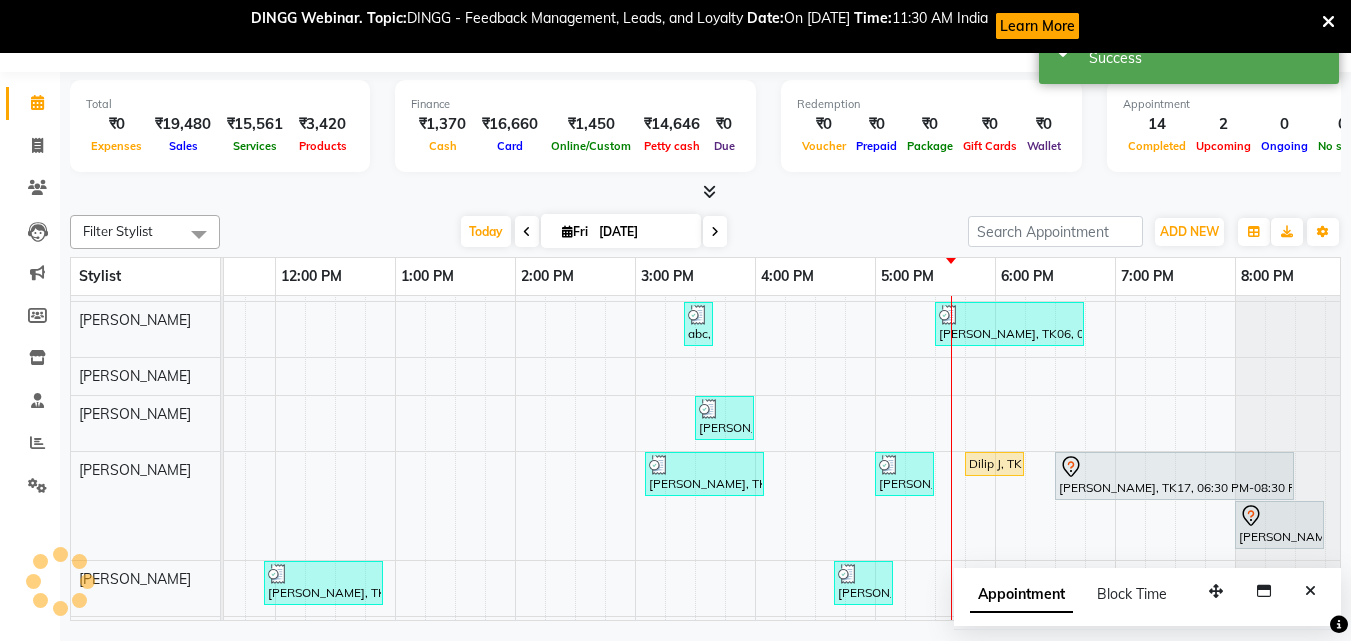 scroll, scrollTop: 0, scrollLeft: 0, axis: both 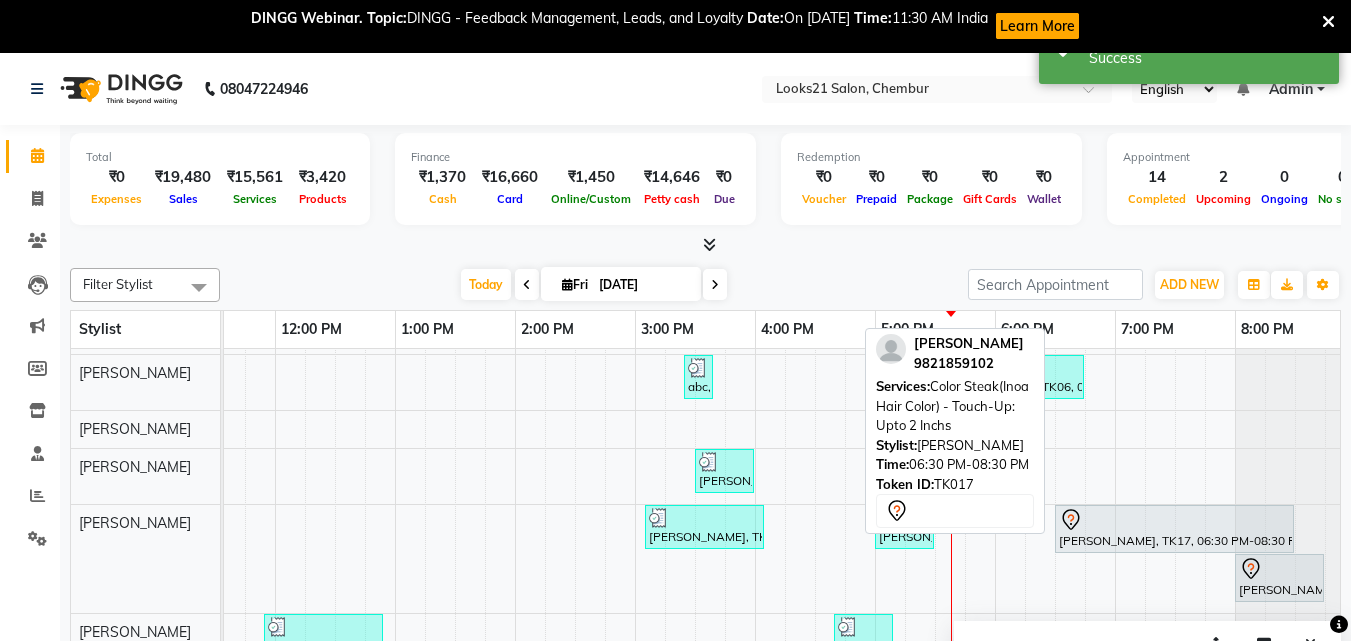 click at bounding box center [1174, 520] 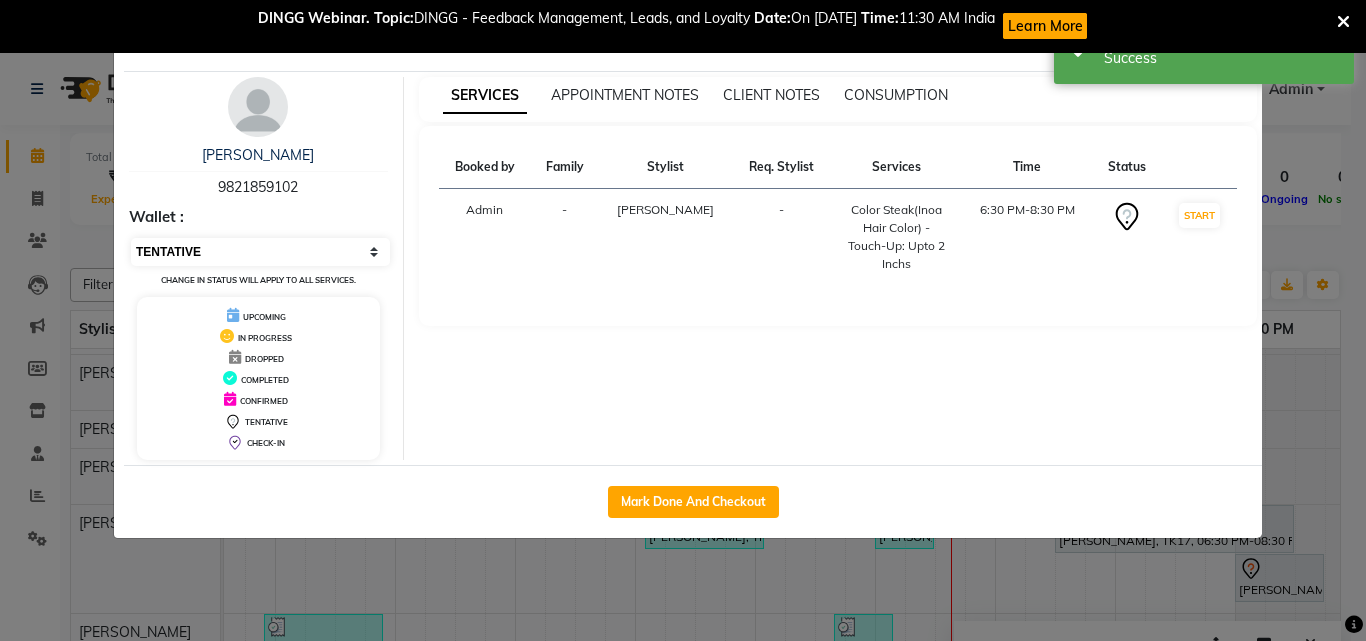 click on "Select IN SERVICE CONFIRMED TENTATIVE CHECK IN MARK DONE DROPPED UPCOMING" at bounding box center (260, 252) 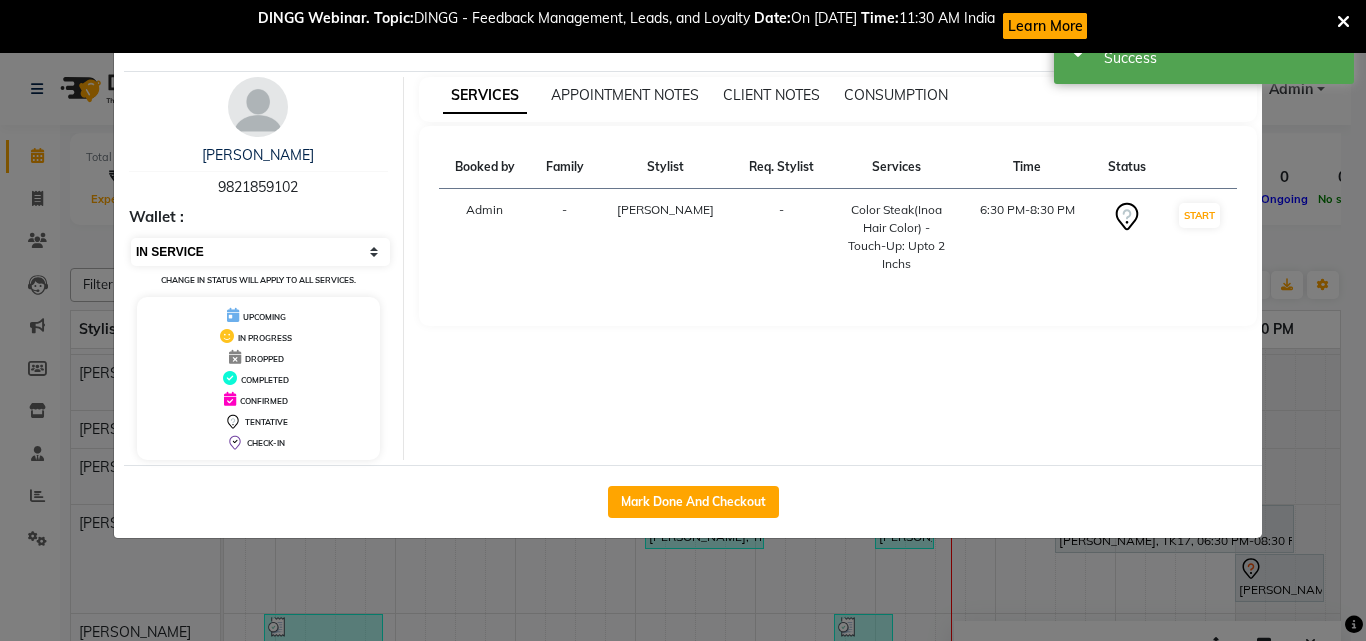 click on "Select IN SERVICE CONFIRMED TENTATIVE CHECK IN MARK DONE DROPPED UPCOMING" at bounding box center (260, 252) 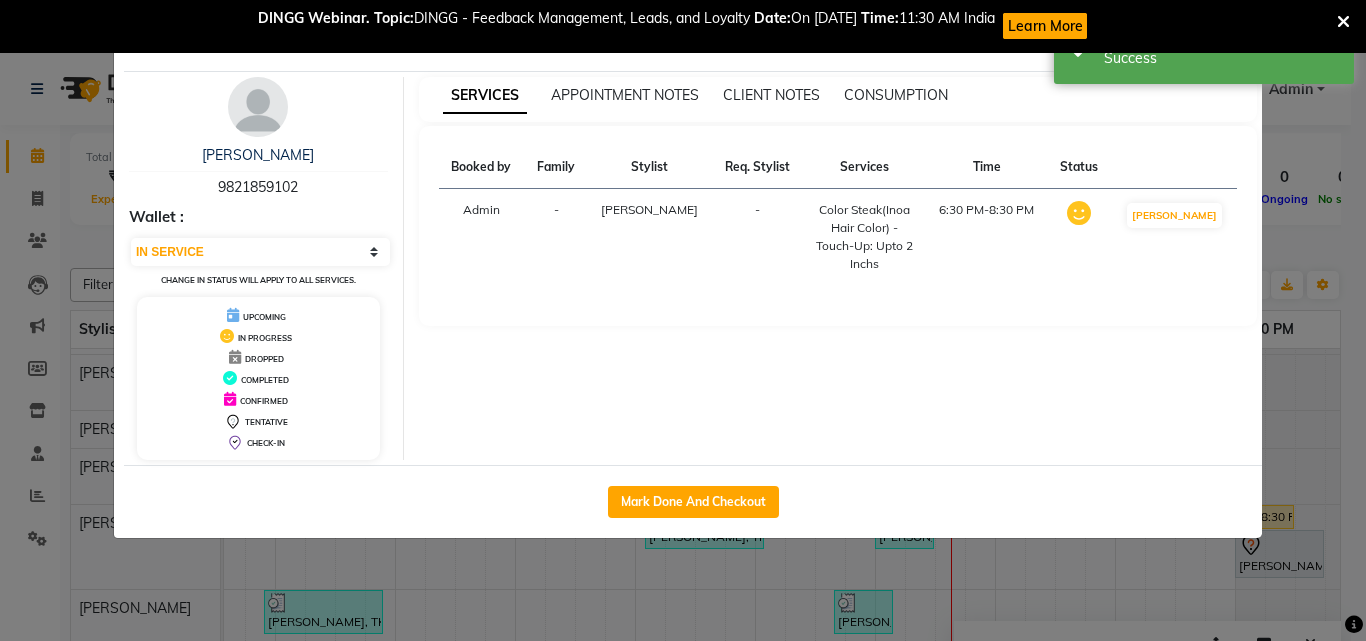 click on "Client Detail  [PERSON_NAME] Wachaure   9821859102 Wallet : Select IN SERVICE CONFIRMED TENTATIVE CHECK IN MARK DONE DROPPED UPCOMING Change in status will apply to all services. UPCOMING IN PROGRESS DROPPED COMPLETED CONFIRMED TENTATIVE CHECK-IN SERVICES APPOINTMENT NOTES CLIENT NOTES CONSUMPTION Booked by Family Stylist Req. Stylist Services Time Status  Admin  - [PERSON_NAME] -  Color Steak(Inoa Hair Color)  - Touch-Up: Upto 2 Inchs   6:30 PM-8:30 PM   MARK DONE   Mark Done And Checkout" 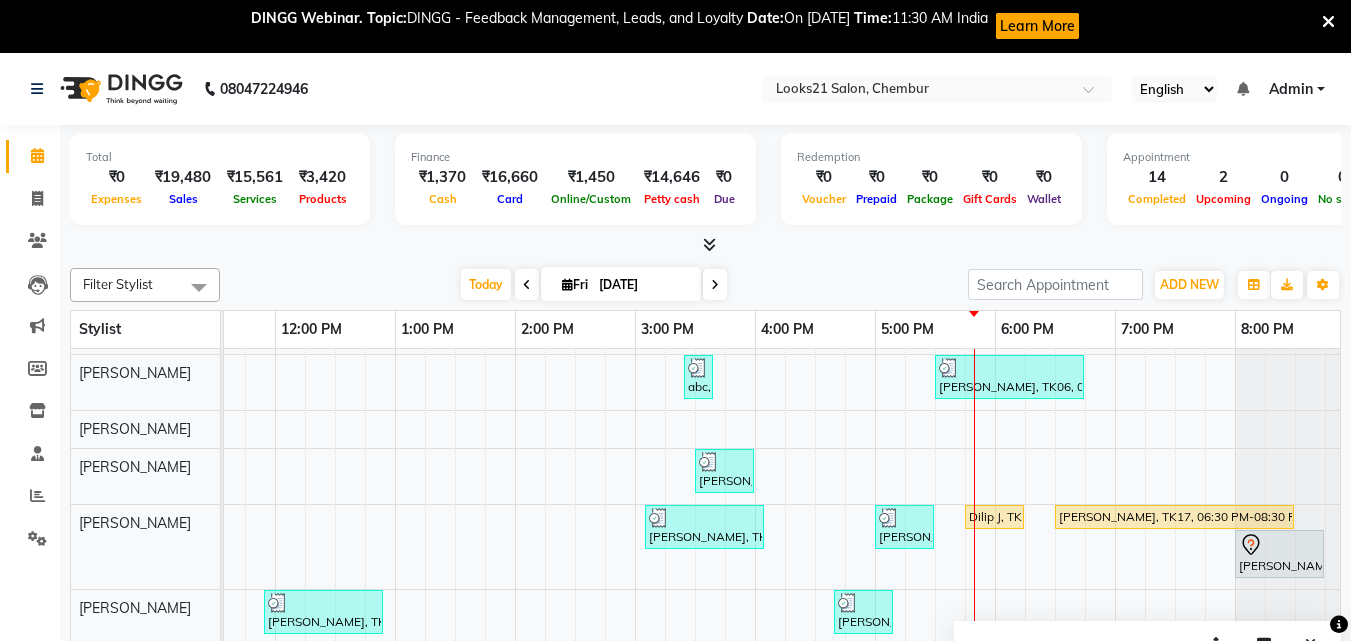 click on "[PERSON_NAME], TK09, 12:00 PM-01:45 PM, Ola Plex Treatment  - Ola Plex Below Shoulder,Hair Treatment(Hair Spa)  - Hair Upto Neck     [PERSON_NAME], TK05, 02:30 PM-03:30 PM, Color Steak(Inoa Hair Color)  - Touch-Up: Upto 2 Inchs     Bharti [PERSON_NAME], TK06, 03:30 PM-05:30 PM, Color Steak(Inoa Hair Color)  - Touch-Up: Upto 2 Inchs    [PERSON_NAME][GEOGRAPHIC_DATA], 12:00 PM-12:45 PM, Ola Plex Treatment  - Ola Plex Upto Waist     [PERSON_NAME], TK12, 03:45 PM-04:15 PM, Wash and Blow Dry  - Hair Below Shoulder             [PERSON_NAME], TK01, 05:00 PM-05:30 PM, Highlights  - Hair Upto Waist     [PERSON_NAME], TK04, 11:10 AM-11:40 AM, Hair Cut & More Women  - By Senior Stylist    [PERSON_NAME], TK02, 12:00 PM-02:00 PM, Color Steak(Inoa Hair Color)  - Touch-Up: Upto 2 Inchs    [PERSON_NAME], TK02, 02:00 PM-02:30 PM, Hair Cut & More Women  - By Senior Stylist     [PERSON_NAME], TK05, 04:00 PM-04:45 PM, Threading  - Eyebrow,Hair Removal With Less Pain  - Upper Lip / Chin -Strip Less Wax" at bounding box center [575, 388] 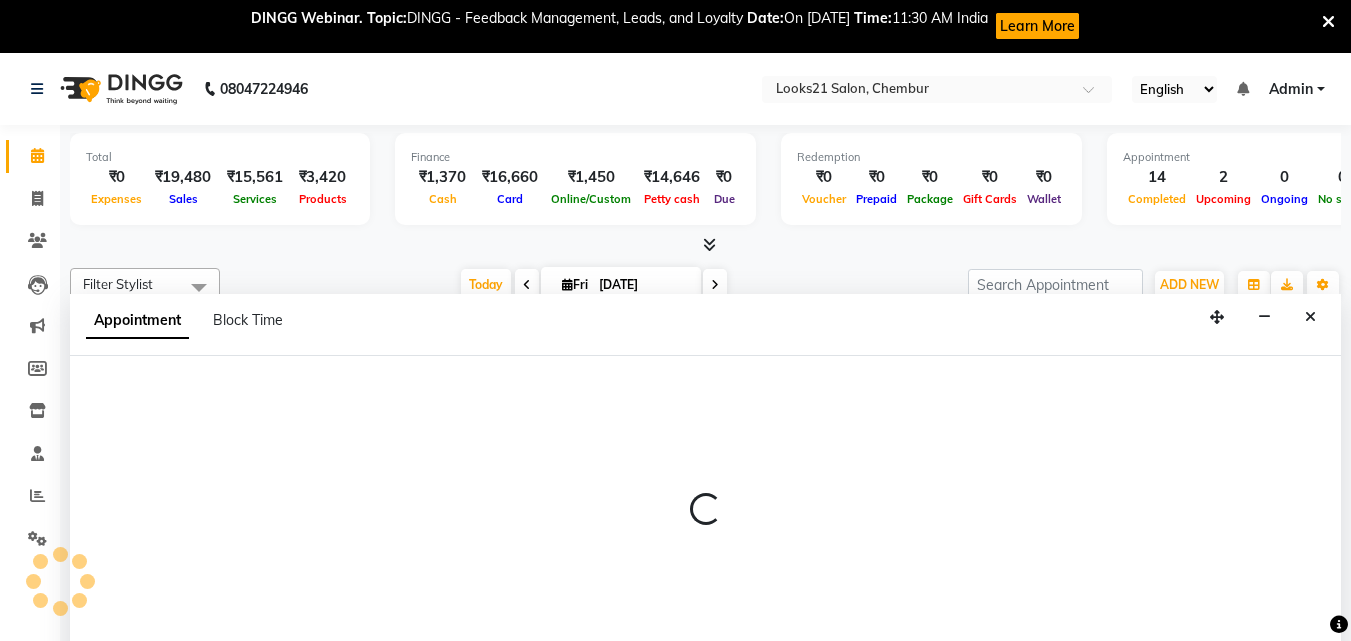 scroll, scrollTop: 53, scrollLeft: 0, axis: vertical 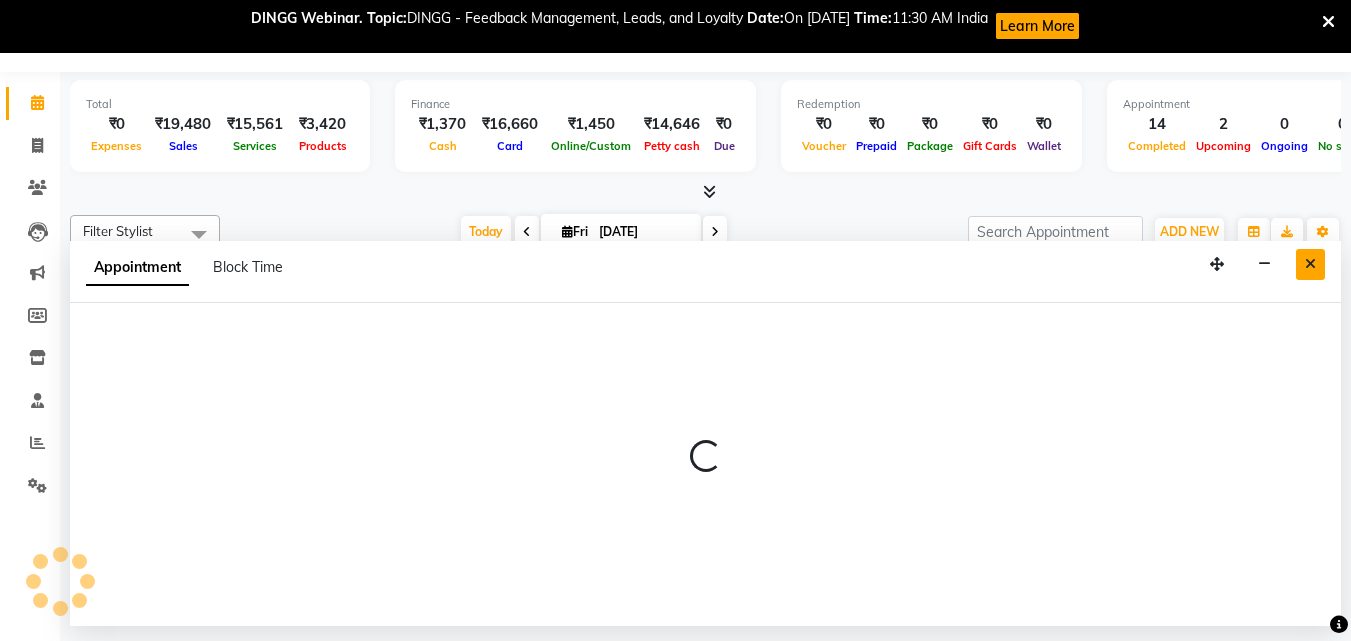 click at bounding box center (1310, 264) 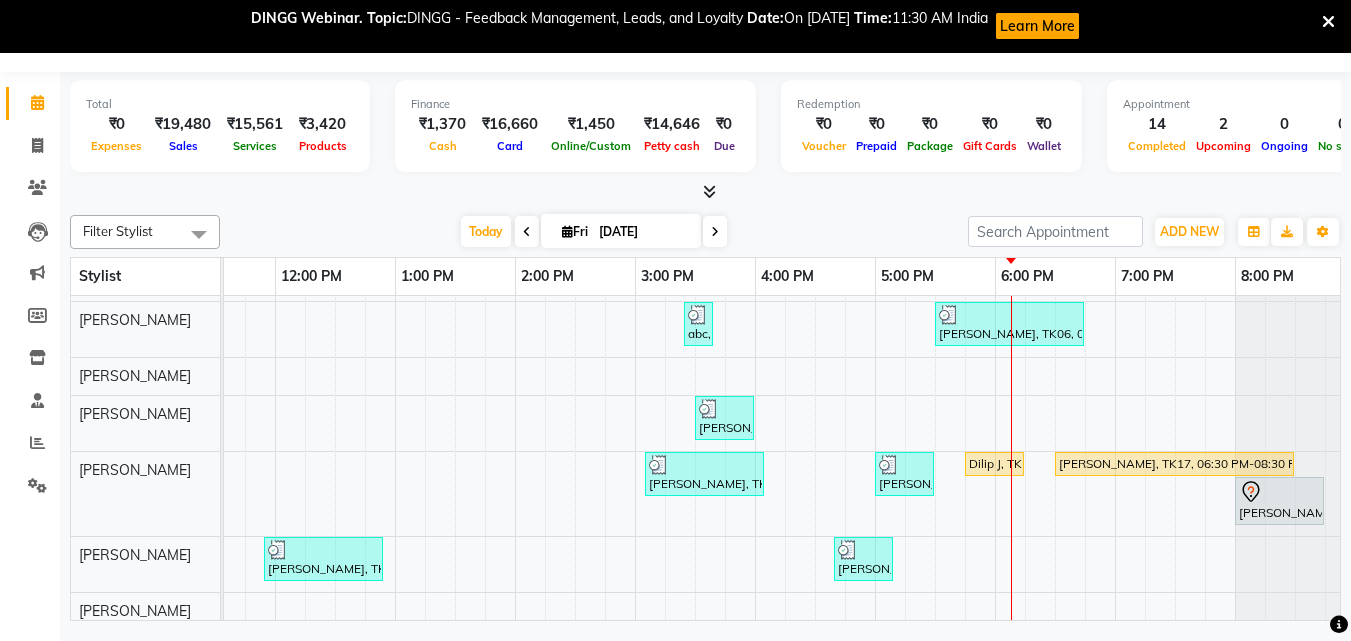 scroll, scrollTop: 281, scrollLeft: 429, axis: both 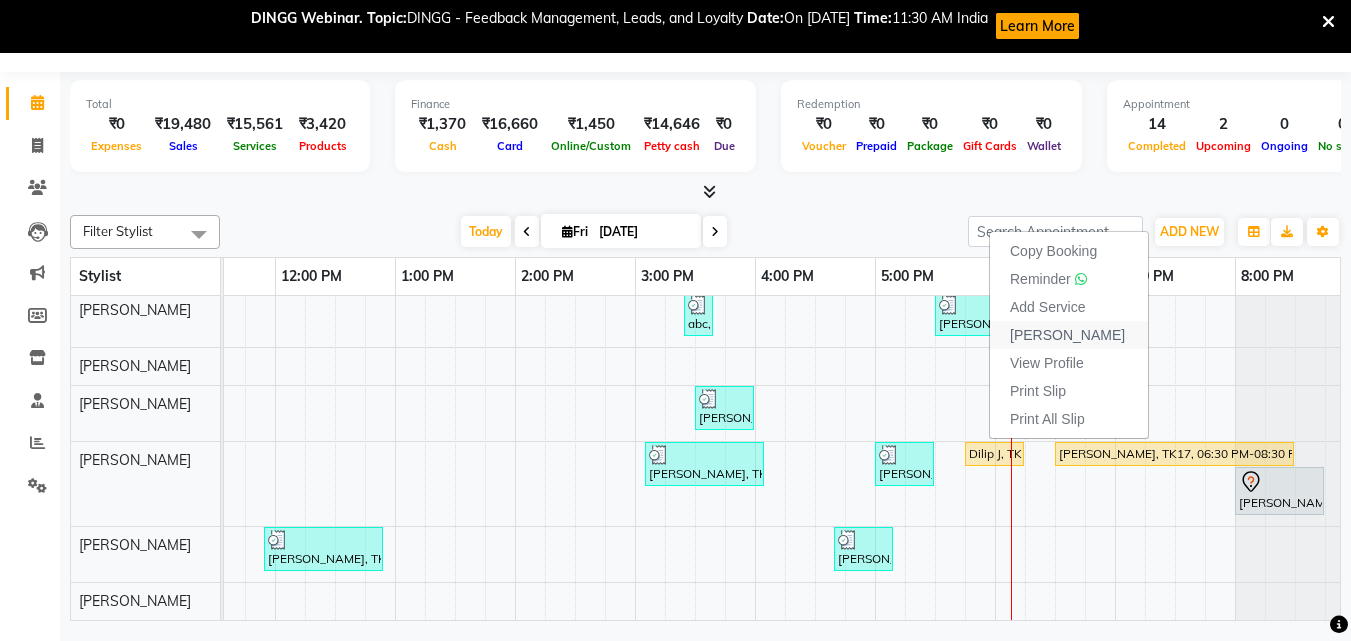click on "[PERSON_NAME]" at bounding box center [1067, 335] 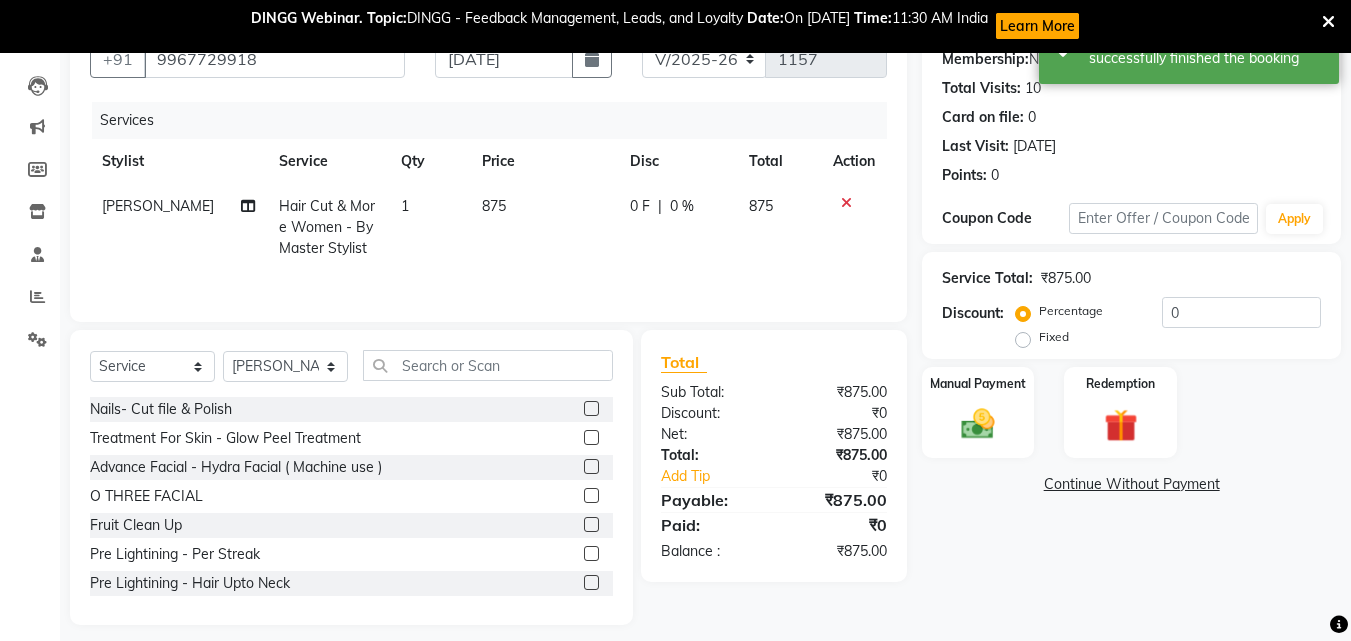 scroll, scrollTop: 213, scrollLeft: 0, axis: vertical 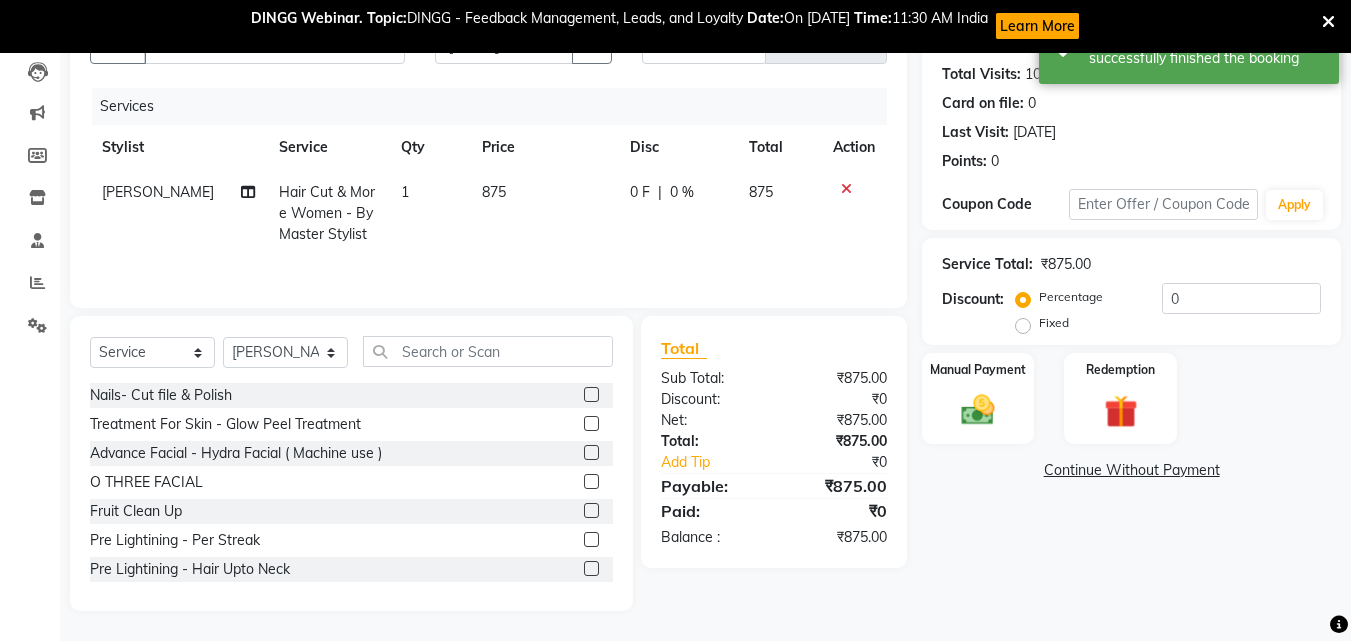 click 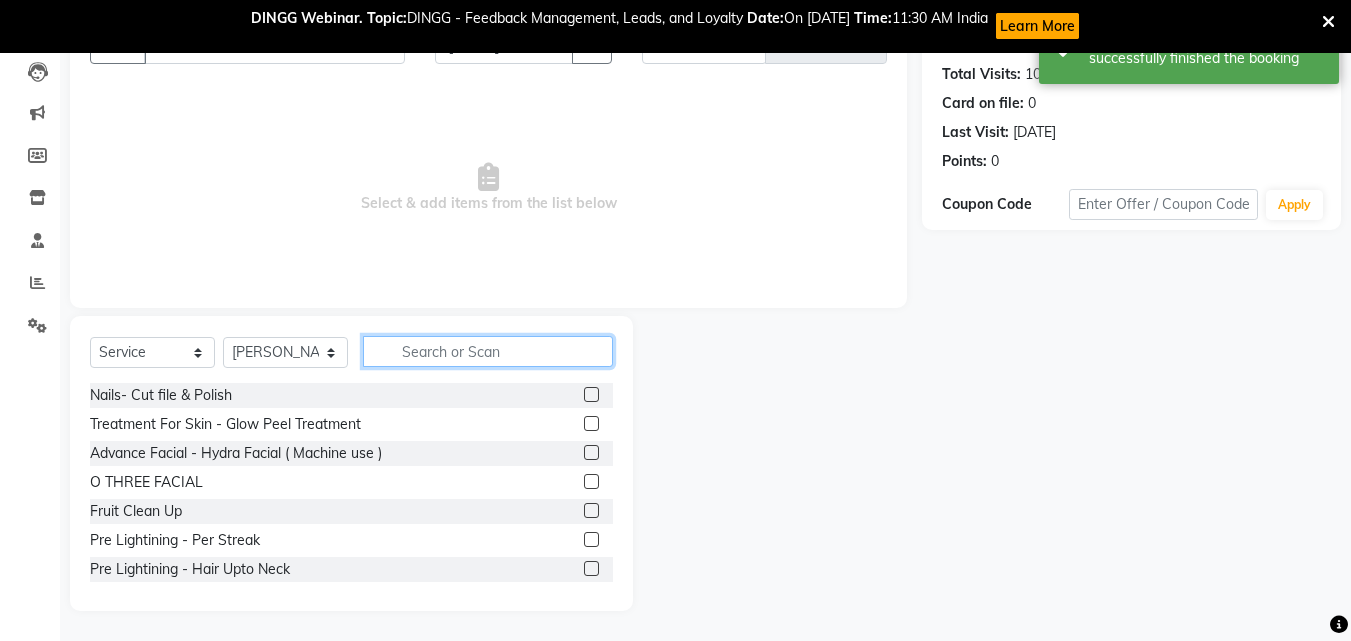 click 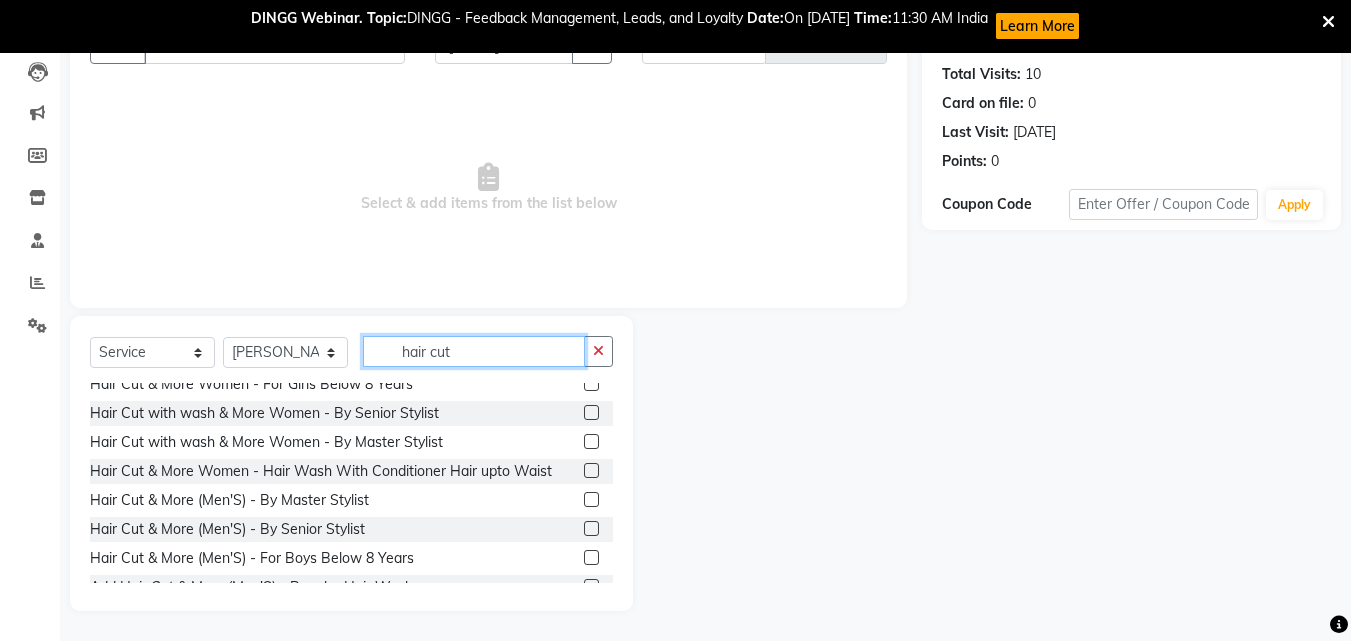 scroll, scrollTop: 222, scrollLeft: 0, axis: vertical 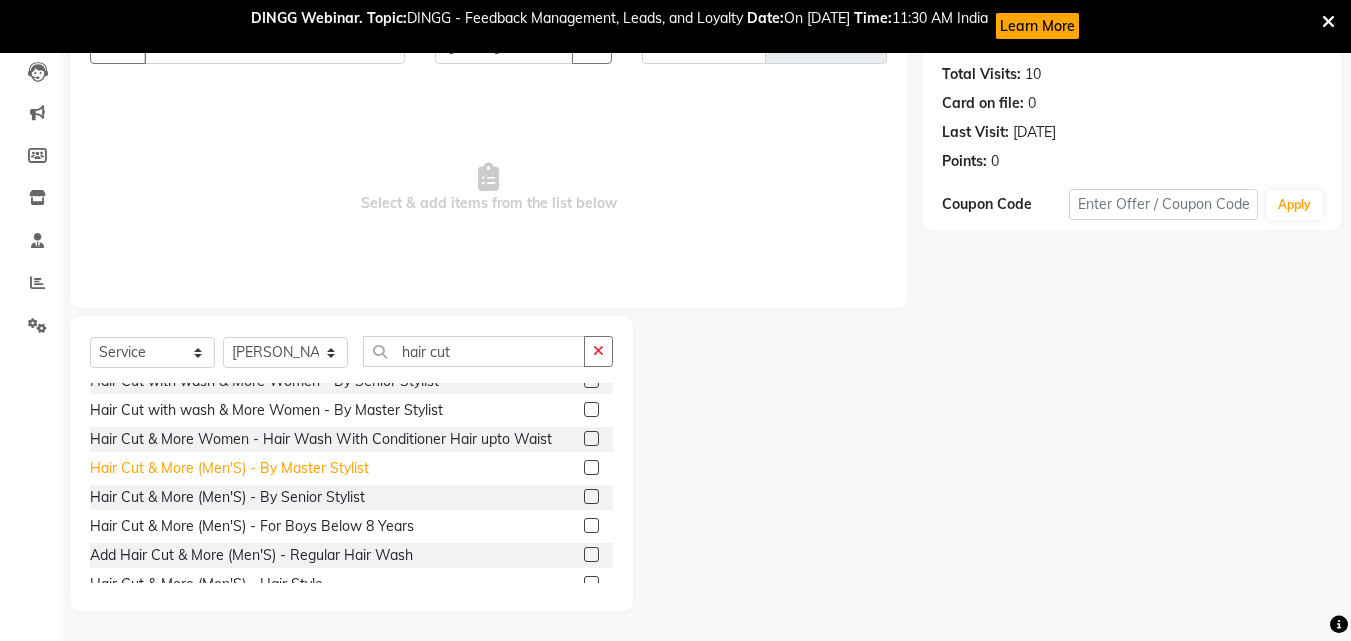 click on "Hair Cut & More (Men'S)  - By Master Stylist" 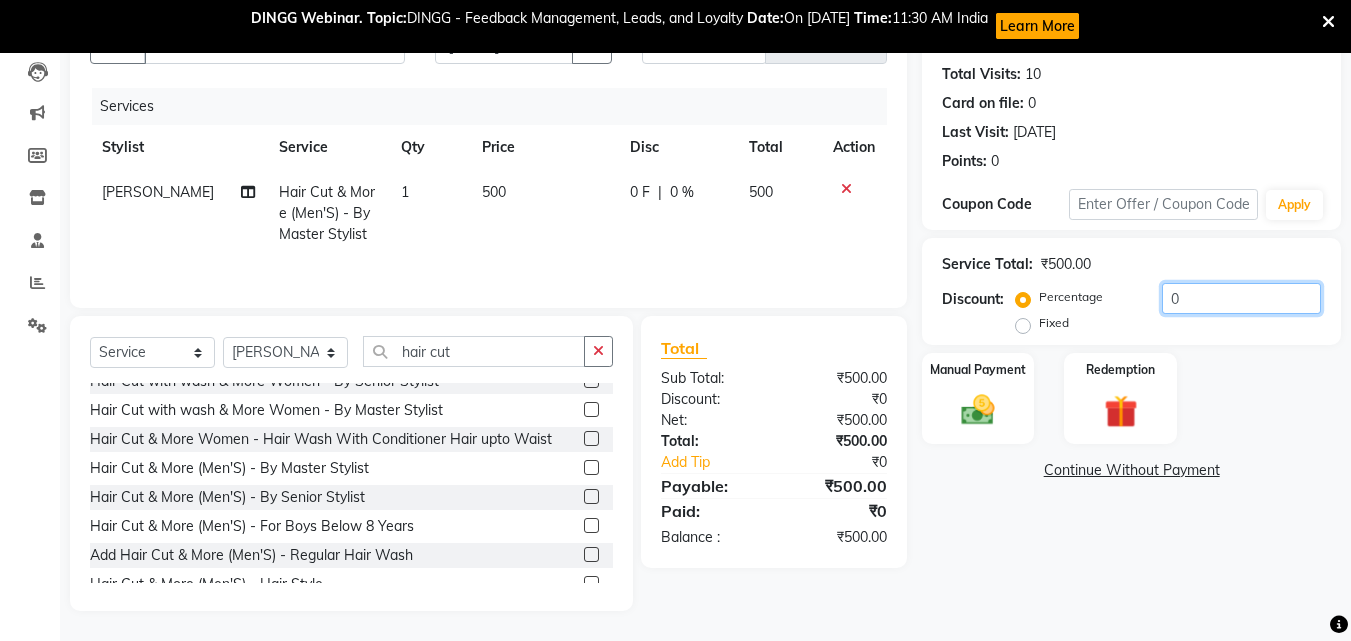 drag, startPoint x: 1209, startPoint y: 295, endPoint x: 1134, endPoint y: 315, distance: 77.62087 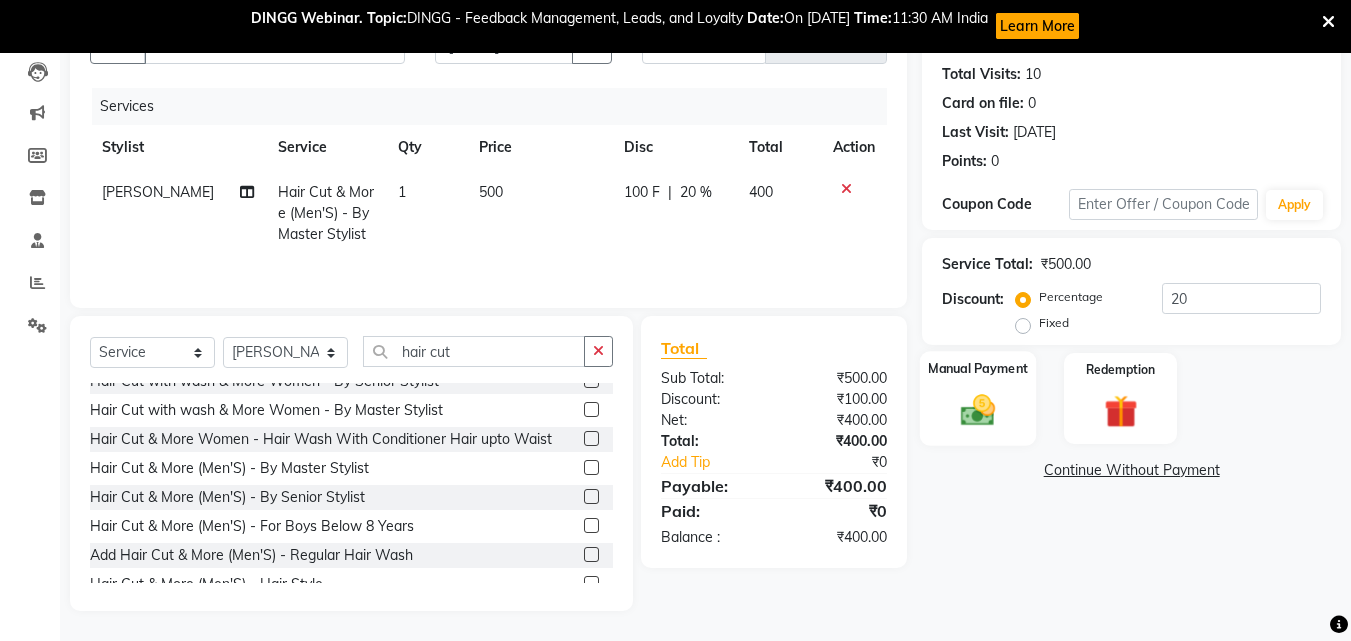 click 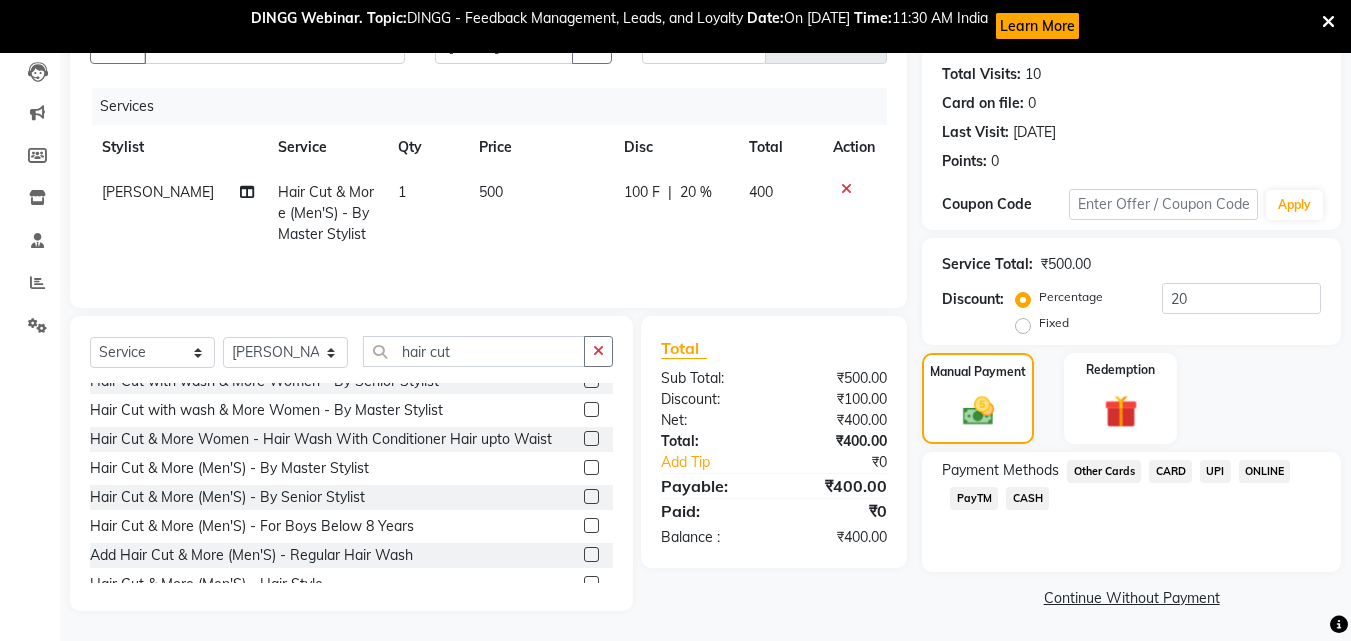 click on "UPI" 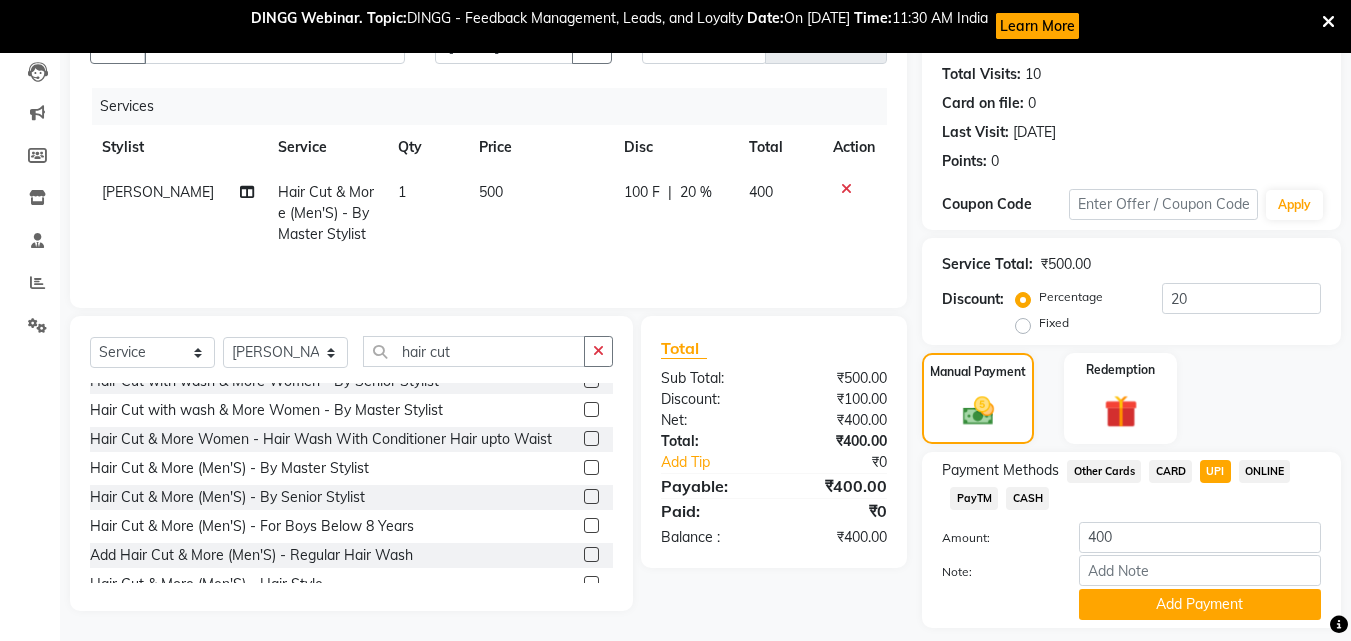 scroll, scrollTop: 271, scrollLeft: 0, axis: vertical 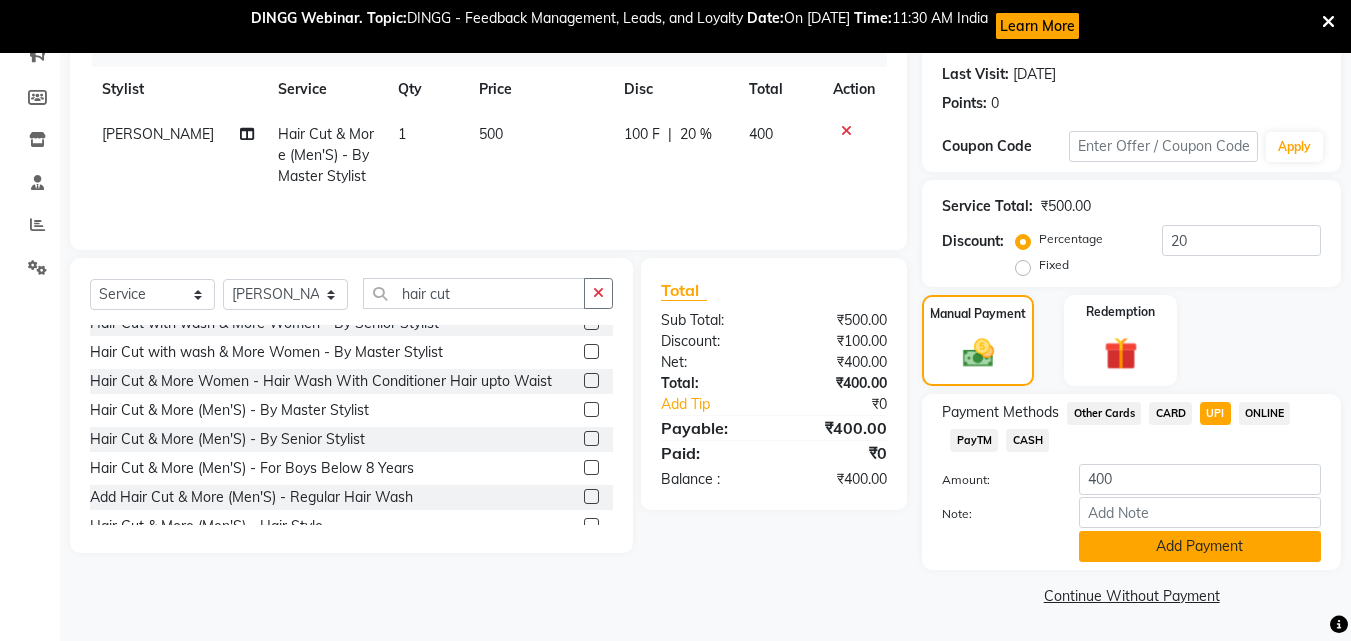 click on "Add Payment" 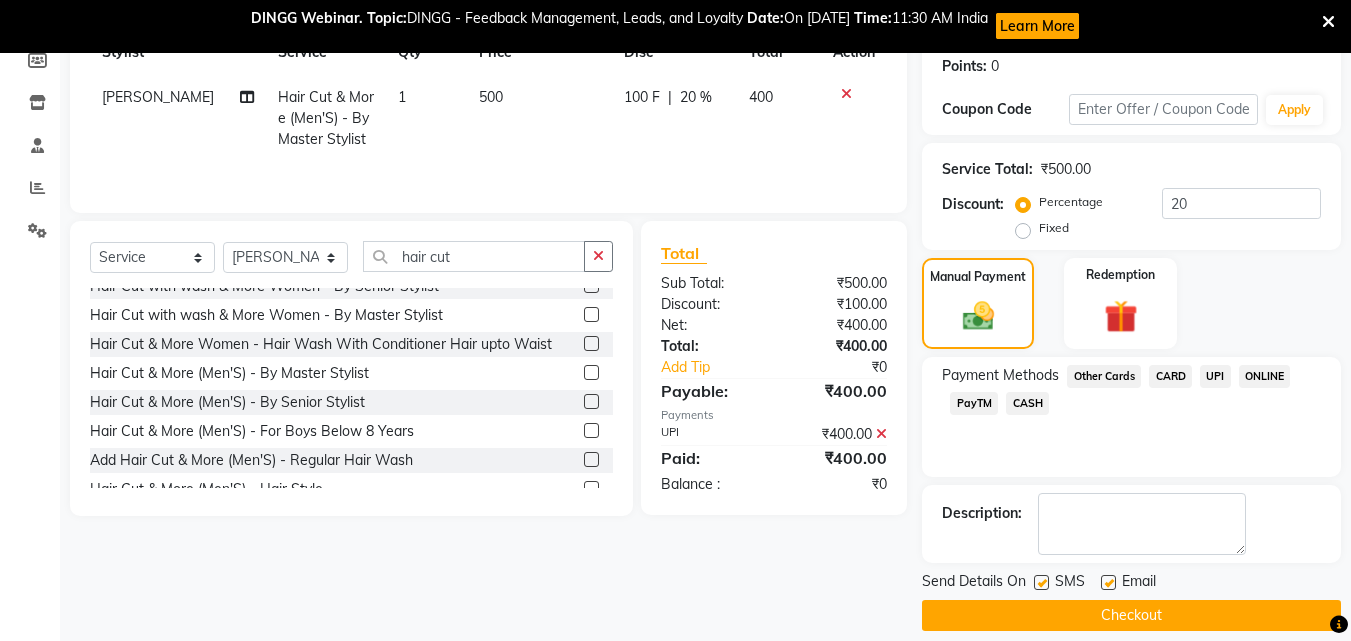 scroll, scrollTop: 328, scrollLeft: 0, axis: vertical 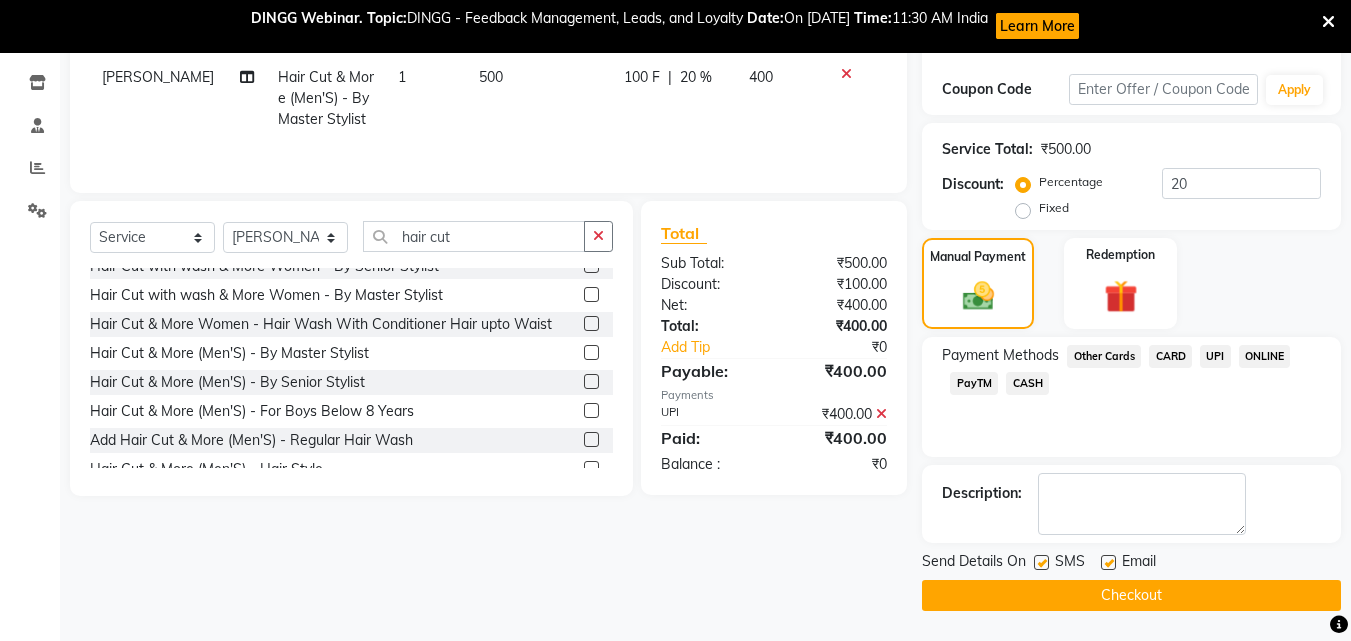 click on "Checkout" 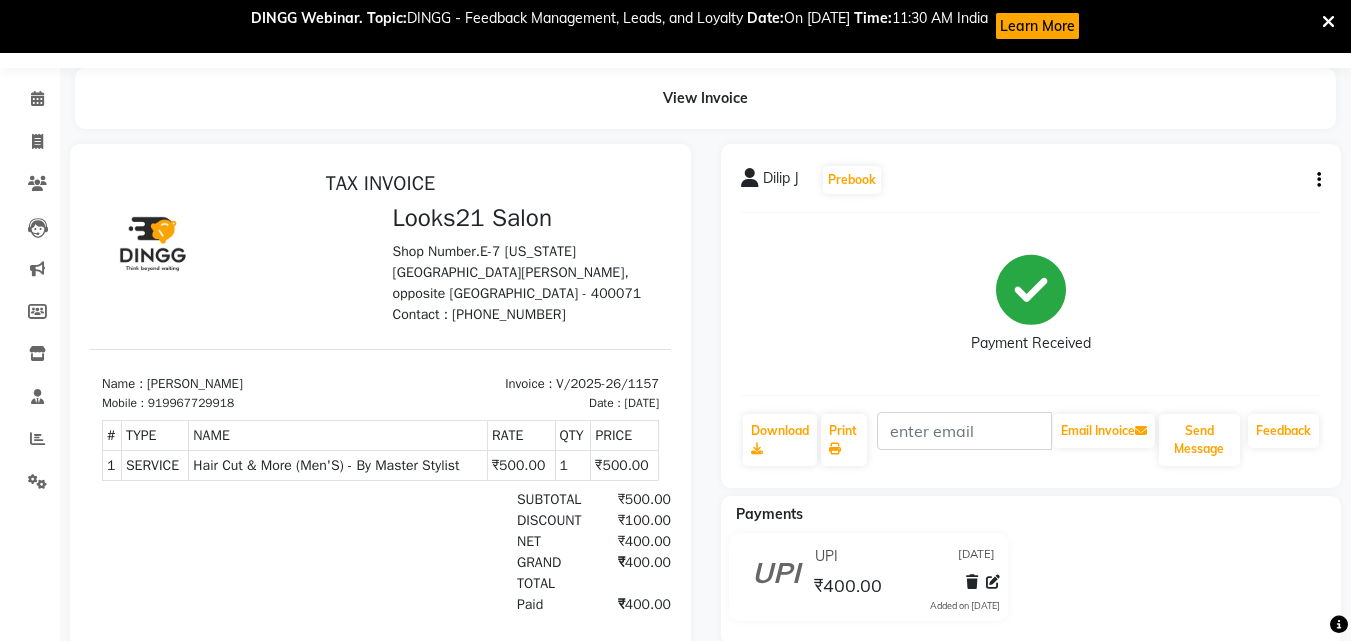 scroll, scrollTop: 0, scrollLeft: 0, axis: both 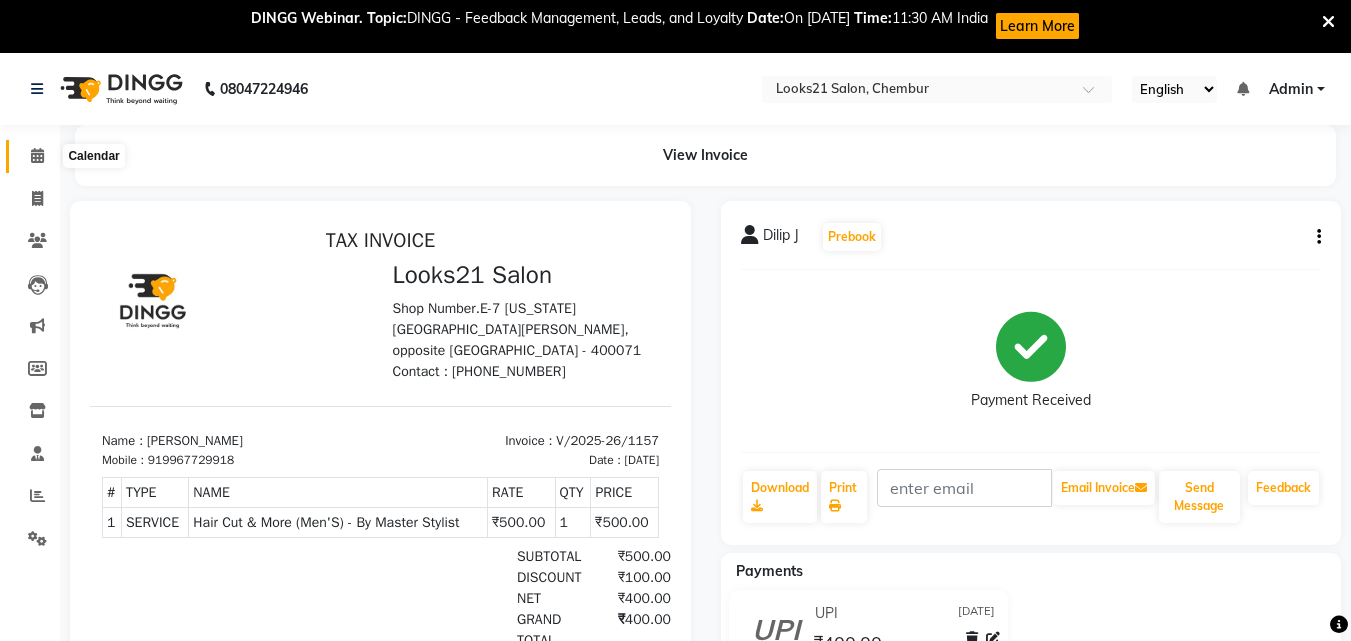 click 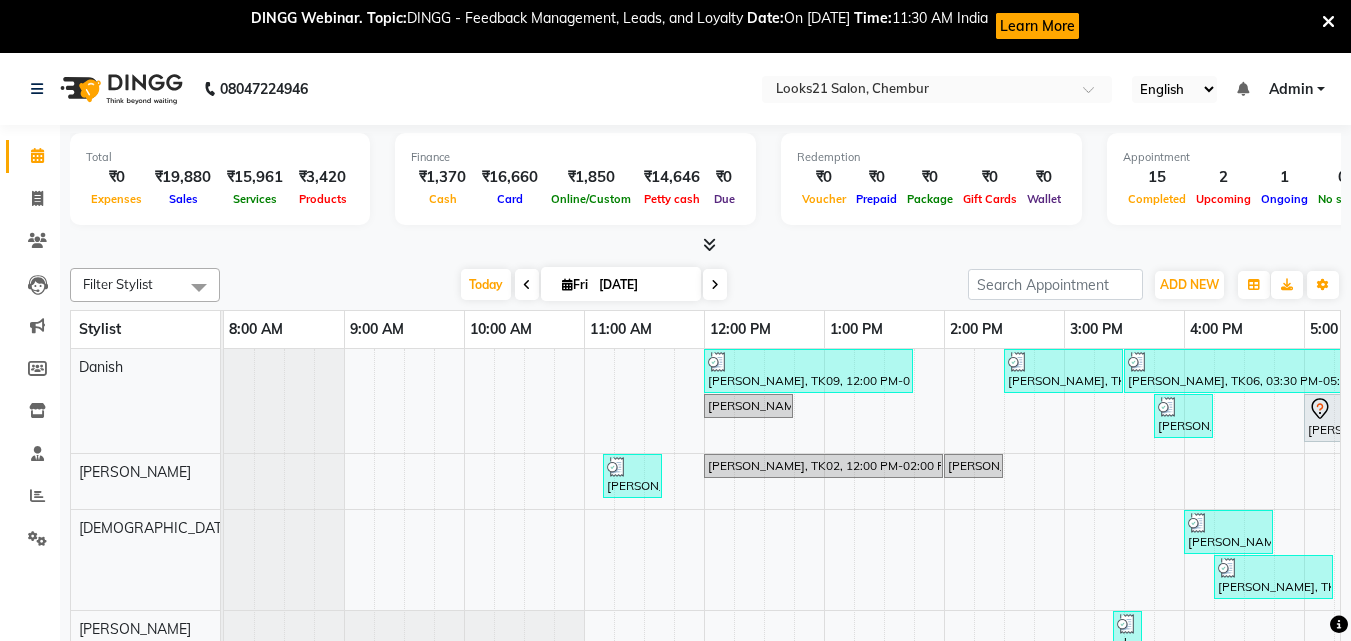 scroll, scrollTop: 0, scrollLeft: 444, axis: horizontal 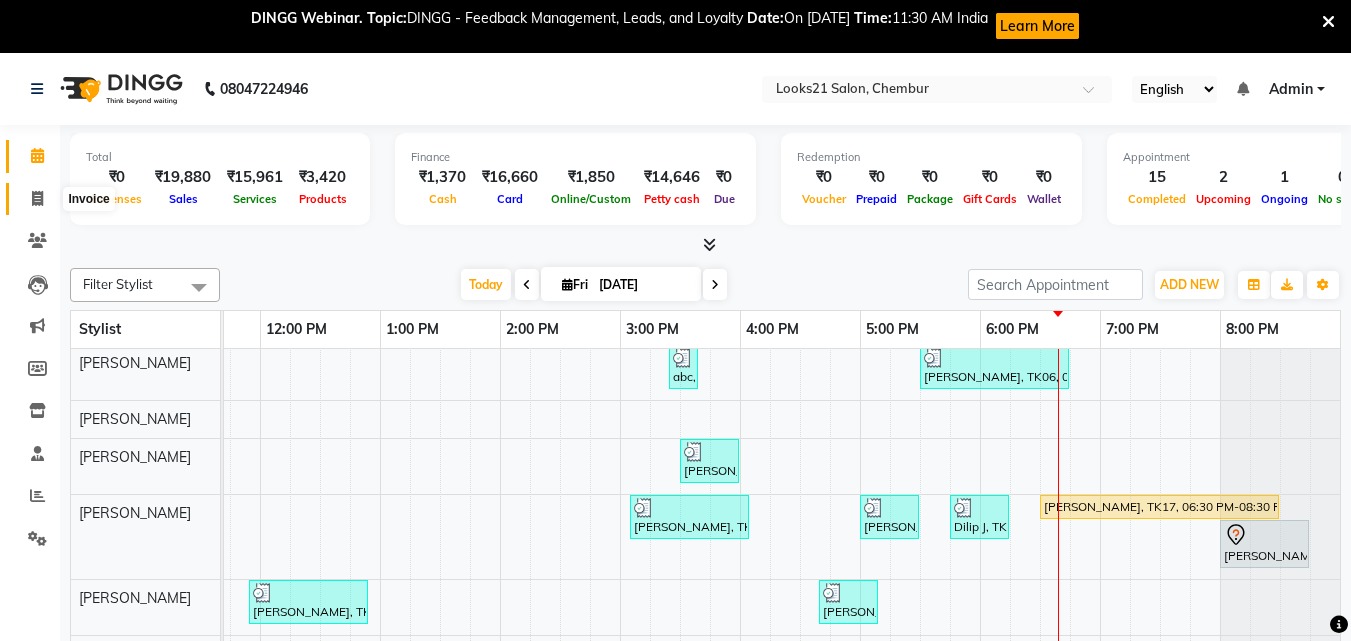 click 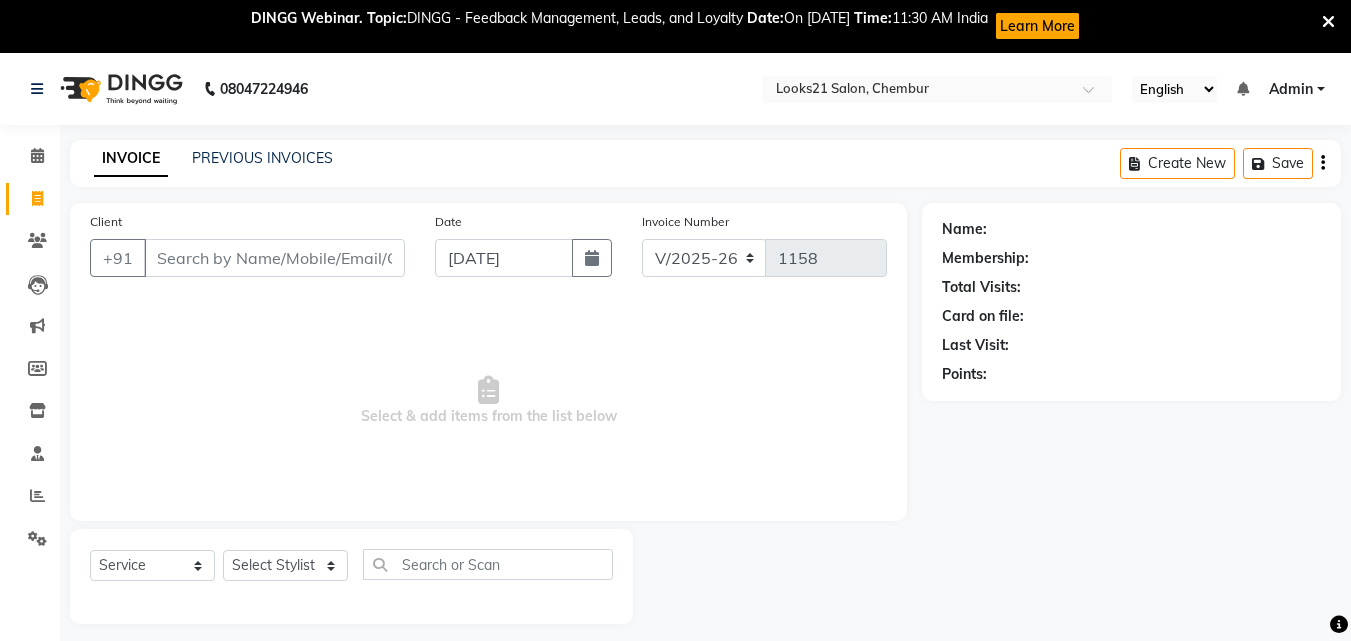 click on "Client" at bounding box center [274, 258] 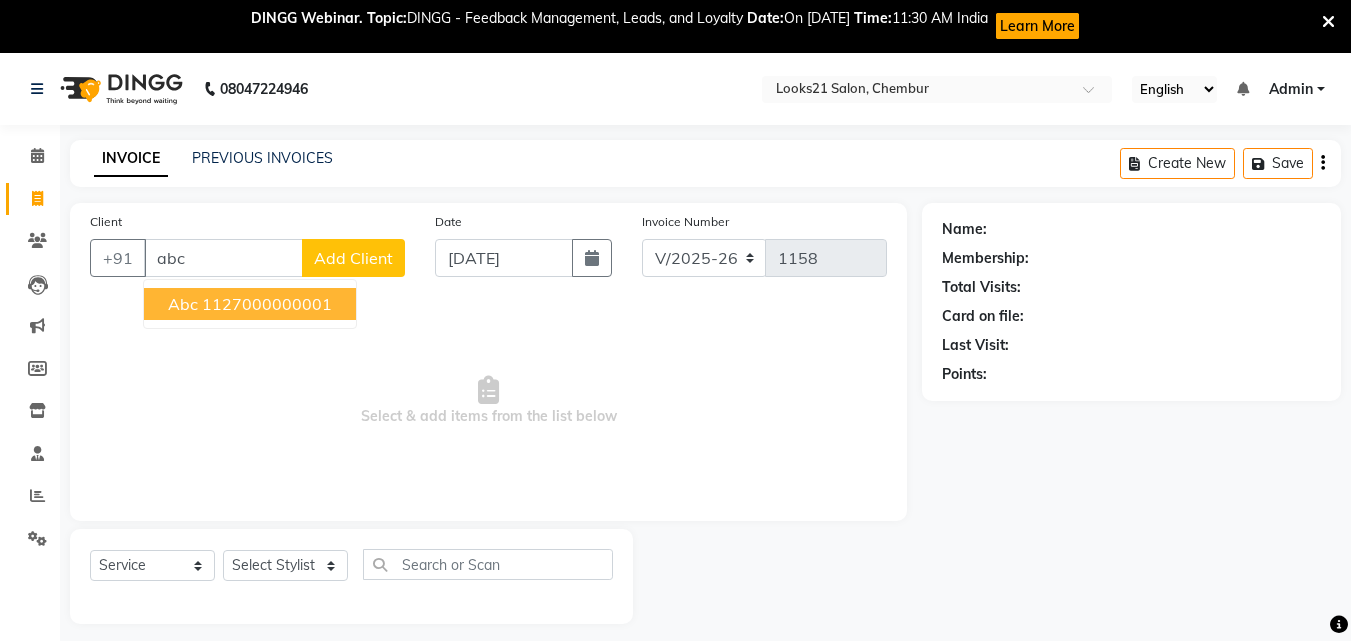 click on "1127000000001" at bounding box center [267, 304] 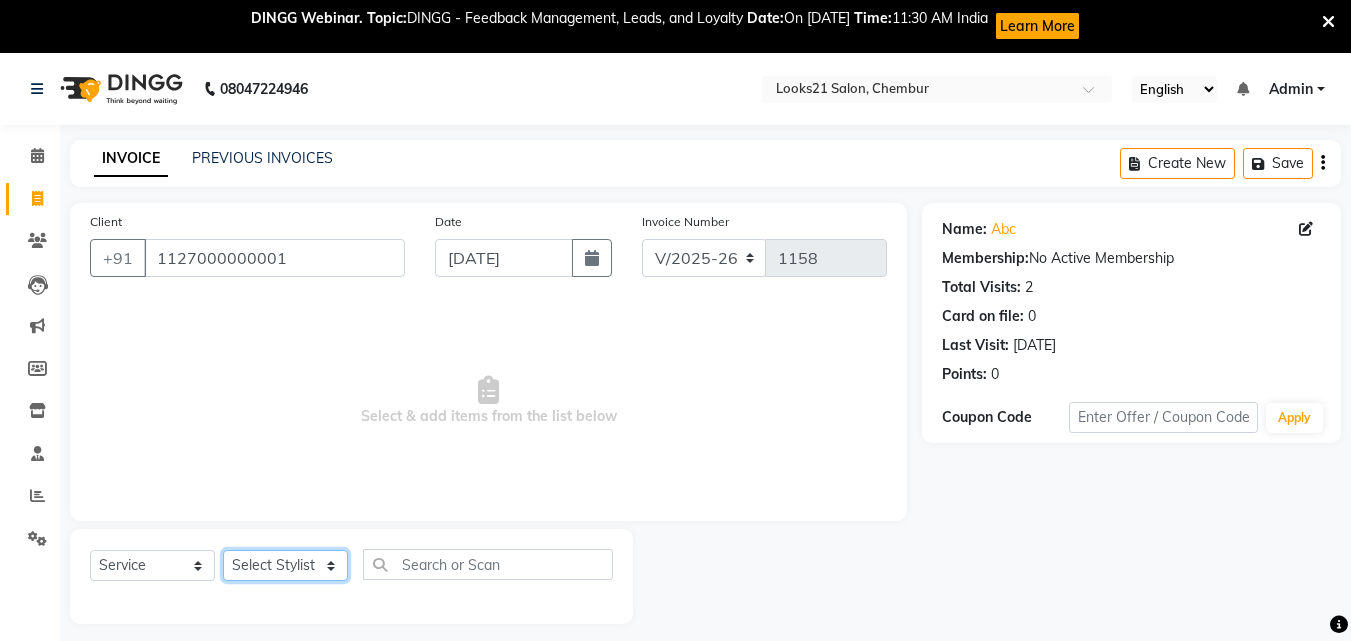 click on "Select Stylist [PERSON_NAME] [PERSON_NAME] [PERSON_NAME] [PERSON_NAME] [PERSON_NAME] [PERSON_NAME] [PERSON_NAME]" 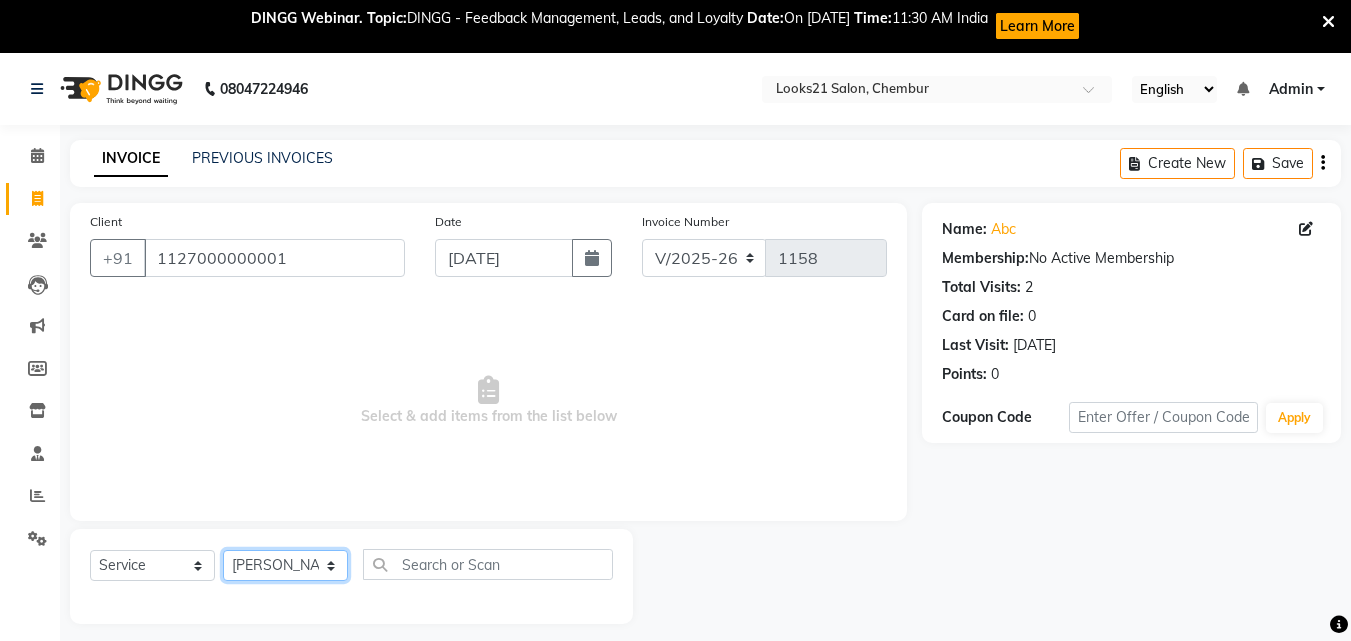 click on "Select Stylist [PERSON_NAME] [PERSON_NAME] [PERSON_NAME] [PERSON_NAME] [PERSON_NAME] [PERSON_NAME] [PERSON_NAME]" 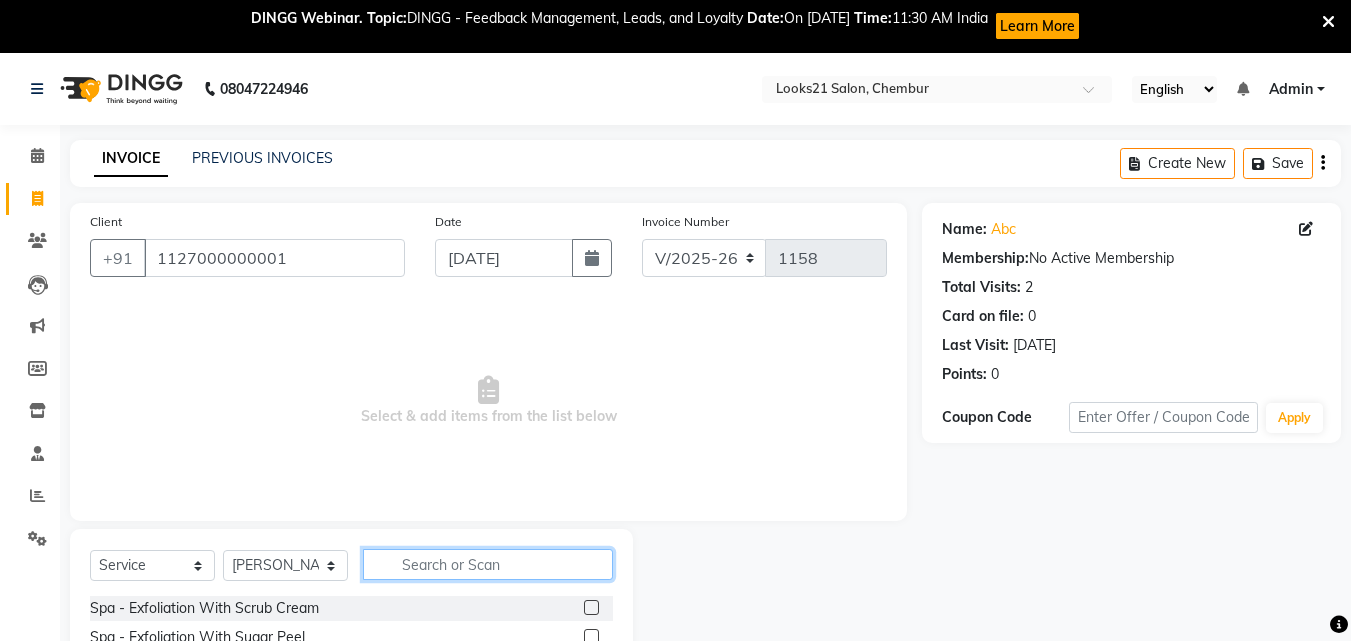 click 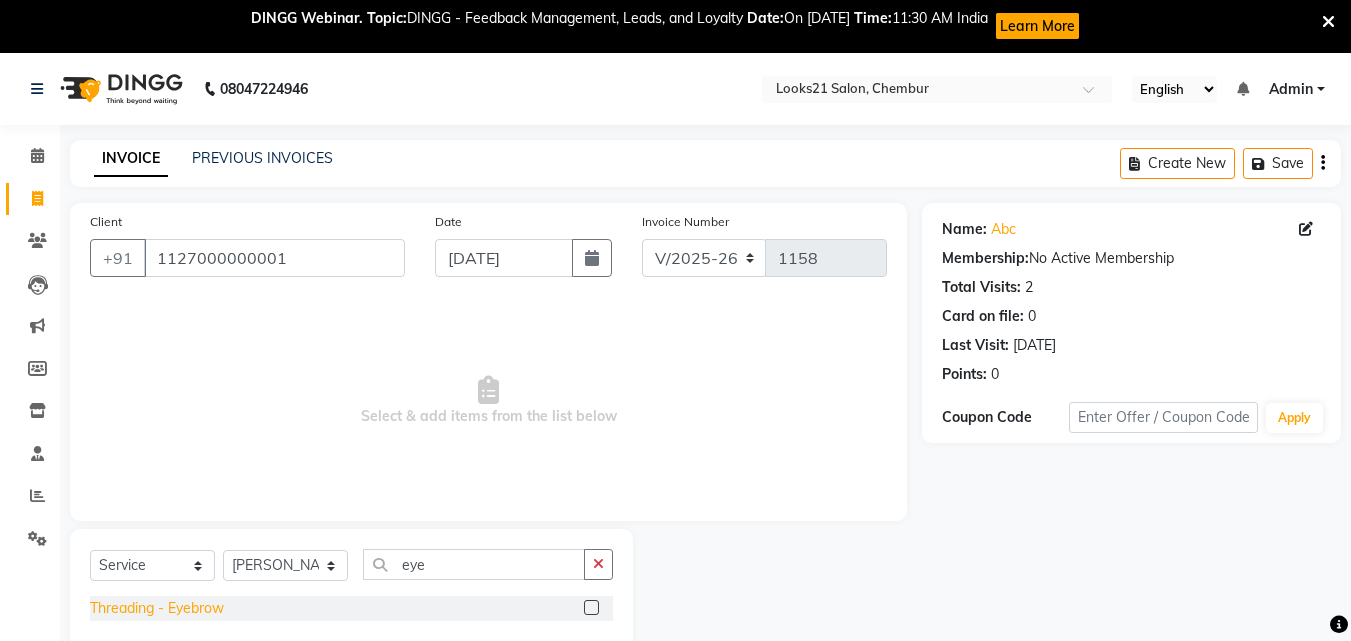 click on "Threading  - Eyebrow" 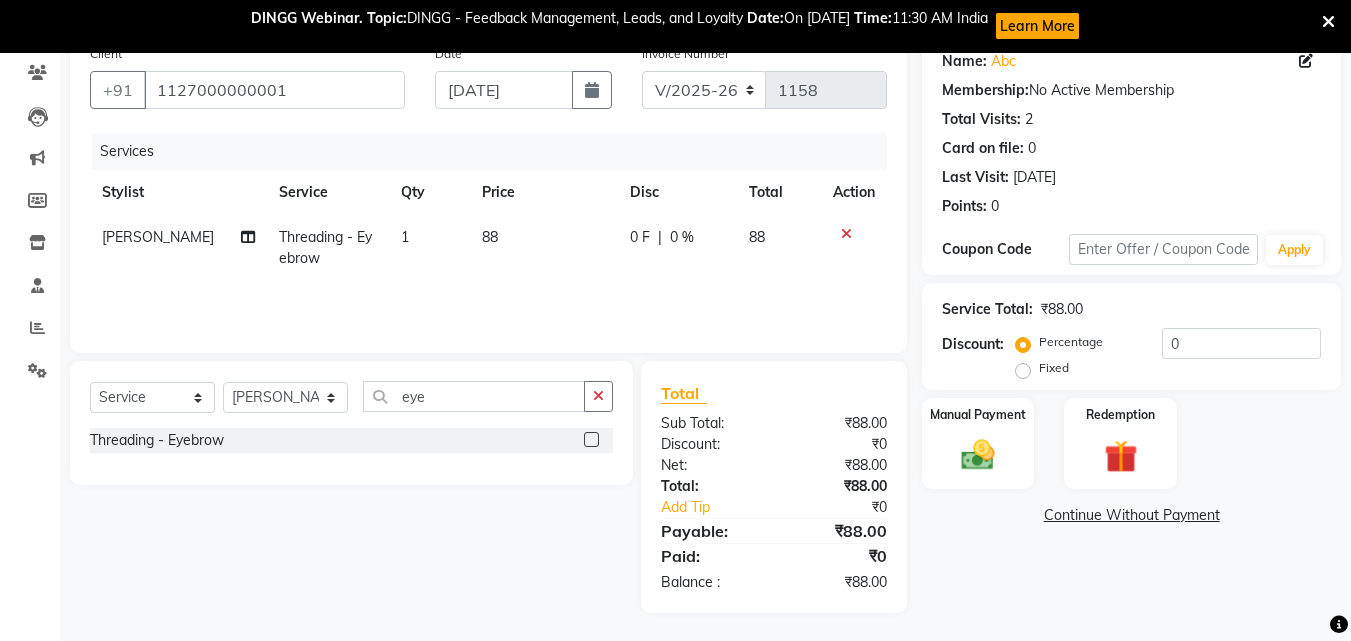 scroll, scrollTop: 170, scrollLeft: 0, axis: vertical 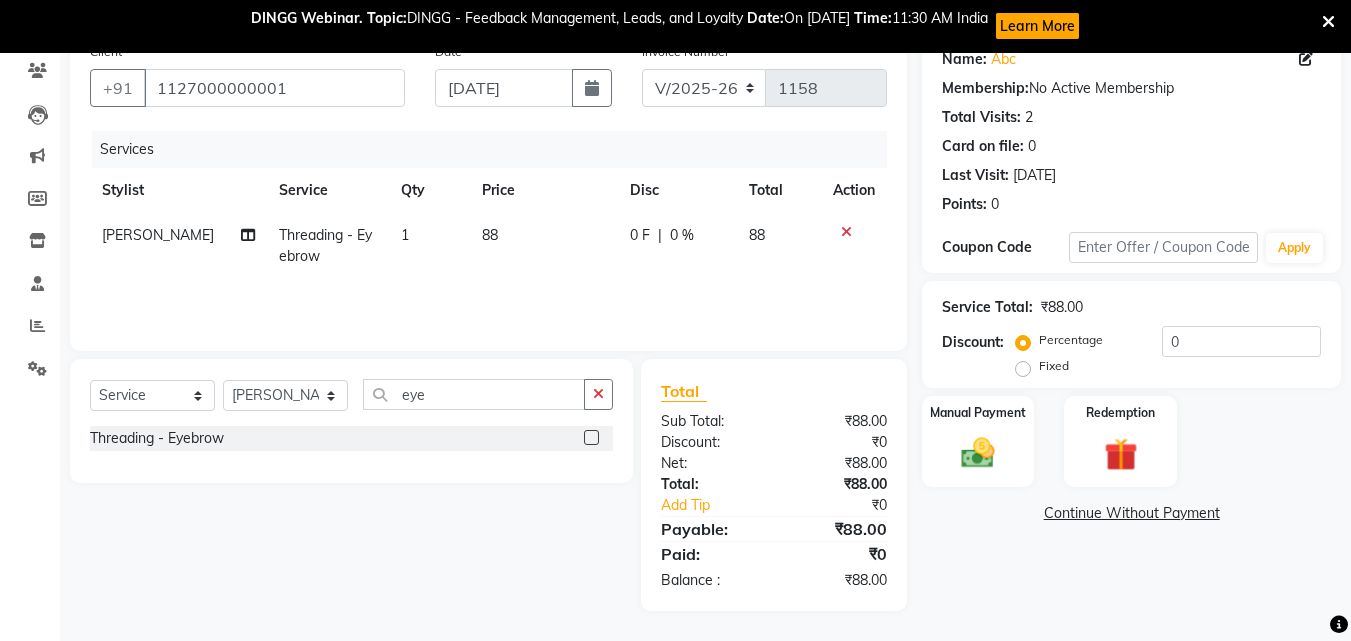 click on "88" 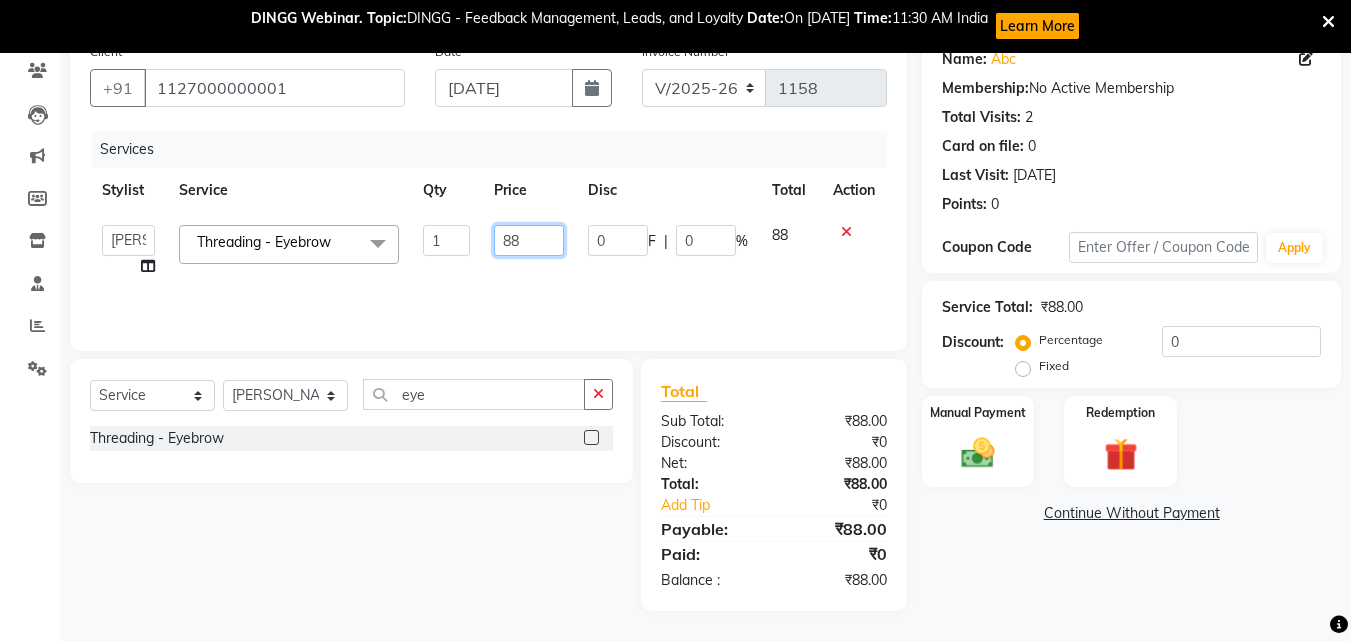 drag, startPoint x: 536, startPoint y: 241, endPoint x: 480, endPoint y: 229, distance: 57.271286 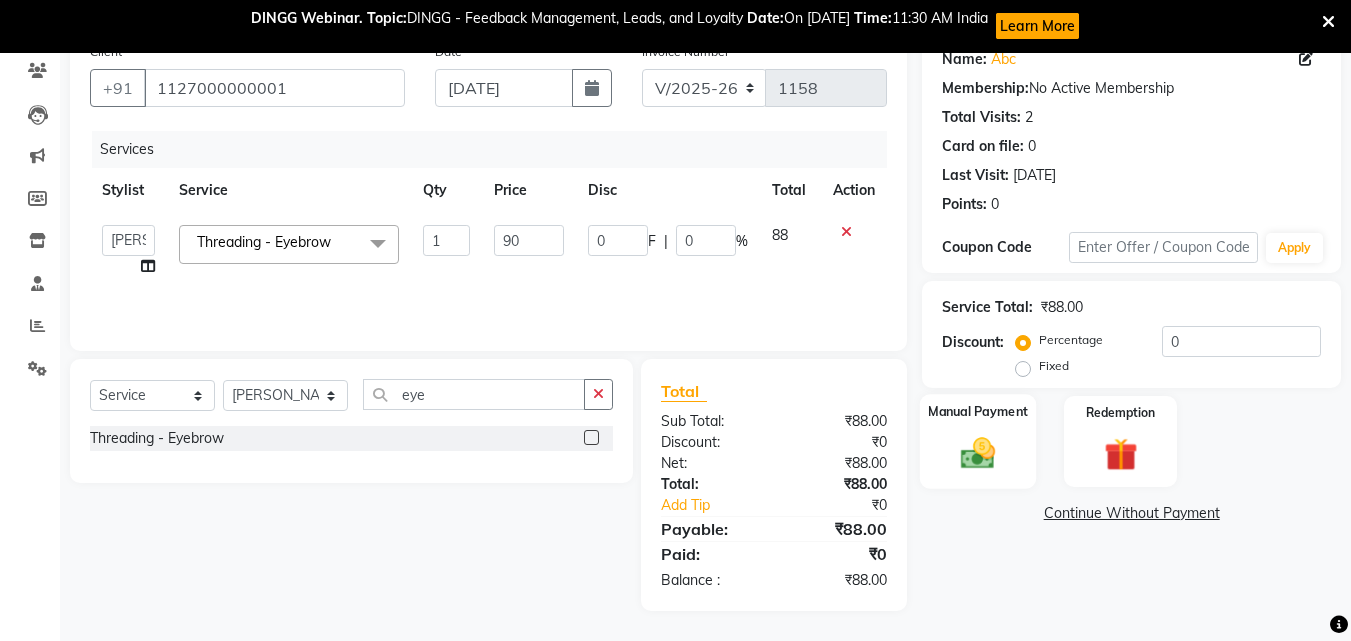 click 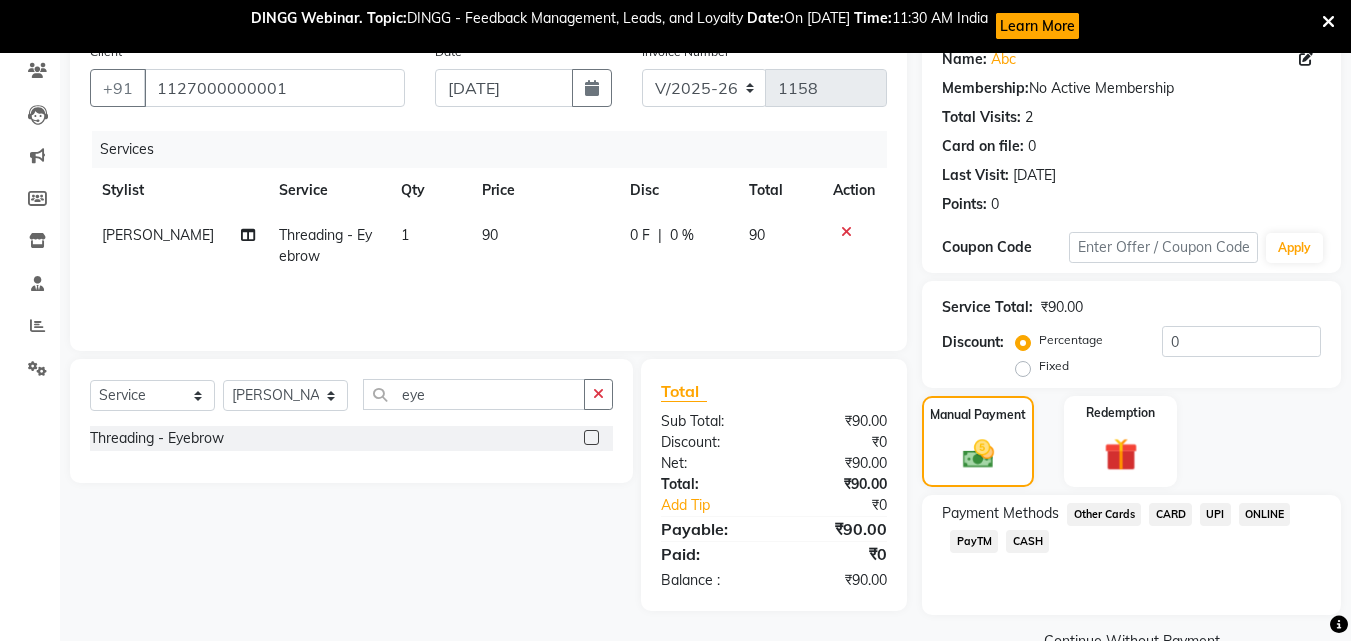 click on "CASH" 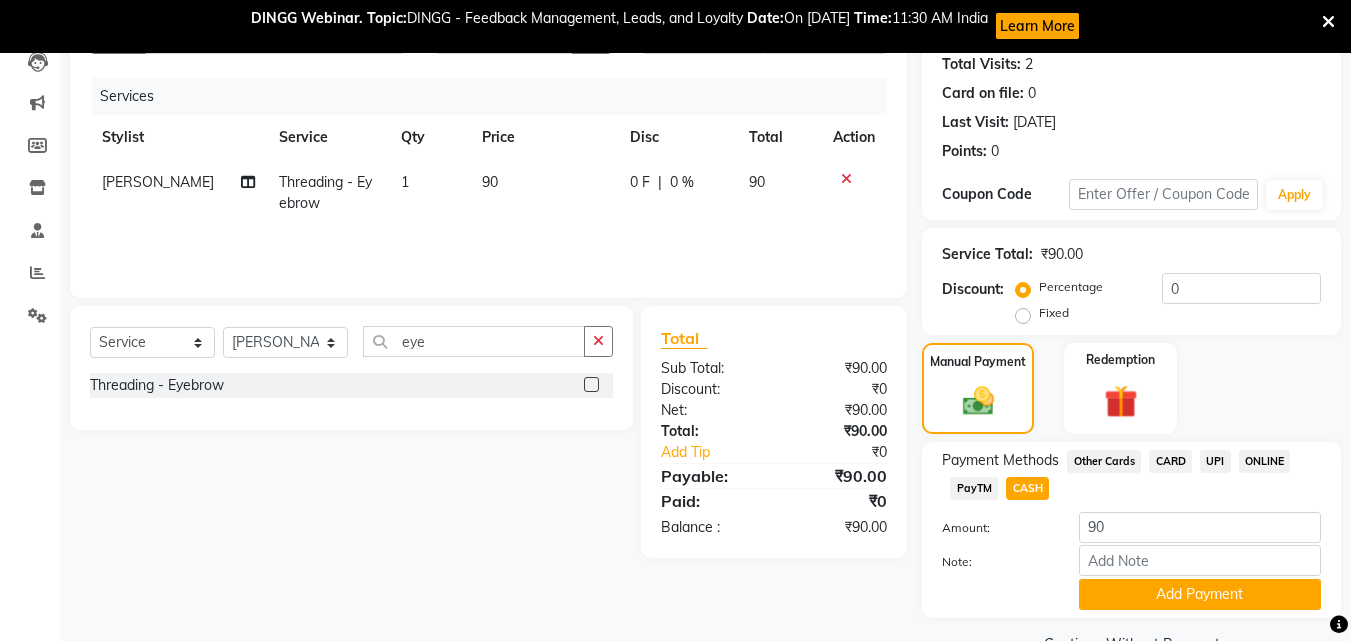 scroll, scrollTop: 271, scrollLeft: 0, axis: vertical 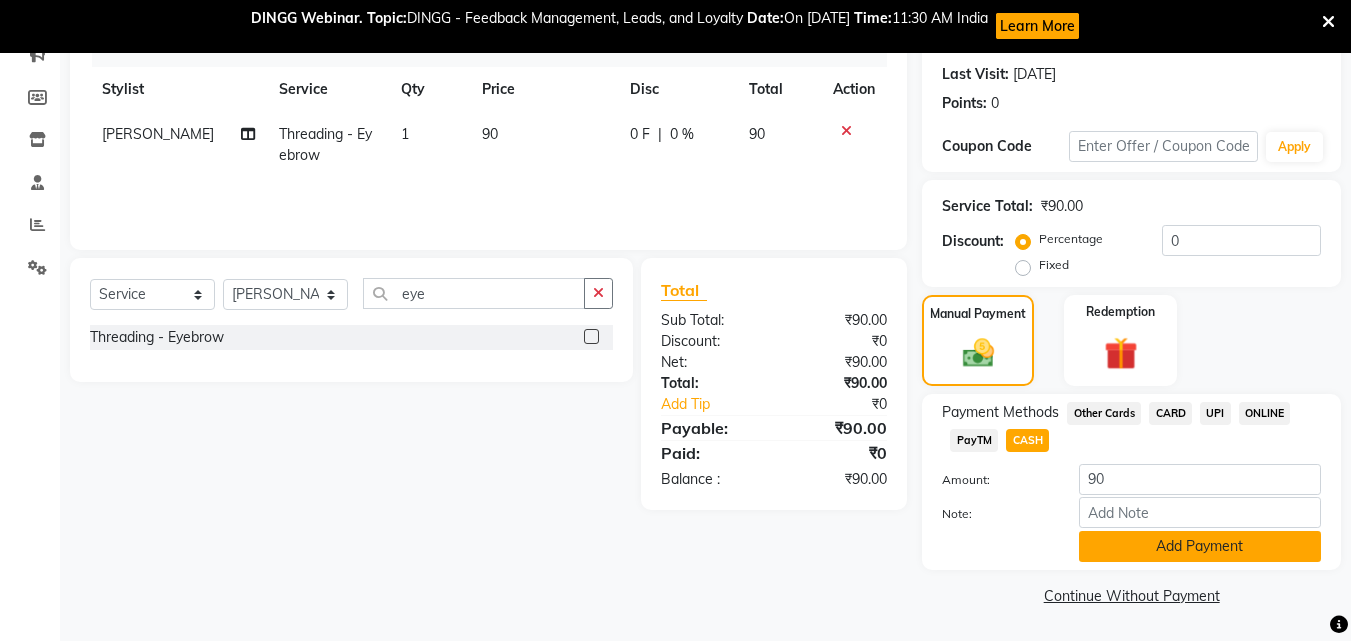 click on "Add Payment" 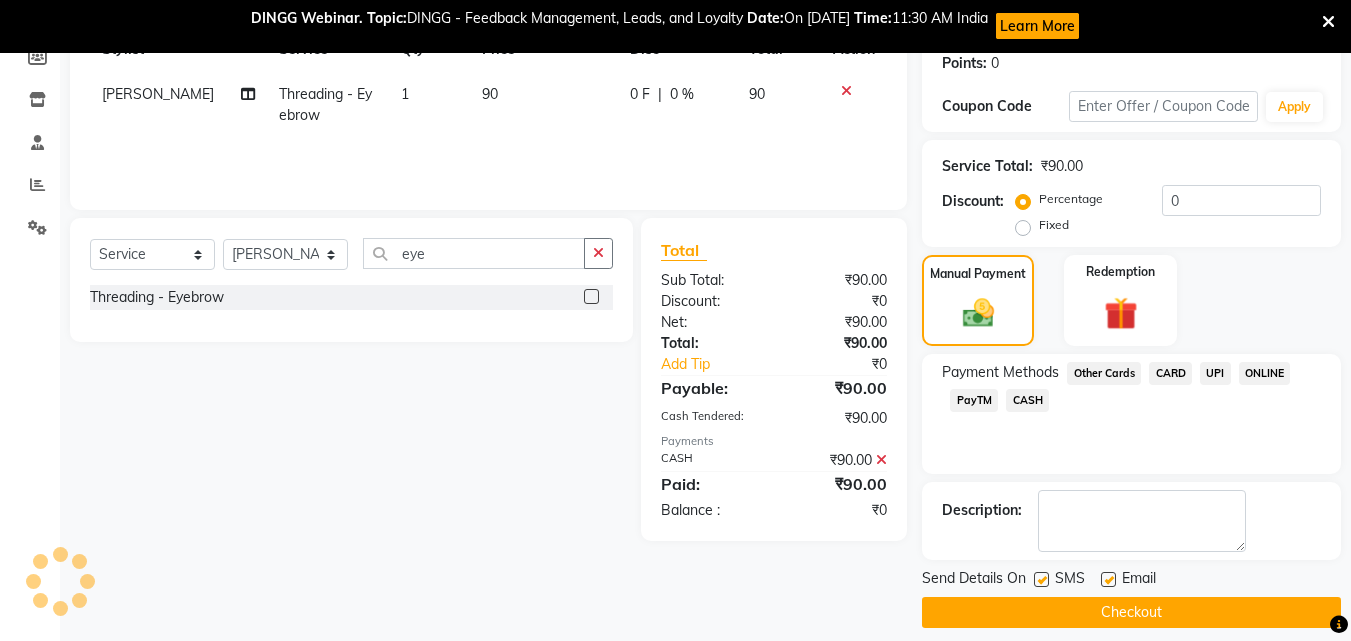 scroll, scrollTop: 328, scrollLeft: 0, axis: vertical 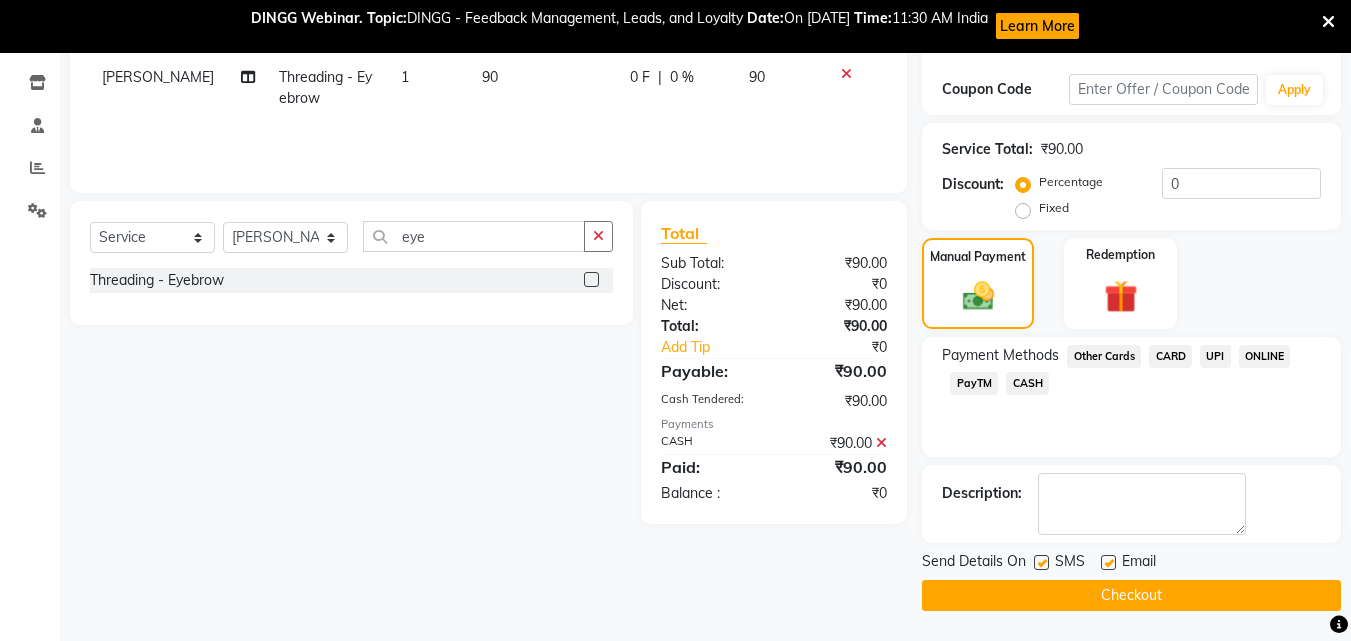 click on "Checkout" 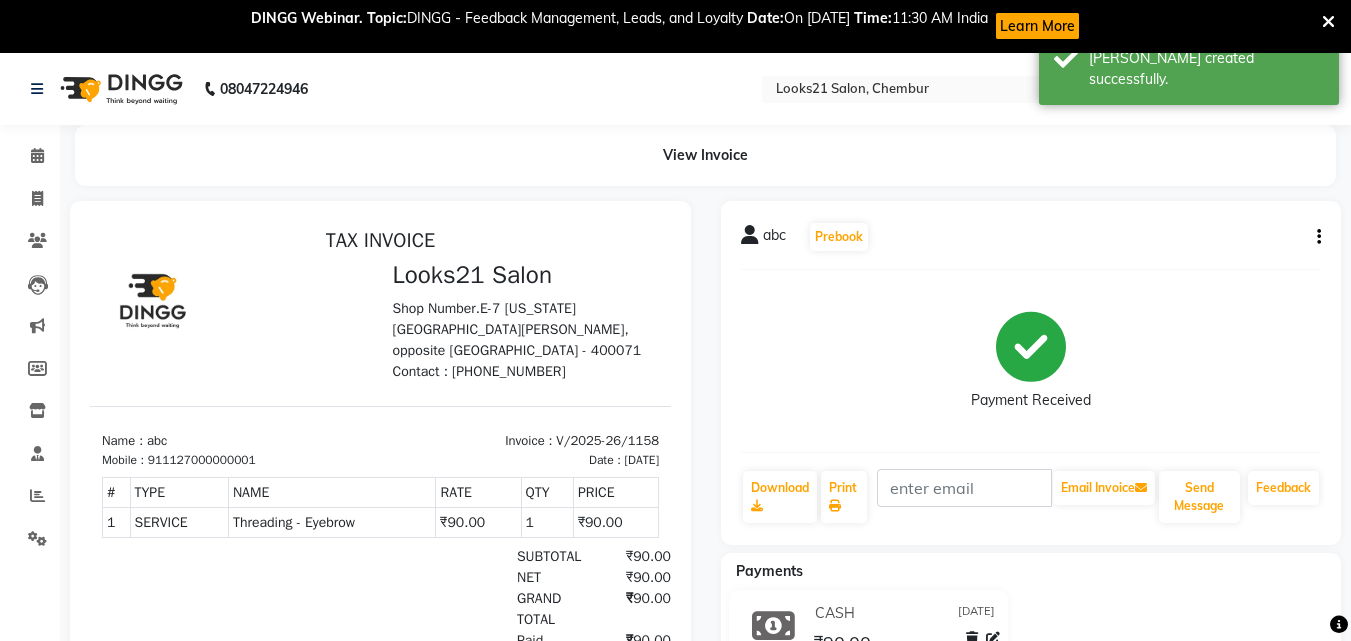 scroll, scrollTop: 0, scrollLeft: 0, axis: both 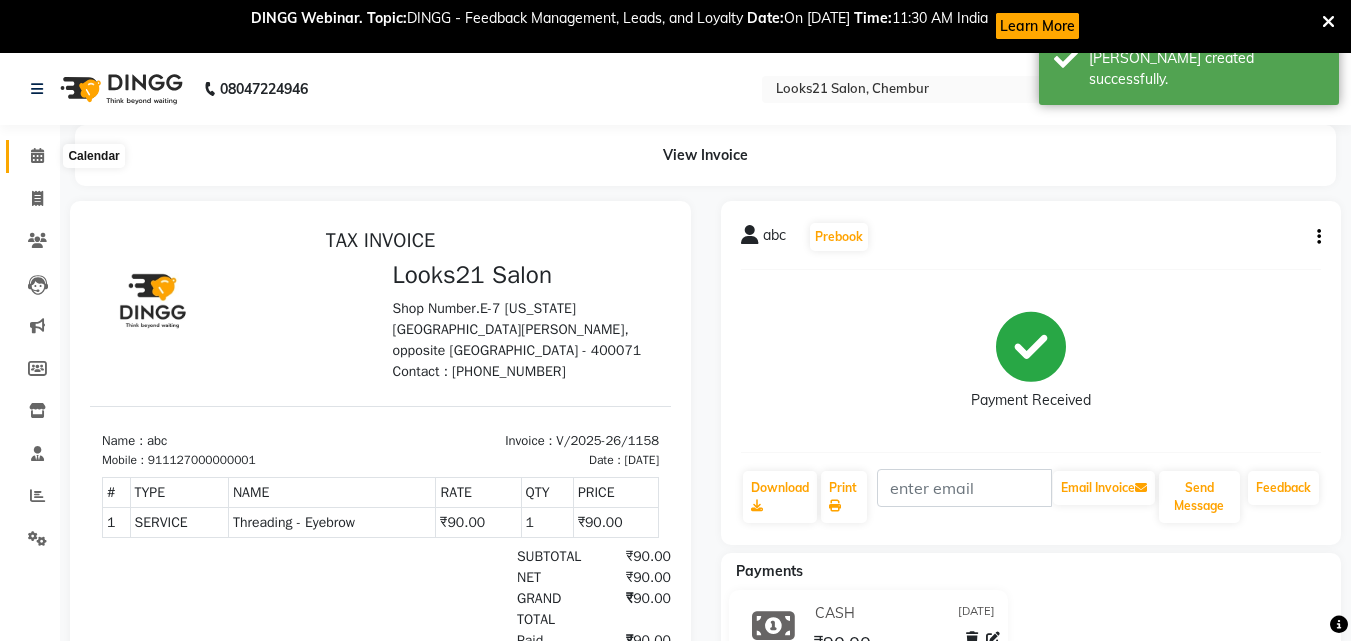 click 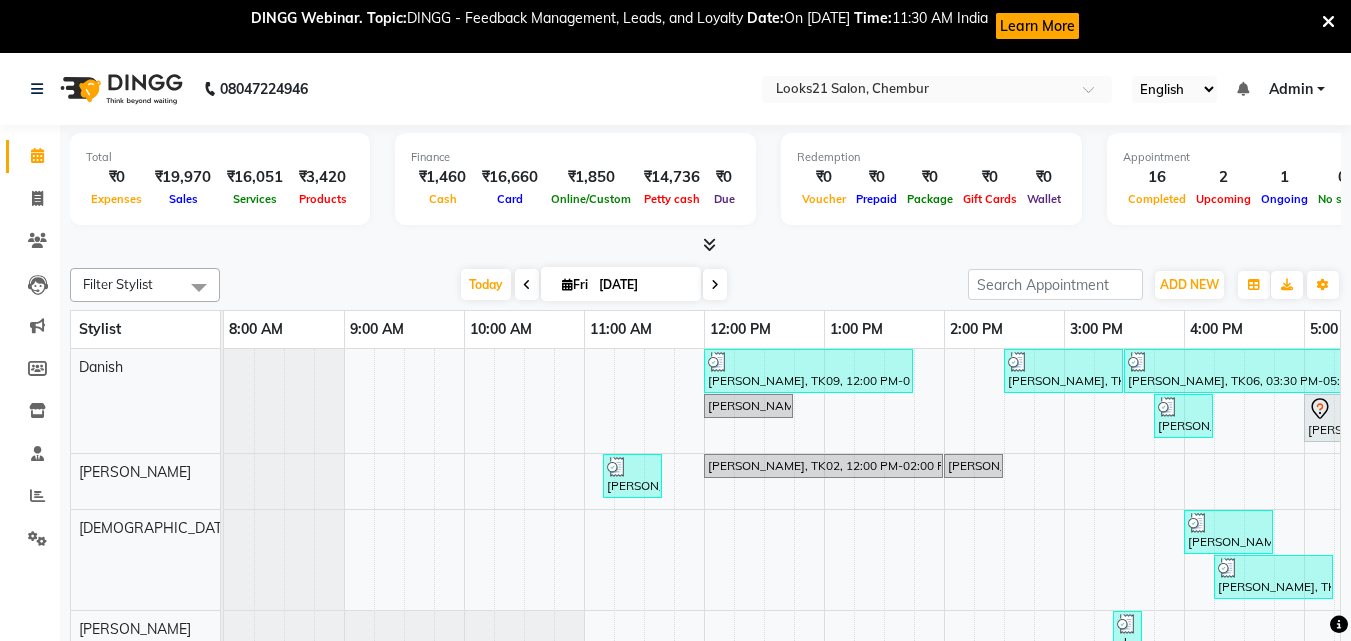 scroll, scrollTop: 0, scrollLeft: 0, axis: both 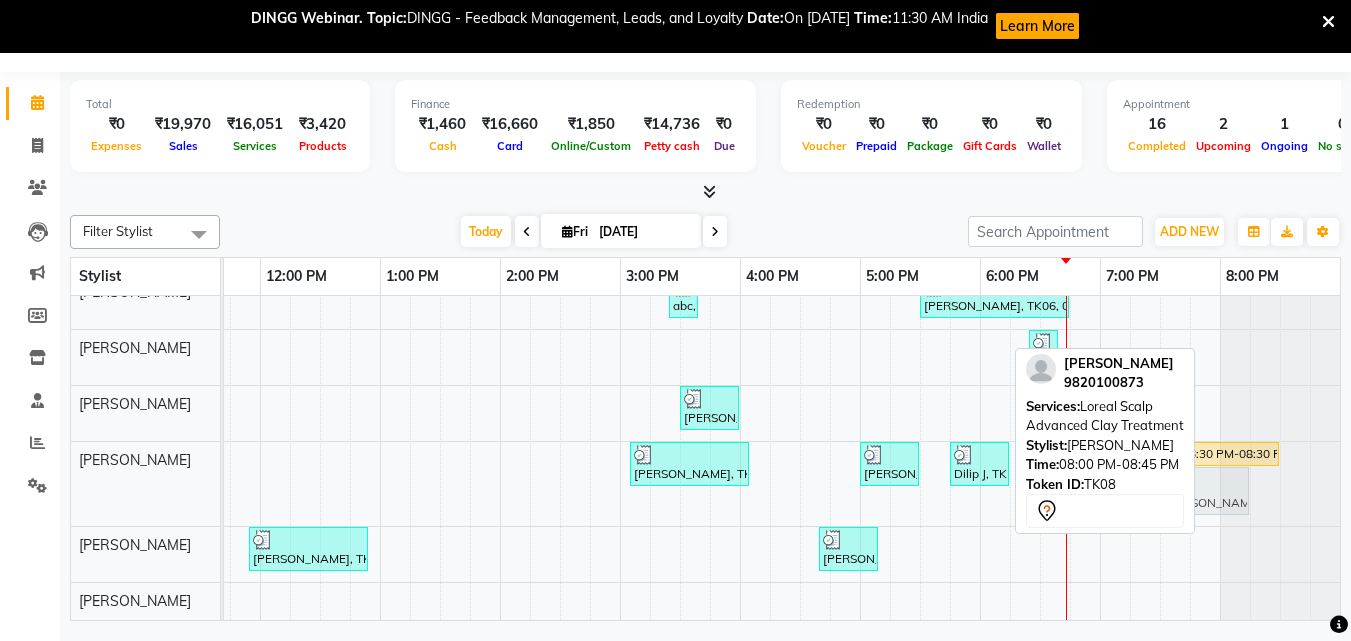 drag, startPoint x: 1220, startPoint y: 461, endPoint x: 1171, endPoint y: 459, distance: 49.0408 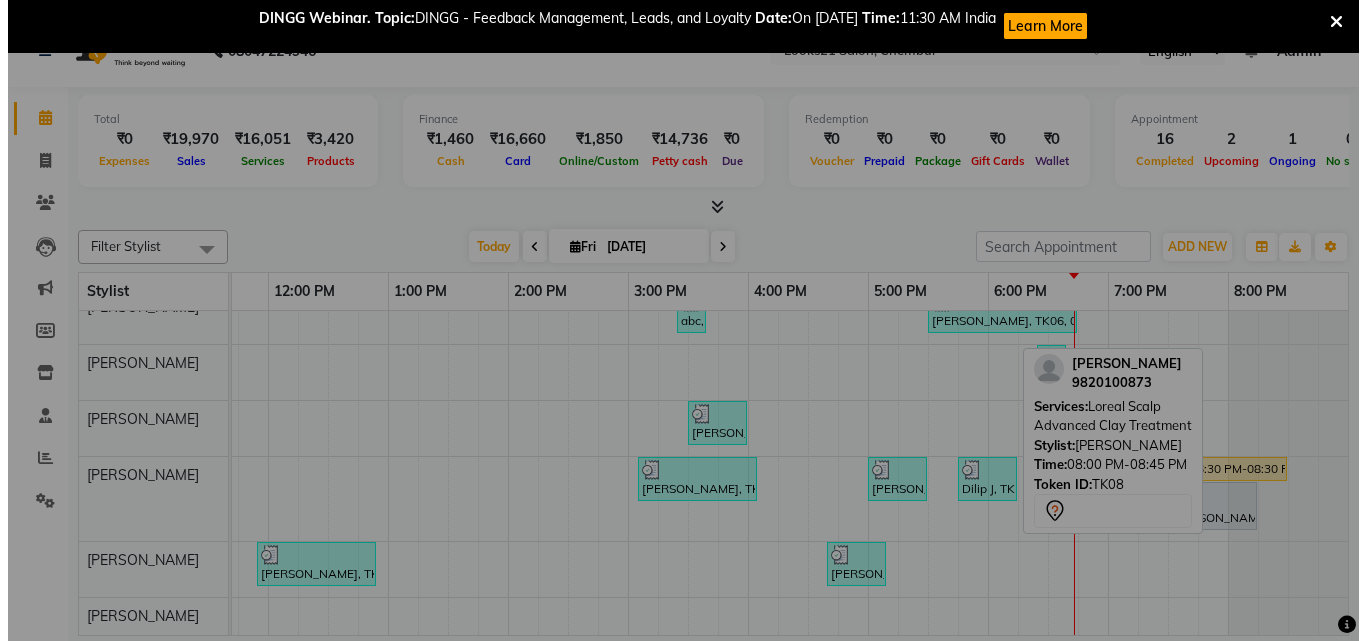 scroll, scrollTop: 38, scrollLeft: 0, axis: vertical 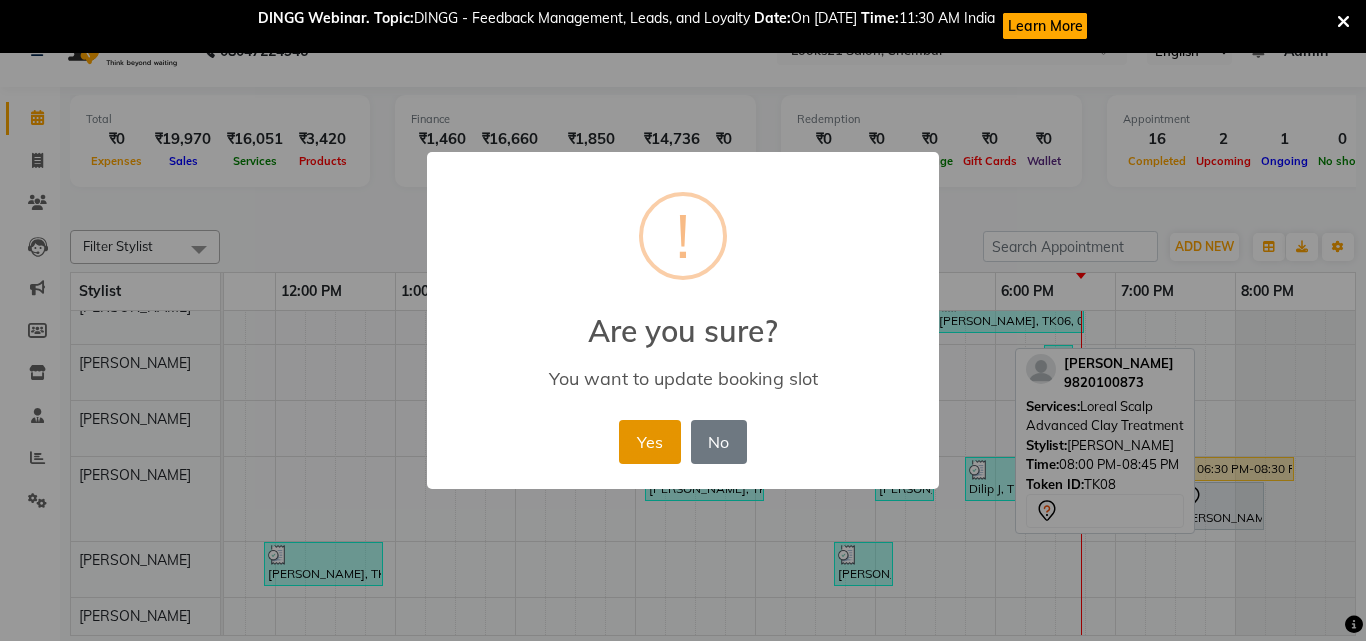 click on "Yes" at bounding box center (649, 442) 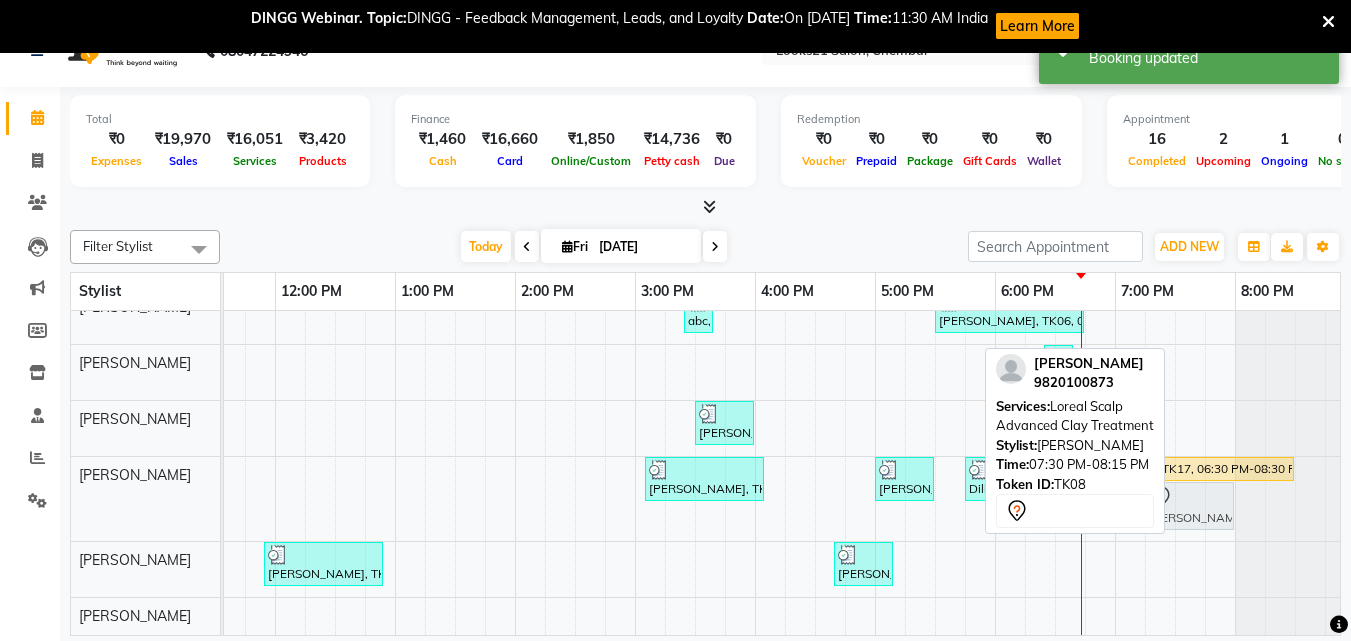 drag, startPoint x: 1200, startPoint y: 472, endPoint x: 1156, endPoint y: 467, distance: 44.28318 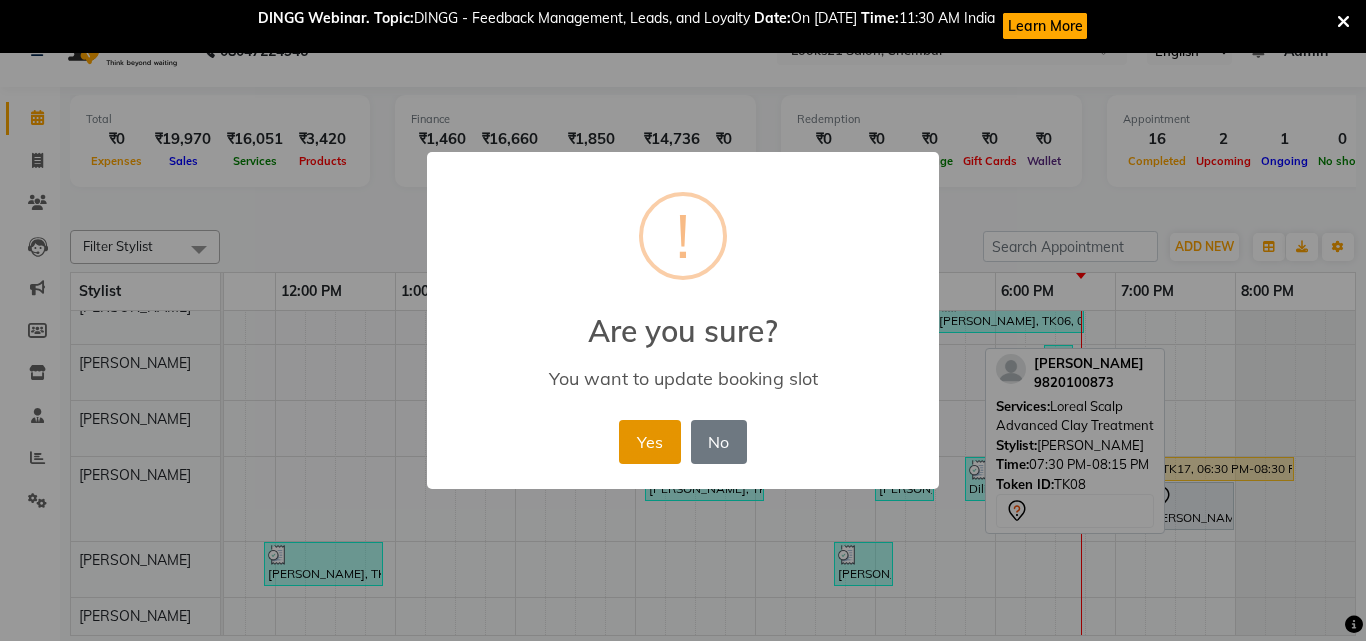 click on "Yes" at bounding box center (649, 442) 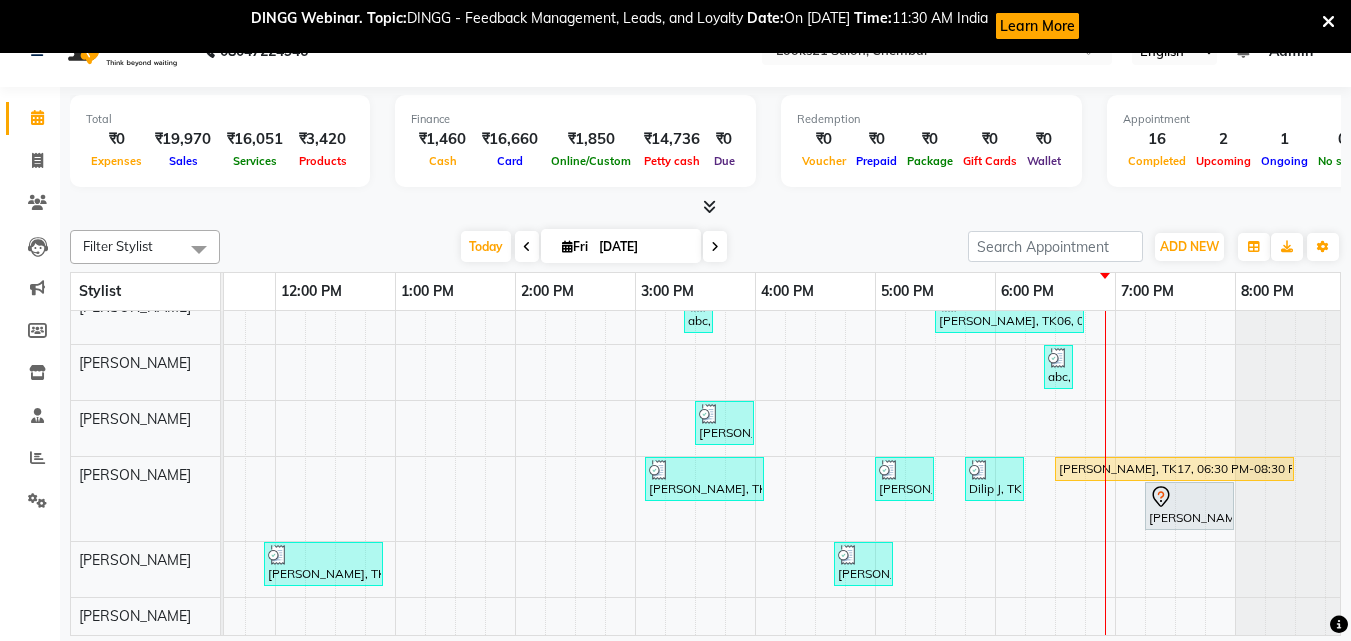scroll, scrollTop: 53, scrollLeft: 0, axis: vertical 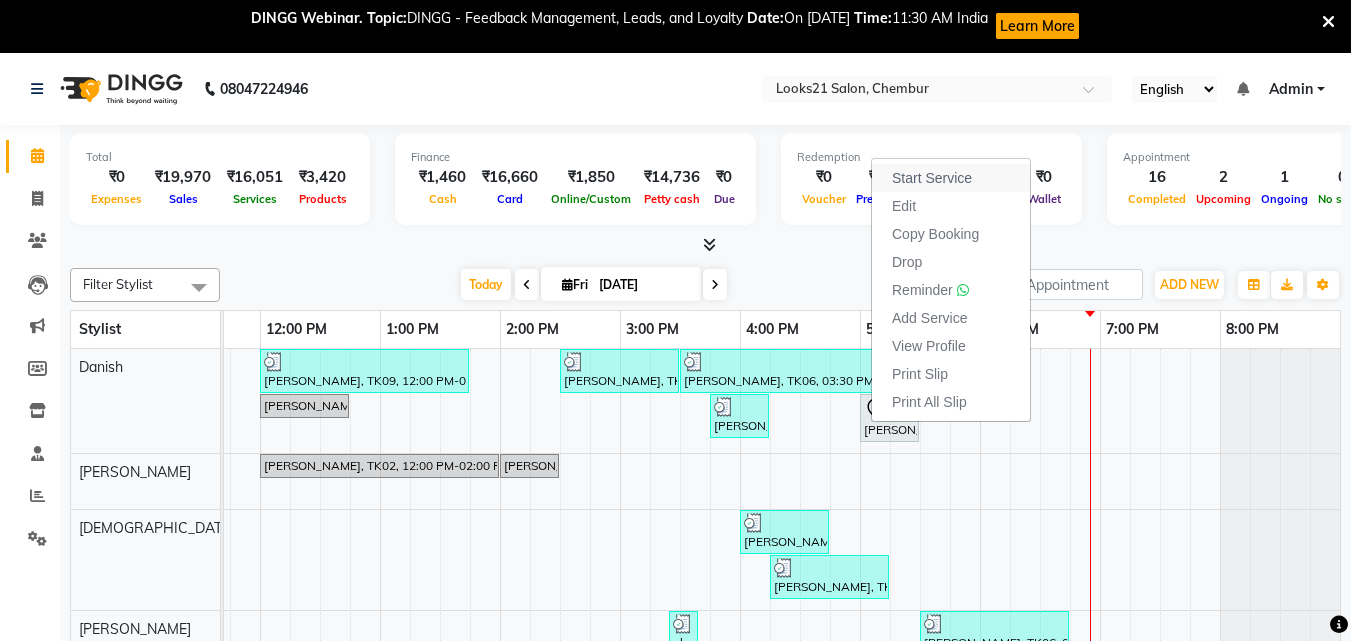 click on "Start Service" at bounding box center [932, 178] 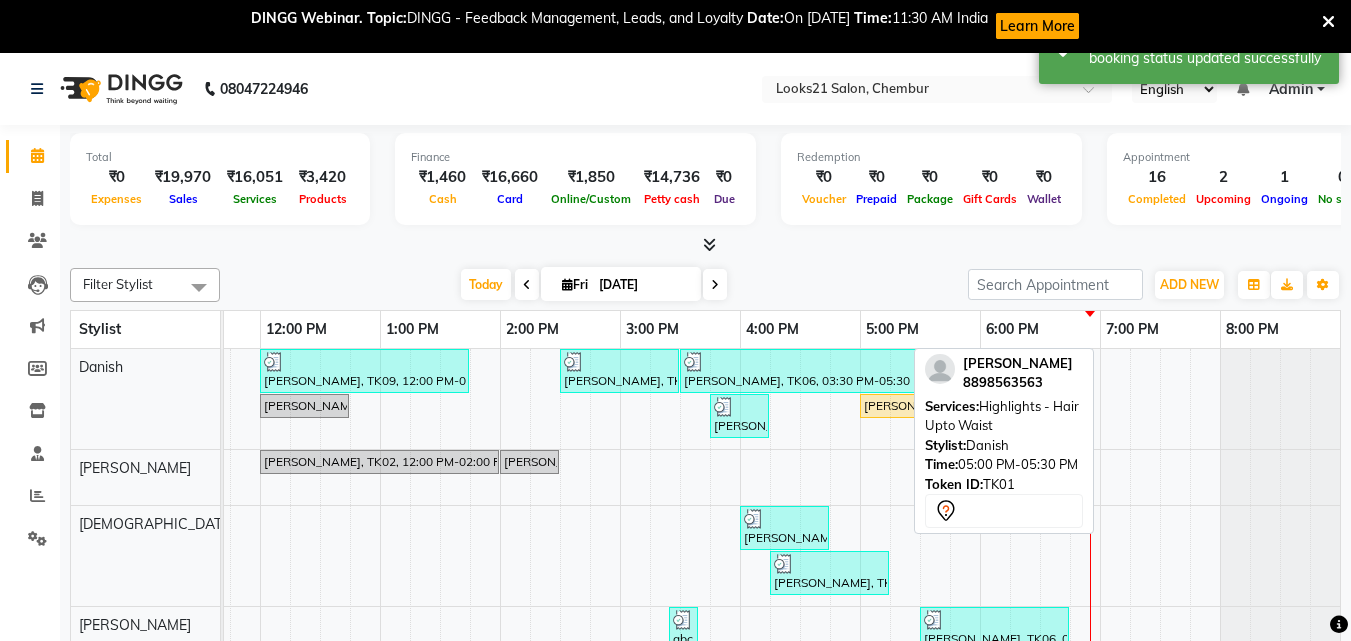 click on "[PERSON_NAME], TK01, 05:00 PM-05:30 PM, Highlights  - Hair Upto Waist" at bounding box center (889, 406) 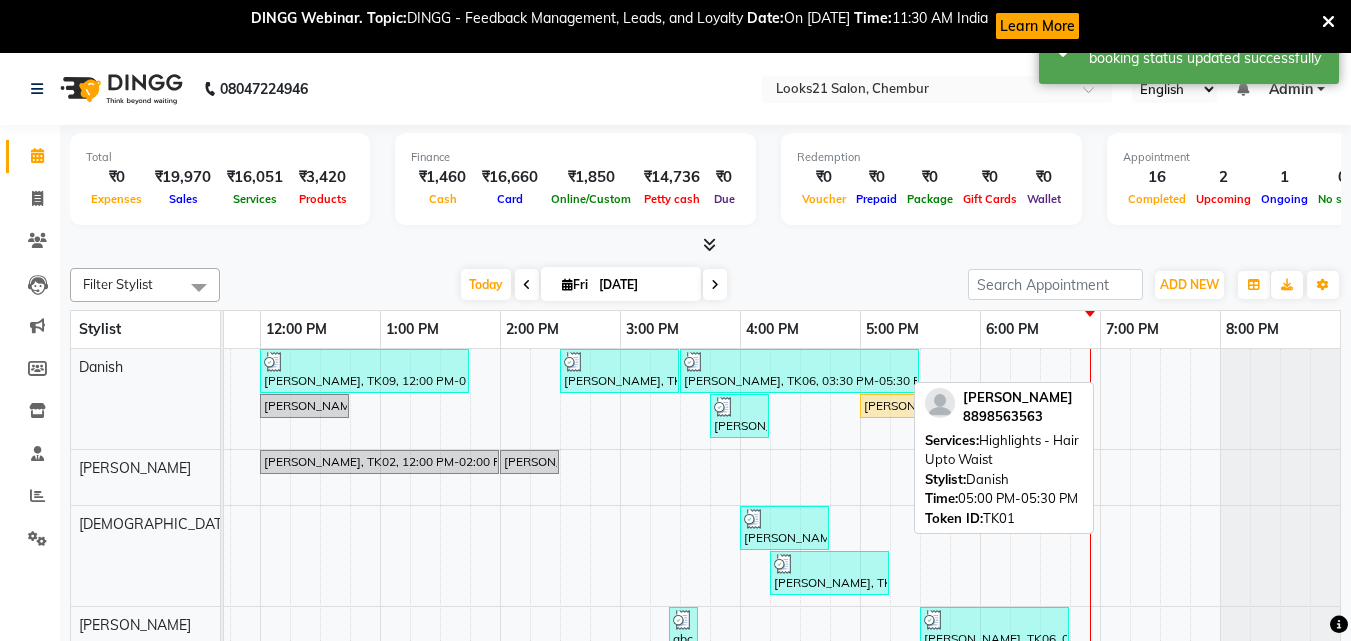 click on "[PERSON_NAME], TK01, 05:00 PM-05:30 PM, Highlights  - Hair Upto Waist" at bounding box center (889, 406) 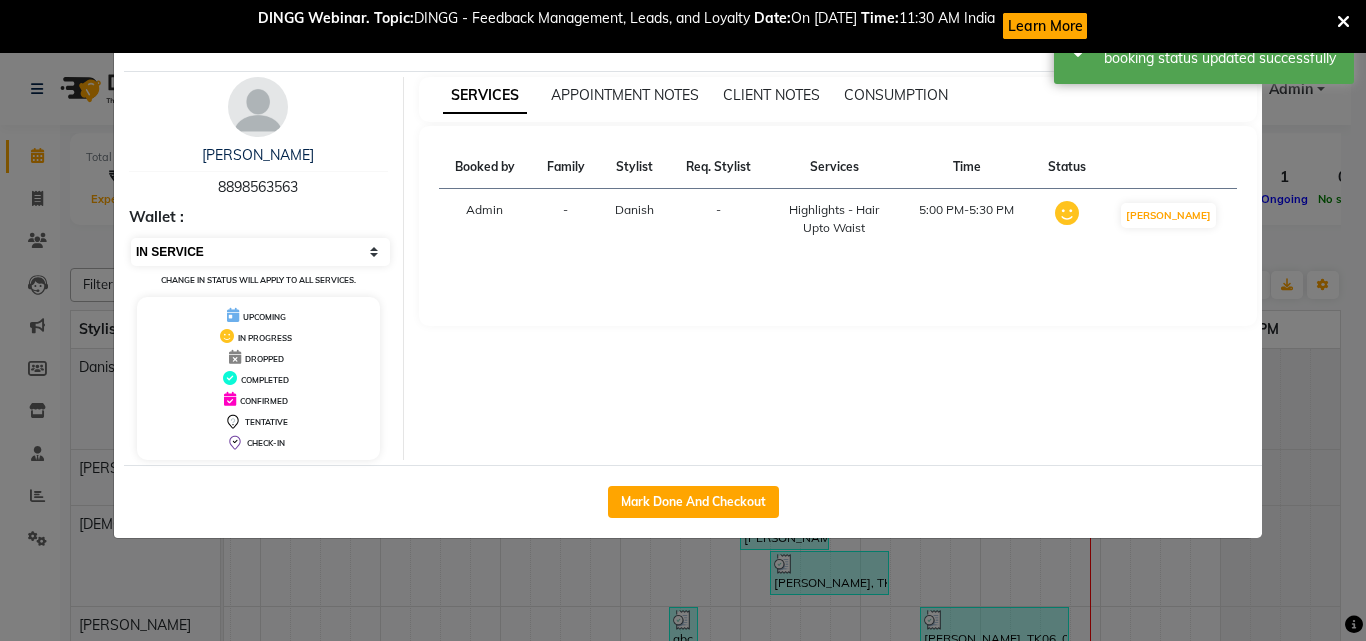 click on "Select IN SERVICE CONFIRMED TENTATIVE CHECK IN MARK DONE DROPPED UPCOMING" at bounding box center (260, 252) 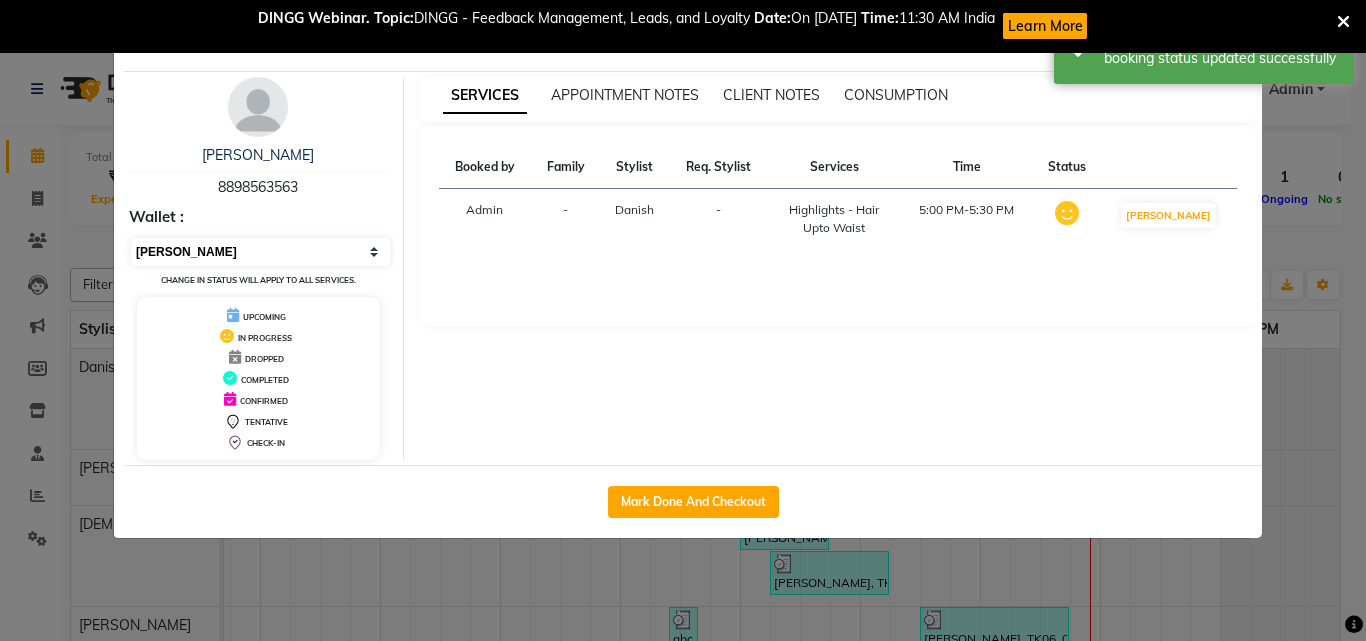 click on "Select IN SERVICE CONFIRMED TENTATIVE CHECK IN MARK DONE DROPPED UPCOMING" at bounding box center (260, 252) 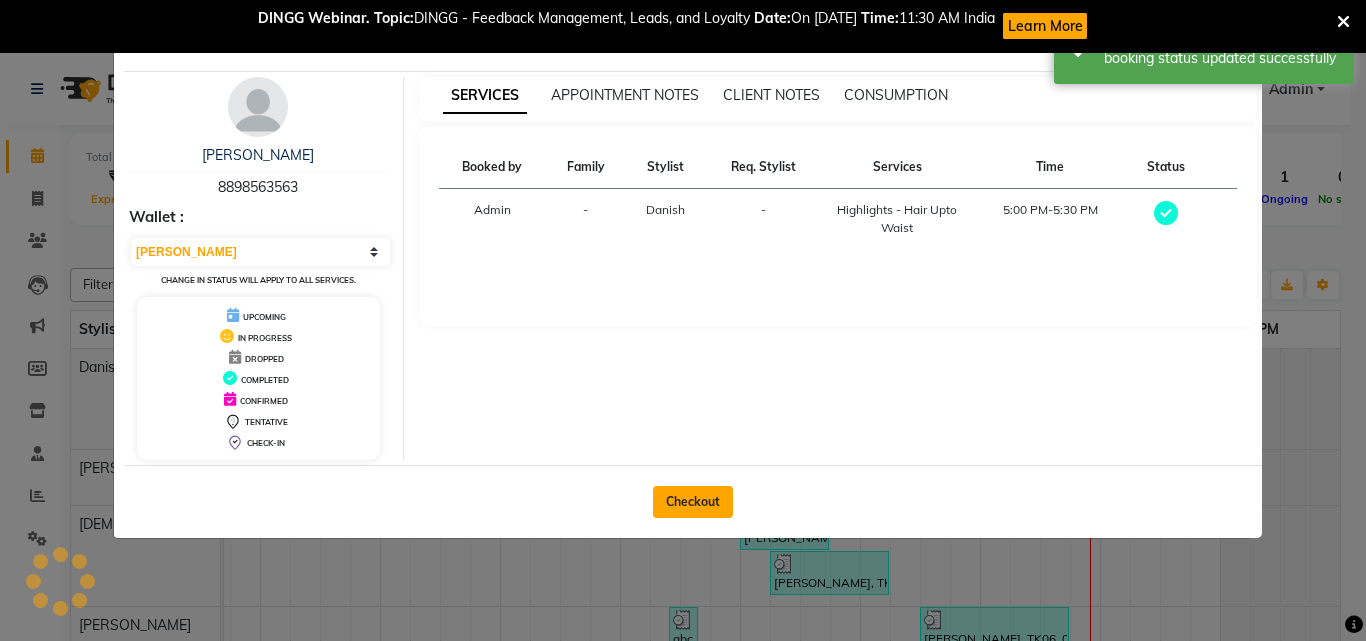 click on "Checkout" 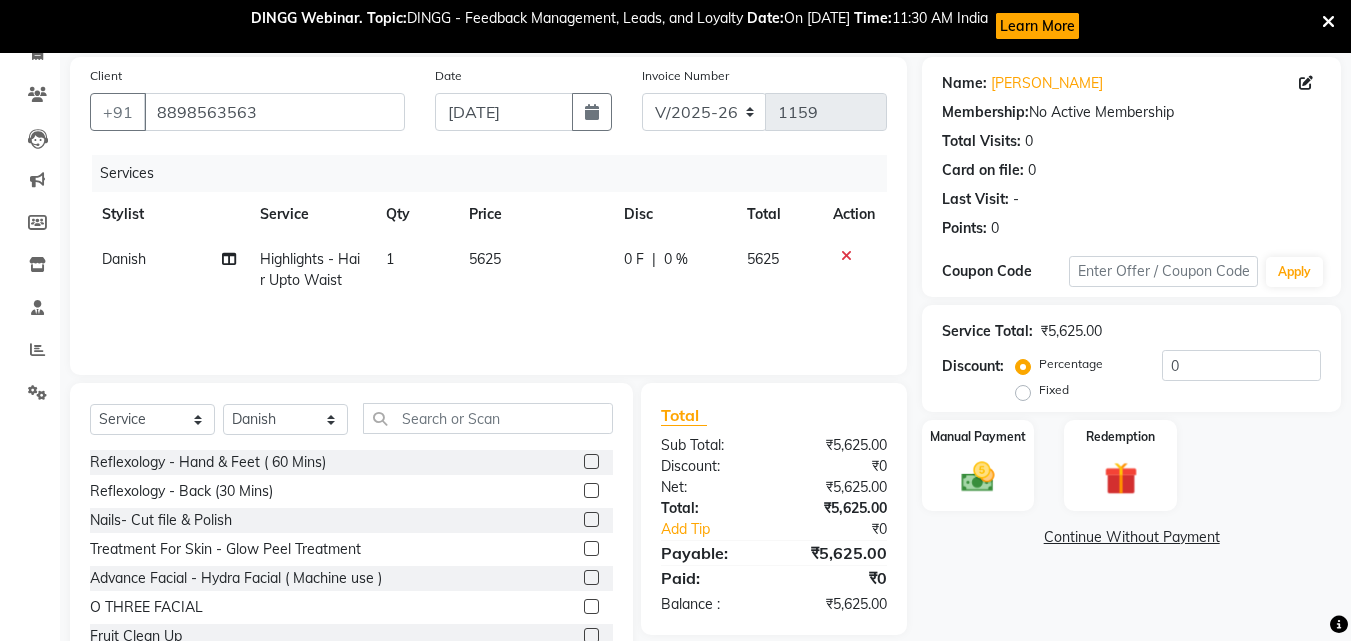 scroll, scrollTop: 113, scrollLeft: 0, axis: vertical 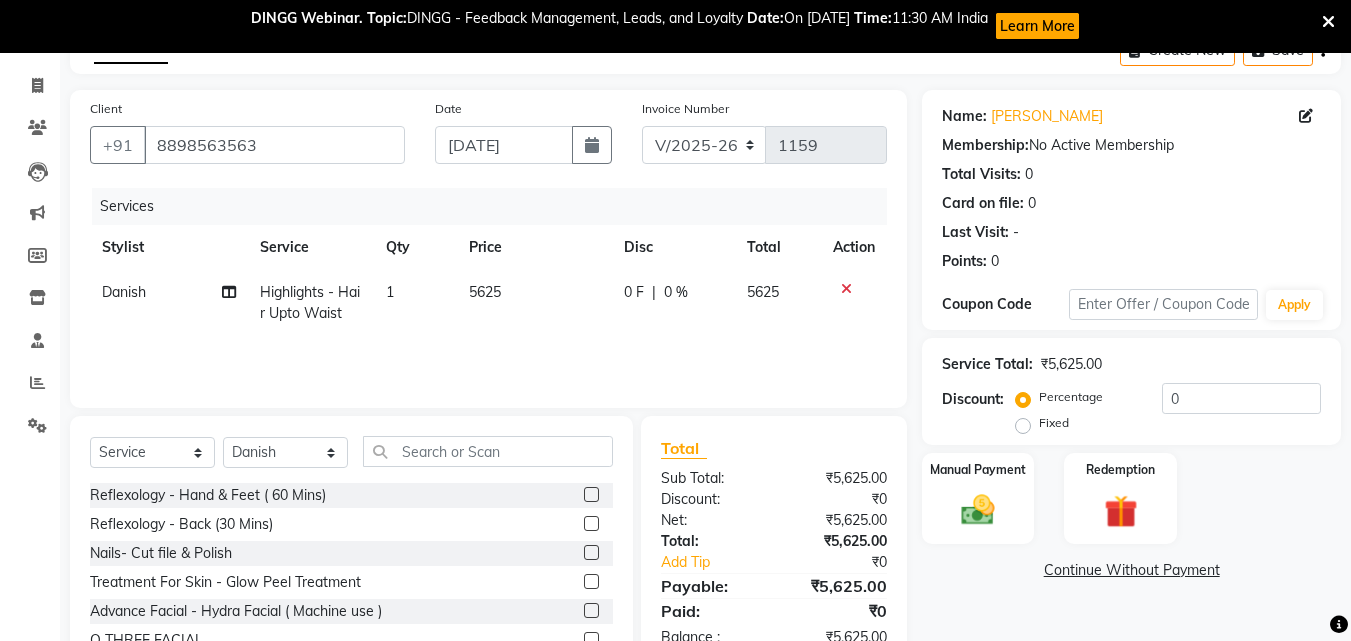 click 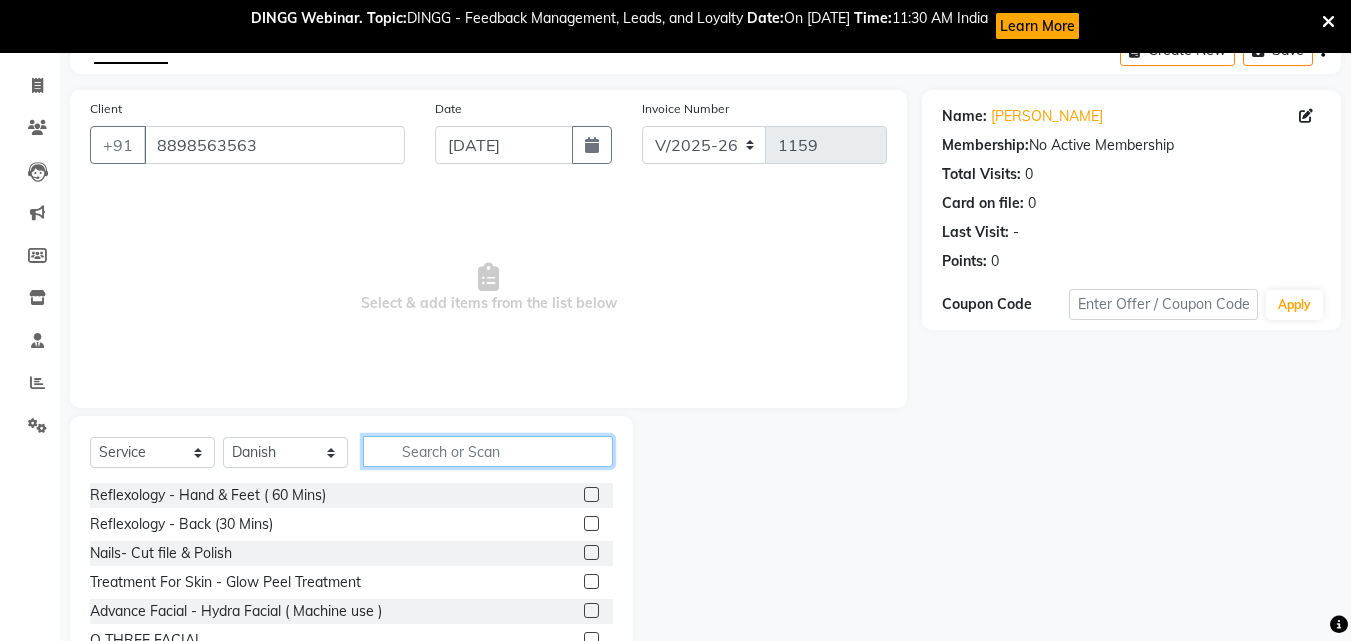 click 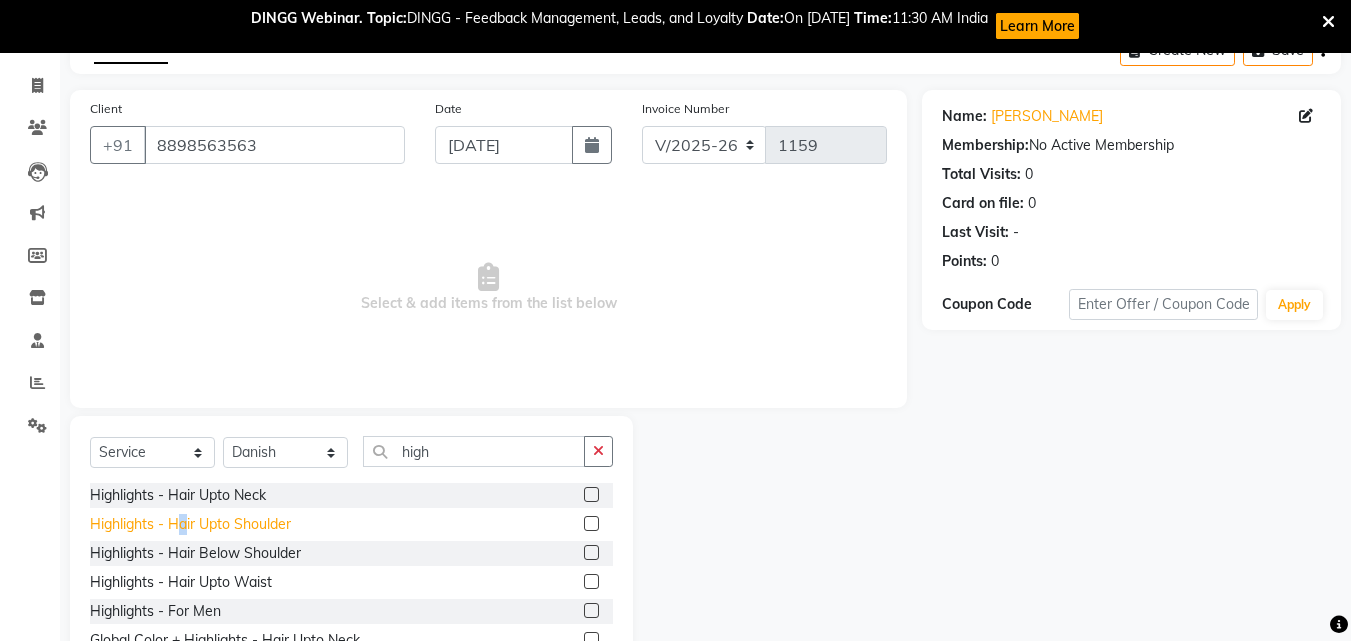 click on "Highlights  - Hair Upto Shoulder" 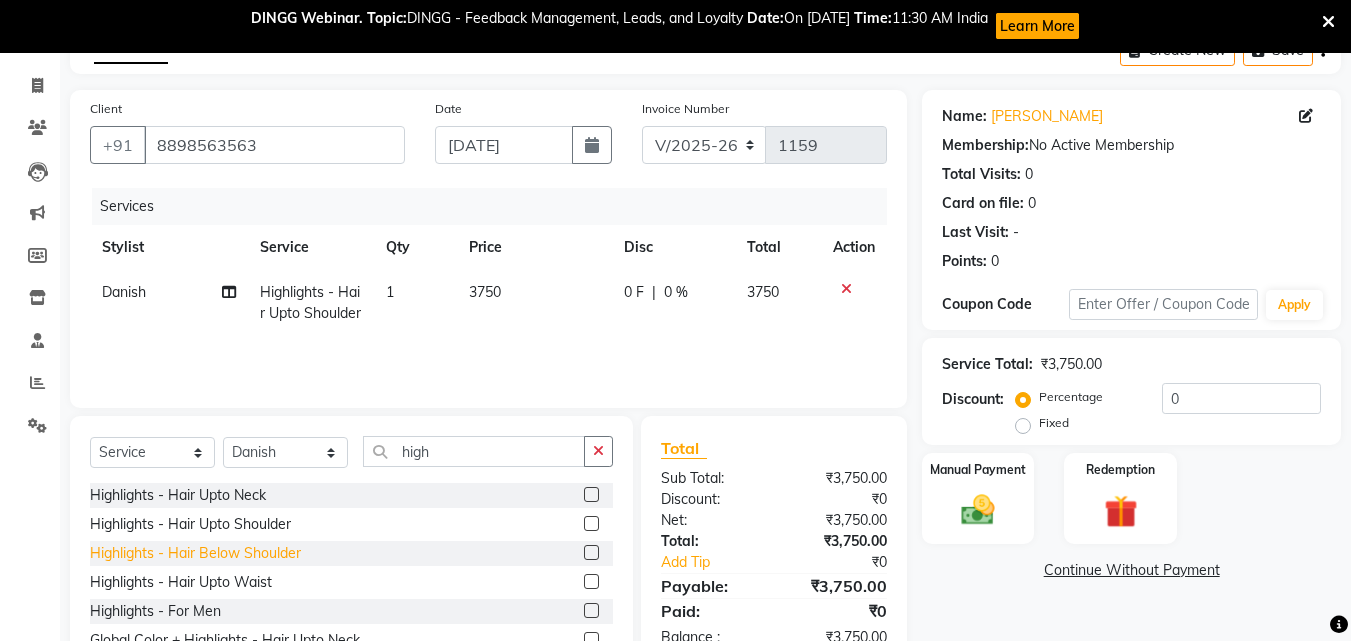 click on "Highlights  - Hair Below Shoulder" 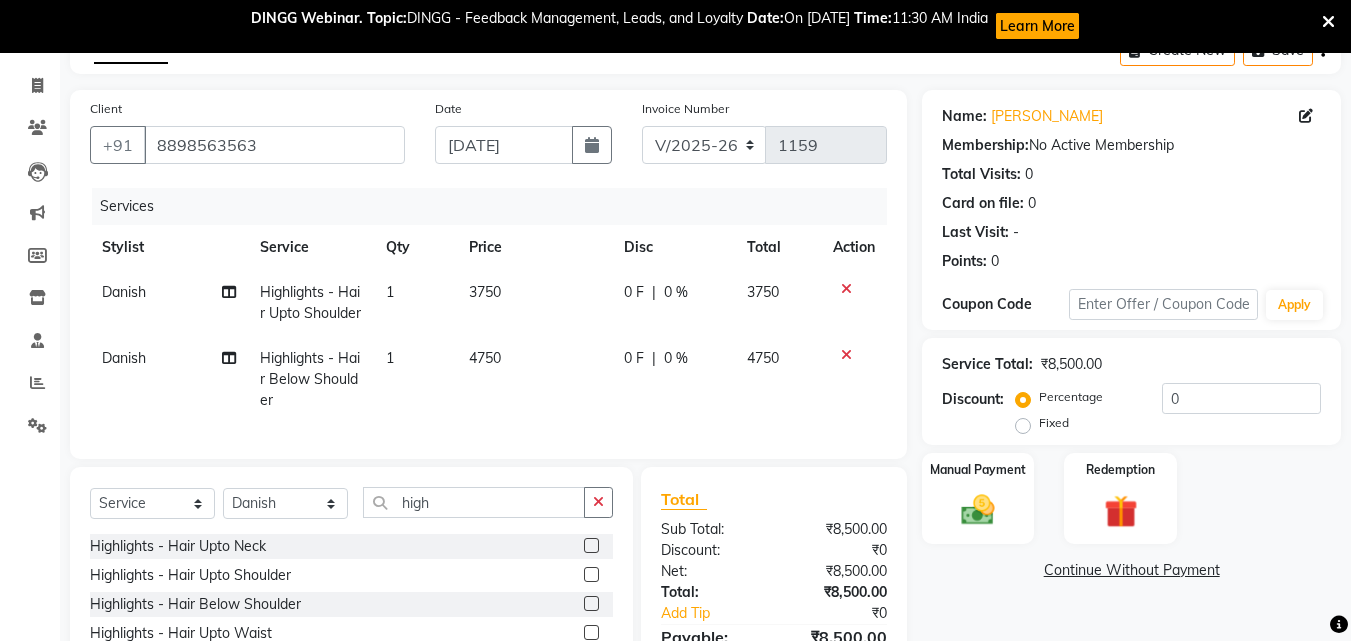 click 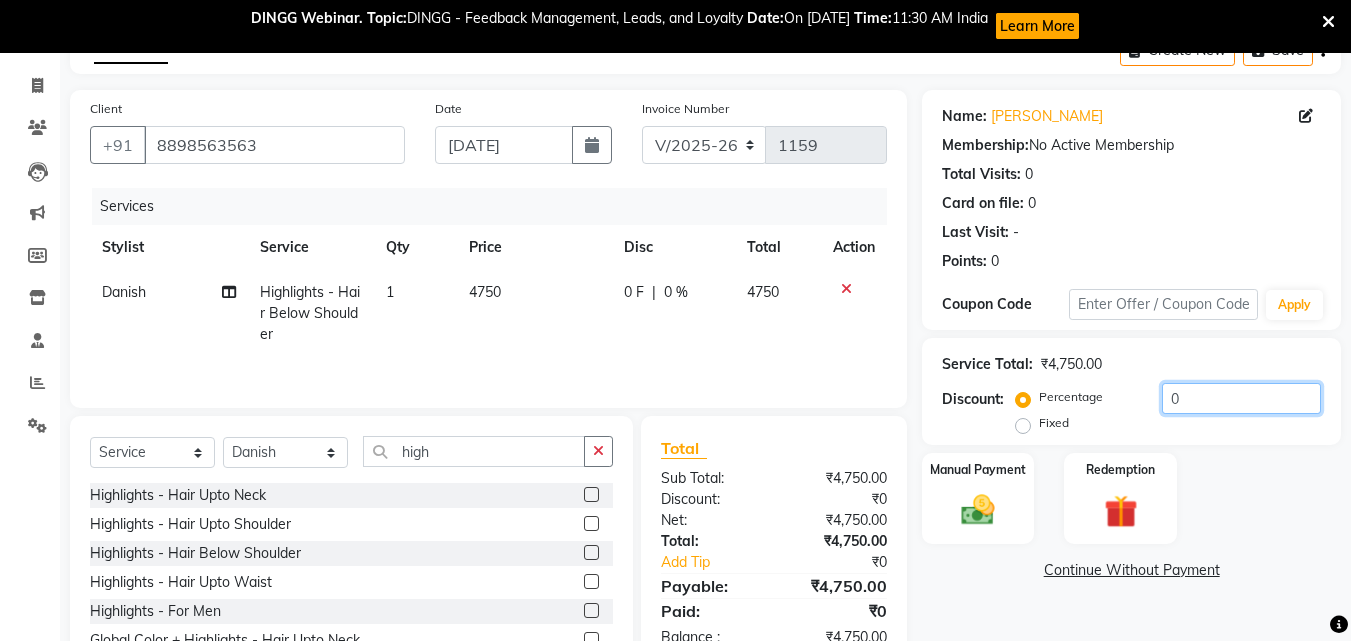 click on "0" 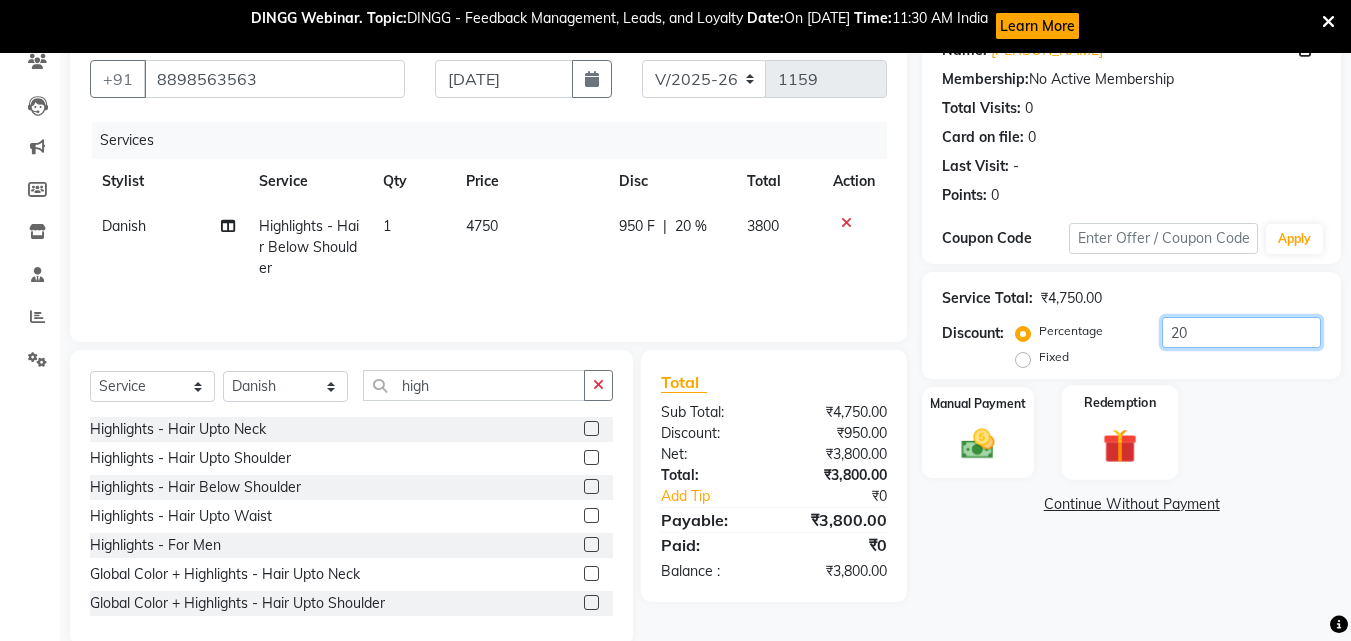 scroll, scrollTop: 213, scrollLeft: 0, axis: vertical 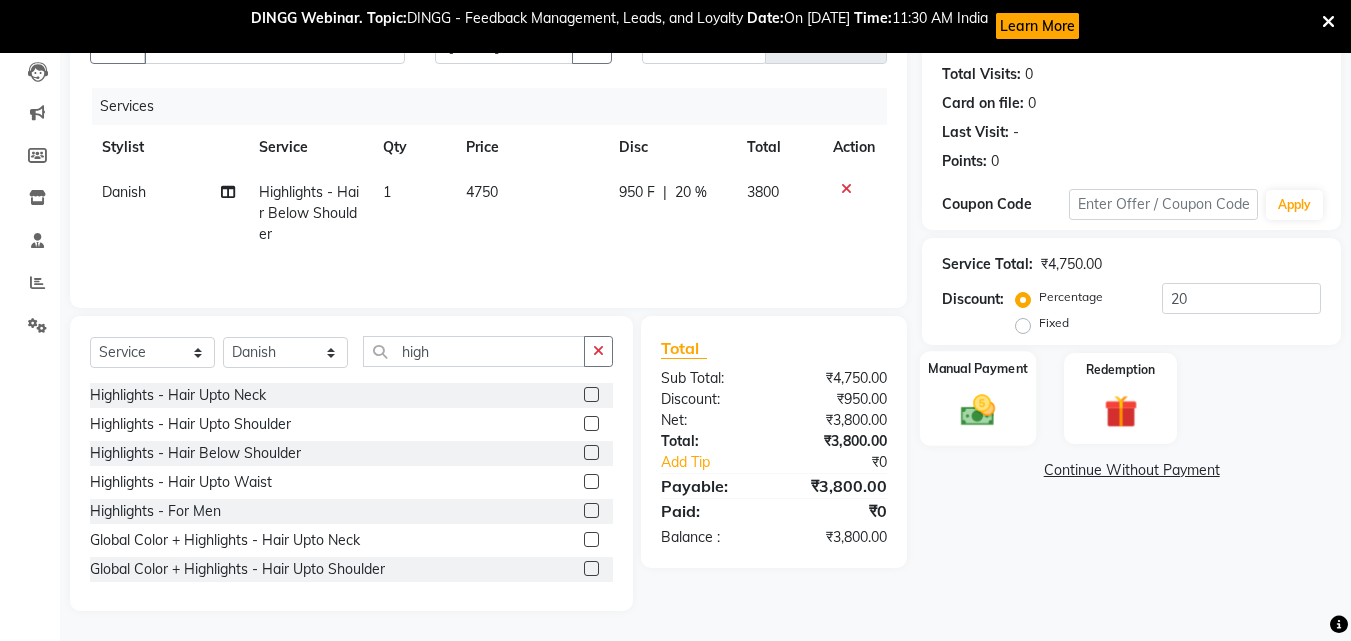 click 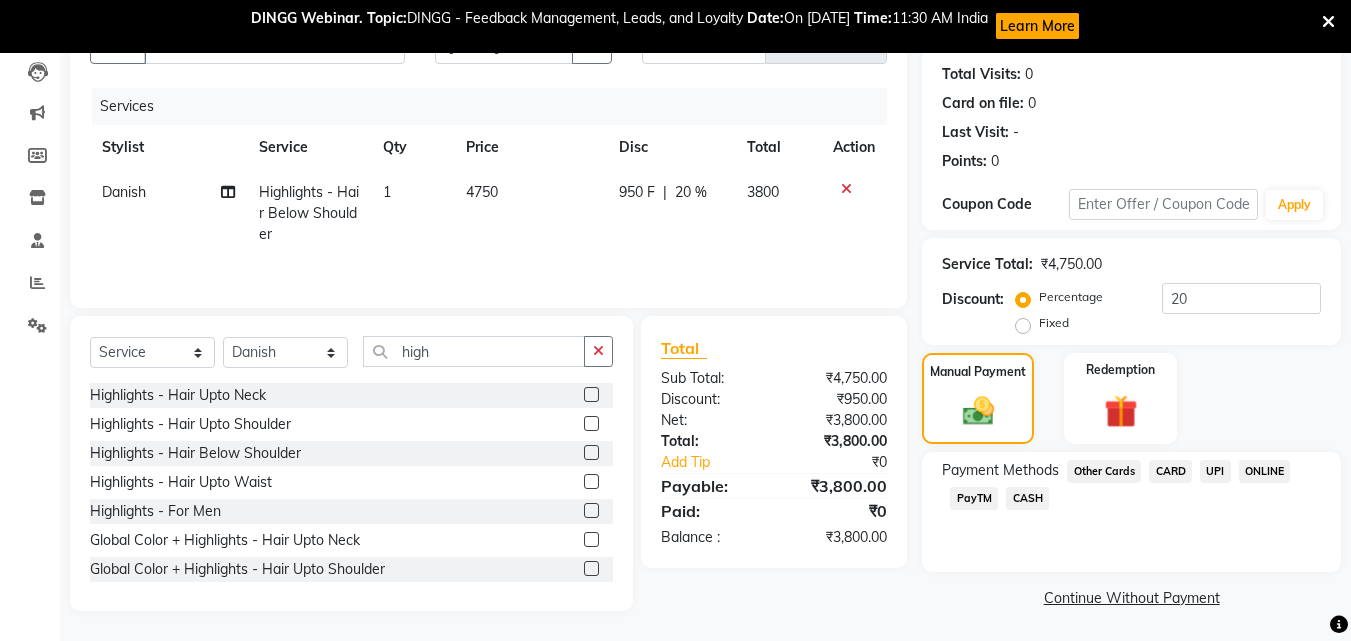 click on "CARD" 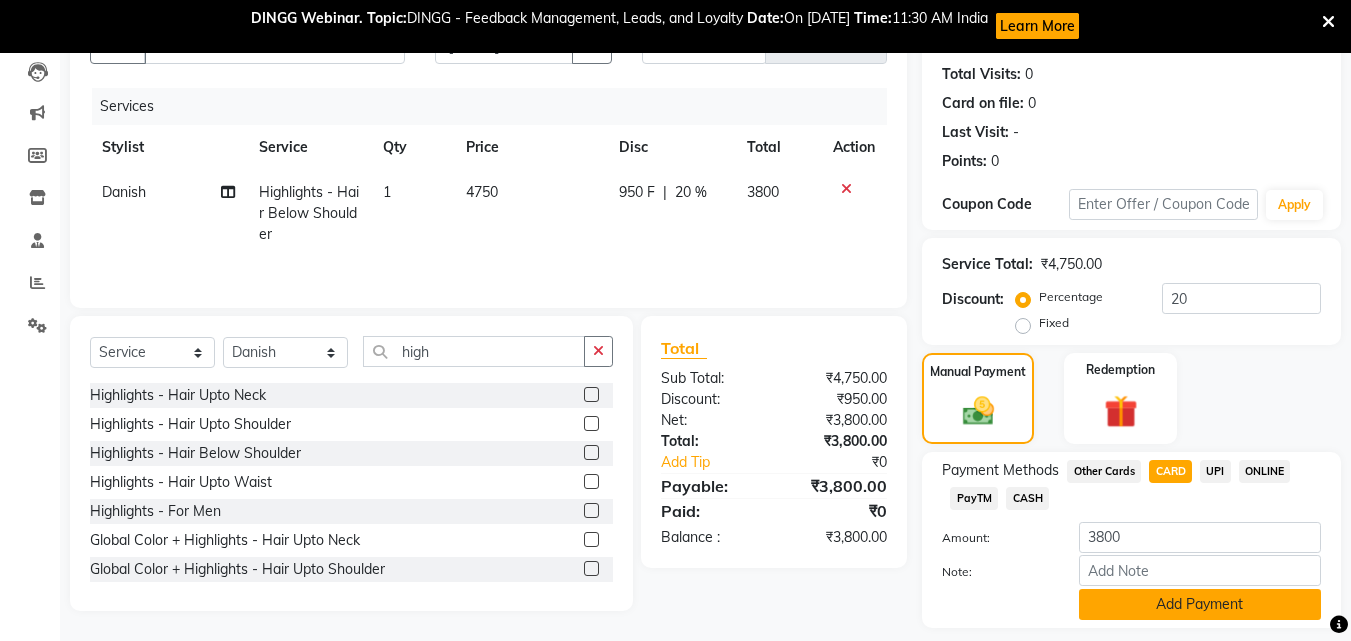 click on "Add Payment" 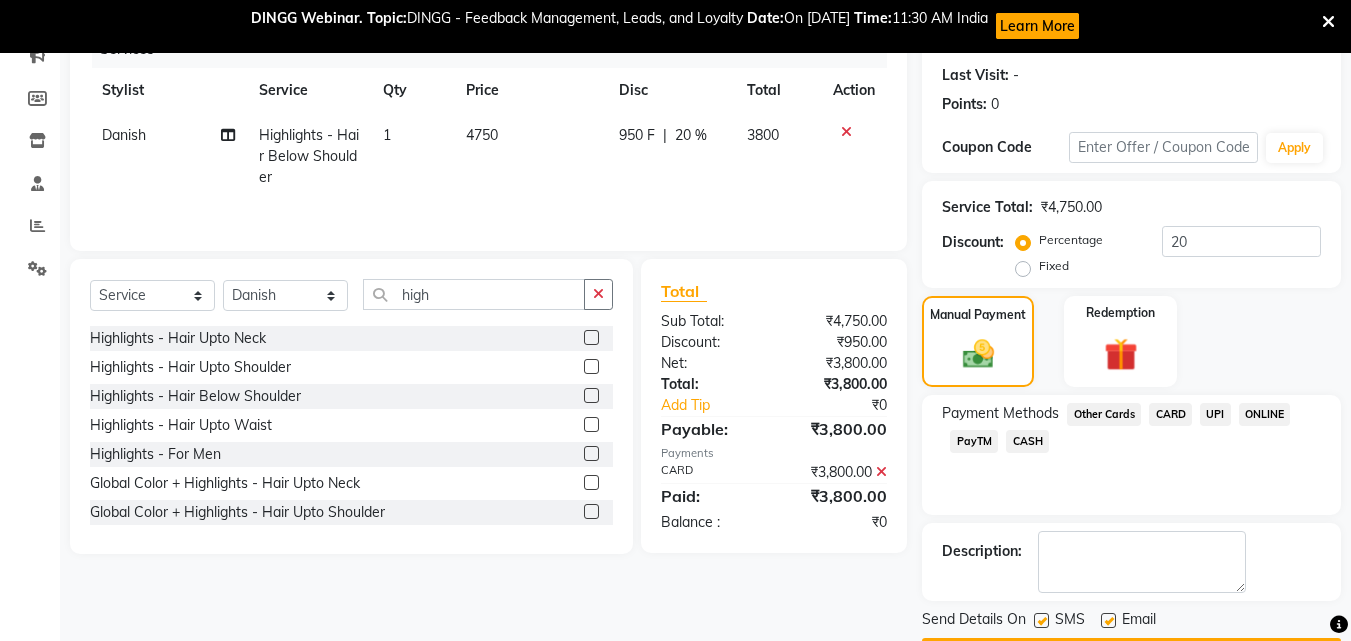 scroll, scrollTop: 328, scrollLeft: 0, axis: vertical 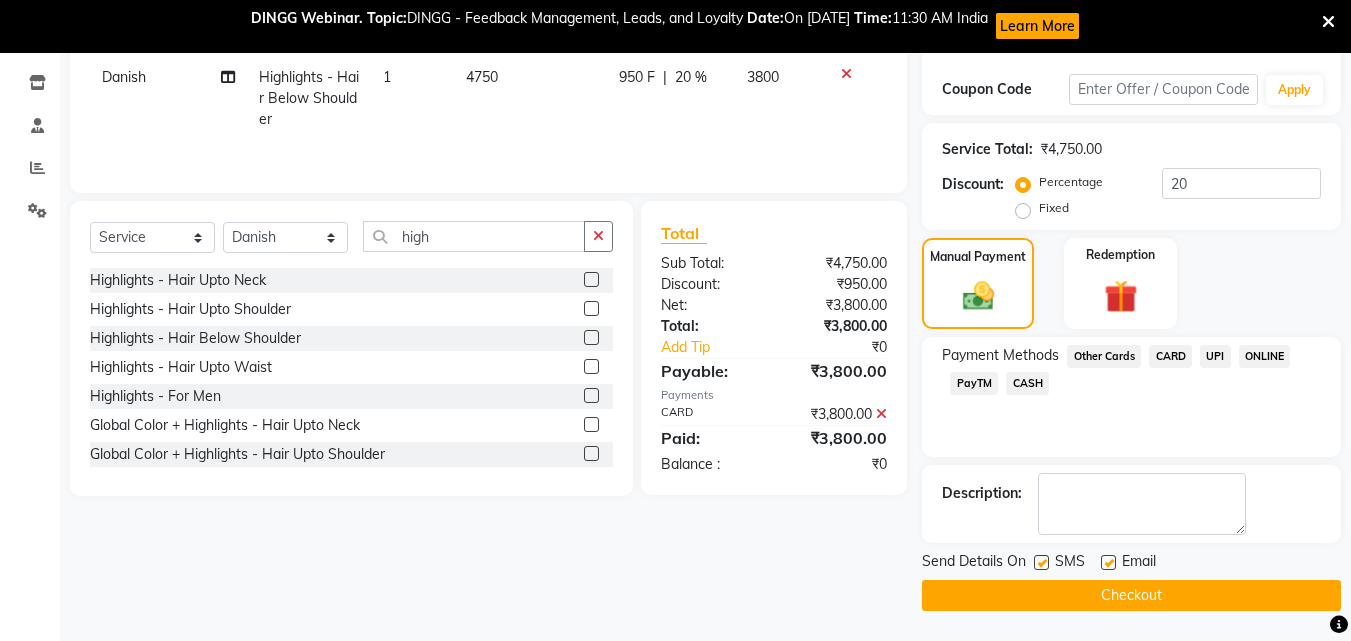 click on "Checkout" 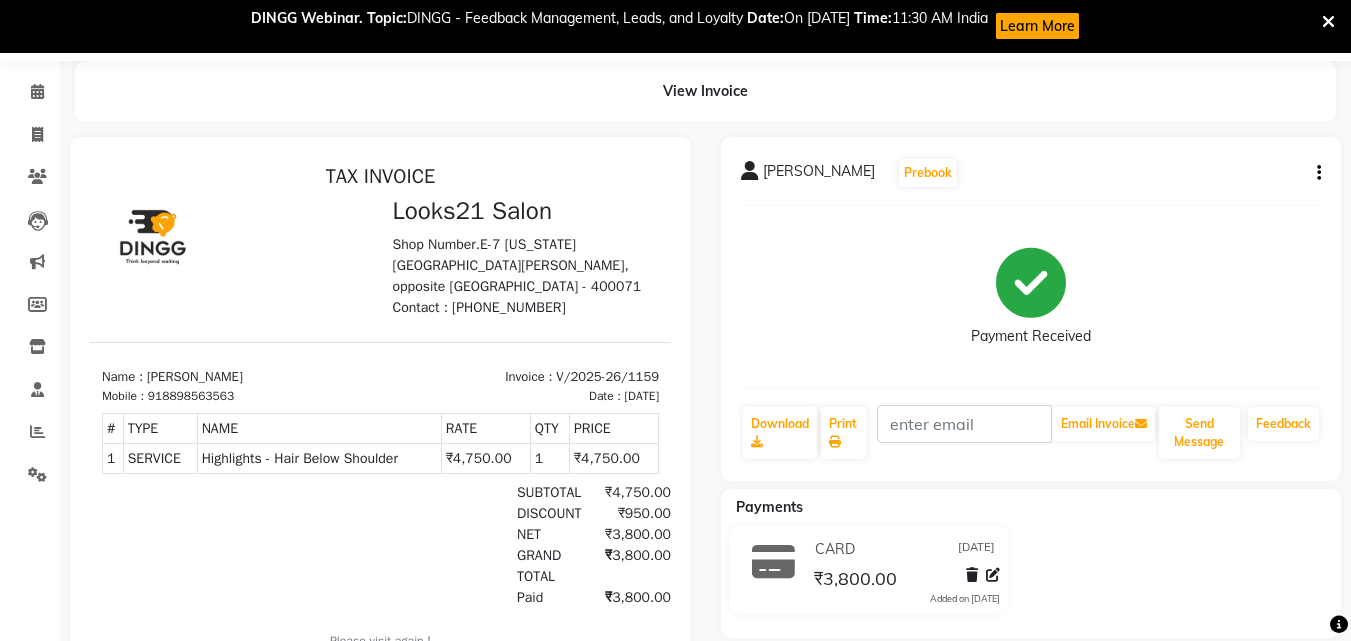 scroll, scrollTop: 62, scrollLeft: 0, axis: vertical 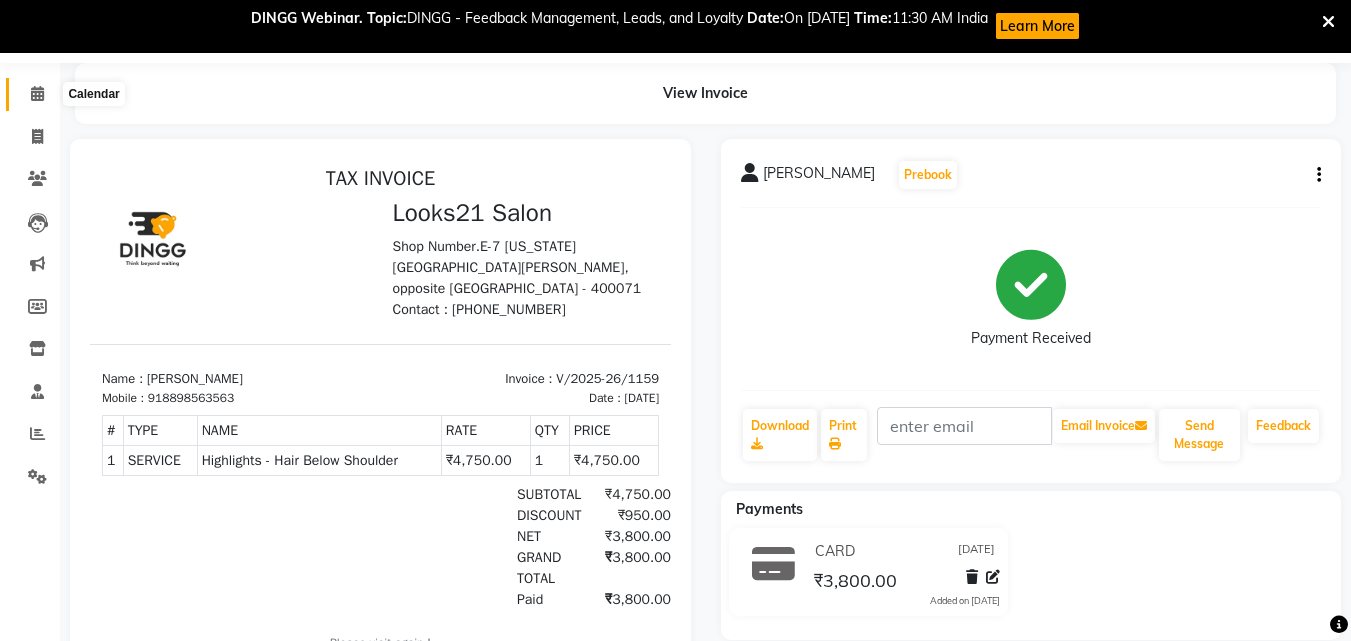 click 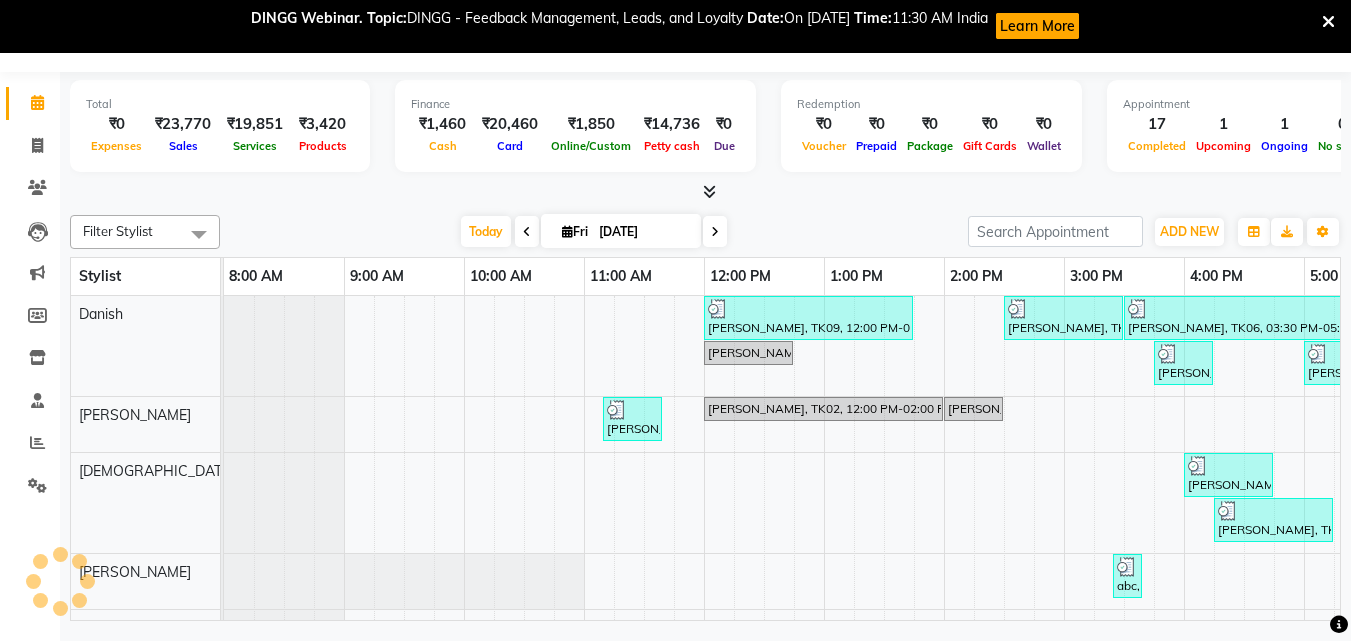 scroll, scrollTop: 53, scrollLeft: 0, axis: vertical 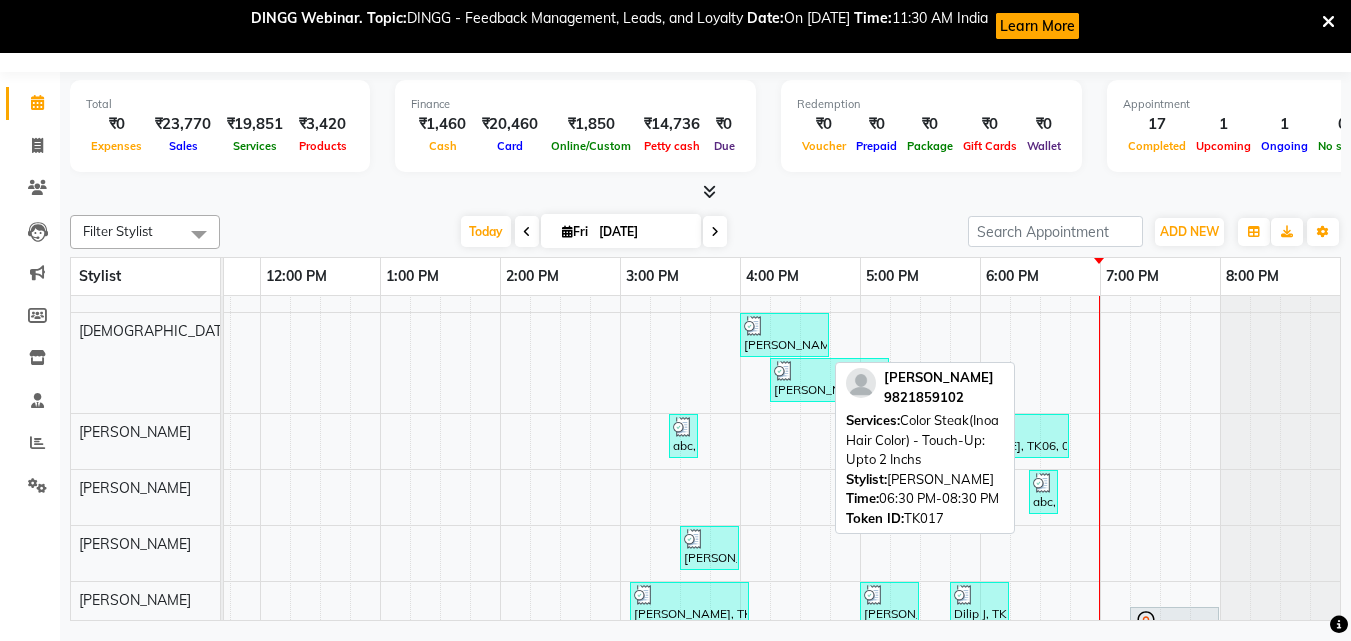 drag, startPoint x: 1060, startPoint y: 536, endPoint x: 1033, endPoint y: 77, distance: 459.79343 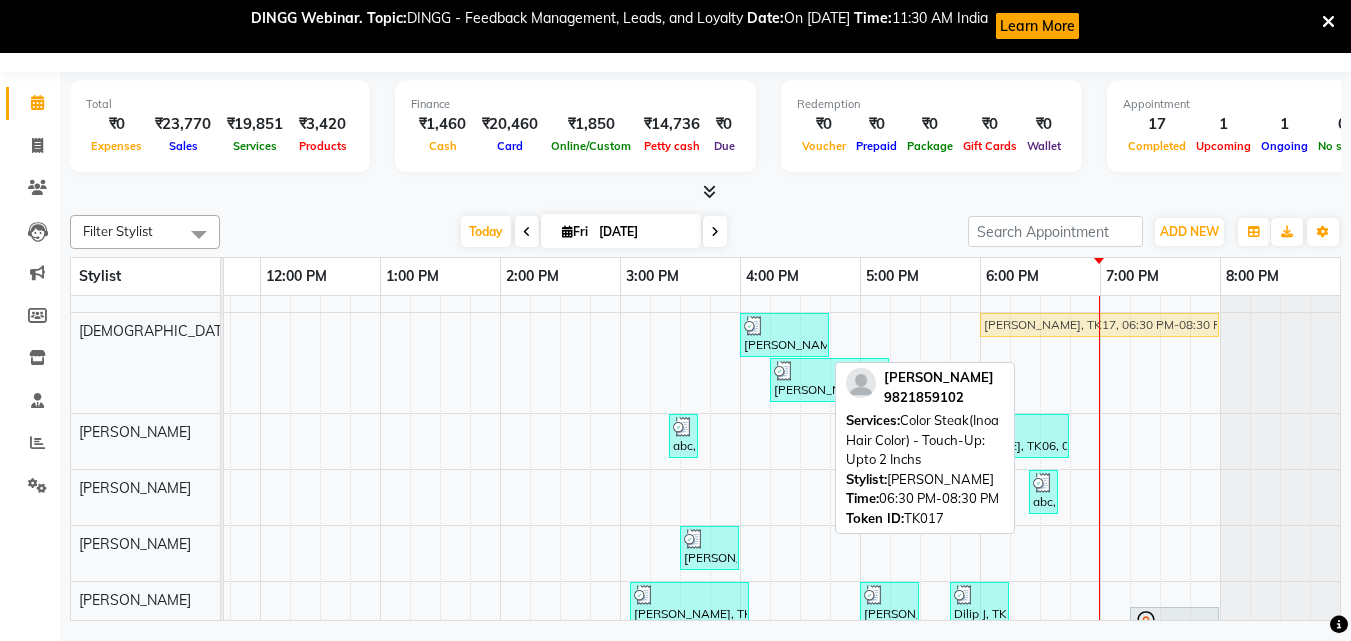 drag, startPoint x: 1059, startPoint y: 588, endPoint x: 996, endPoint y: 338, distance: 257.81583 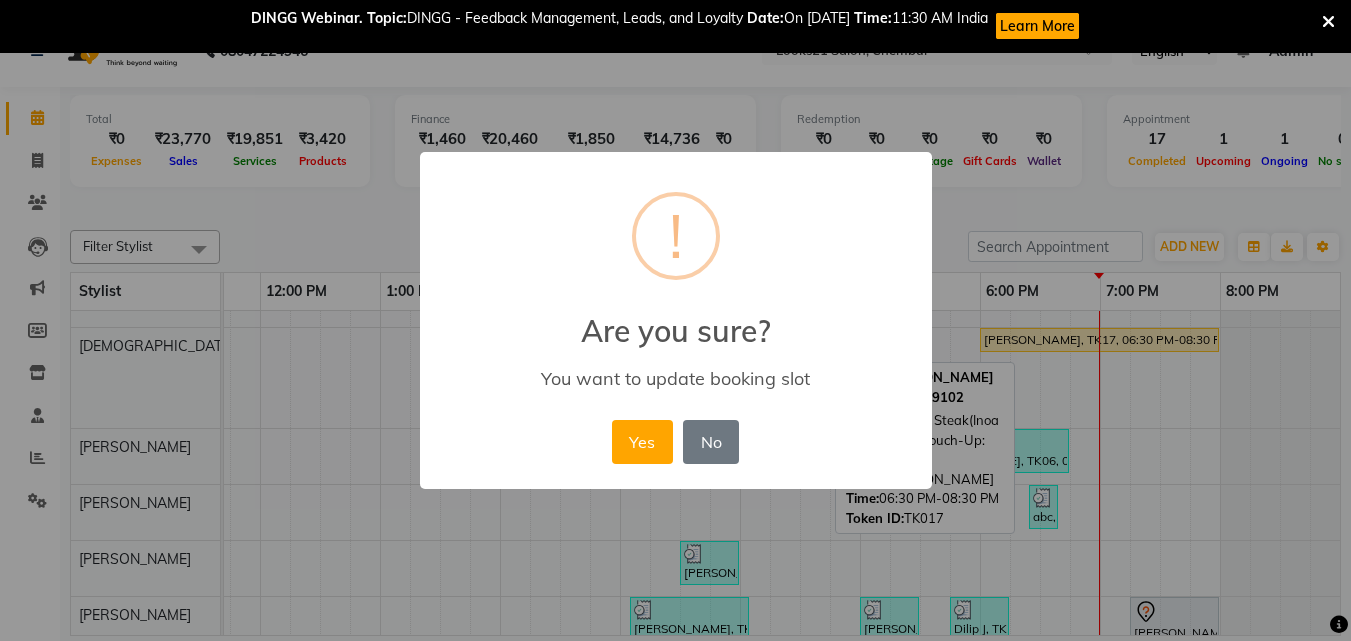scroll, scrollTop: 139, scrollLeft: 444, axis: both 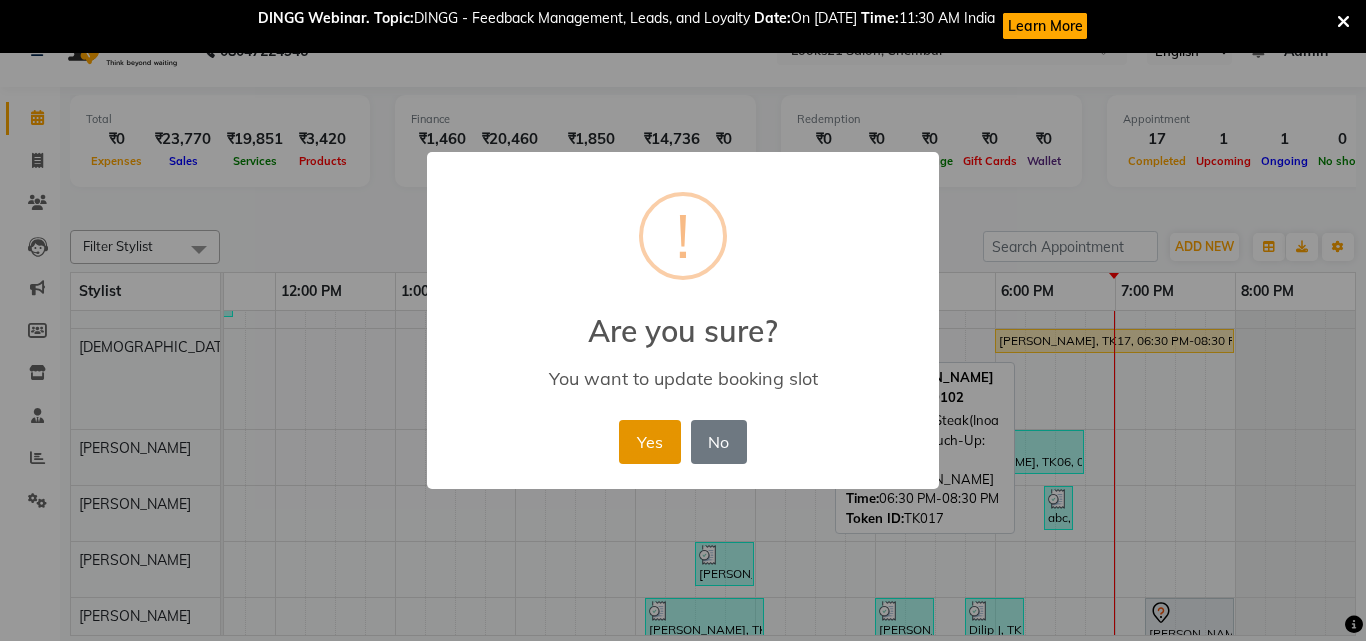 click on "Yes" at bounding box center (649, 442) 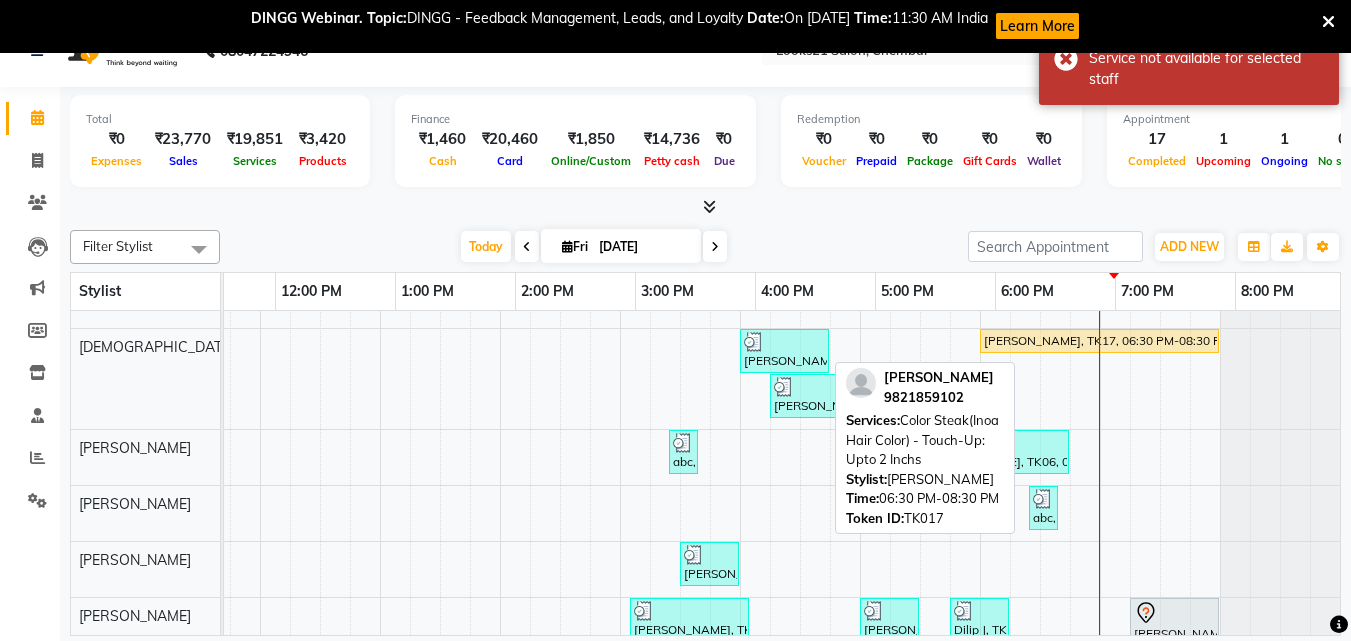 scroll, scrollTop: 0, scrollLeft: 0, axis: both 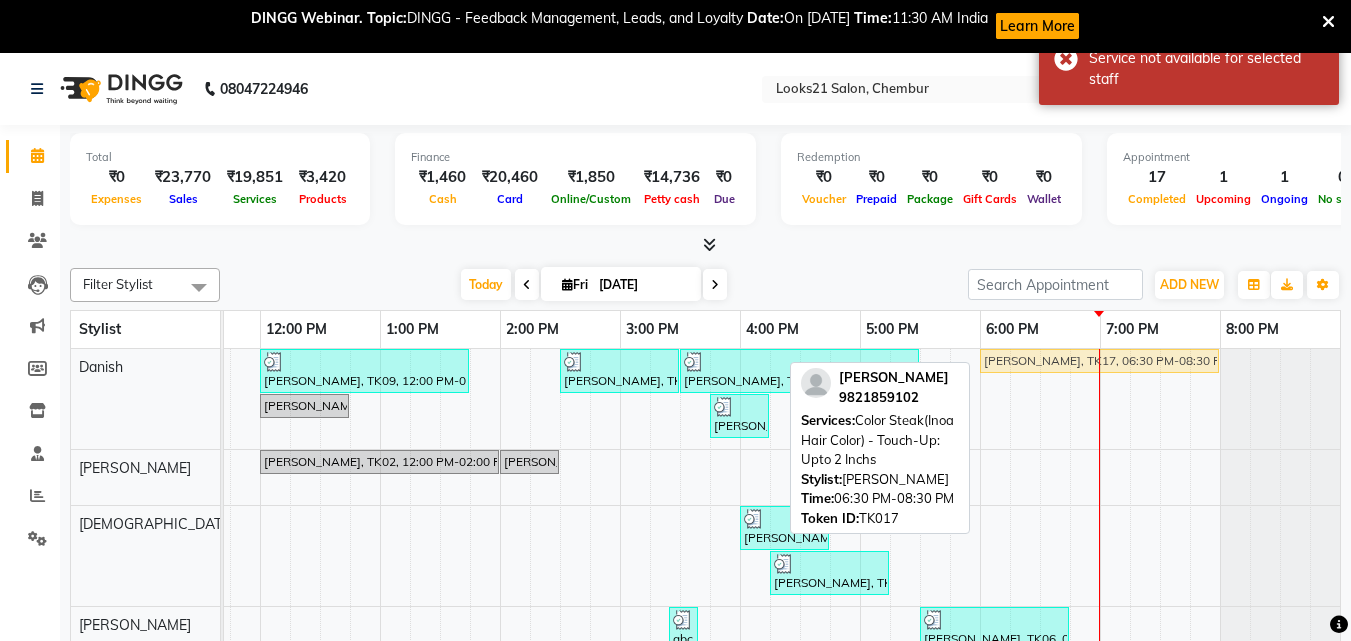 drag, startPoint x: 1018, startPoint y: 522, endPoint x: 1015, endPoint y: 398, distance: 124.036285 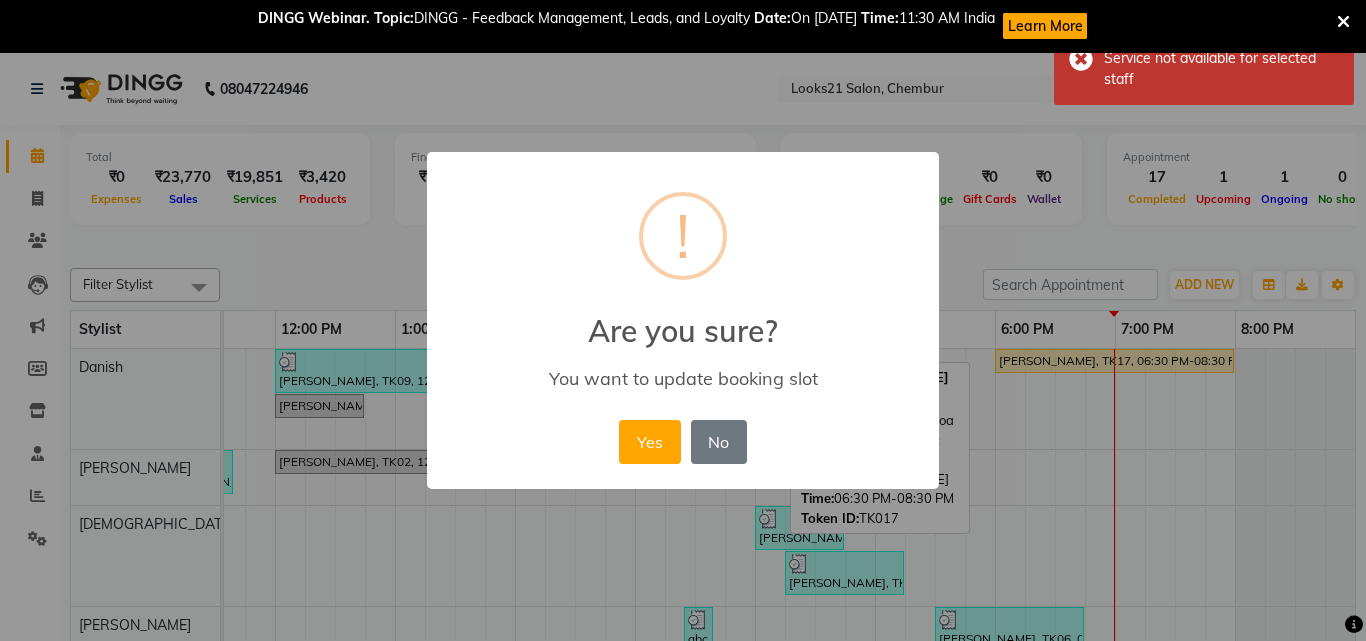 scroll, scrollTop: 0, scrollLeft: 429, axis: horizontal 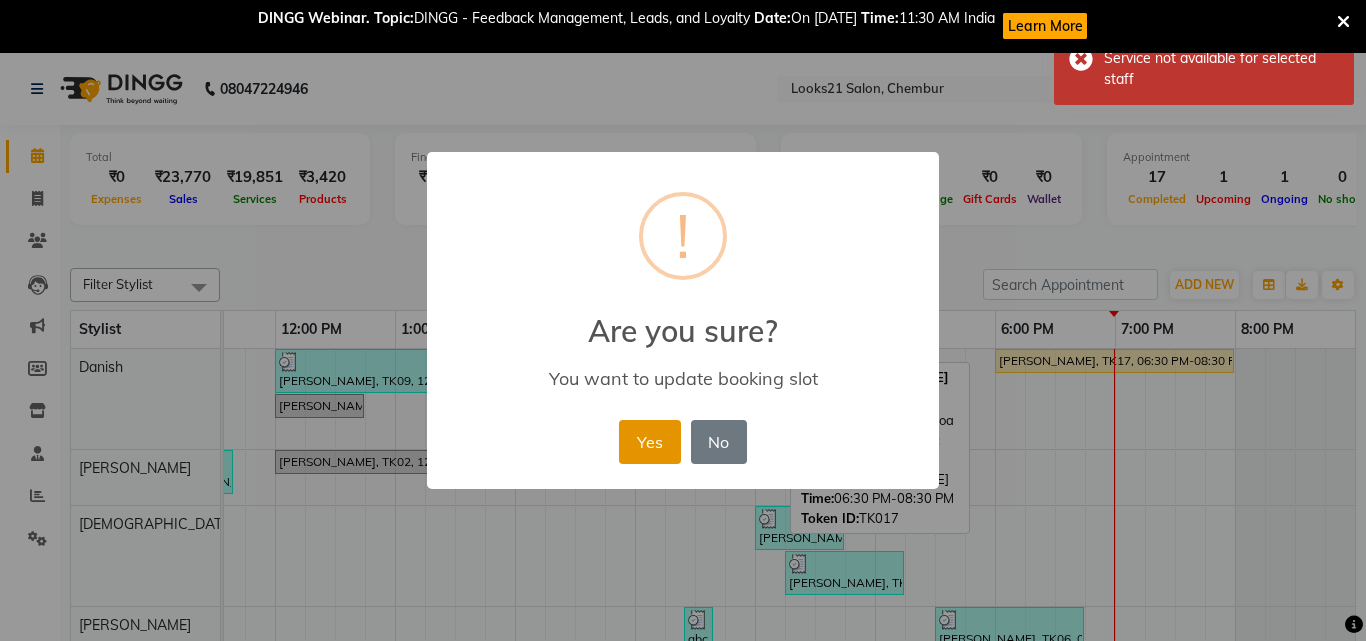 click on "Yes" at bounding box center [649, 442] 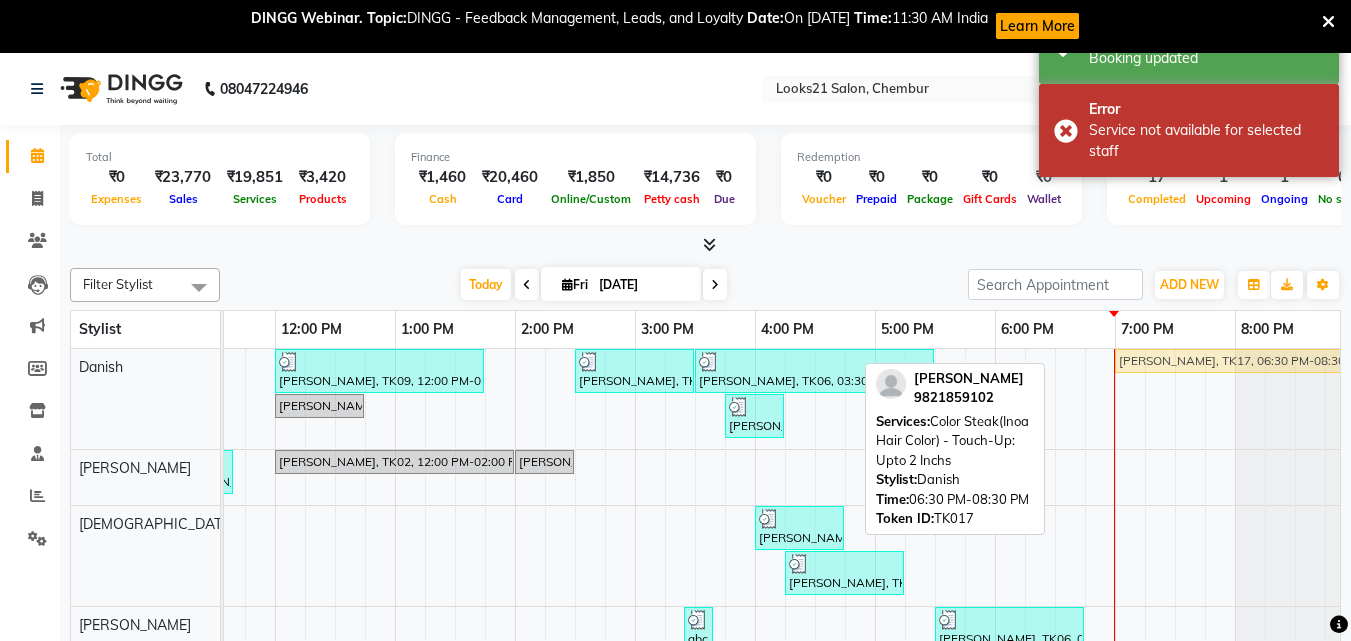 drag, startPoint x: 1063, startPoint y: 364, endPoint x: 1123, endPoint y: 366, distance: 60.033325 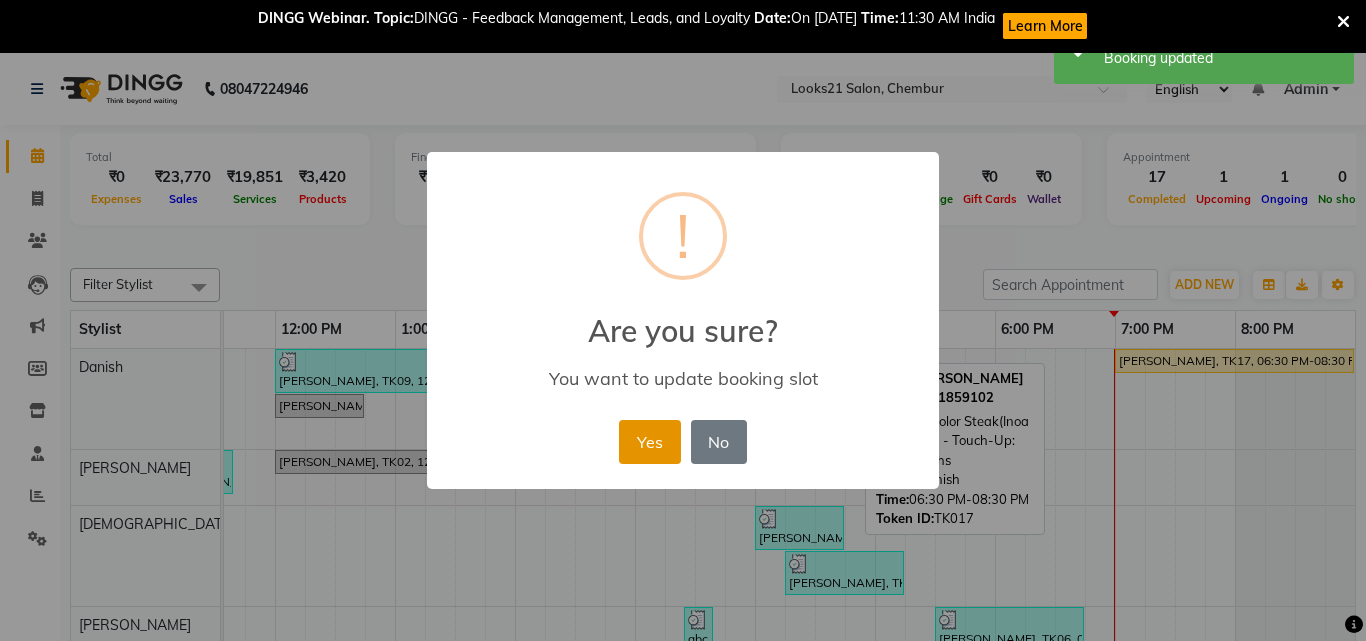 click on "Yes" at bounding box center [649, 442] 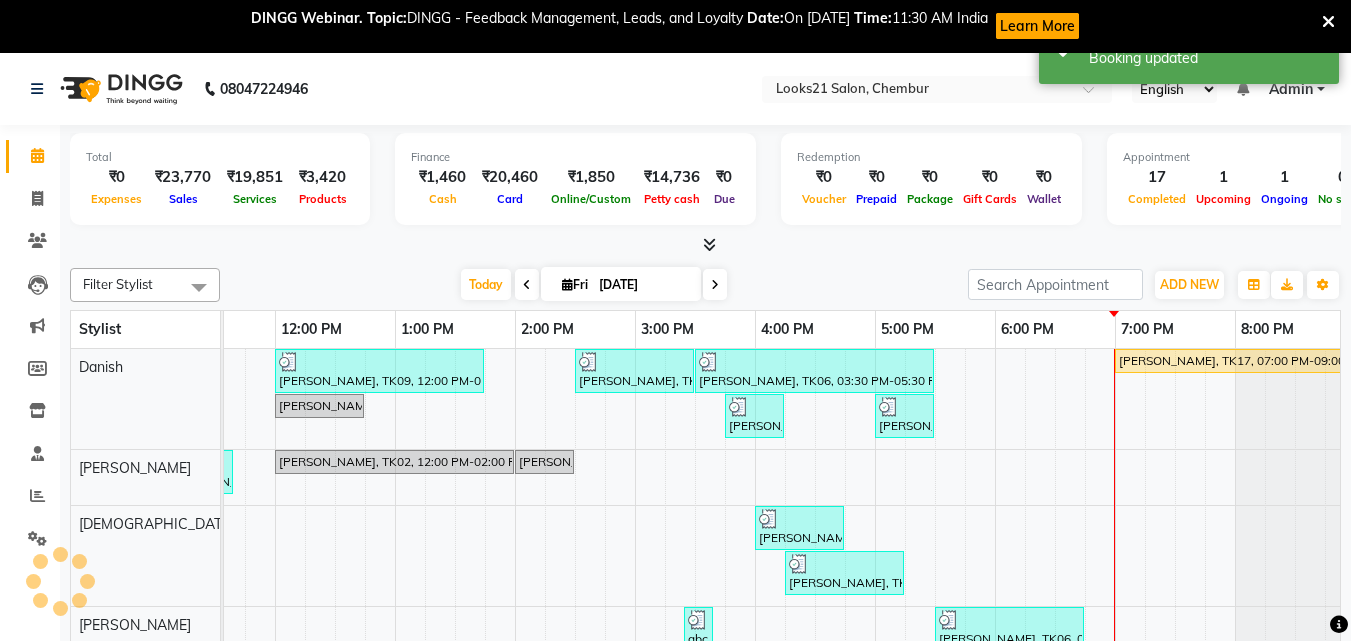 scroll, scrollTop: 185, scrollLeft: 429, axis: both 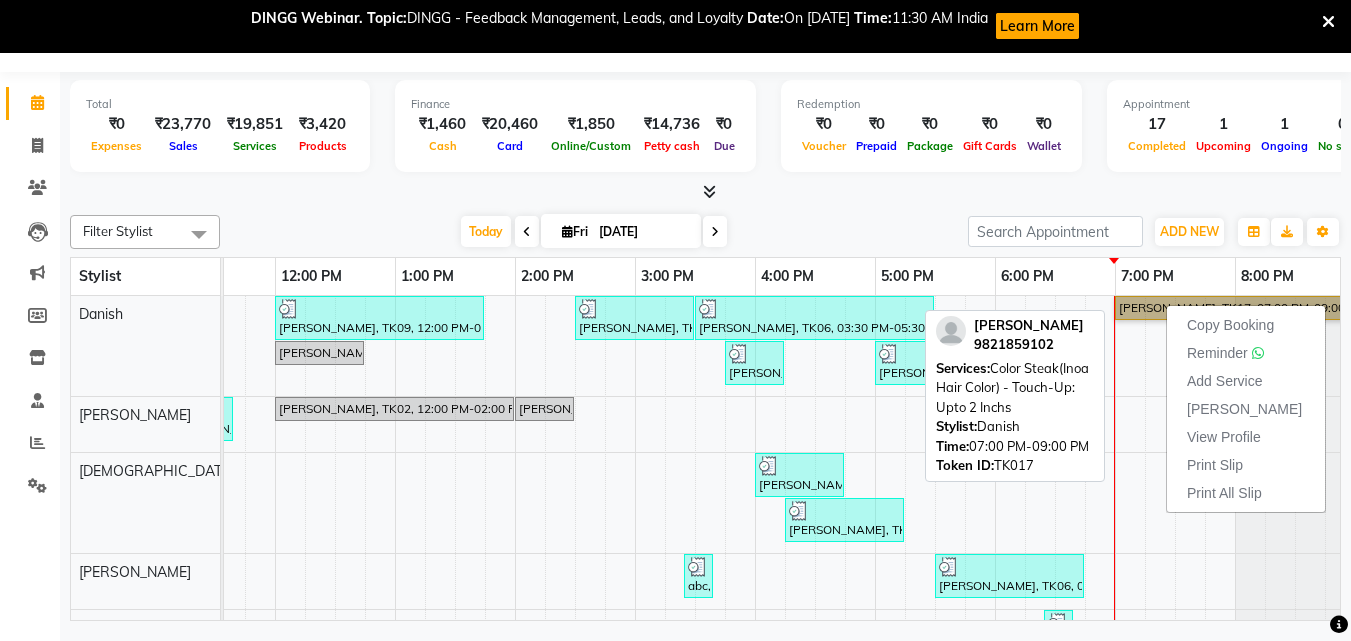 click on "[PERSON_NAME], TK17, 07:00 PM-09:00 PM, Color Steak(Inoa Hair Color)  - Touch-Up: Upto 2 Inchs" at bounding box center (1234, 308) 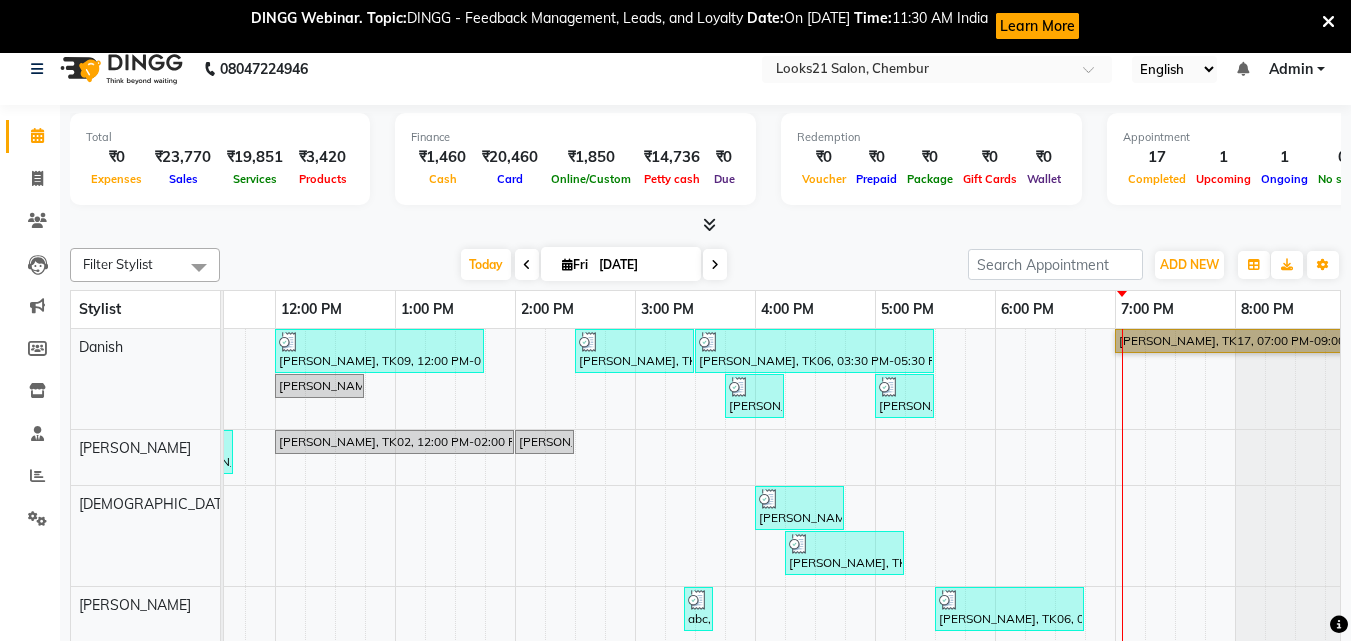 scroll, scrollTop: 0, scrollLeft: 0, axis: both 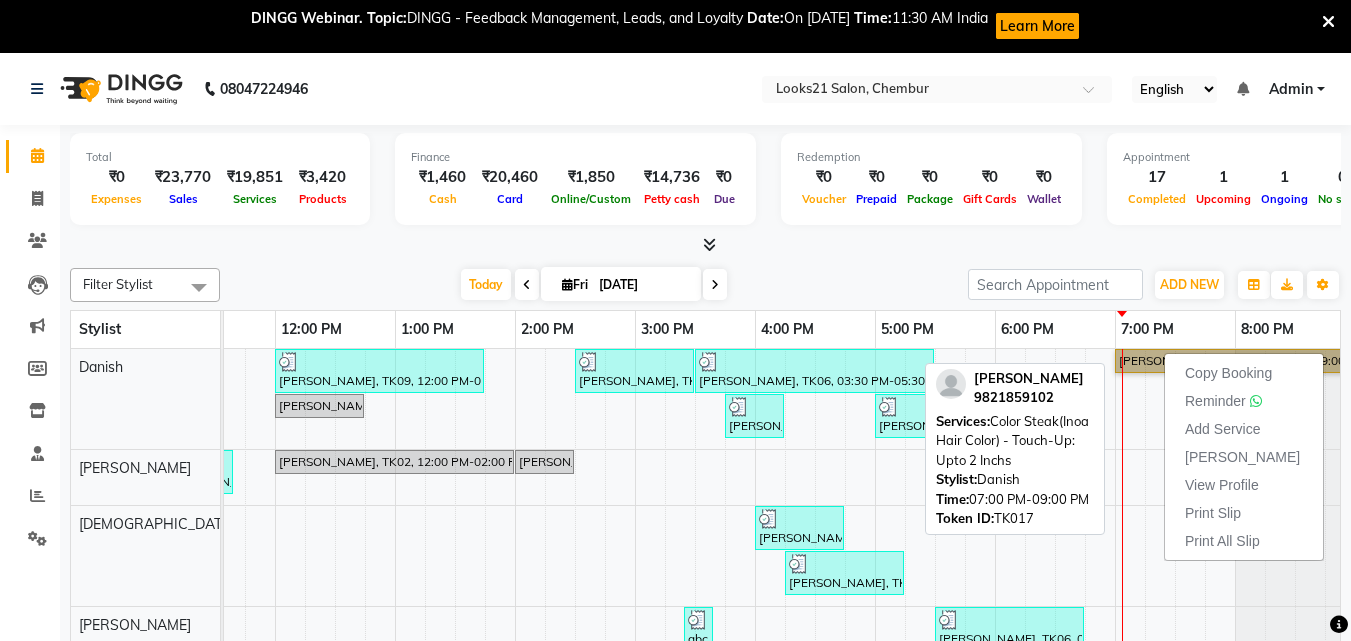 click on "[PERSON_NAME], TK17, 07:00 PM-09:00 PM, Color Steak(Inoa Hair Color)  - Touch-Up: Upto 2 Inchs" at bounding box center (1234, 361) 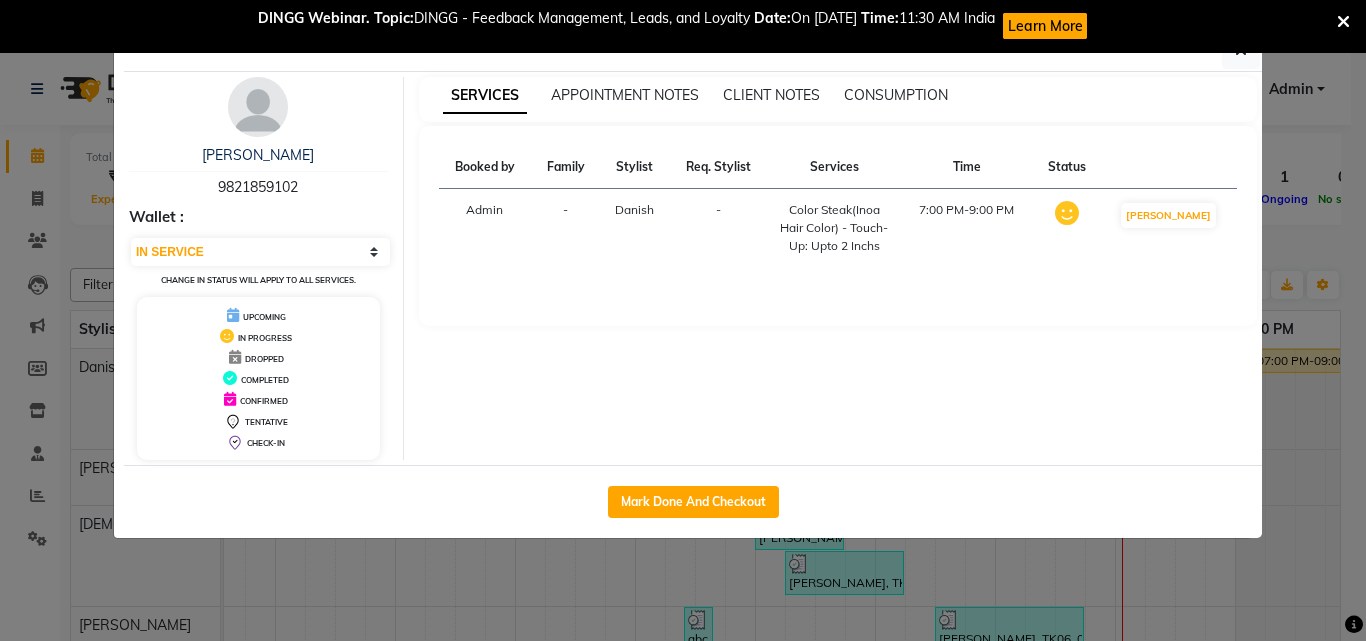 click on "Client Detail  [PERSON_NAME] Wachaure   9821859102 Wallet : Select IN SERVICE CONFIRMED TENTATIVE CHECK IN MARK DONE DROPPED UPCOMING Change in status will apply to all services. UPCOMING IN PROGRESS DROPPED COMPLETED CONFIRMED TENTATIVE CHECK-IN SERVICES APPOINTMENT NOTES CLIENT NOTES CONSUMPTION Booked by Family Stylist Req. Stylist Services Time Status  Admin  - Danish -  Color Steak(Inoa Hair Color)  - Touch-Up: Upto 2 Inchs   7:00 PM-9:00 PM   MARK DONE   Mark Done And Checkout" 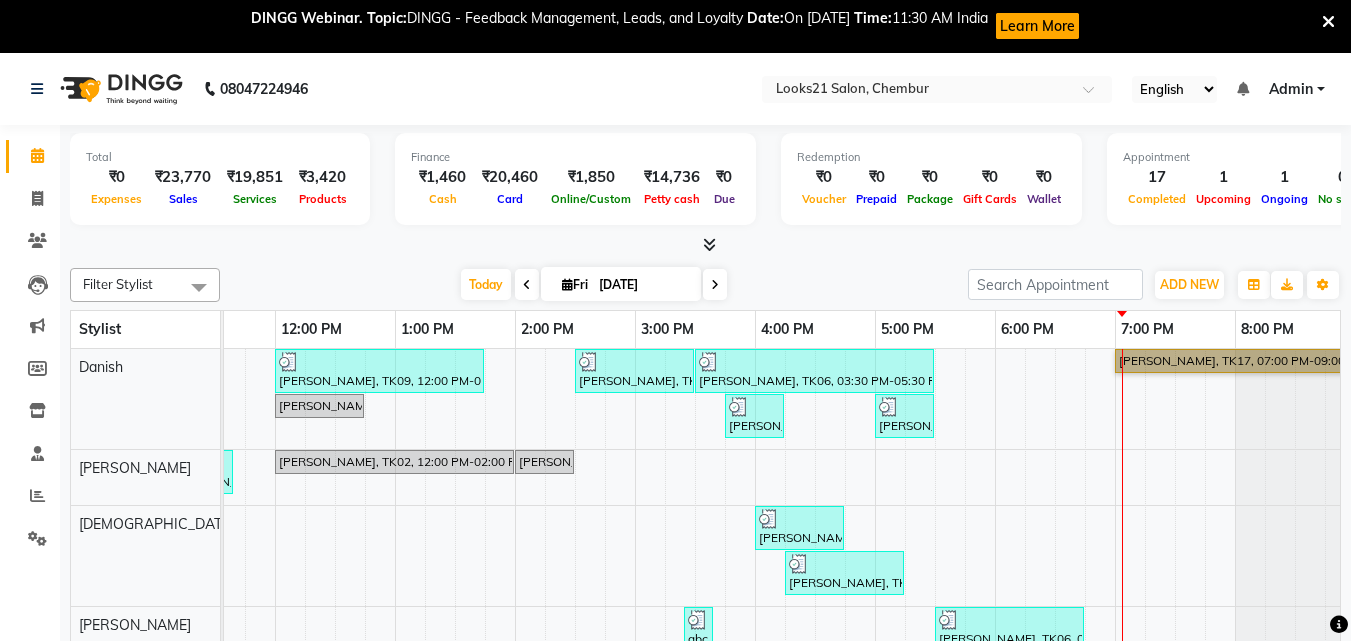scroll, scrollTop: 270, scrollLeft: 429, axis: both 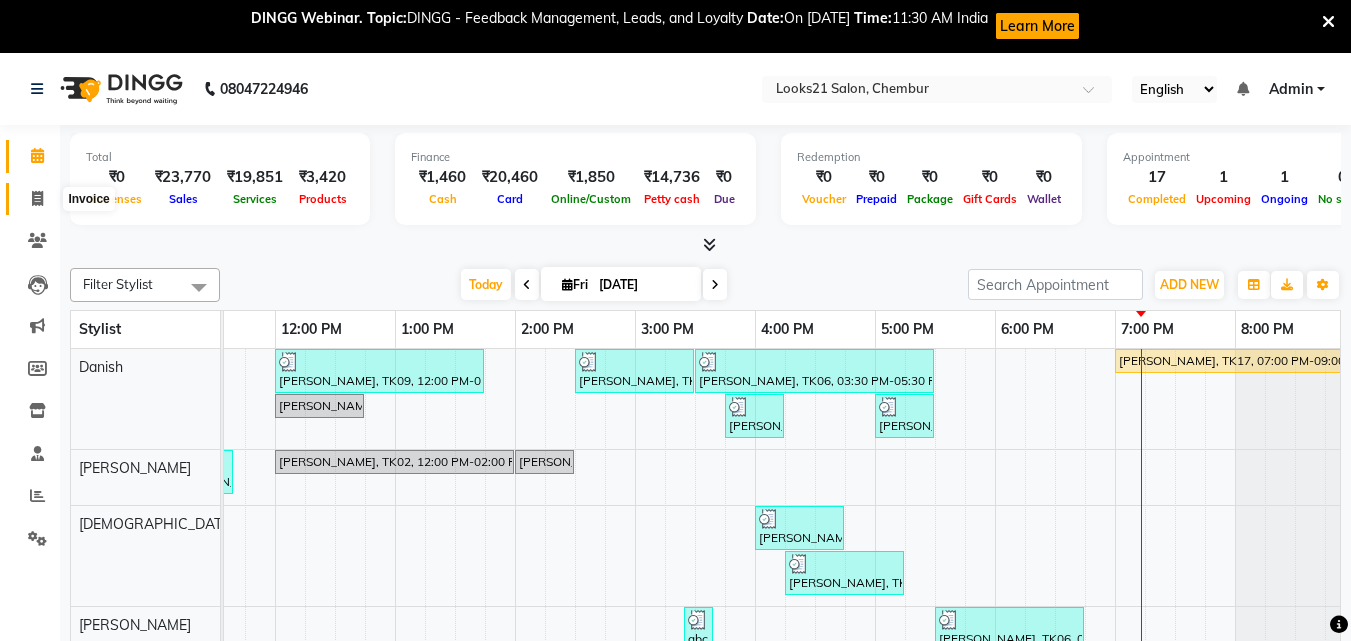 click 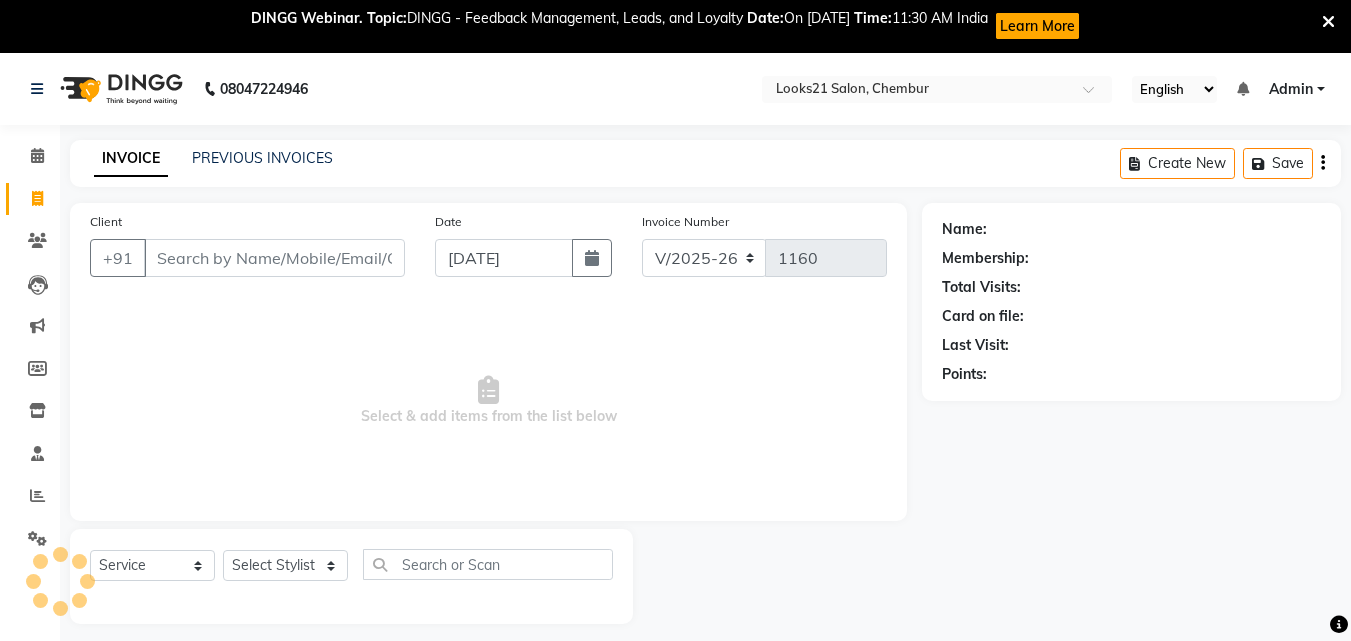 click on "Client" at bounding box center (274, 258) 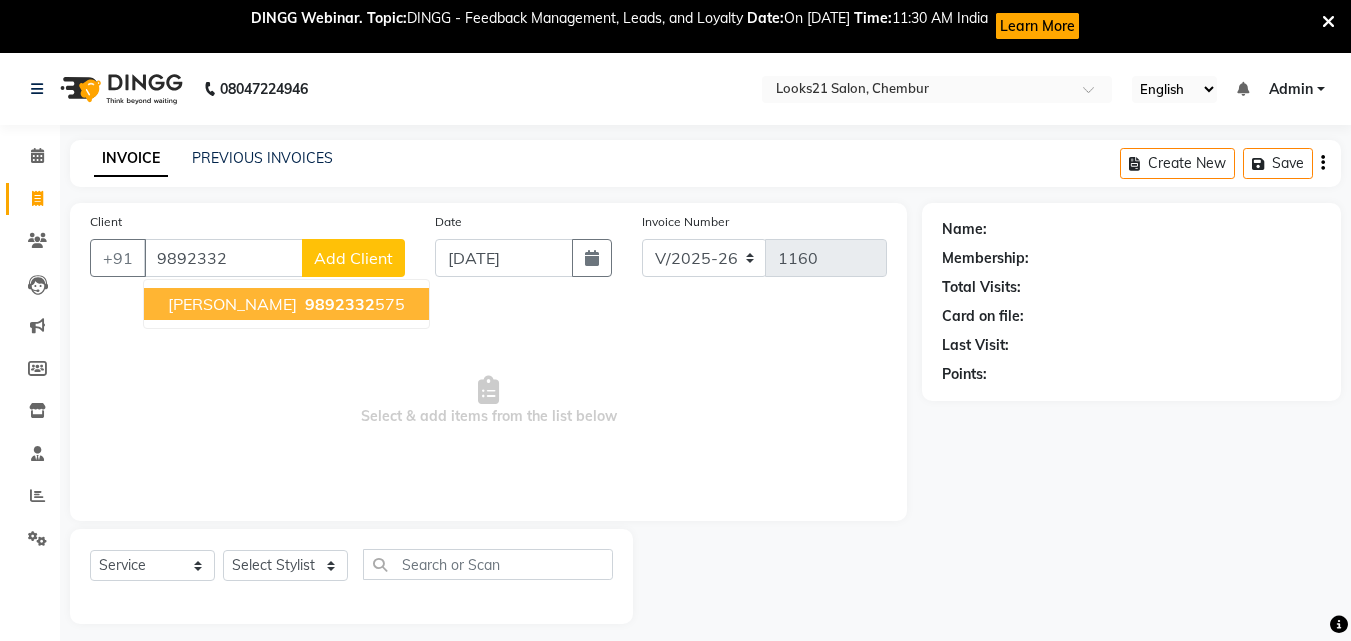 click on "[PERSON_NAME]   9892332 575" at bounding box center (286, 304) 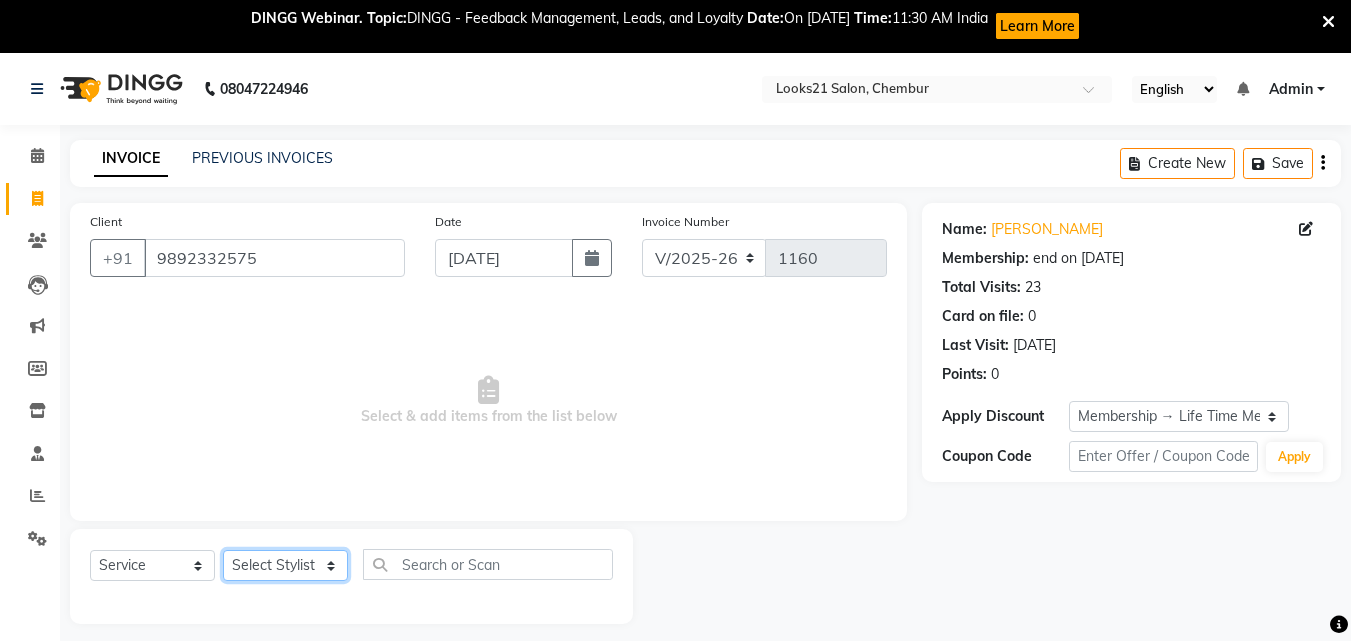 click on "Select Stylist [PERSON_NAME] [PERSON_NAME] [PERSON_NAME] [PERSON_NAME] [PERSON_NAME] [PERSON_NAME] [PERSON_NAME]" 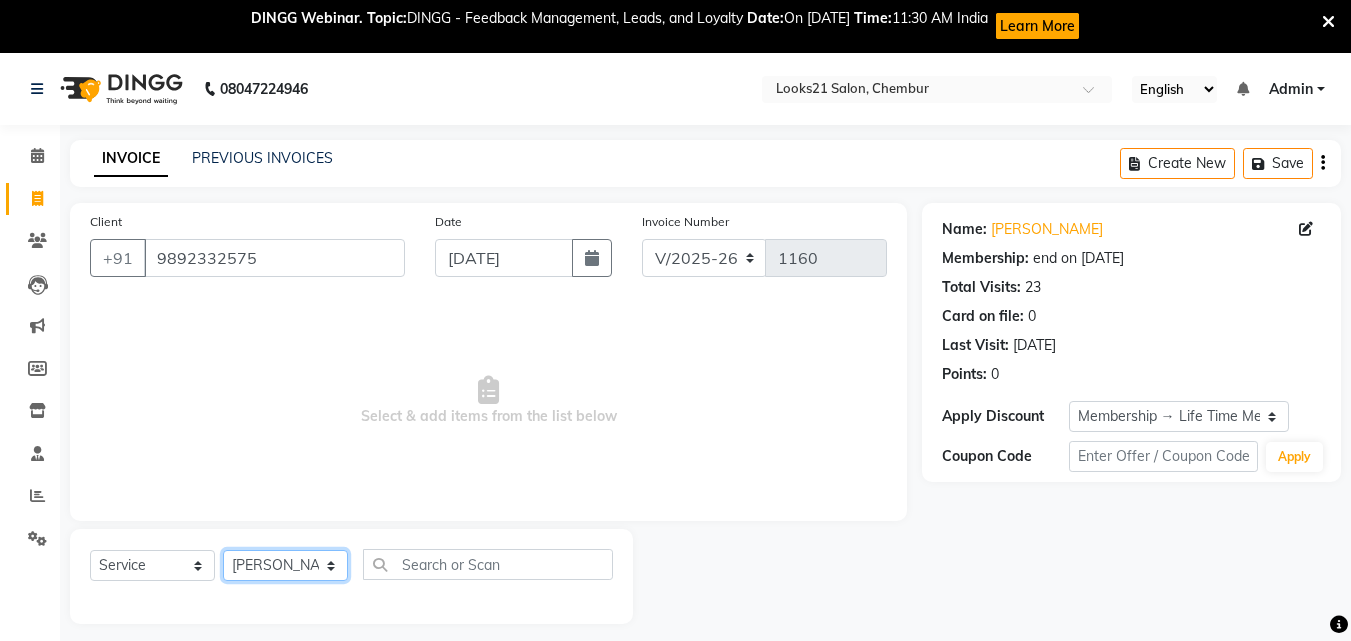 click on "Select Stylist [PERSON_NAME] [PERSON_NAME] [PERSON_NAME] [PERSON_NAME] [PERSON_NAME] [PERSON_NAME] [PERSON_NAME]" 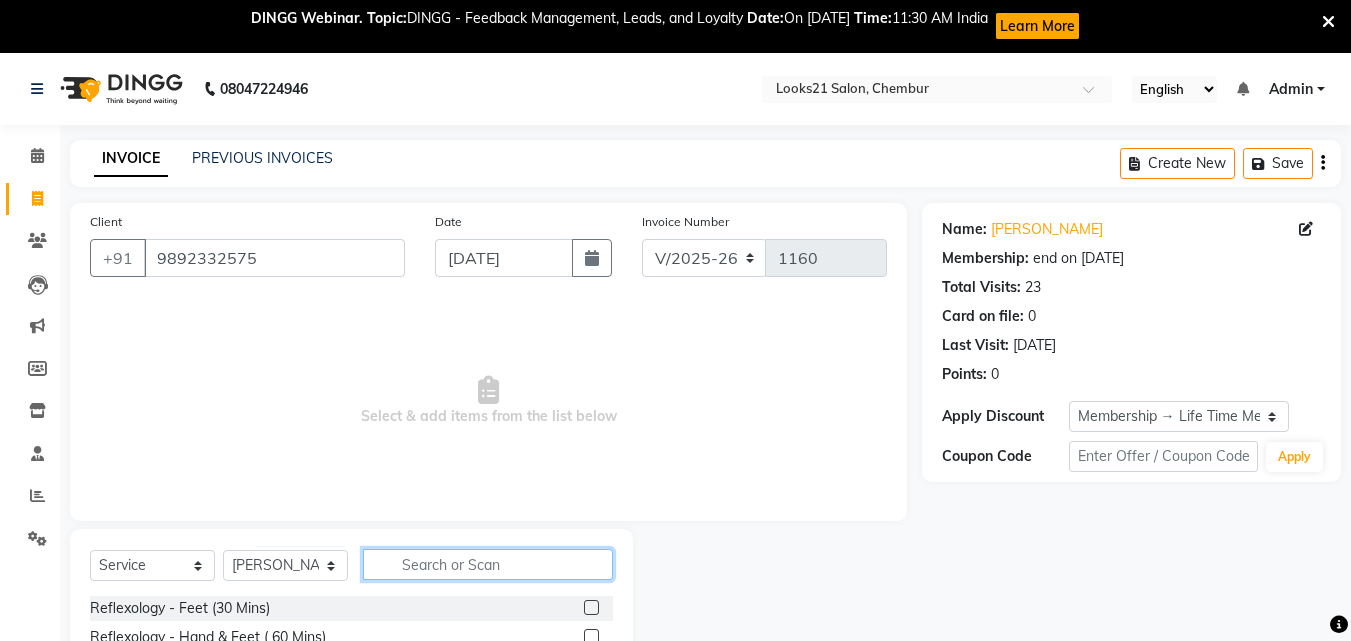 click 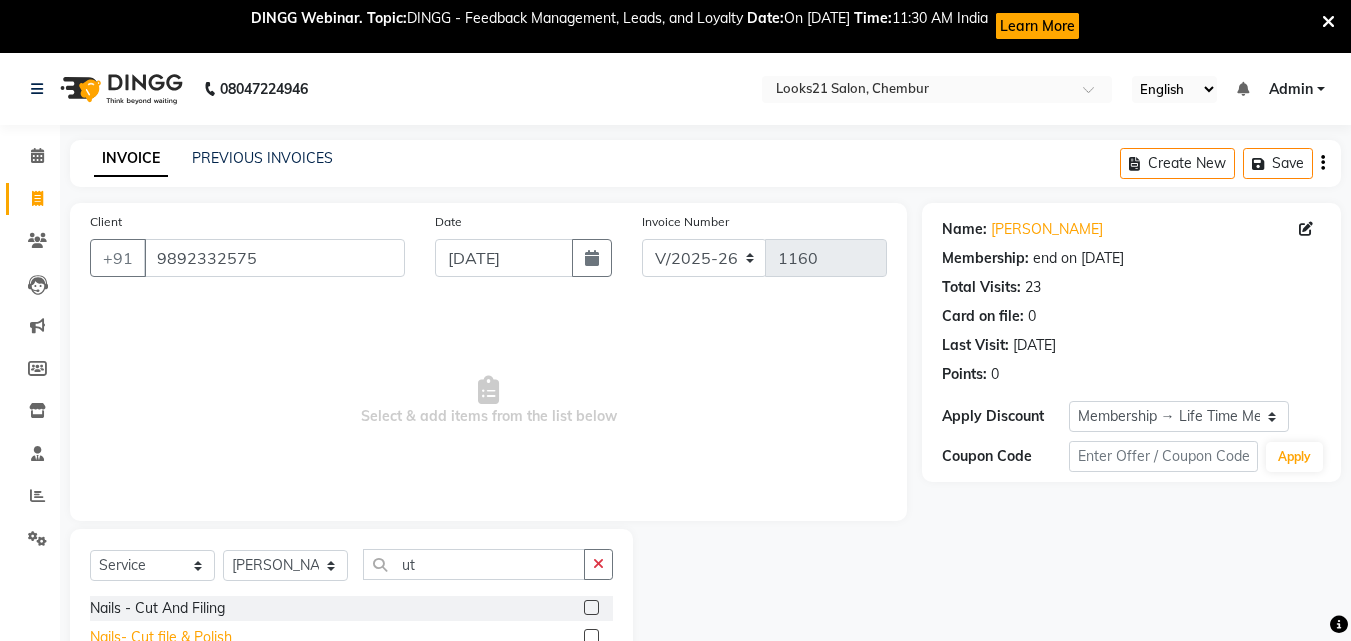 click on "Nails- Cut file & Polish" 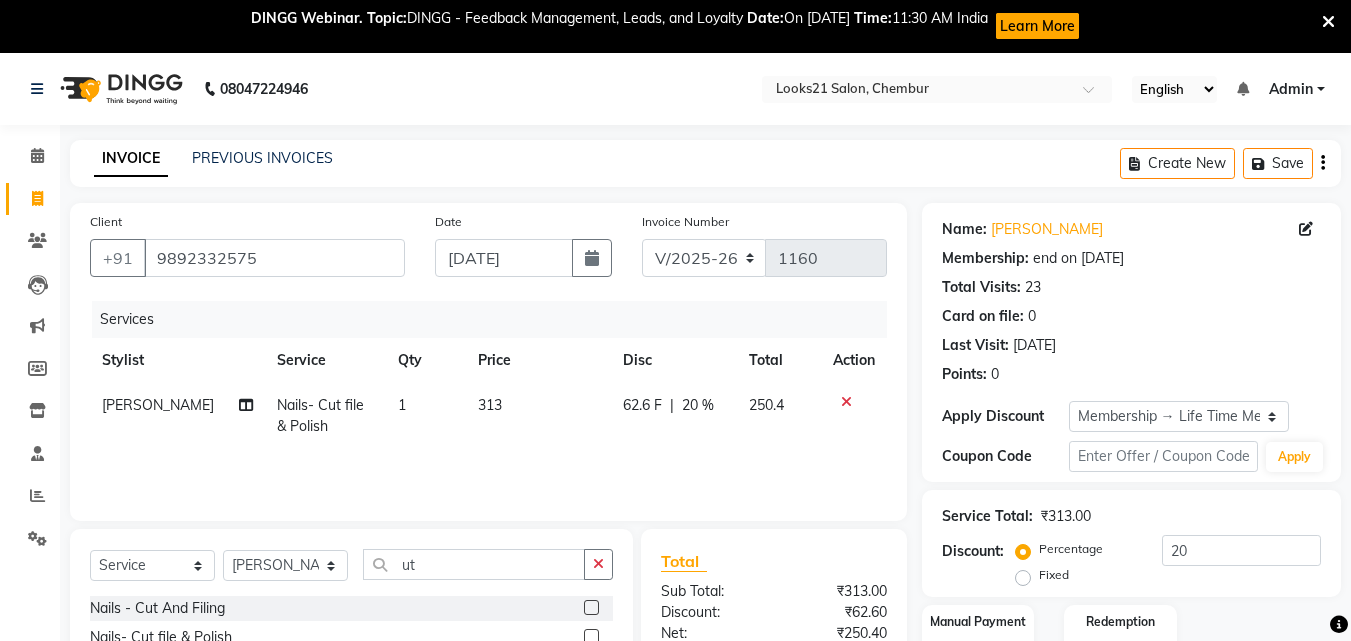 click on "1" 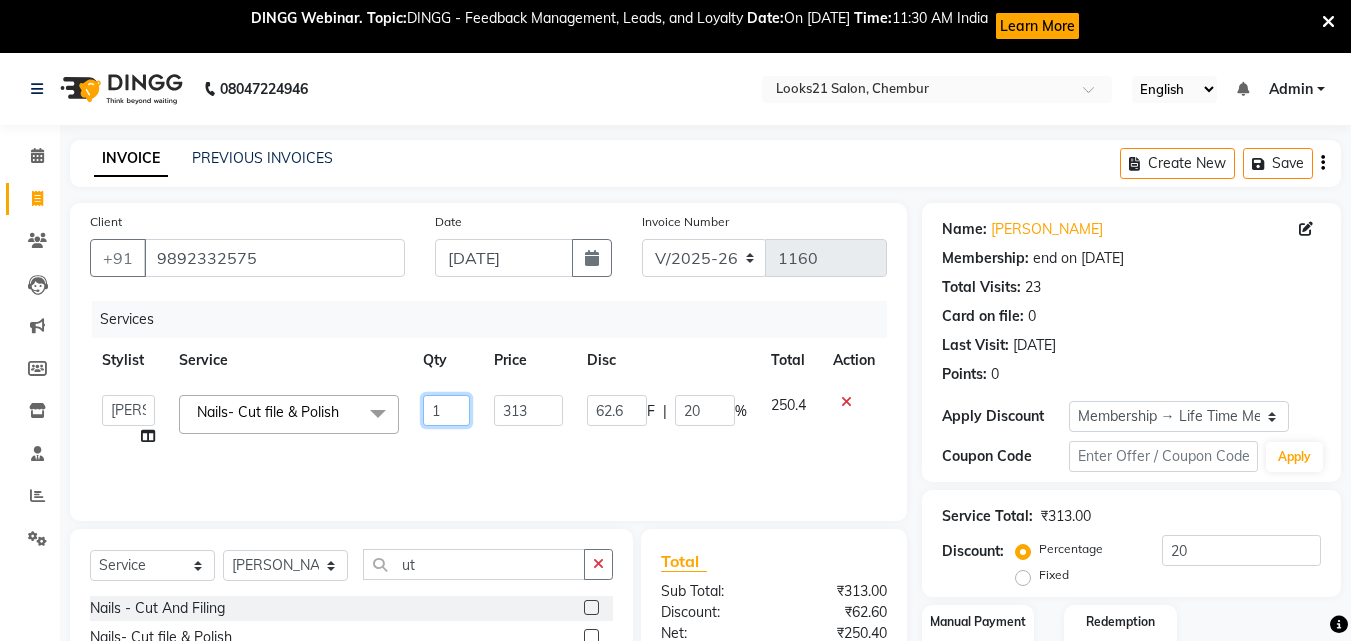 click on "1" 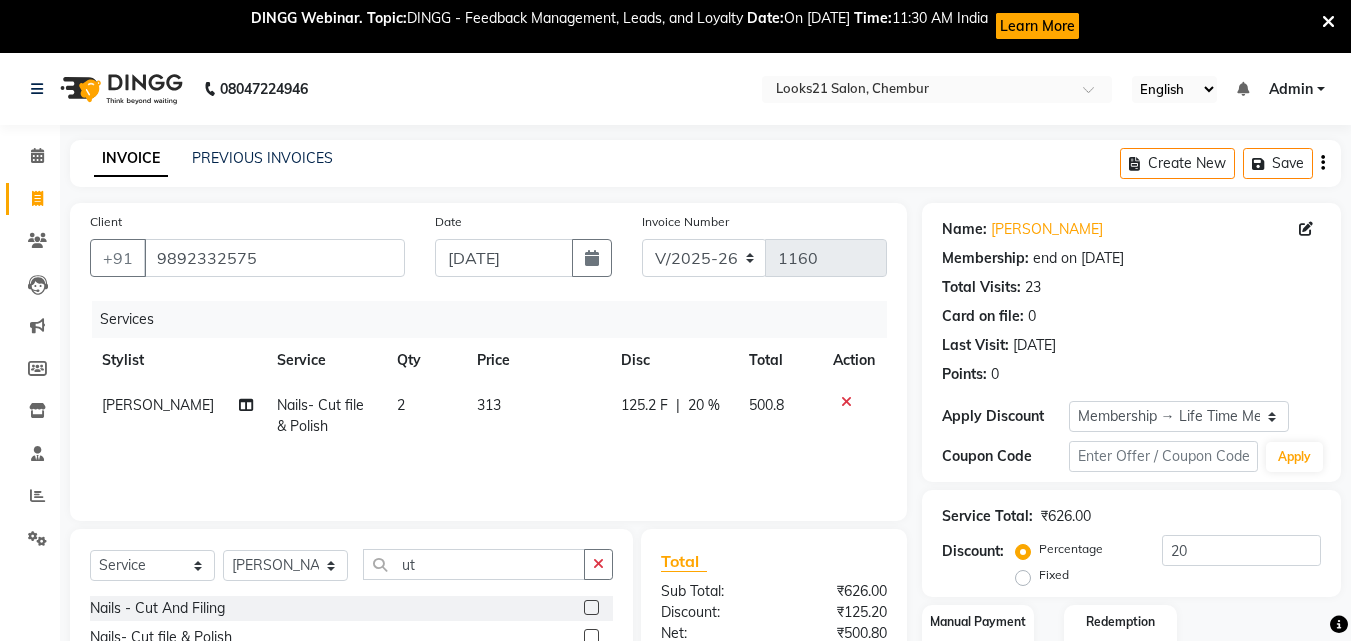 click on "2" 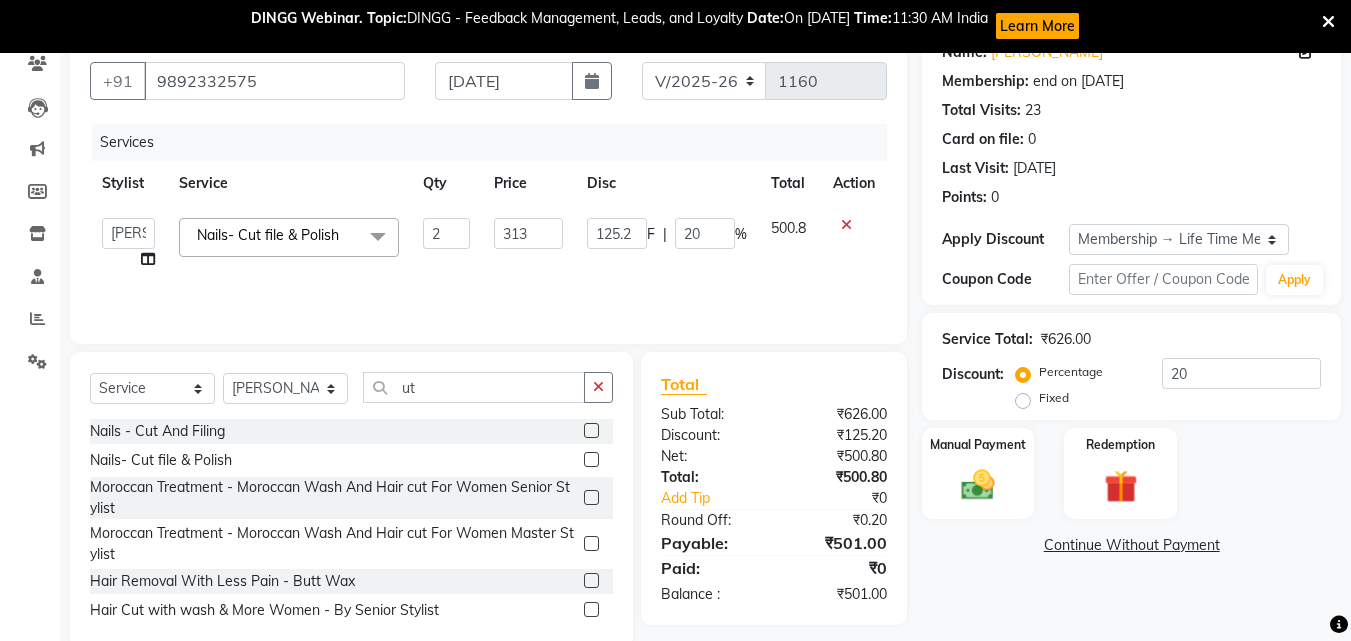 scroll, scrollTop: 200, scrollLeft: 0, axis: vertical 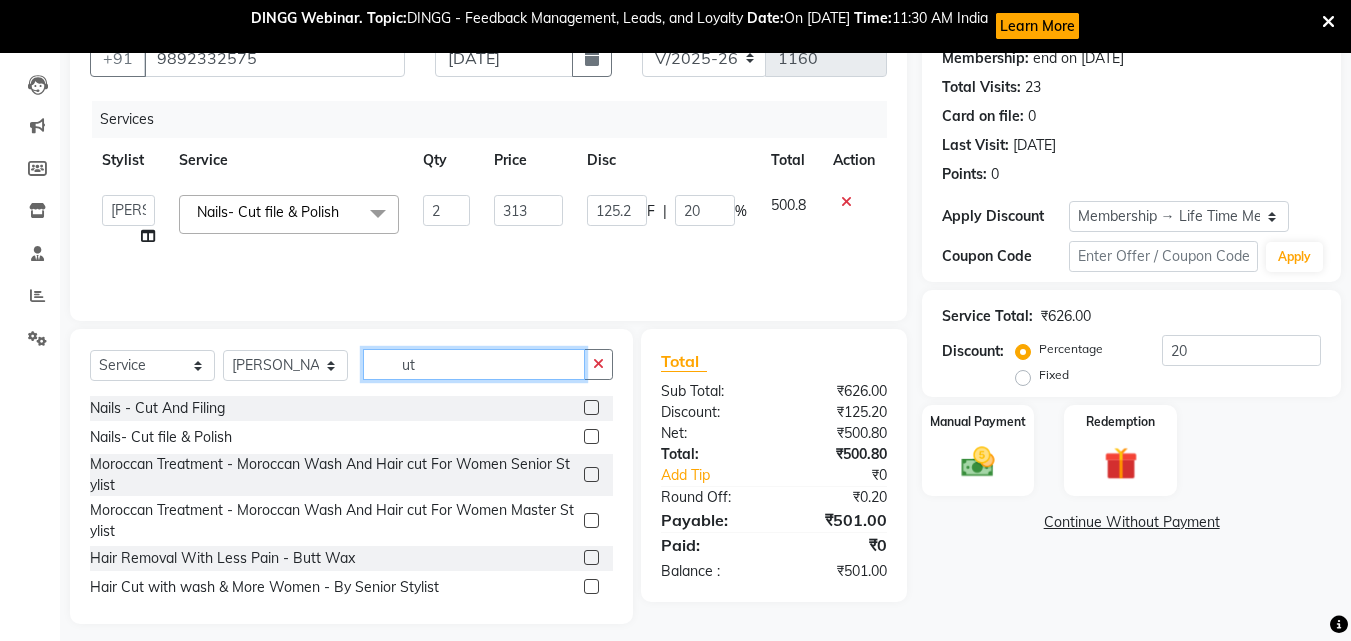 click on "ut" 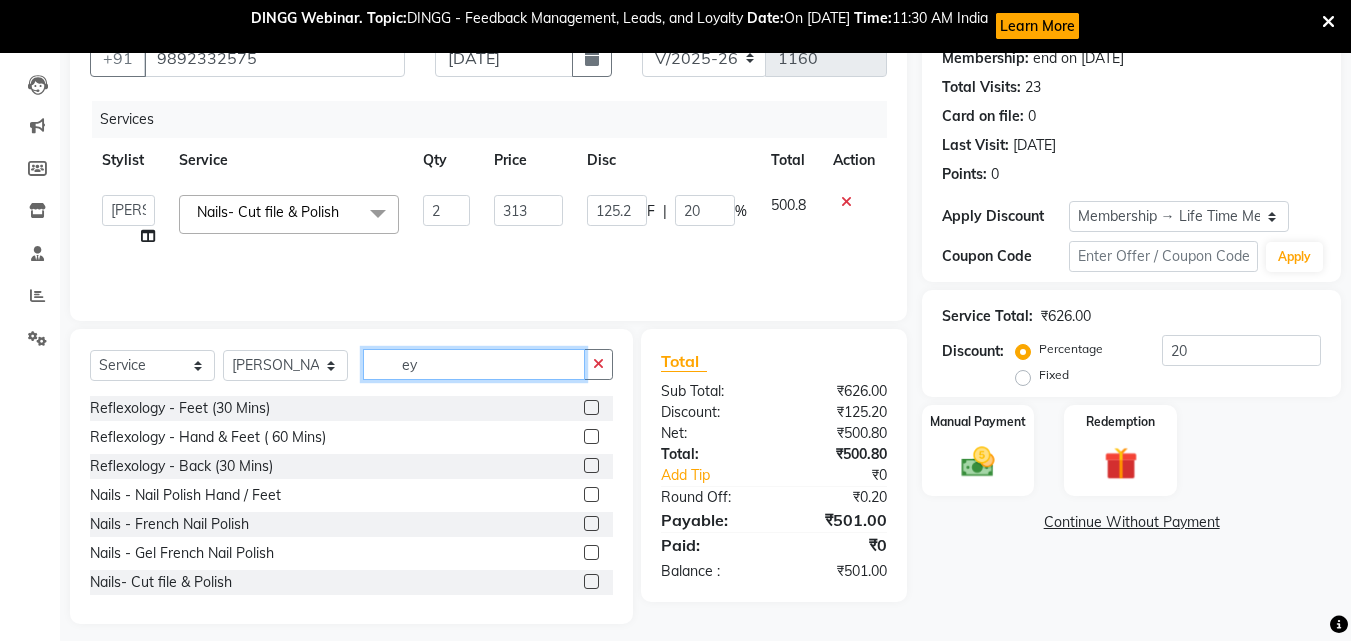 scroll, scrollTop: 191, scrollLeft: 0, axis: vertical 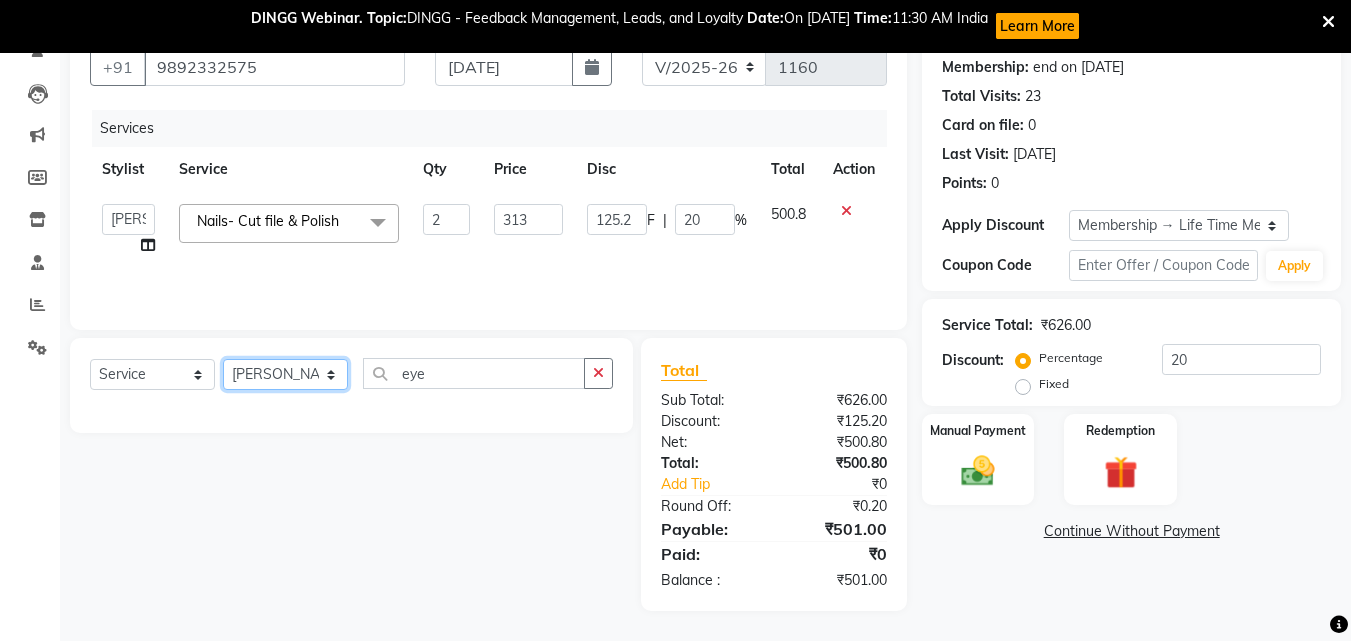 click on "Select Stylist [PERSON_NAME] [PERSON_NAME] [PERSON_NAME] [PERSON_NAME] [PERSON_NAME] [PERSON_NAME] [PERSON_NAME]" 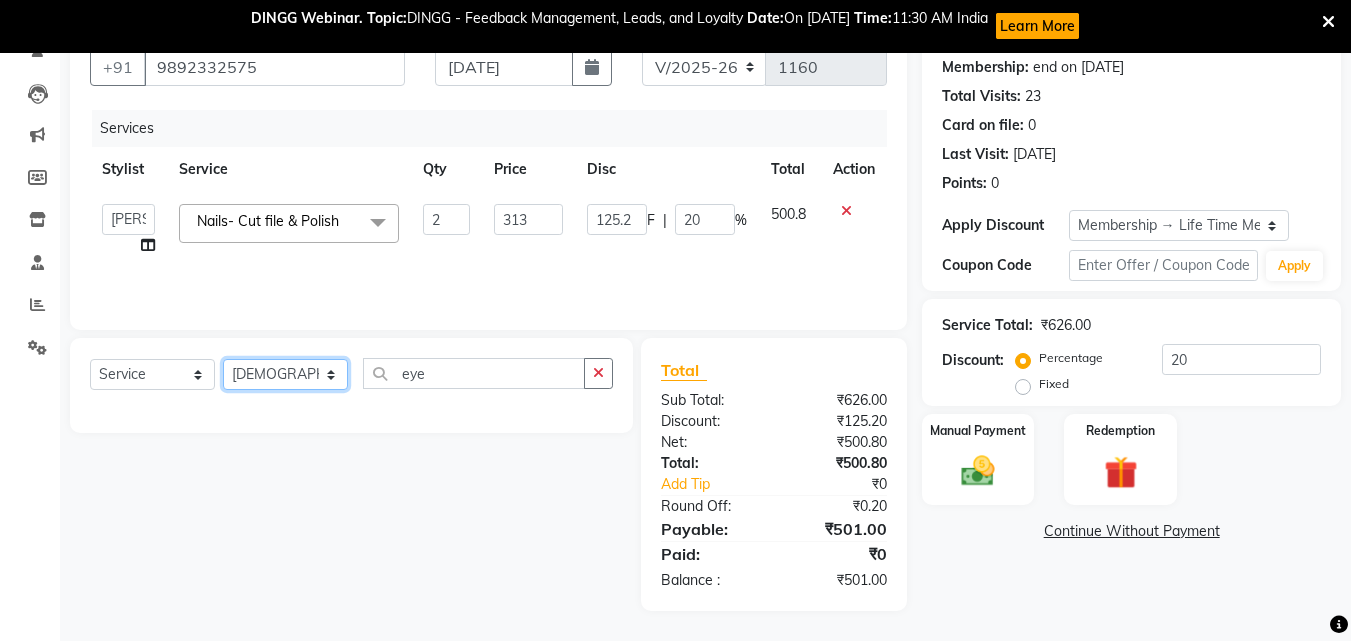 click on "Select Stylist [PERSON_NAME] [PERSON_NAME] [PERSON_NAME] [PERSON_NAME] [PERSON_NAME] [PERSON_NAME] [PERSON_NAME]" 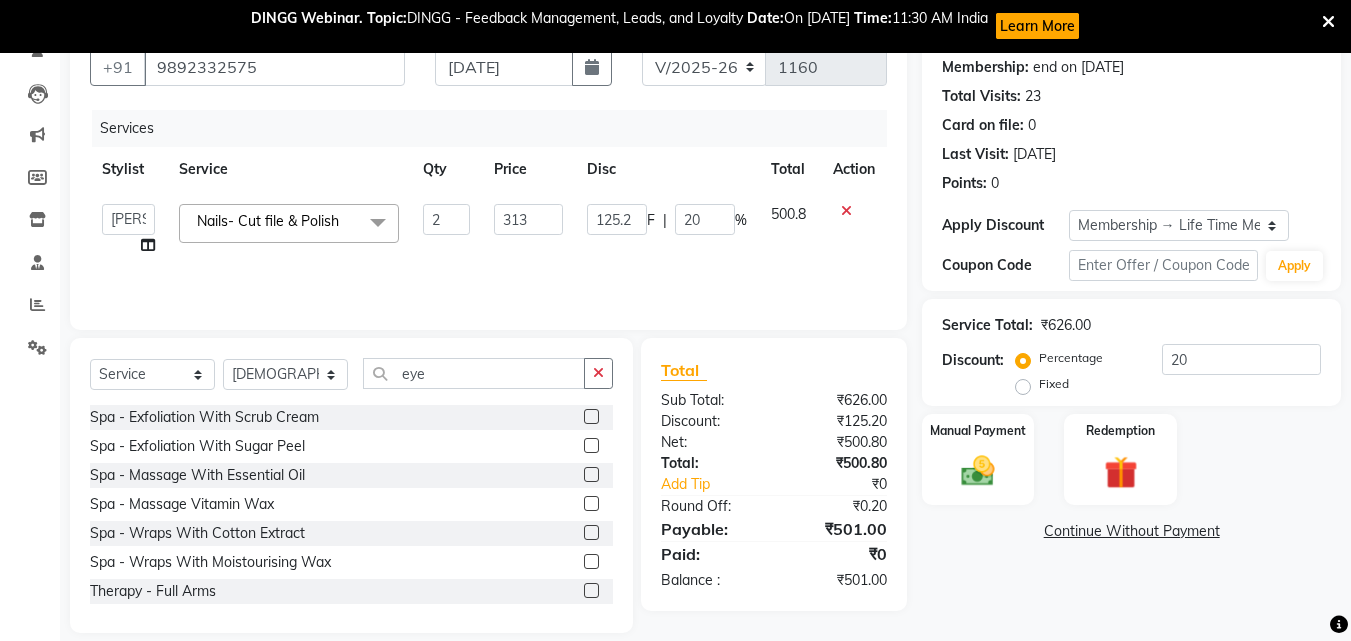 click on "Select  Service  Product  Membership  Package Voucher Prepaid Gift Card  Select Stylist Anwar Danish [PERSON_NAME] [PERSON_NAME] [PERSON_NAME] [PERSON_NAME] [PERSON_NAME] [PERSON_NAME] eye" 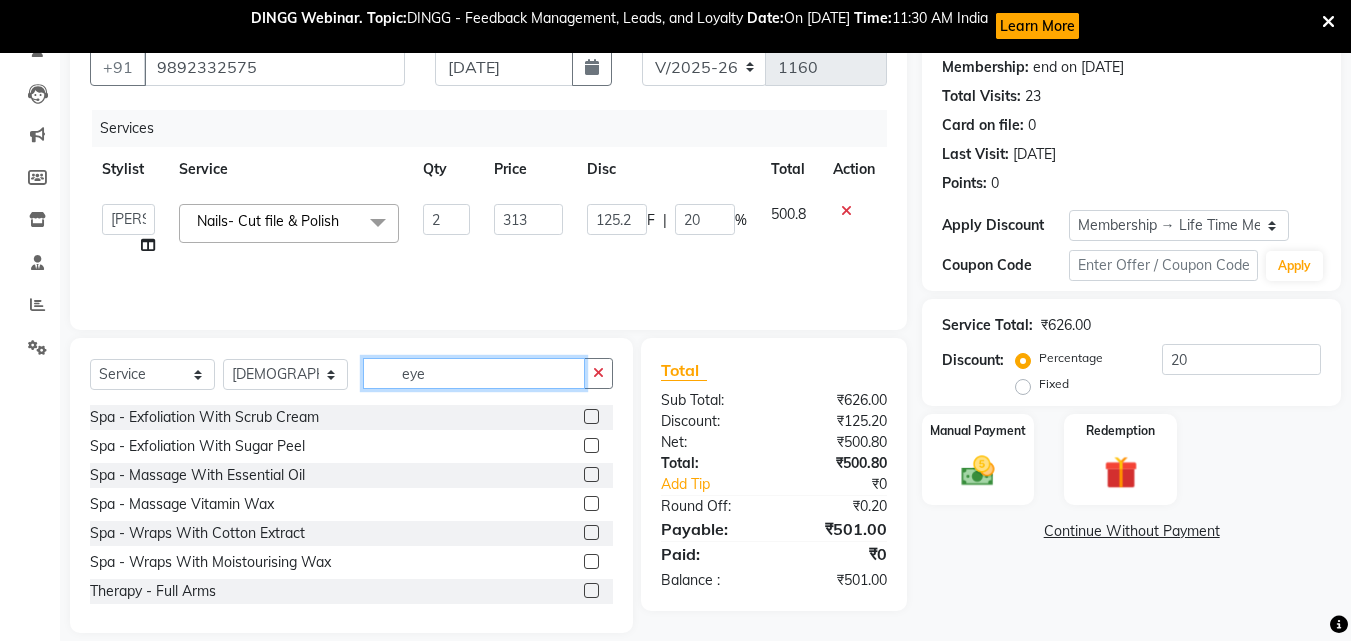 click on "eye" 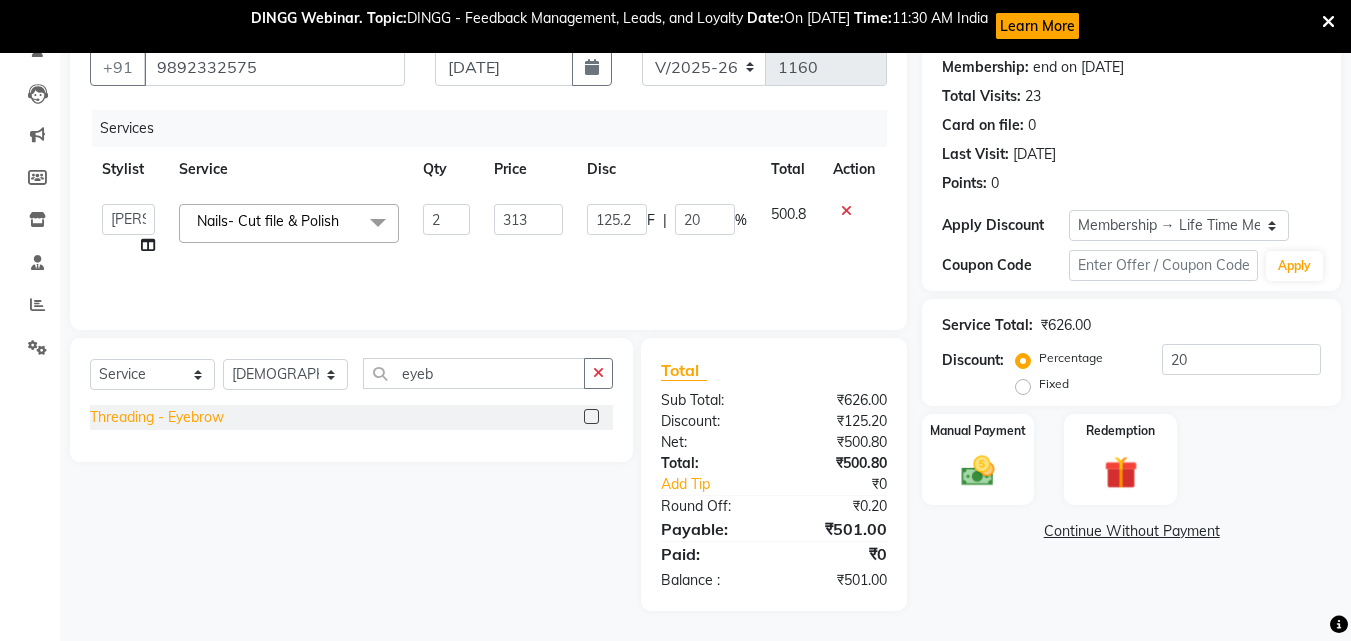 click on "Threading  - Eyebrow" 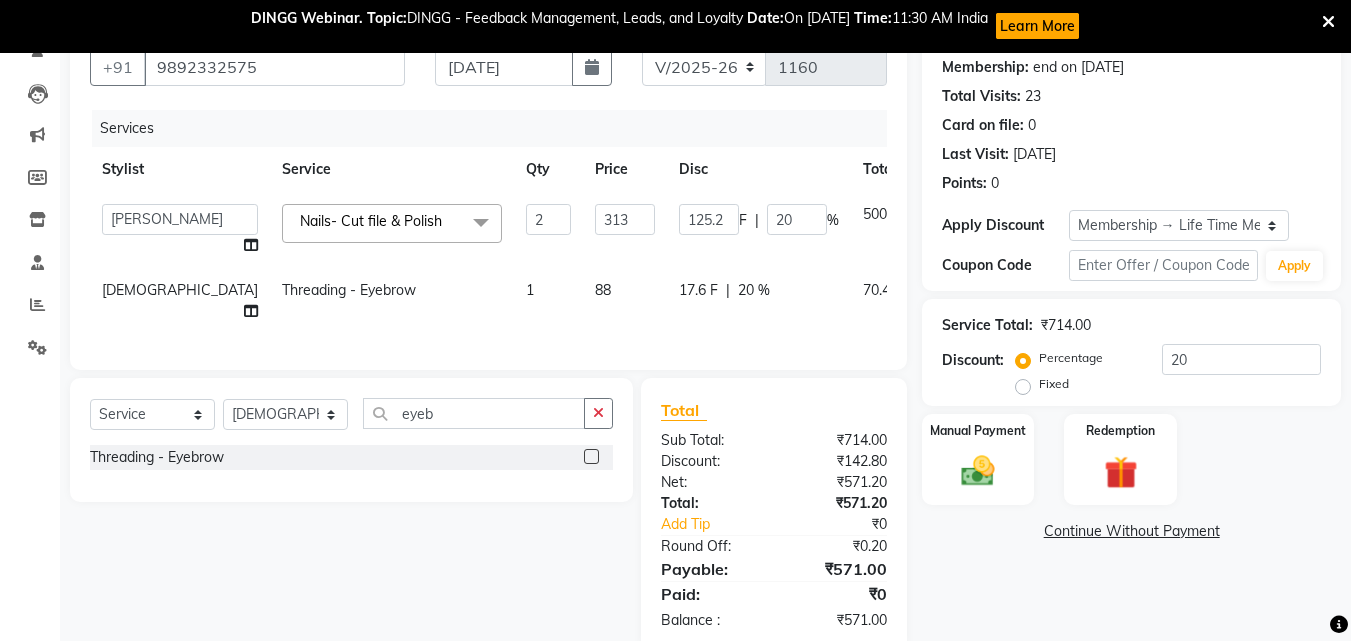click on "88" 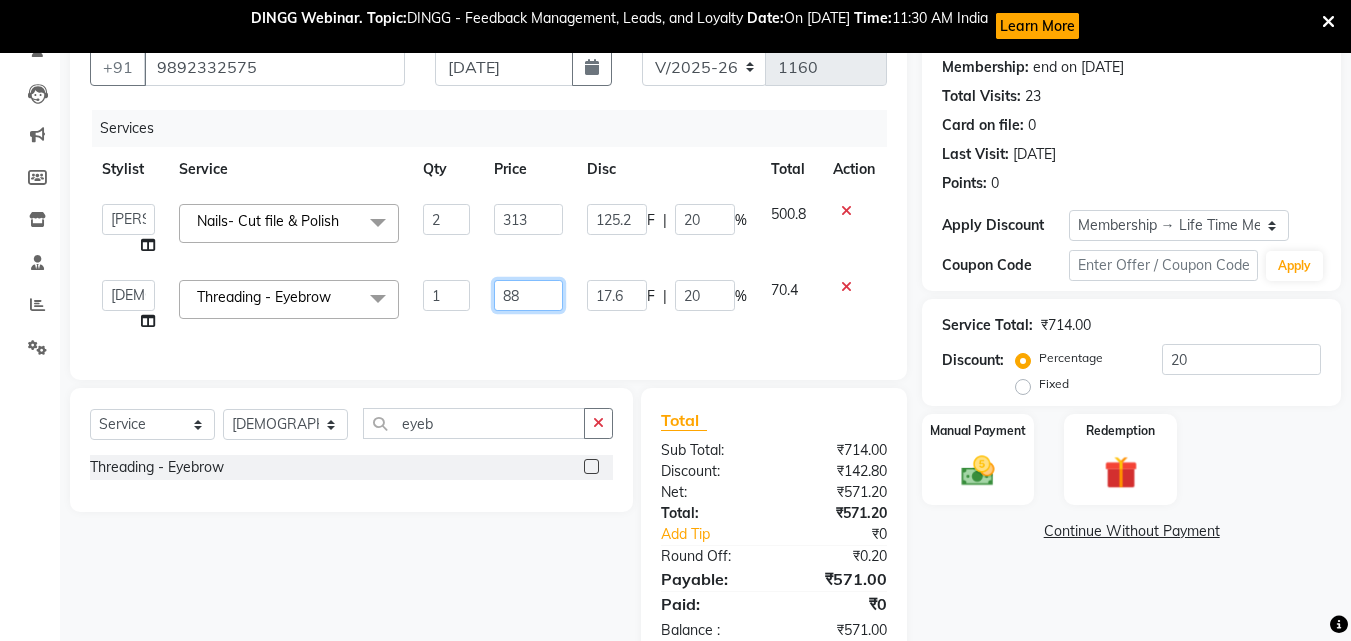 click on "88" 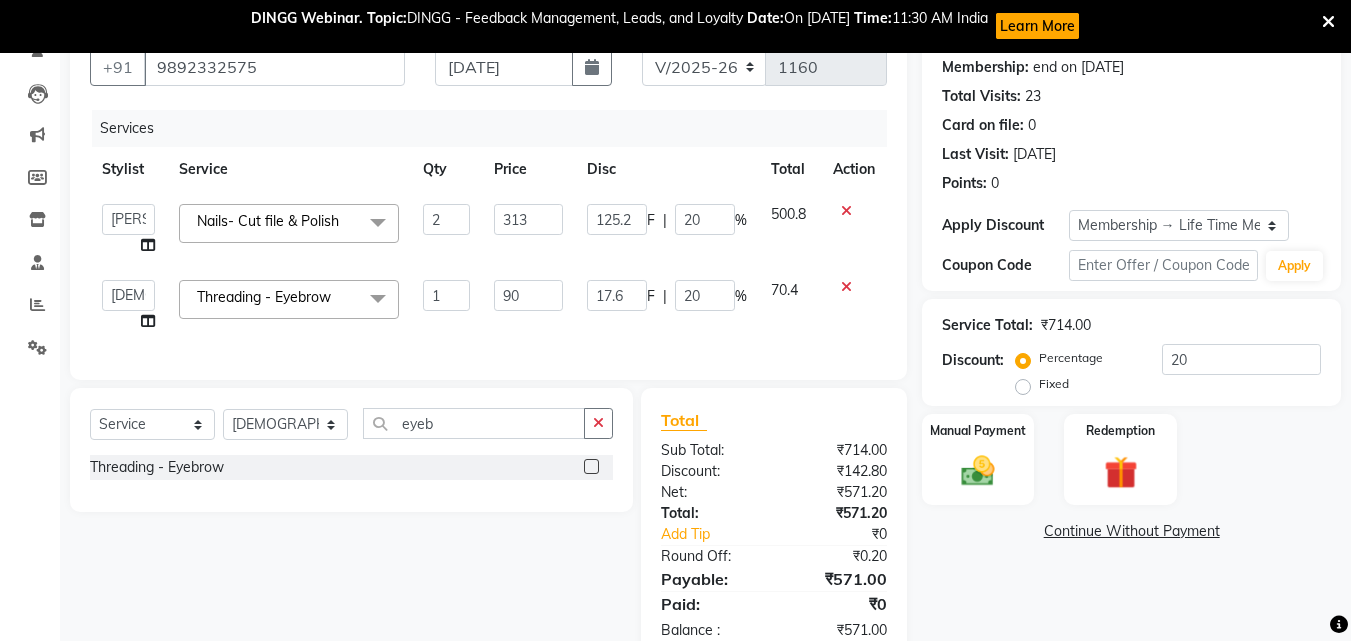 click on "Services Stylist Service Qty Price Disc Total Action  Anwar   Danish   [PERSON_NAME] [PERSON_NAME] [PERSON_NAME]   [PERSON_NAME] [PERSON_NAME]   [PERSON_NAME]  Nails- Cut file & Polish  x Reflexology  - Feet (30 Mins) Reflexology  - Hand & Feet ( 60 Mins) Reflexology  - Back (30 Mins) Nails  - Cut And Filing Nails  - Nail Polish Hand / Feet Nails  - French Nail Polish Nails  - Gel French Nail Polish Nails- Cut file & Polish Gel Polish  - Gel Polish 10 Tips Gel Polish  - Gel Polish Remover 10 Tips Gel Polish  - Builder Gel Extension Gel Polish  - Gum Gel Extension Gel Polish  - 10 Tips Glitter Polish Treatment For Skin  - Glow Peel Treatment Advance Facial - Hydra Facial ( Machine use ) O THREE FACIAL Fruit Clean Up Loreal Scalp Advanced Treatment - For women Loreal Scalp Advanced Clay Treatment  3TENX SPA Moroccan Treatment  - Moroccan Wash And Hair cut For Women Senior Stylist Moroccan Treatment  - Moroccan Wash And Hair cut For Women Master Stylist Hair Removal With Less Pain - Butt Wax Mehndi 2" 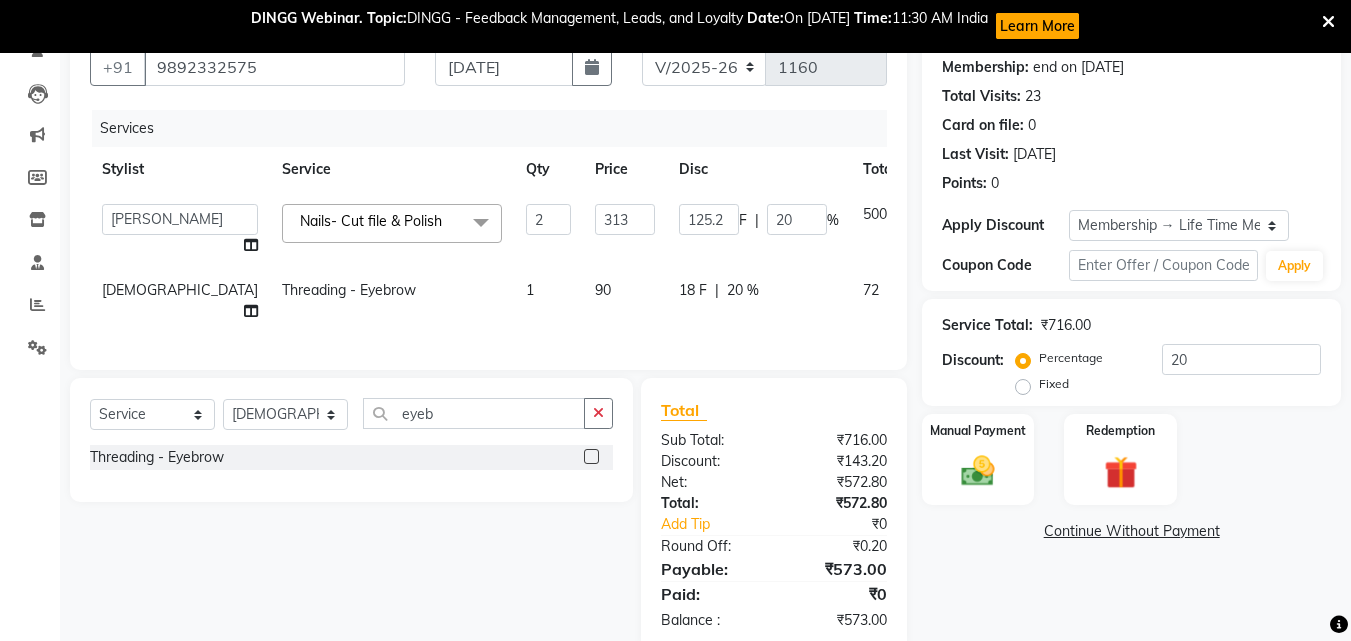 drag, startPoint x: 433, startPoint y: 340, endPoint x: 847, endPoint y: 144, distance: 458.0524 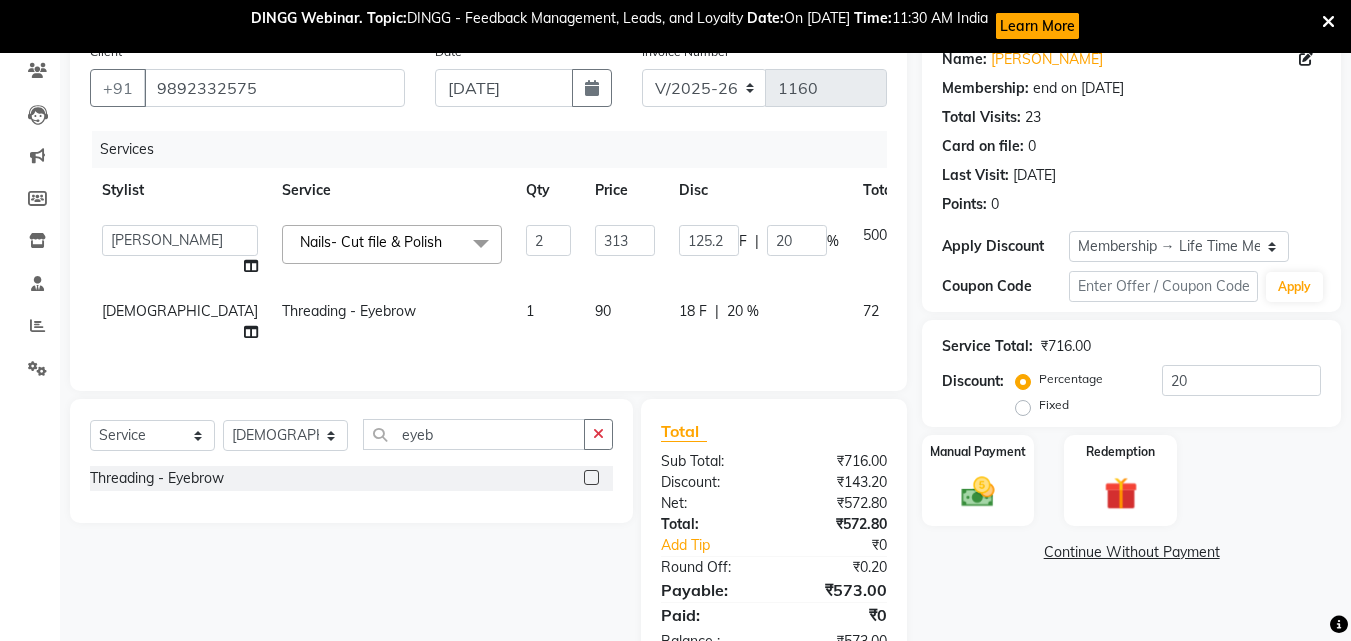 scroll, scrollTop: 246, scrollLeft: 0, axis: vertical 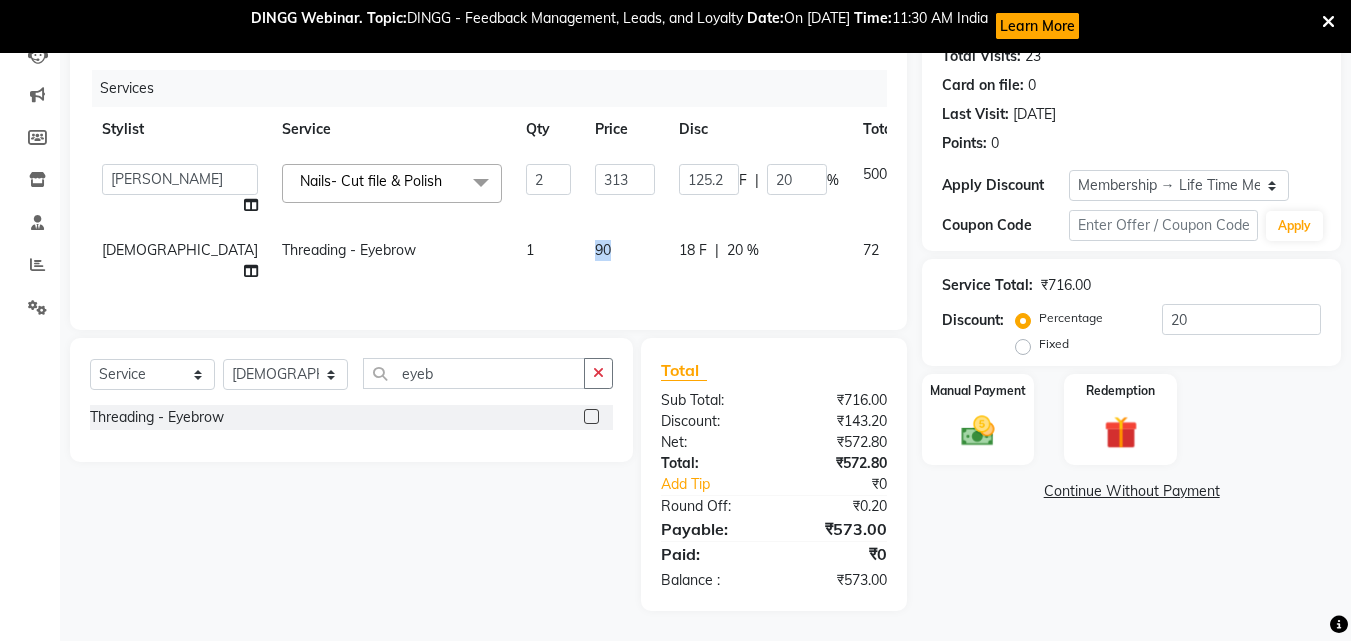 drag, startPoint x: 512, startPoint y: 237, endPoint x: 484, endPoint y: 237, distance: 28 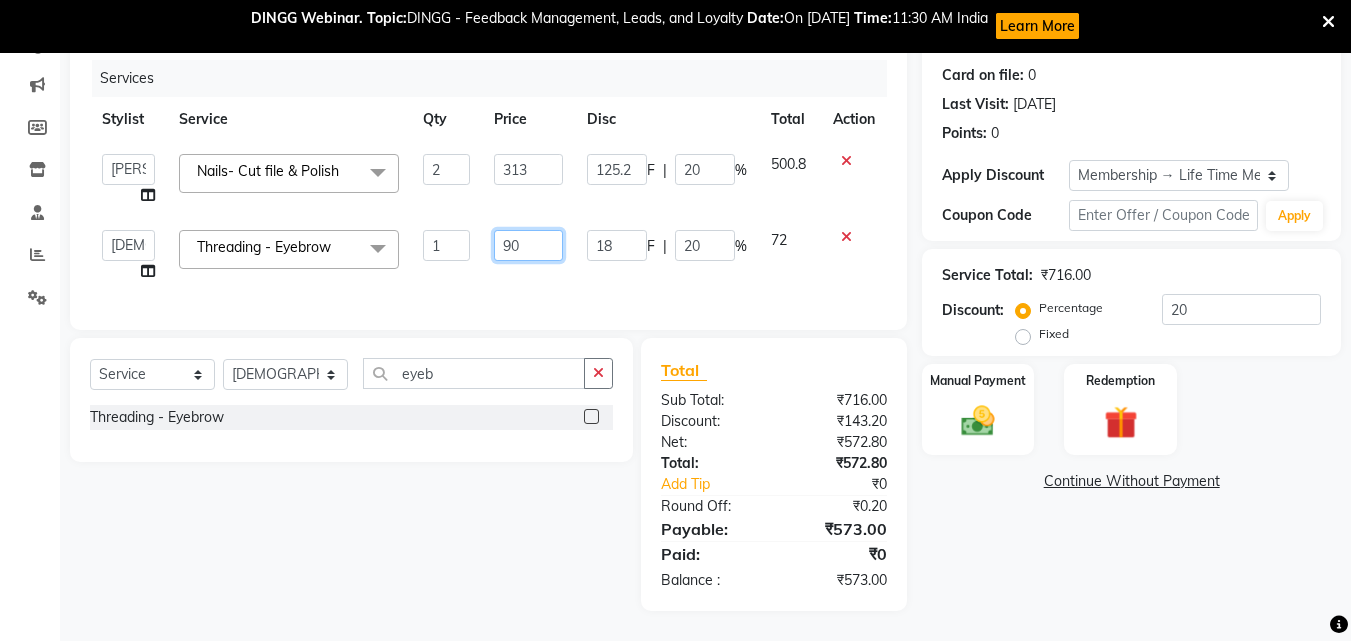 drag, startPoint x: 561, startPoint y: 237, endPoint x: 515, endPoint y: 238, distance: 46.010868 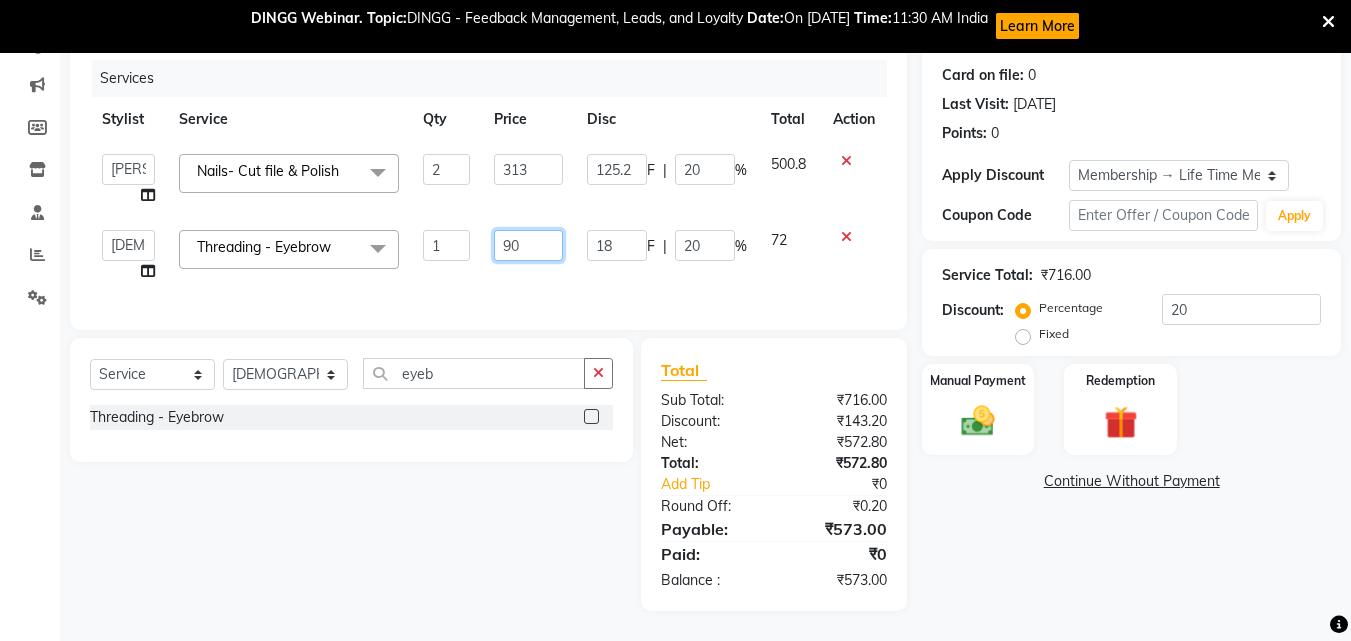 click on "90" 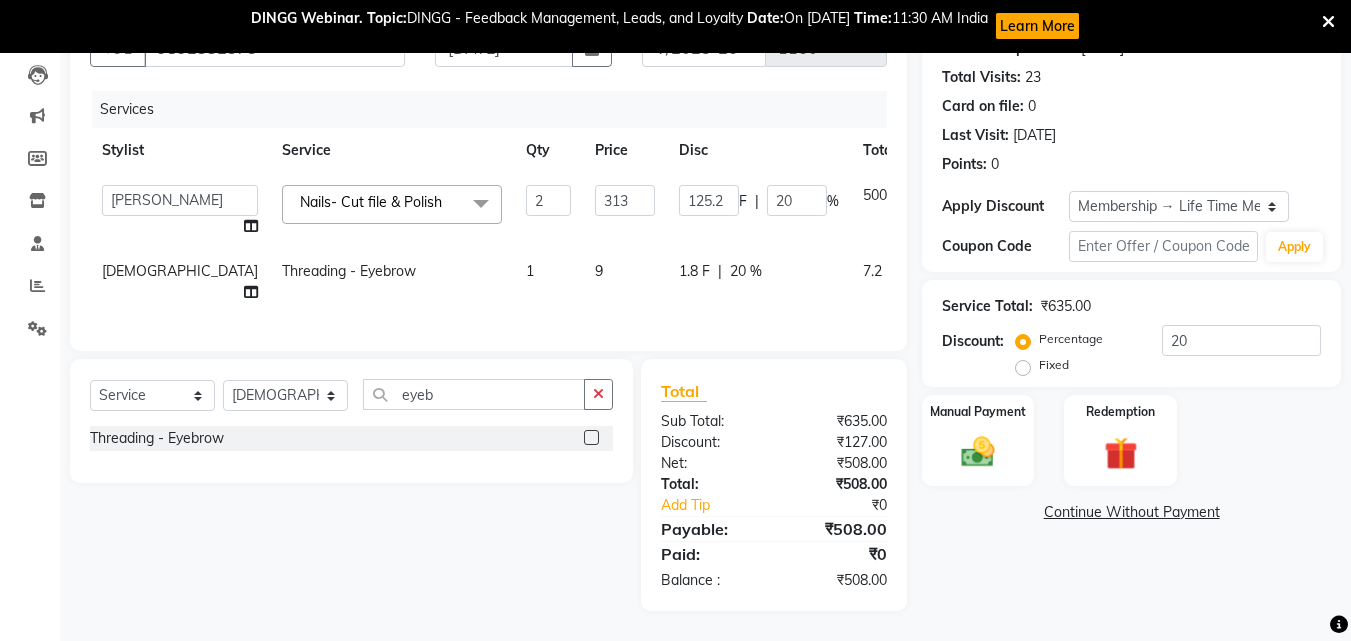 drag, startPoint x: 561, startPoint y: 235, endPoint x: 549, endPoint y: 235, distance: 12 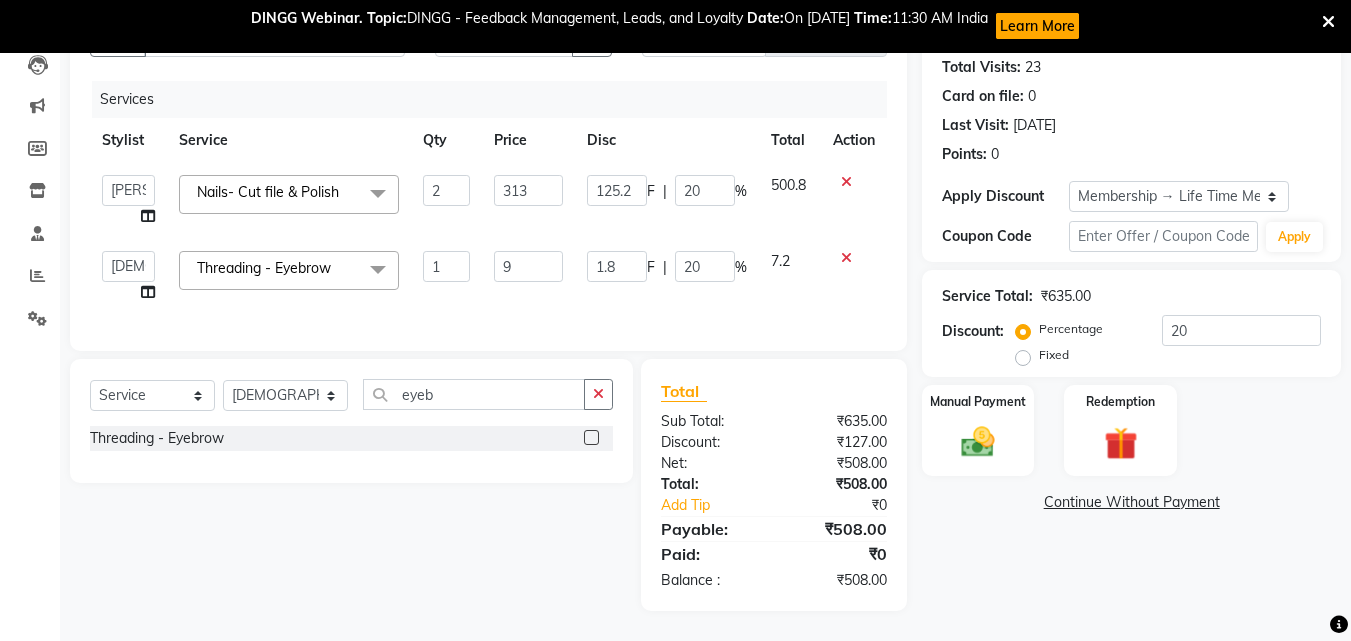 scroll, scrollTop: 235, scrollLeft: 0, axis: vertical 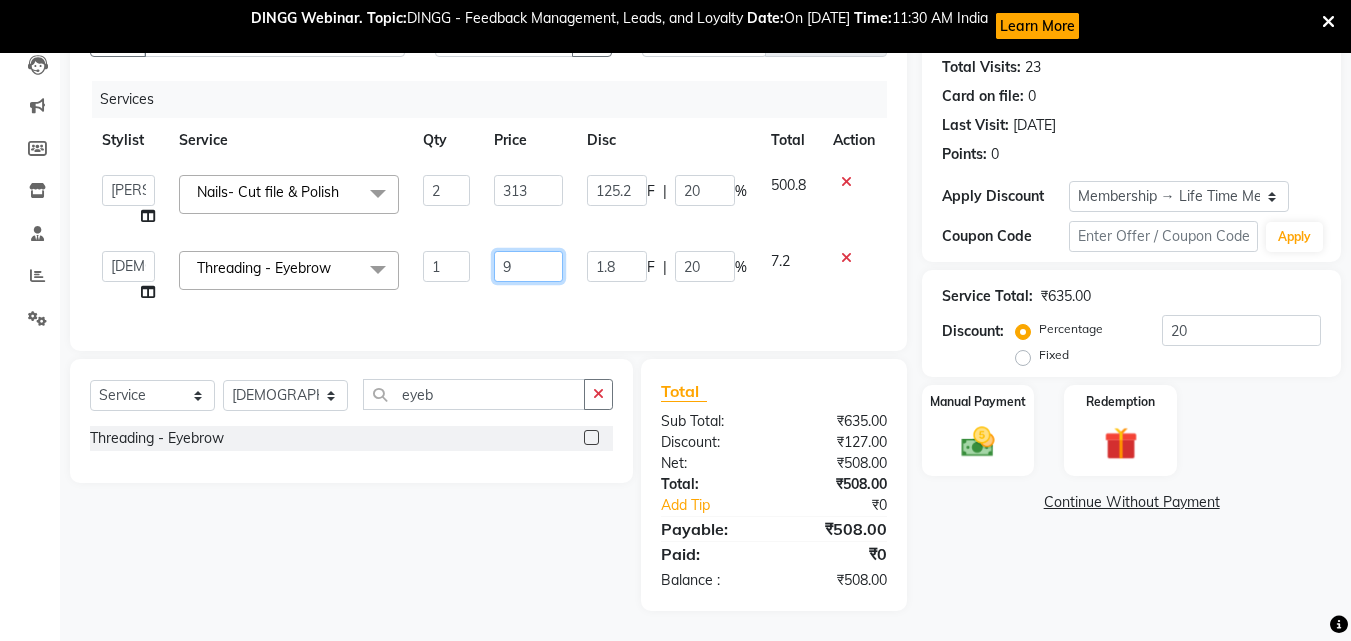 click on "9" 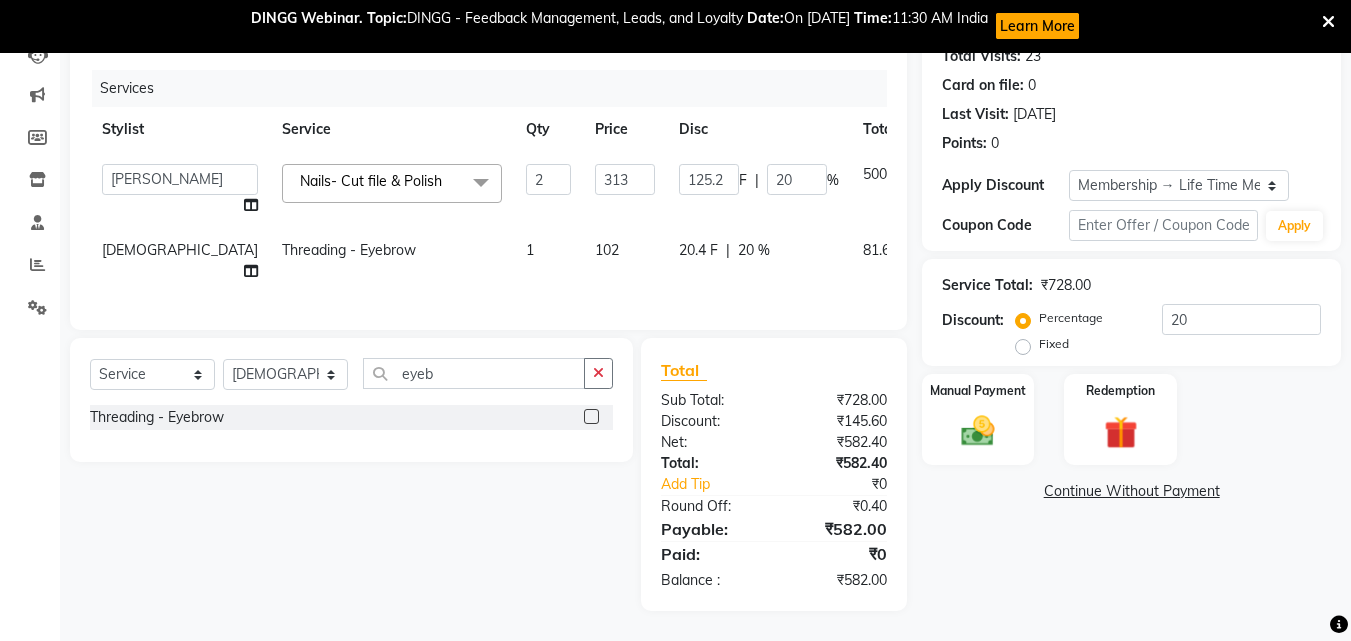 click on "102" 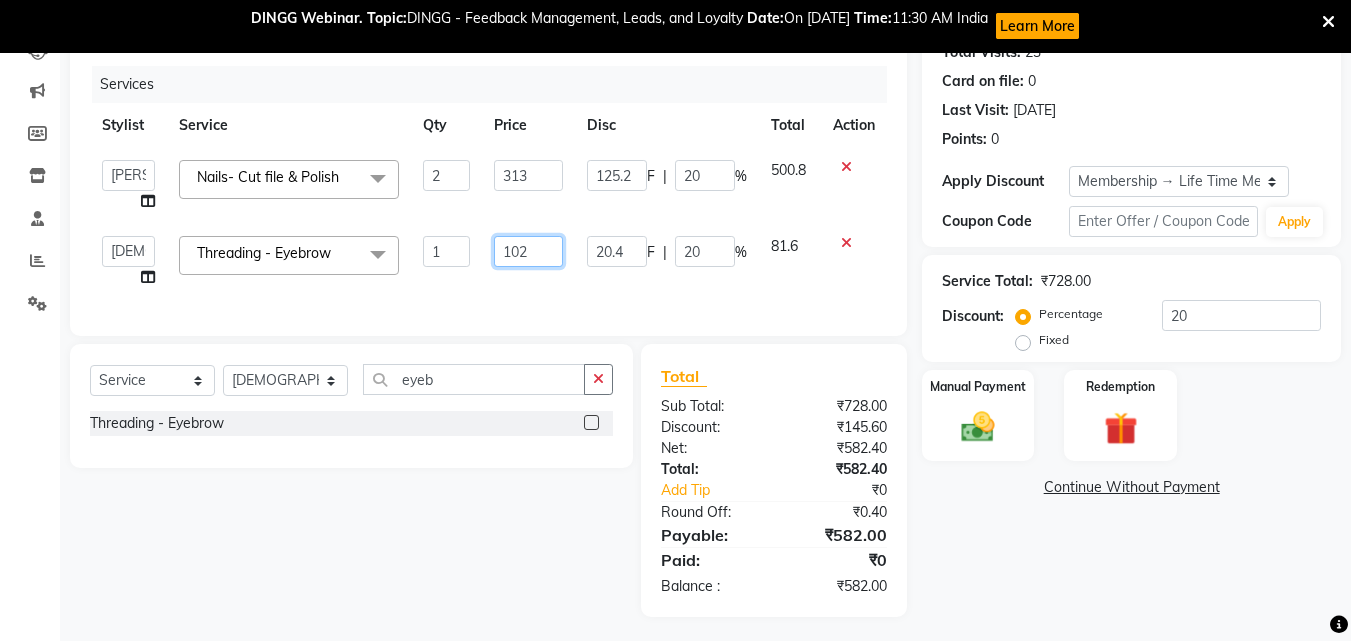 click on "102" 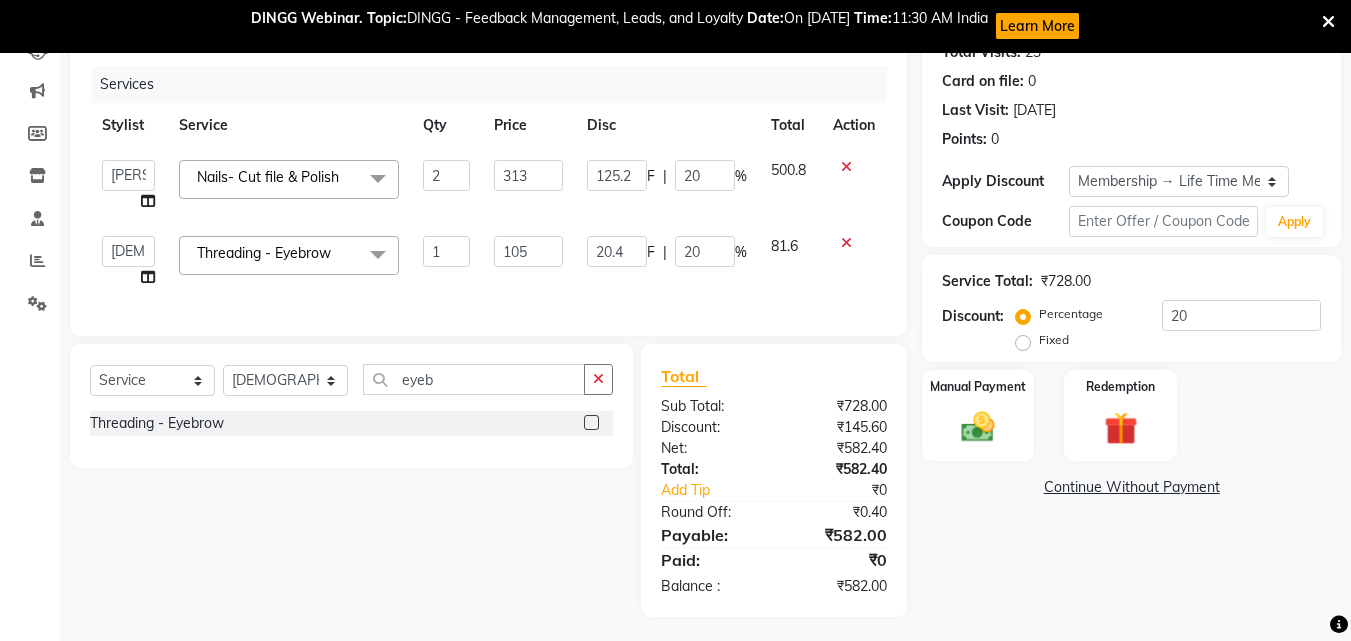 click on "Services Stylist Service Qty Price Disc Total Action  Anwar   Danish   [PERSON_NAME] [PERSON_NAME] [PERSON_NAME]   [PERSON_NAME] [PERSON_NAME]   [PERSON_NAME]  Nails- Cut file & Polish  x Reflexology  - Feet (30 Mins) Reflexology  - Hand & Feet ( 60 Mins) Reflexology  - Back (30 Mins) Nails  - Cut And Filing Nails  - Nail Polish Hand / Feet Nails  - French Nail Polish Nails  - Gel French Nail Polish Nails- Cut file & Polish Gel Polish  - Gel Polish 10 Tips Gel Polish  - Gel Polish Remover 10 Tips Gel Polish  - Builder Gel Extension Gel Polish  - Gum Gel Extension Gel Polish  - 10 Tips Glitter Polish Treatment For Skin  - Glow Peel Treatment Advance Facial - Hydra Facial ( Machine use ) O THREE FACIAL Fruit Clean Up Loreal Scalp Advanced Treatment - For women Loreal Scalp Advanced Clay Treatment  3TENX SPA Moroccan Treatment  - Moroccan Wash And Hair cut For Women Senior Stylist Moroccan Treatment  - Moroccan Wash And Hair cut For Women Master Stylist Hair Removal With Less Pain - Butt Wax Mehndi 2" 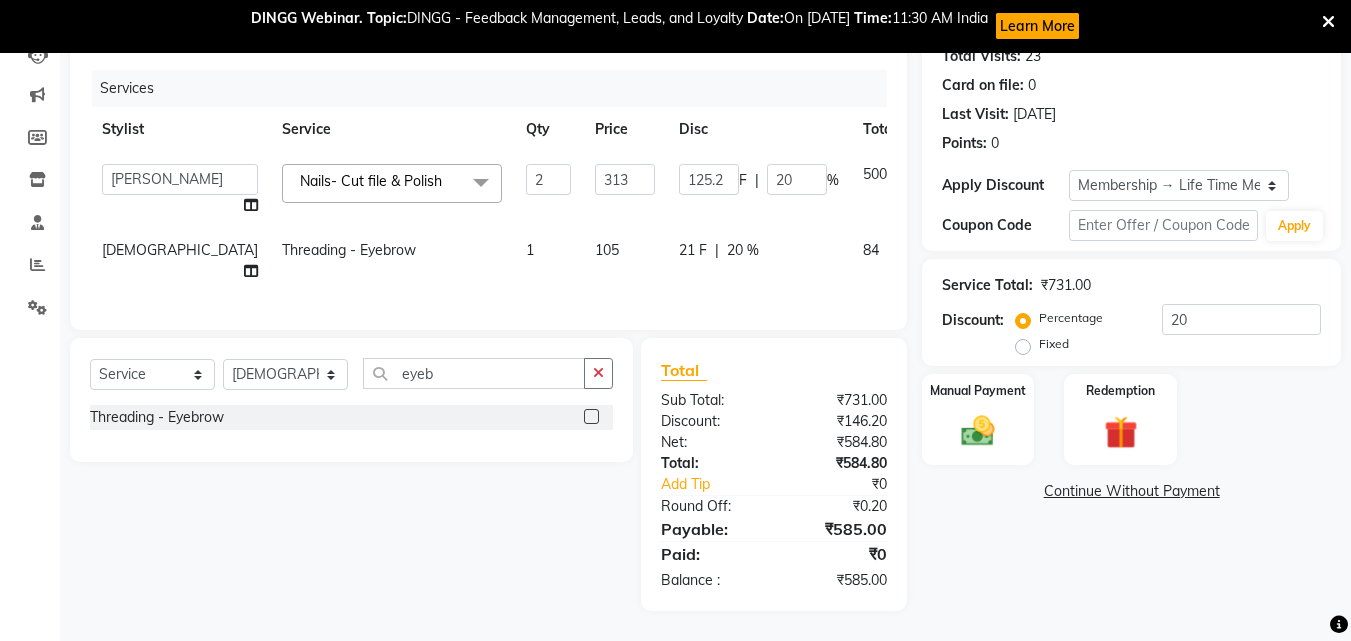 click on "105" 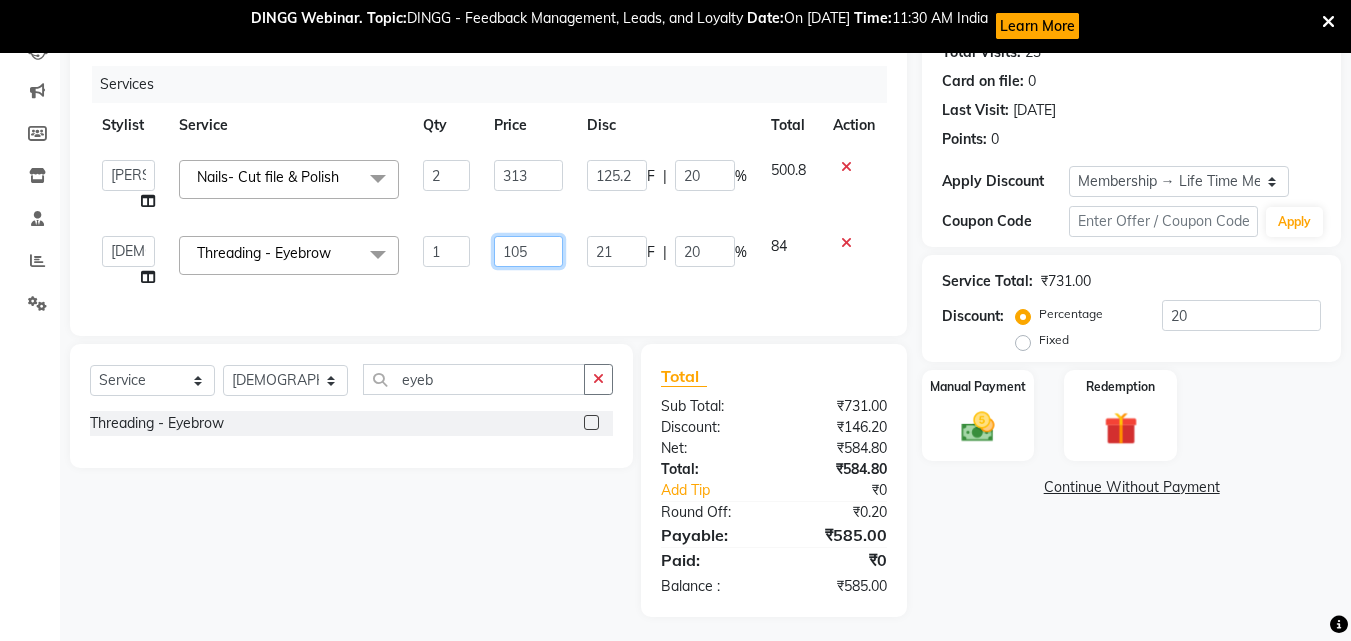 click on "105" 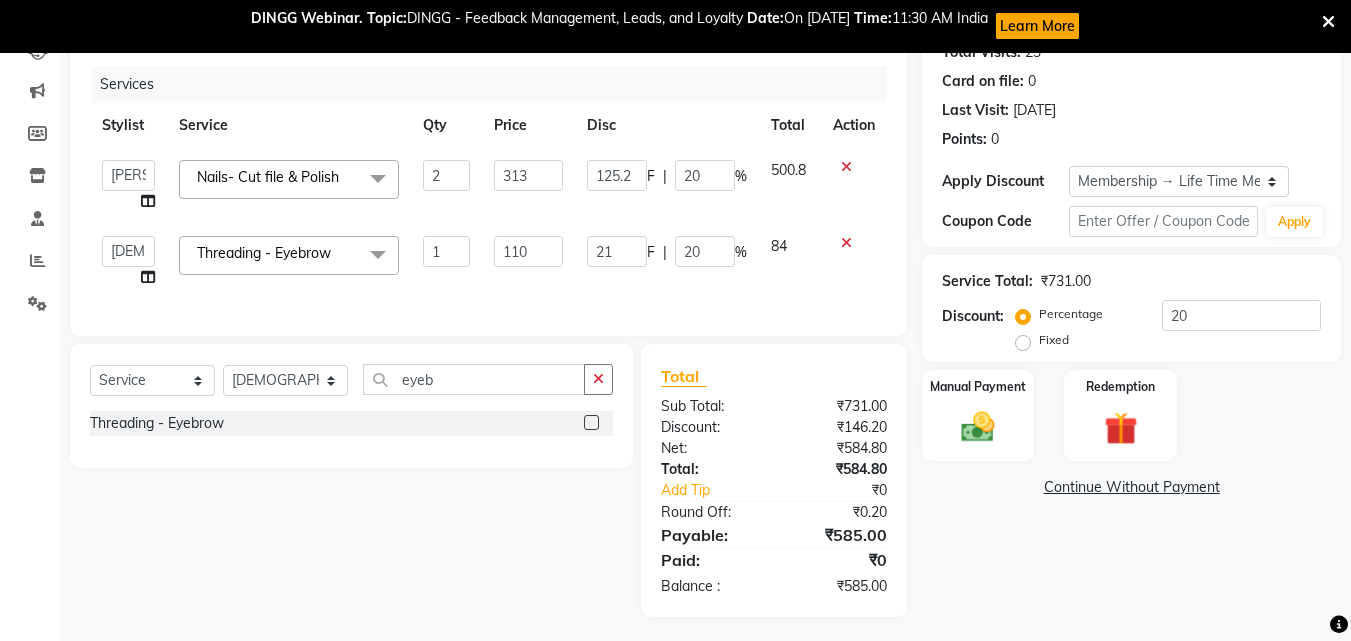 click on "Services Stylist Service Qty Price Disc Total Action  Anwar   Danish   [PERSON_NAME] [PERSON_NAME] [PERSON_NAME]   [PERSON_NAME] [PERSON_NAME]   [PERSON_NAME]  Nails- Cut file & Polish  x Reflexology  - Feet (30 Mins) Reflexology  - Hand & Feet ( 60 Mins) Reflexology  - Back (30 Mins) Nails  - Cut And Filing Nails  - Nail Polish Hand / Feet Nails  - French Nail Polish Nails  - Gel French Nail Polish Nails- Cut file & Polish Gel Polish  - Gel Polish 10 Tips Gel Polish  - Gel Polish Remover 10 Tips Gel Polish  - Builder Gel Extension Gel Polish  - Gum Gel Extension Gel Polish  - 10 Tips Glitter Polish Treatment For Skin  - Glow Peel Treatment Advance Facial - Hydra Facial ( Machine use ) O THREE FACIAL Fruit Clean Up Loreal Scalp Advanced Treatment - For women Loreal Scalp Advanced Clay Treatment  3TENX SPA Moroccan Treatment  - Moroccan Wash And Hair cut For Women Senior Stylist Moroccan Treatment  - Moroccan Wash And Hair cut For Women Master Stylist Hair Removal With Less Pain - Butt Wax Mehndi 2" 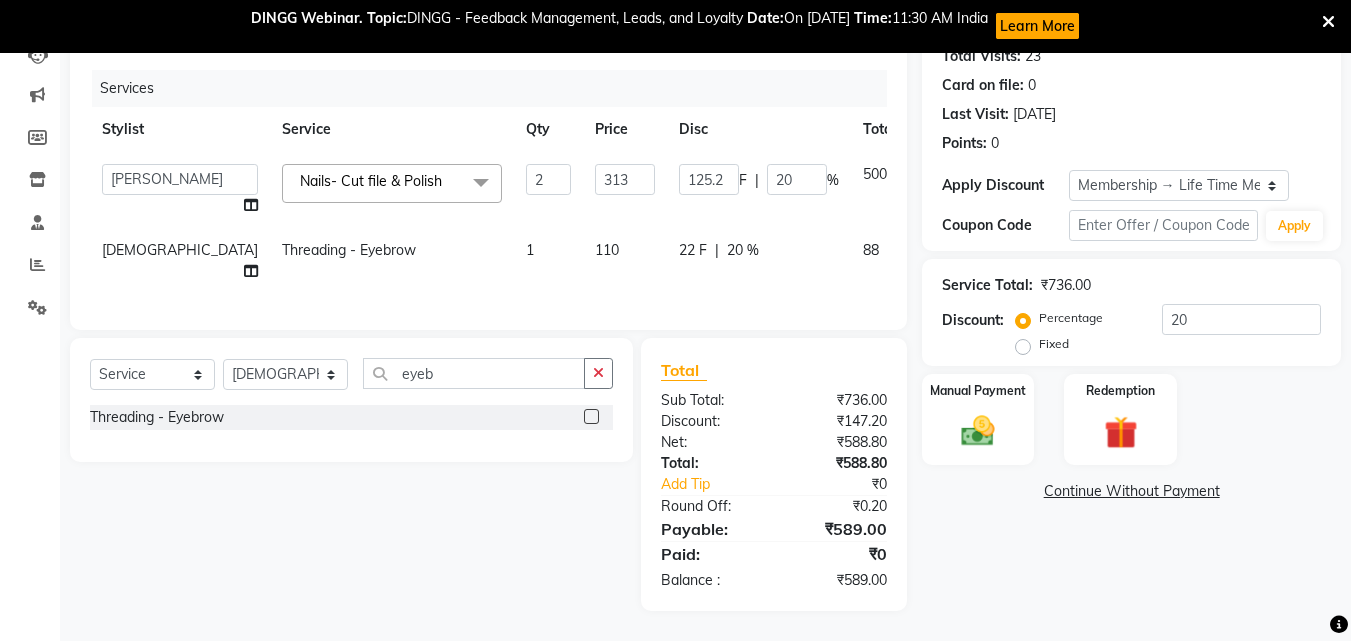 click on "110" 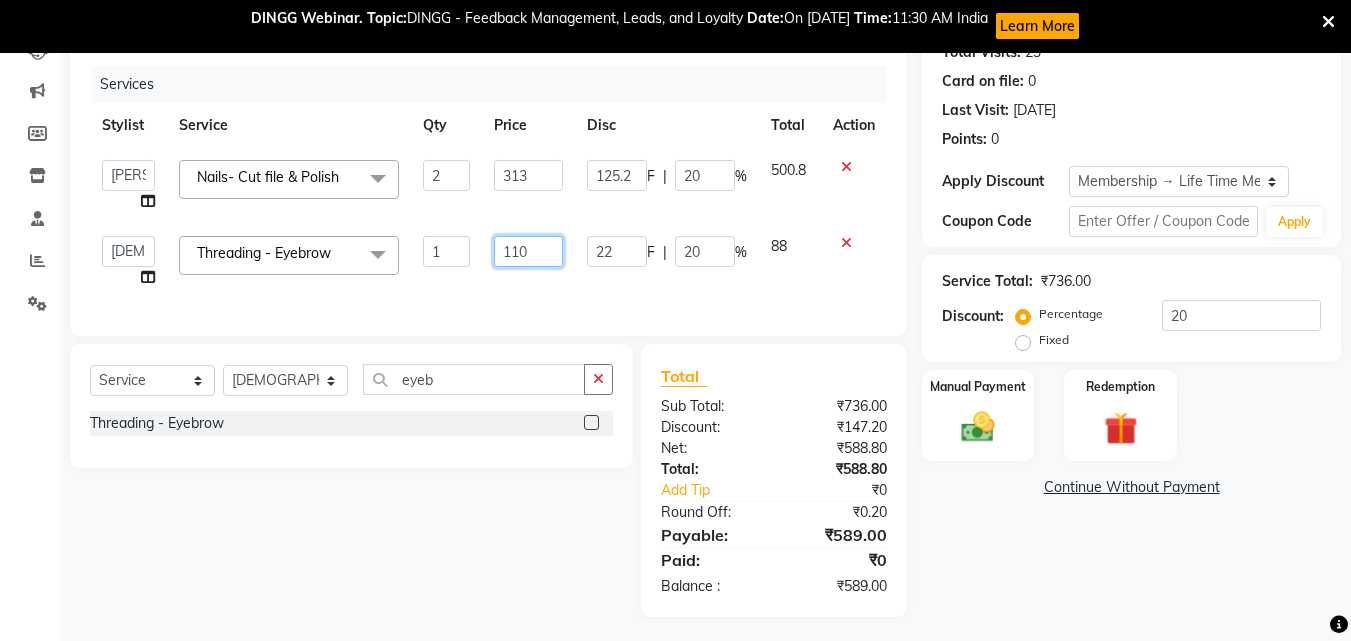 click on "110" 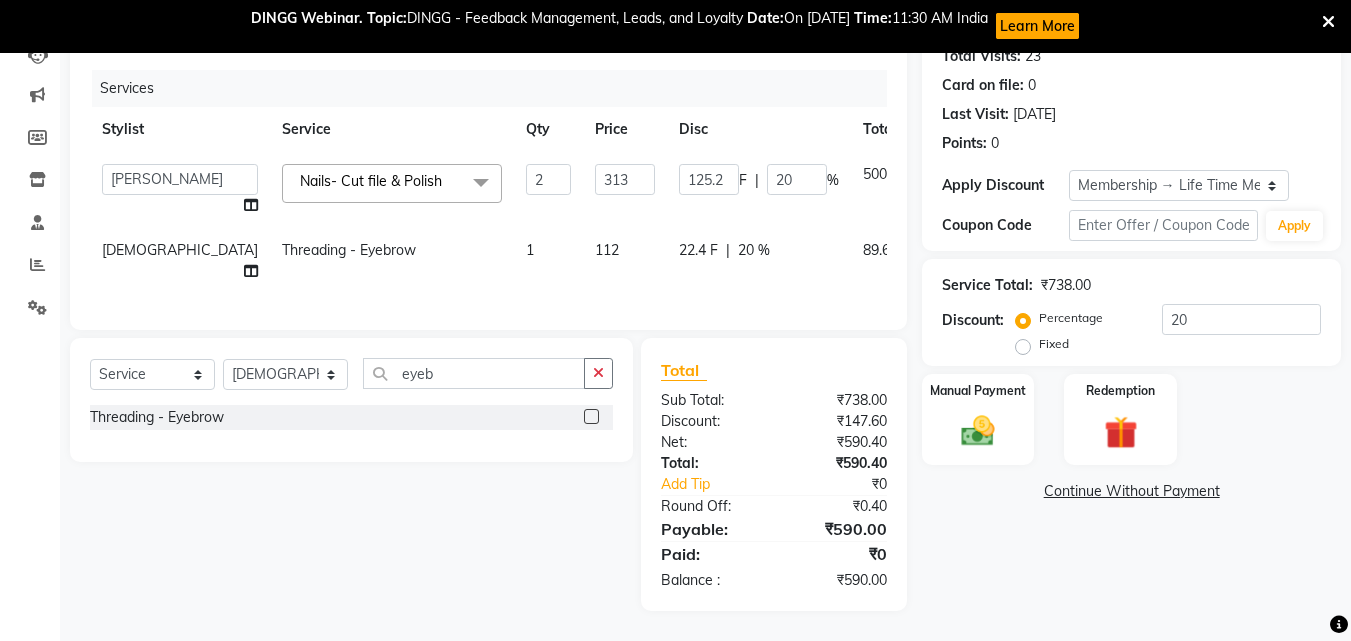 click on "Services Stylist Service Qty Price Disc Total Action  Anwar   Danish   [PERSON_NAME] [PERSON_NAME] [PERSON_NAME]   [PERSON_NAME] [PERSON_NAME]   [PERSON_NAME]  Nails- Cut file & Polish  x Reflexology  - Feet (30 Mins) Reflexology  - Hand & Feet ( 60 Mins) Reflexology  - Back (30 Mins) Nails  - Cut And Filing Nails  - Nail Polish Hand / Feet Nails  - French Nail Polish Nails  - Gel French Nail Polish Nails- Cut file & Polish Gel Polish  - Gel Polish 10 Tips Gel Polish  - Gel Polish Remover 10 Tips Gel Polish  - Builder Gel Extension Gel Polish  - Gum Gel Extension Gel Polish  - 10 Tips Glitter Polish Treatment For Skin  - Glow Peel Treatment Advance Facial - Hydra Facial ( Machine use ) O THREE FACIAL Fruit Clean Up Loreal Scalp Advanced Treatment - For women Loreal Scalp Advanced Clay Treatment  3TENX SPA Moroccan Treatment  - Moroccan Wash And Hair cut For Women Senior Stylist Moroccan Treatment  - Moroccan Wash And Hair cut For Women Master Stylist Hair Removal With Less Pain - Butt Wax Mehndi 2" 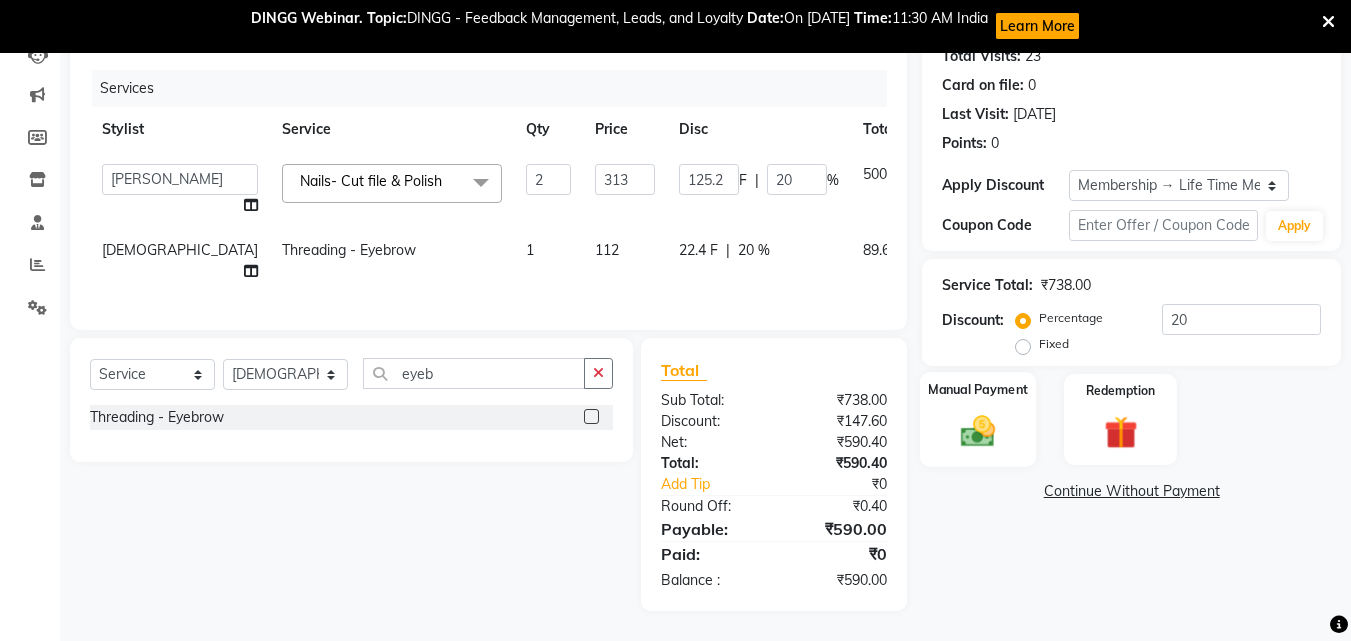 click 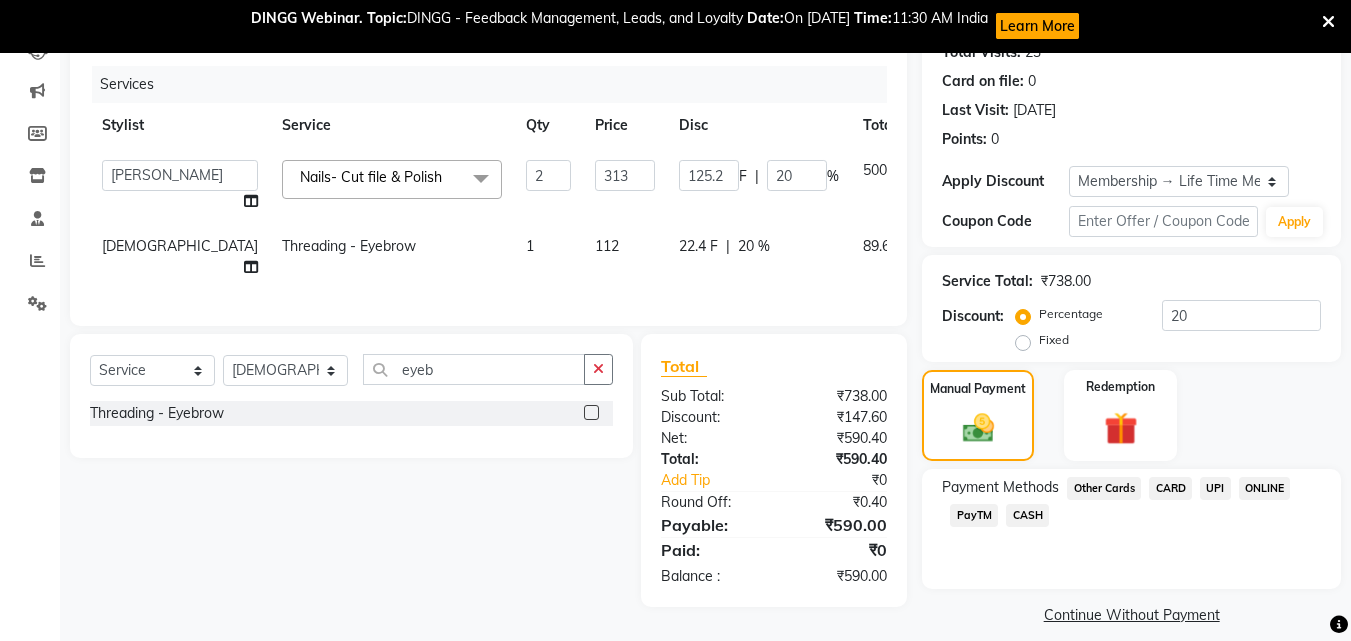click on "CARD" 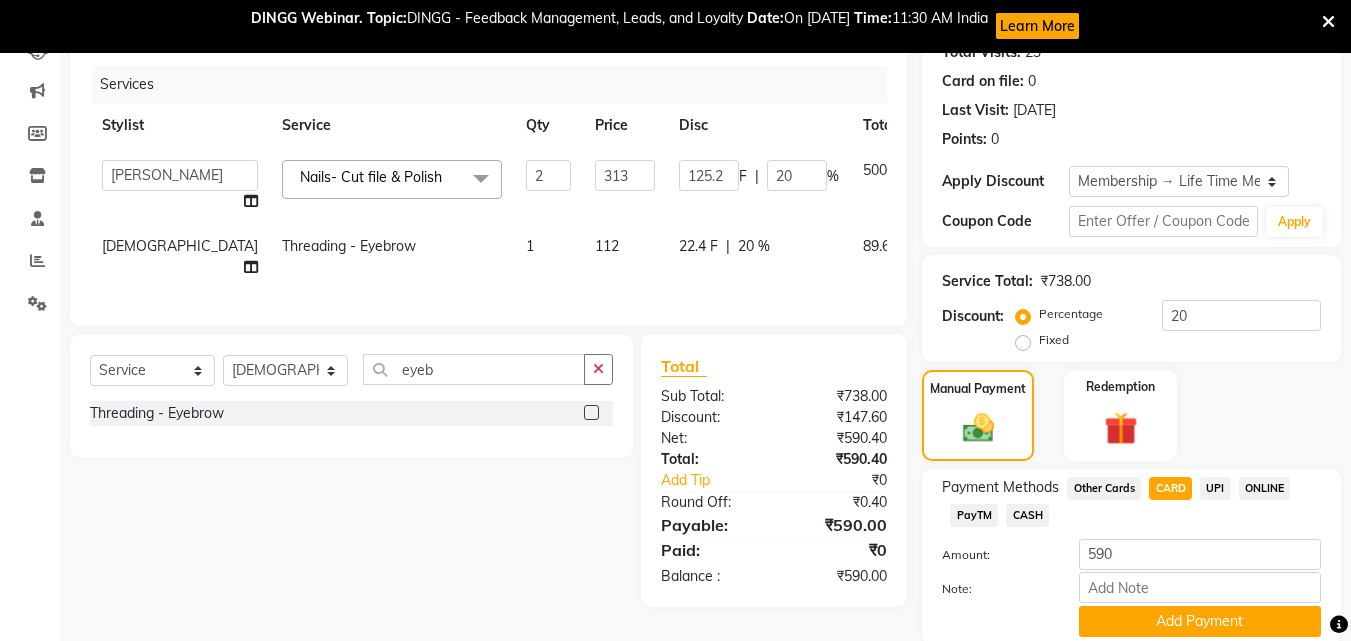scroll, scrollTop: 310, scrollLeft: 0, axis: vertical 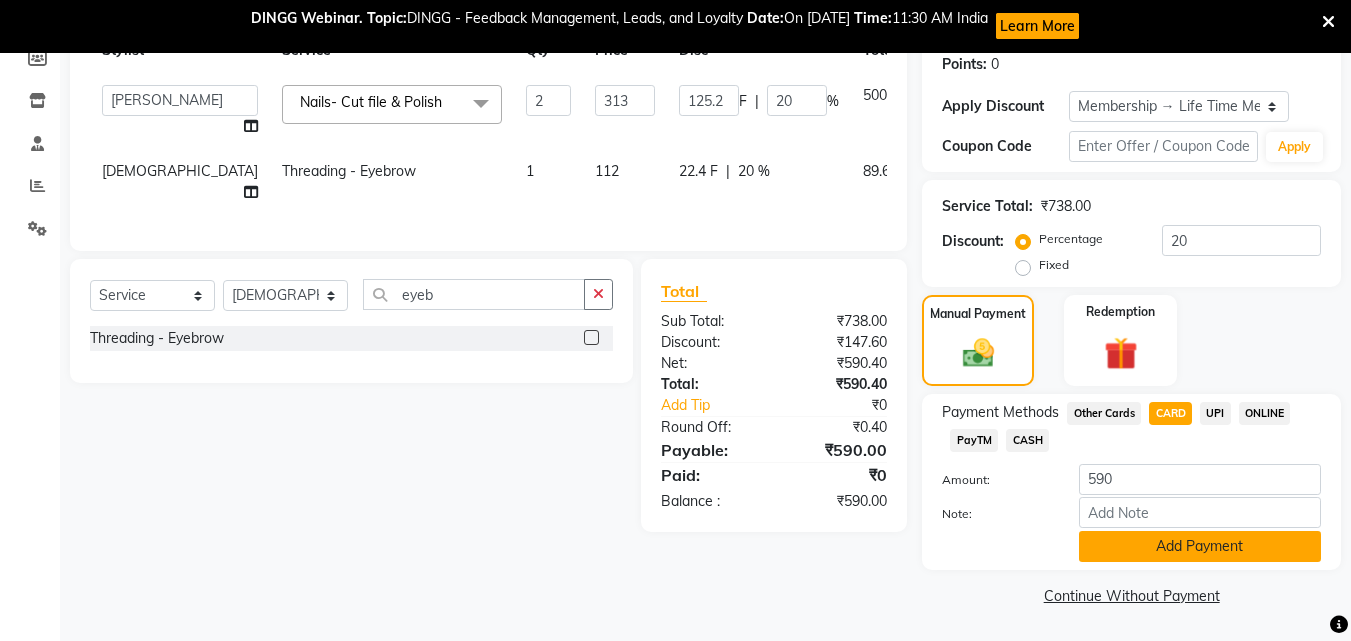 click on "Add Payment" 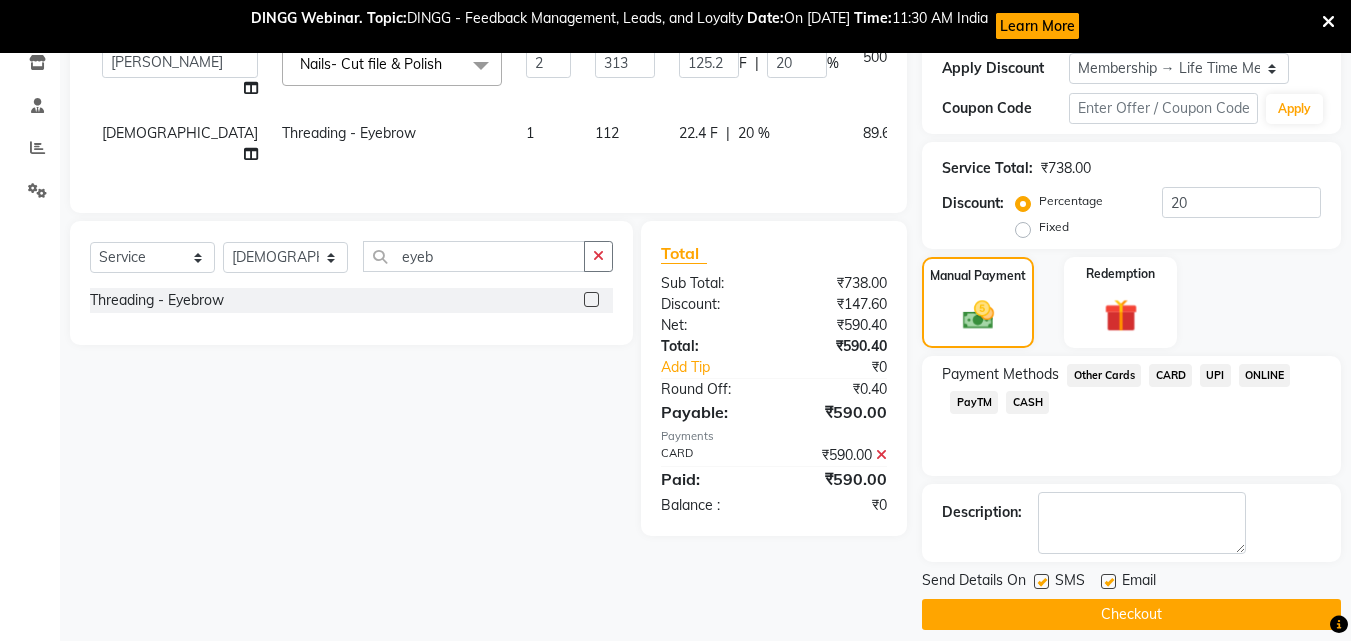 scroll, scrollTop: 367, scrollLeft: 0, axis: vertical 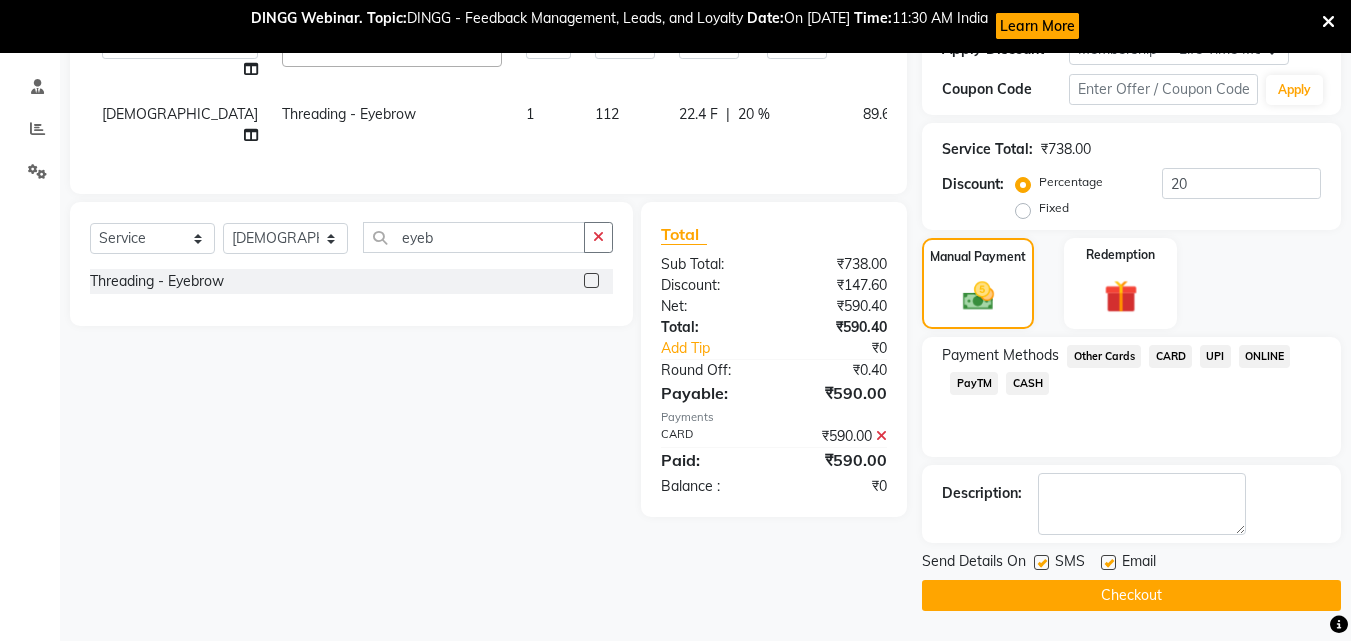click on "Checkout" 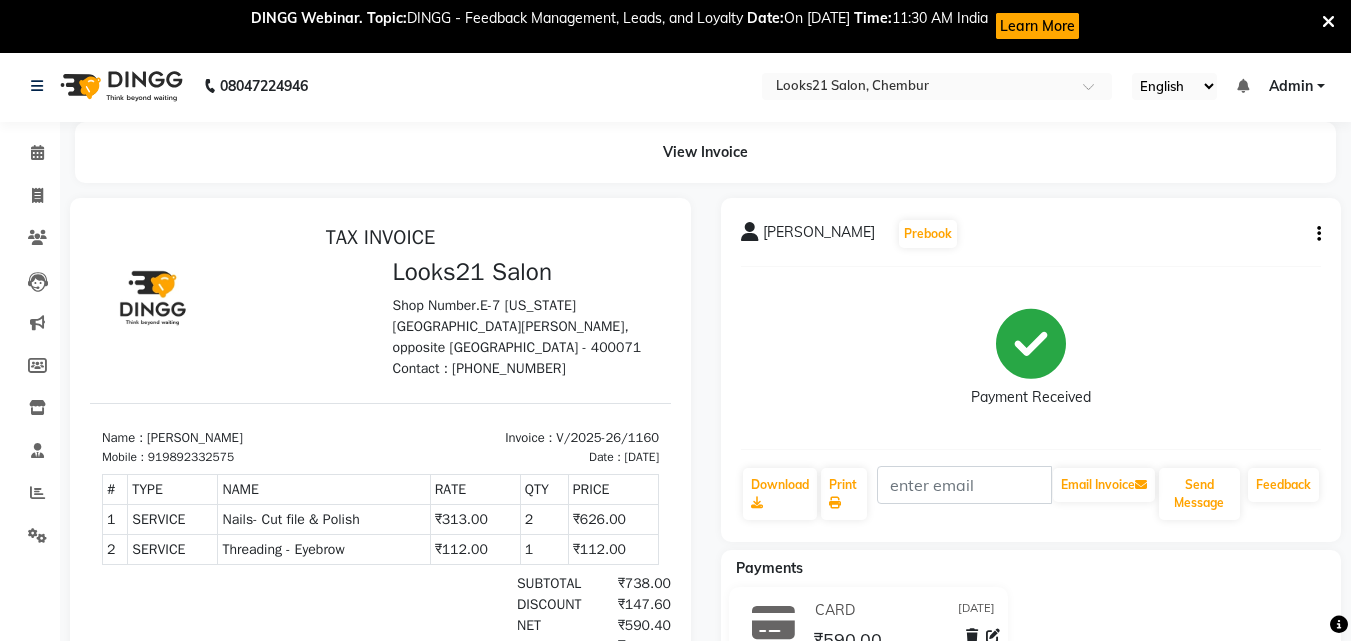 scroll, scrollTop: 0, scrollLeft: 0, axis: both 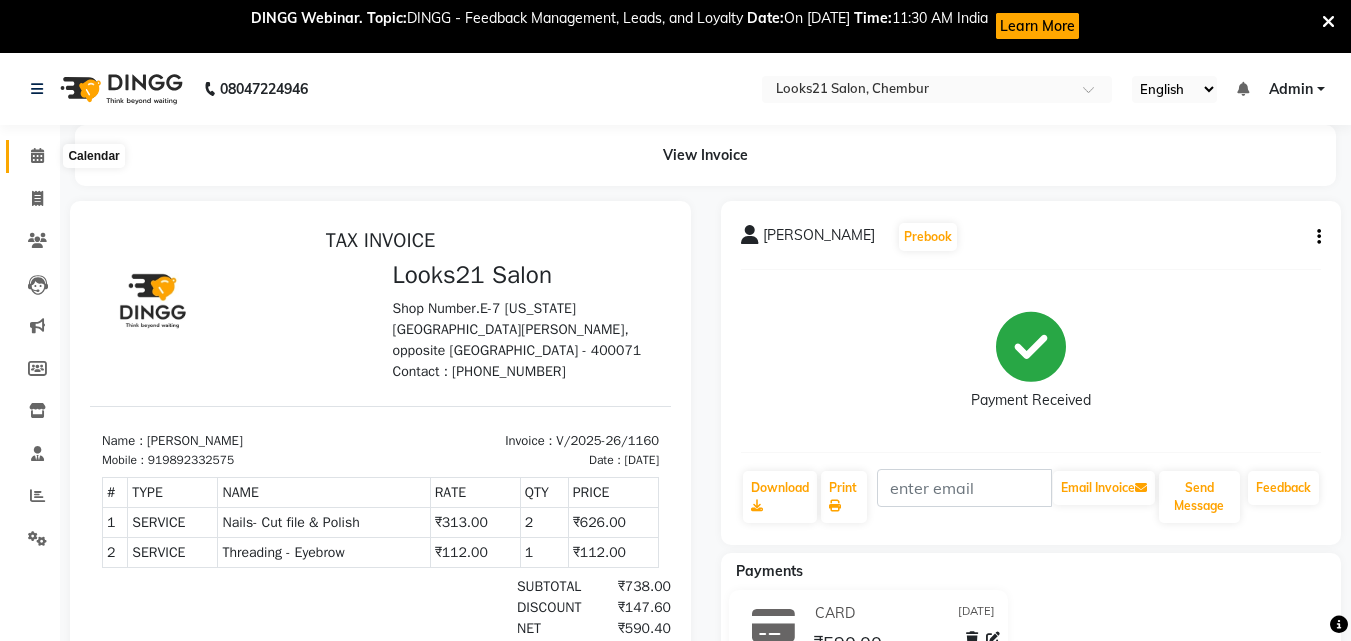 click 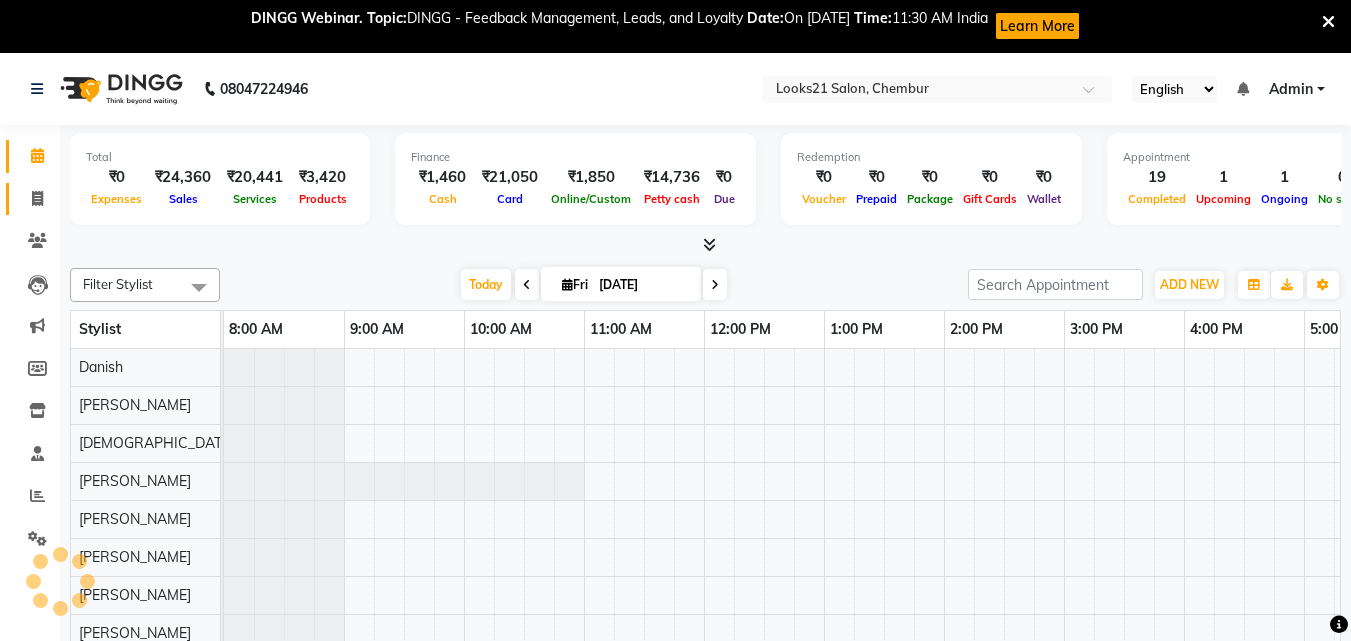 click 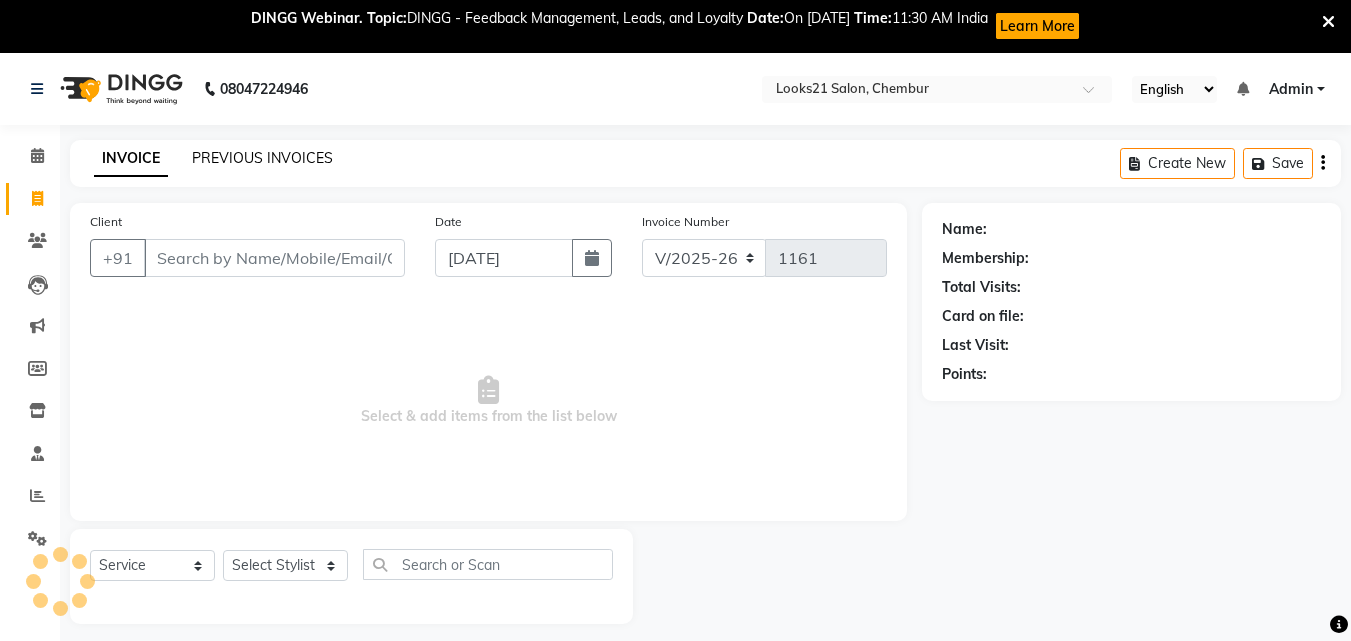 click on "PREVIOUS INVOICES" 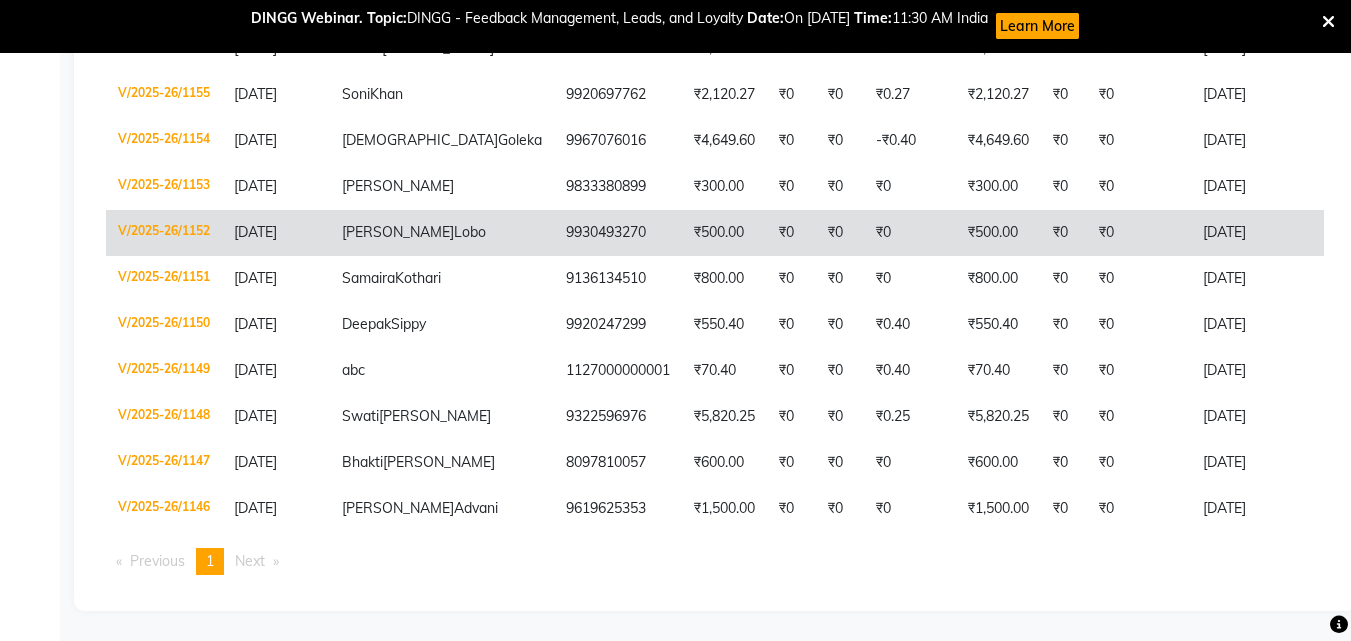 scroll, scrollTop: 780, scrollLeft: 0, axis: vertical 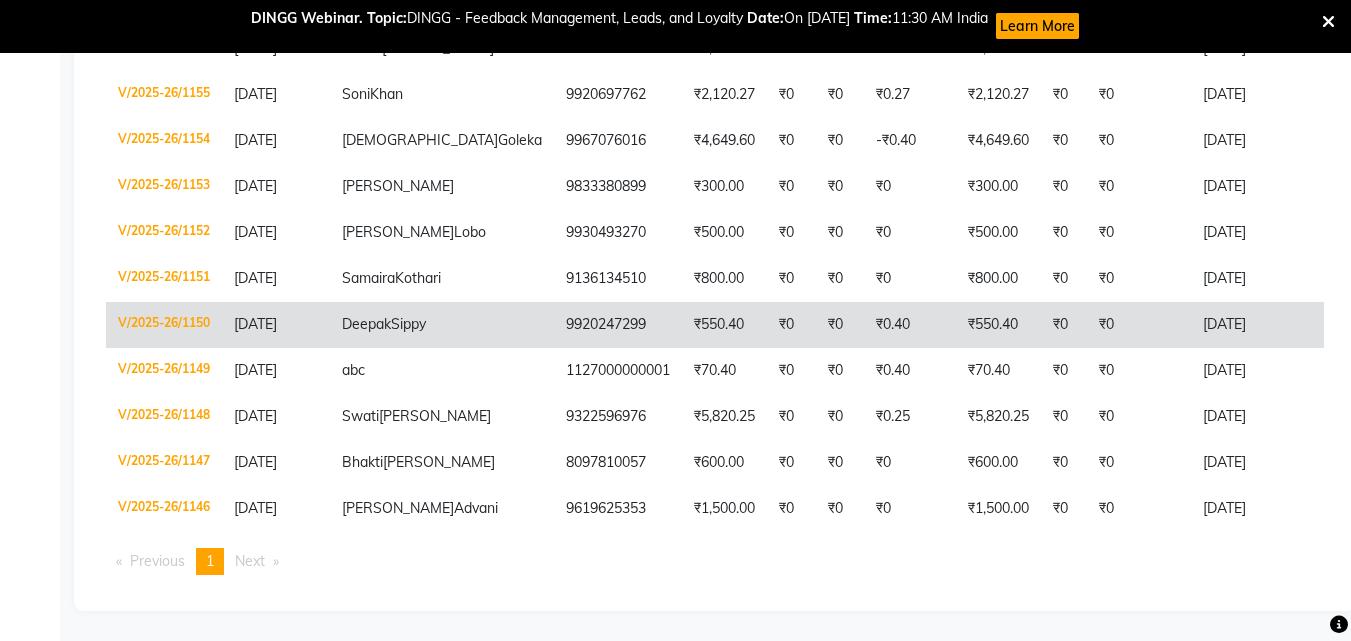 click on "₹550.40" 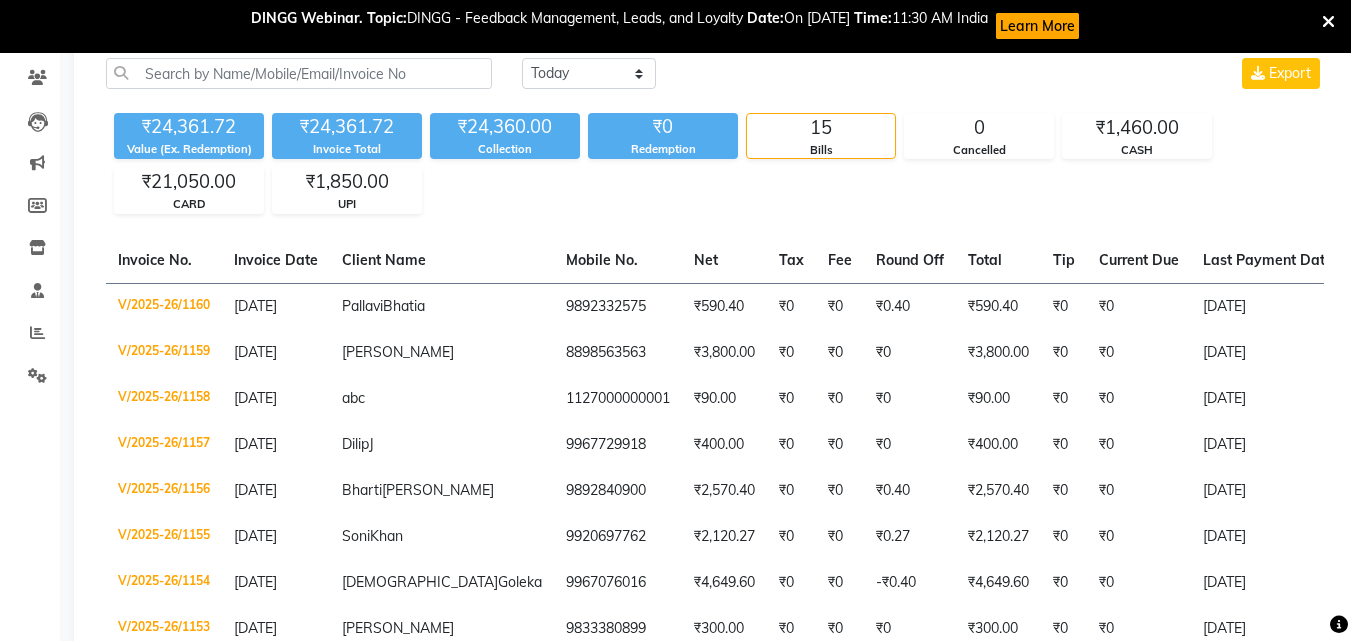 scroll, scrollTop: 0, scrollLeft: 0, axis: both 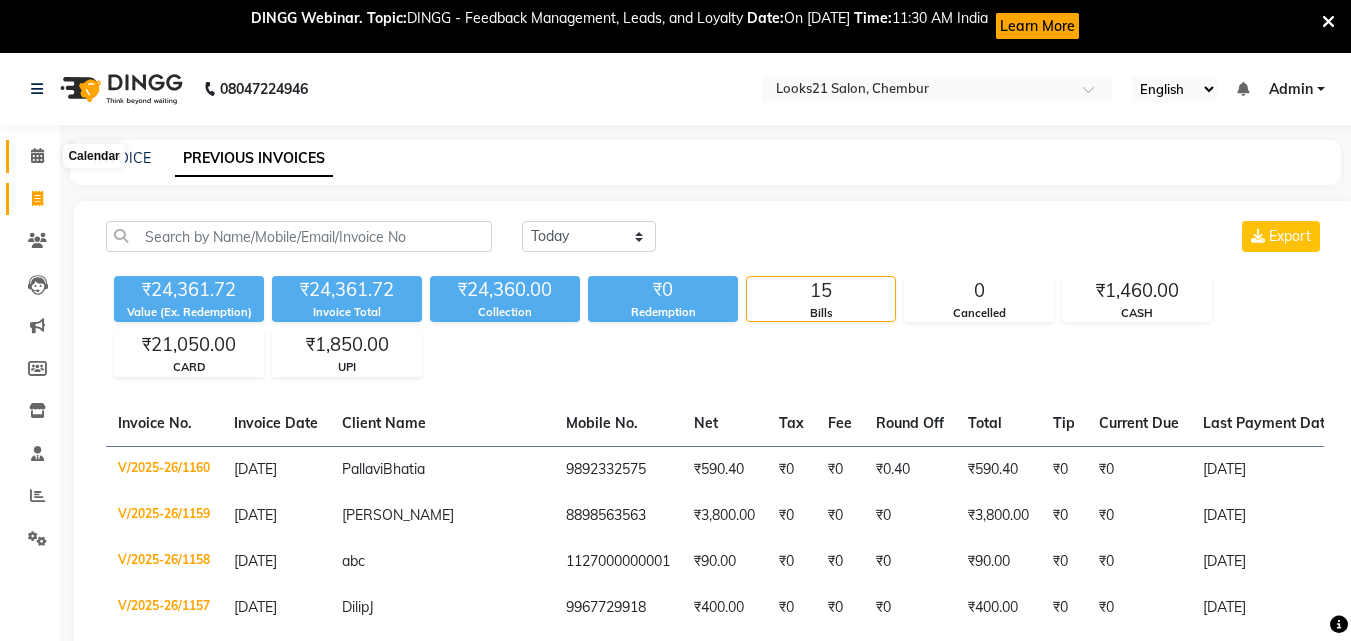 click 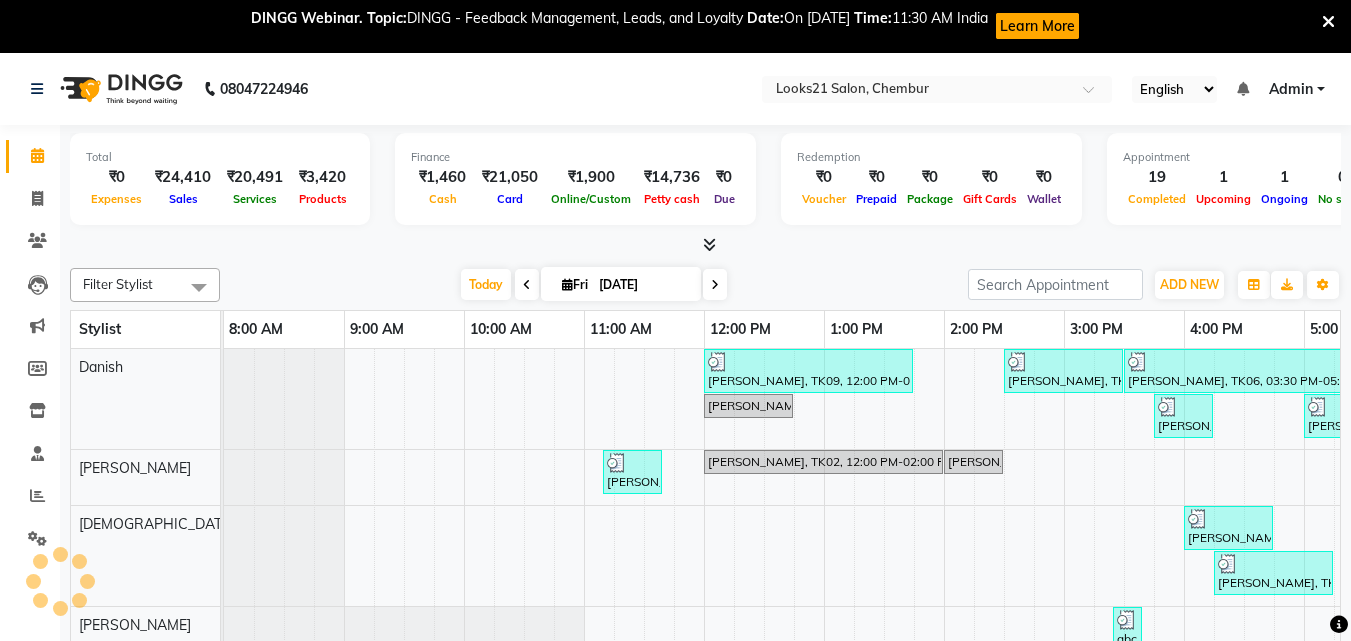 scroll, scrollTop: 0, scrollLeft: 444, axis: horizontal 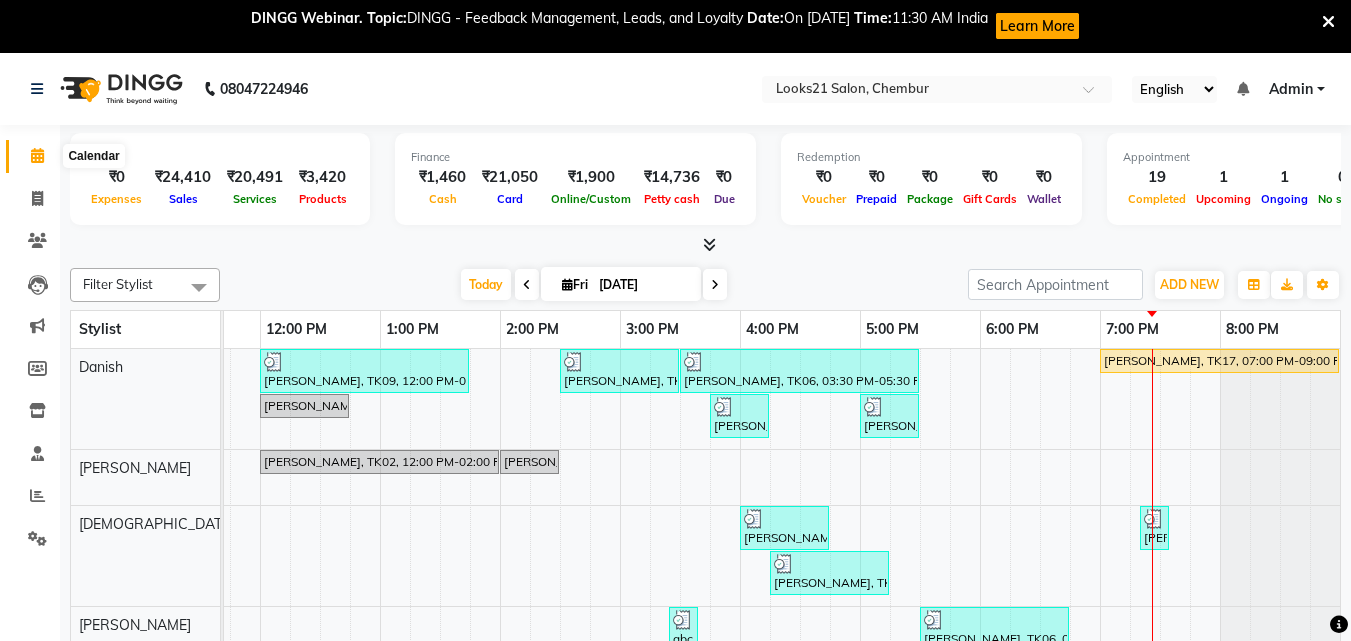 click 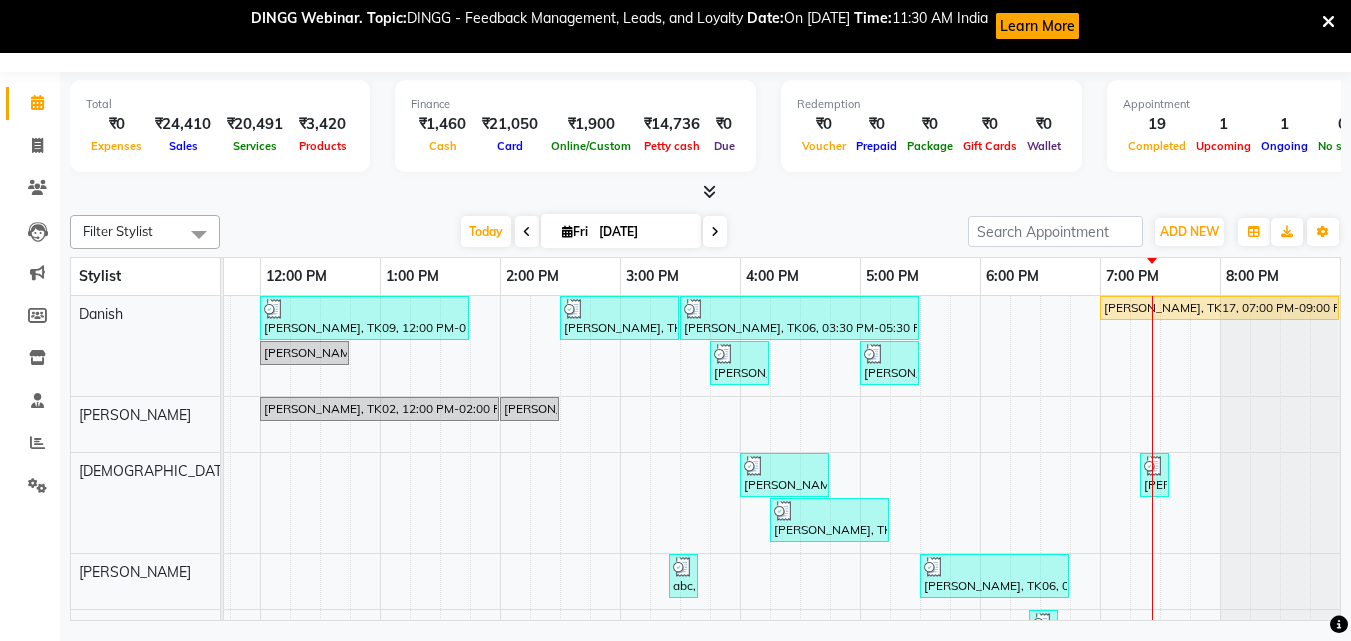 scroll, scrollTop: 0, scrollLeft: 0, axis: both 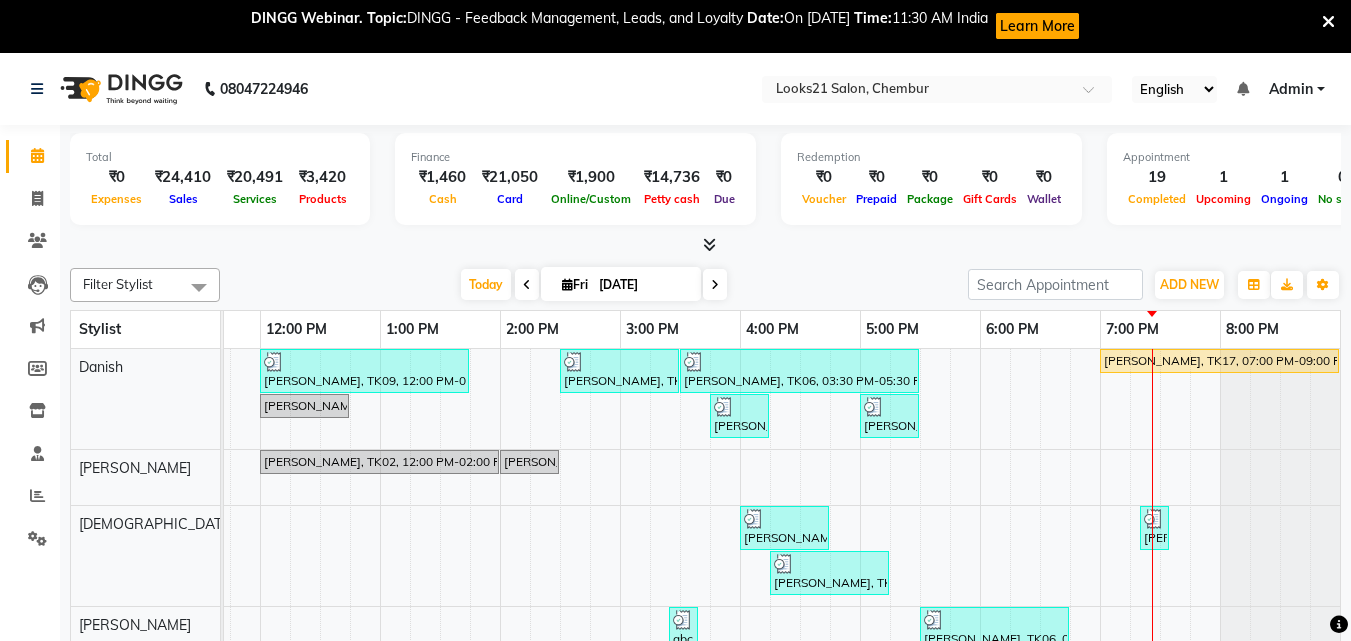 click at bounding box center [715, 284] 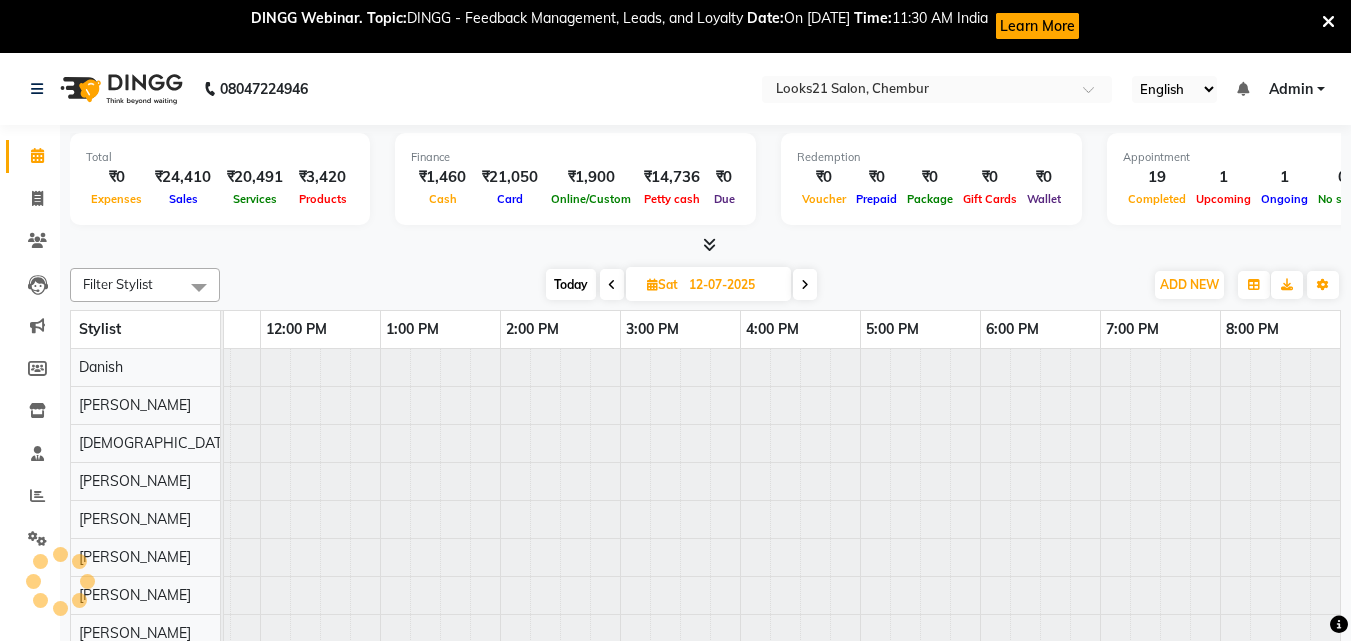 scroll, scrollTop: 0, scrollLeft: 444, axis: horizontal 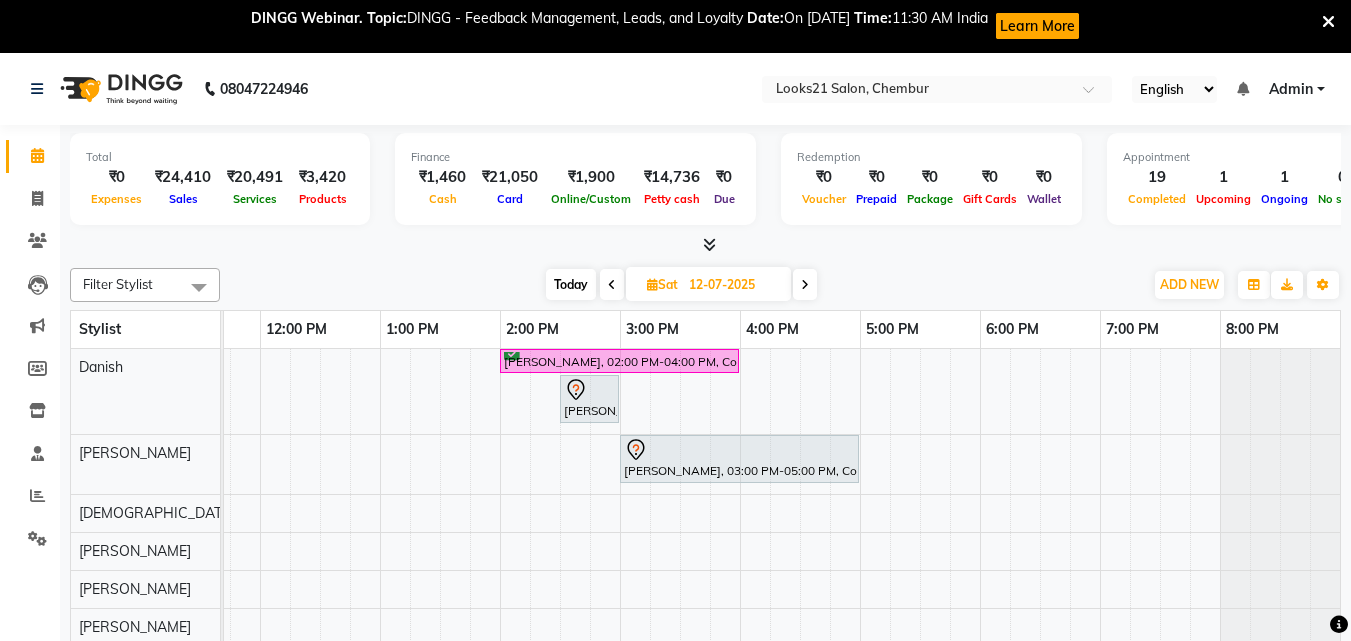 click on "[PERSON_NAME], 02:00 PM-04:00 PM, Color Steak(Inoa Hair Color)  - Touch-Up: Upto 2 Inchs             [PERSON_NAME], 02:30 PM-03:00 PM, Hair Cut & More Women  - By Master Stylist     Krupa Gala, 10:00 AM-11:30 AM, Highlights  - Hair Below Shoulder             [PERSON_NAME], 03:00 PM-05:00 PM, Color Steak(Inoa Hair Color)  - Touch-Up: Upto 2 Inchs" at bounding box center (560, 554) 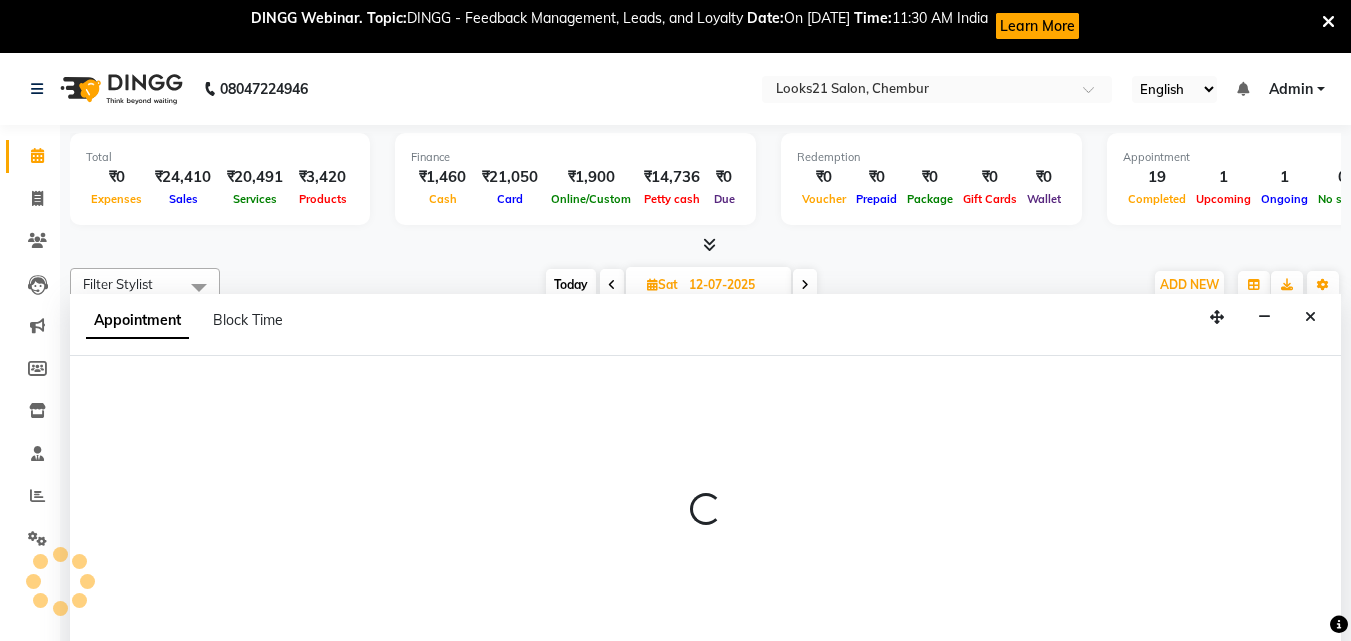 scroll, scrollTop: 53, scrollLeft: 0, axis: vertical 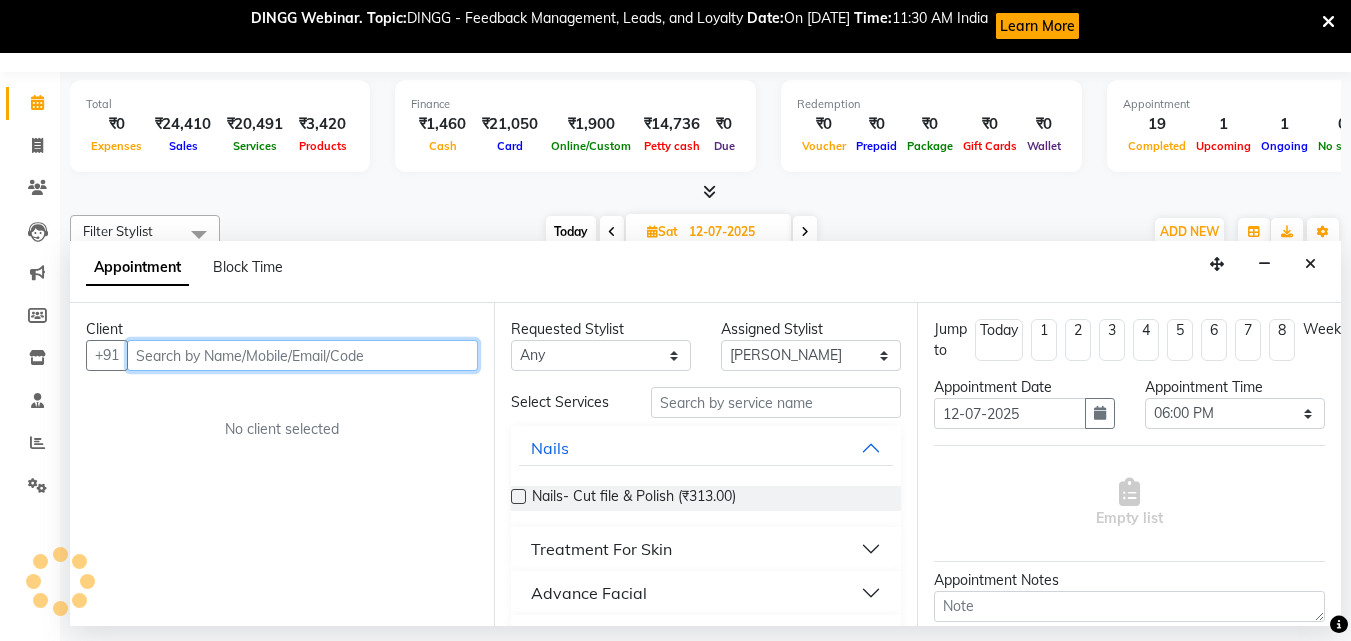 click at bounding box center (302, 355) 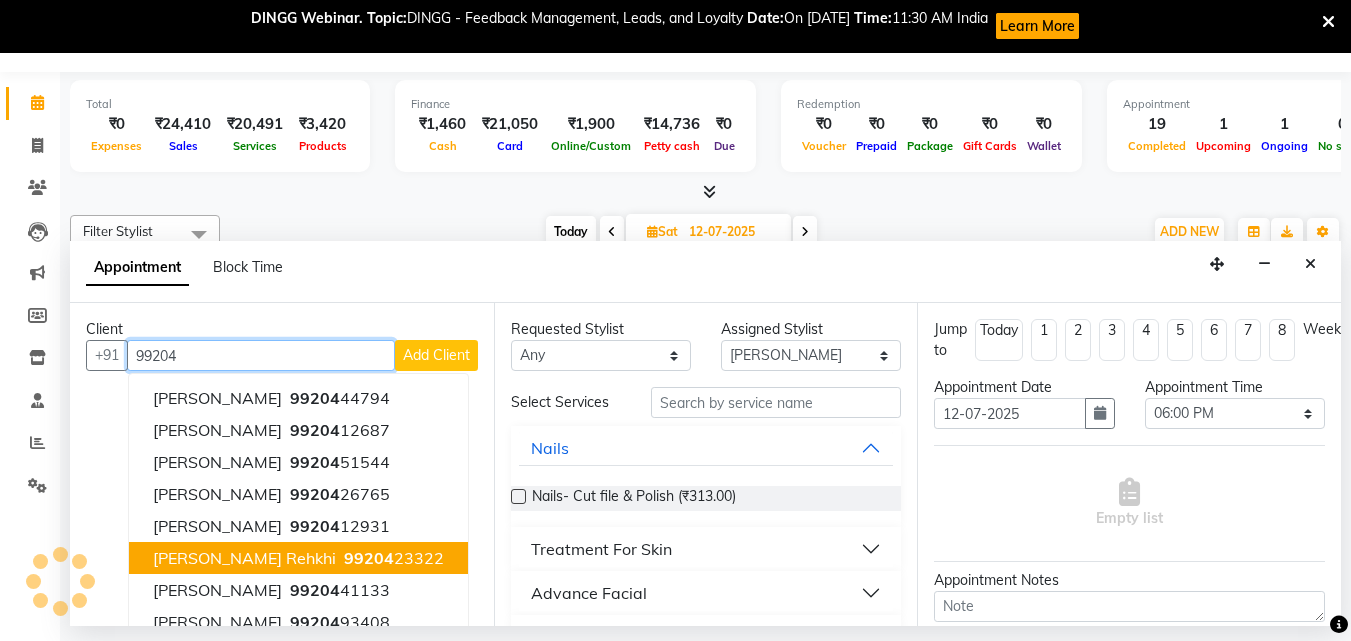 click on "[PERSON_NAME] Rehkhi" at bounding box center (244, 558) 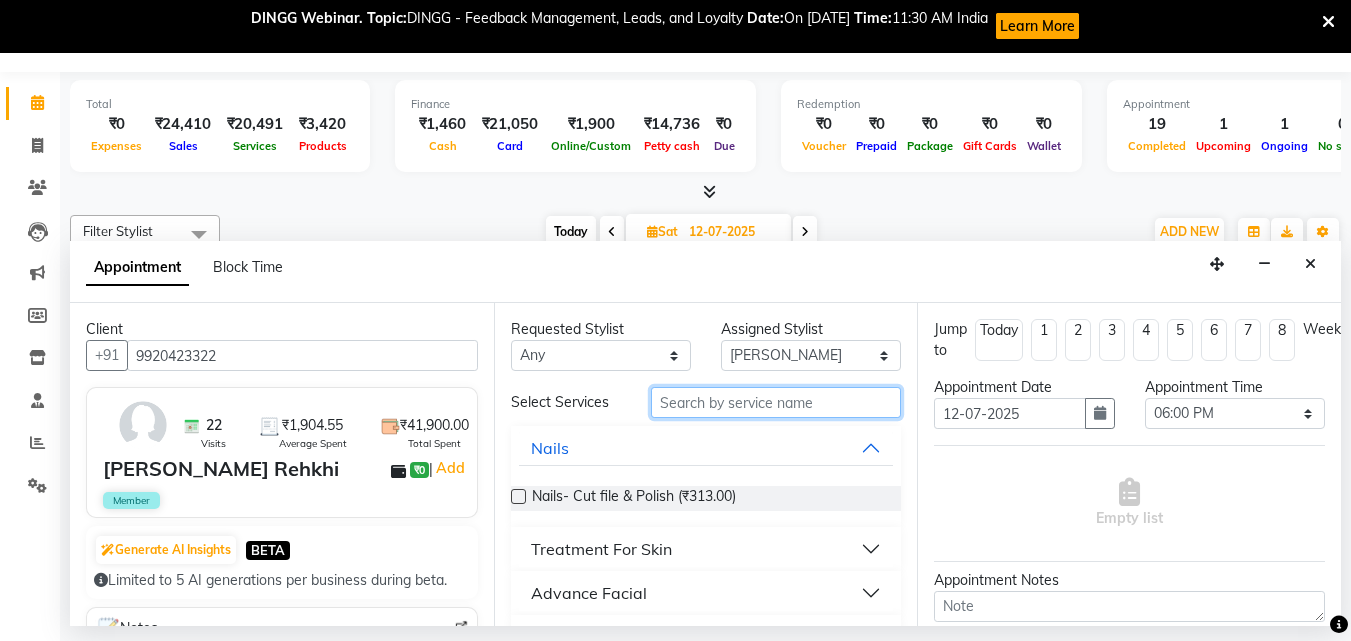 click at bounding box center (776, 402) 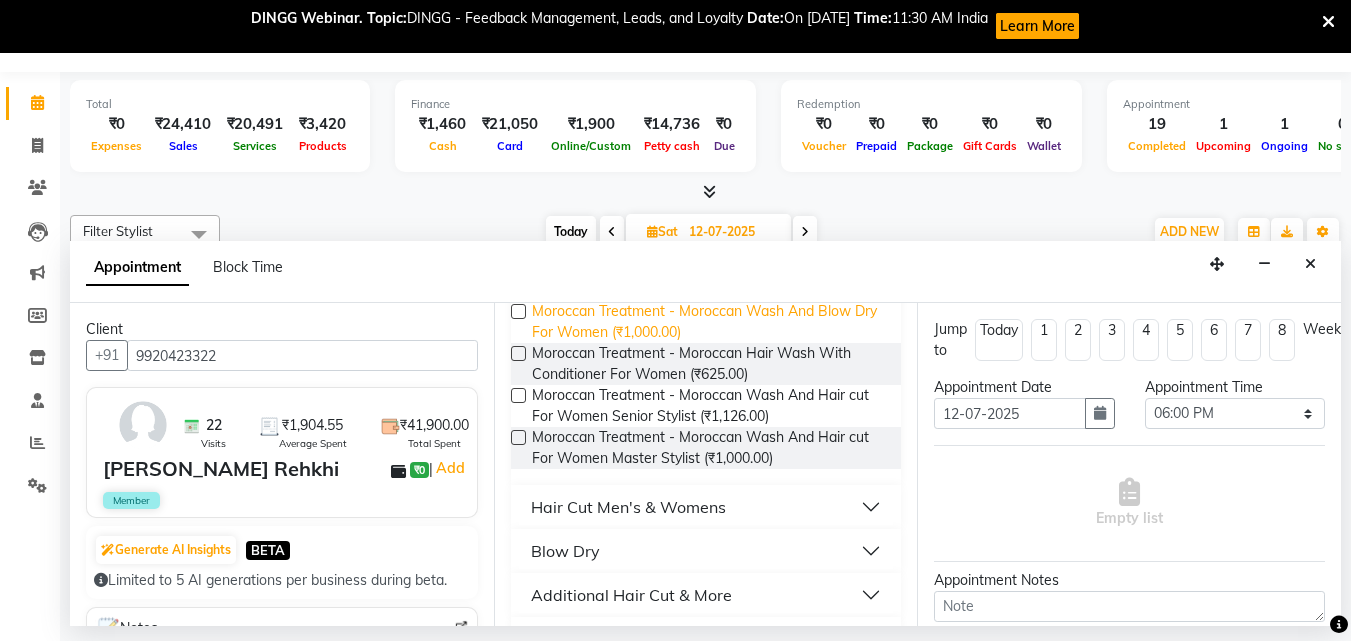 scroll, scrollTop: 278, scrollLeft: 0, axis: vertical 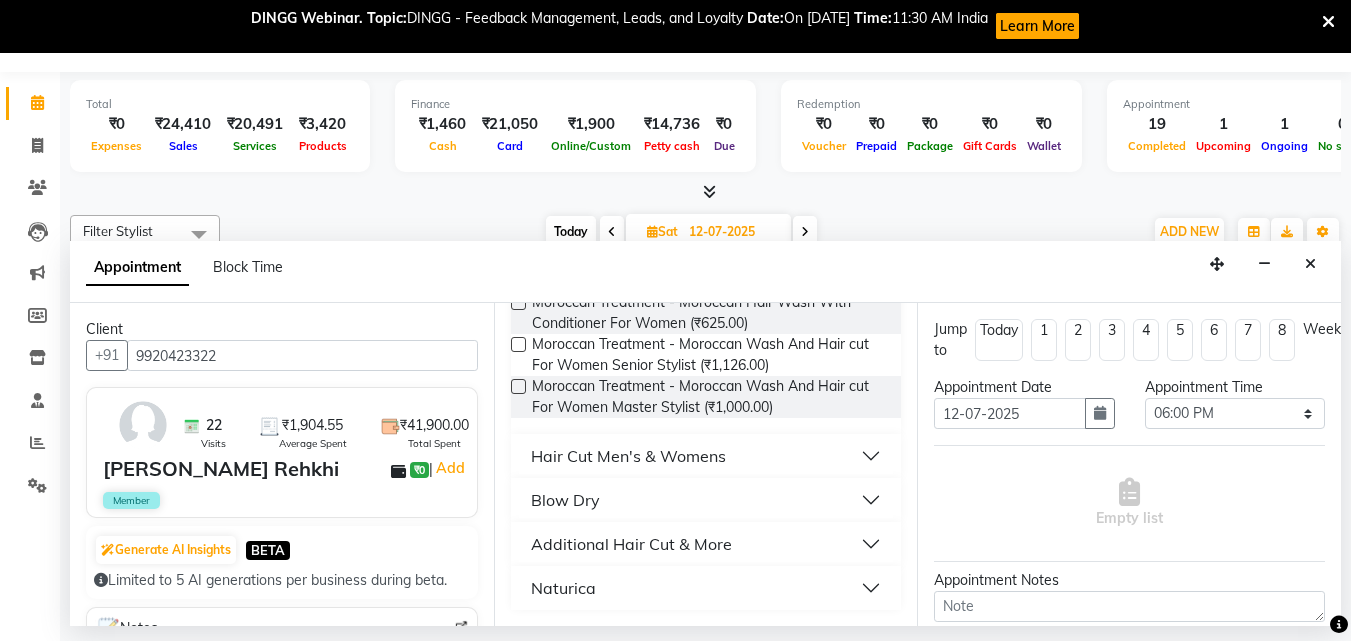 click on "Blow Dry" at bounding box center (565, 500) 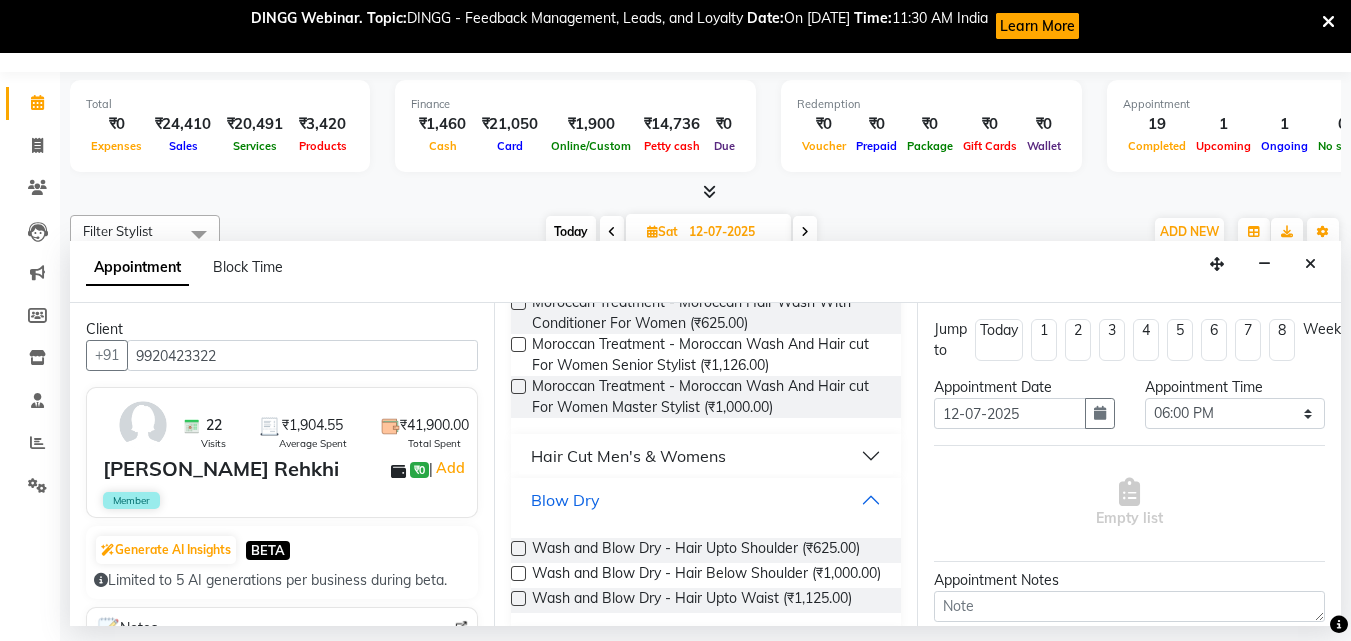 scroll, scrollTop: 378, scrollLeft: 0, axis: vertical 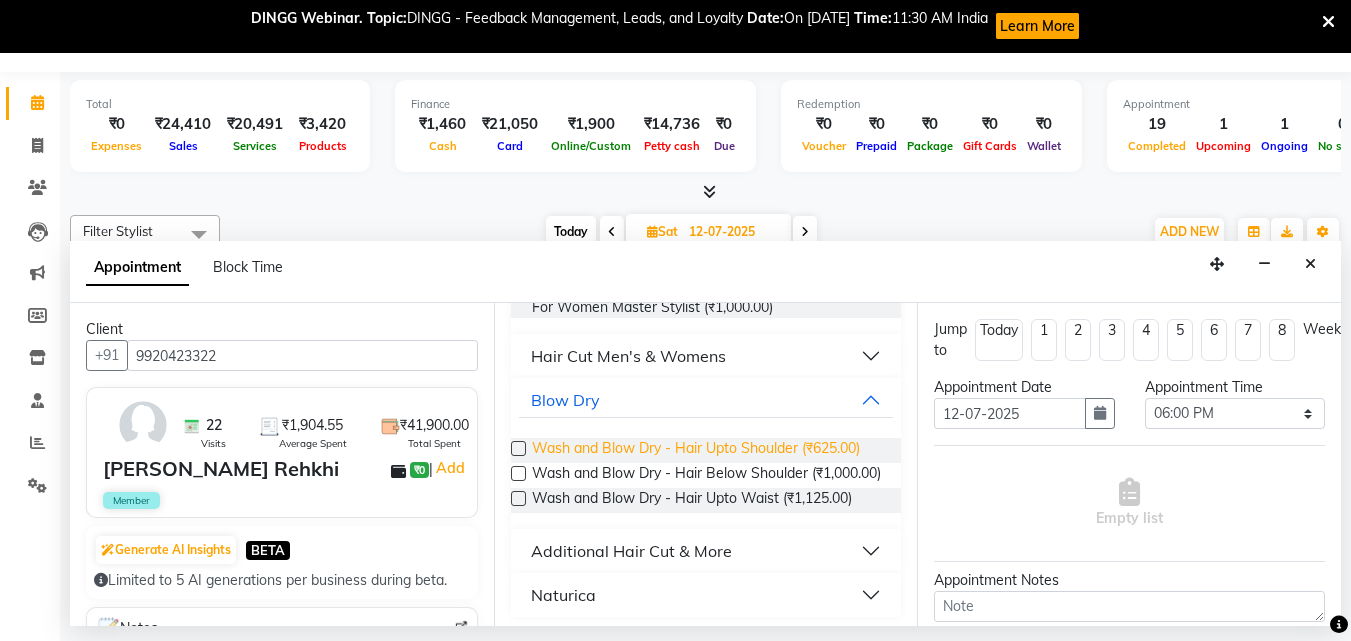 click on "Wash and Blow Dry  - Hair Upto Shoulder (₹625.00)" at bounding box center (696, 450) 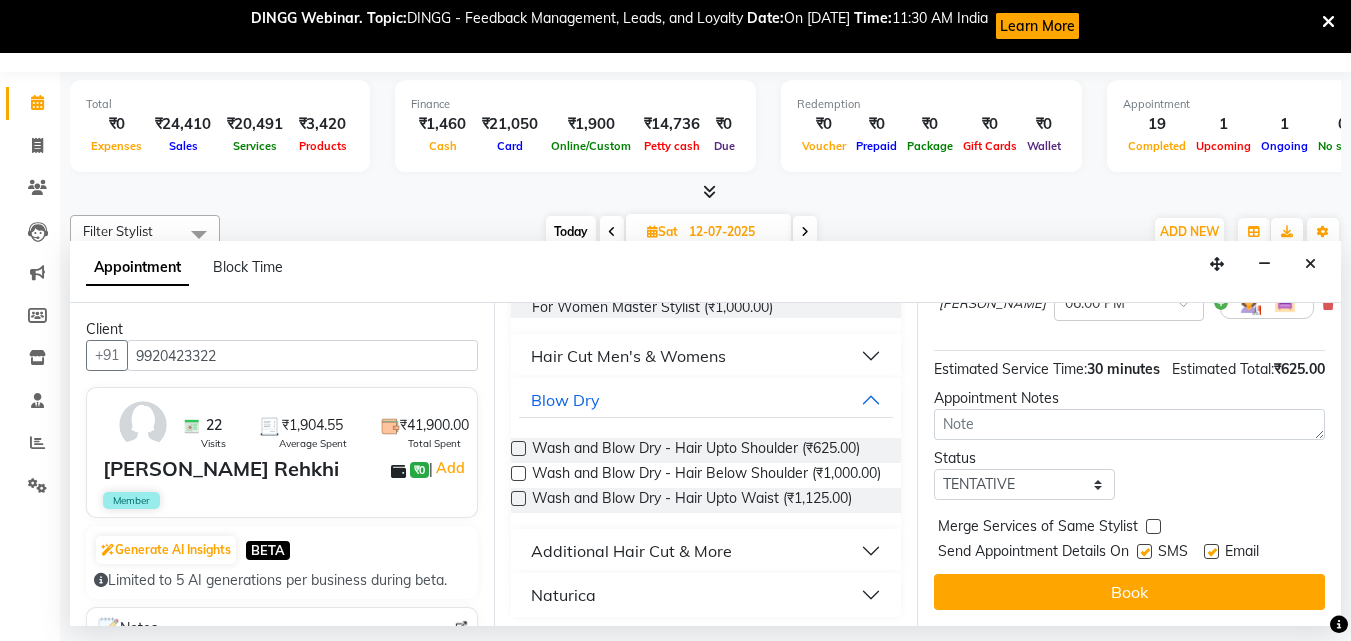 scroll, scrollTop: 263, scrollLeft: 0, axis: vertical 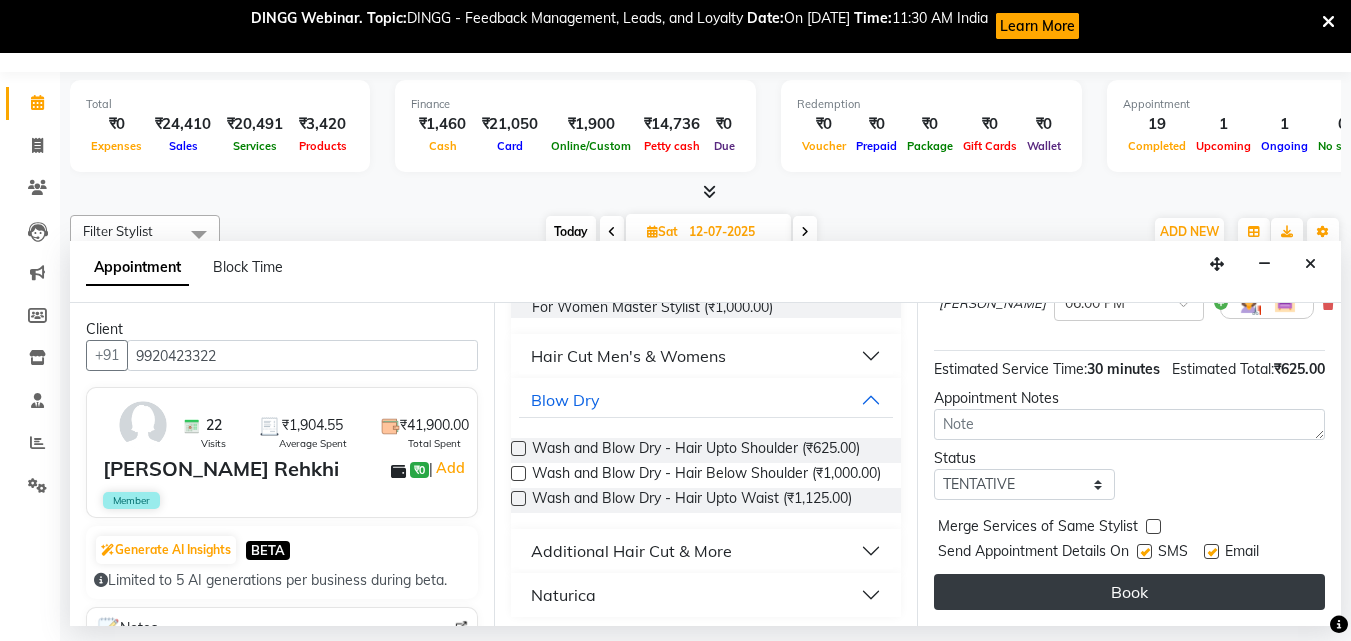 click on "Book" at bounding box center (1129, 592) 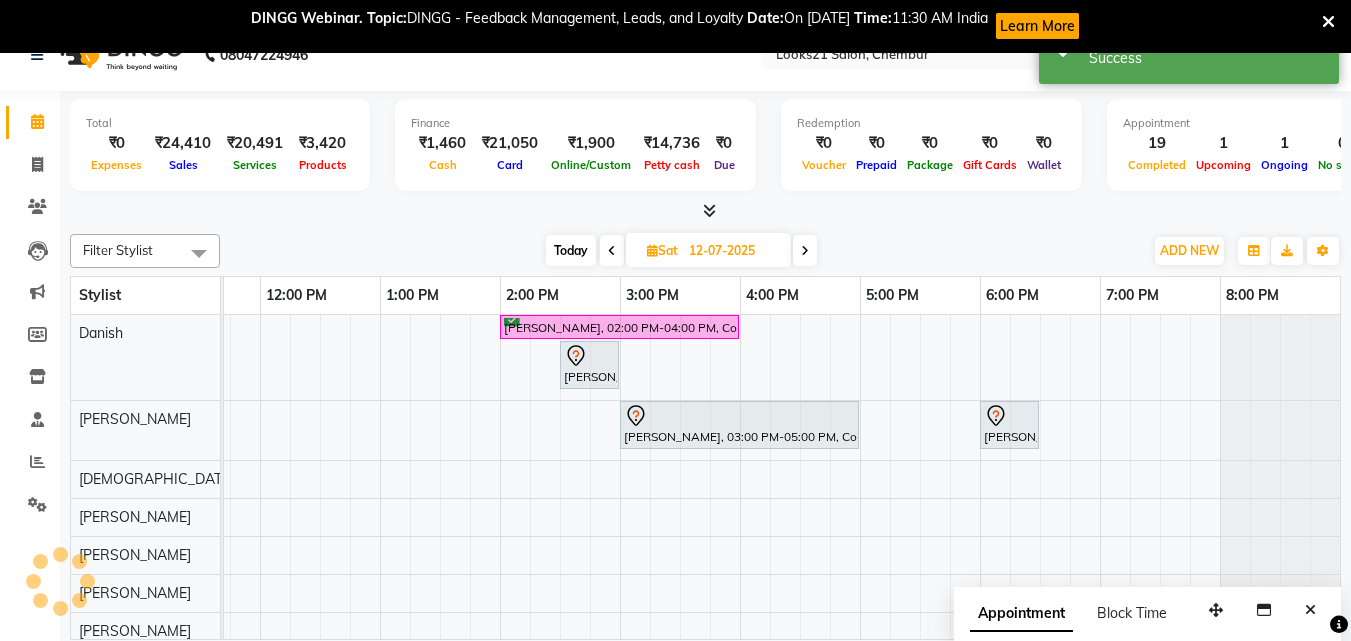 scroll, scrollTop: 0, scrollLeft: 0, axis: both 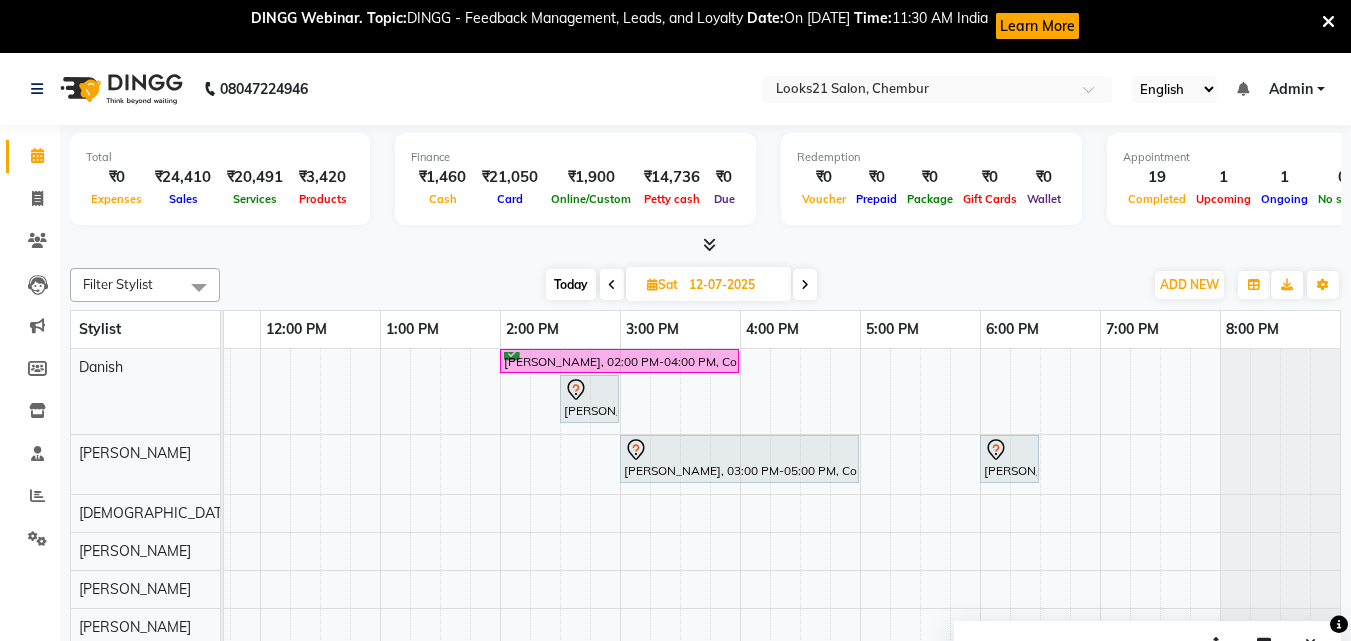click on "Today" at bounding box center (571, 284) 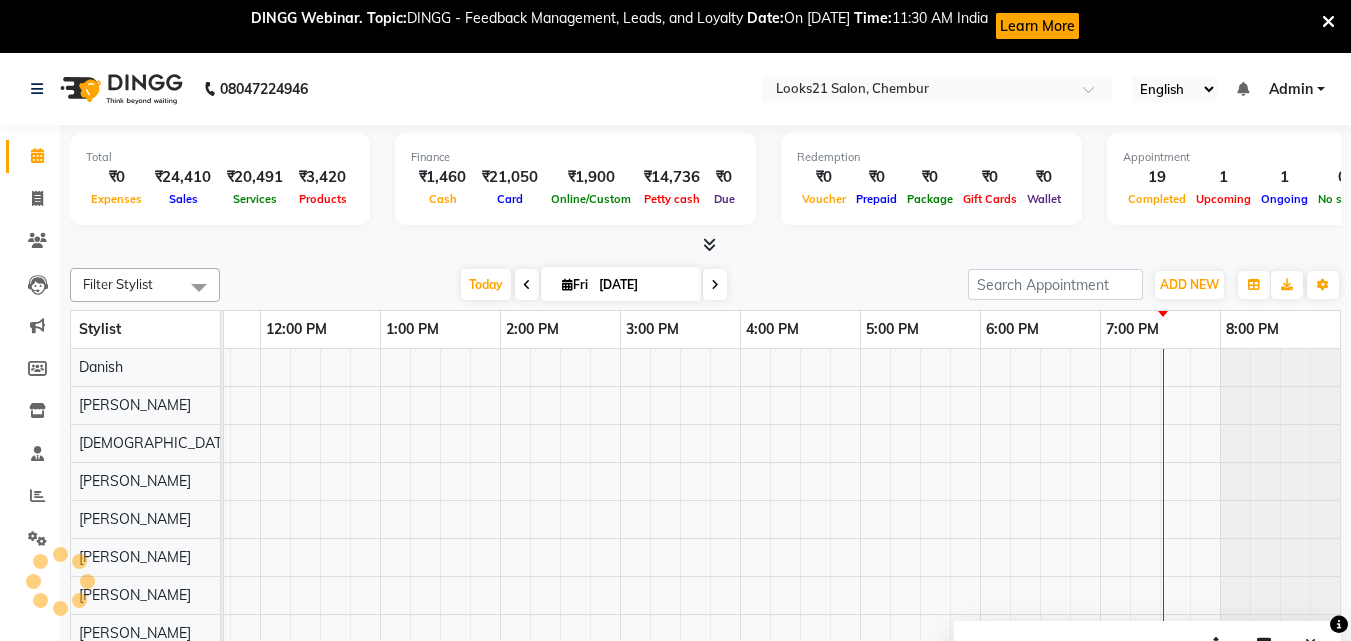 scroll, scrollTop: 0, scrollLeft: 444, axis: horizontal 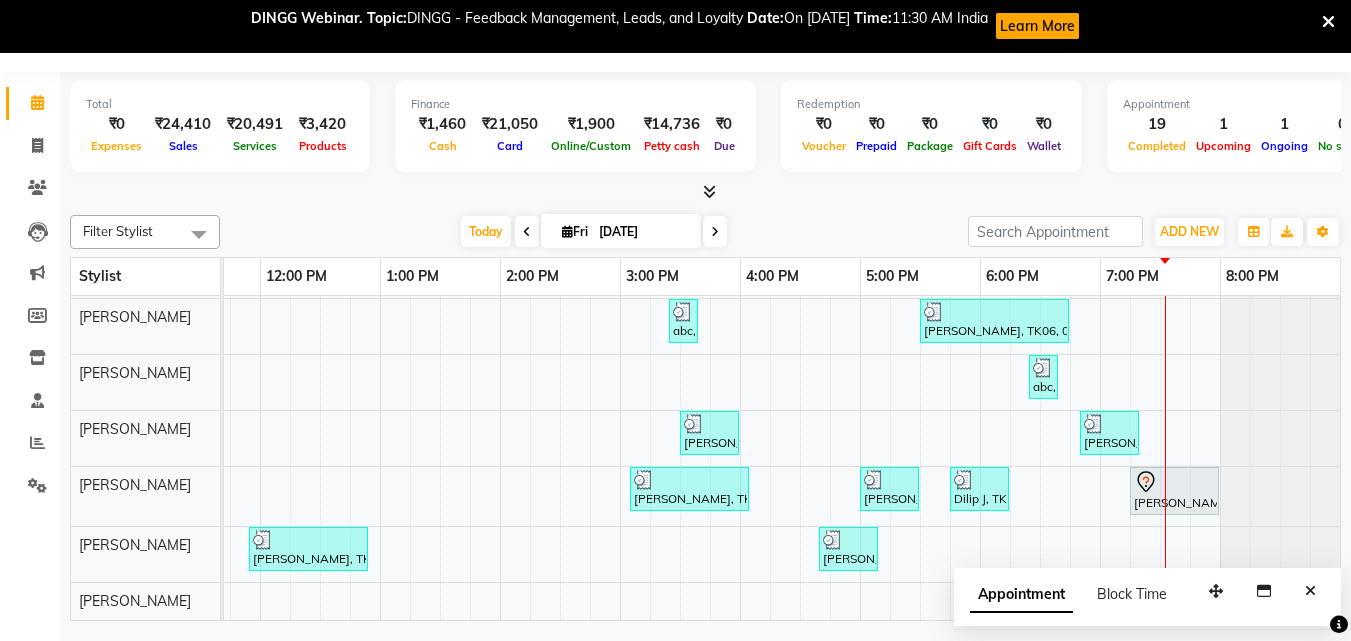 click at bounding box center (1310, 591) 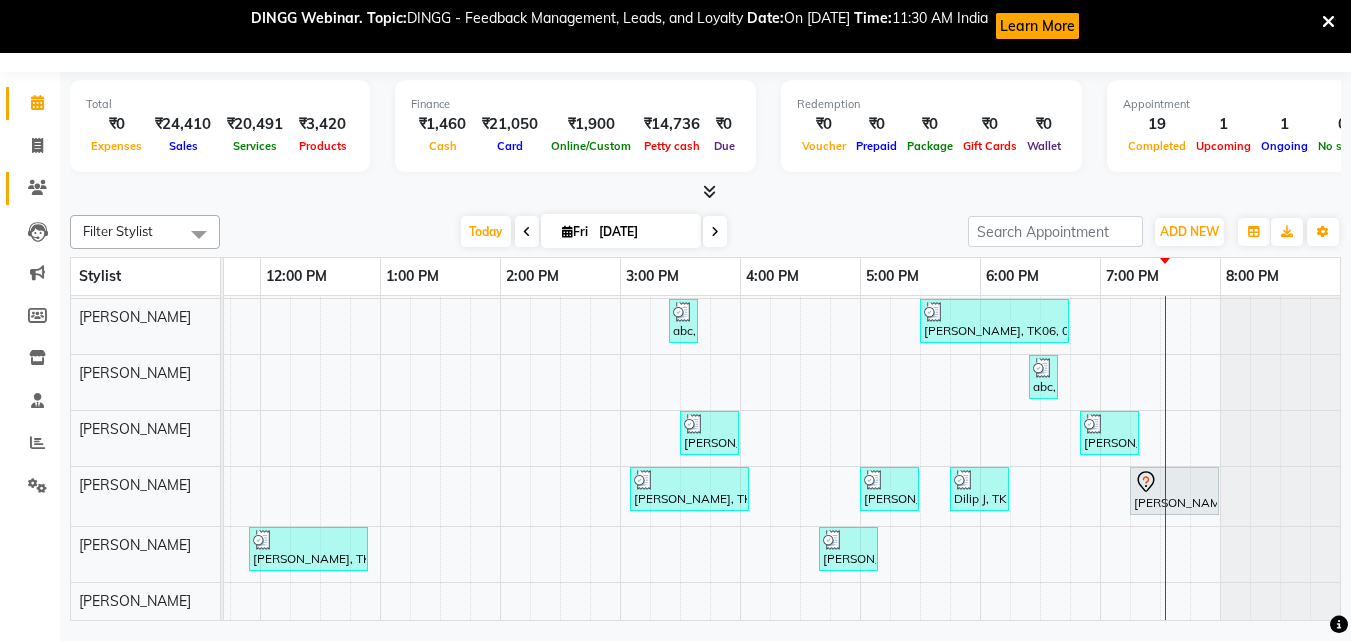 scroll, scrollTop: 0, scrollLeft: 444, axis: horizontal 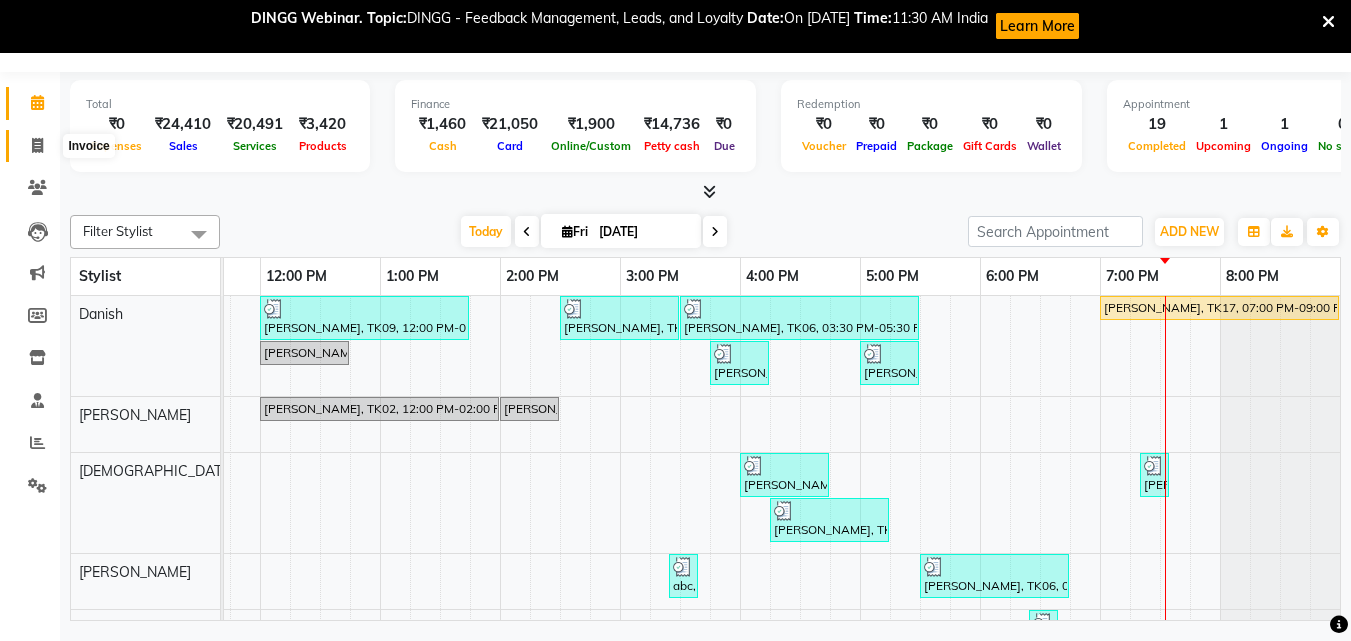 click 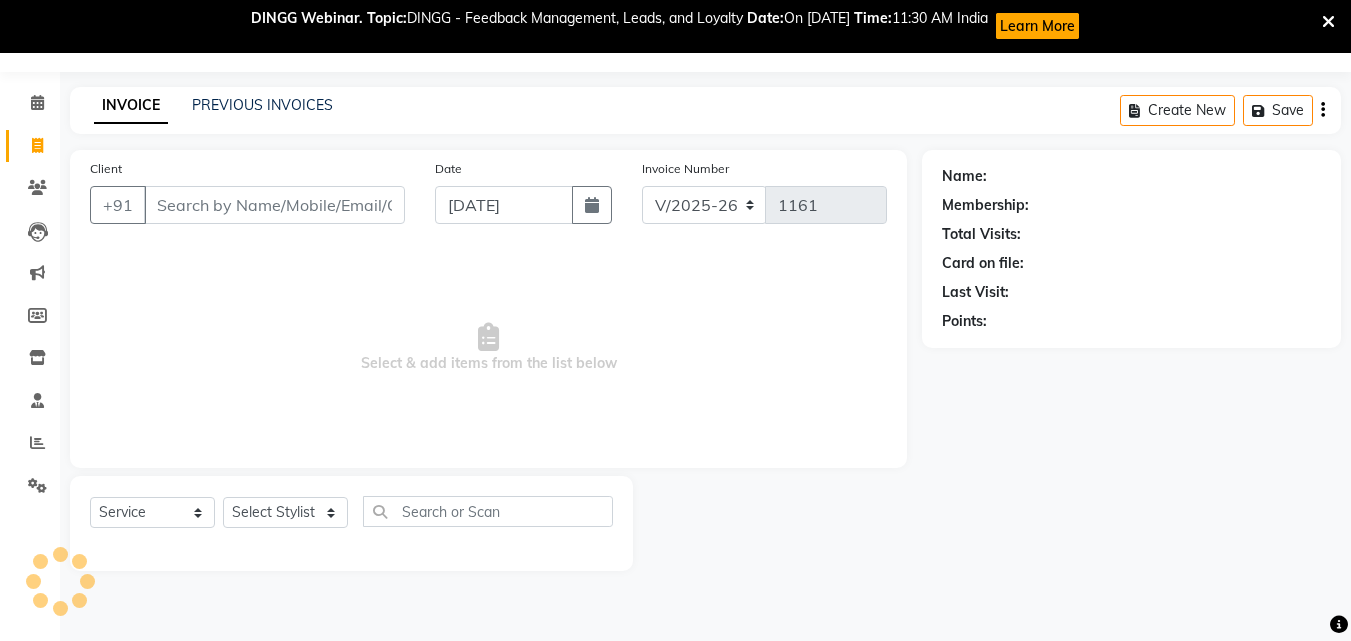 click on "Client" at bounding box center [274, 205] 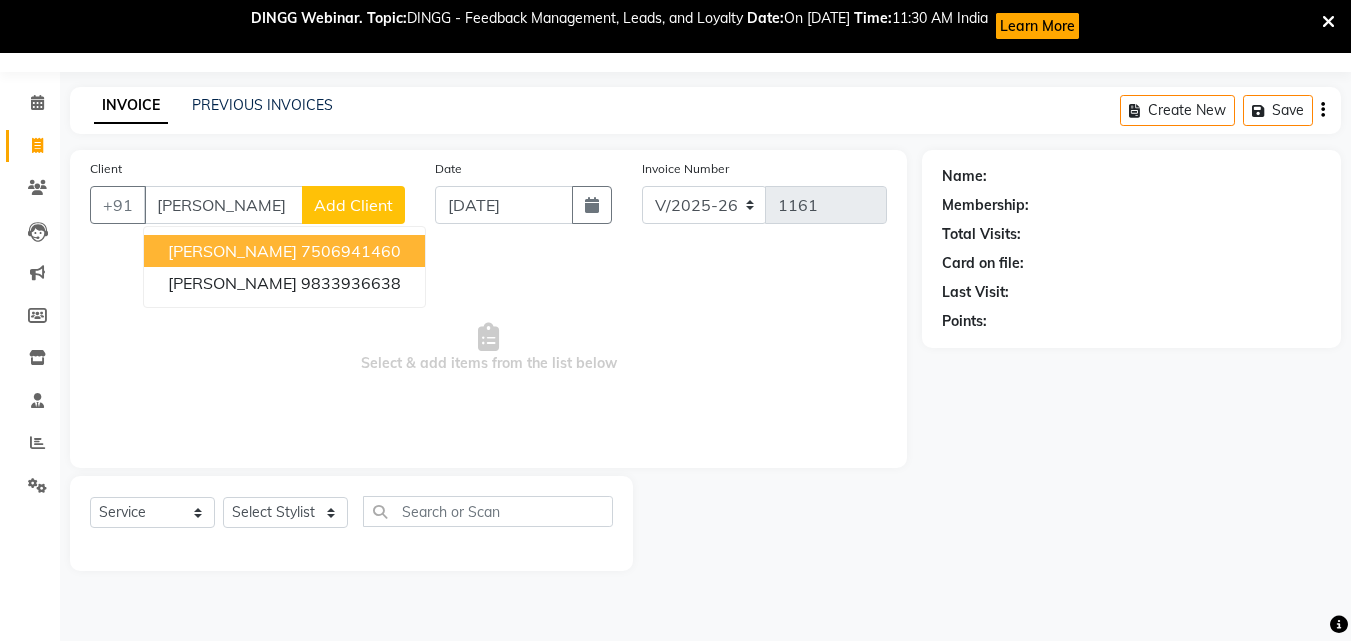 click on "[PERSON_NAME]" at bounding box center (232, 251) 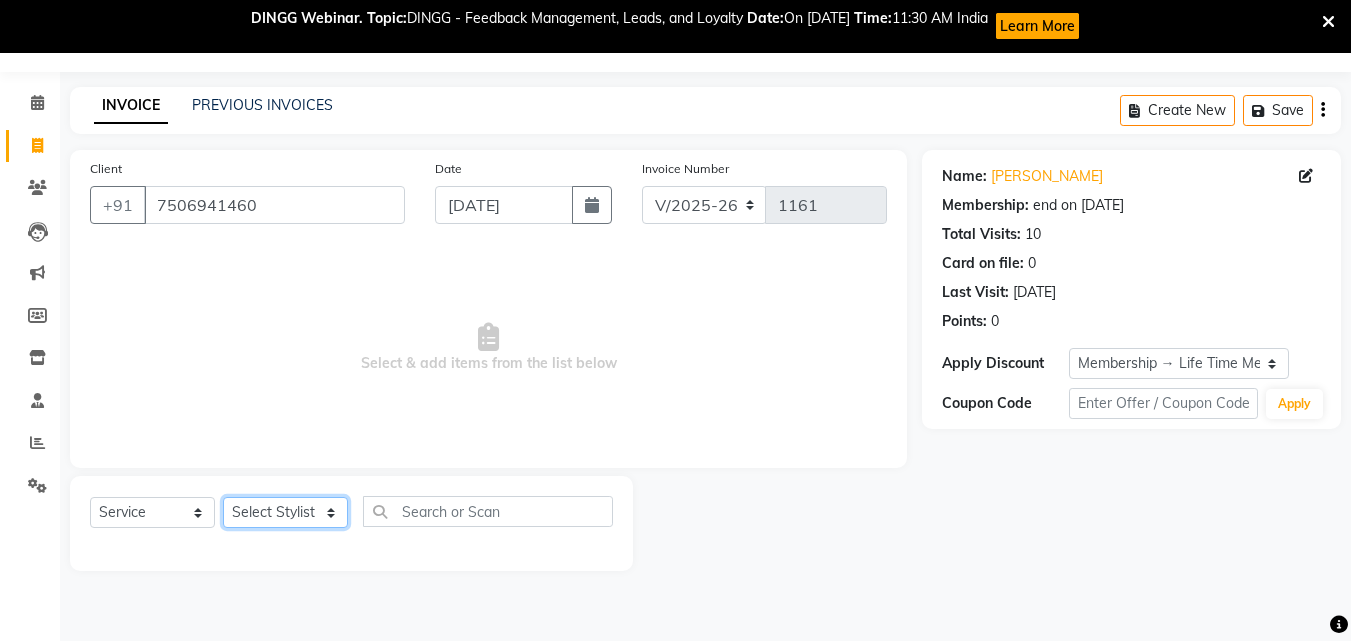 click on "Select Stylist [PERSON_NAME] [PERSON_NAME] [PERSON_NAME] [PERSON_NAME] [PERSON_NAME] [PERSON_NAME] [PERSON_NAME]" 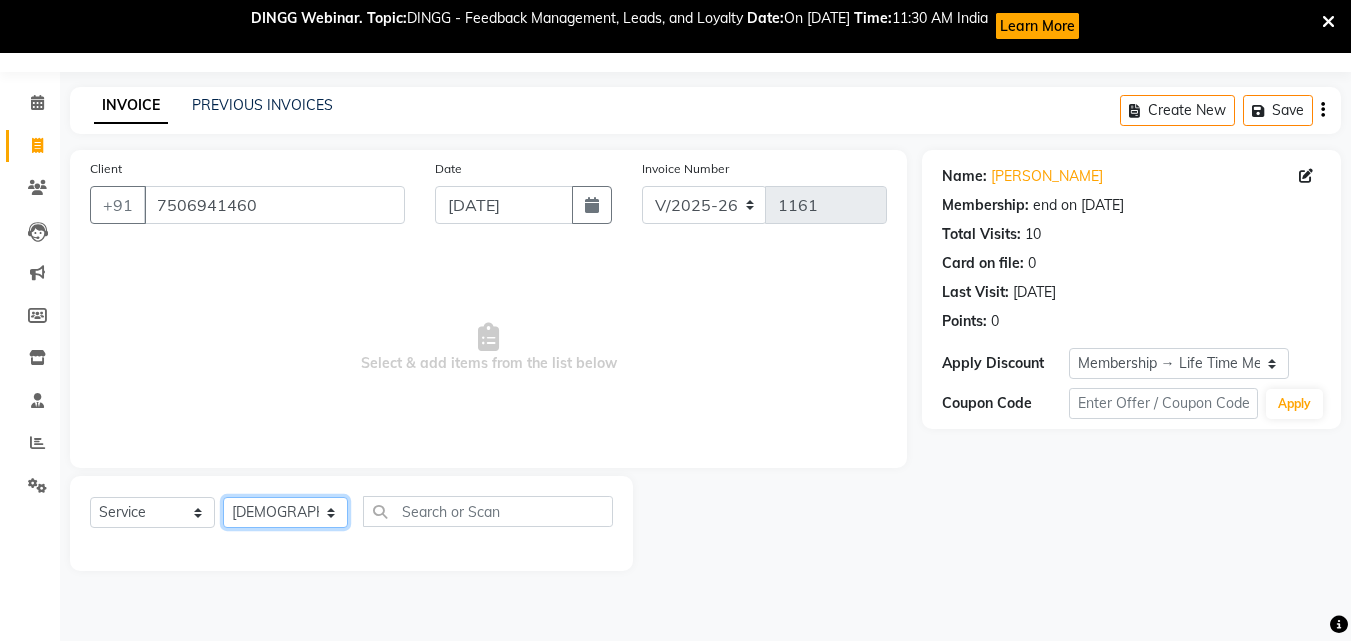 click on "Select Stylist [PERSON_NAME] [PERSON_NAME] [PERSON_NAME] [PERSON_NAME] [PERSON_NAME] [PERSON_NAME] [PERSON_NAME]" 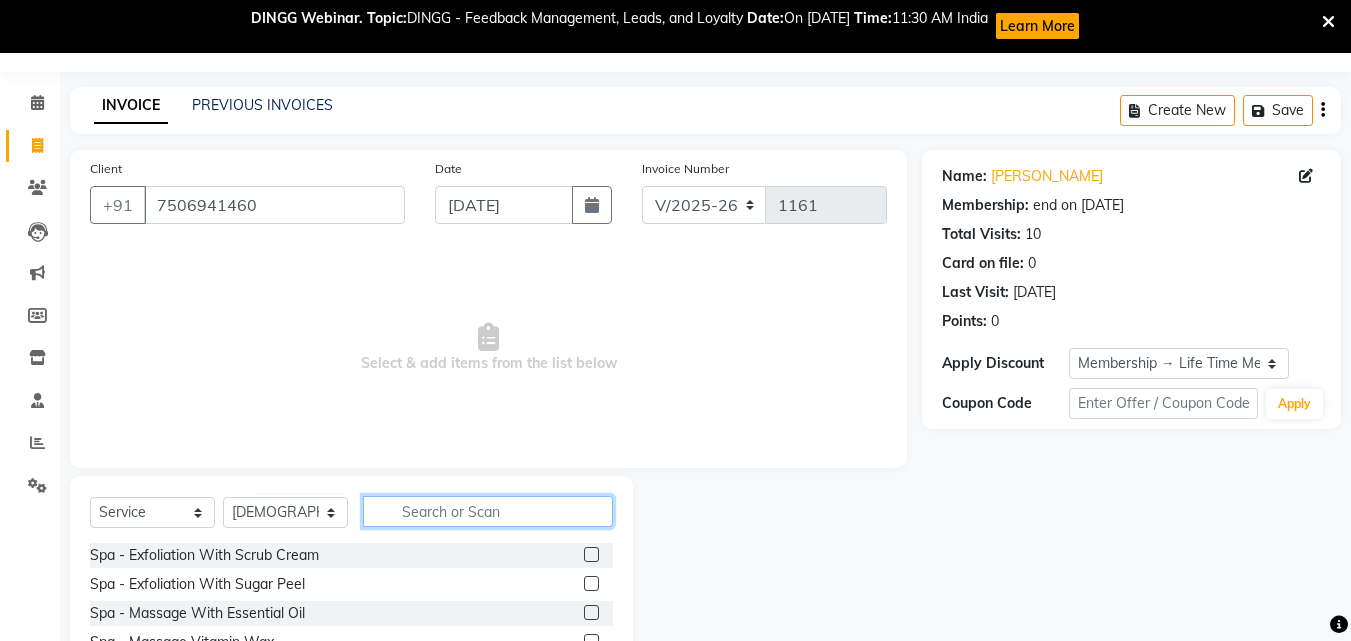 click 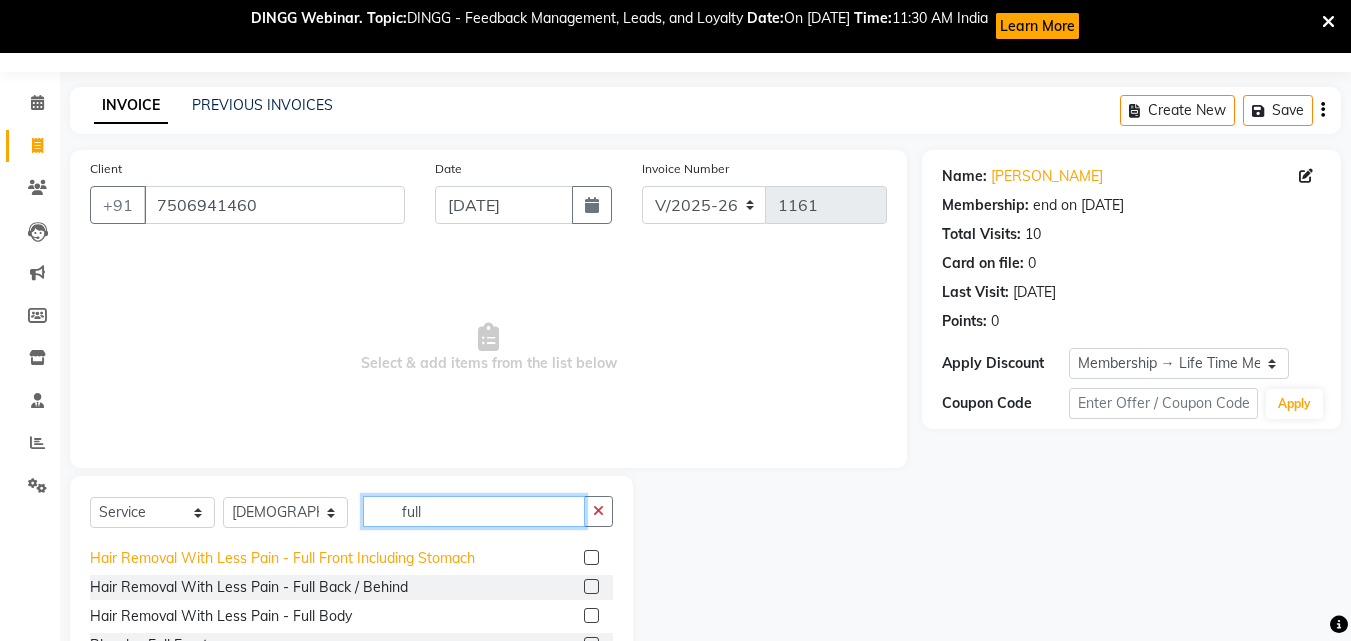 scroll, scrollTop: 100, scrollLeft: 0, axis: vertical 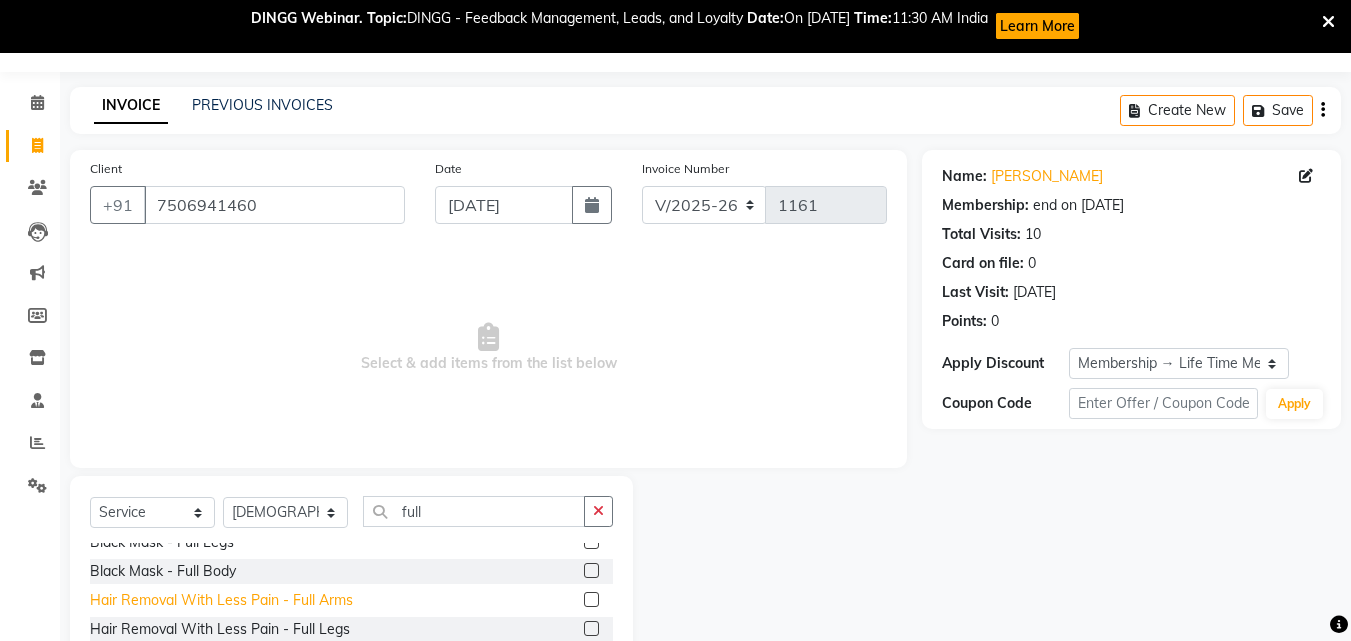 click on "Hair Removal With Less Pain  - Full Arms" 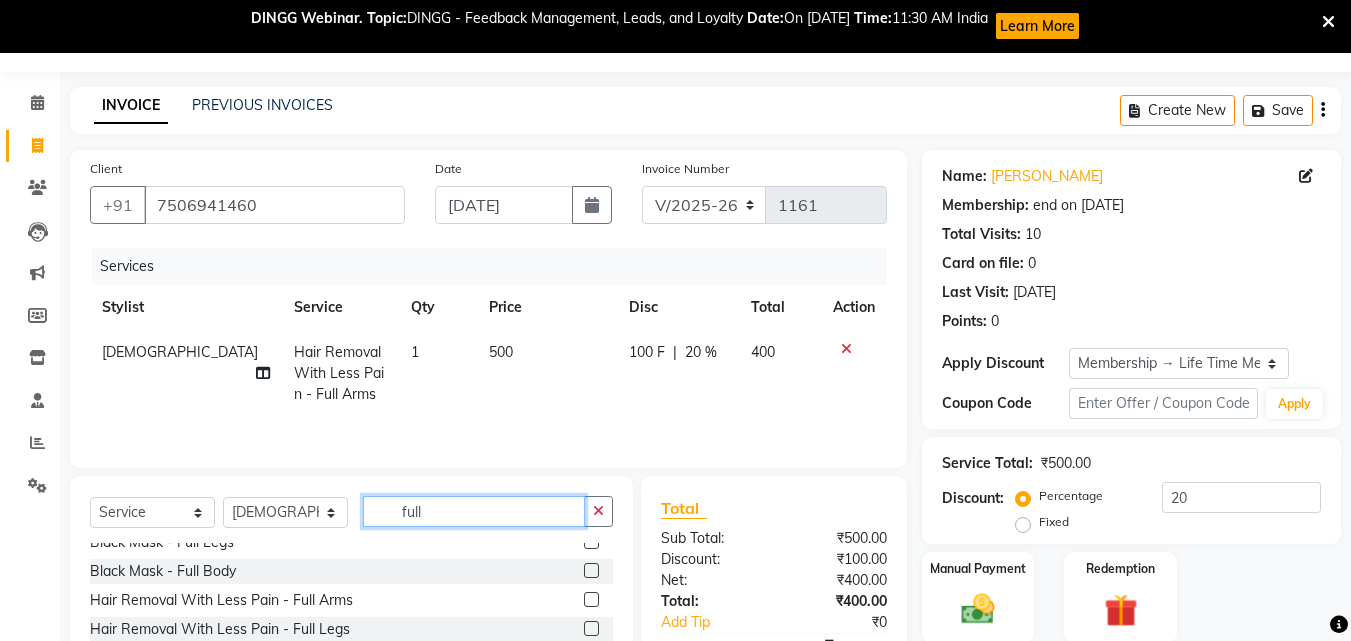 click on "full" 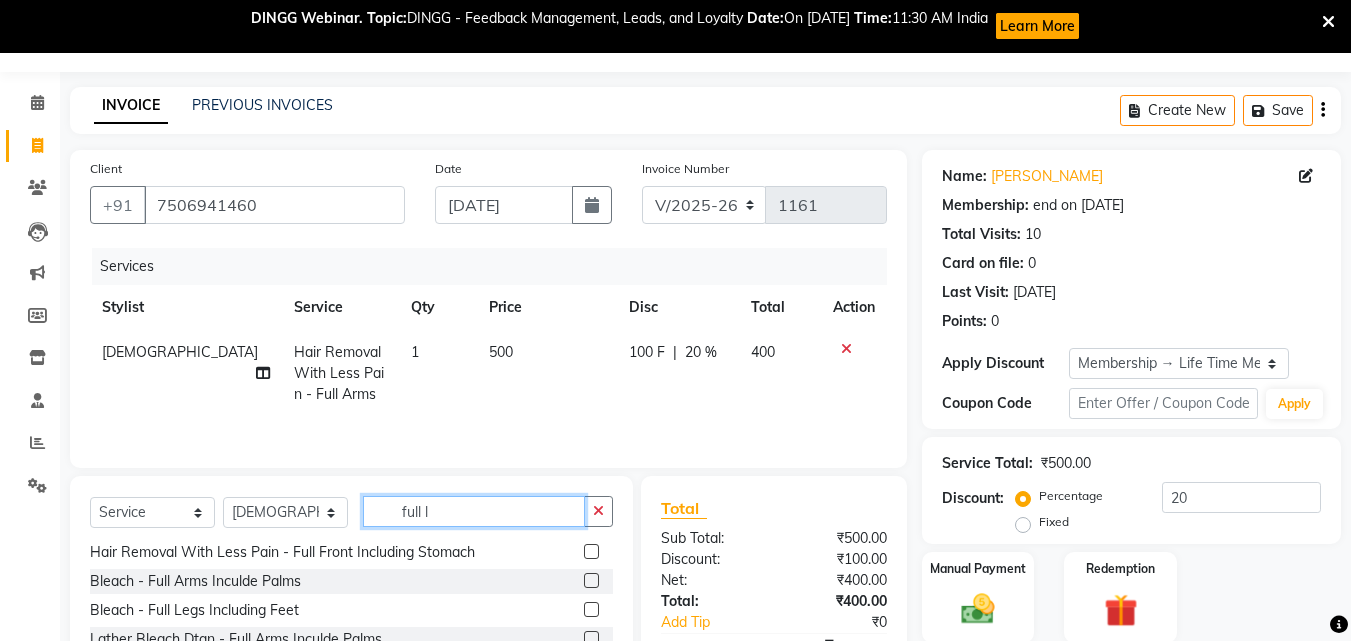 scroll, scrollTop: 42, scrollLeft: 0, axis: vertical 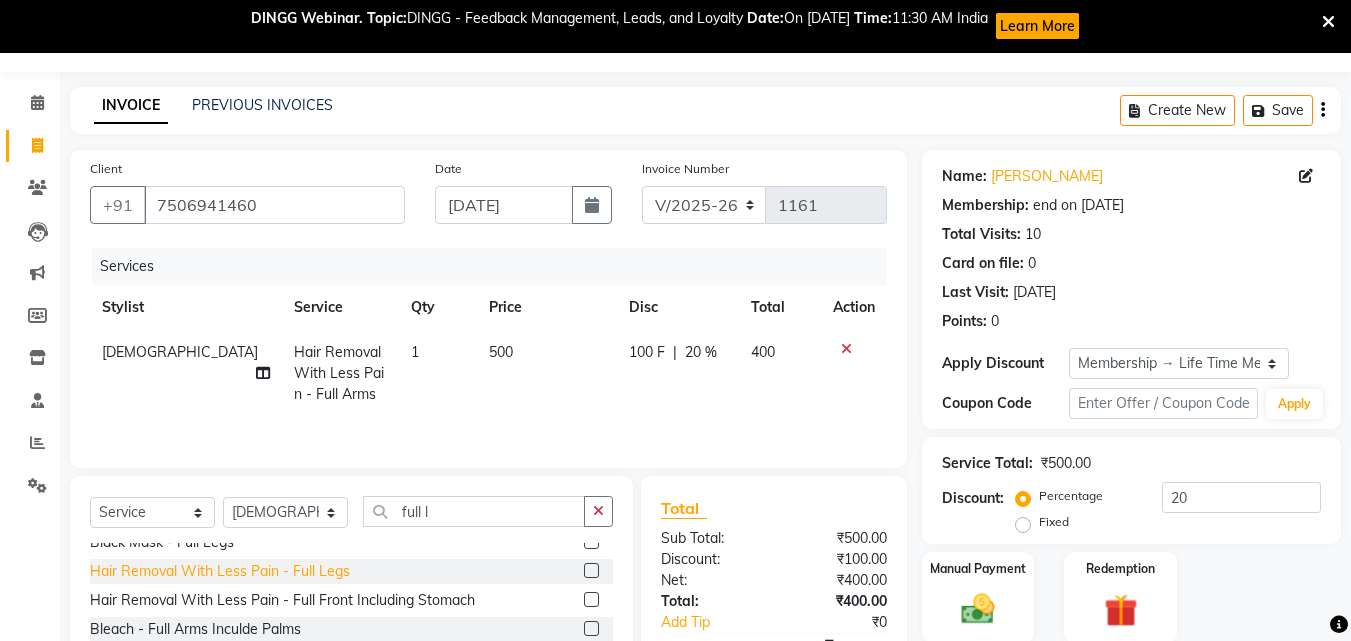 click on "Hair Removal With Less Pain  - Full Legs" 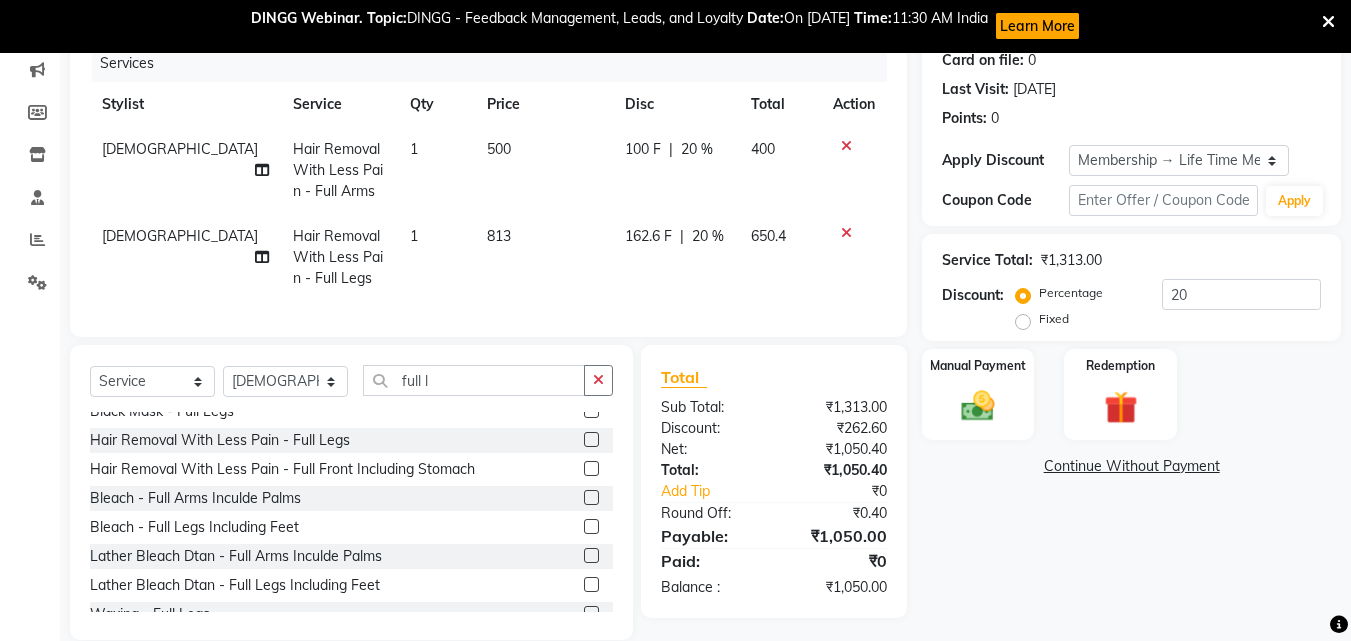 scroll, scrollTop: 300, scrollLeft: 0, axis: vertical 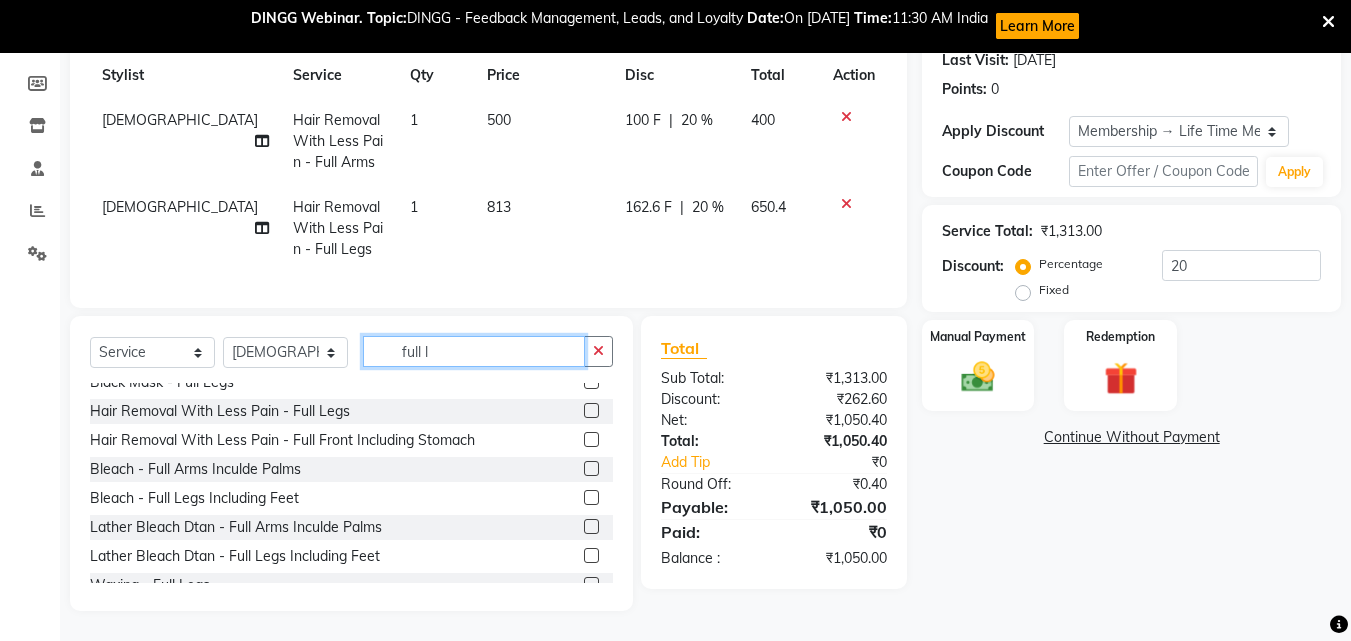 drag, startPoint x: 467, startPoint y: 349, endPoint x: 346, endPoint y: 338, distance: 121.49897 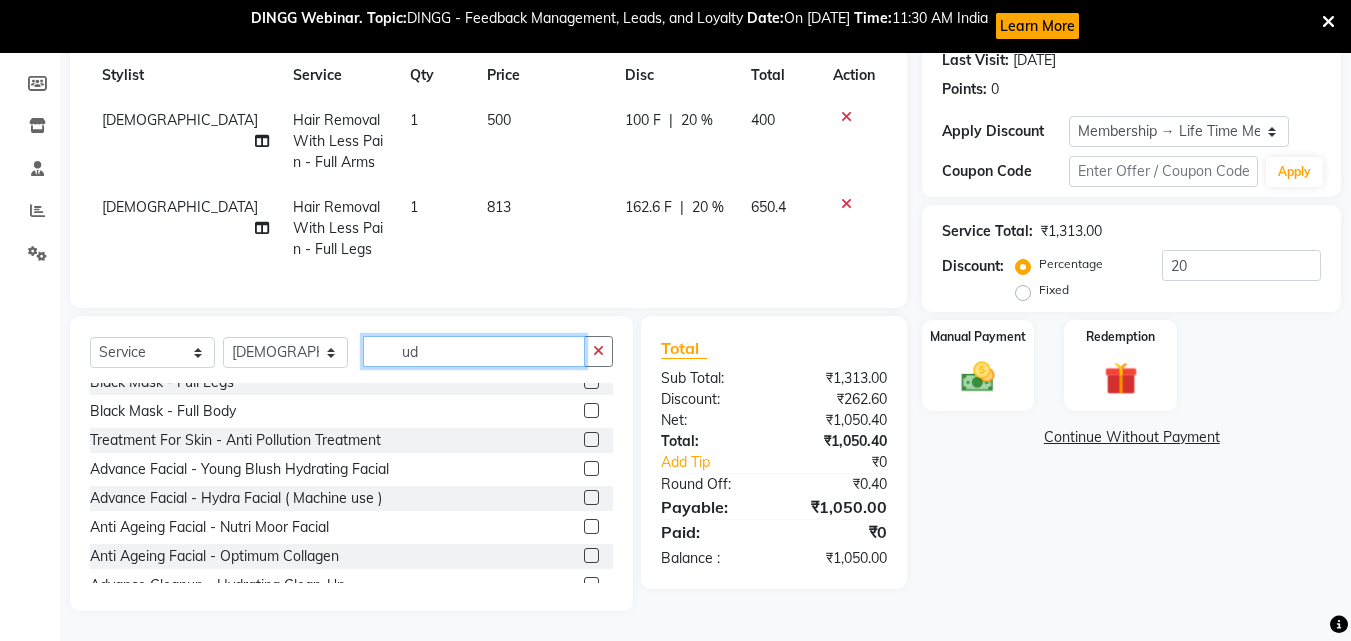 scroll, scrollTop: 0, scrollLeft: 0, axis: both 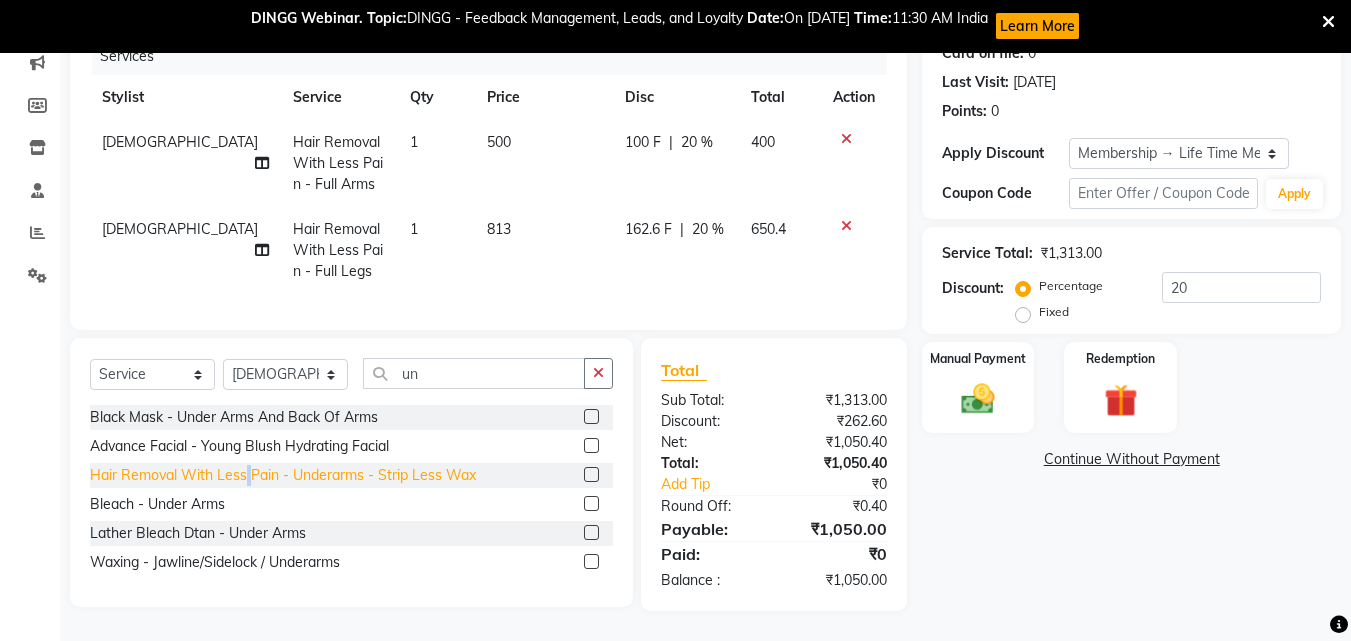 click on "Hair Removal With Less Pain  - Underarms - Strip Less Wax" 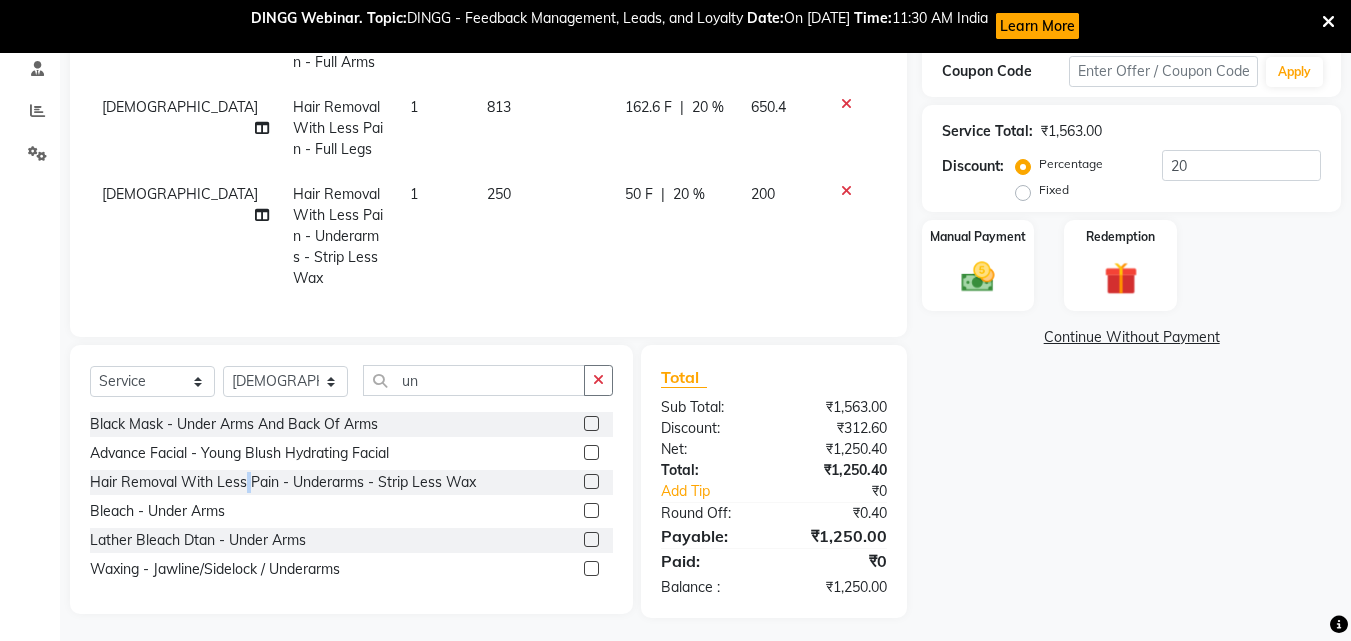scroll, scrollTop: 386, scrollLeft: 0, axis: vertical 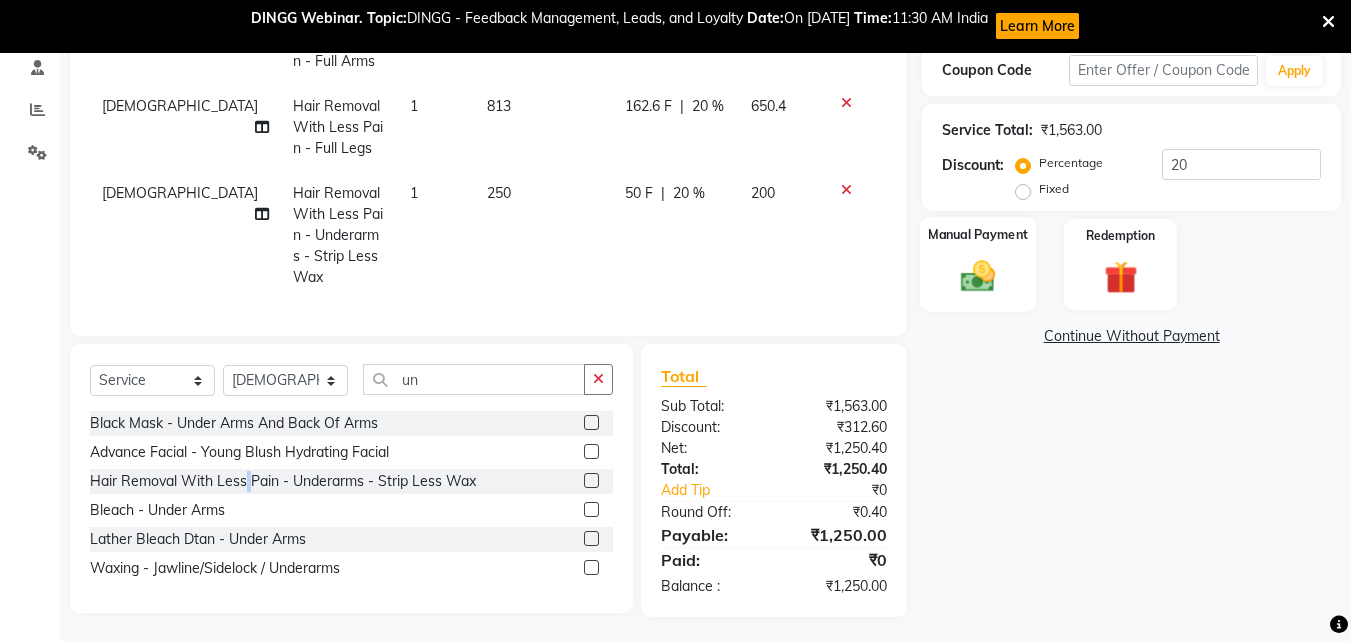 click 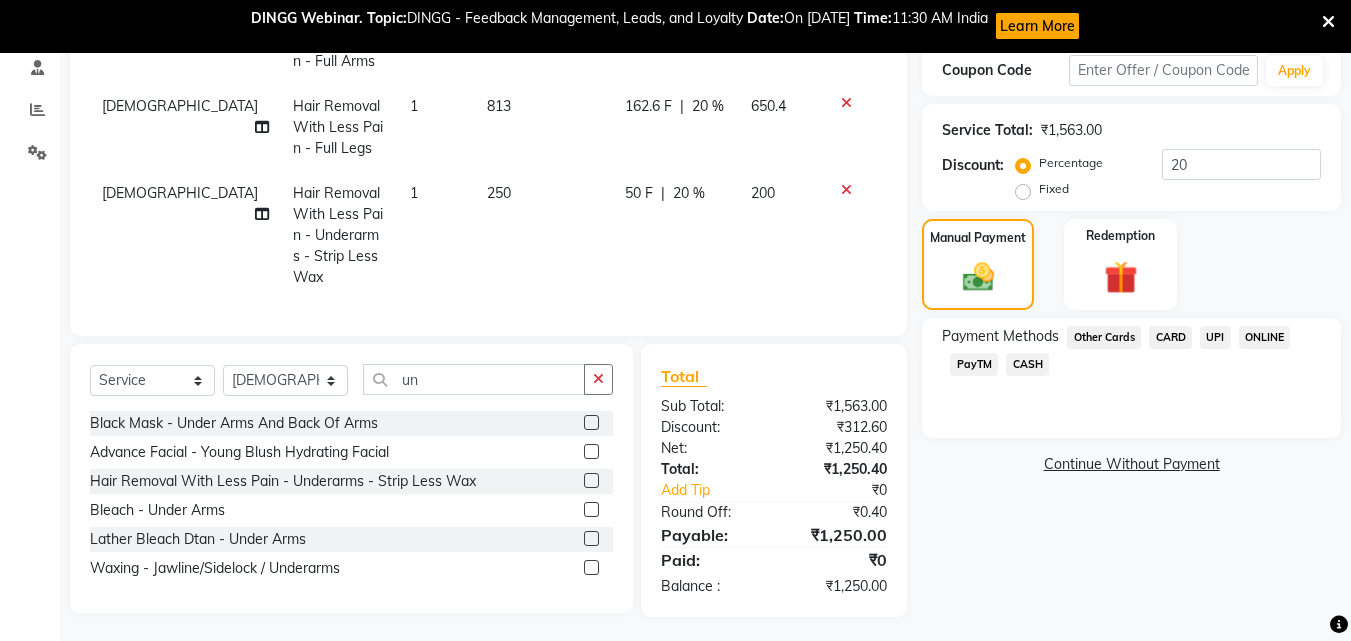 click on "CARD" 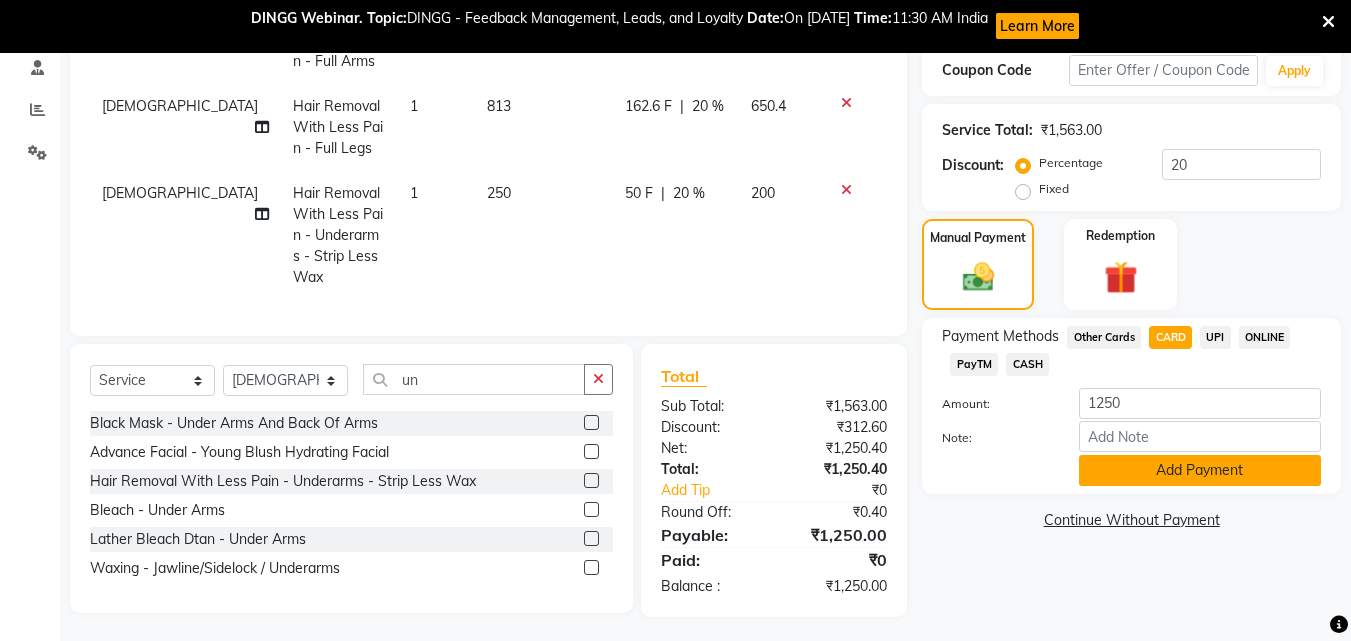 click on "Add Payment" 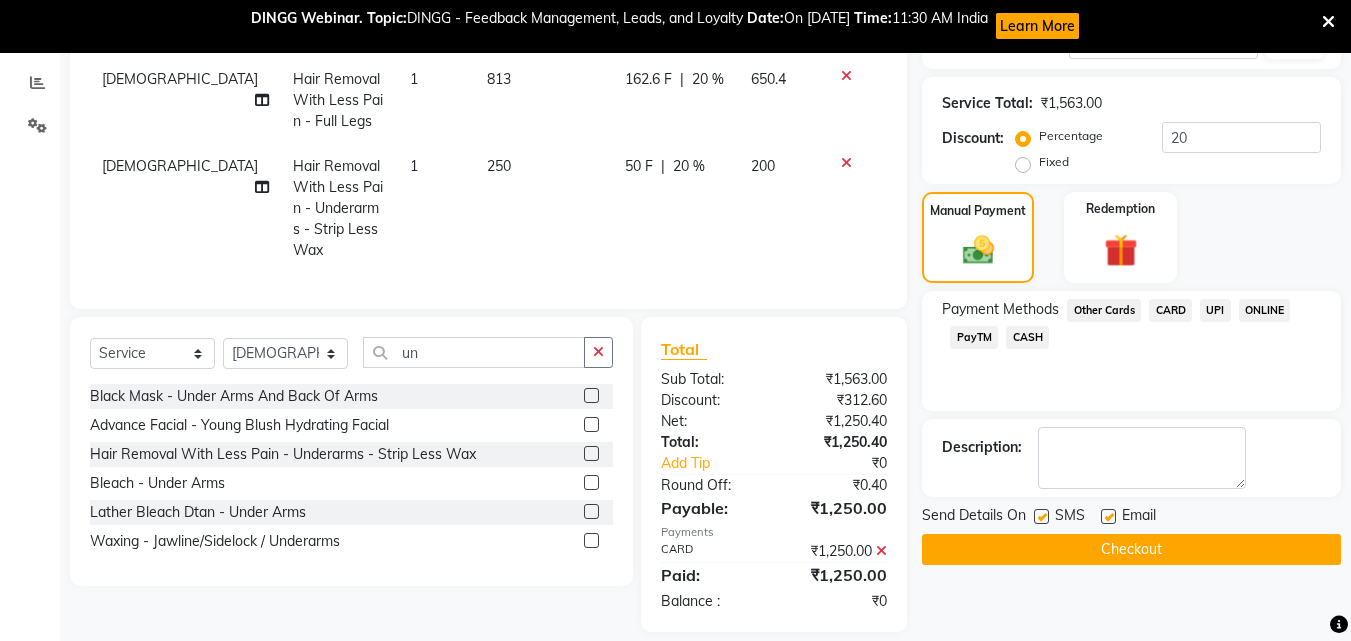 scroll, scrollTop: 428, scrollLeft: 0, axis: vertical 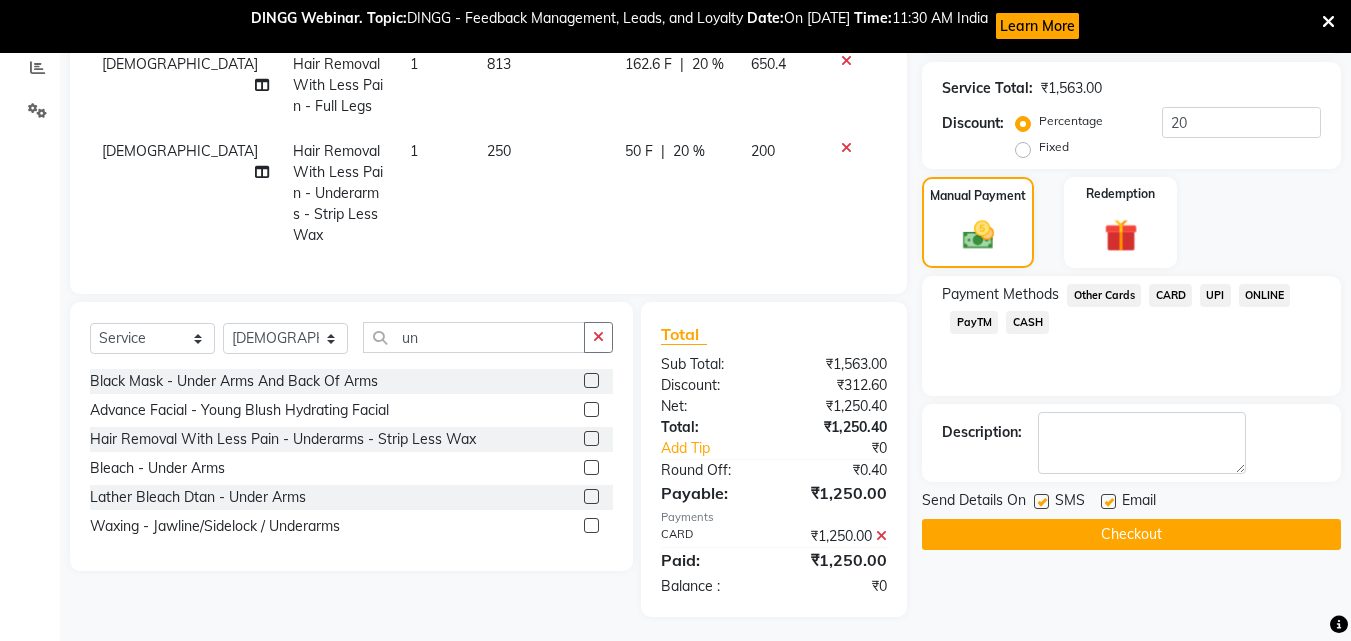 click on "Checkout" 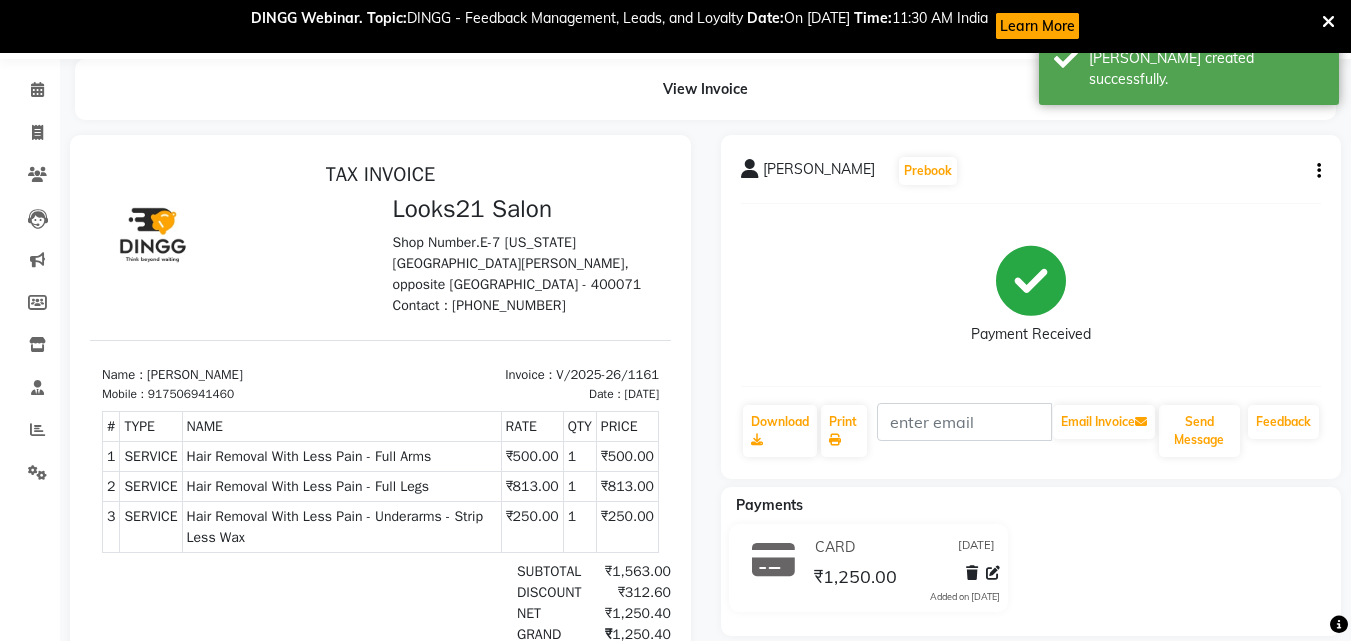 scroll, scrollTop: 0, scrollLeft: 0, axis: both 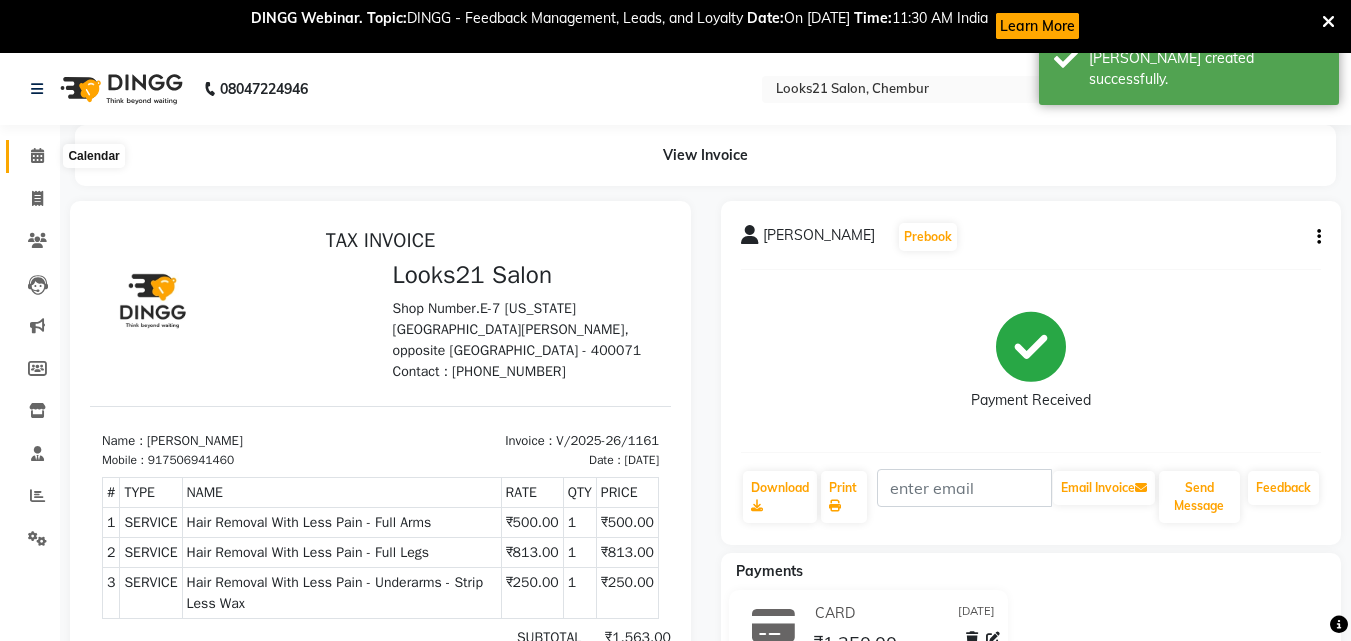 click 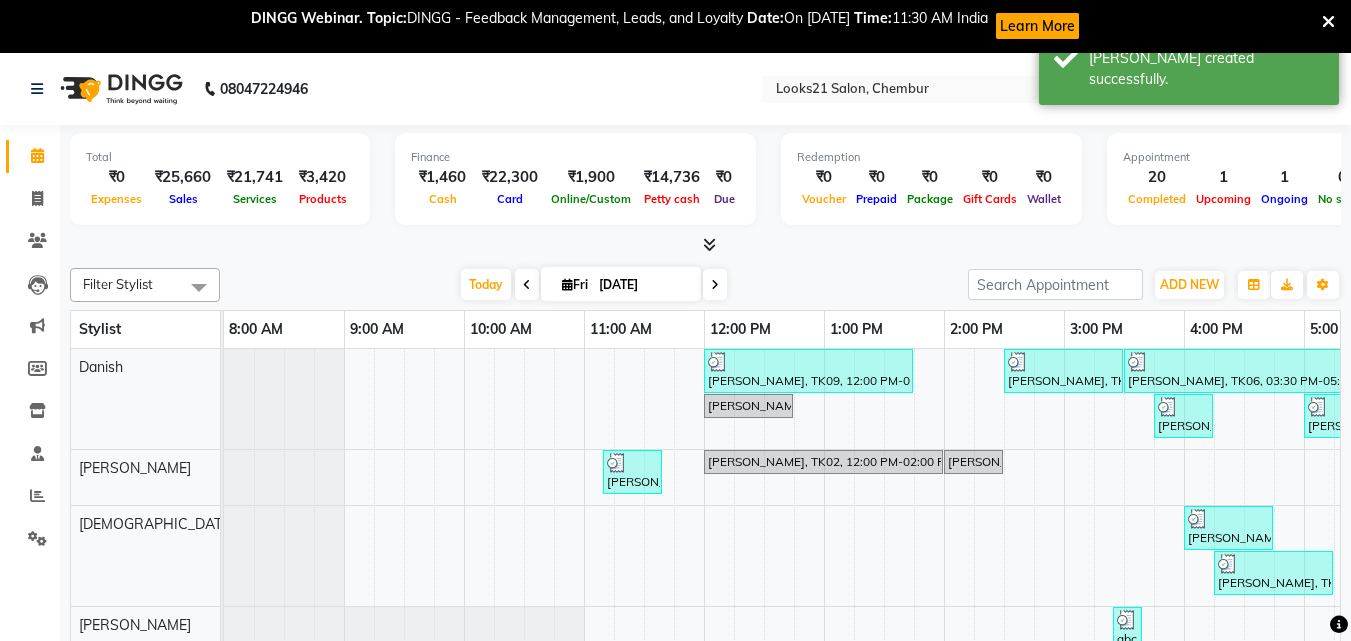 scroll, scrollTop: 0, scrollLeft: 444, axis: horizontal 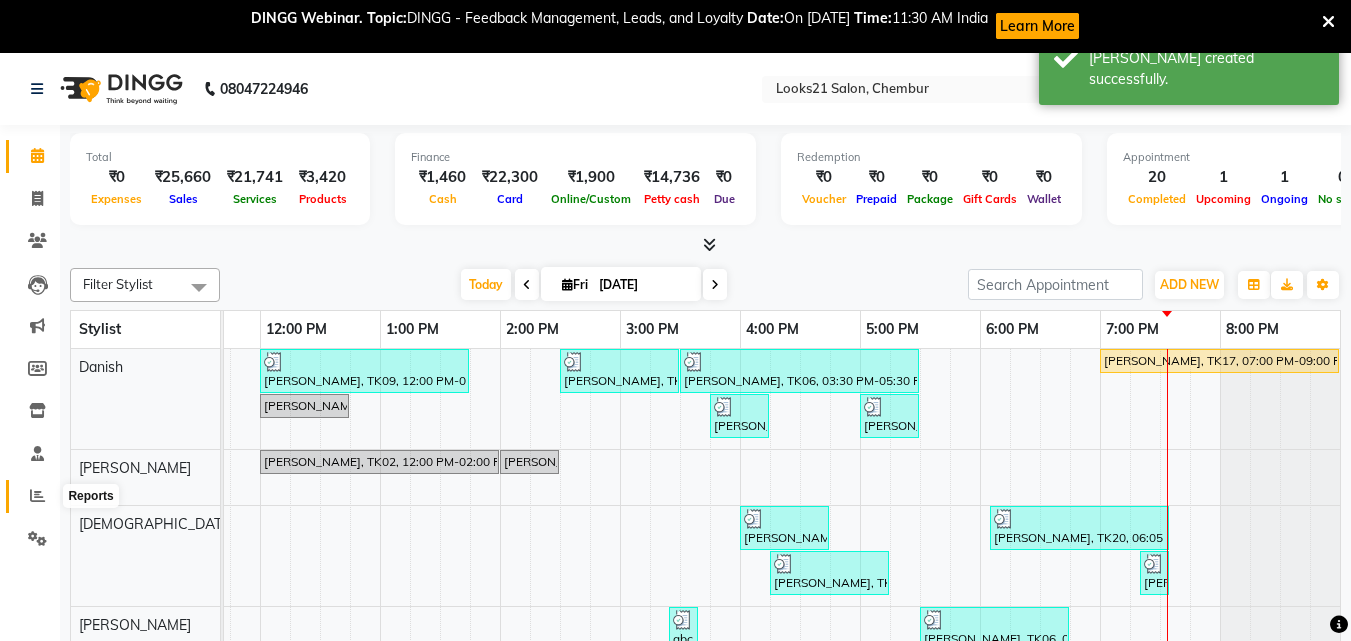 click 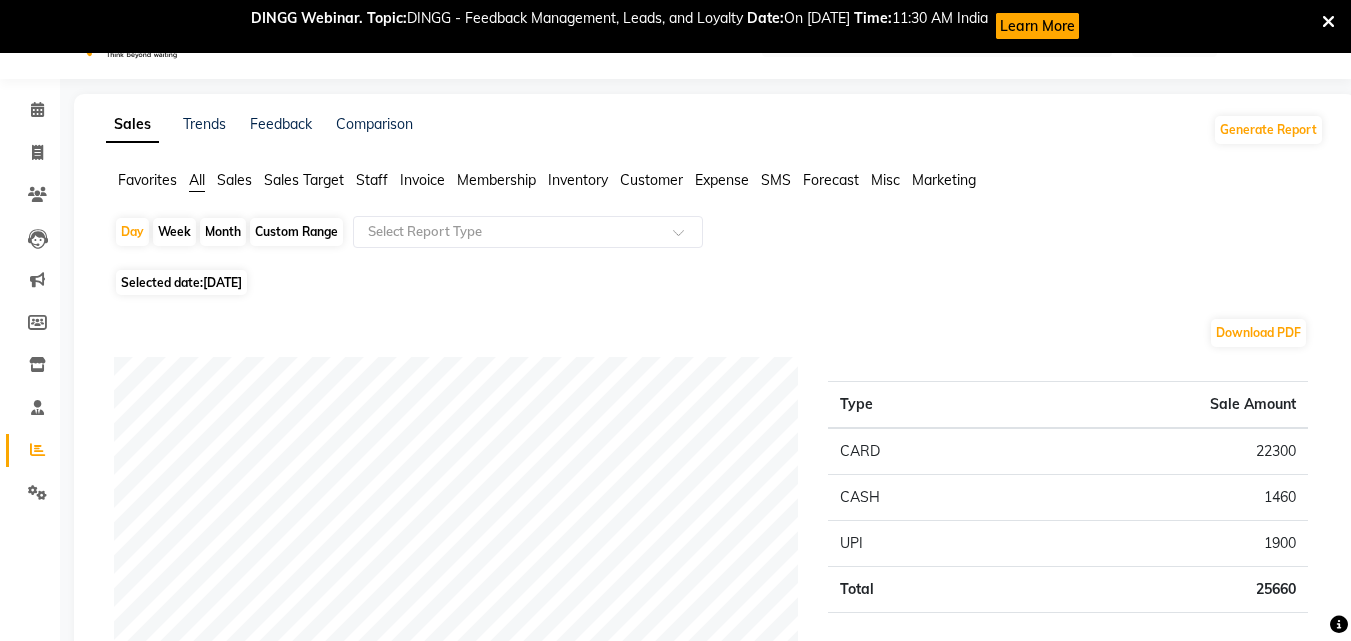 scroll, scrollTop: 0, scrollLeft: 0, axis: both 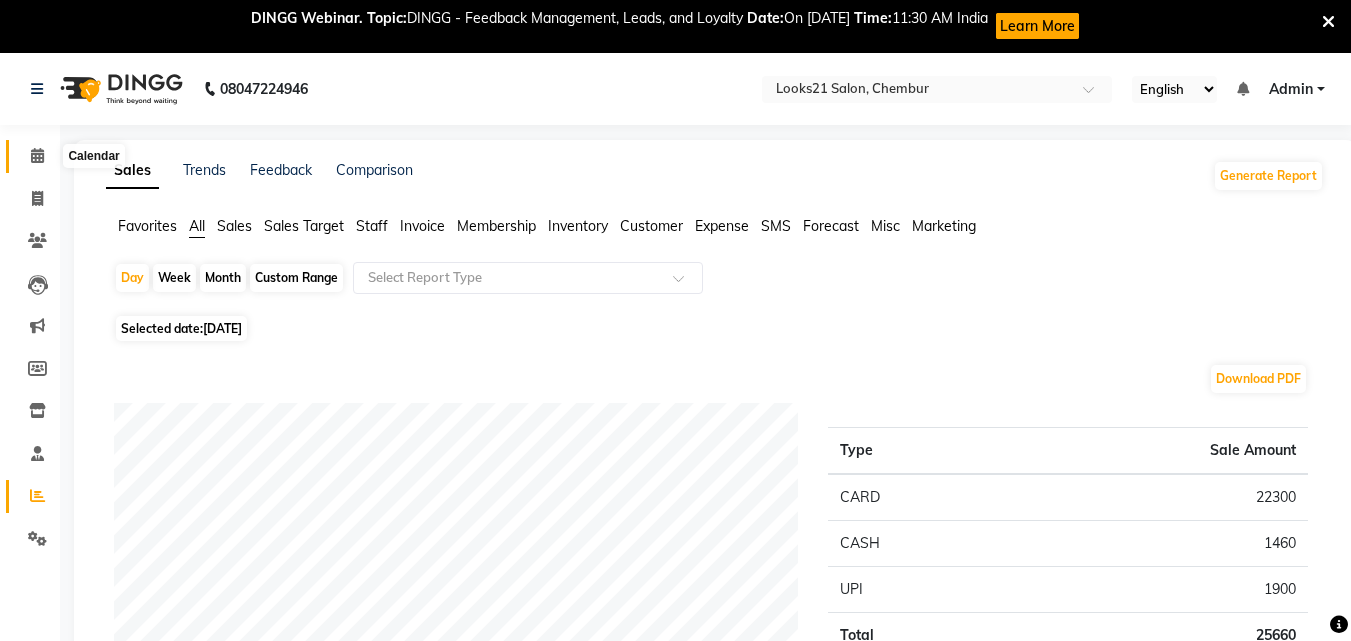 click 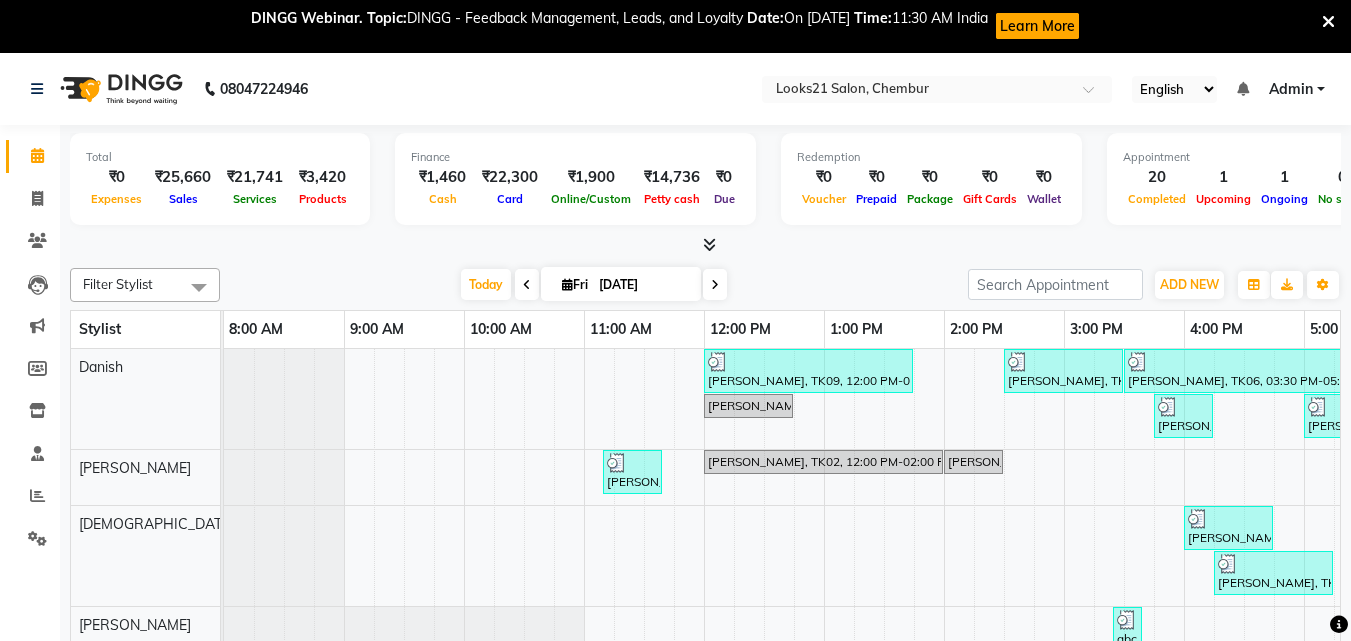 scroll, scrollTop: 45, scrollLeft: 0, axis: vertical 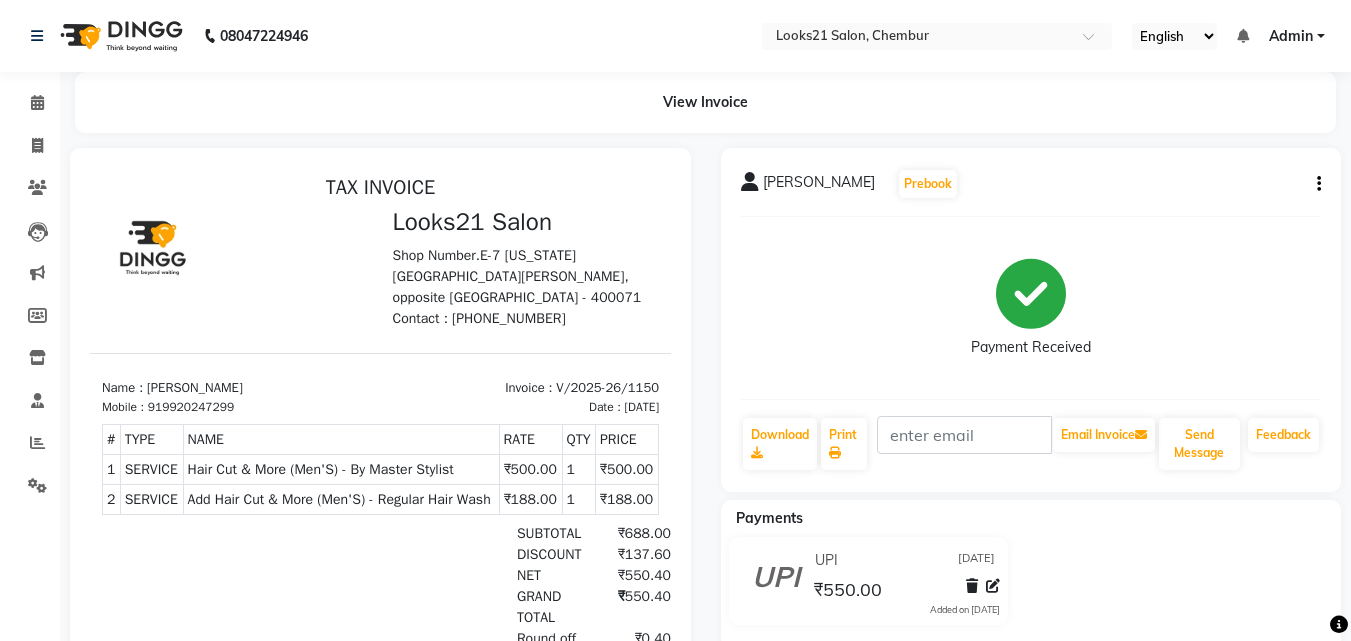 click 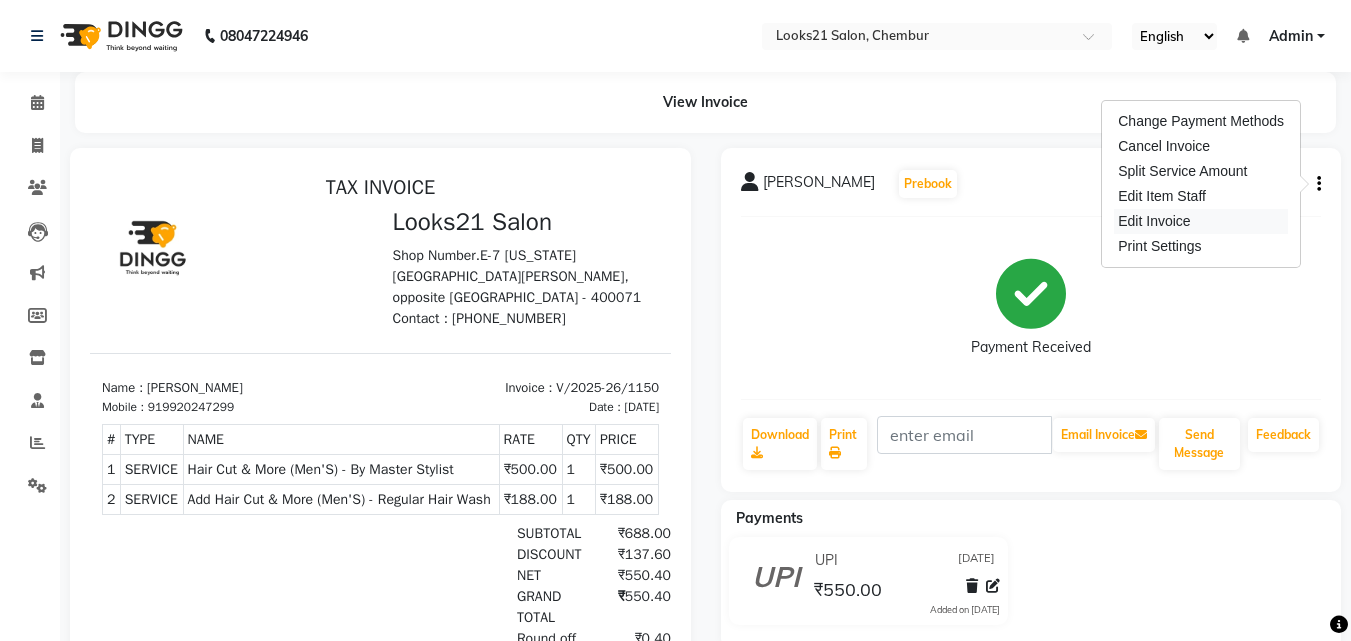 click on "Edit Invoice" at bounding box center [1201, 221] 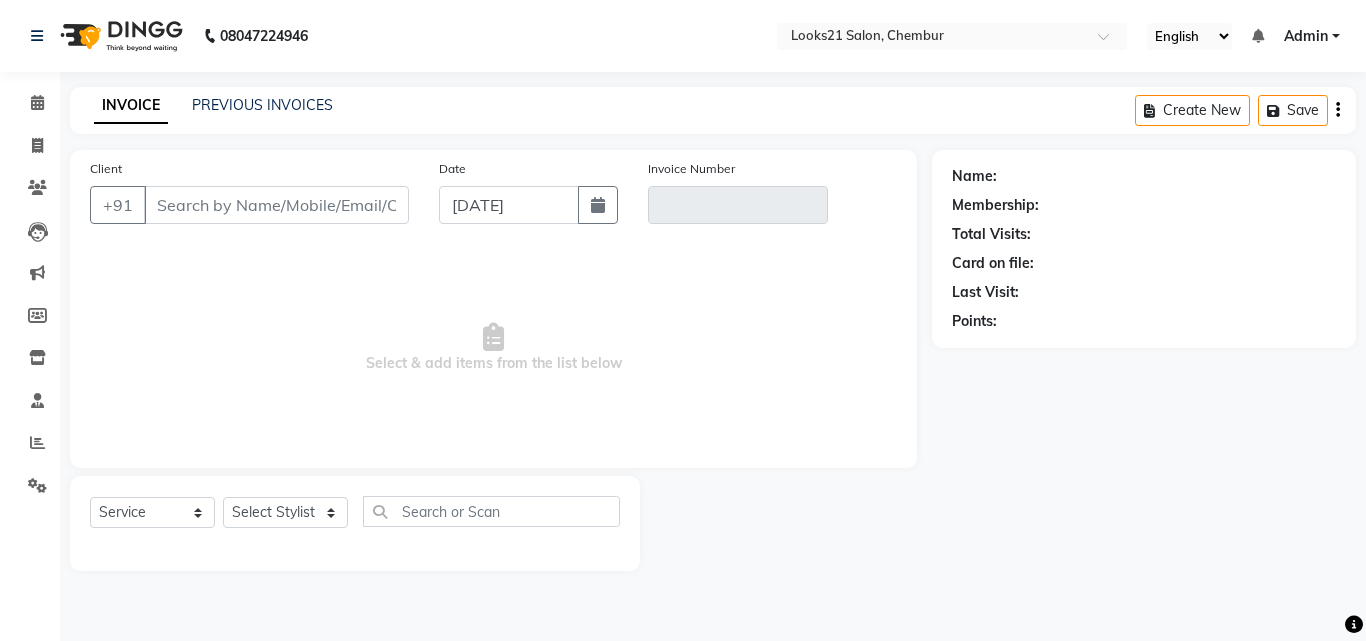 type on "9920247299" 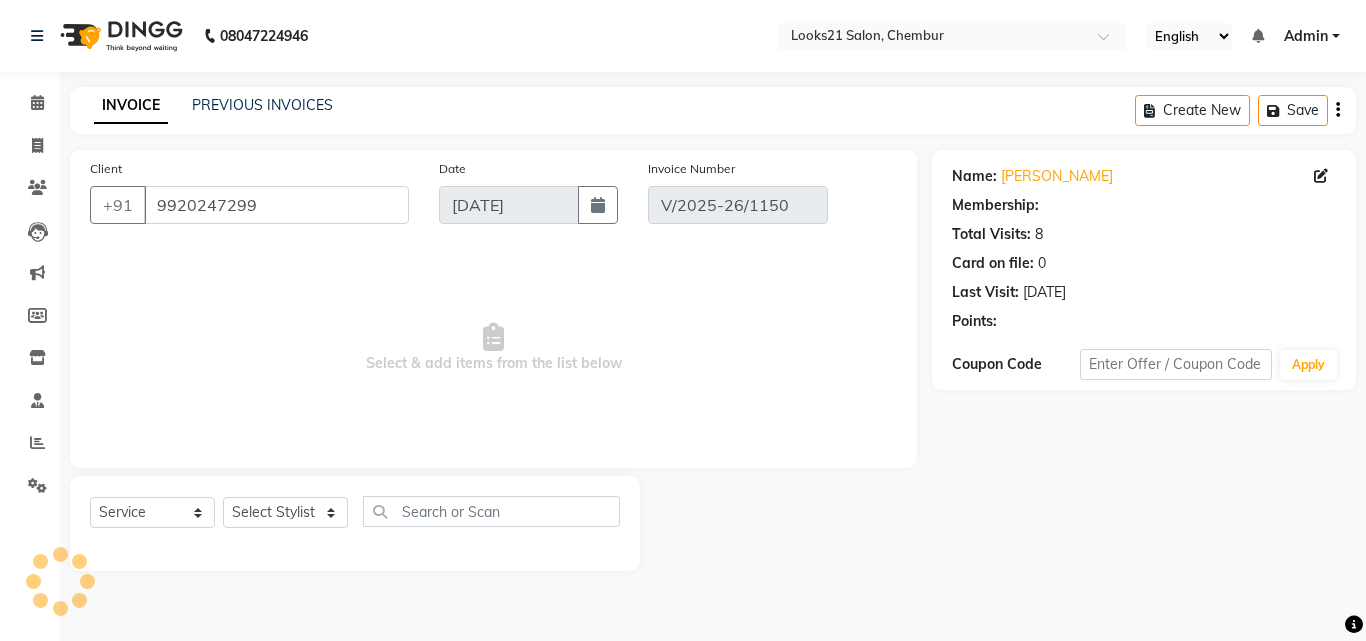 select on "1: Object" 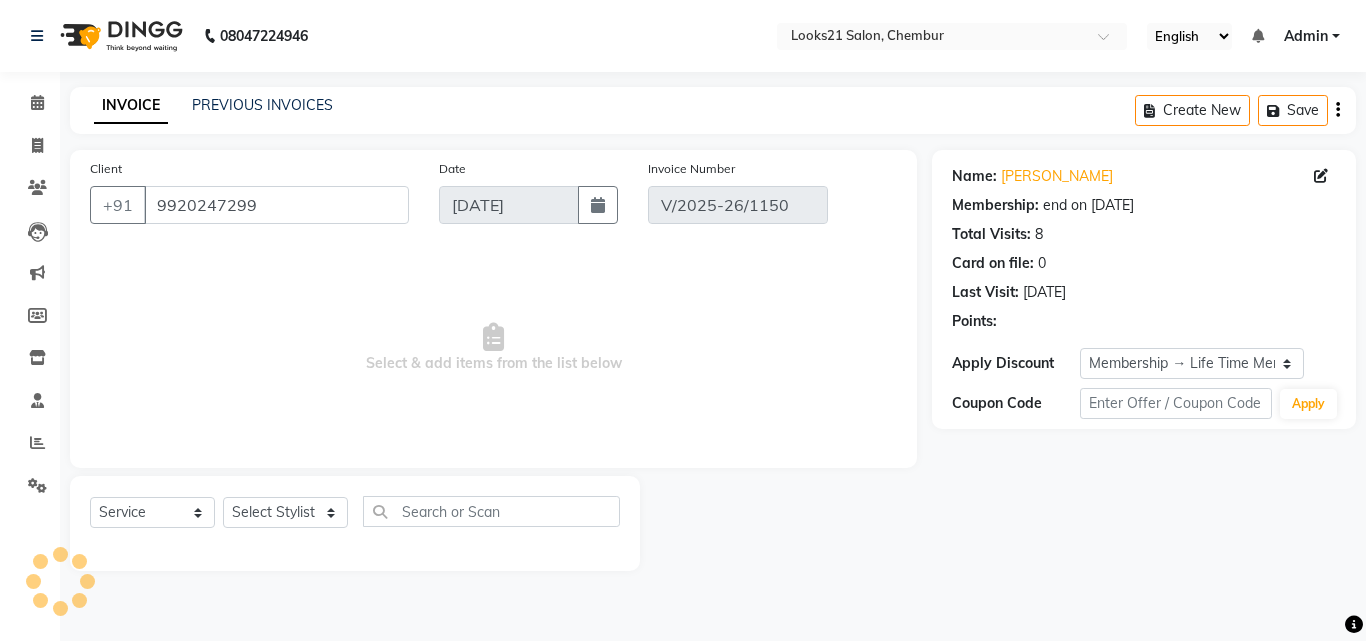 select on "select" 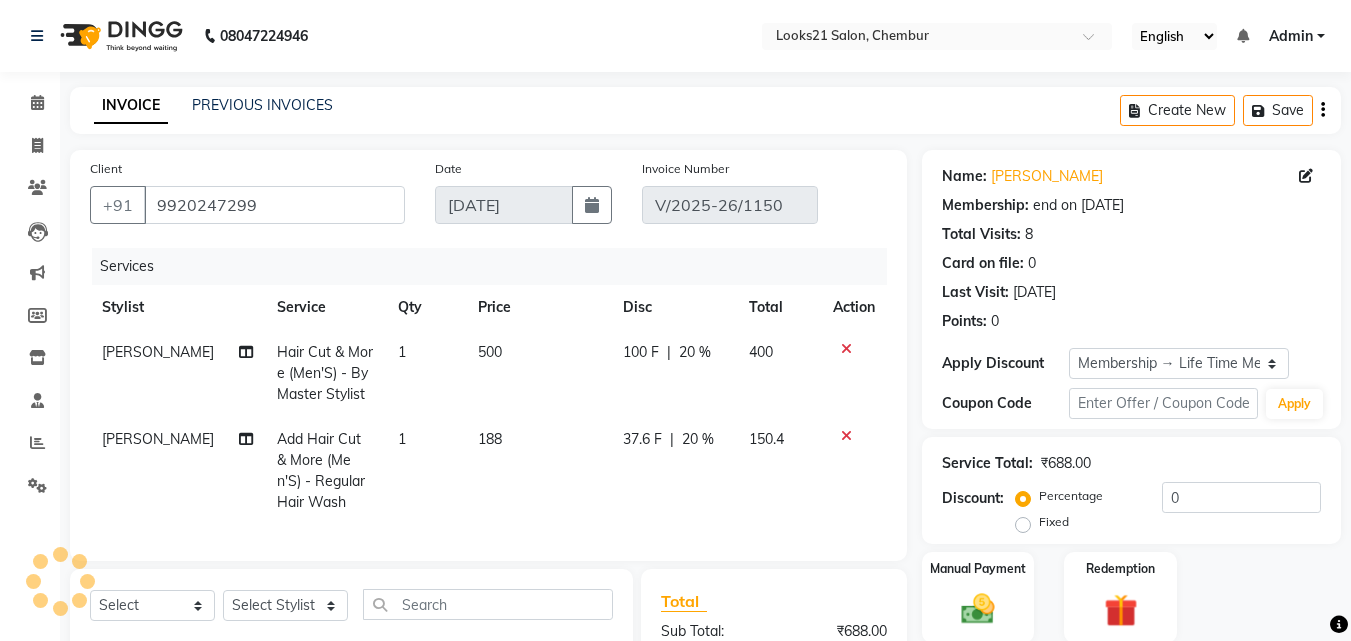 type on "20" 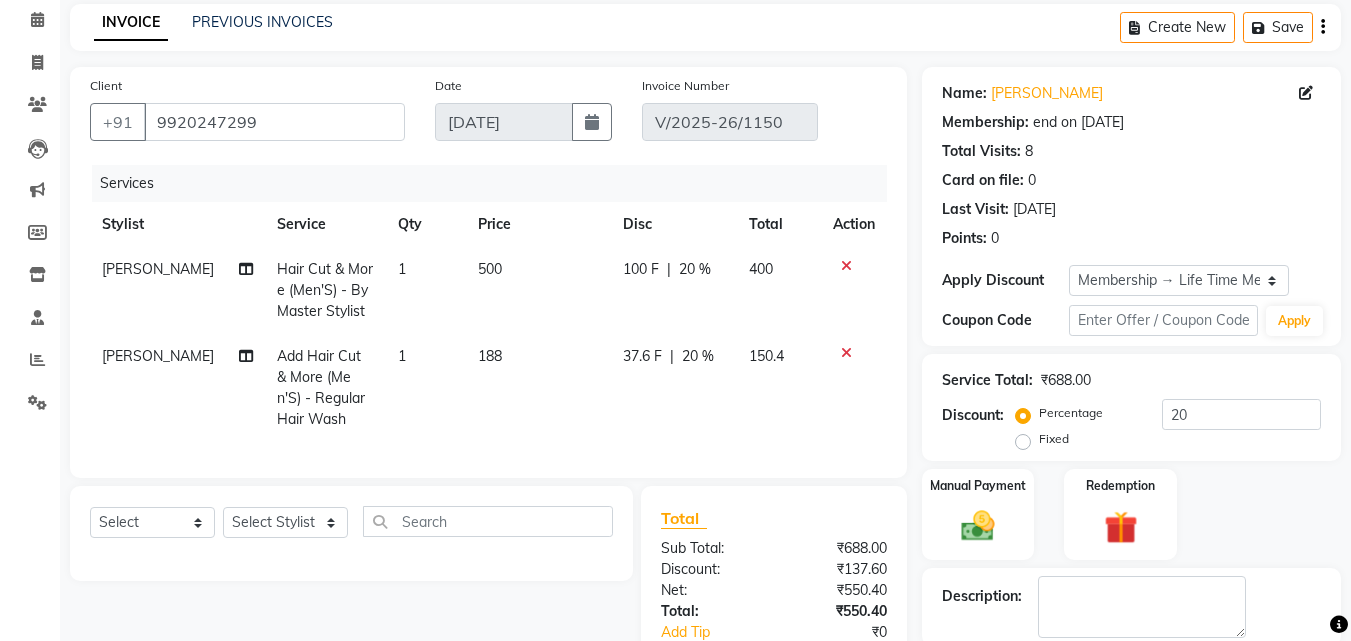 scroll, scrollTop: 200, scrollLeft: 0, axis: vertical 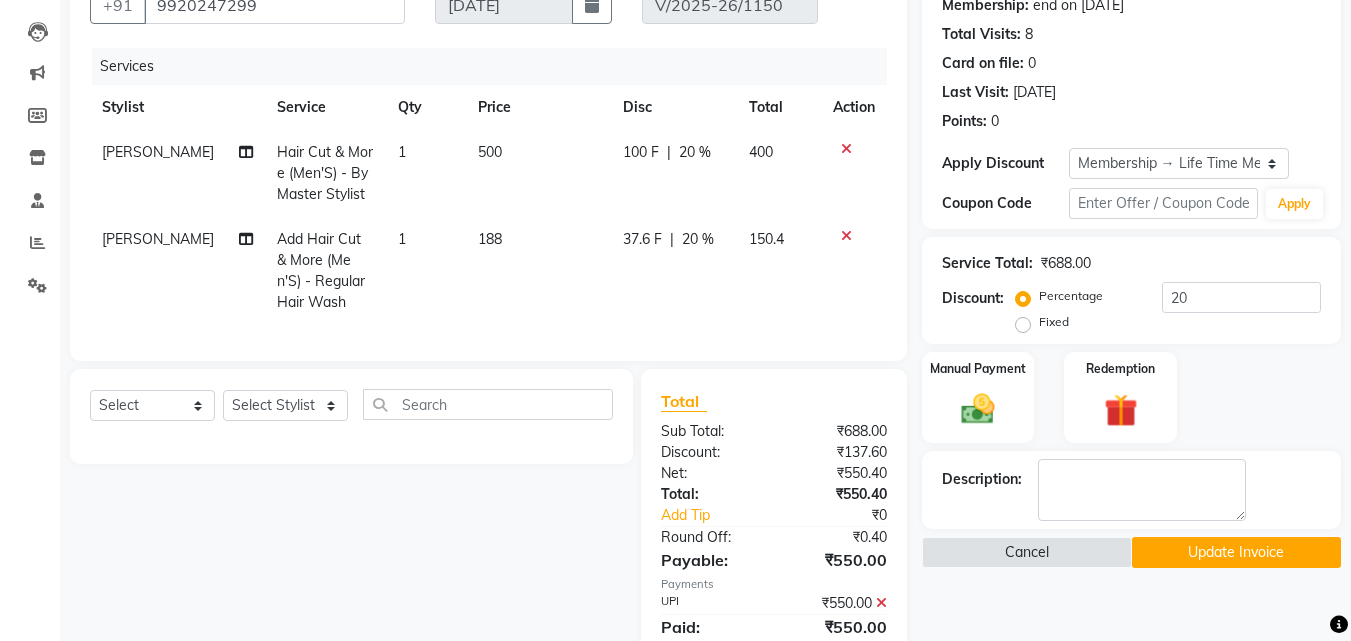 click on "188" 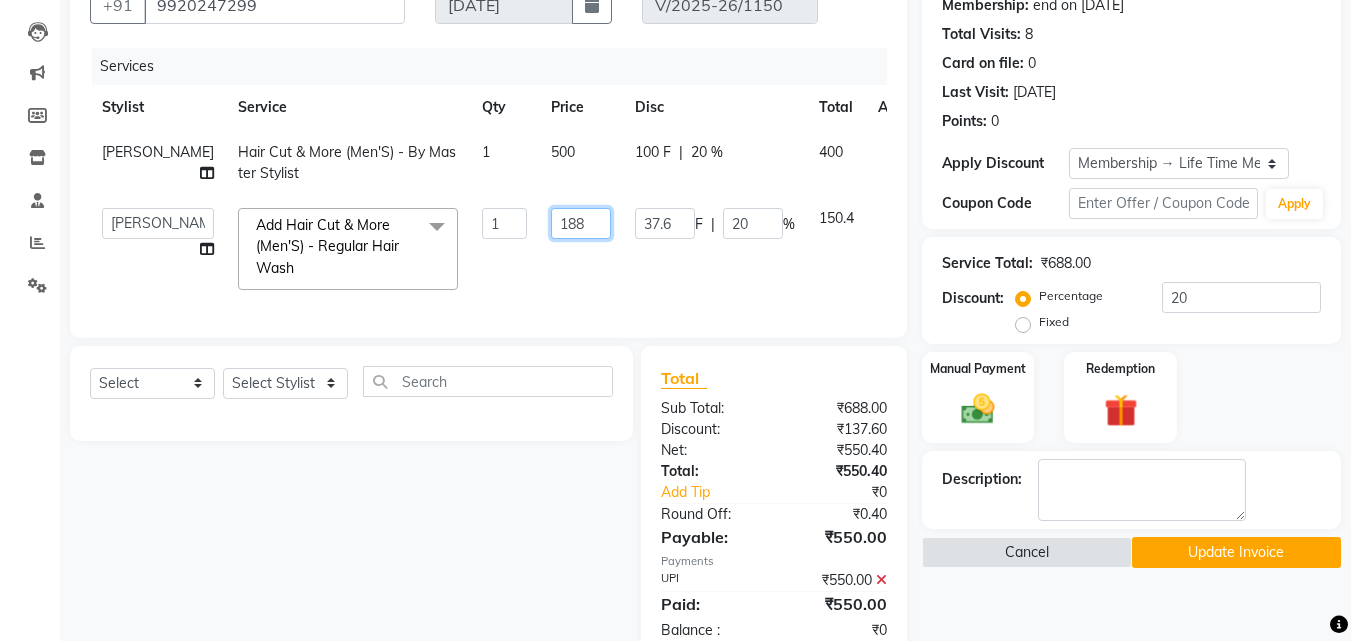 drag, startPoint x: 536, startPoint y: 227, endPoint x: 480, endPoint y: 226, distance: 56.008926 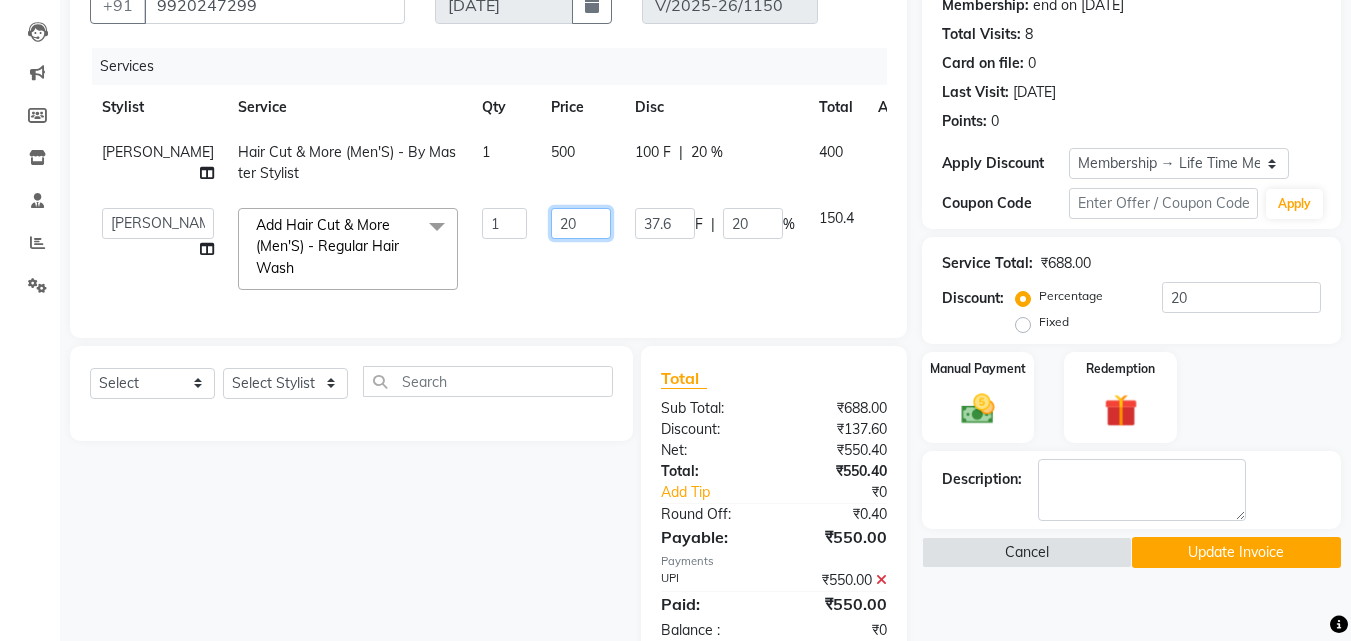 type on "200" 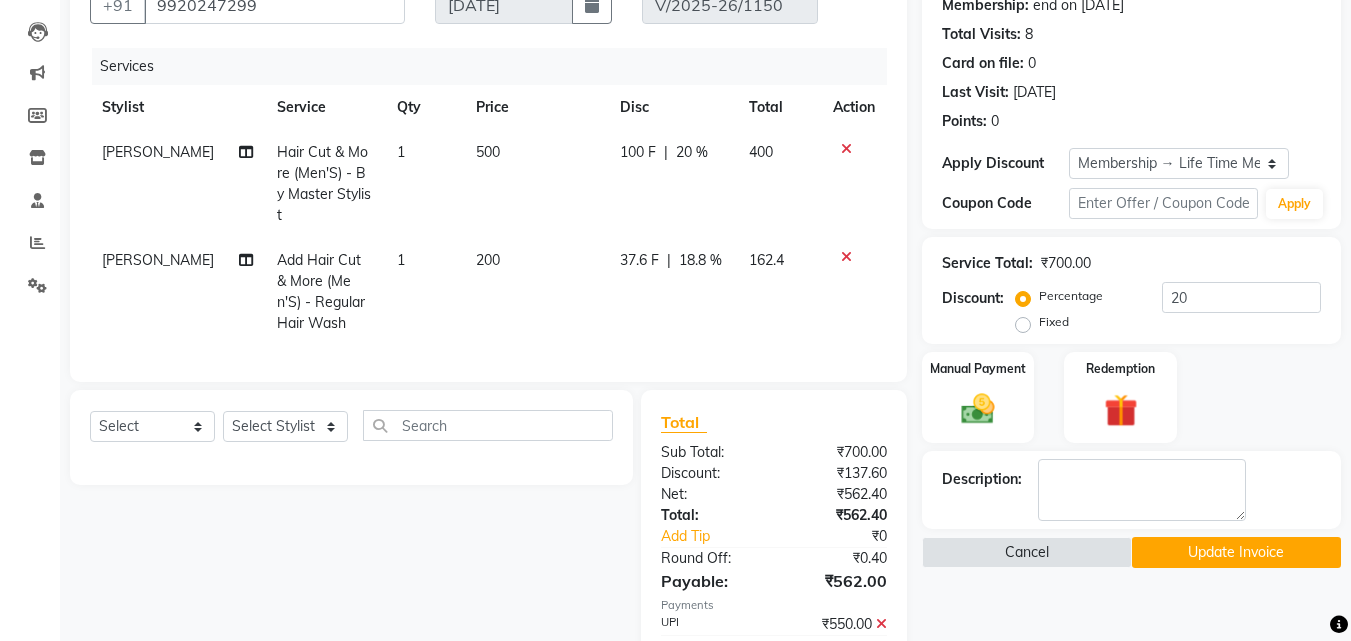 click on "200" 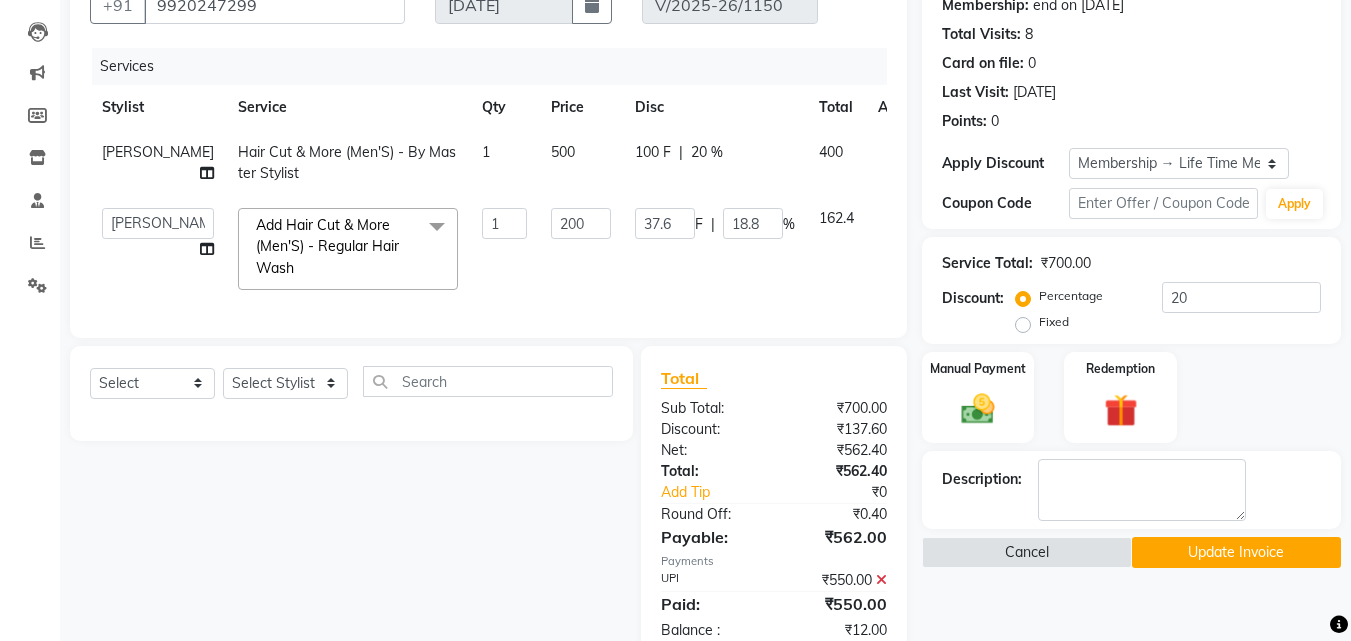 scroll, scrollTop: 265, scrollLeft: 0, axis: vertical 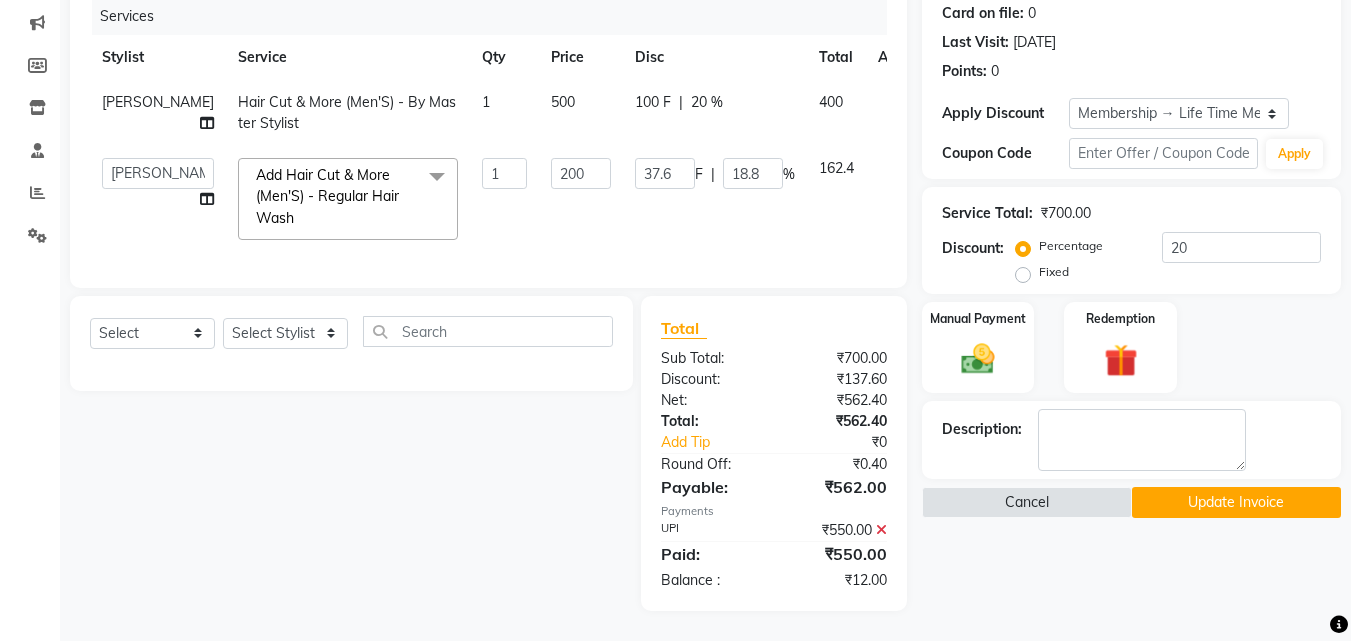 click 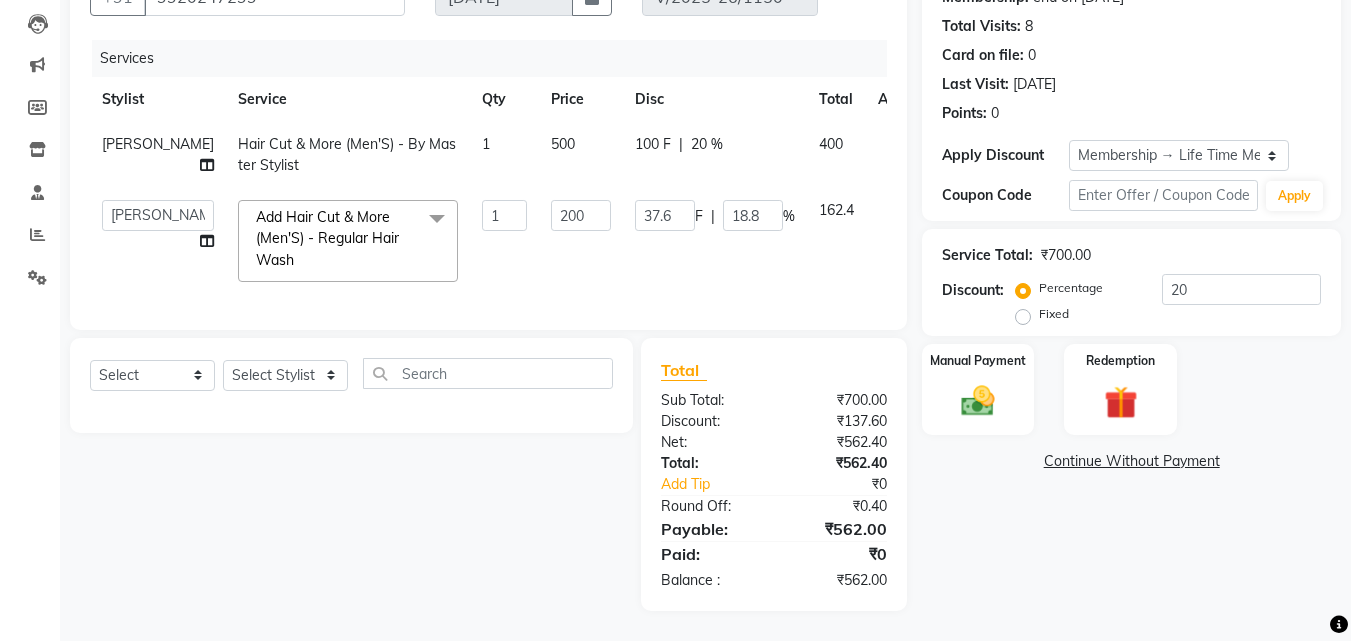 scroll, scrollTop: 223, scrollLeft: 0, axis: vertical 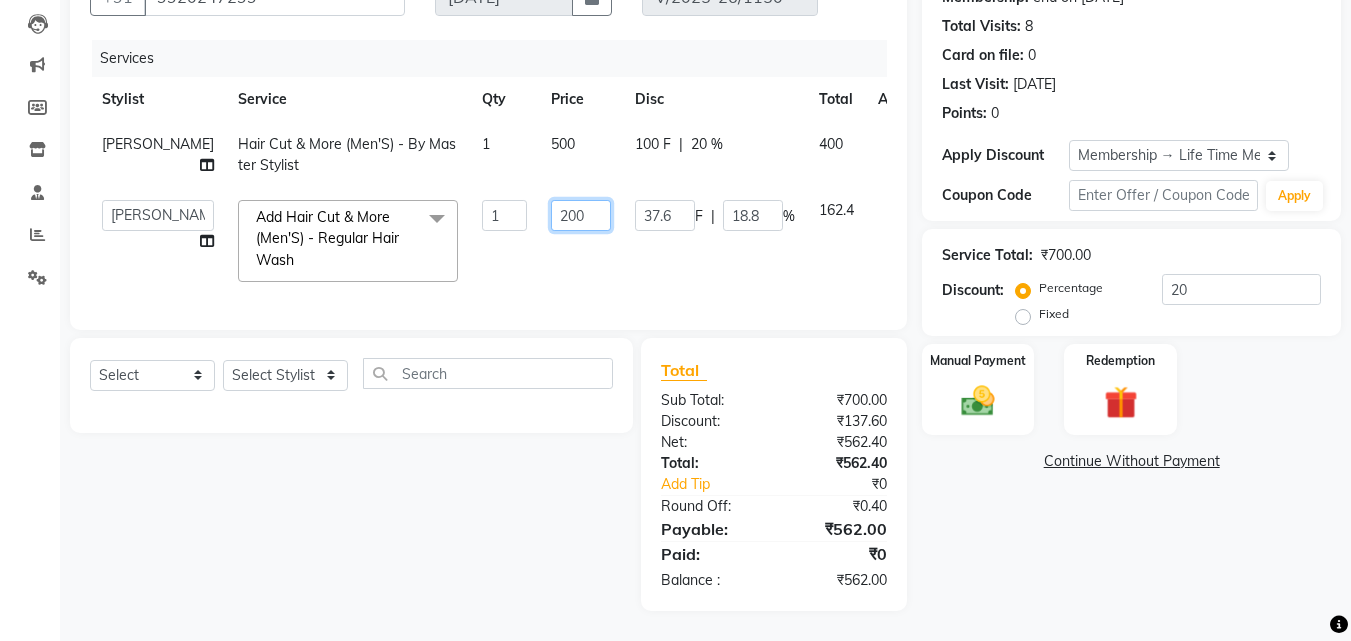 drag, startPoint x: 541, startPoint y: 206, endPoint x: 459, endPoint y: 188, distance: 83.95237 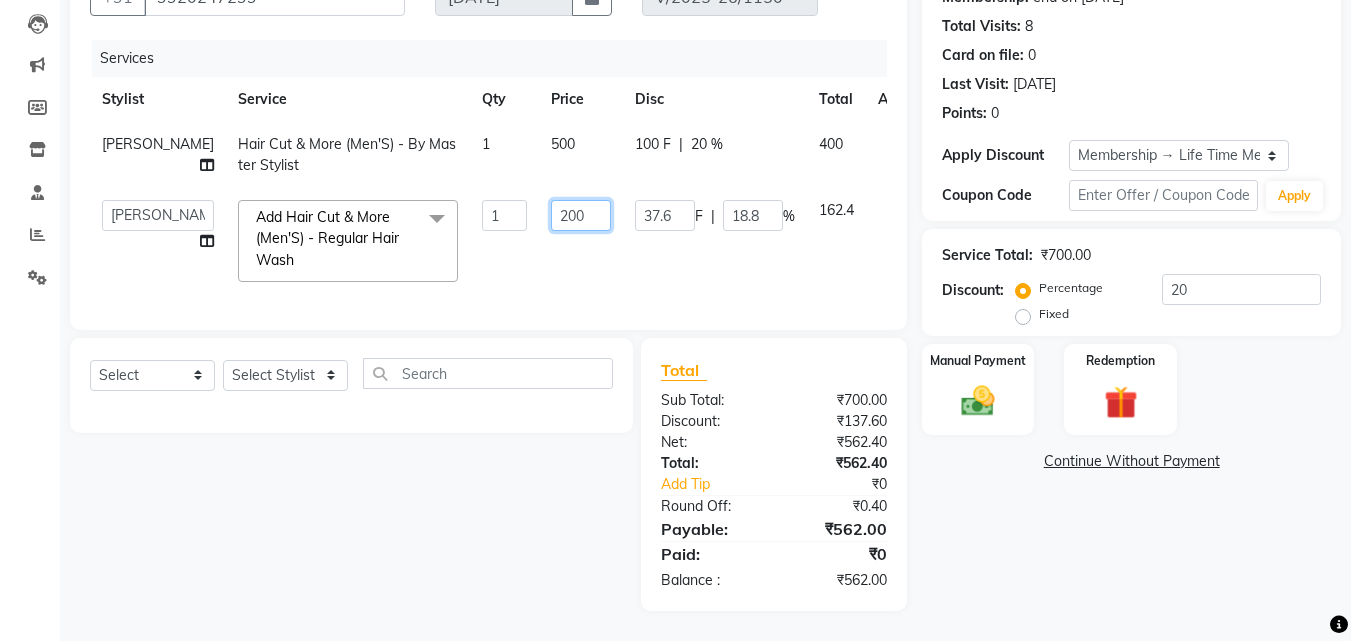 type on "1" 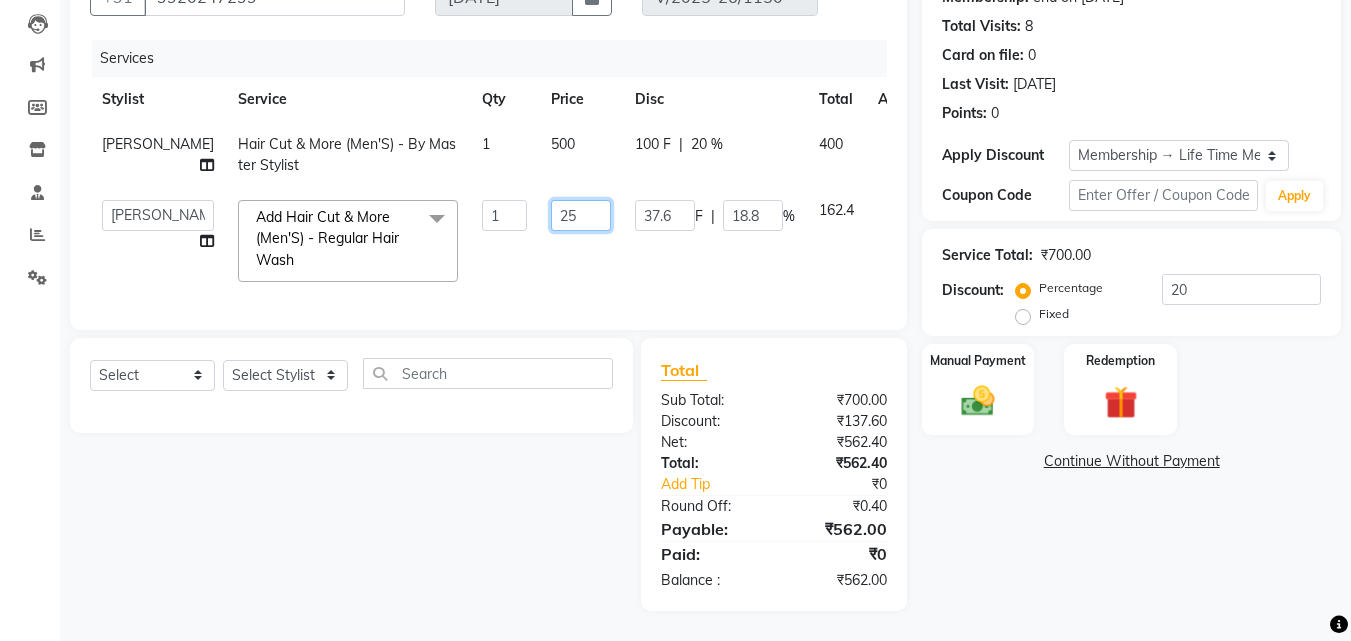 type on "250" 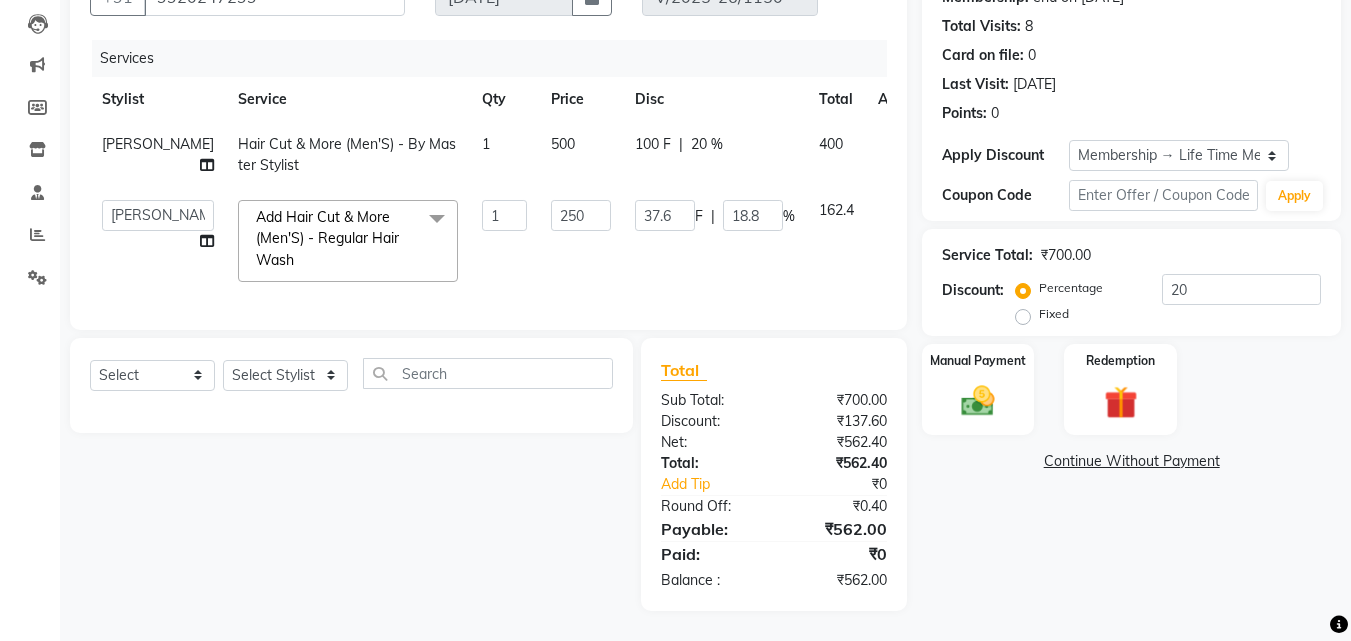 click on "250" 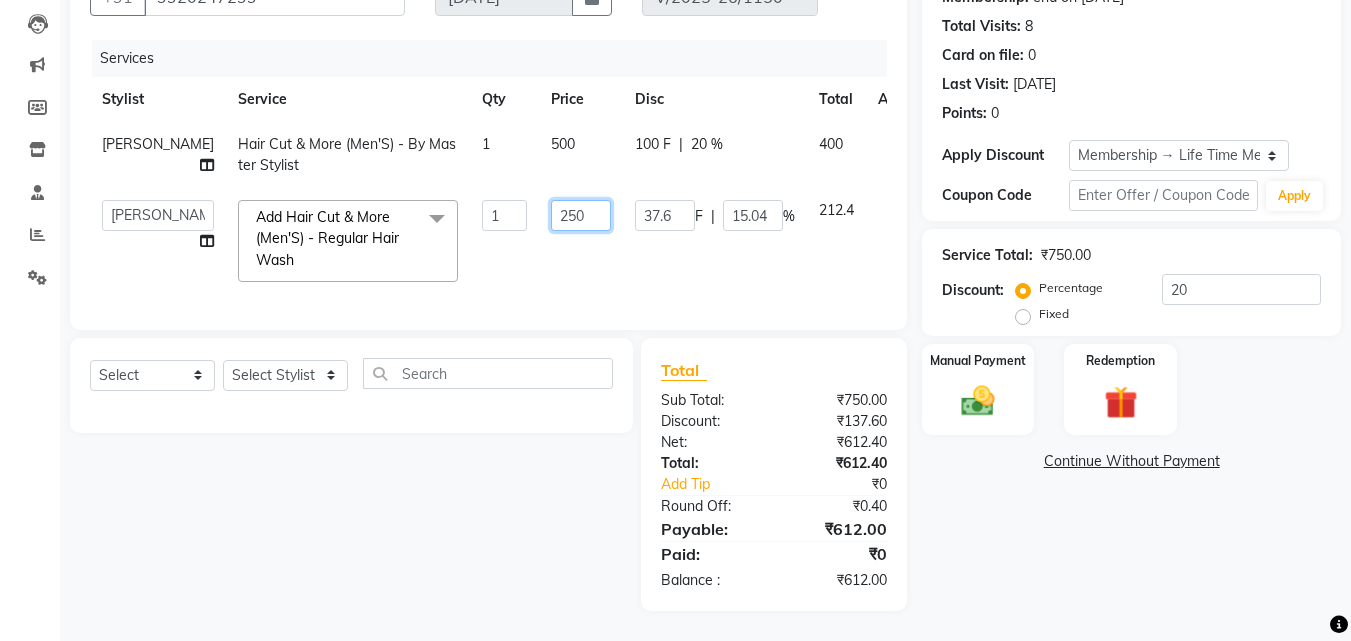 click on "250" 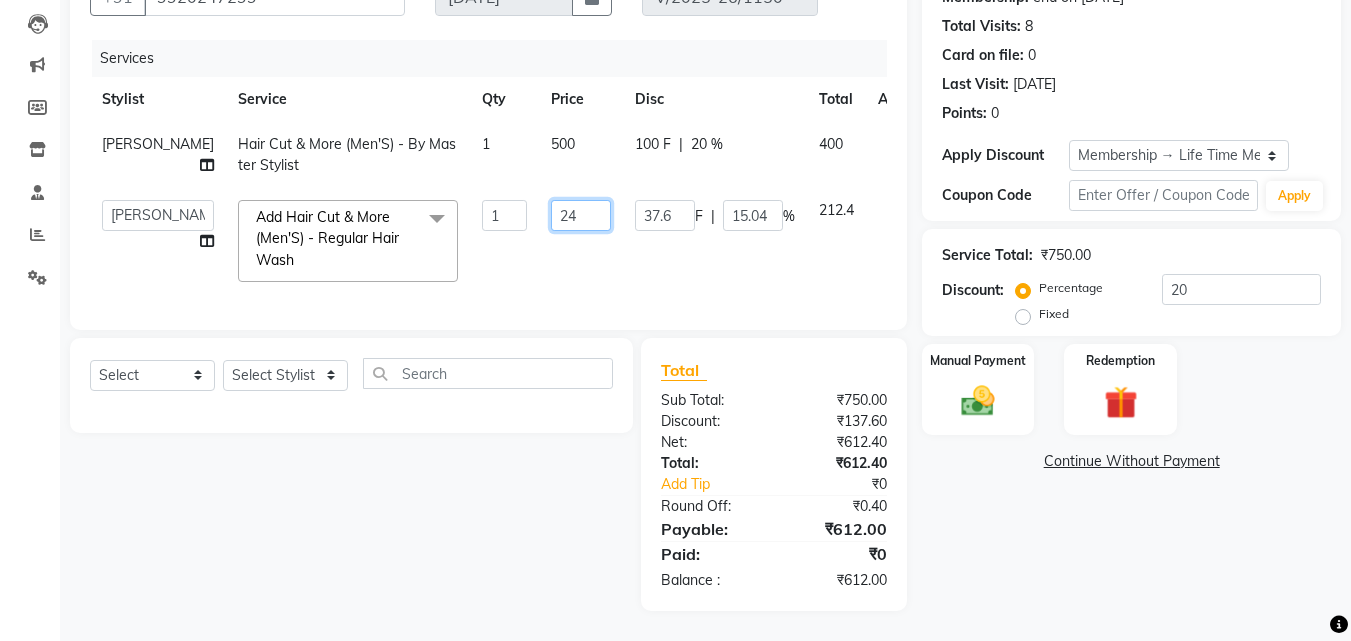 type on "240" 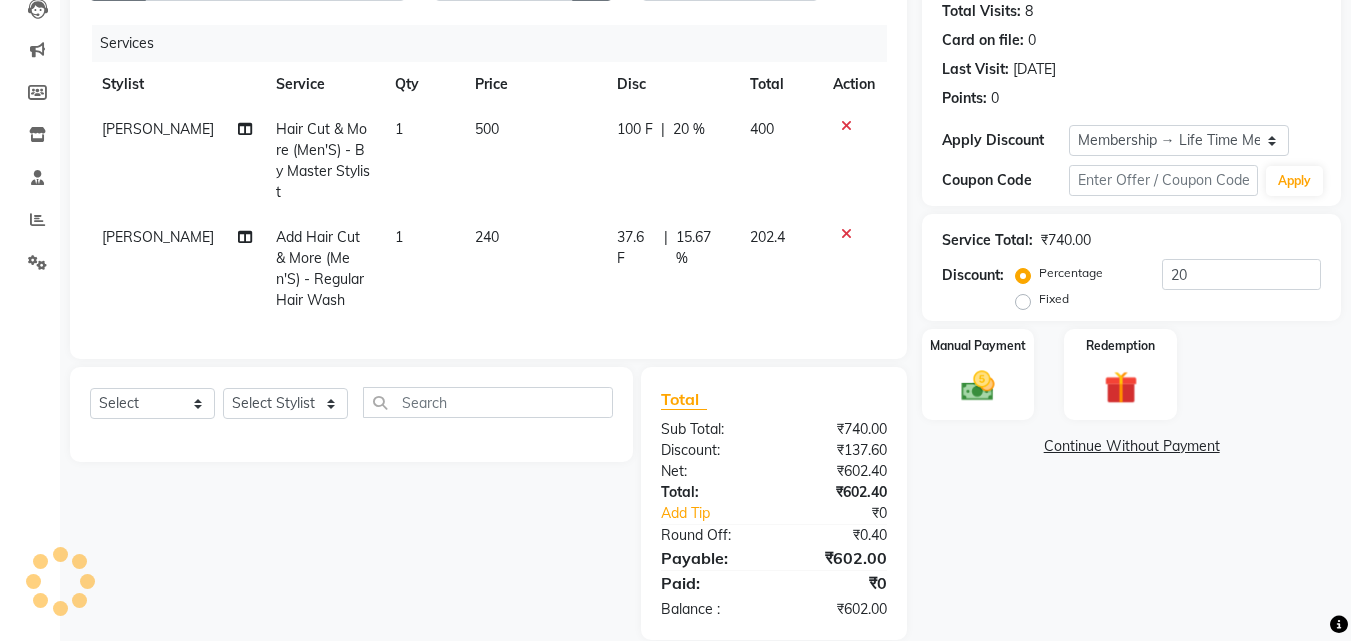 click on "Shakil Add Hair Cut & More (Men'S)  - Regular Hair Wash 1 240 37.6 F | 15.67 % 202.4" 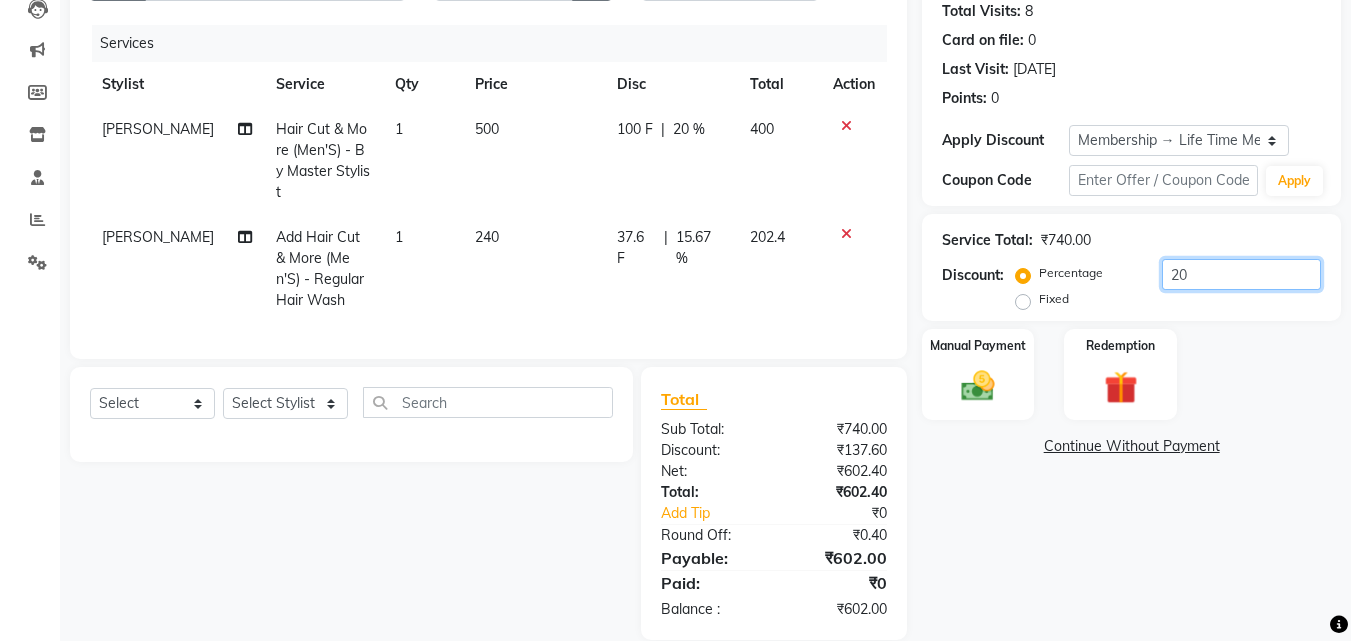 click on "20" 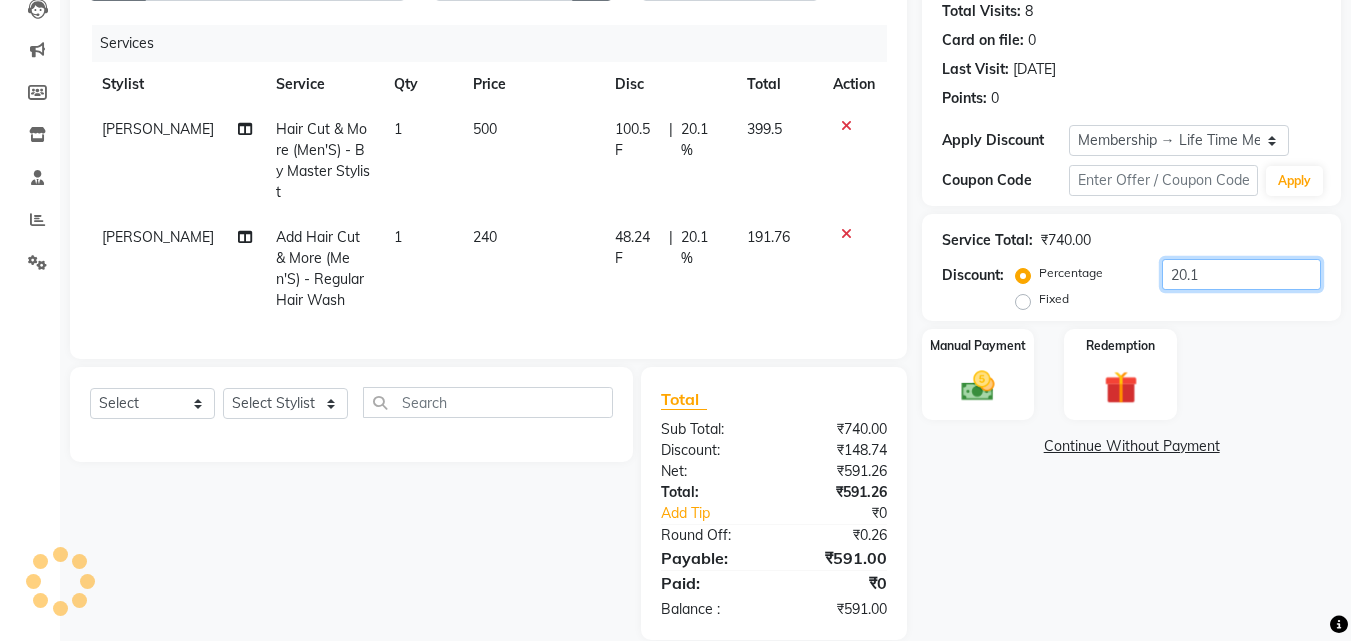 type on "20" 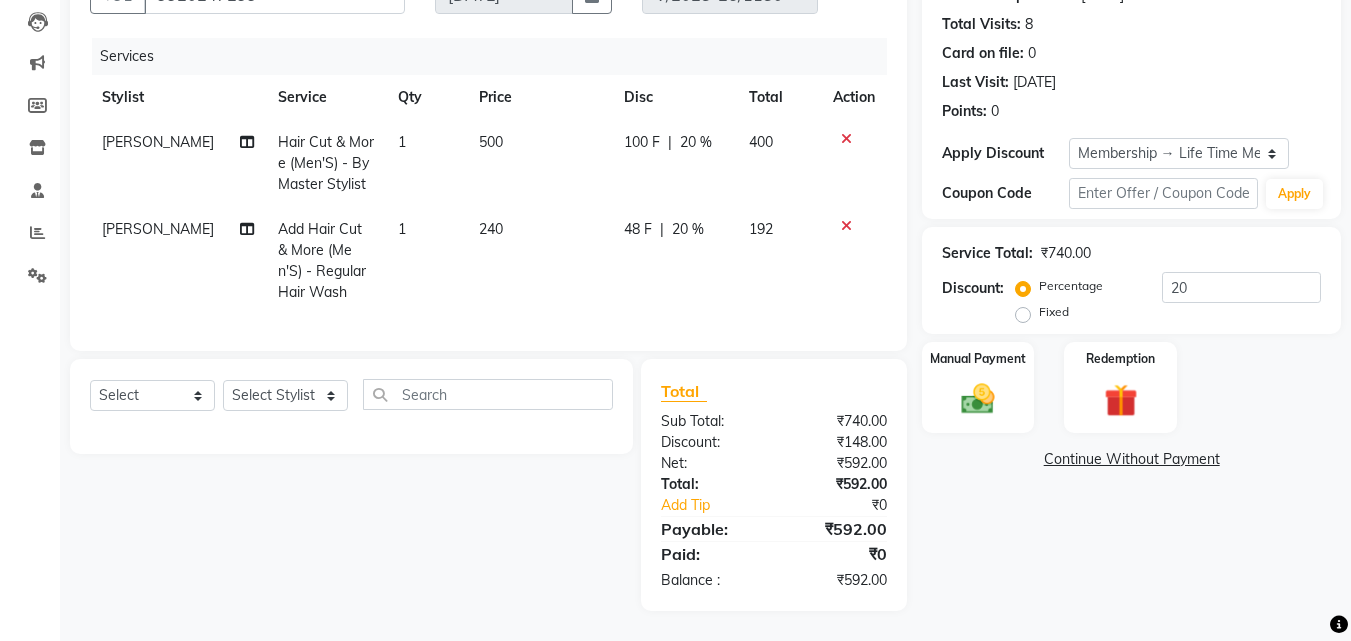 click on "240" 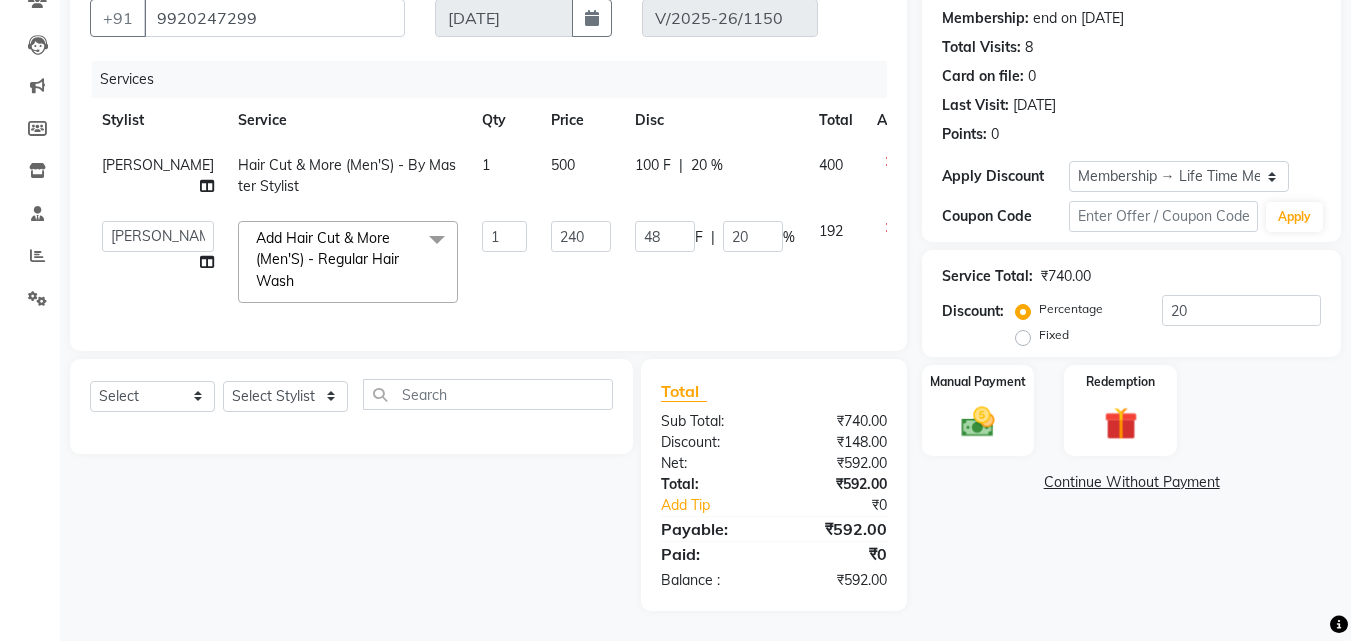 scroll, scrollTop: 202, scrollLeft: 0, axis: vertical 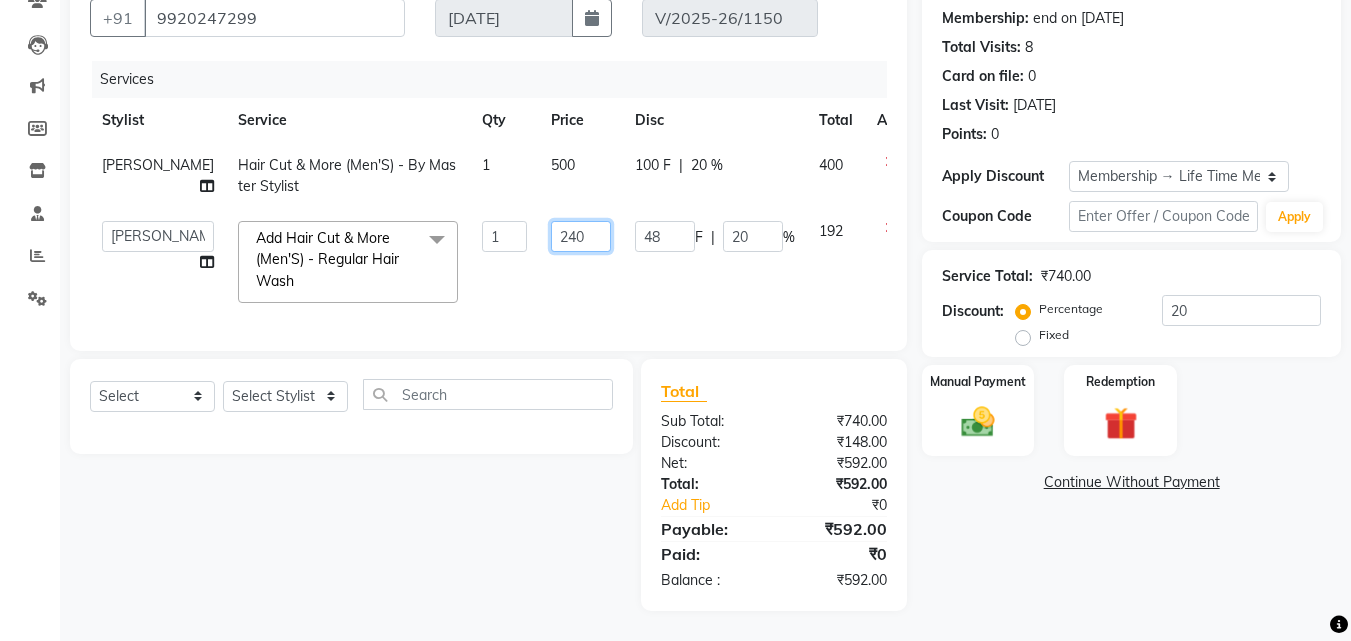 click on "240" 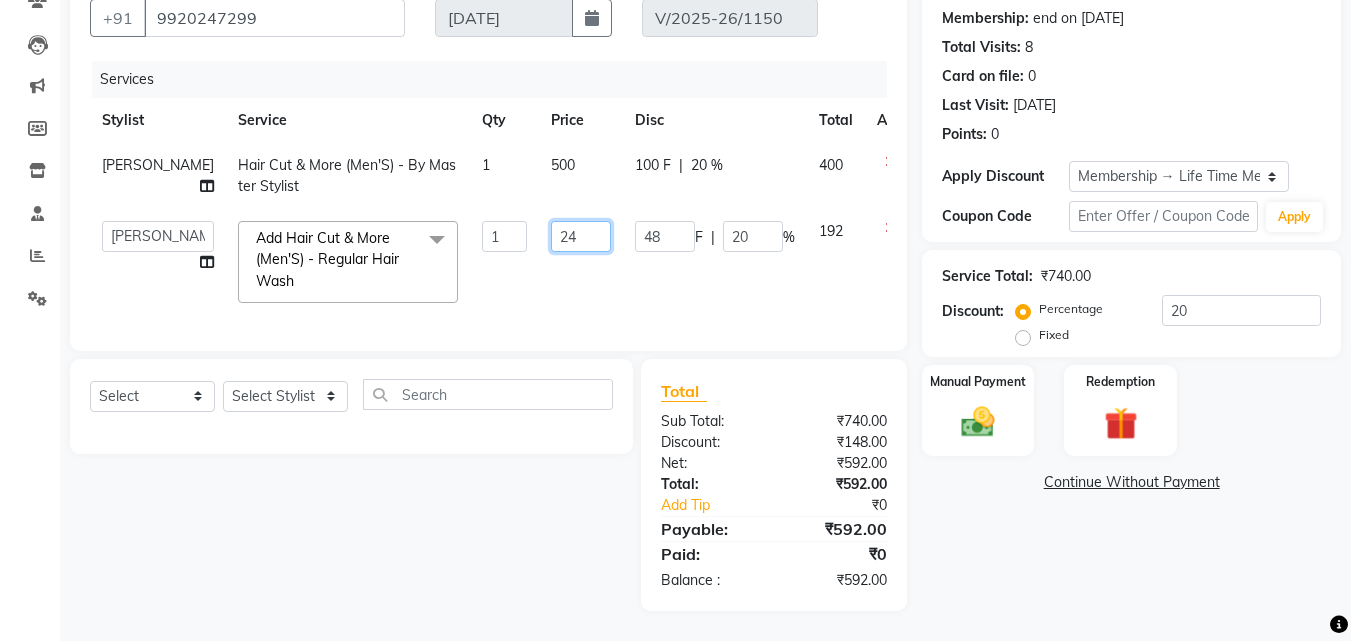 type on "245" 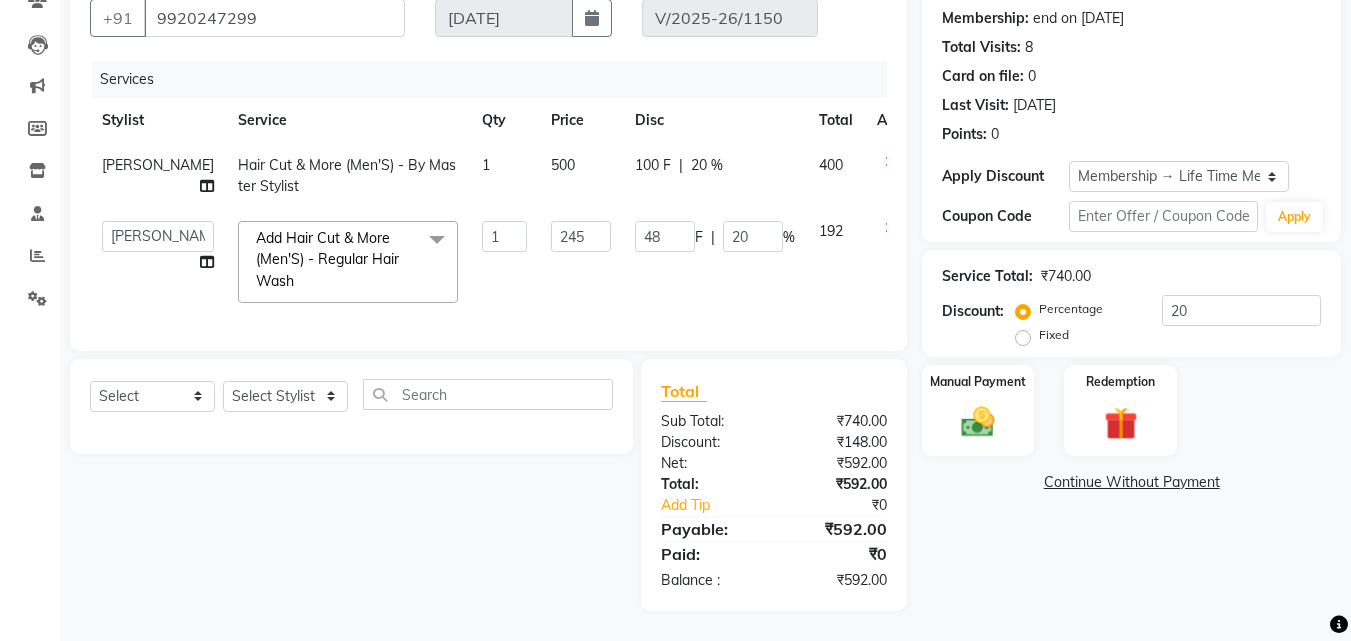 click on "245" 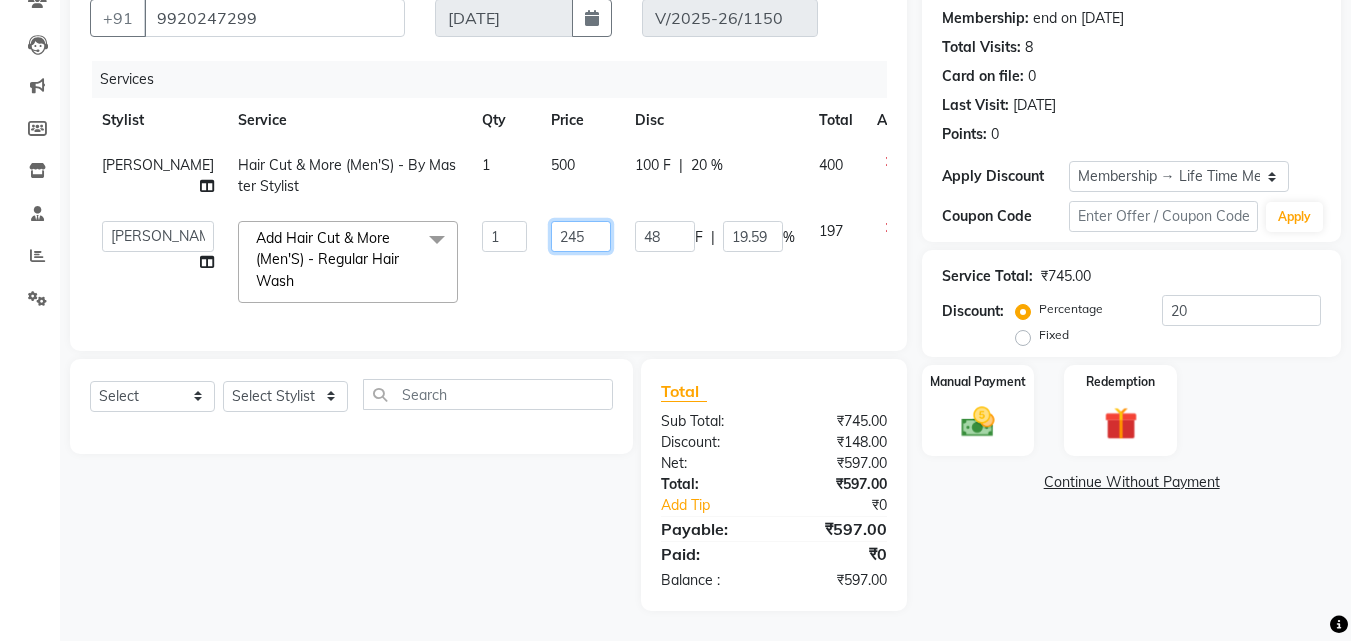 click on "245" 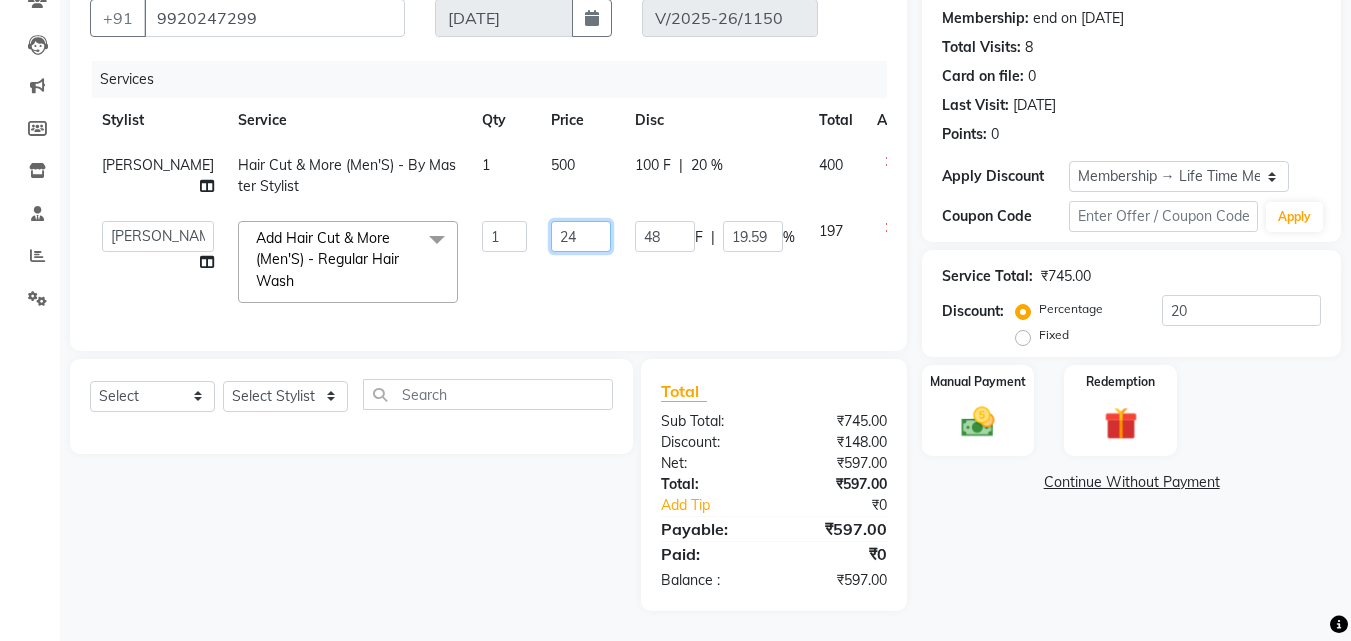 type on "2" 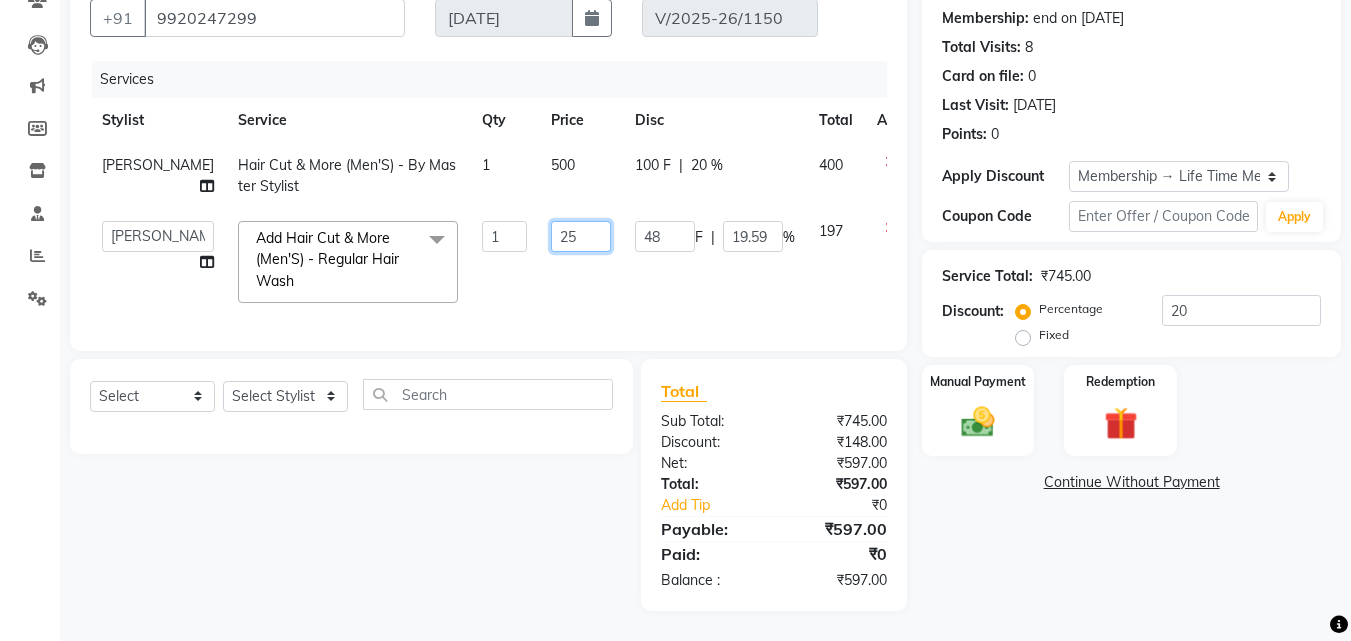 type on "250" 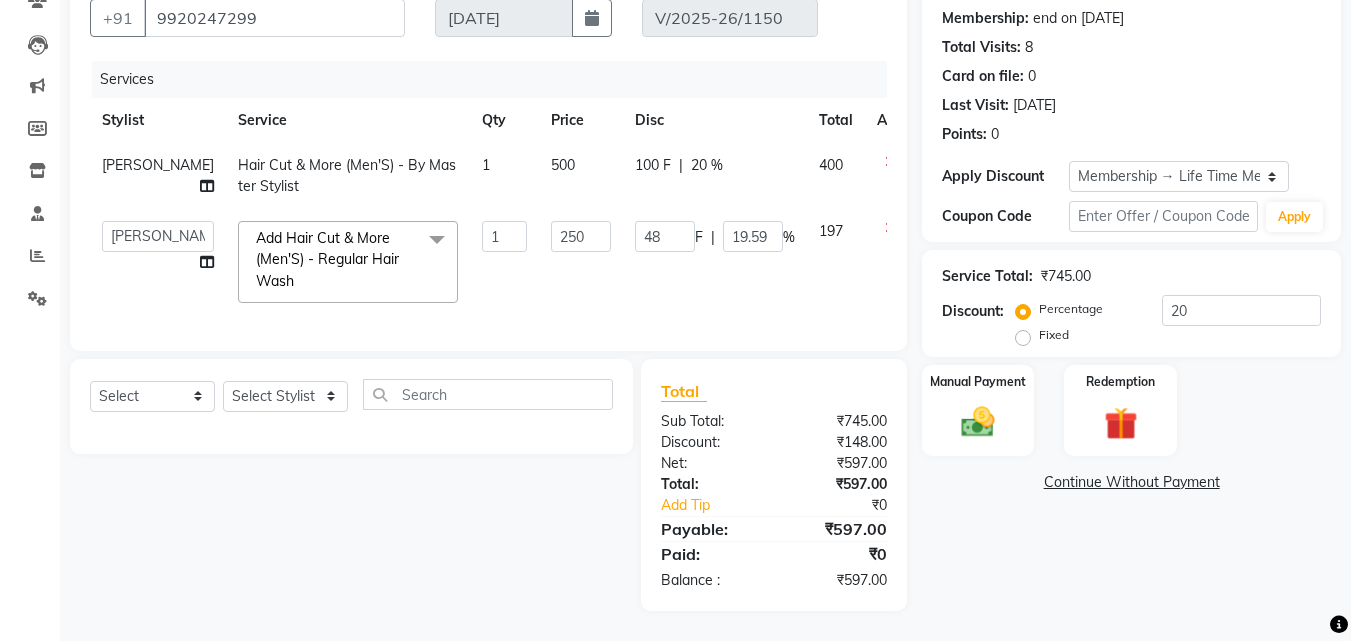 click on "250" 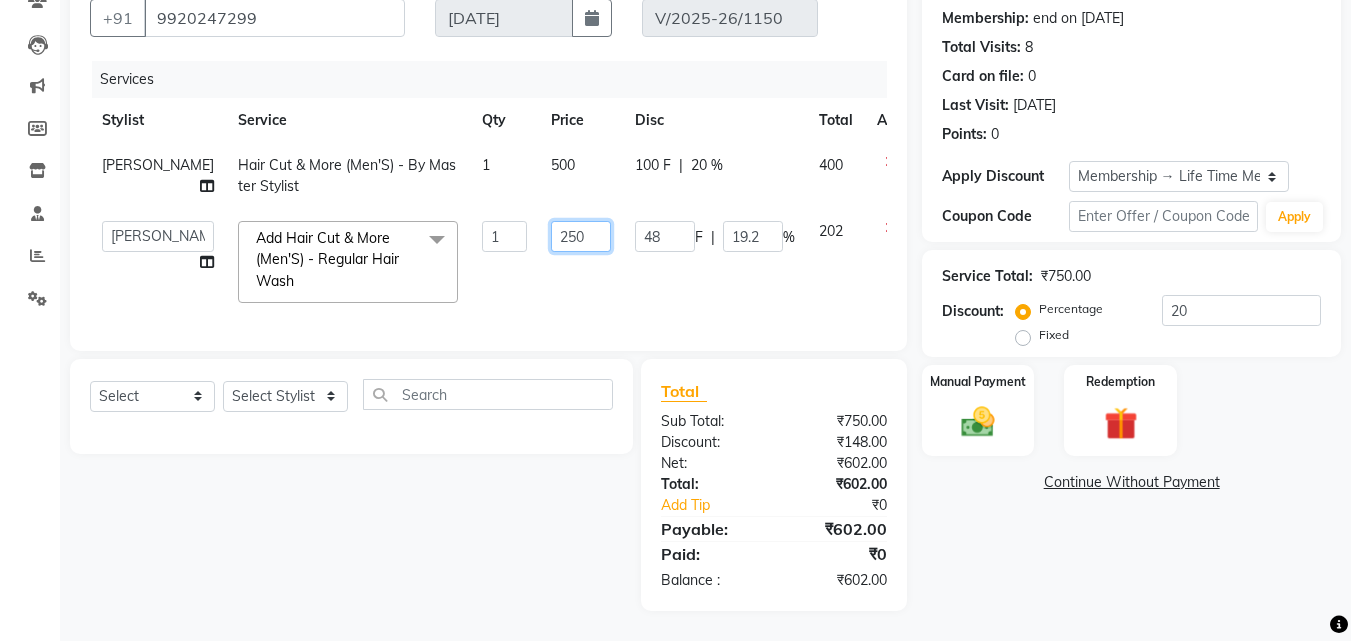 click on "250" 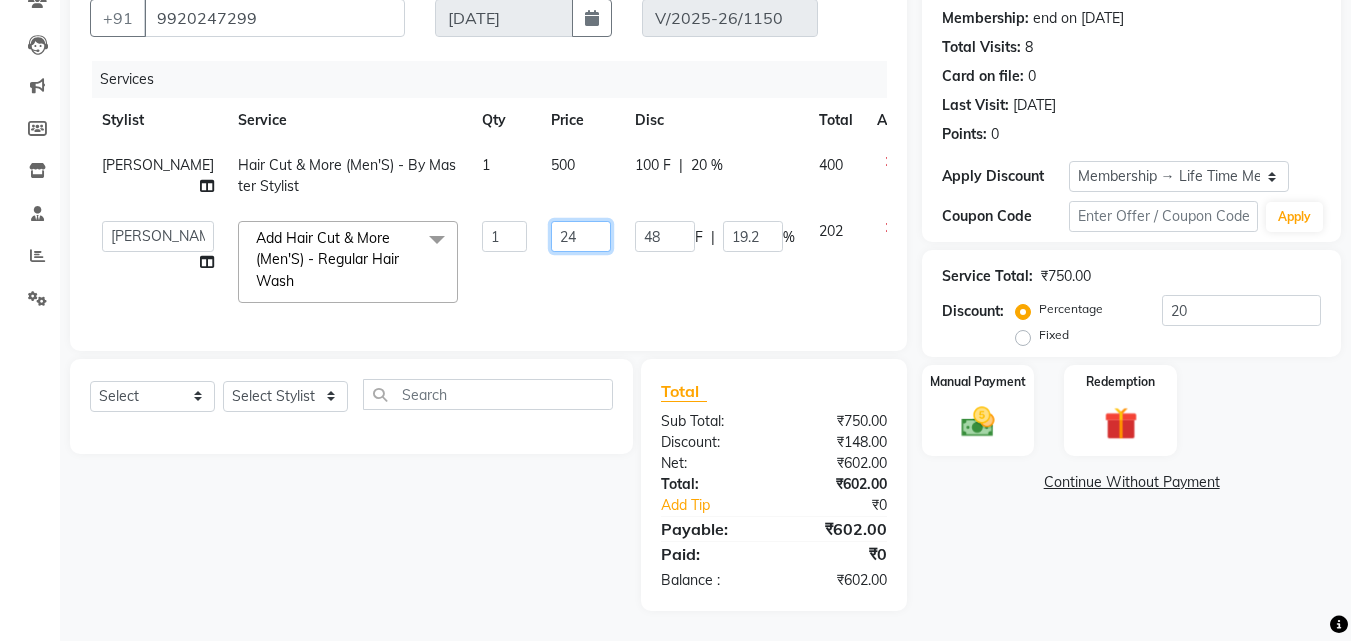 type on "248" 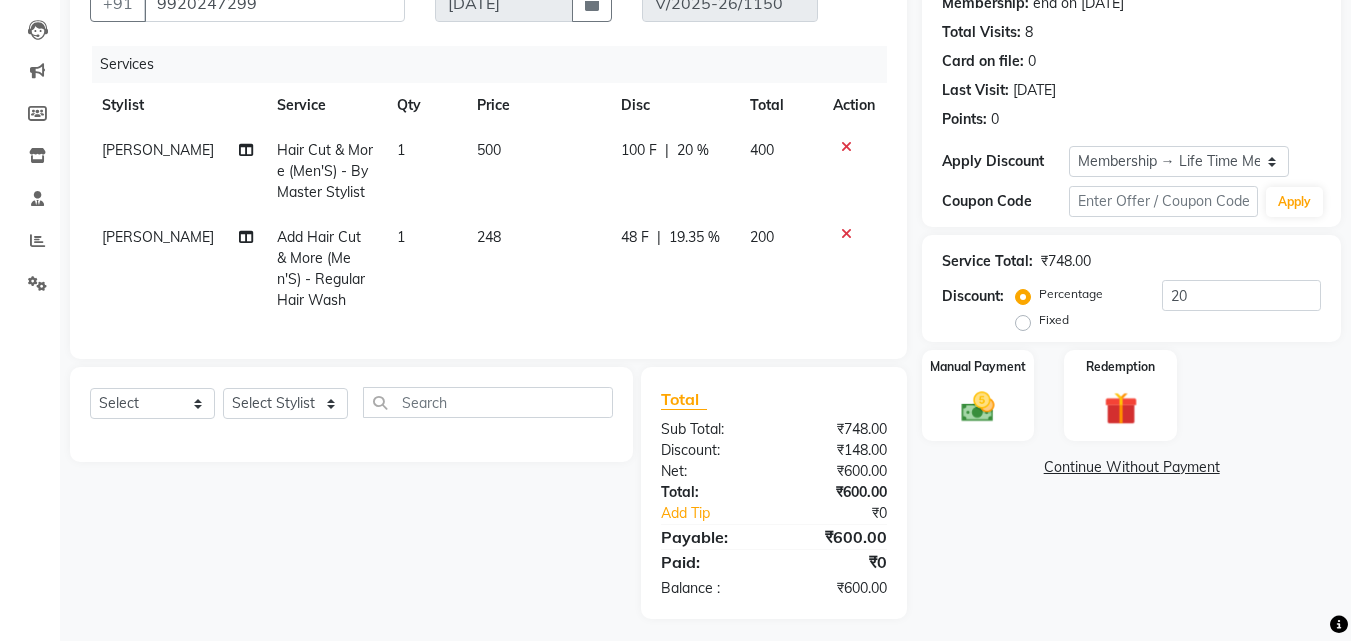 click on "248" 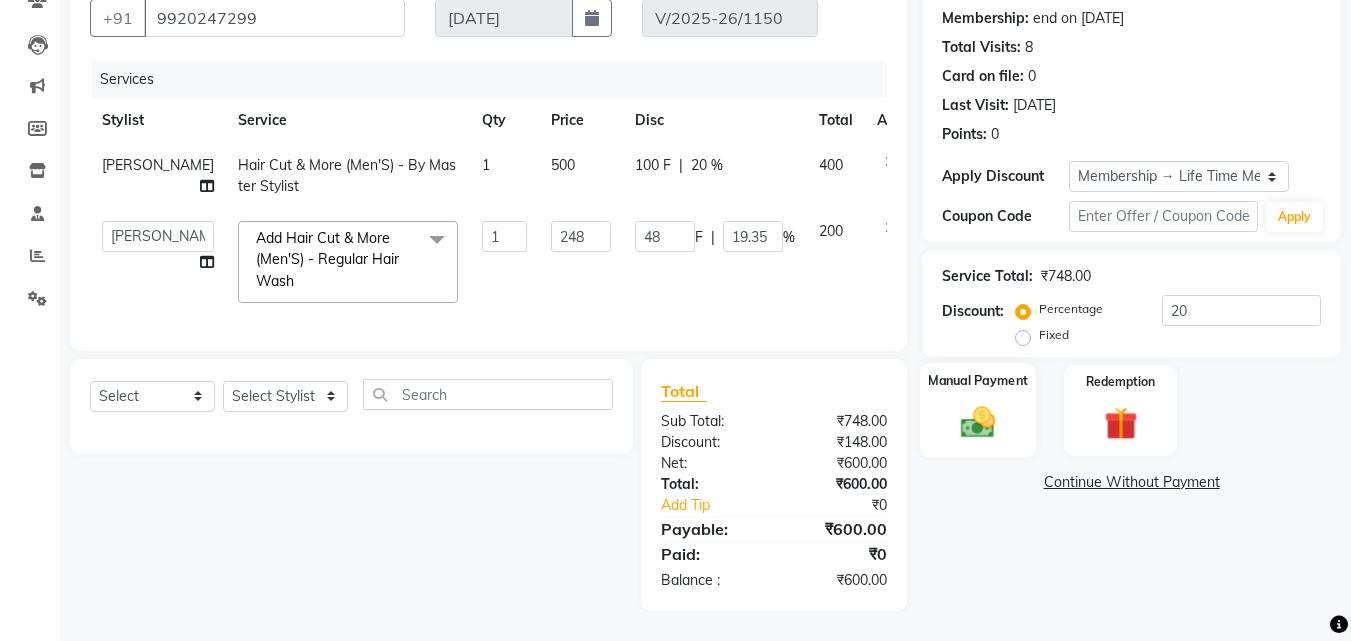 click 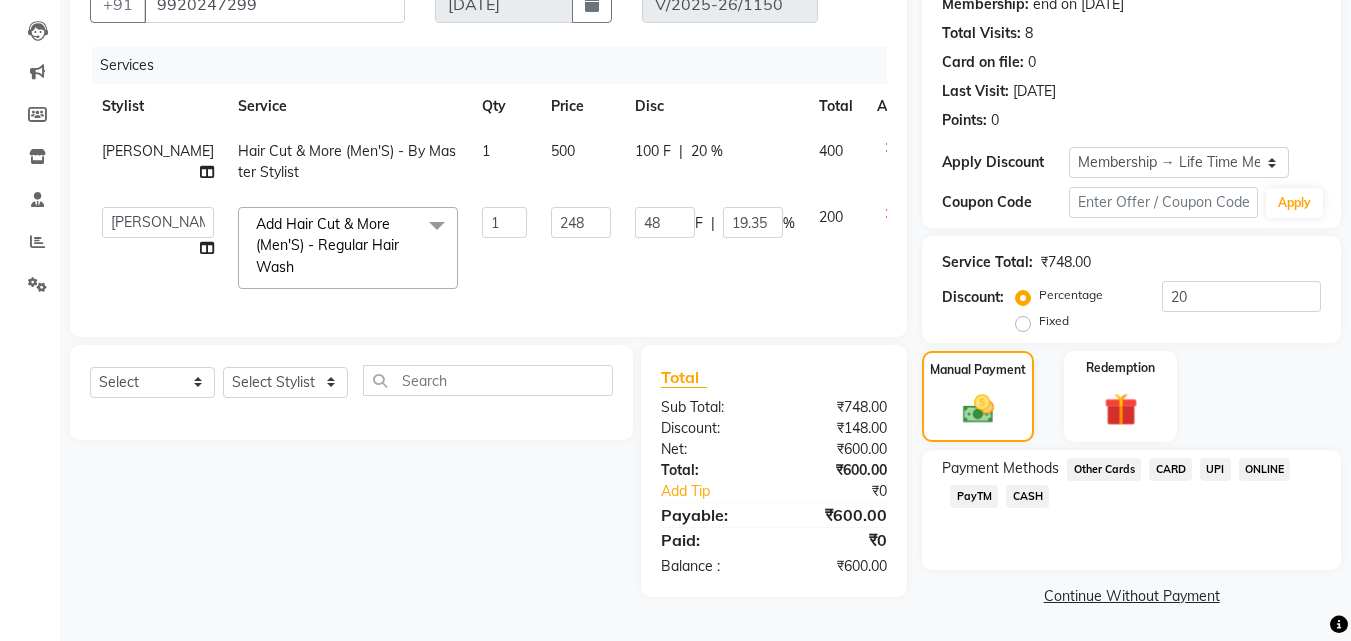 click on "UPI" 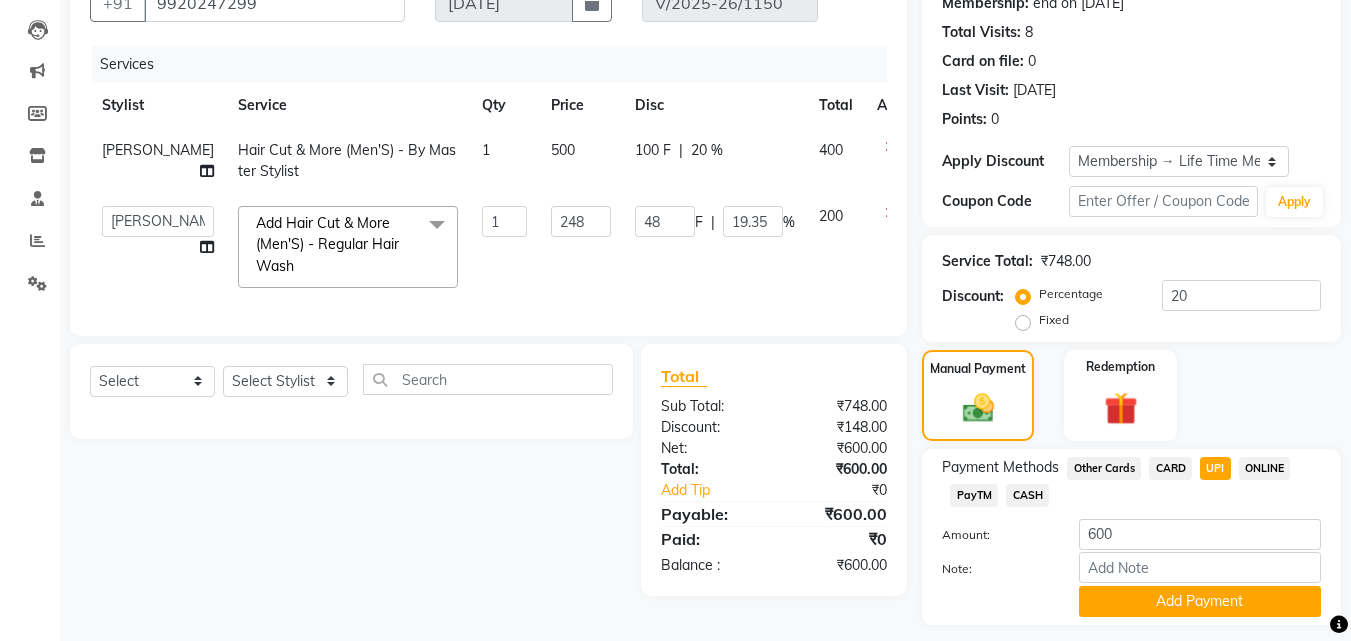 scroll, scrollTop: 257, scrollLeft: 0, axis: vertical 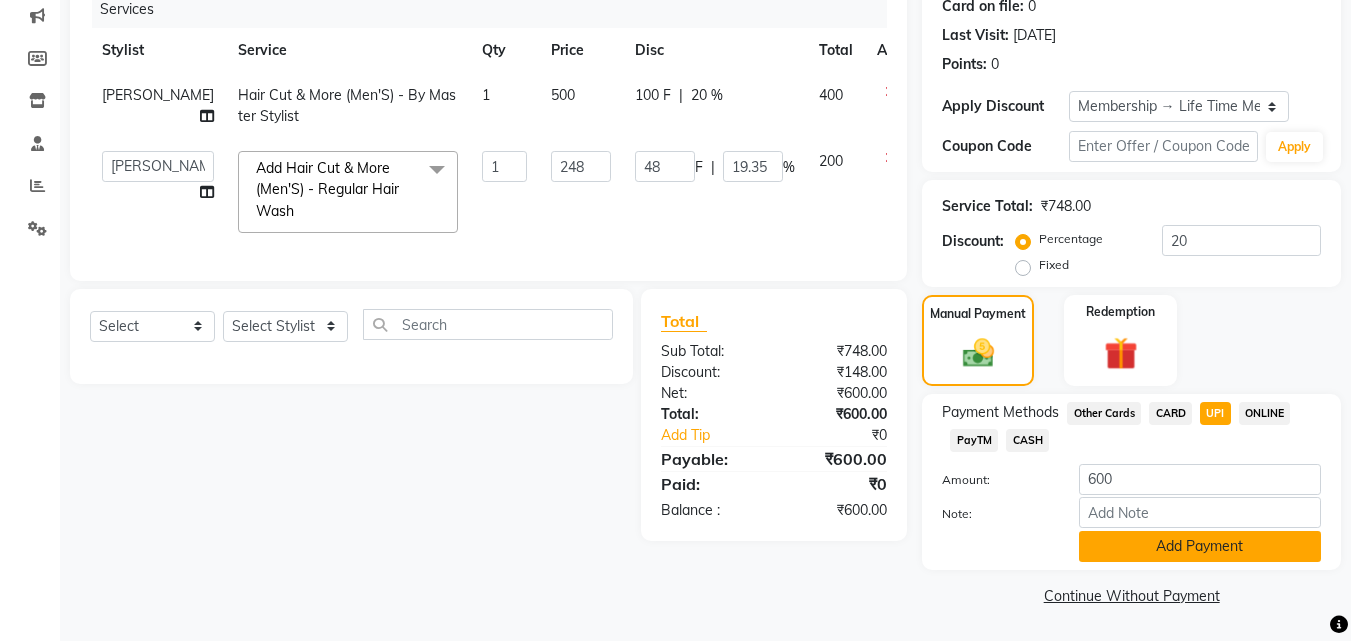 click on "Add Payment" 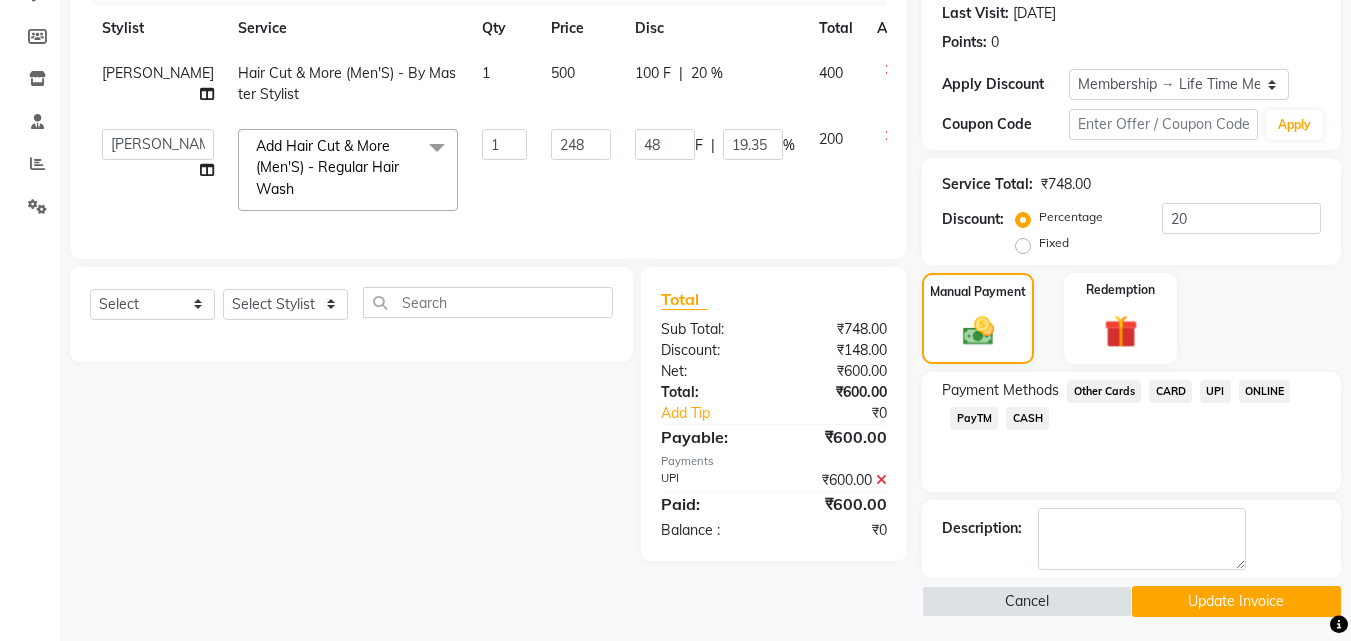 scroll, scrollTop: 285, scrollLeft: 0, axis: vertical 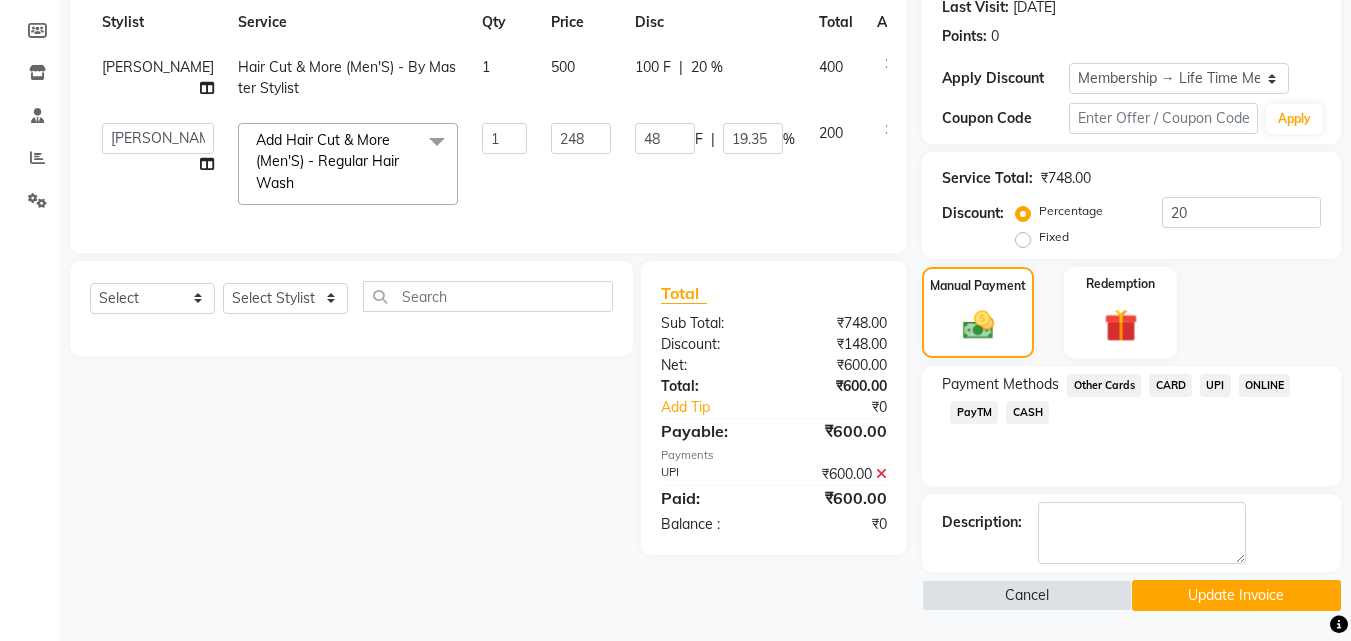 click on "Update Invoice" 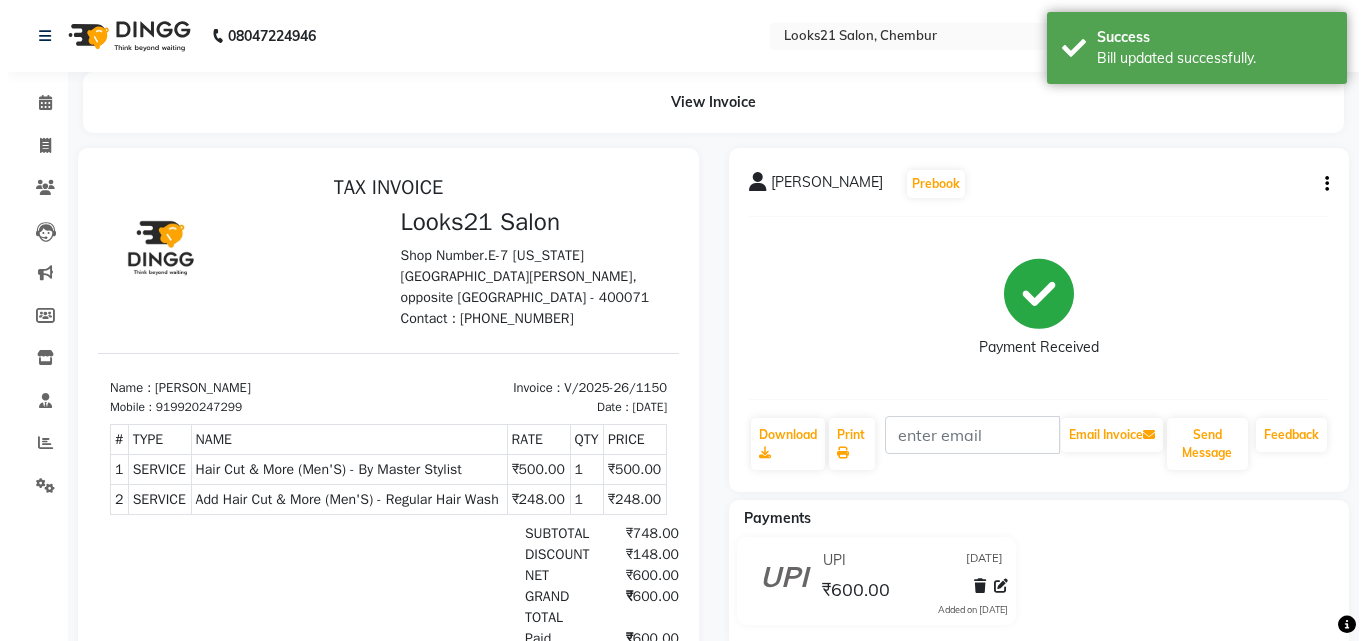 scroll, scrollTop: 16, scrollLeft: 0, axis: vertical 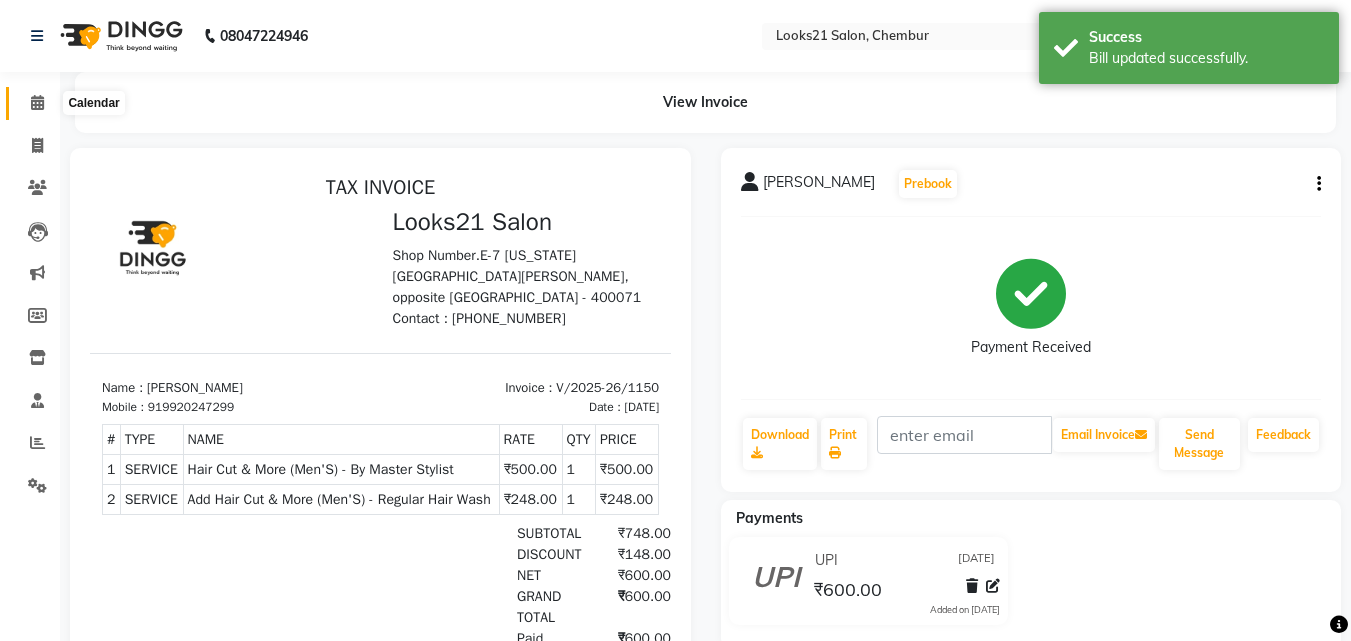 click 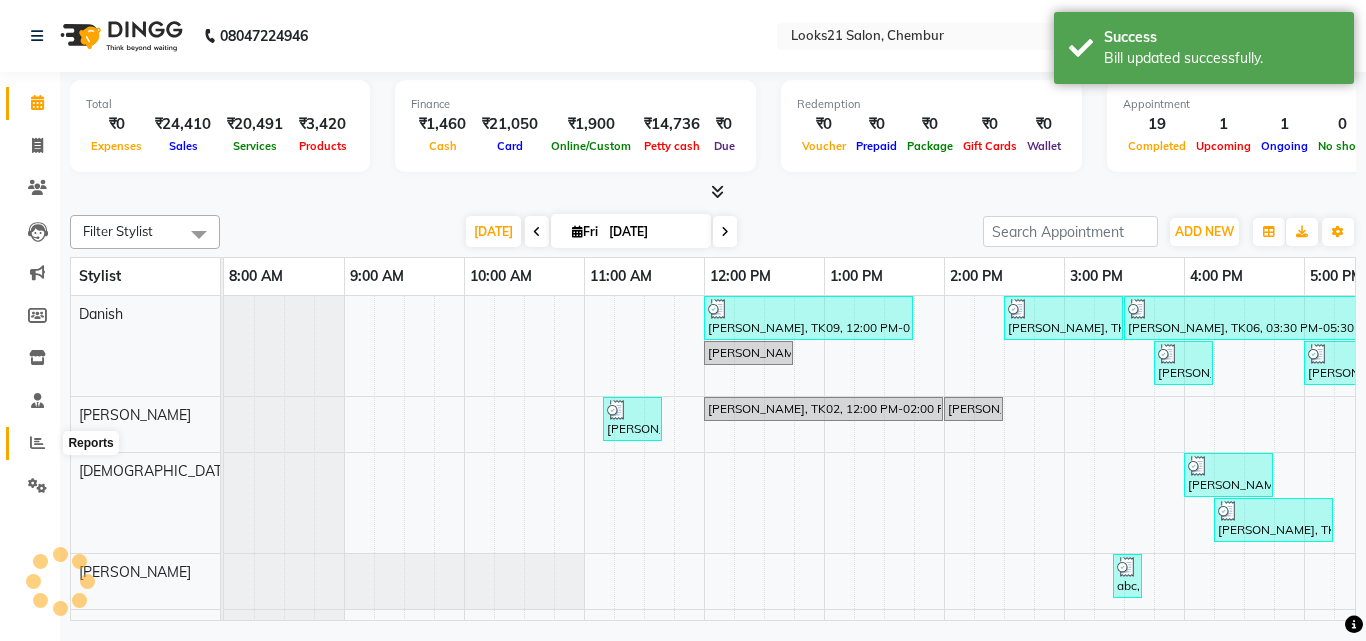click 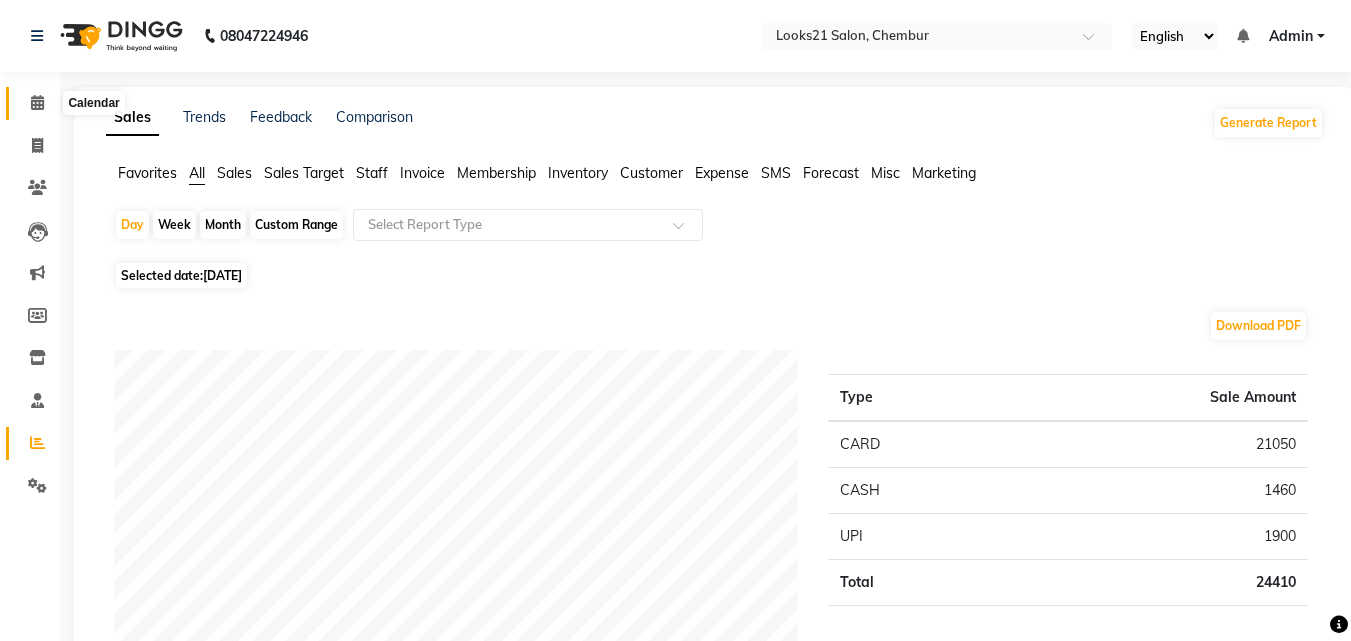 click 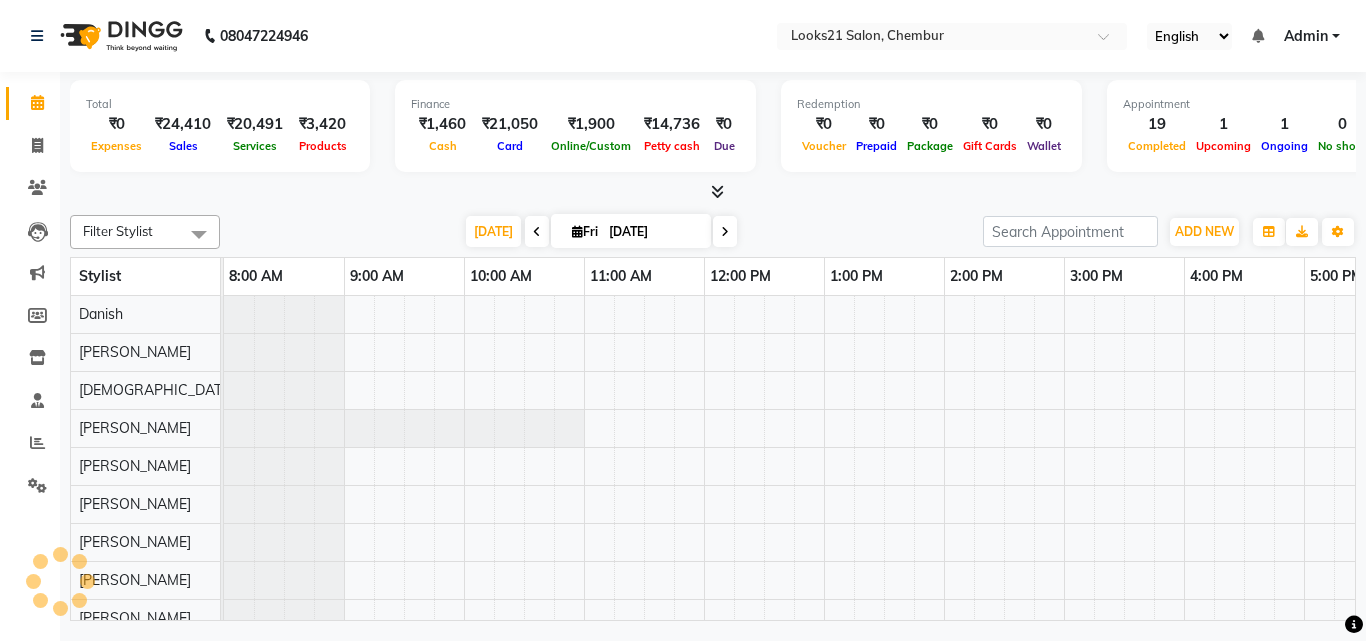 scroll, scrollTop: 0, scrollLeft: 0, axis: both 